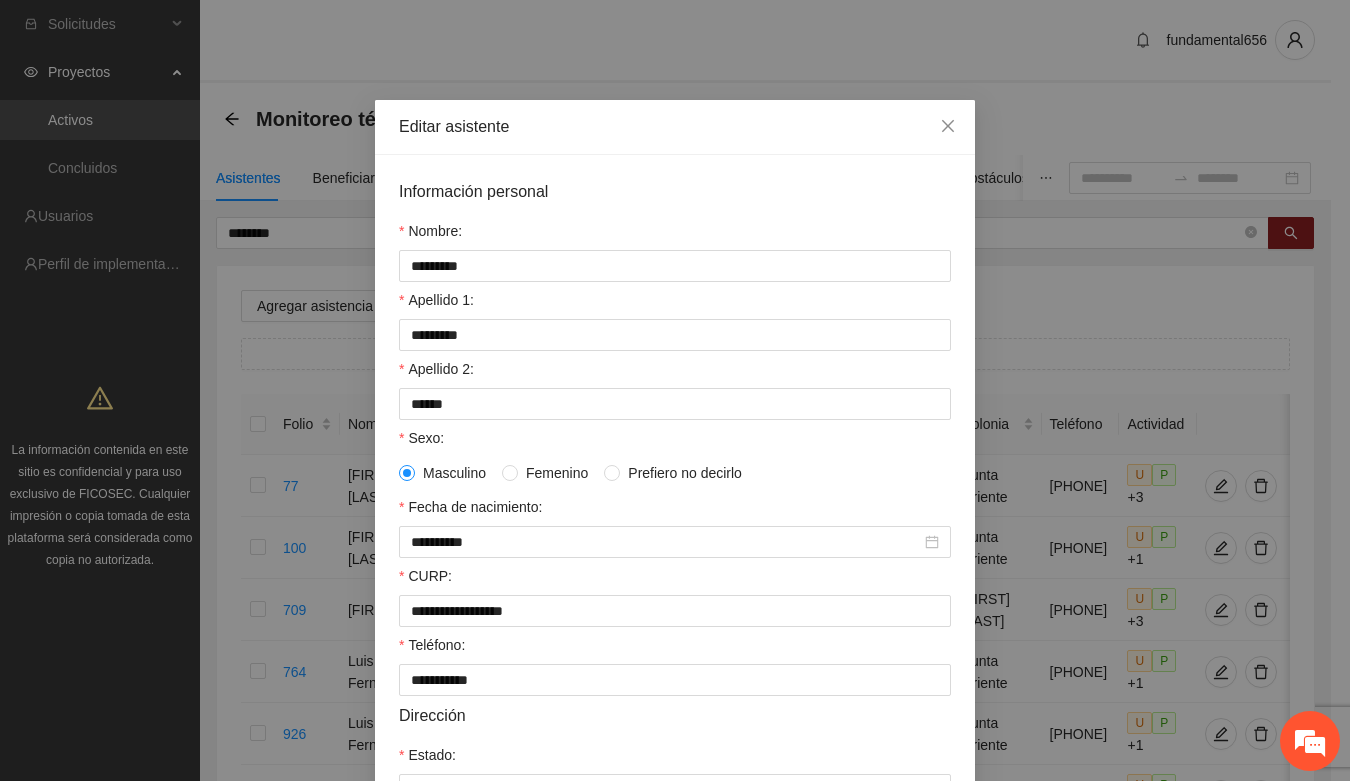 scroll, scrollTop: 125, scrollLeft: 0, axis: vertical 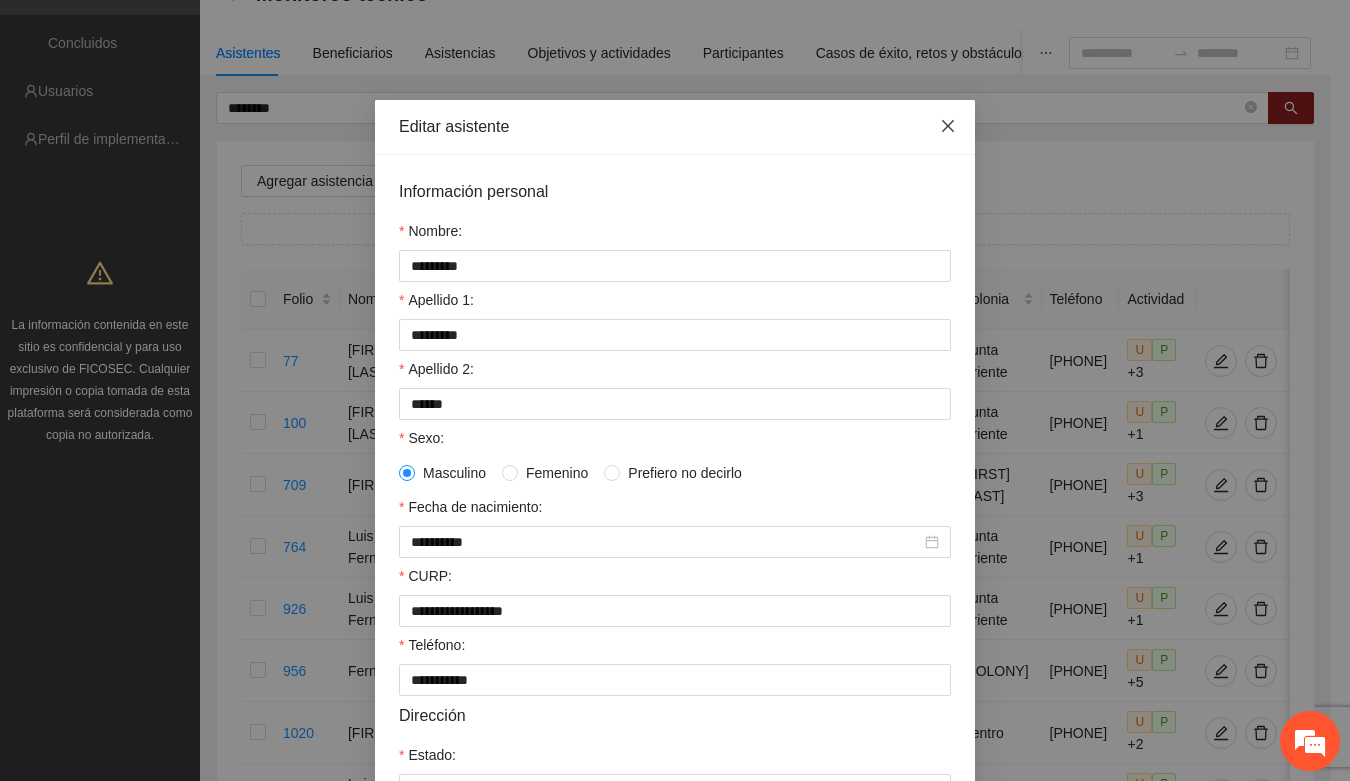 click 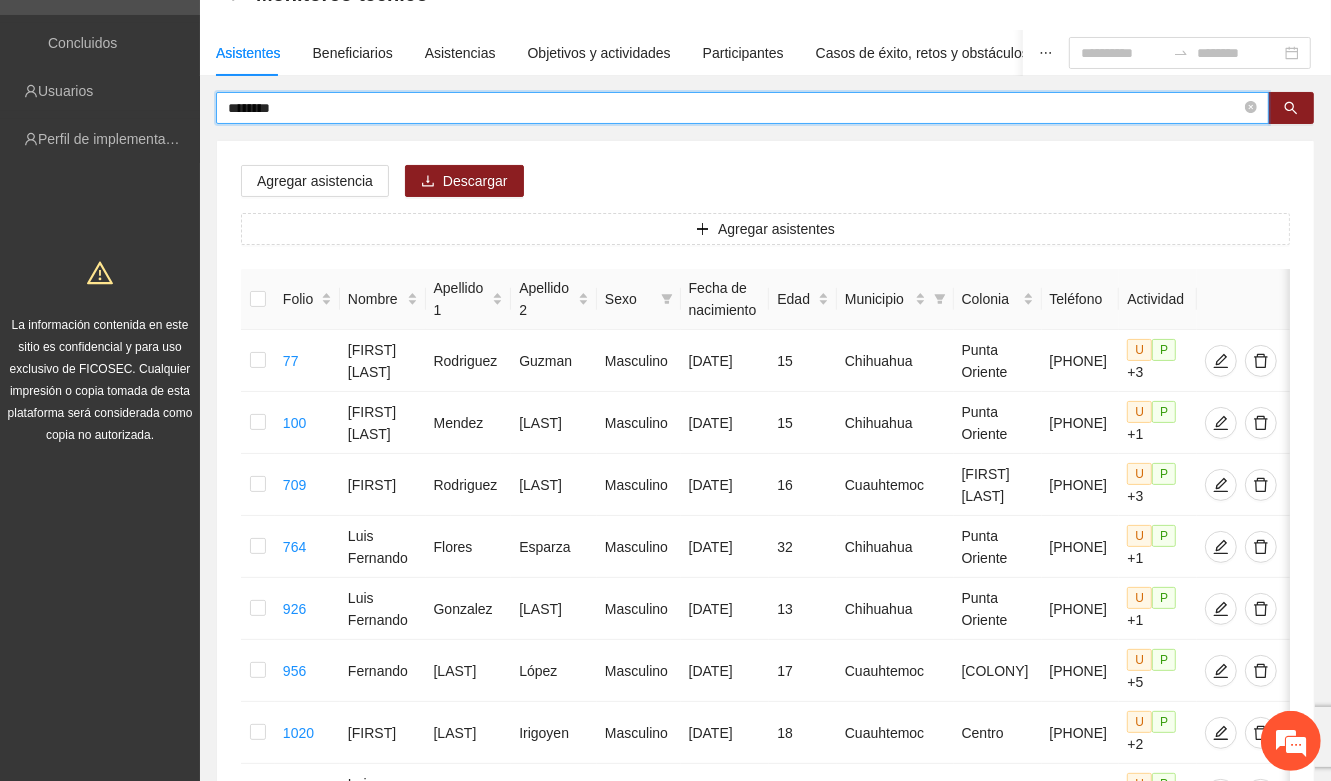 drag, startPoint x: 311, startPoint y: 111, endPoint x: 205, endPoint y: 128, distance: 107.35455 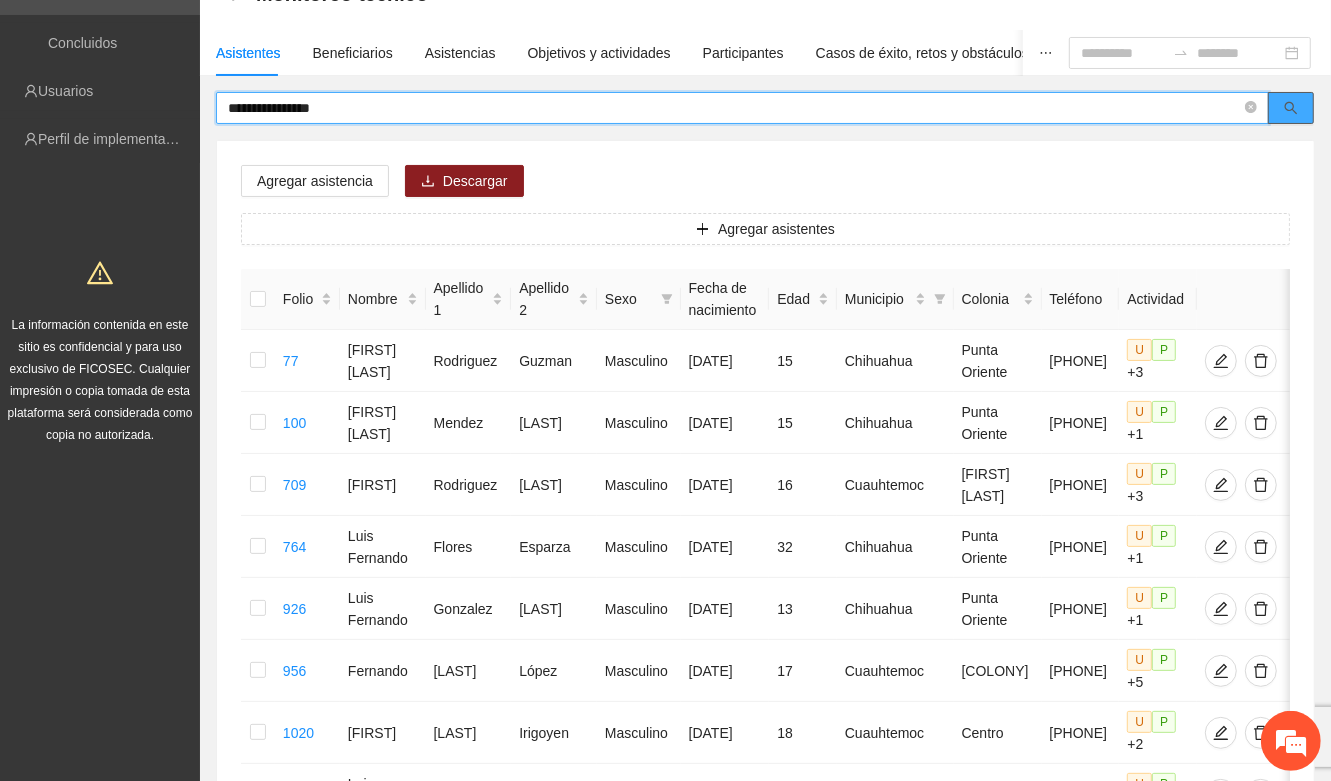 click at bounding box center (1291, 108) 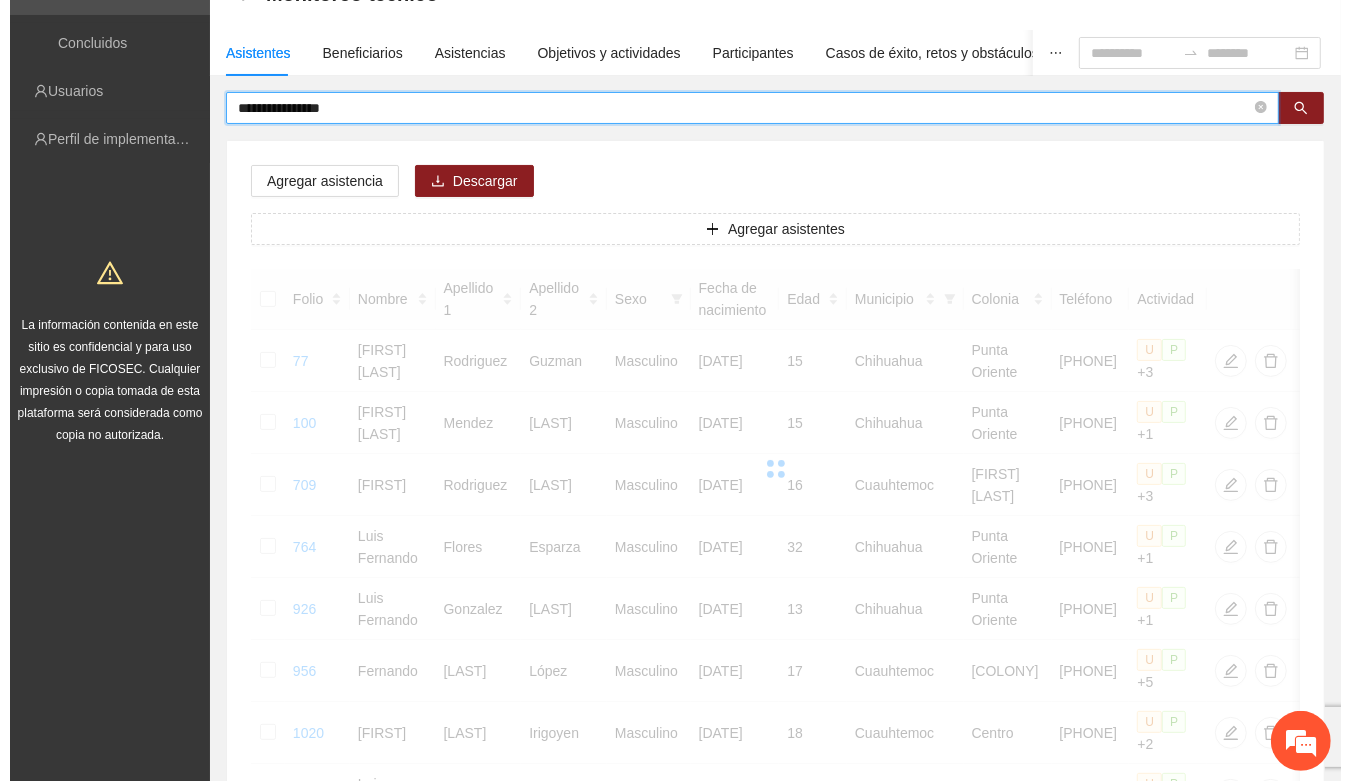 scroll, scrollTop: 0, scrollLeft: 0, axis: both 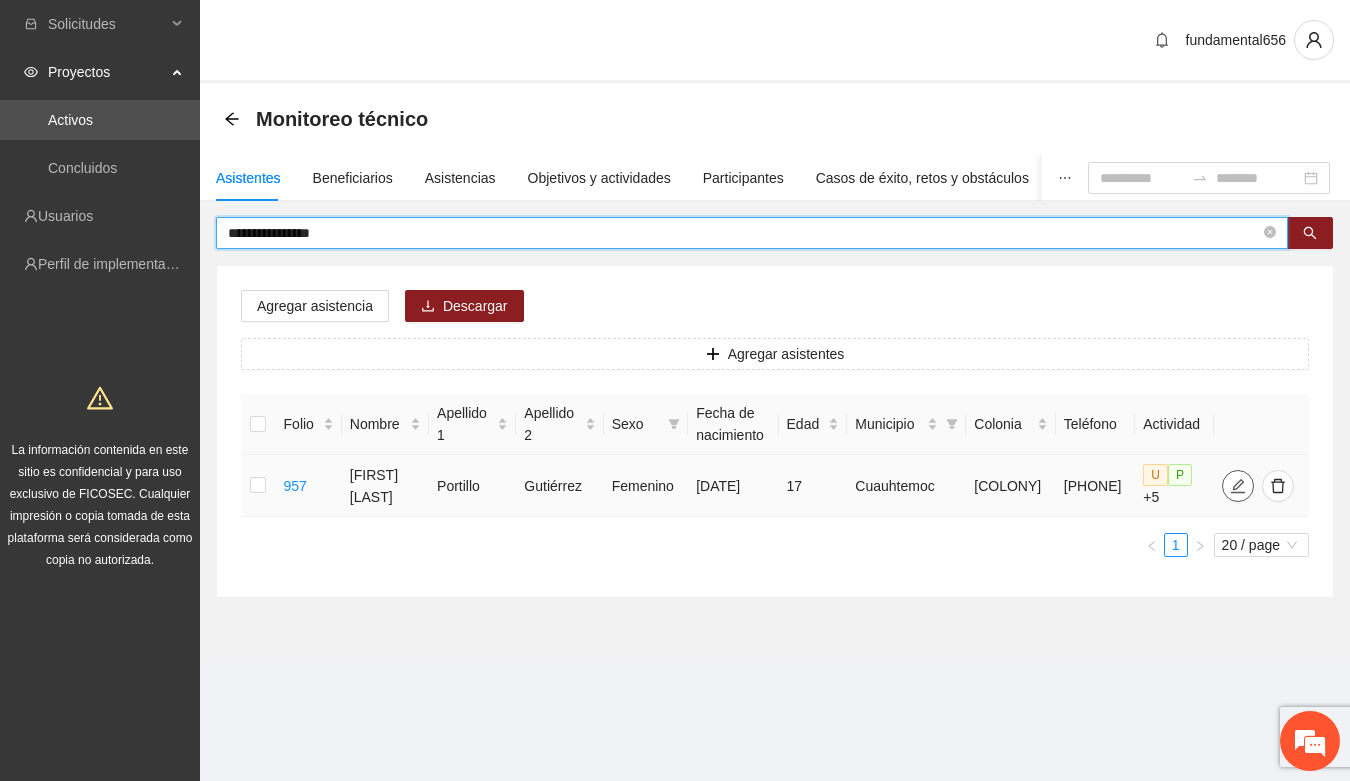 click 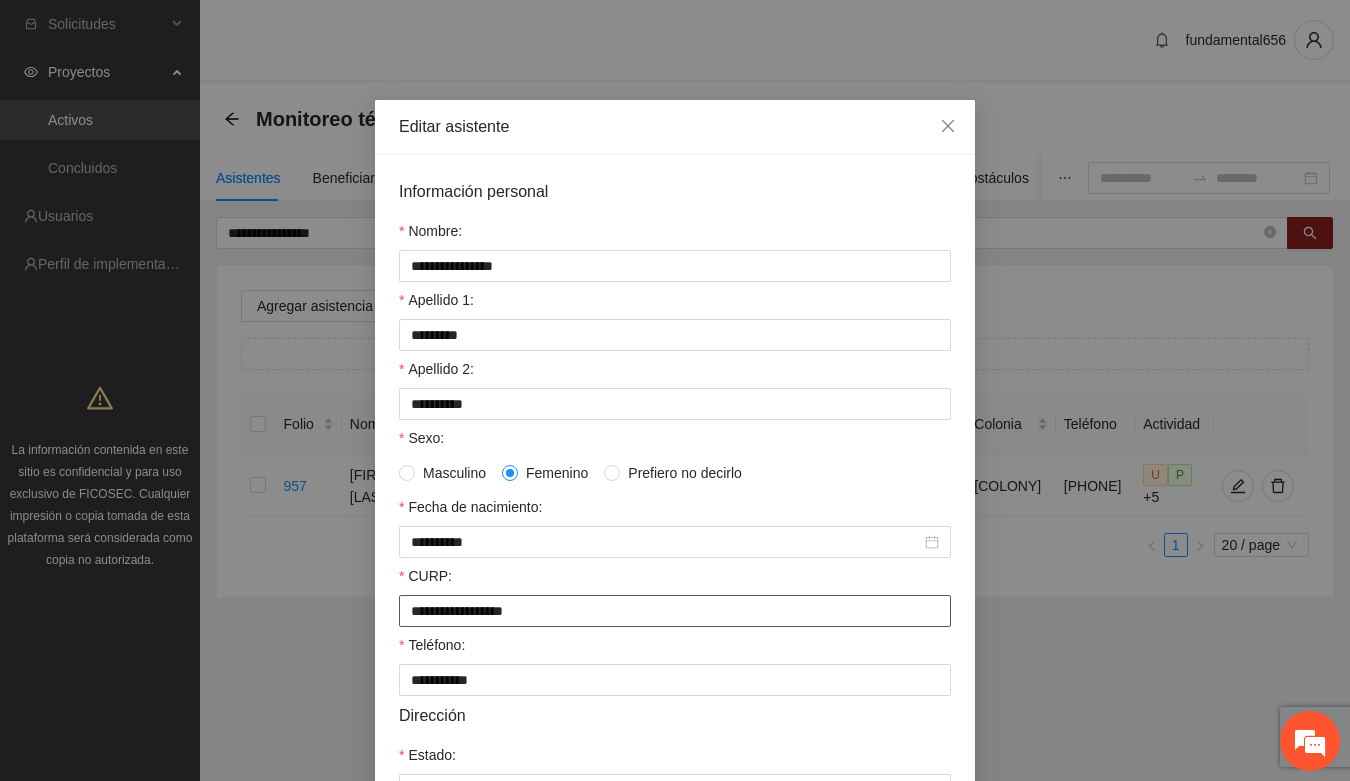 drag, startPoint x: 405, startPoint y: 623, endPoint x: 550, endPoint y: 616, distance: 145.16887 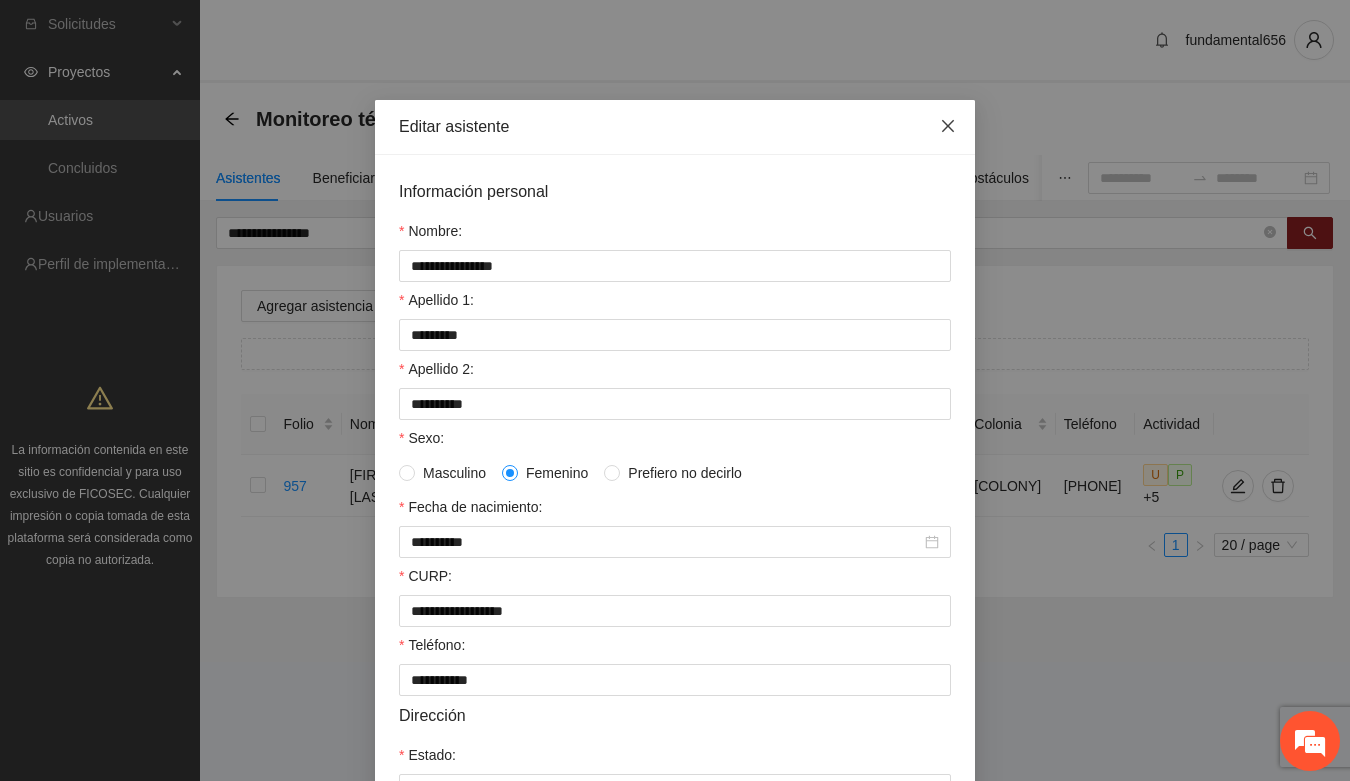 click at bounding box center (948, 127) 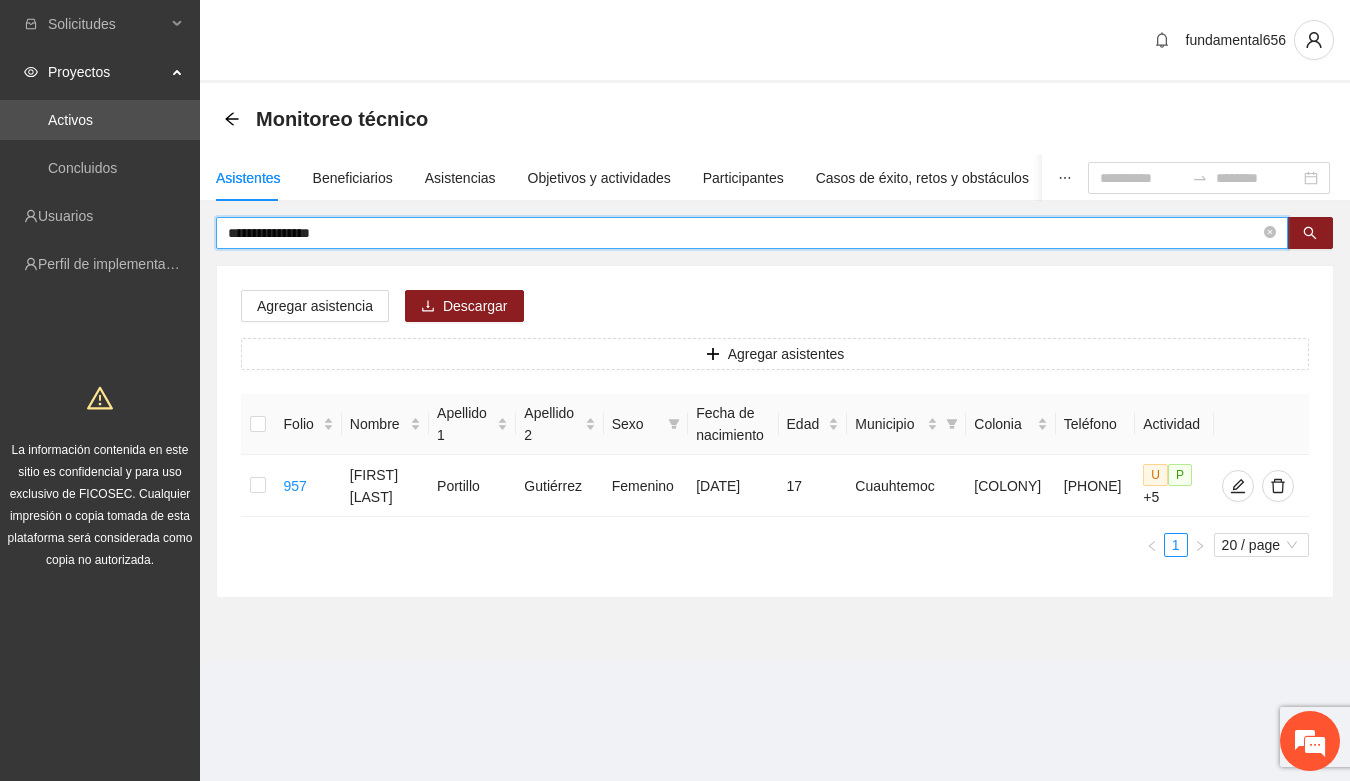drag, startPoint x: 376, startPoint y: 242, endPoint x: 215, endPoint y: 248, distance: 161.11176 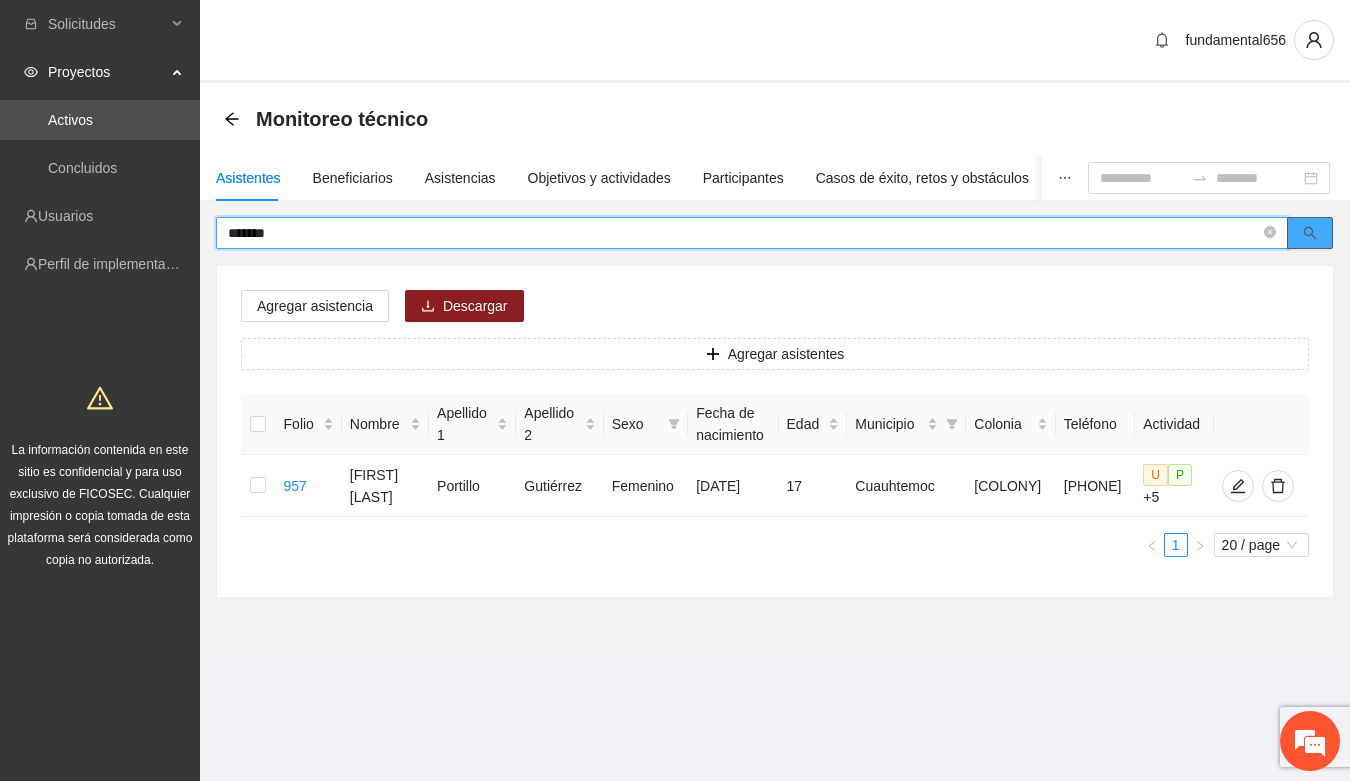 click 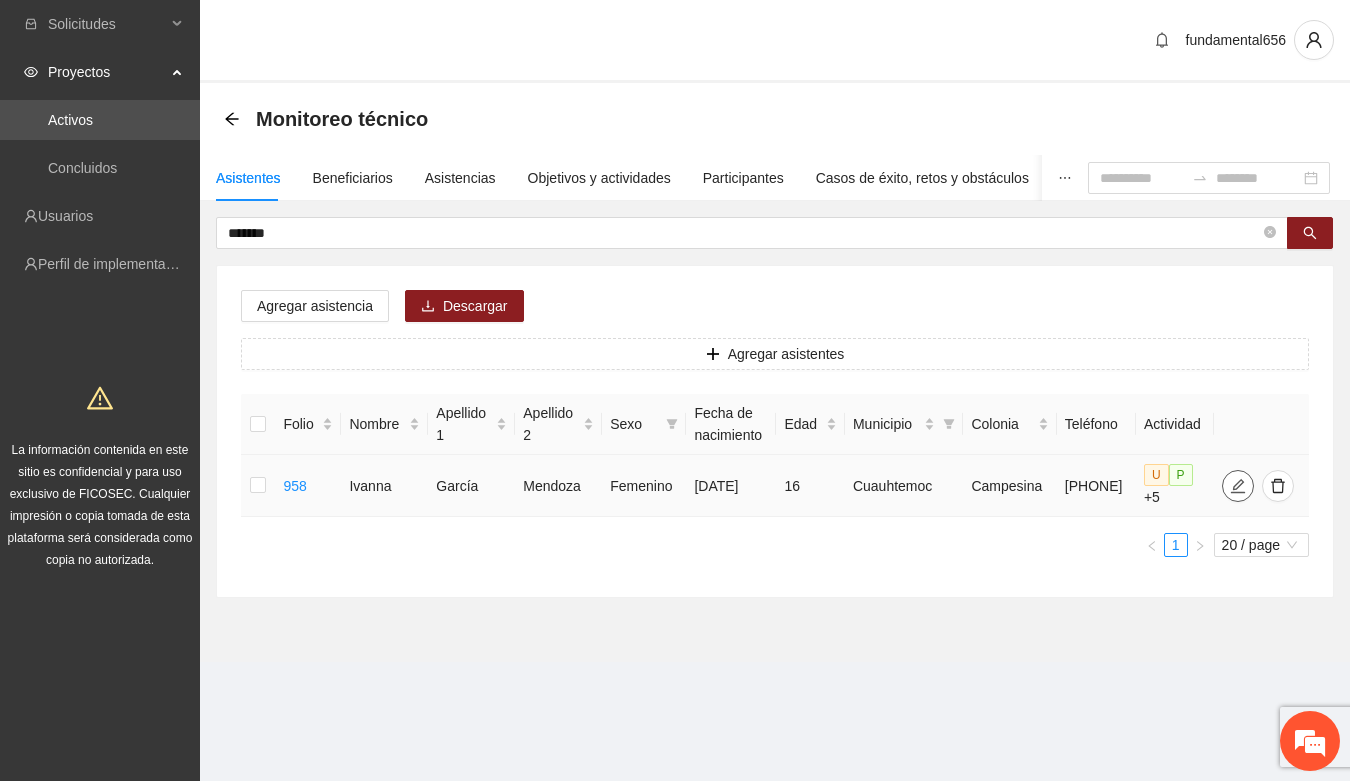 click 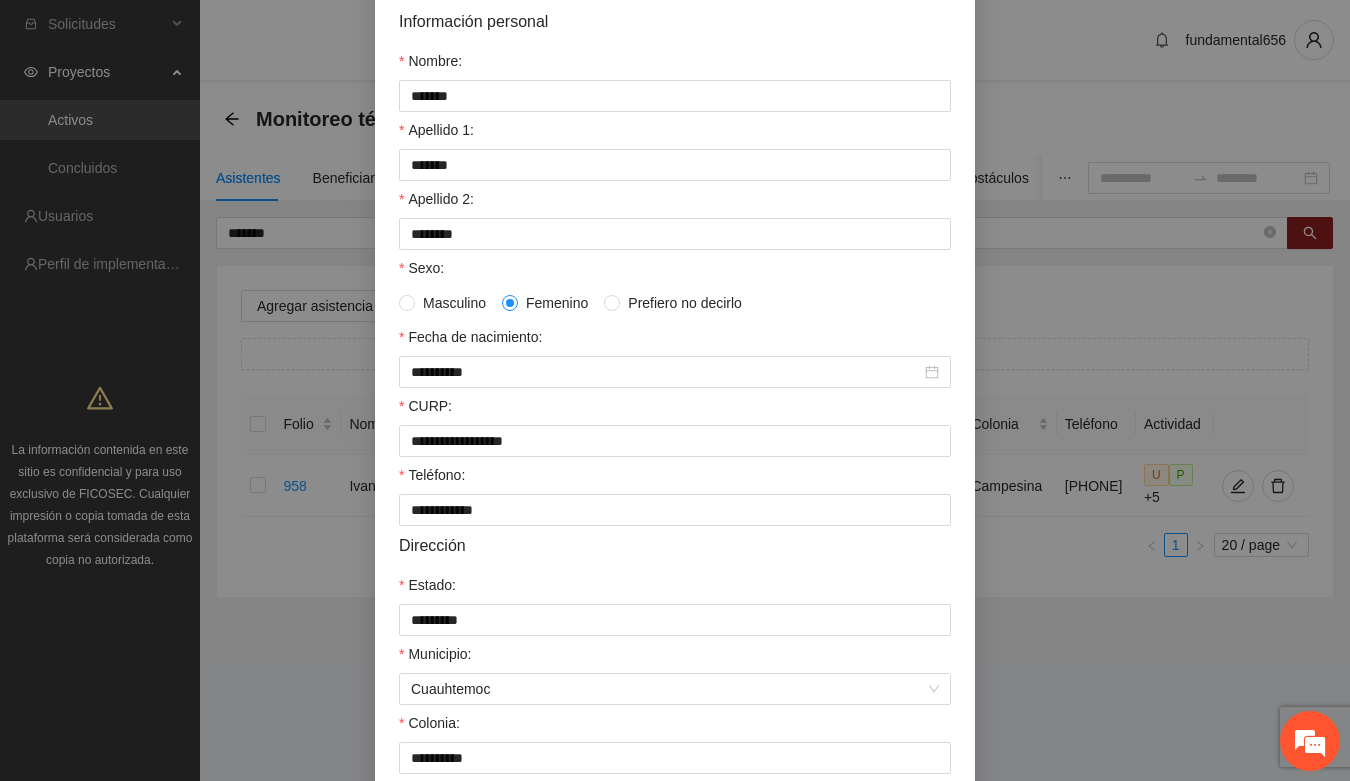 scroll, scrollTop: 396, scrollLeft: 0, axis: vertical 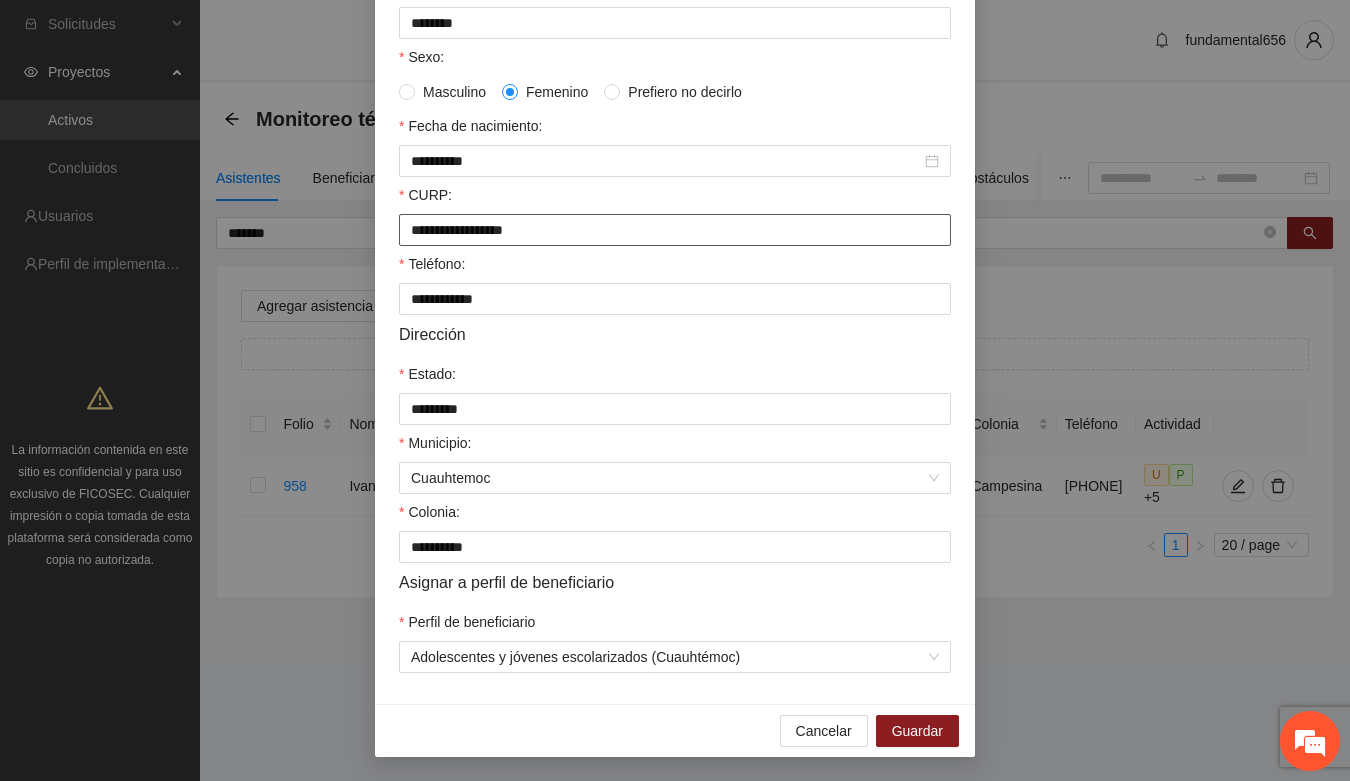 drag, startPoint x: 393, startPoint y: 221, endPoint x: 586, endPoint y: 226, distance: 193.06476 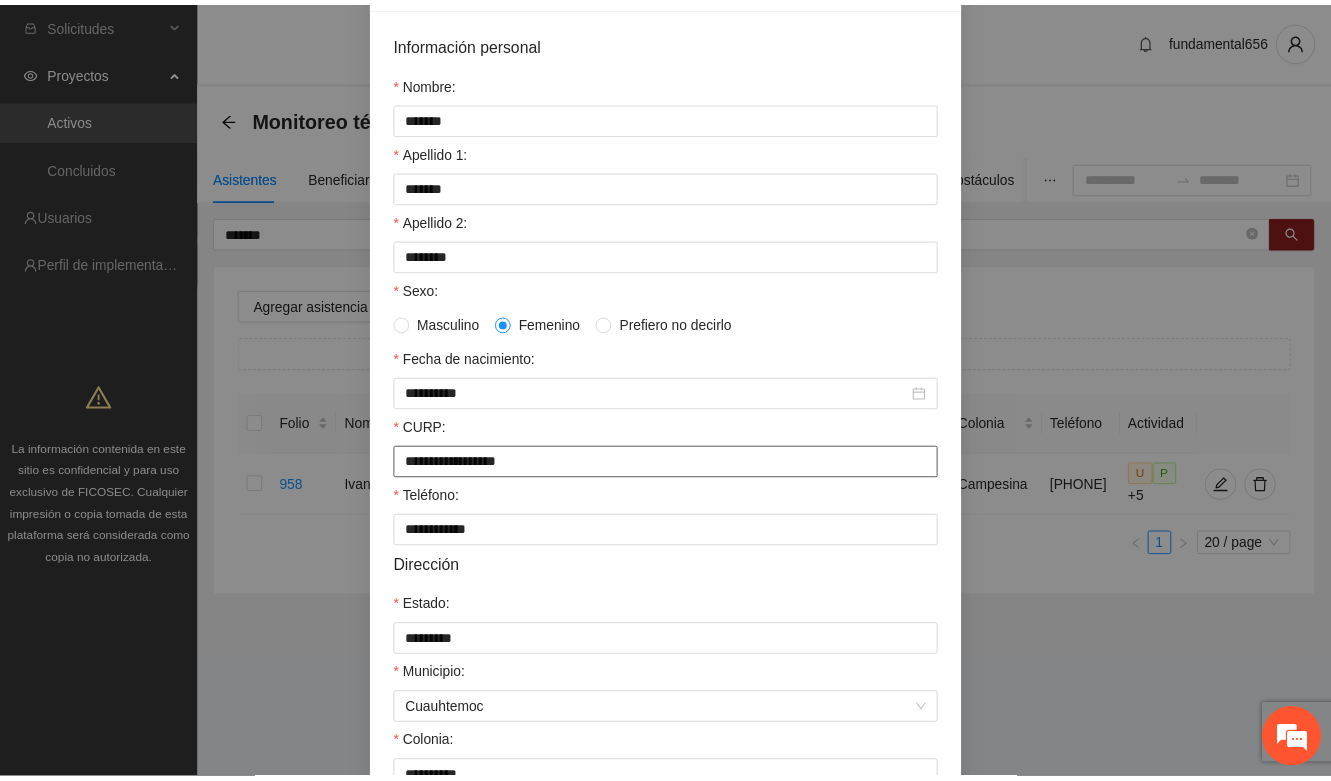 scroll, scrollTop: 0, scrollLeft: 0, axis: both 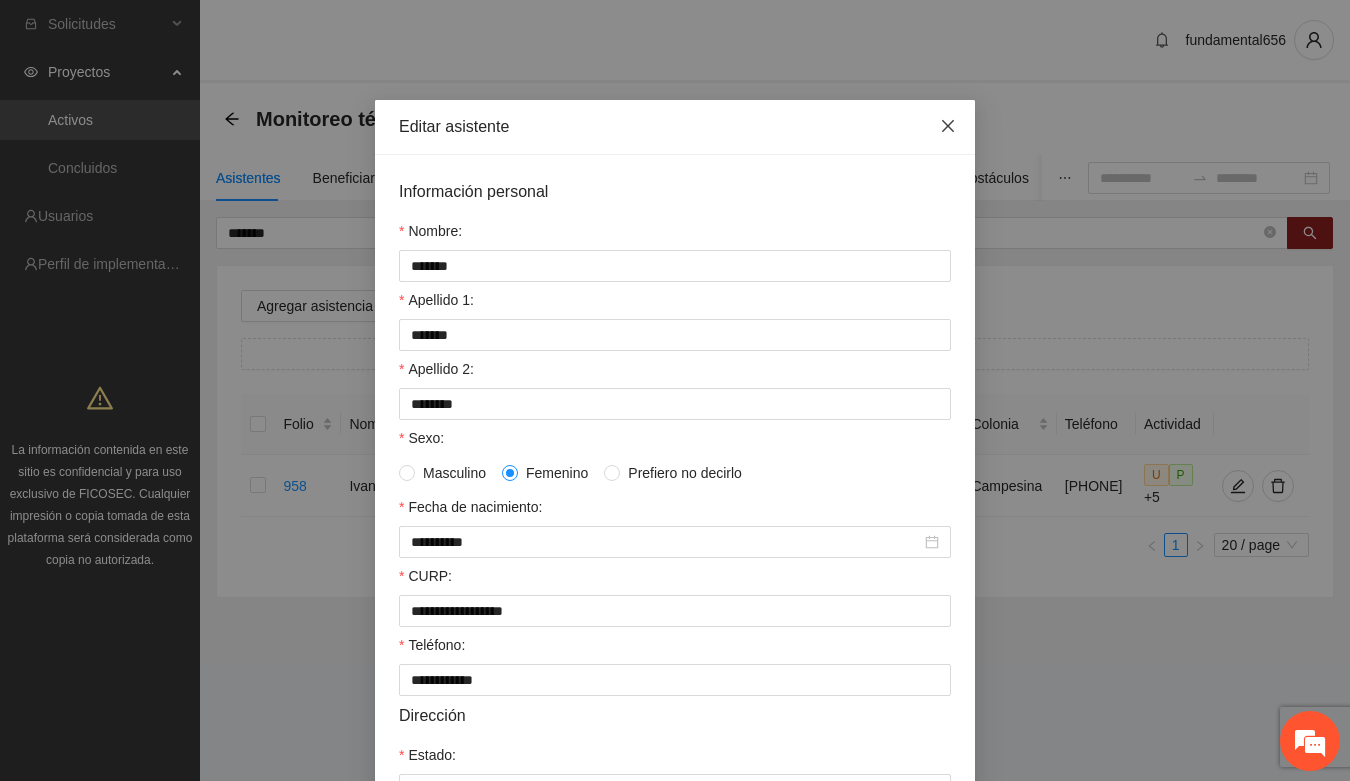 click 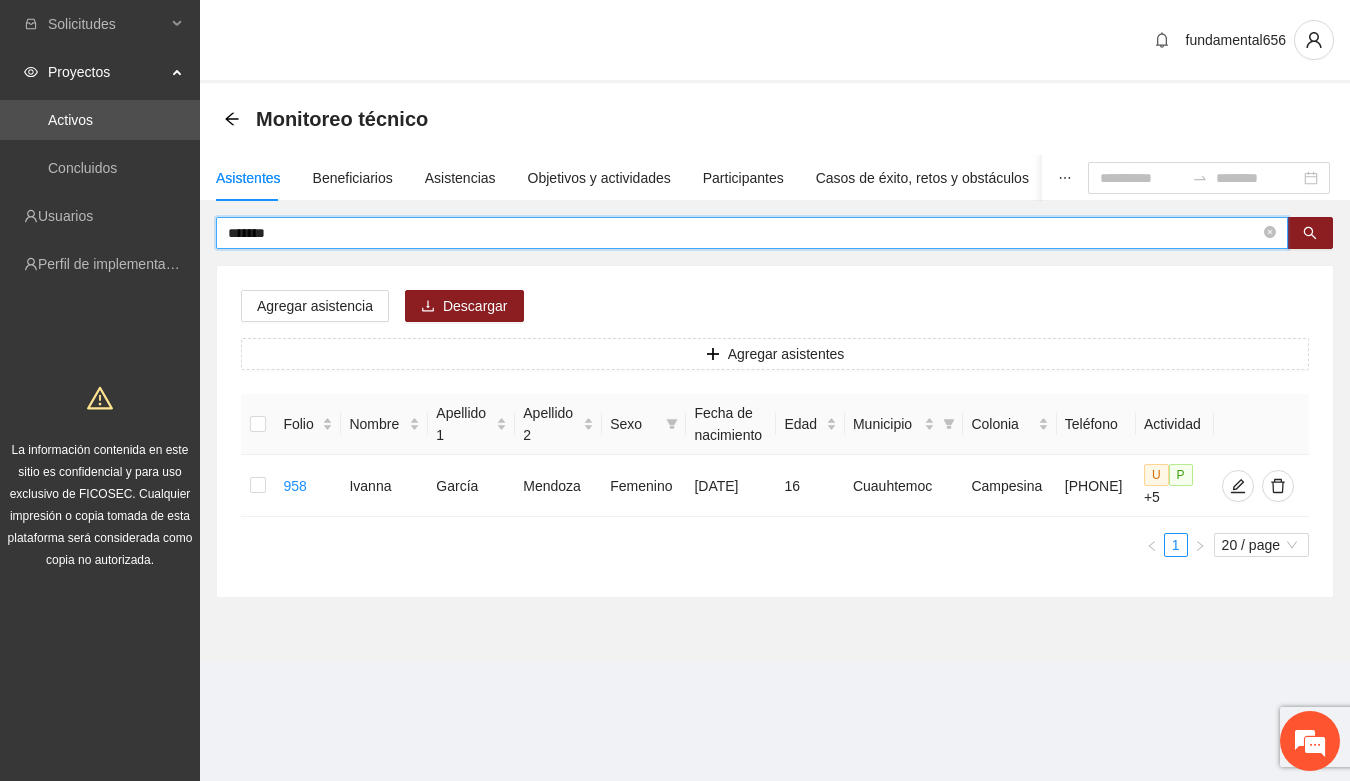 drag, startPoint x: 302, startPoint y: 242, endPoint x: 217, endPoint y: 253, distance: 85.70881 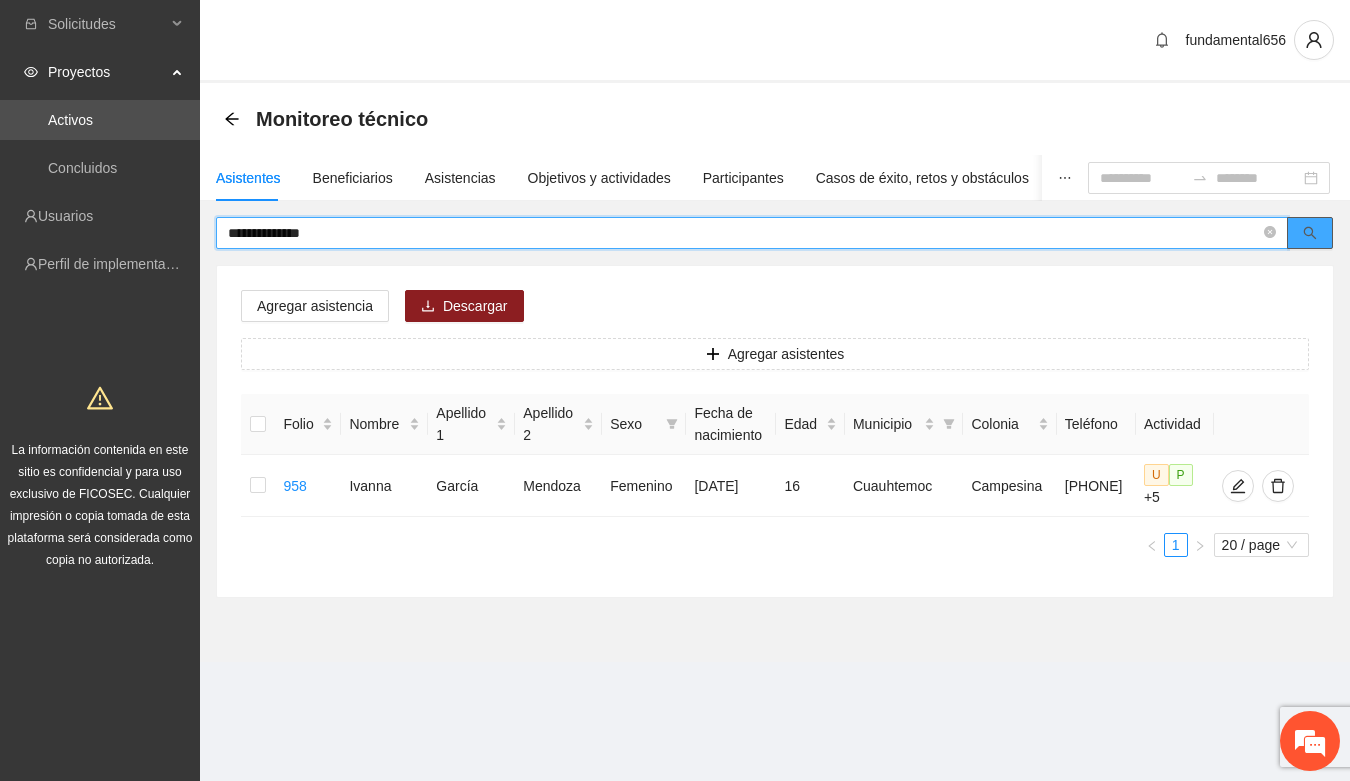 click 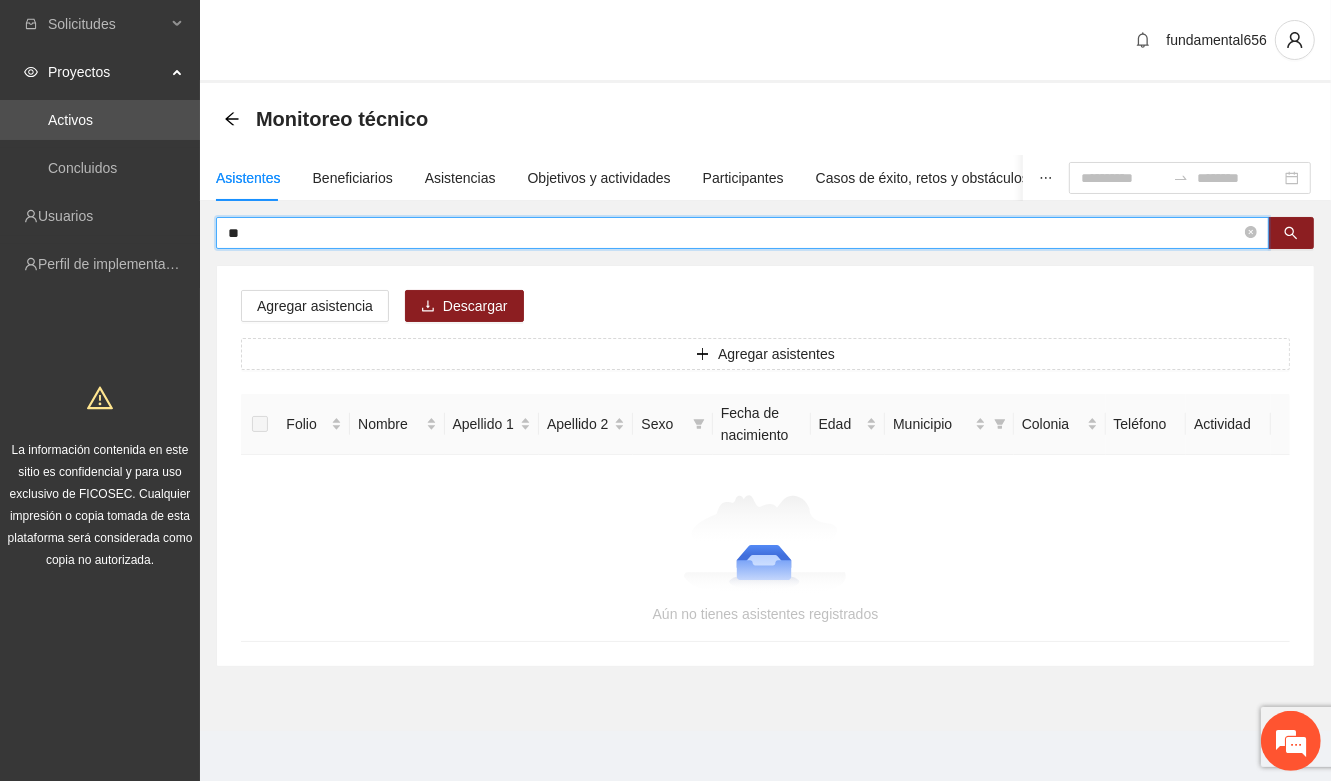 type on "*" 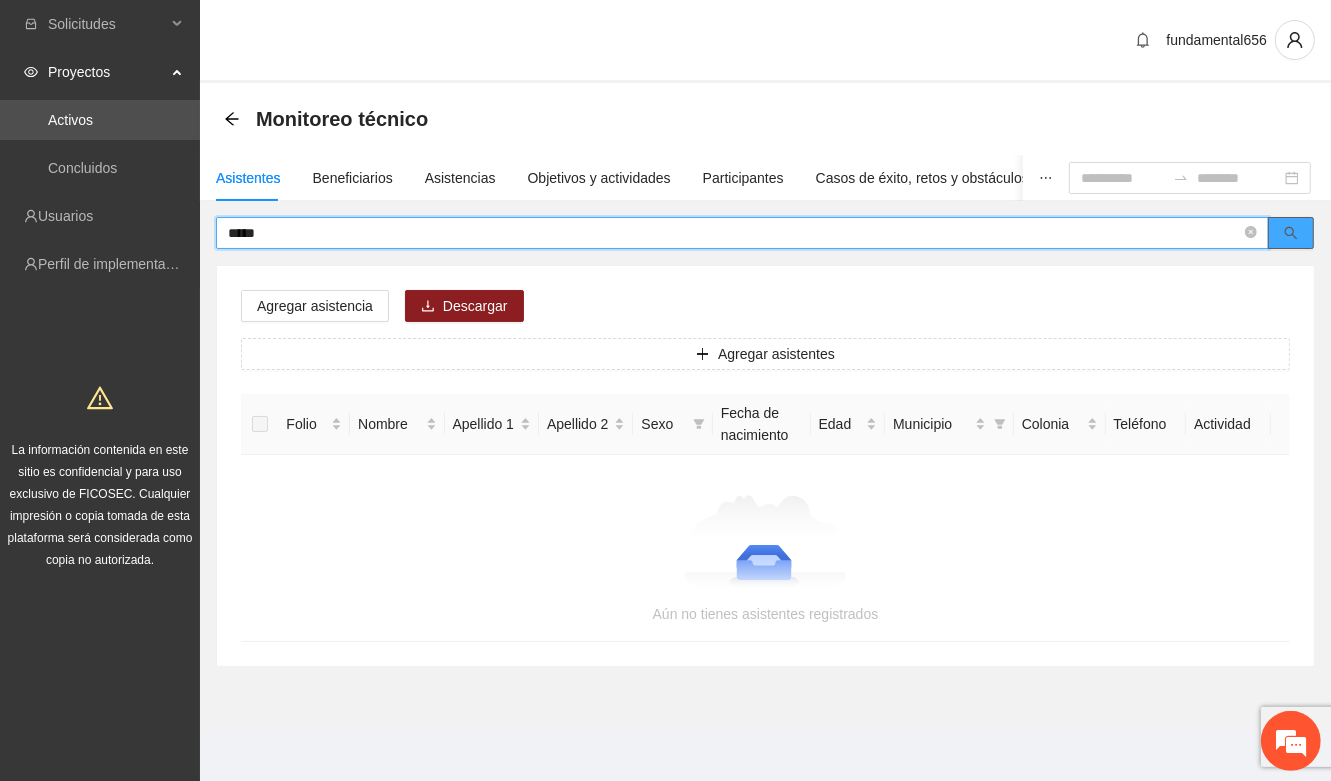click at bounding box center (1291, 233) 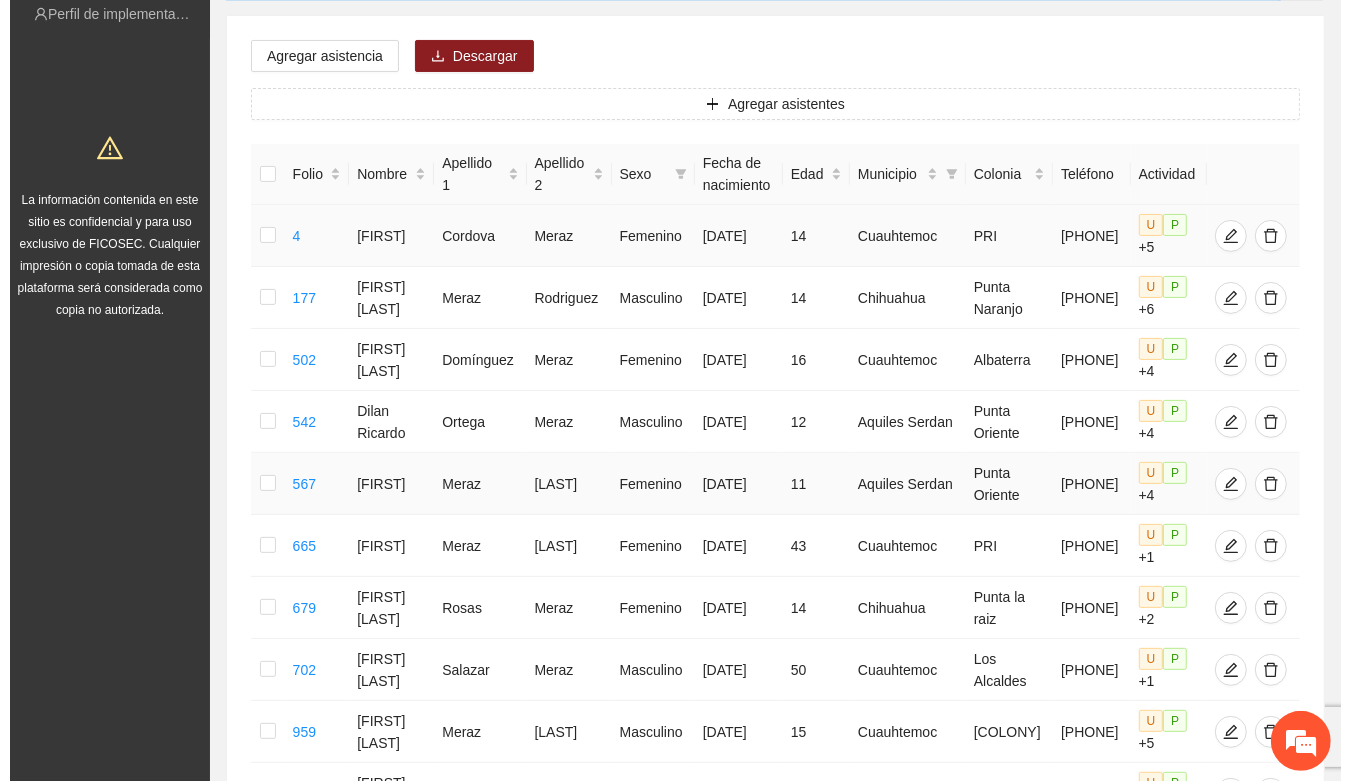 scroll, scrollTop: 375, scrollLeft: 0, axis: vertical 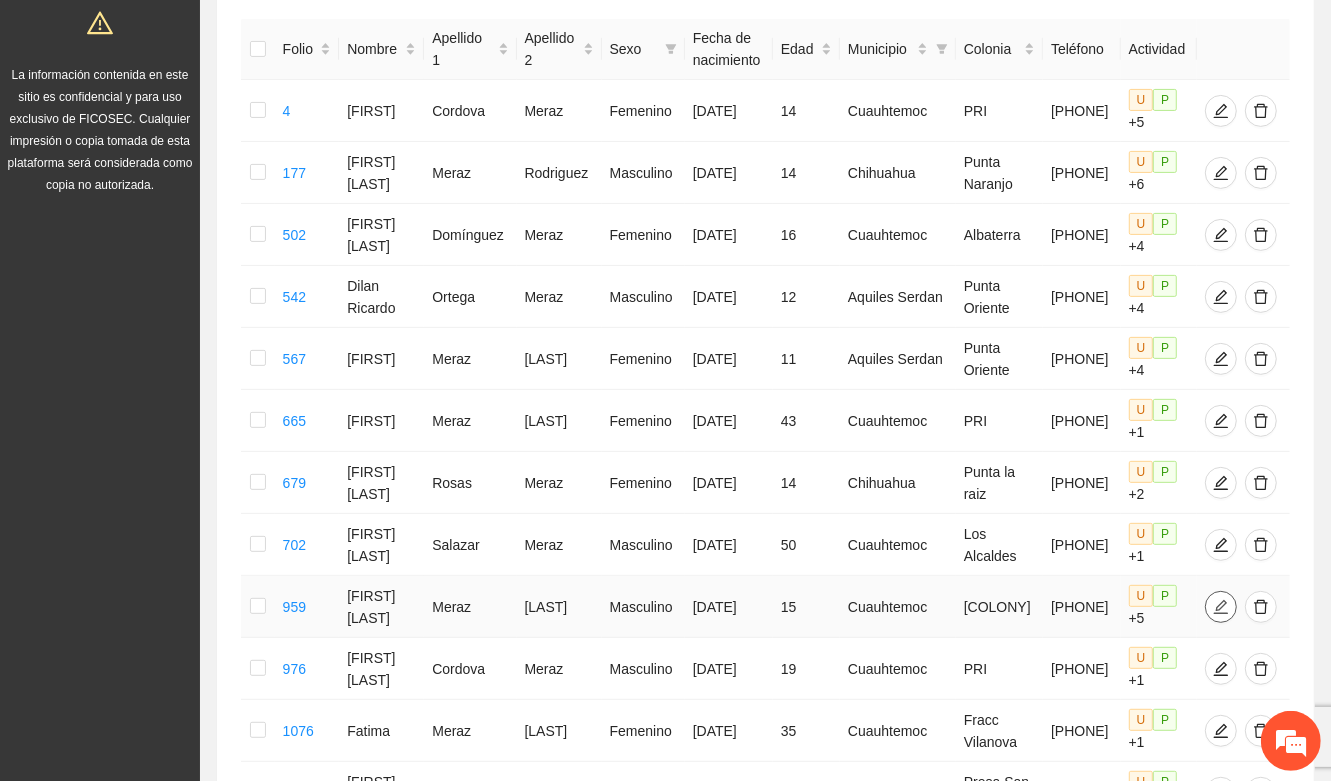 click 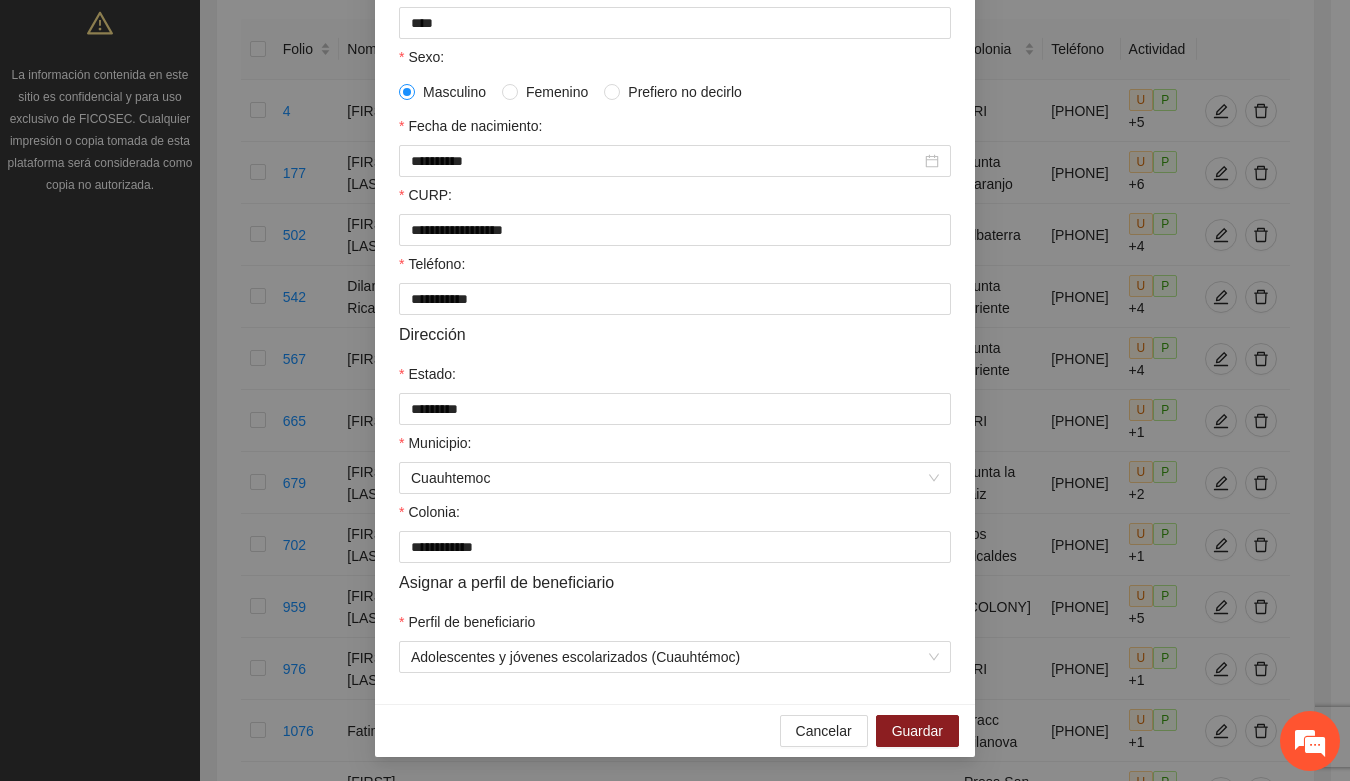 scroll, scrollTop: 396, scrollLeft: 0, axis: vertical 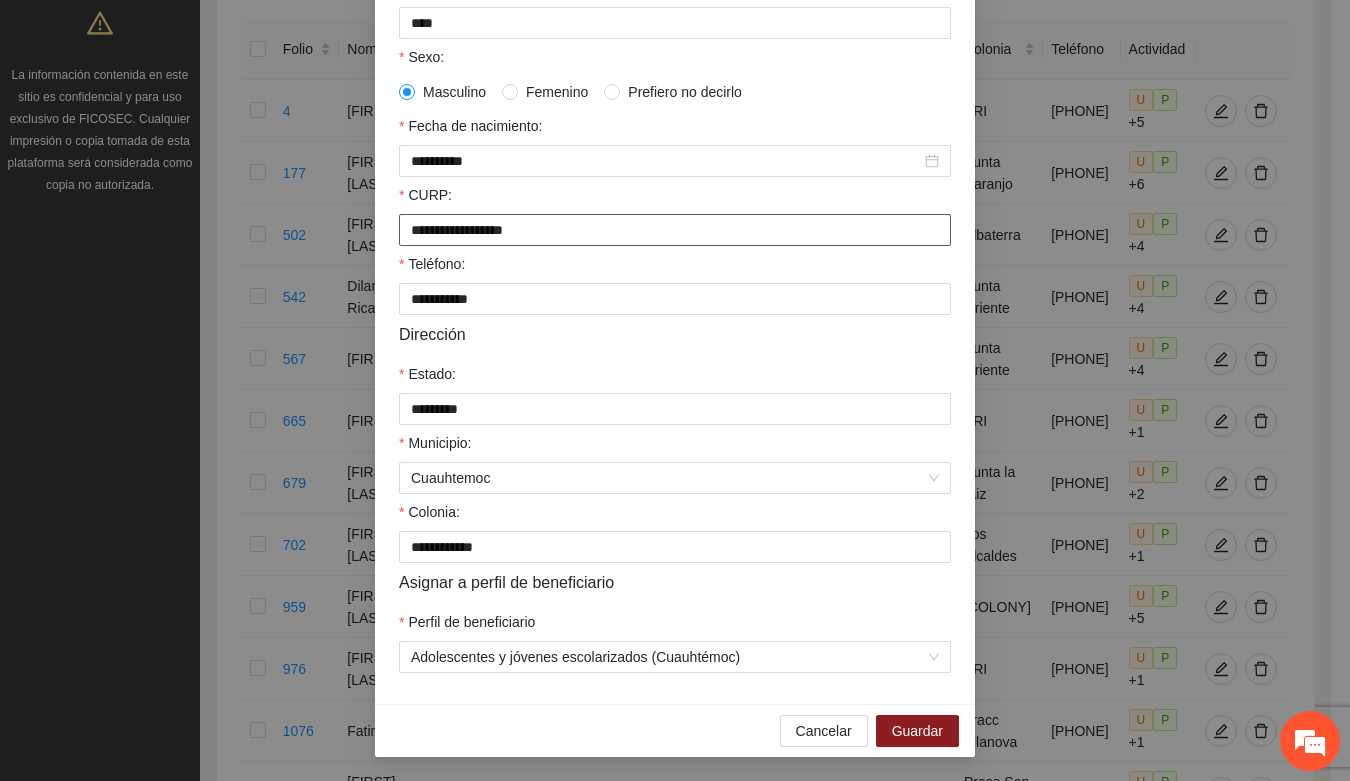 drag, startPoint x: 396, startPoint y: 230, endPoint x: 590, endPoint y: 222, distance: 194.16487 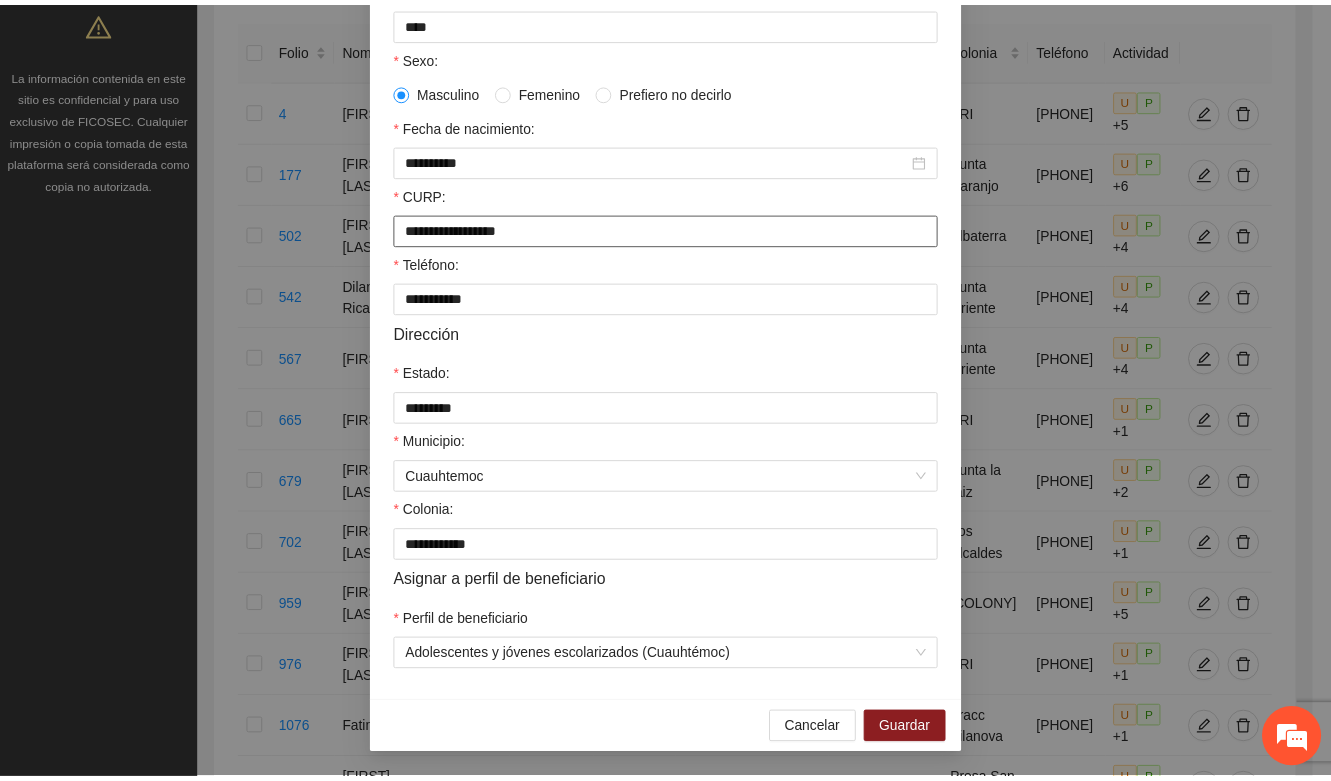 scroll, scrollTop: 0, scrollLeft: 0, axis: both 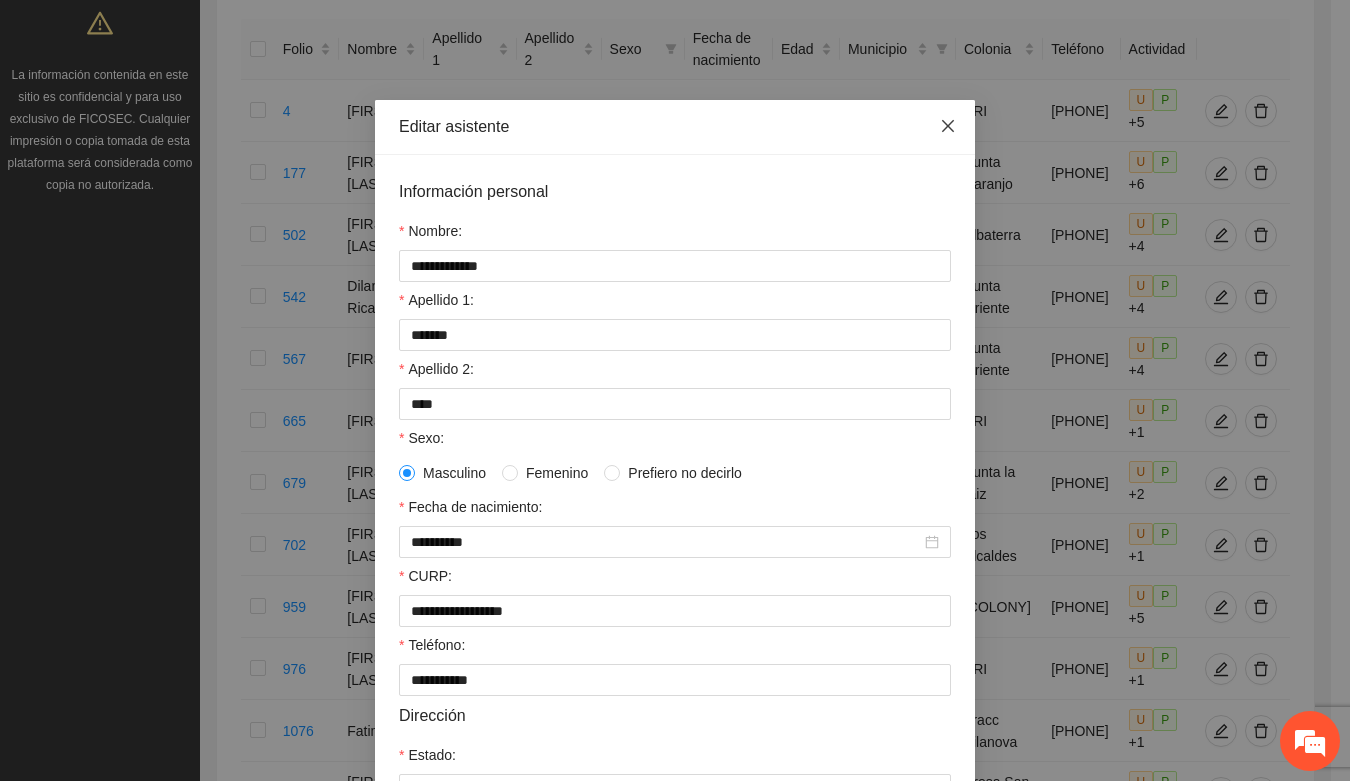 click 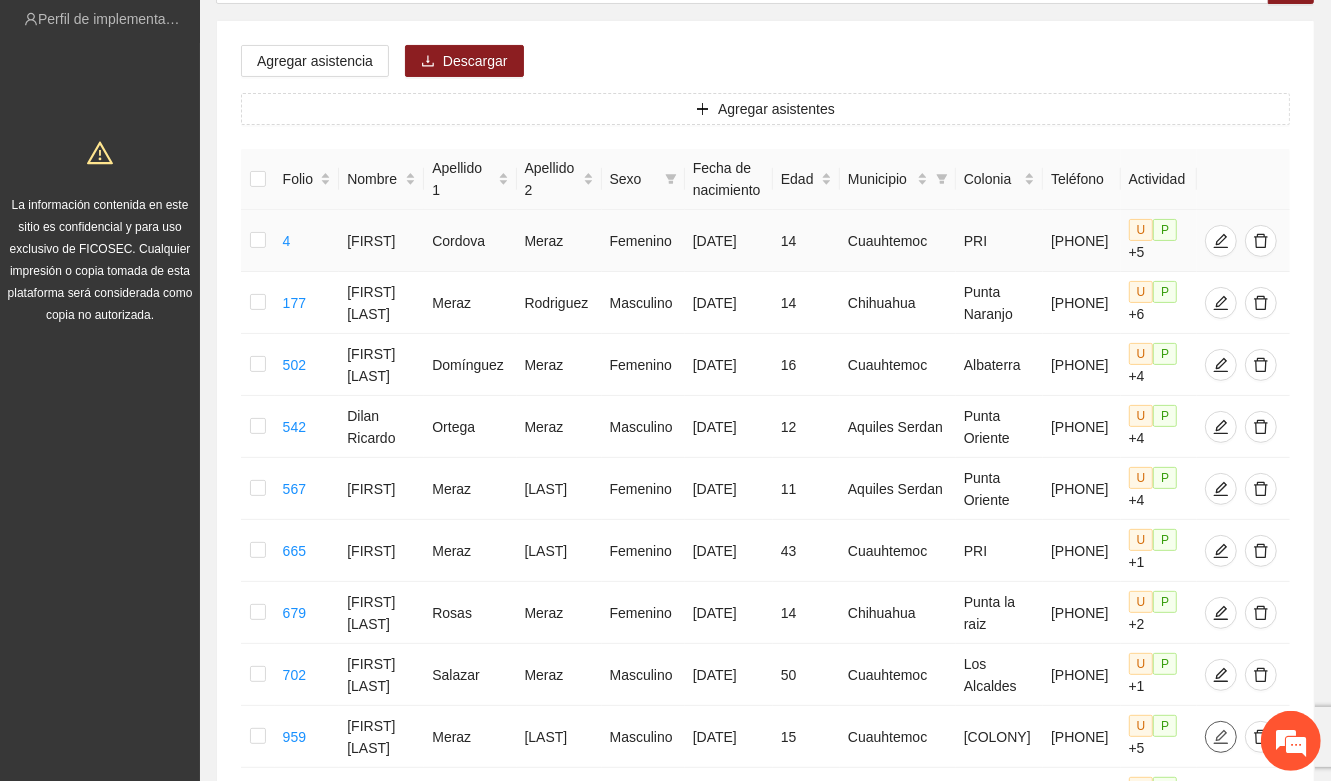 scroll, scrollTop: 125, scrollLeft: 0, axis: vertical 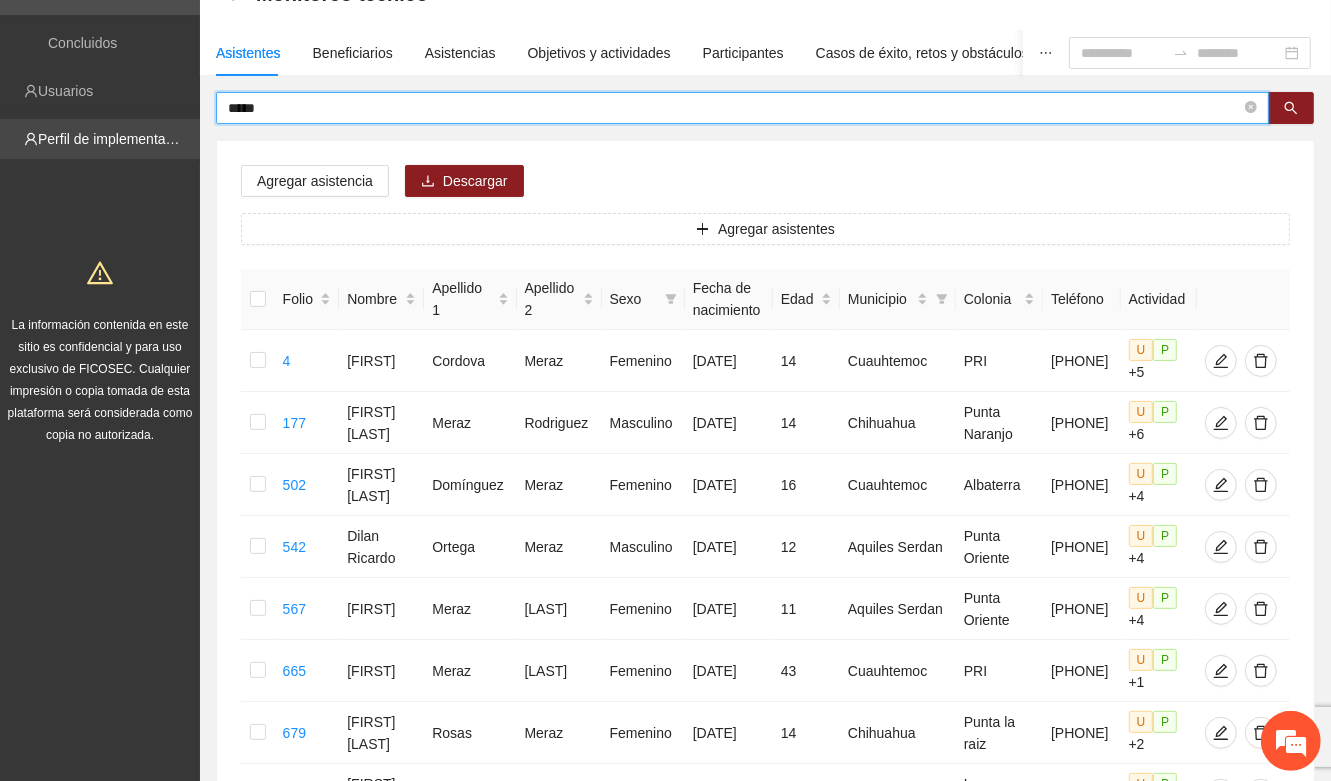 drag, startPoint x: 287, startPoint y: 113, endPoint x: 185, endPoint y: 127, distance: 102.9563 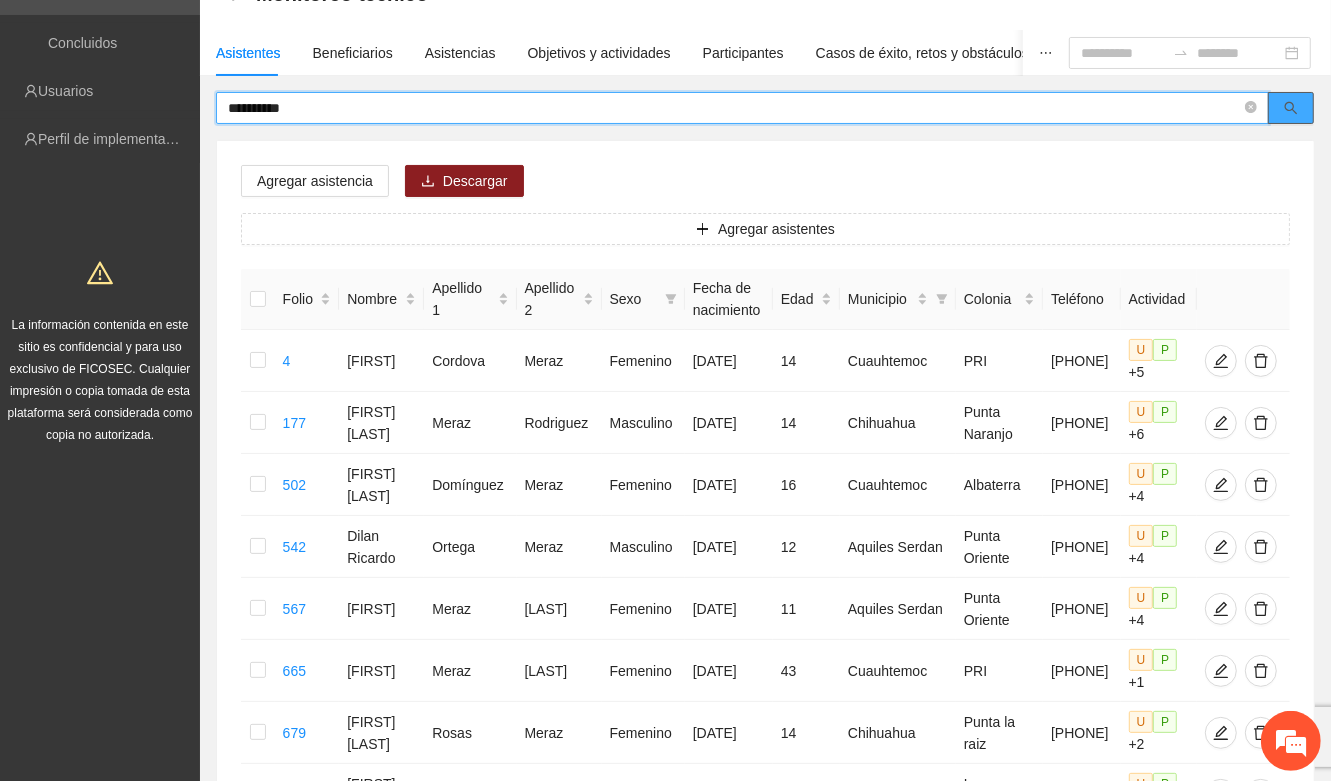 click at bounding box center (1291, 108) 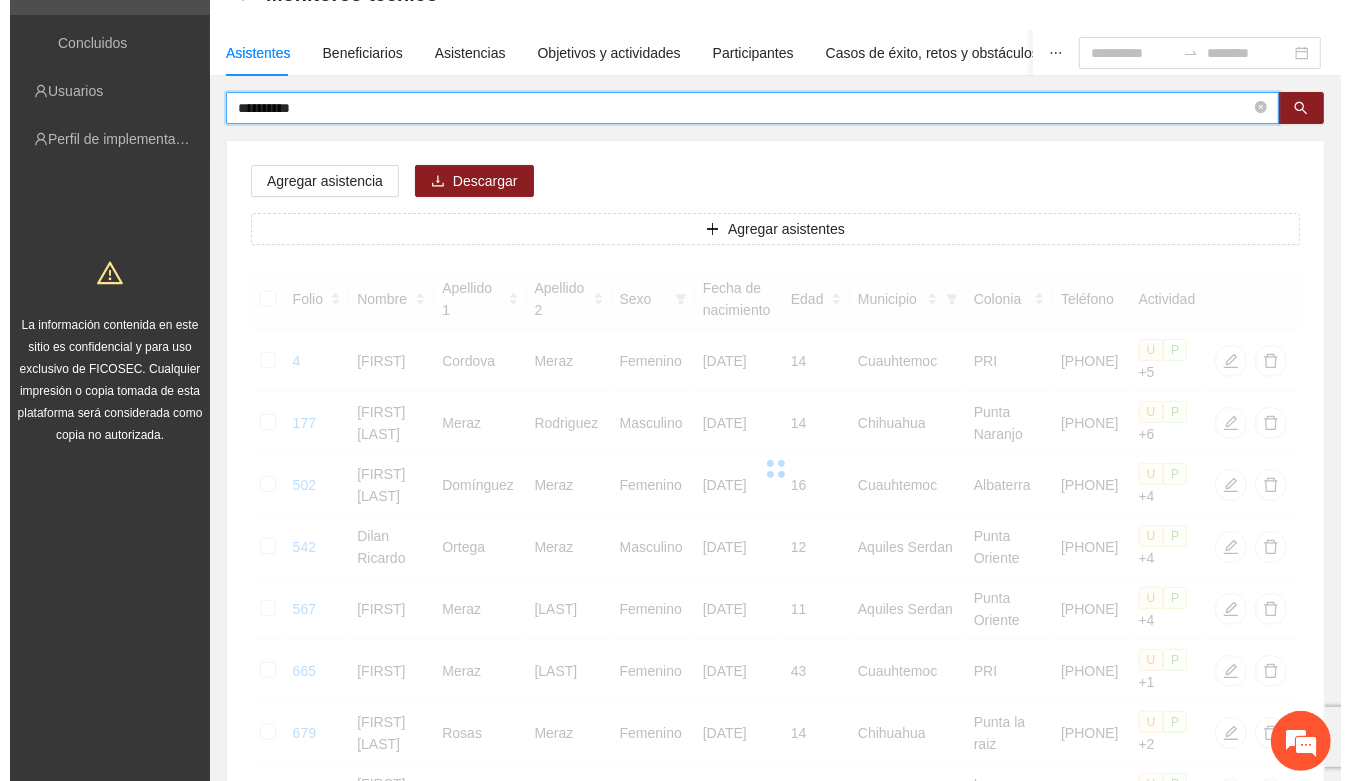 scroll, scrollTop: 0, scrollLeft: 0, axis: both 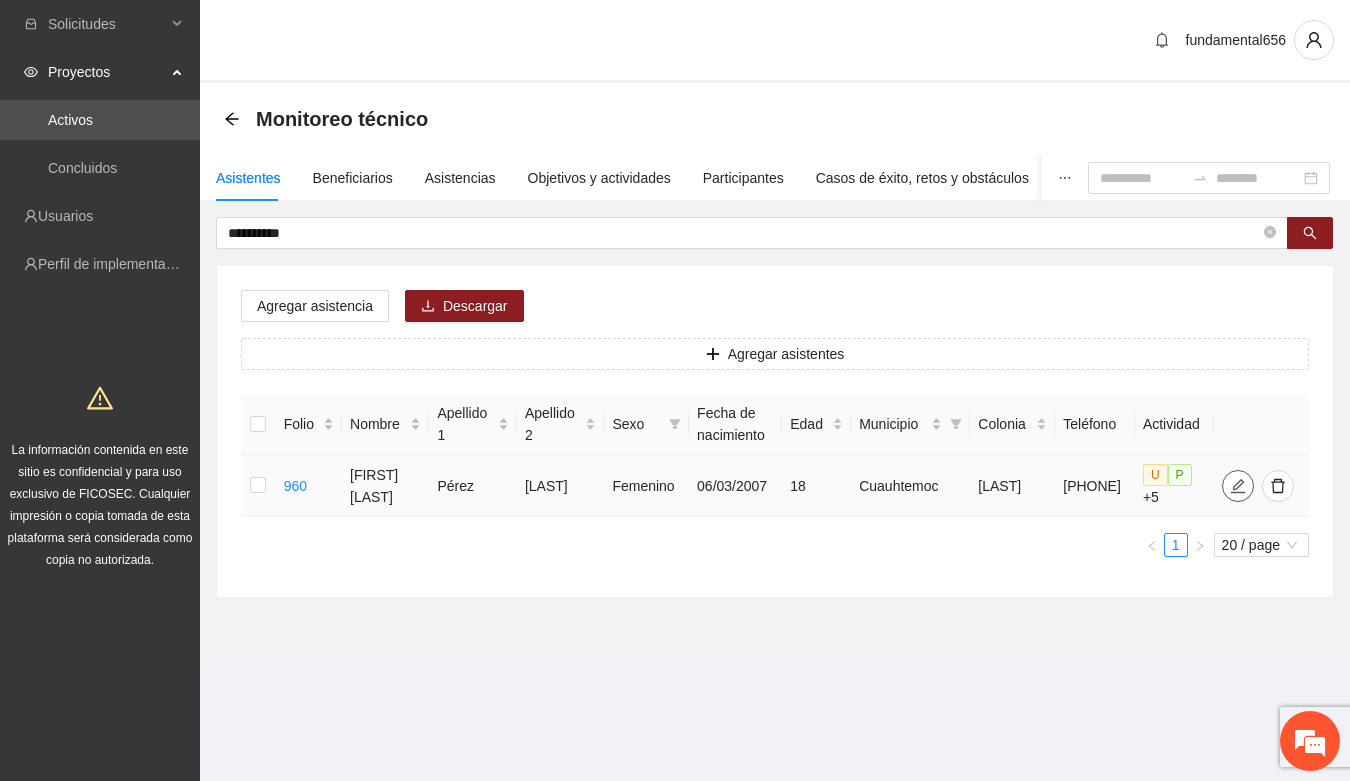 click 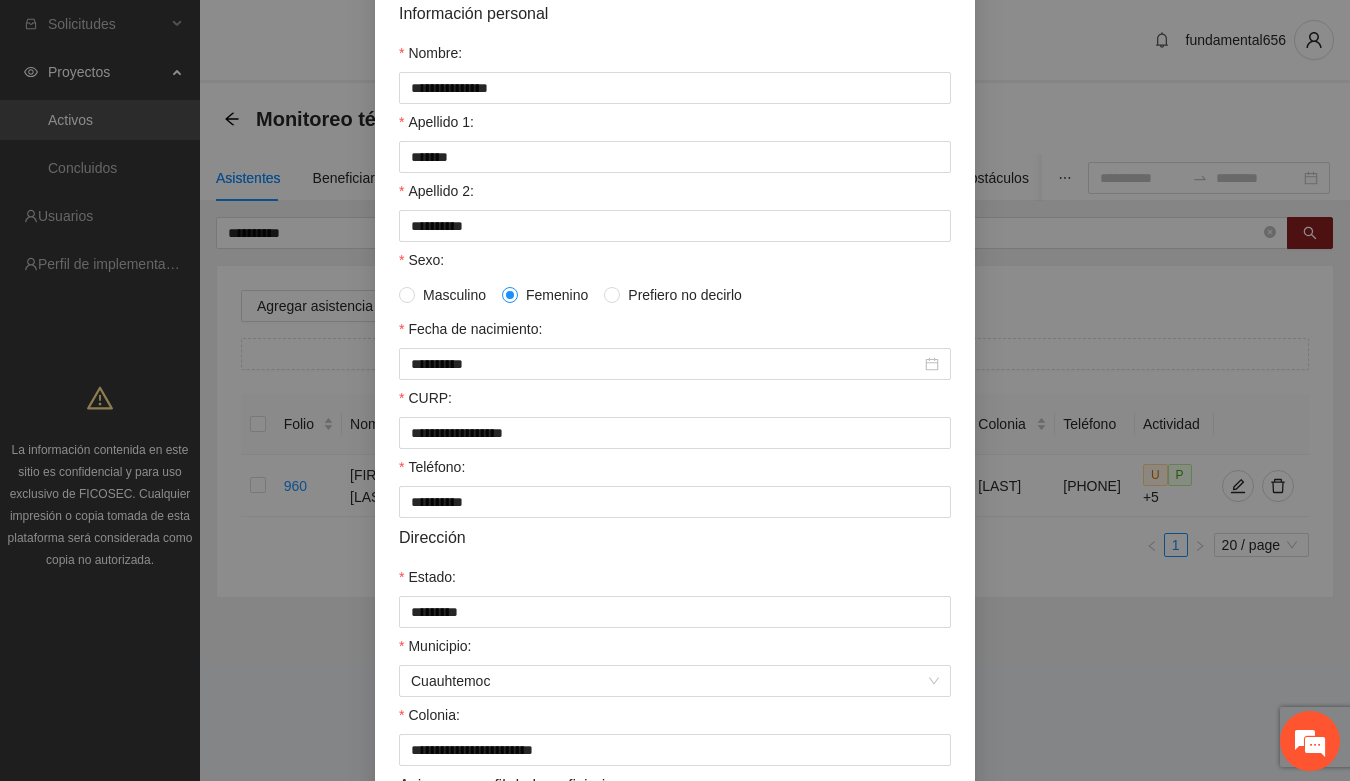 scroll, scrollTop: 125, scrollLeft: 0, axis: vertical 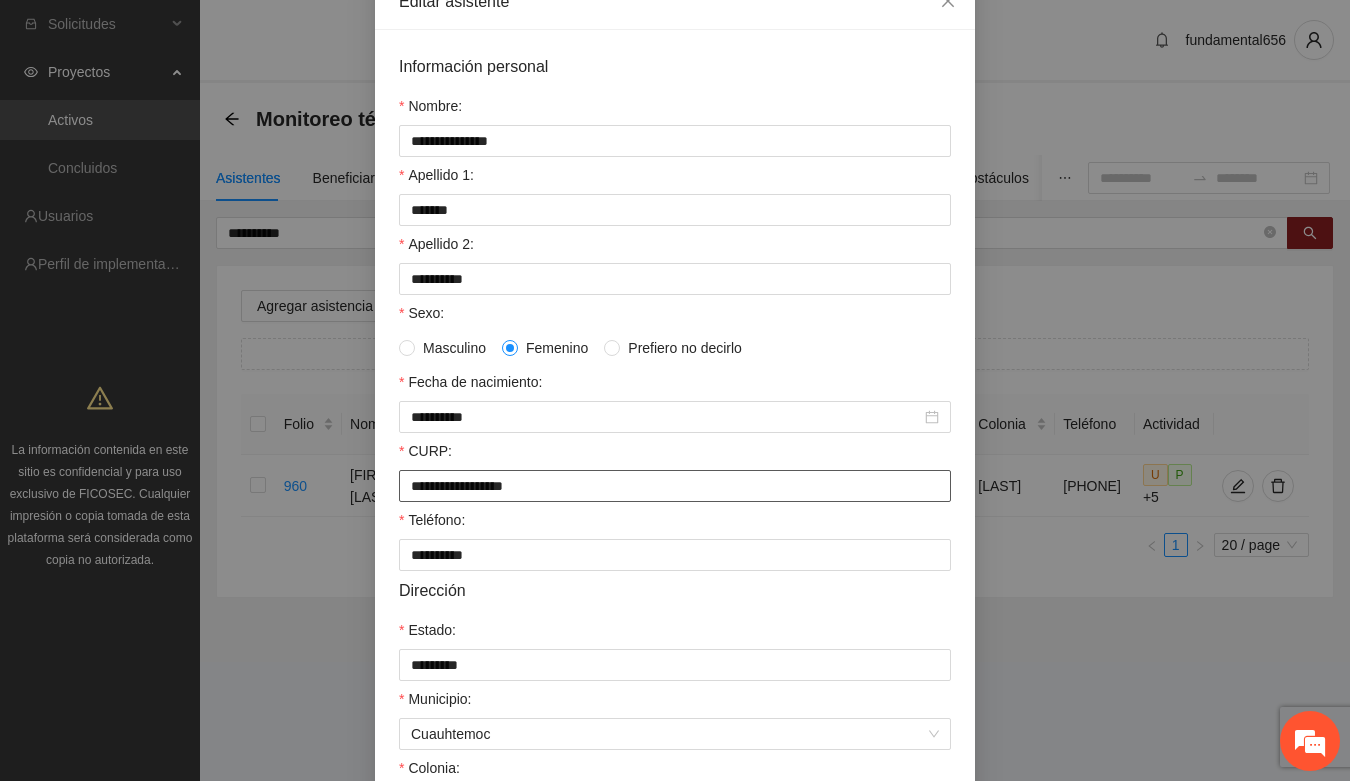 drag, startPoint x: 400, startPoint y: 500, endPoint x: 591, endPoint y: 507, distance: 191.12823 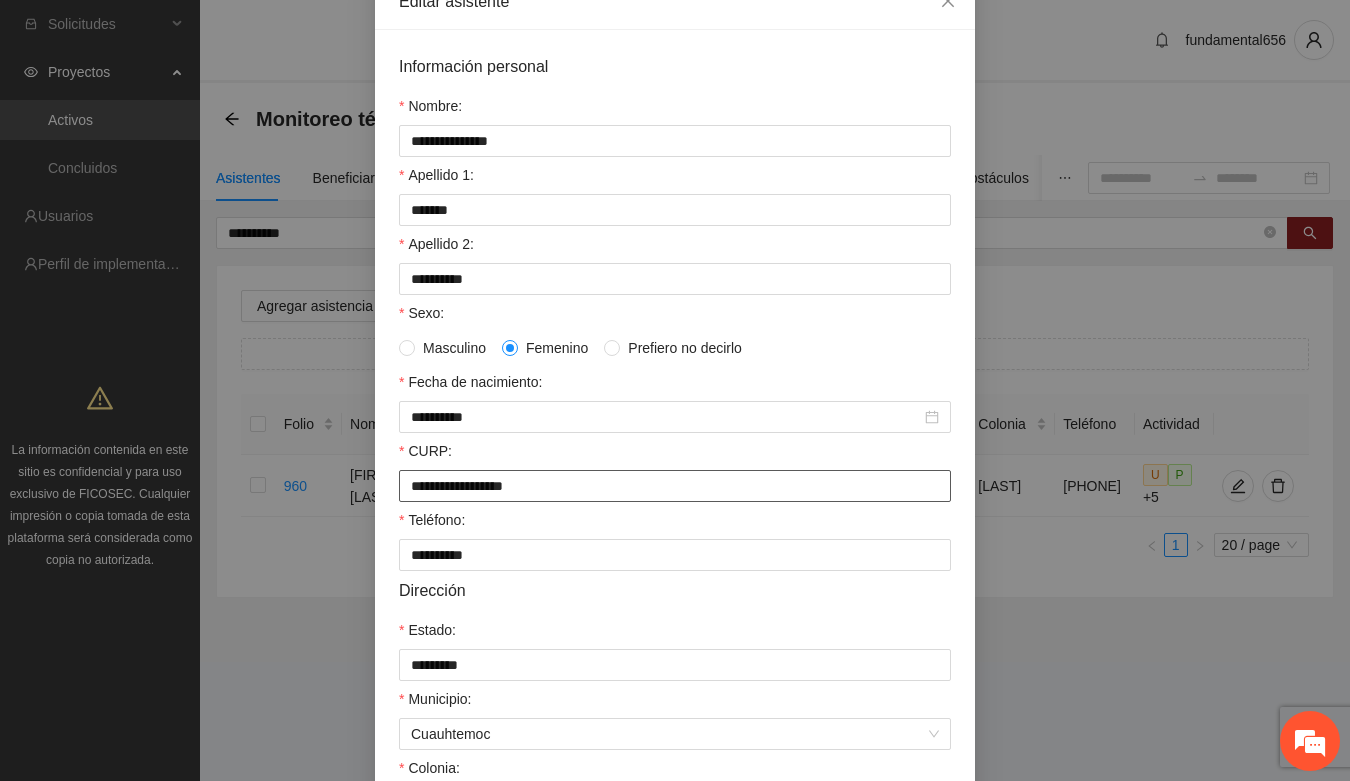 scroll, scrollTop: 0, scrollLeft: 0, axis: both 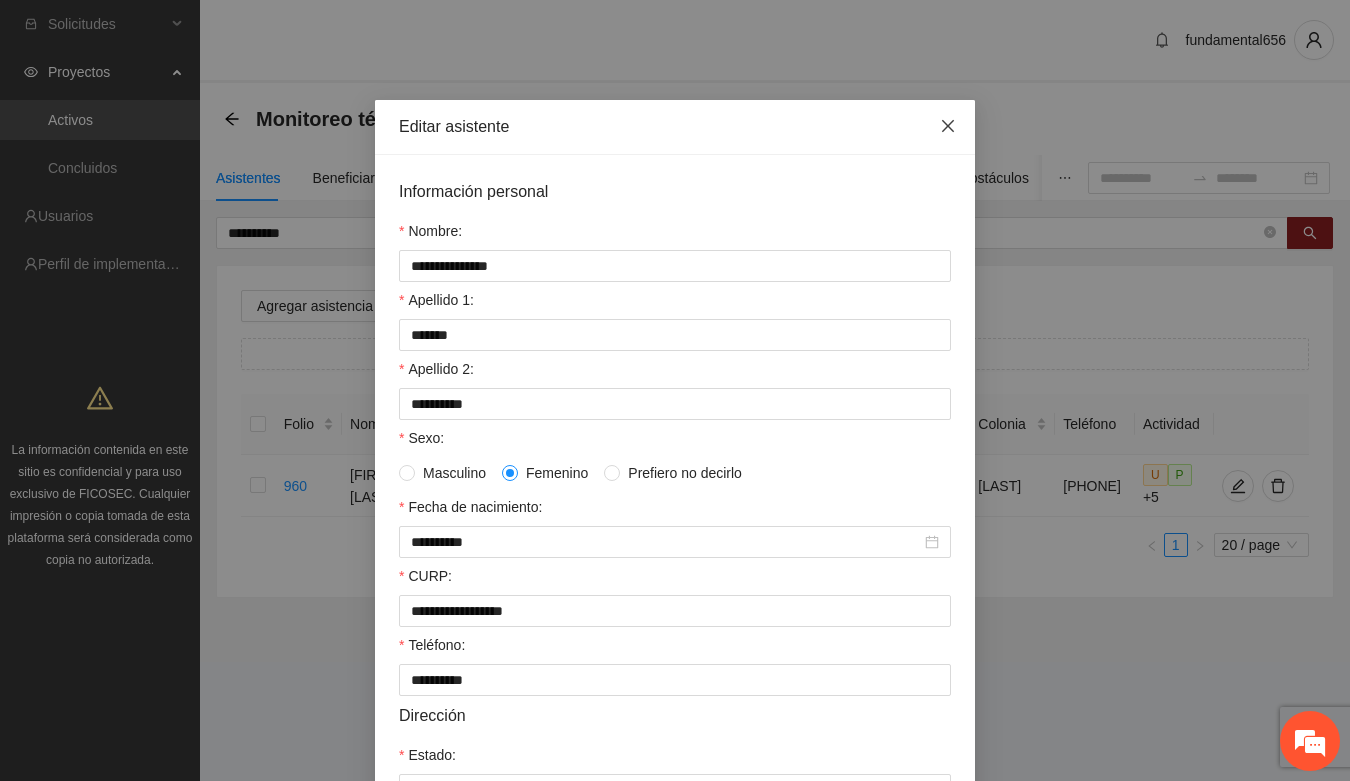 click 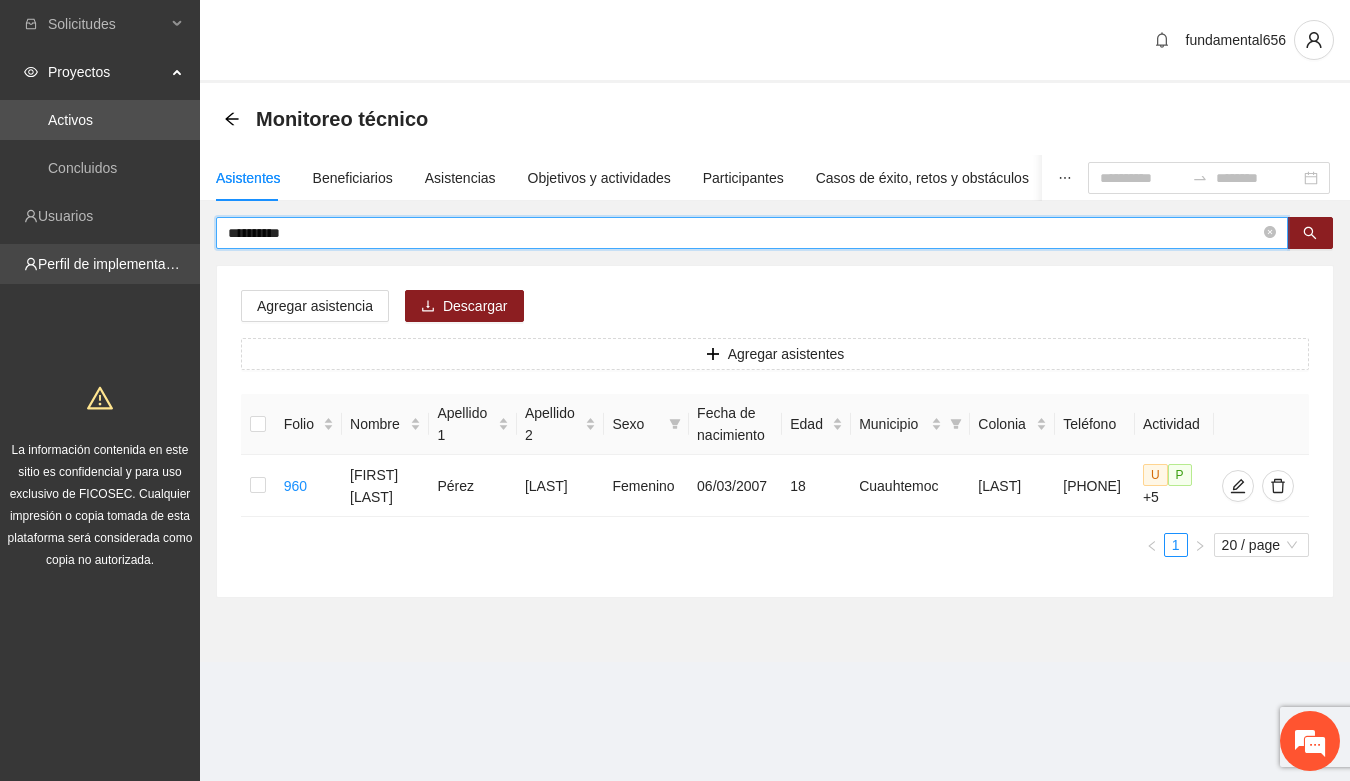 drag, startPoint x: 321, startPoint y: 232, endPoint x: 183, endPoint y: 246, distance: 138.70833 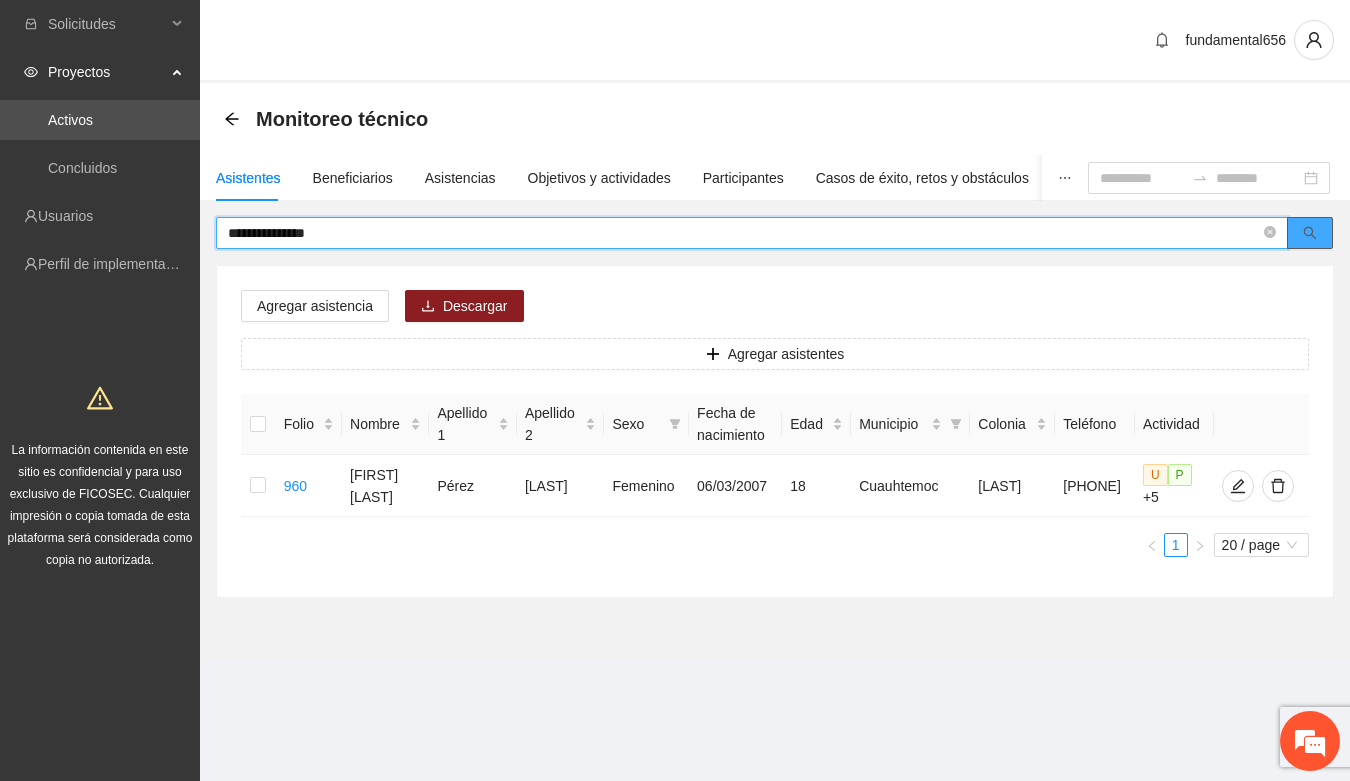 click at bounding box center (1310, 233) 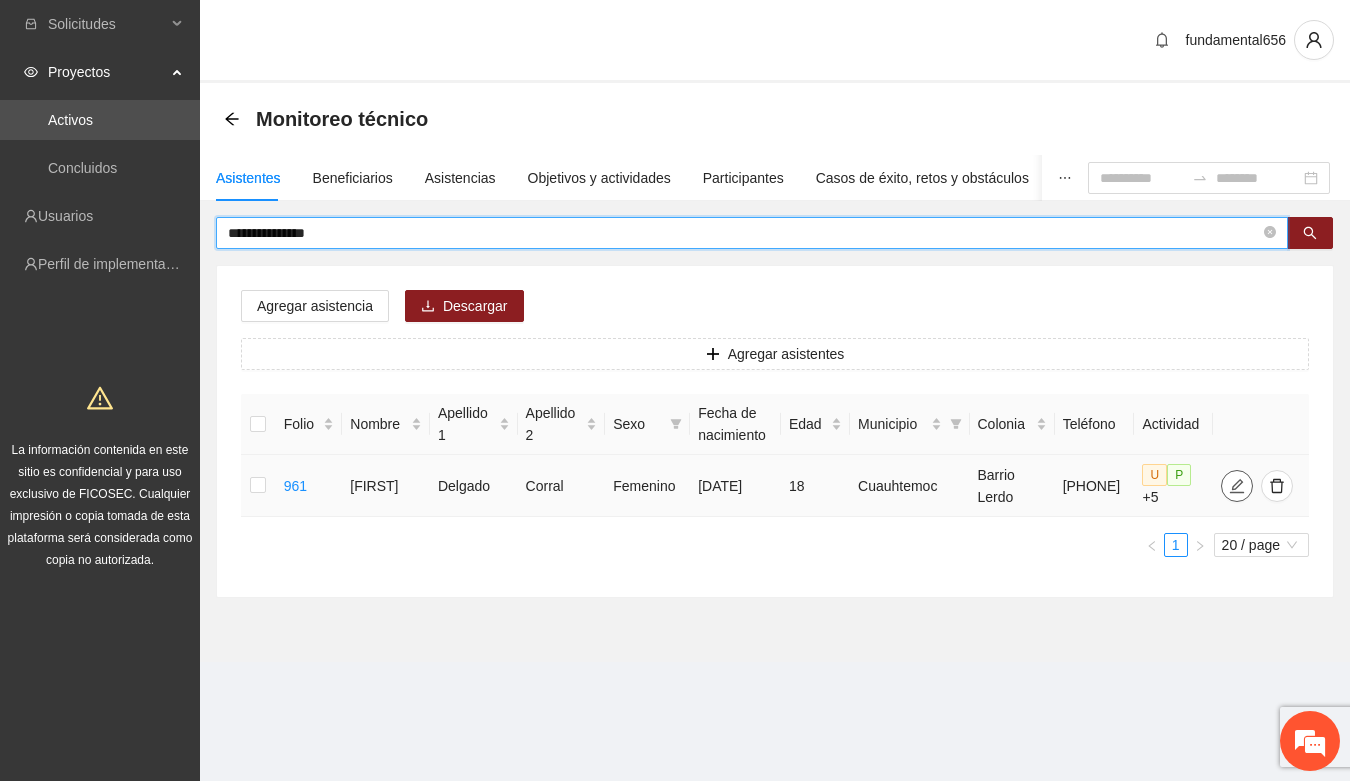 type on "**********" 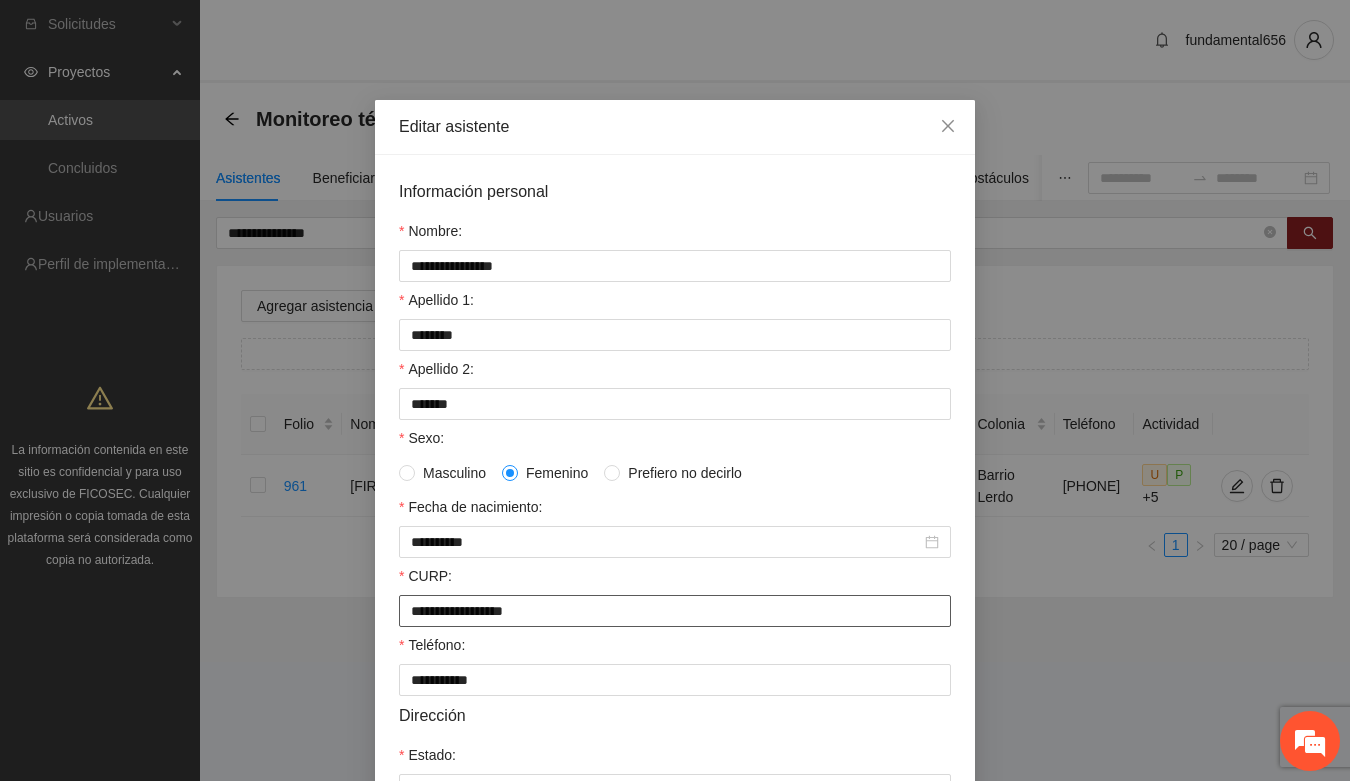 drag, startPoint x: 403, startPoint y: 616, endPoint x: 621, endPoint y: 645, distance: 219.92044 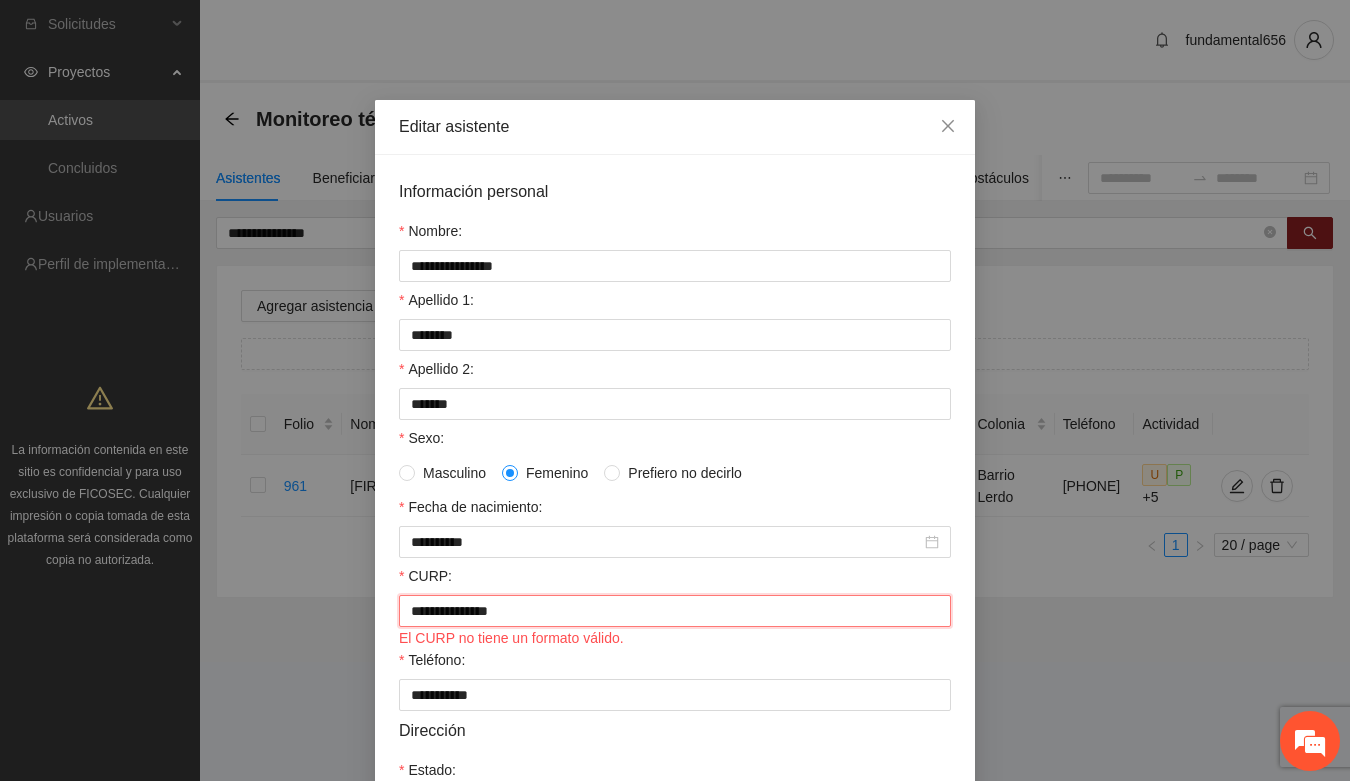type on "**********" 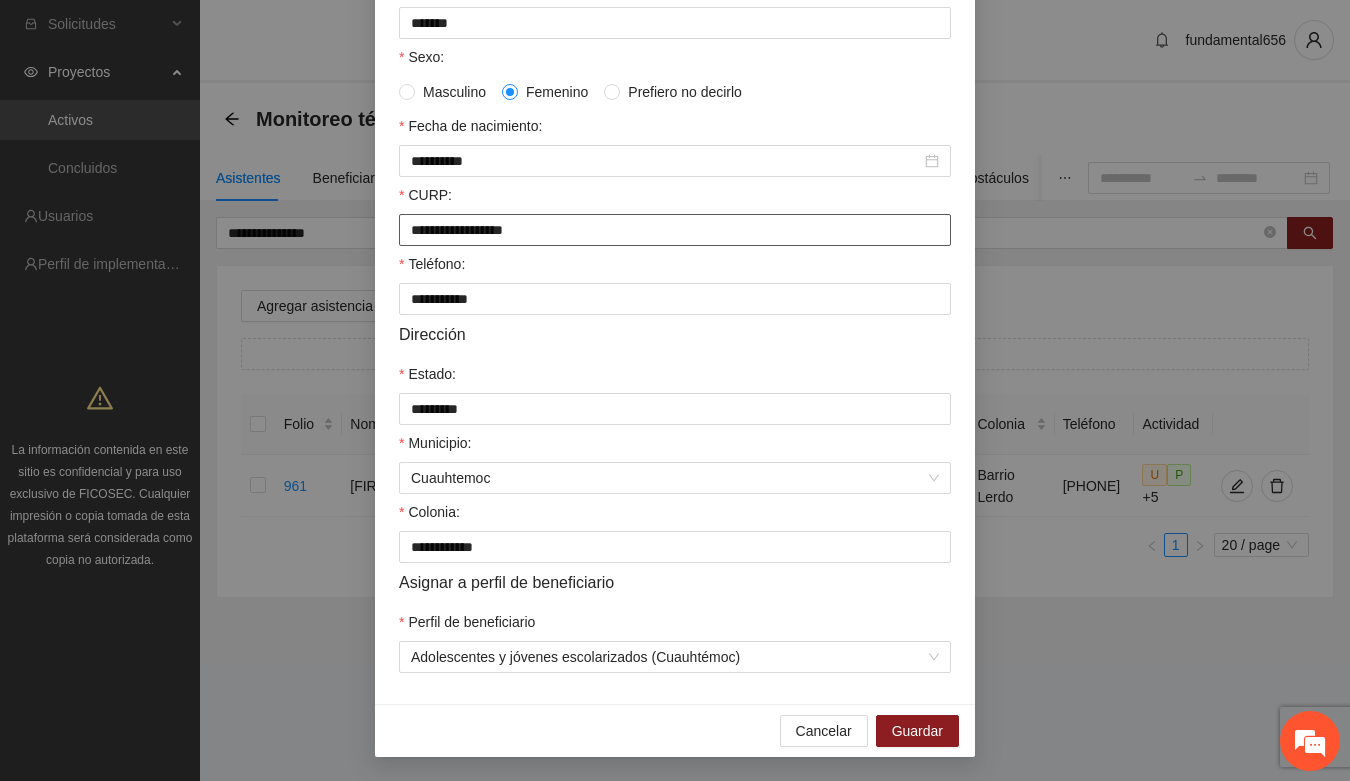 scroll, scrollTop: 396, scrollLeft: 0, axis: vertical 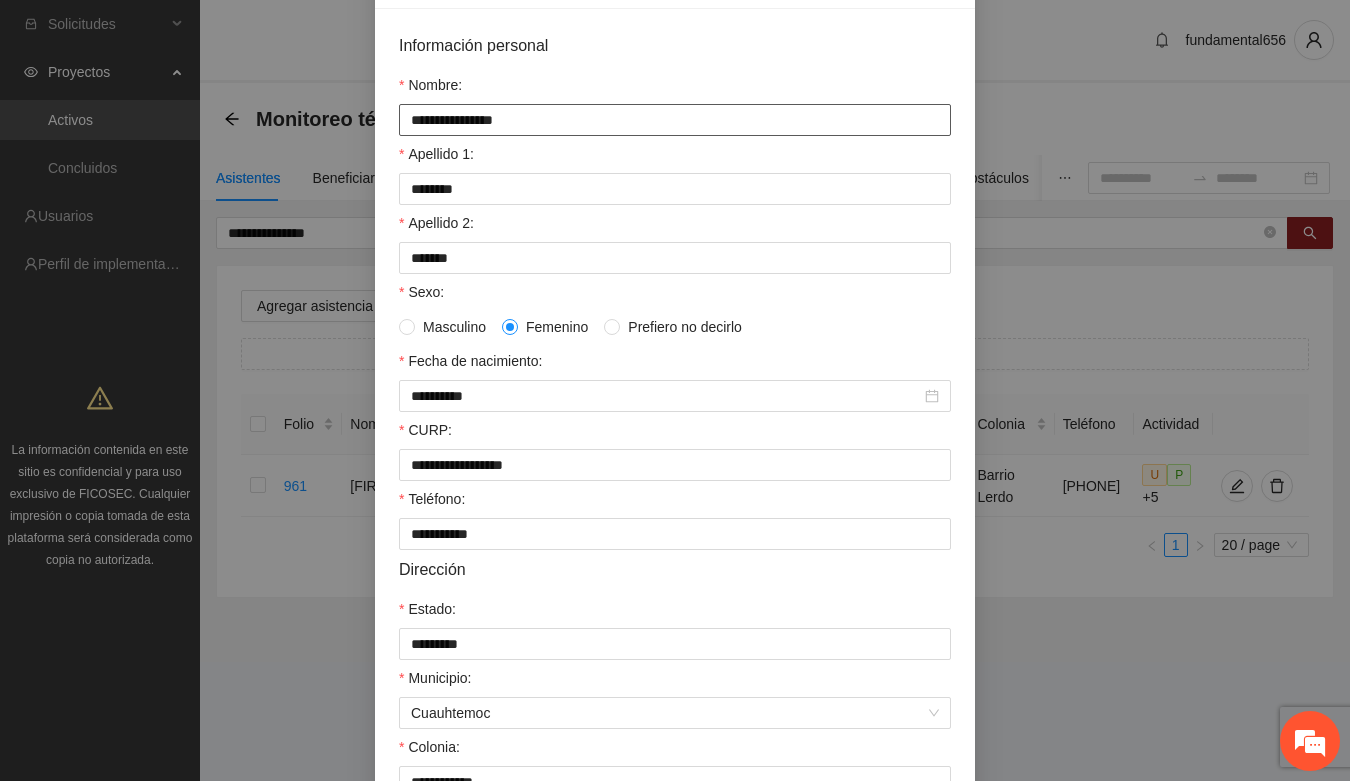 drag, startPoint x: 398, startPoint y: 127, endPoint x: 525, endPoint y: 127, distance: 127 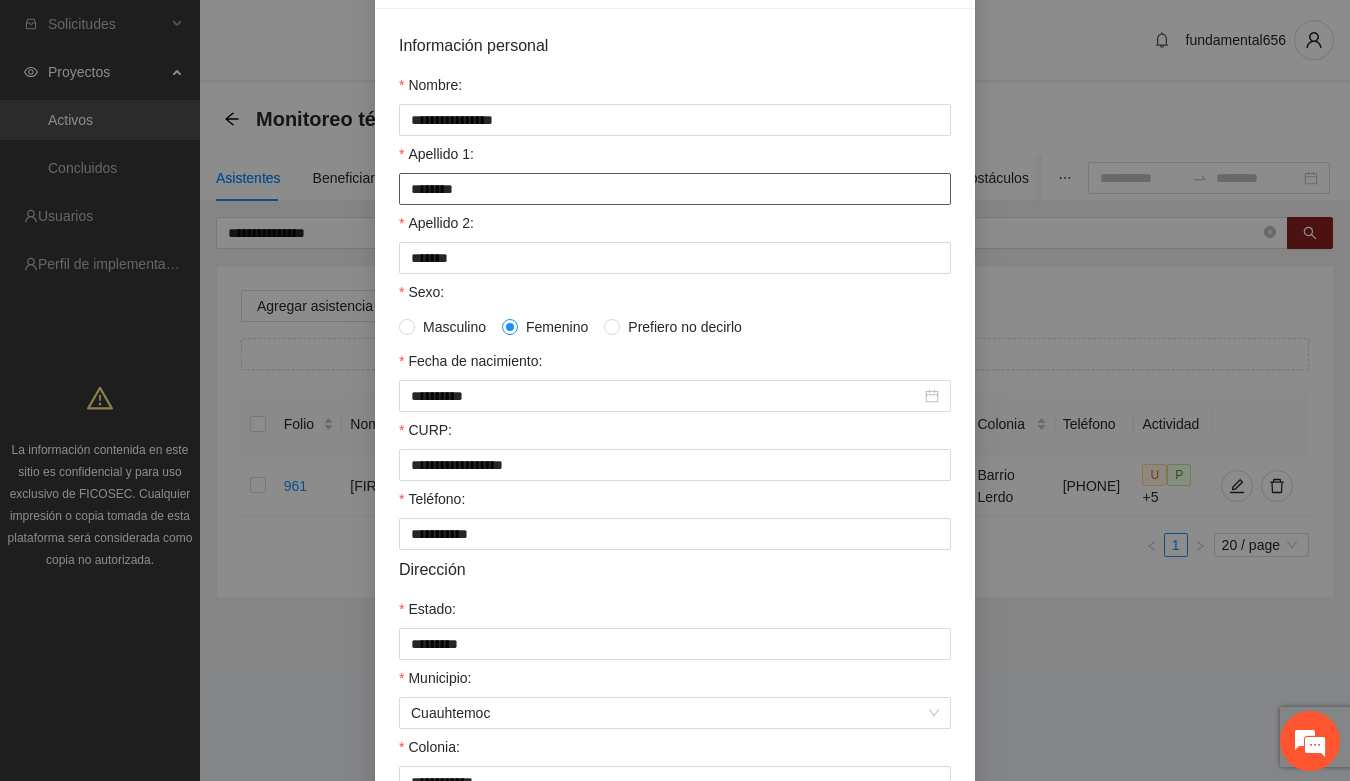 drag, startPoint x: 401, startPoint y: 198, endPoint x: 462, endPoint y: 195, distance: 61.073727 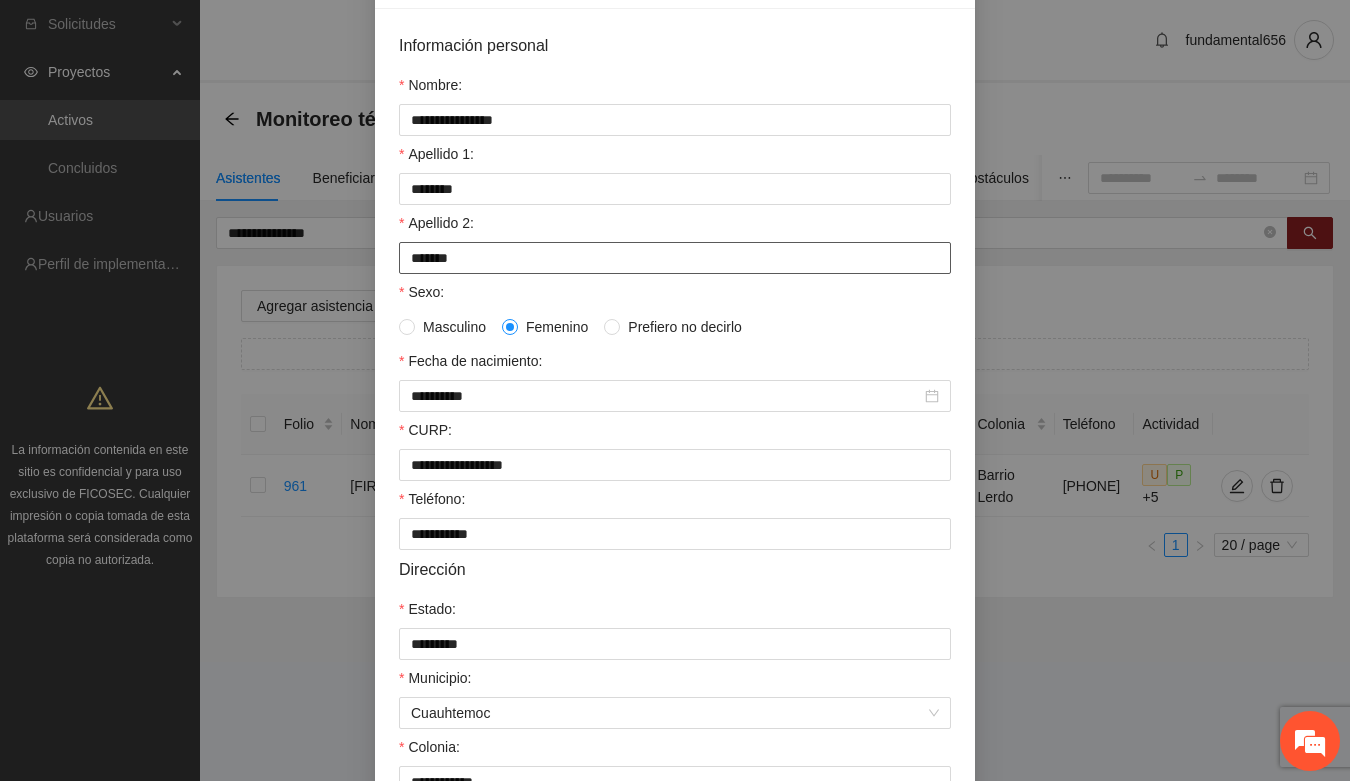 drag, startPoint x: 402, startPoint y: 261, endPoint x: 455, endPoint y: 261, distance: 53 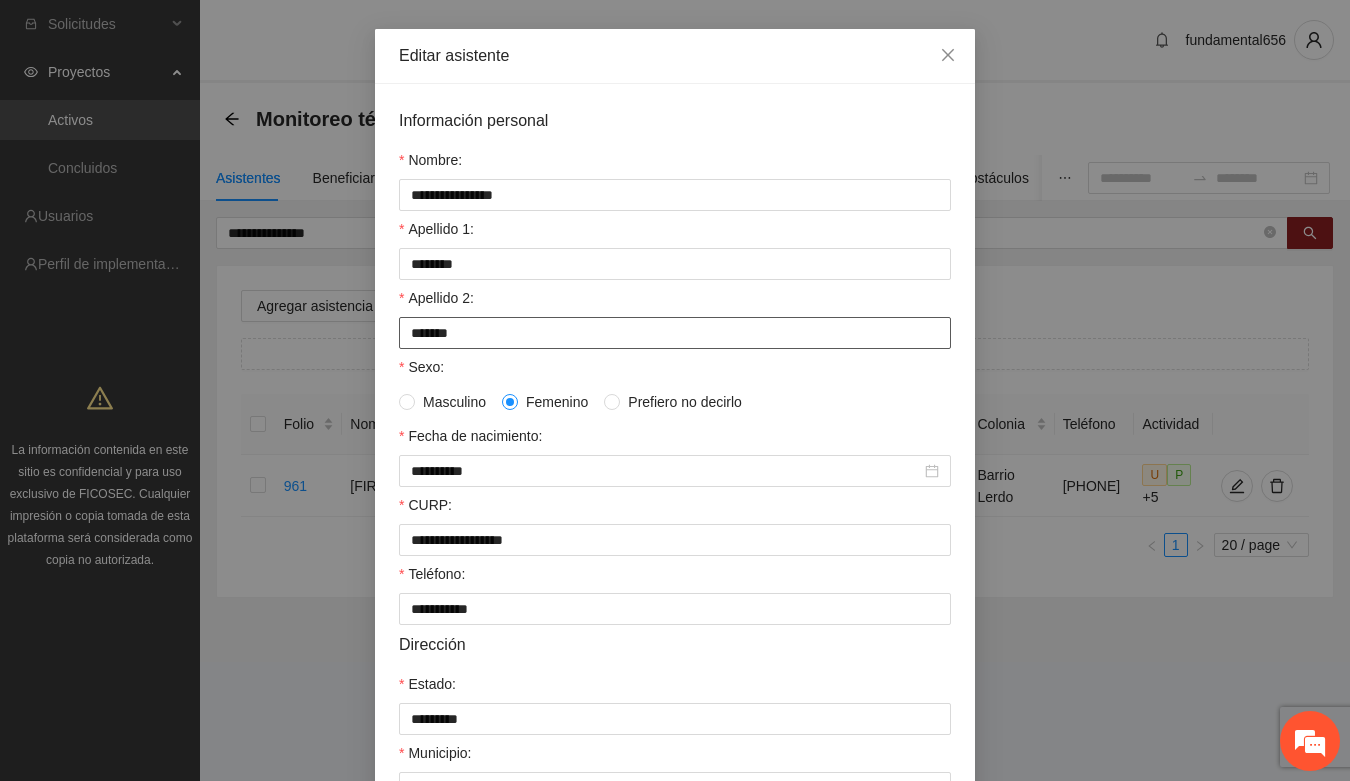 scroll, scrollTop: 0, scrollLeft: 0, axis: both 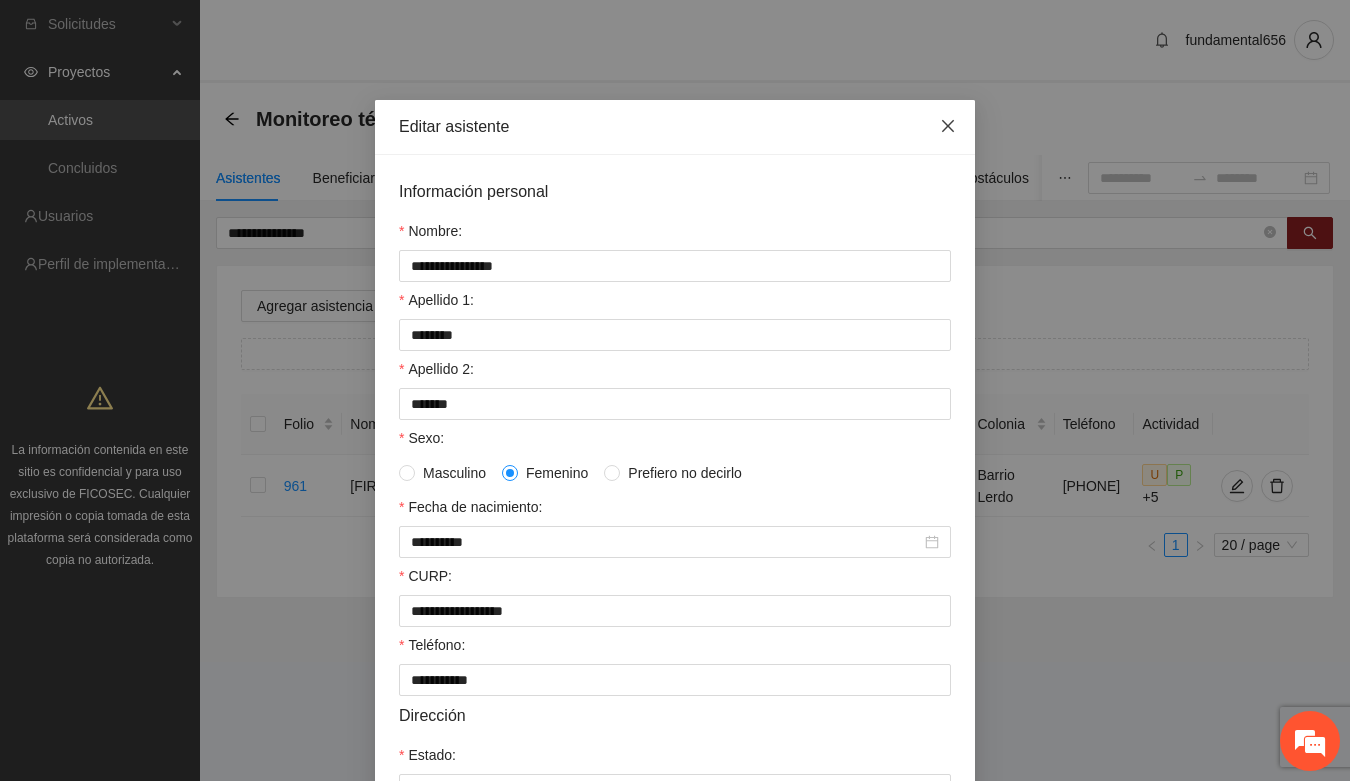 click at bounding box center (948, 127) 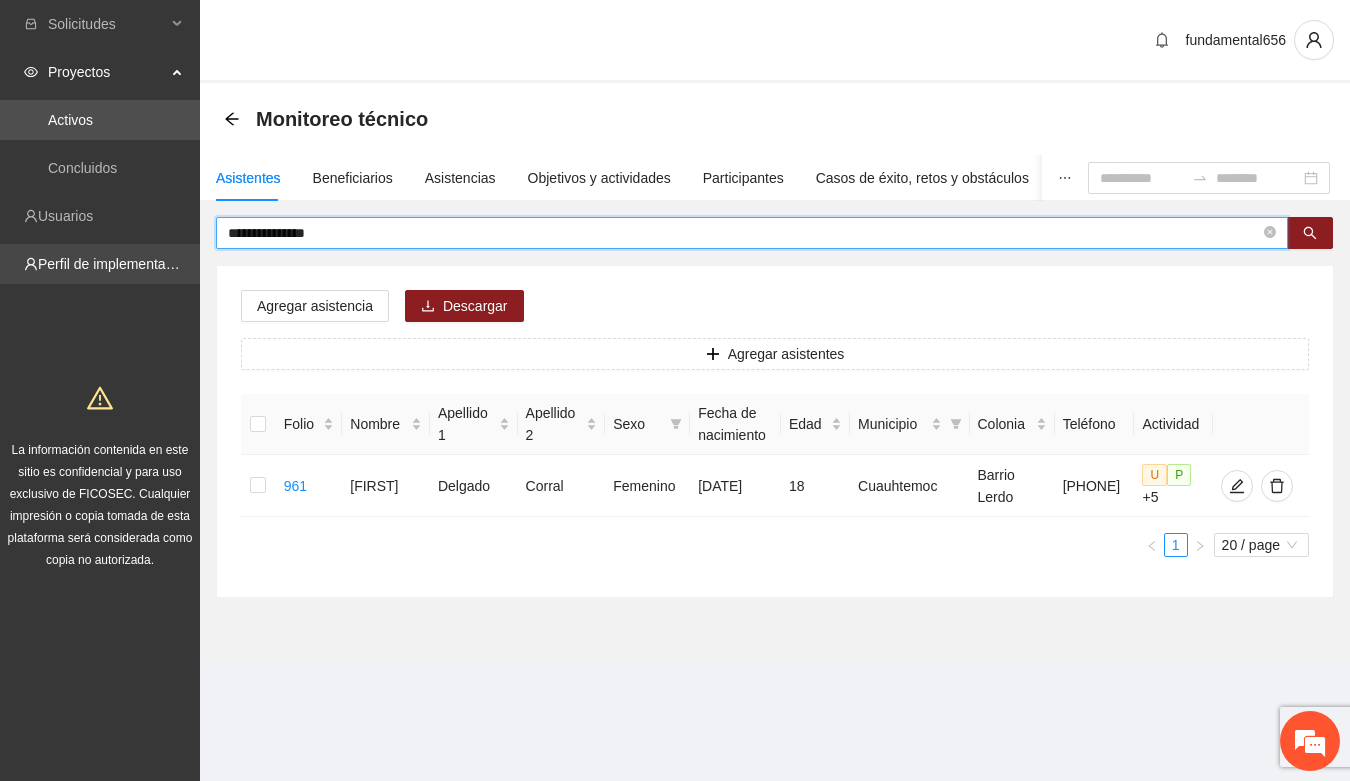 drag, startPoint x: 368, startPoint y: 238, endPoint x: 195, endPoint y: 267, distance: 175.4138 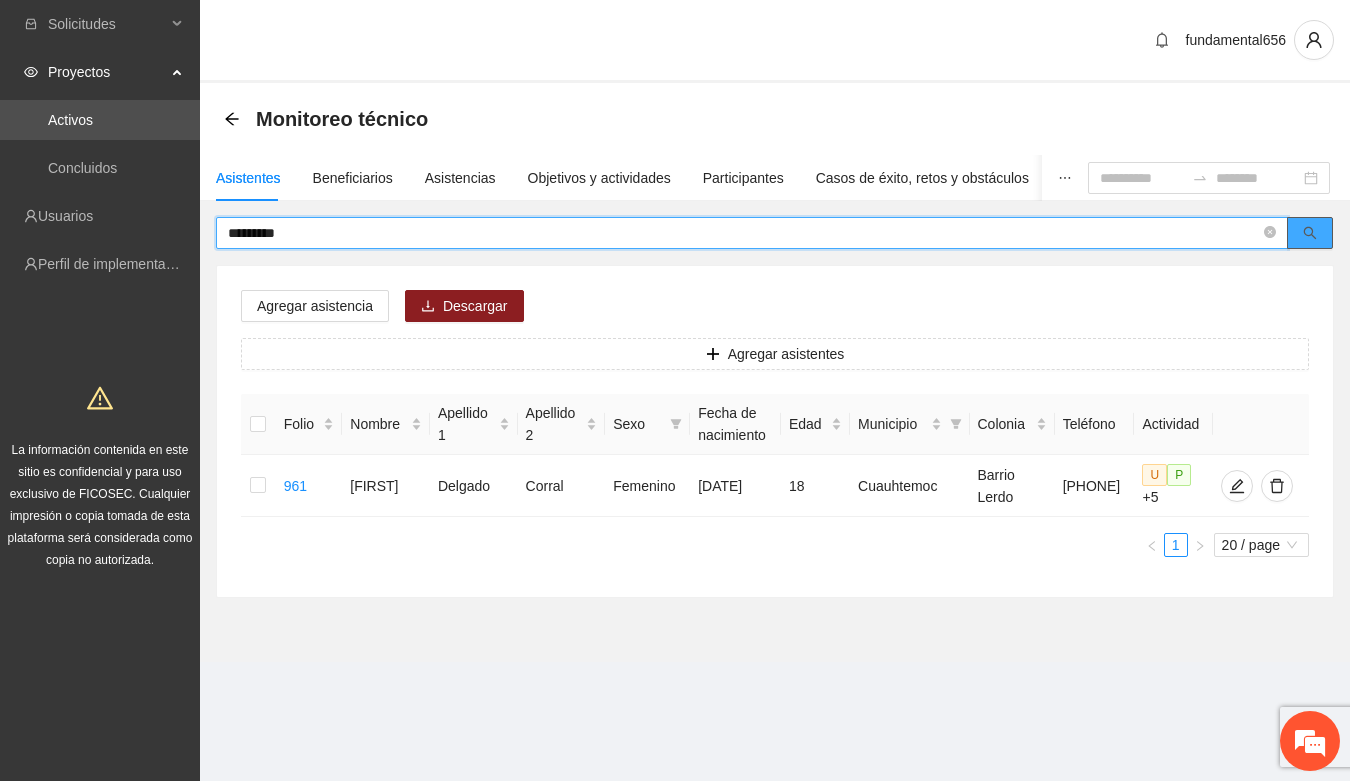 click 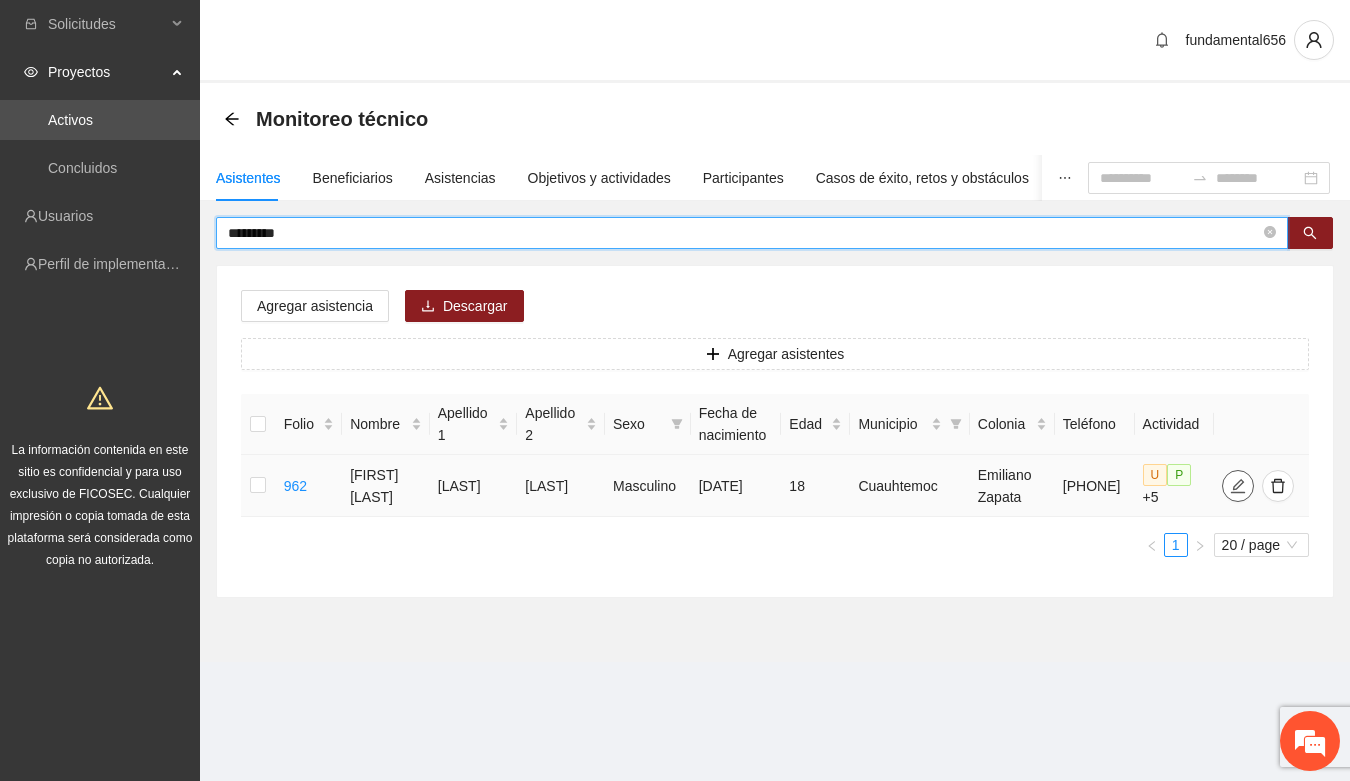 click 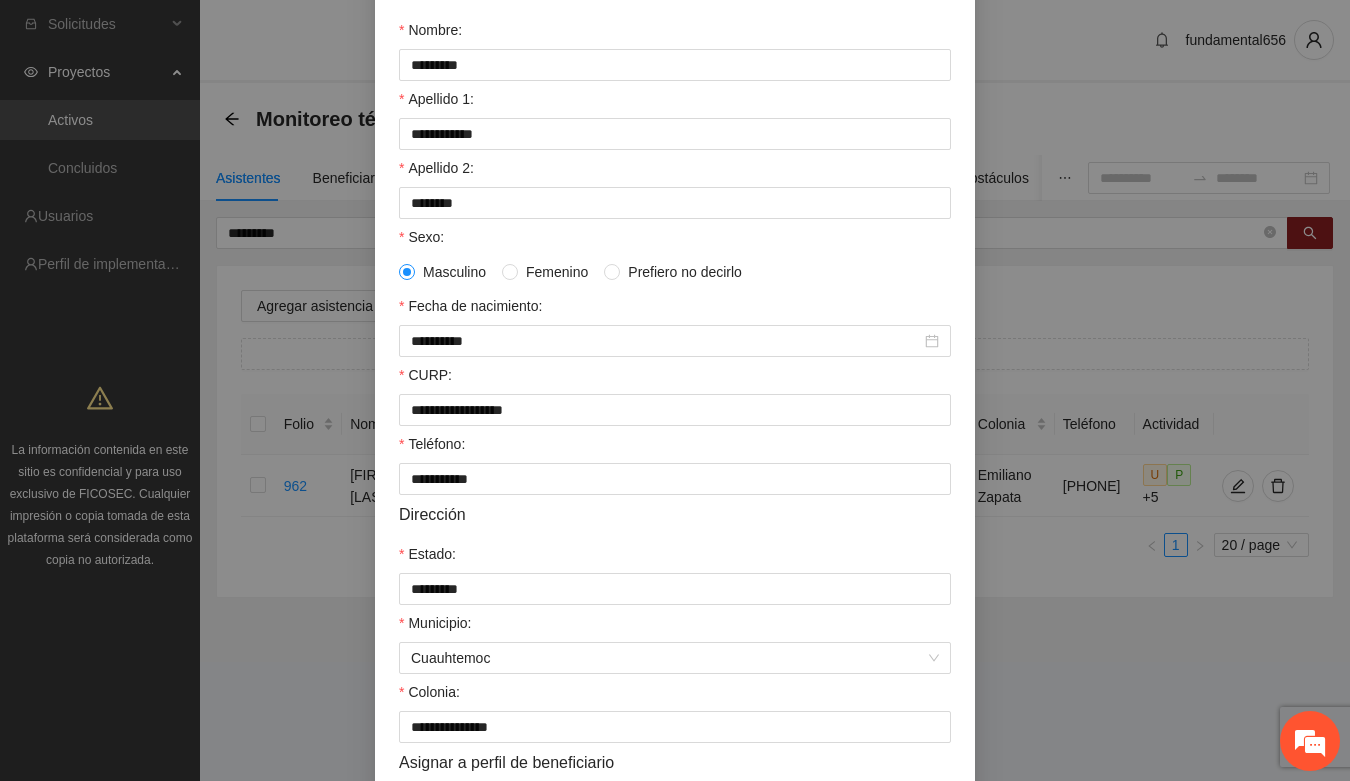 scroll, scrollTop: 0, scrollLeft: 0, axis: both 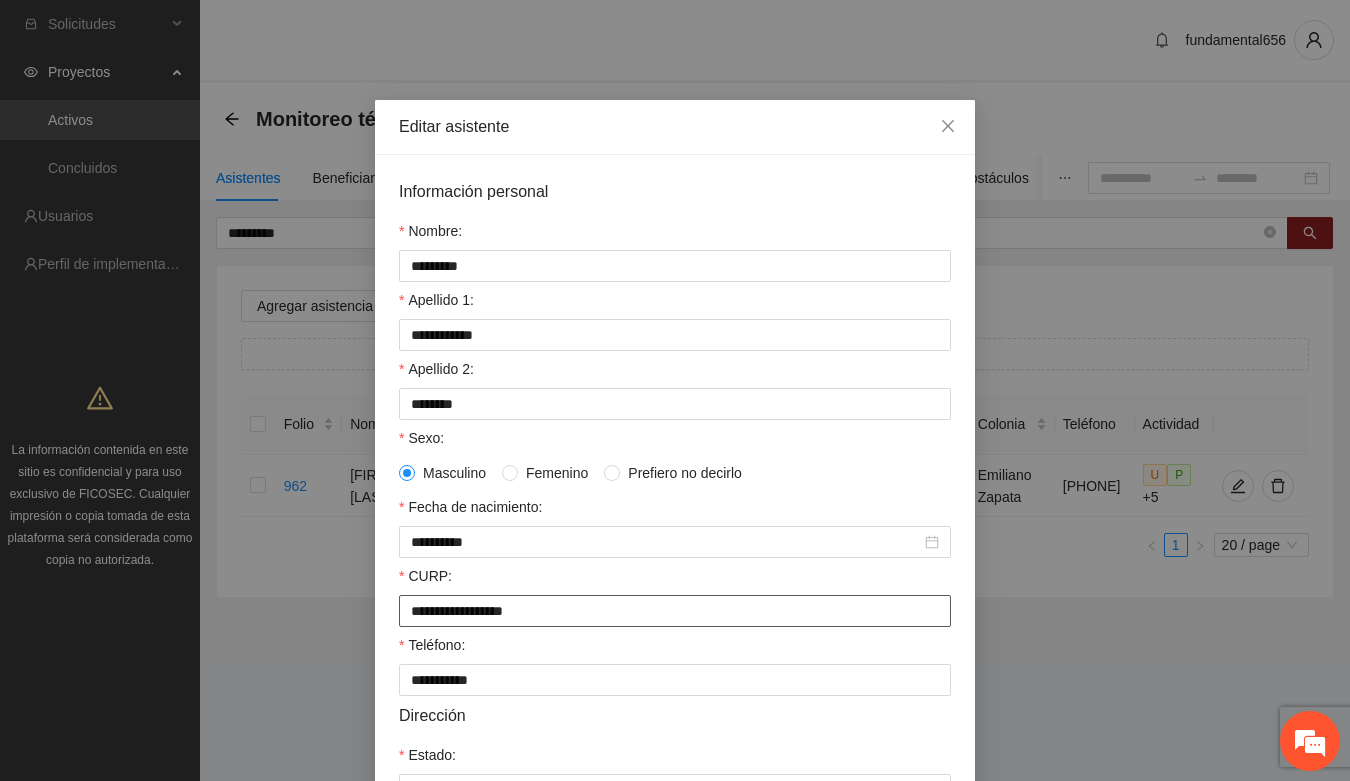 drag, startPoint x: 401, startPoint y: 627, endPoint x: 572, endPoint y: 623, distance: 171.04678 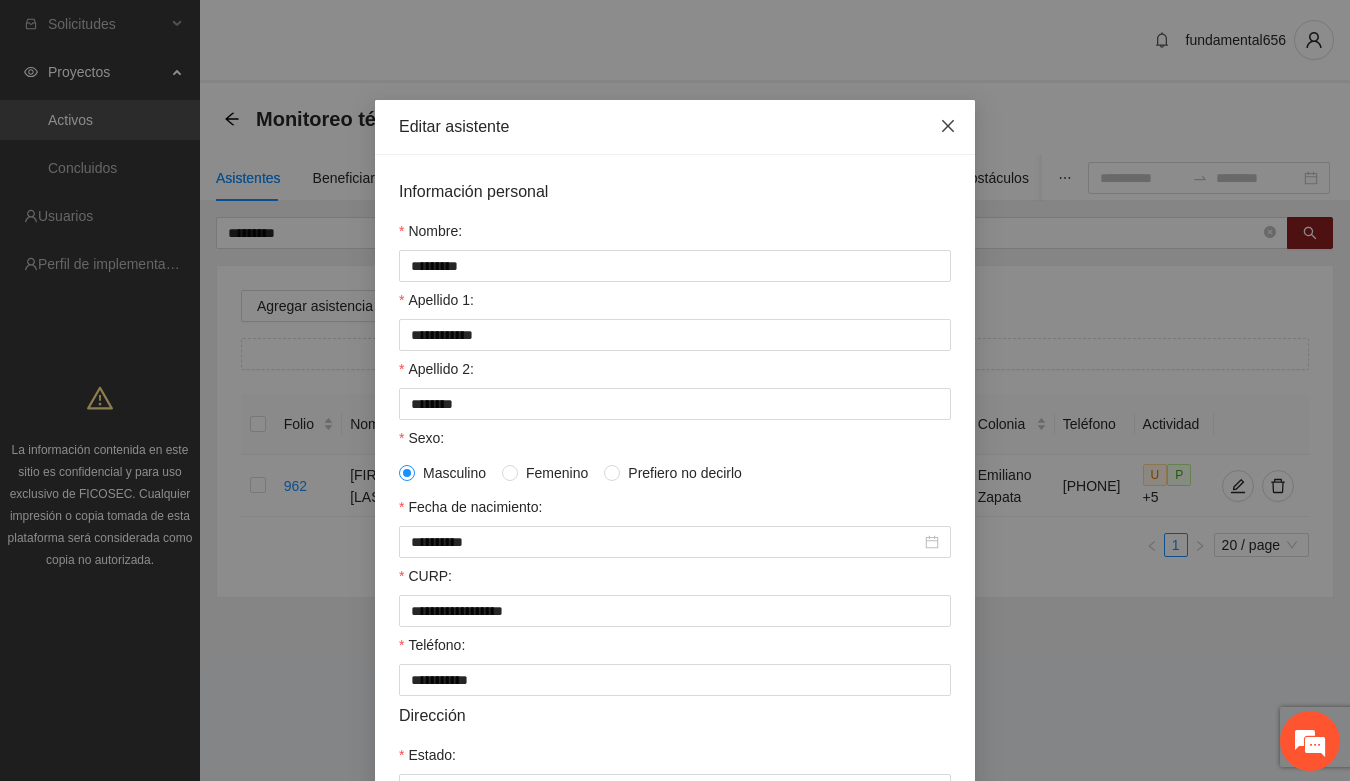 click 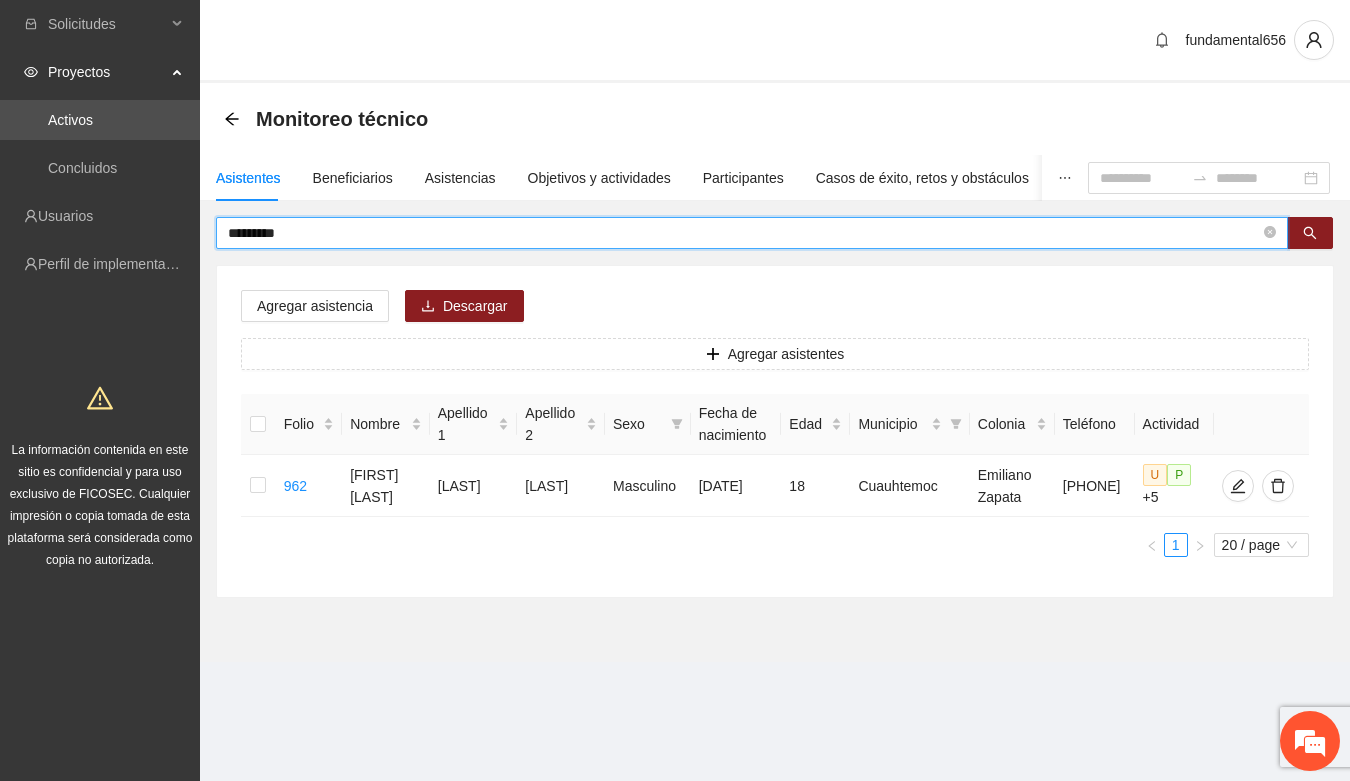 drag, startPoint x: 321, startPoint y: 226, endPoint x: 203, endPoint y: 242, distance: 119.0798 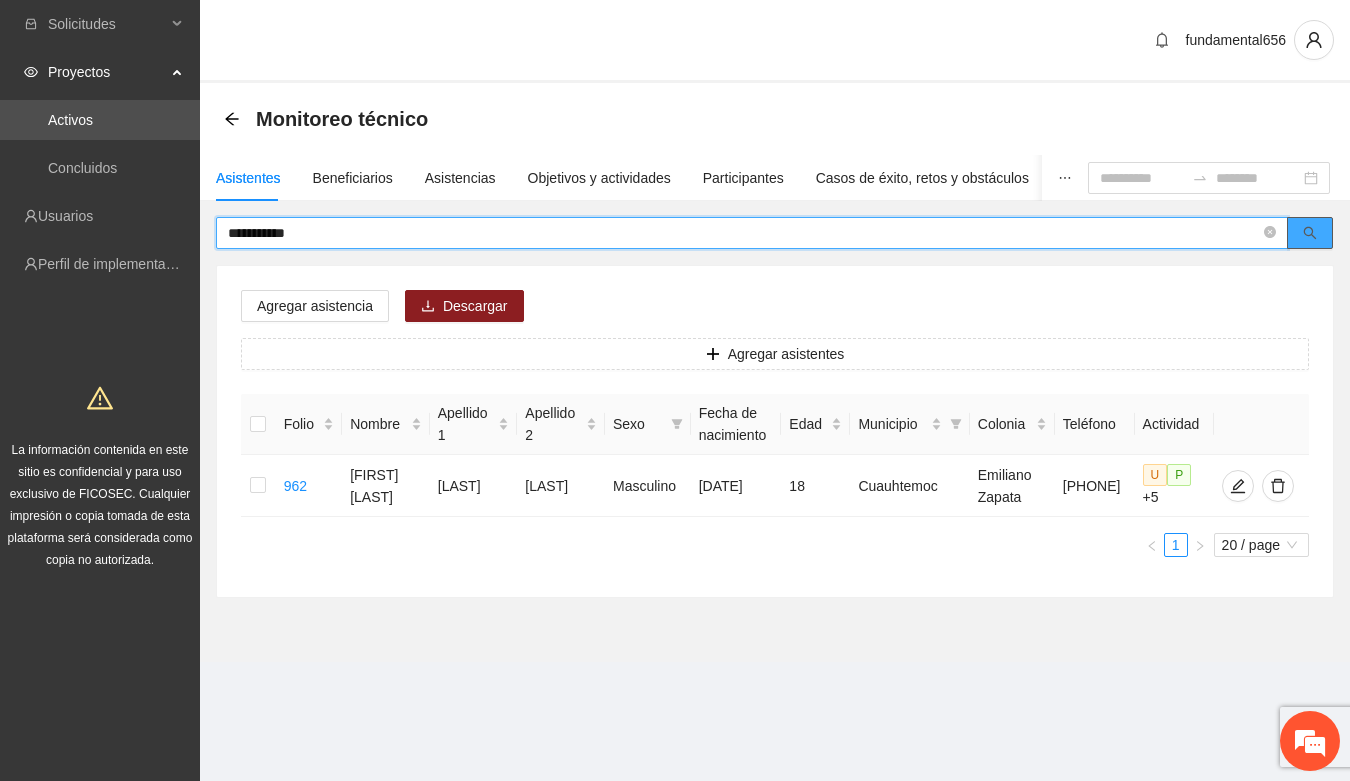 click 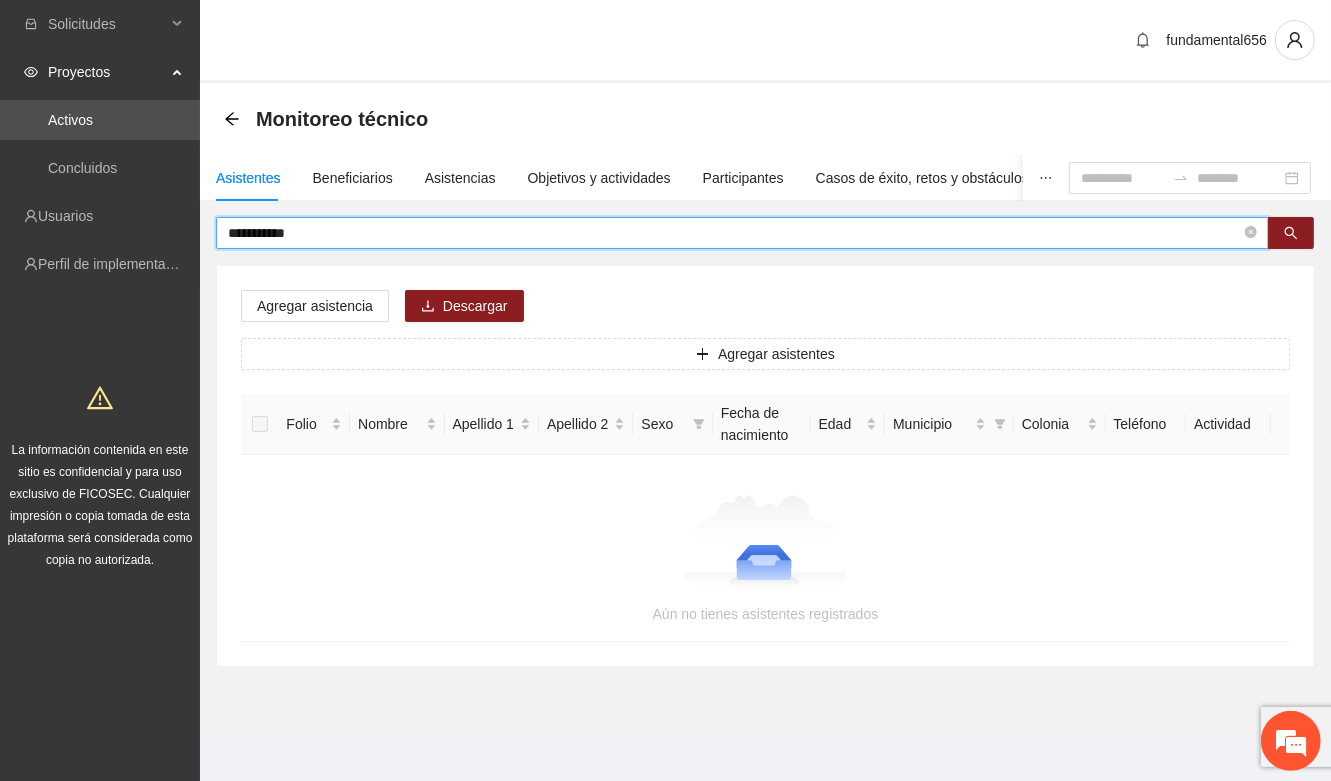 drag, startPoint x: 322, startPoint y: 236, endPoint x: 217, endPoint y: 243, distance: 105.23308 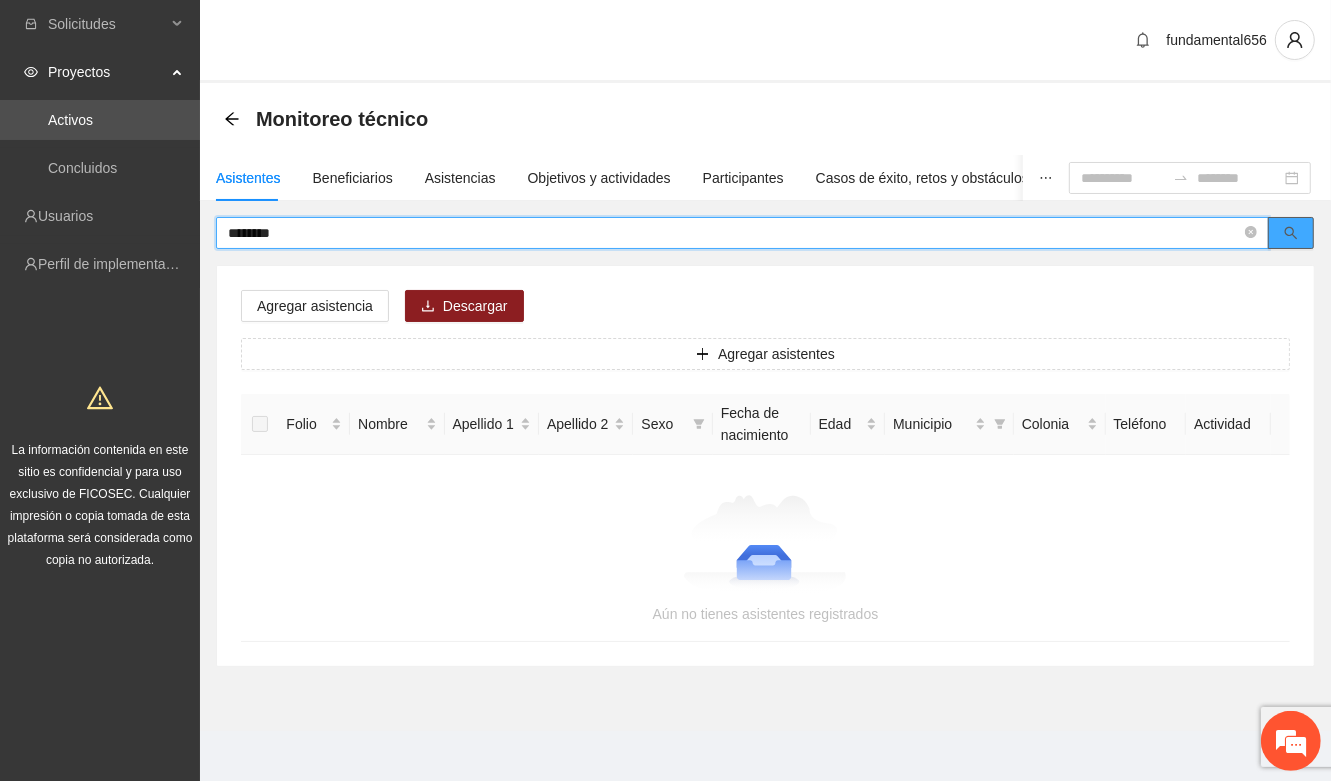 click 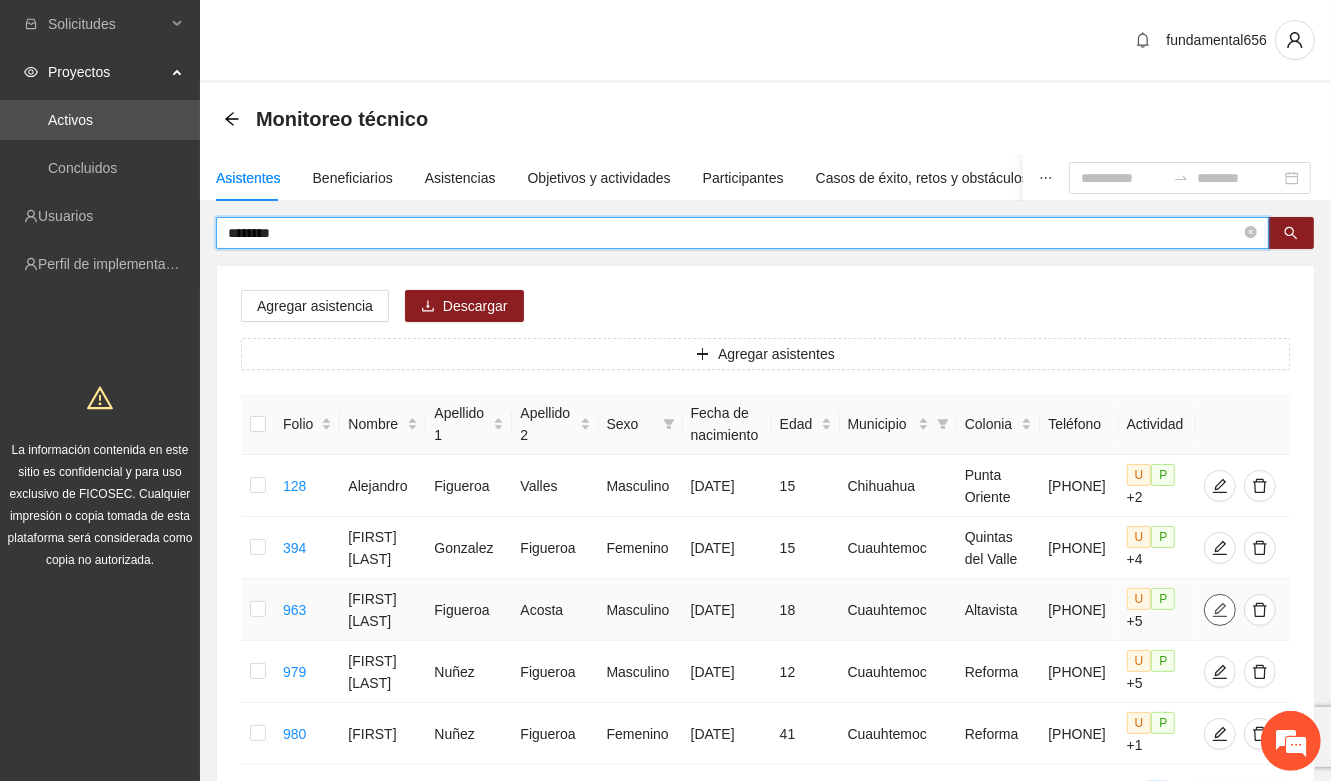 click 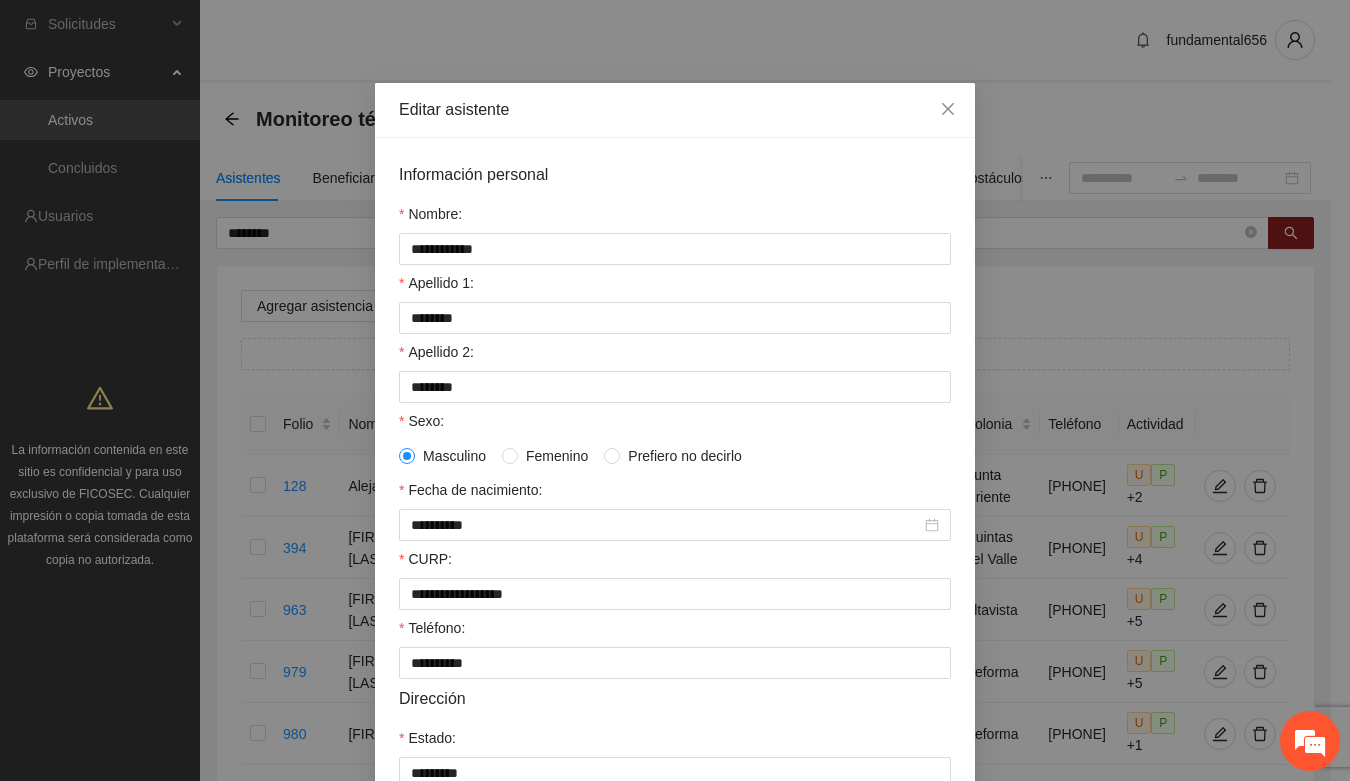 scroll, scrollTop: 0, scrollLeft: 0, axis: both 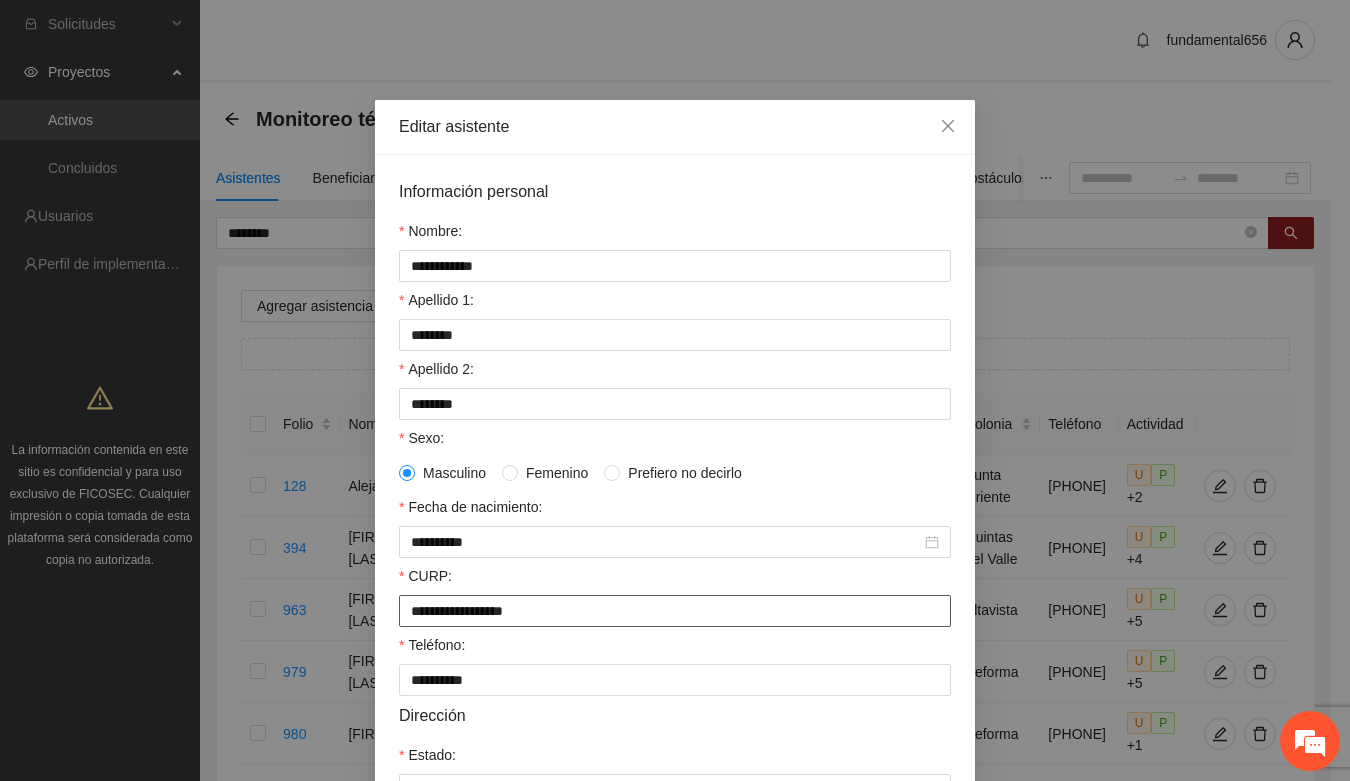 drag, startPoint x: 405, startPoint y: 618, endPoint x: 576, endPoint y: 618, distance: 171 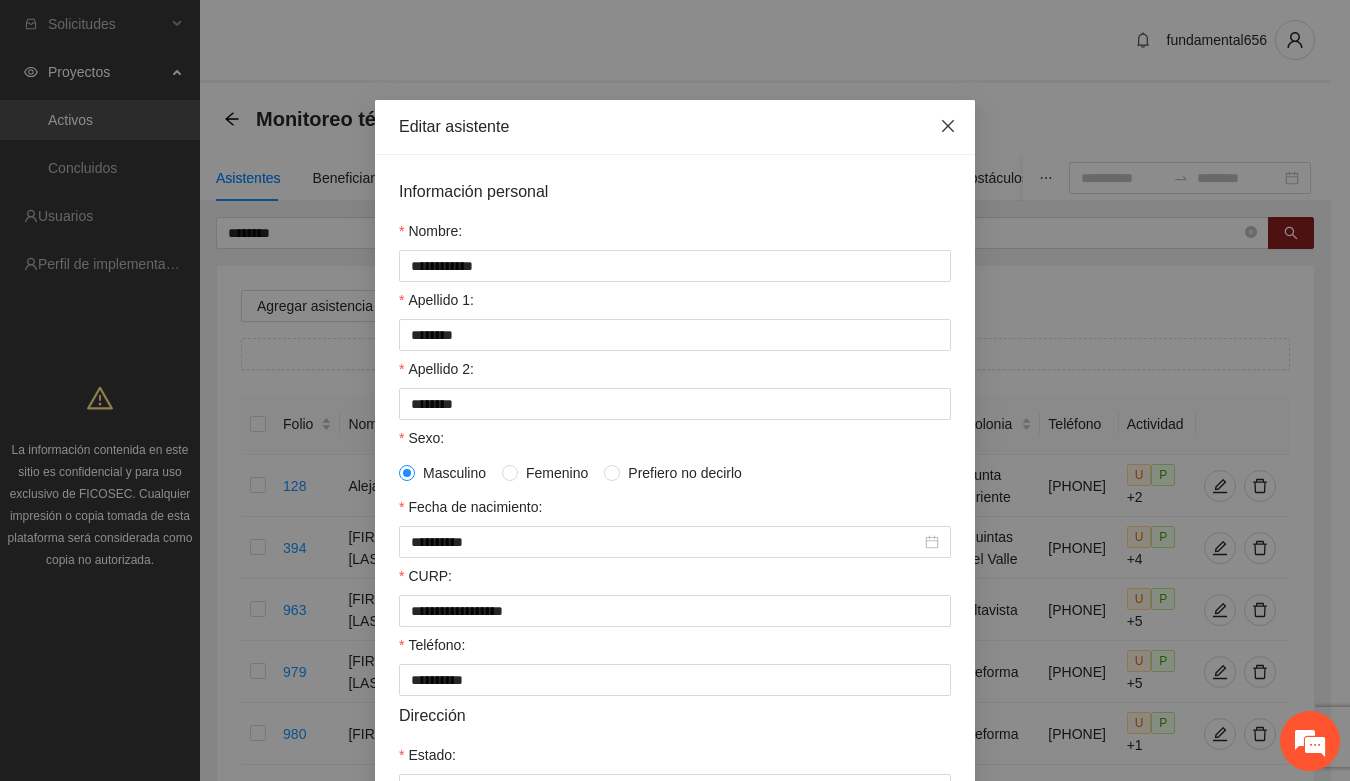 click 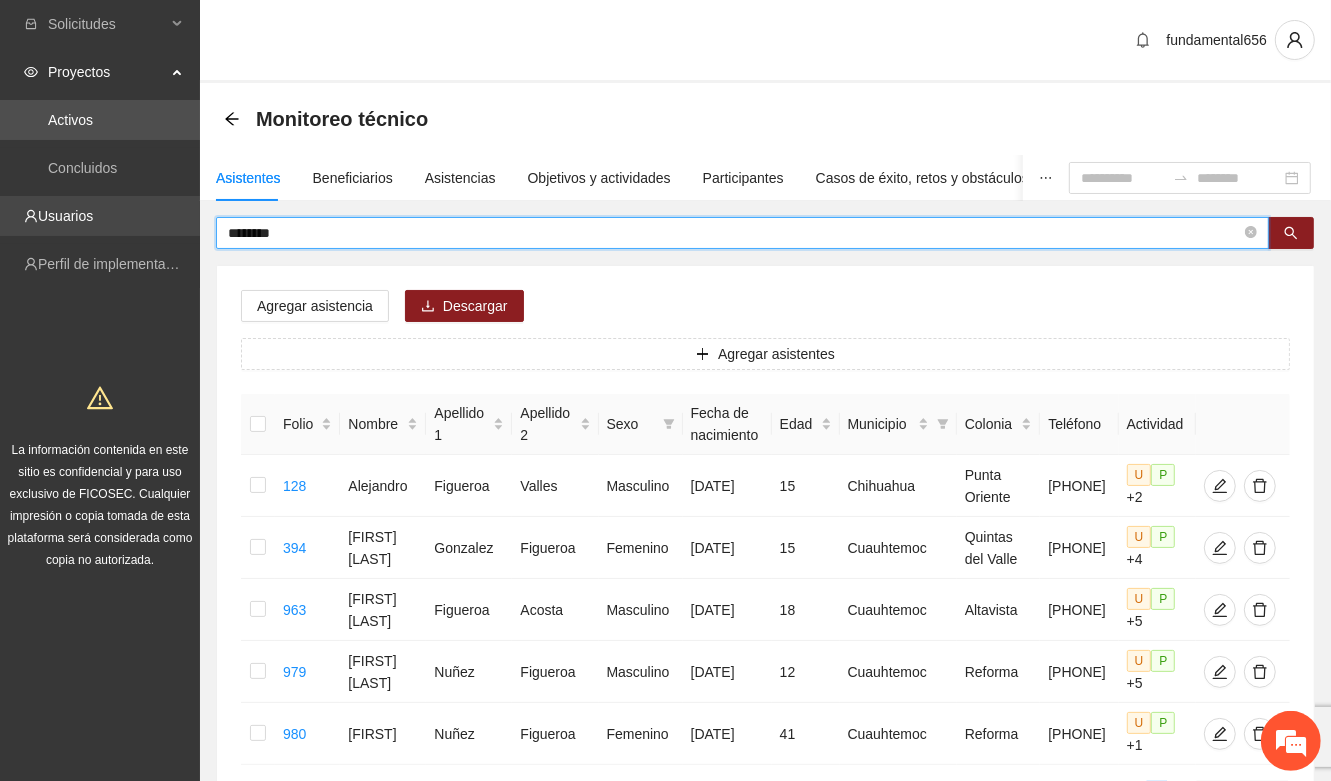 drag, startPoint x: 306, startPoint y: 237, endPoint x: 191, endPoint y: 235, distance: 115.01739 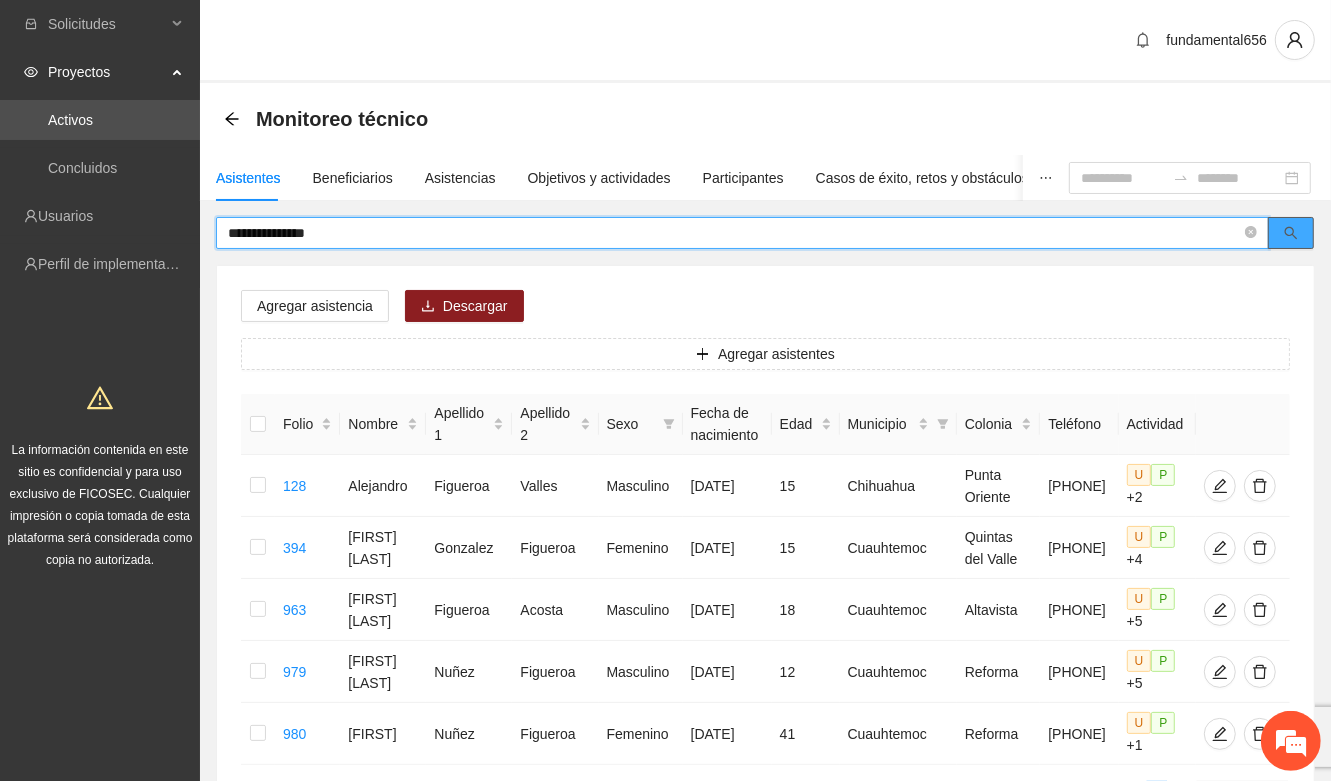 click 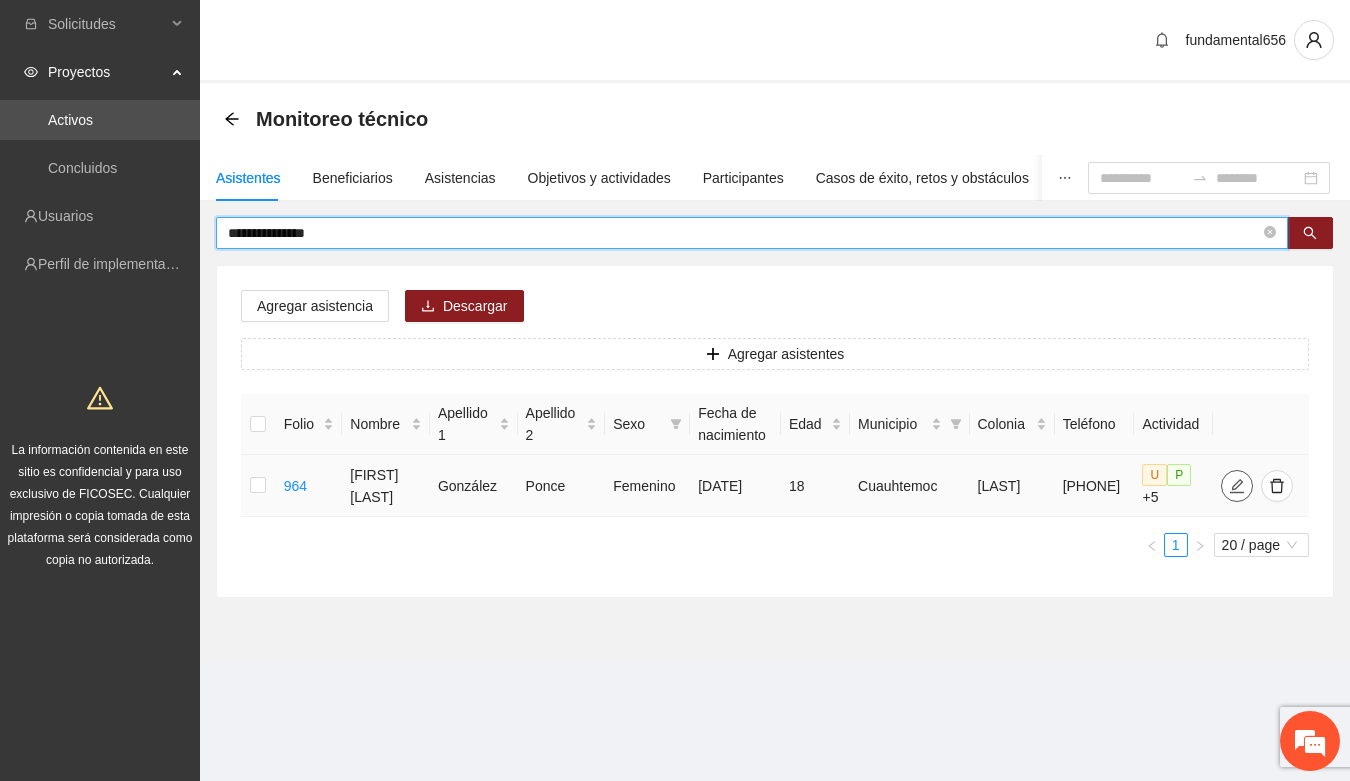 click 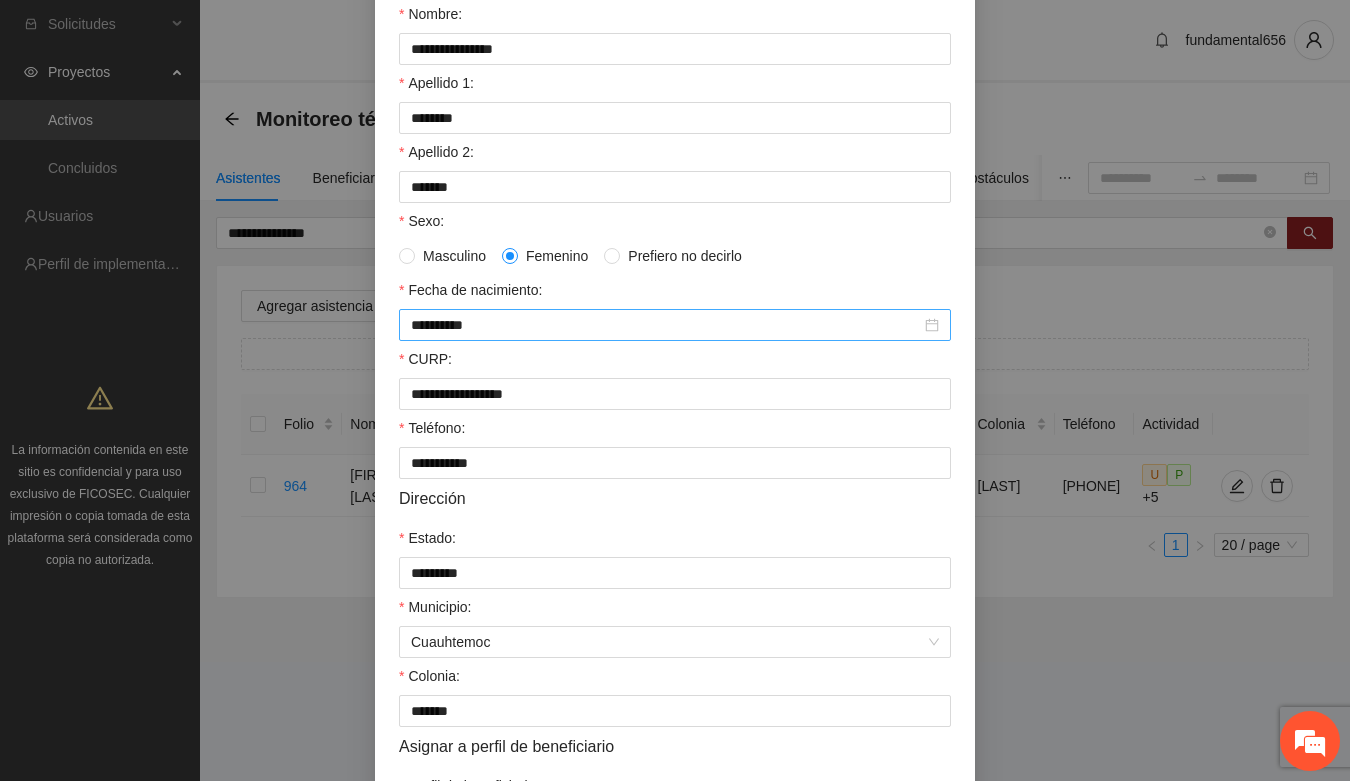 scroll, scrollTop: 0, scrollLeft: 0, axis: both 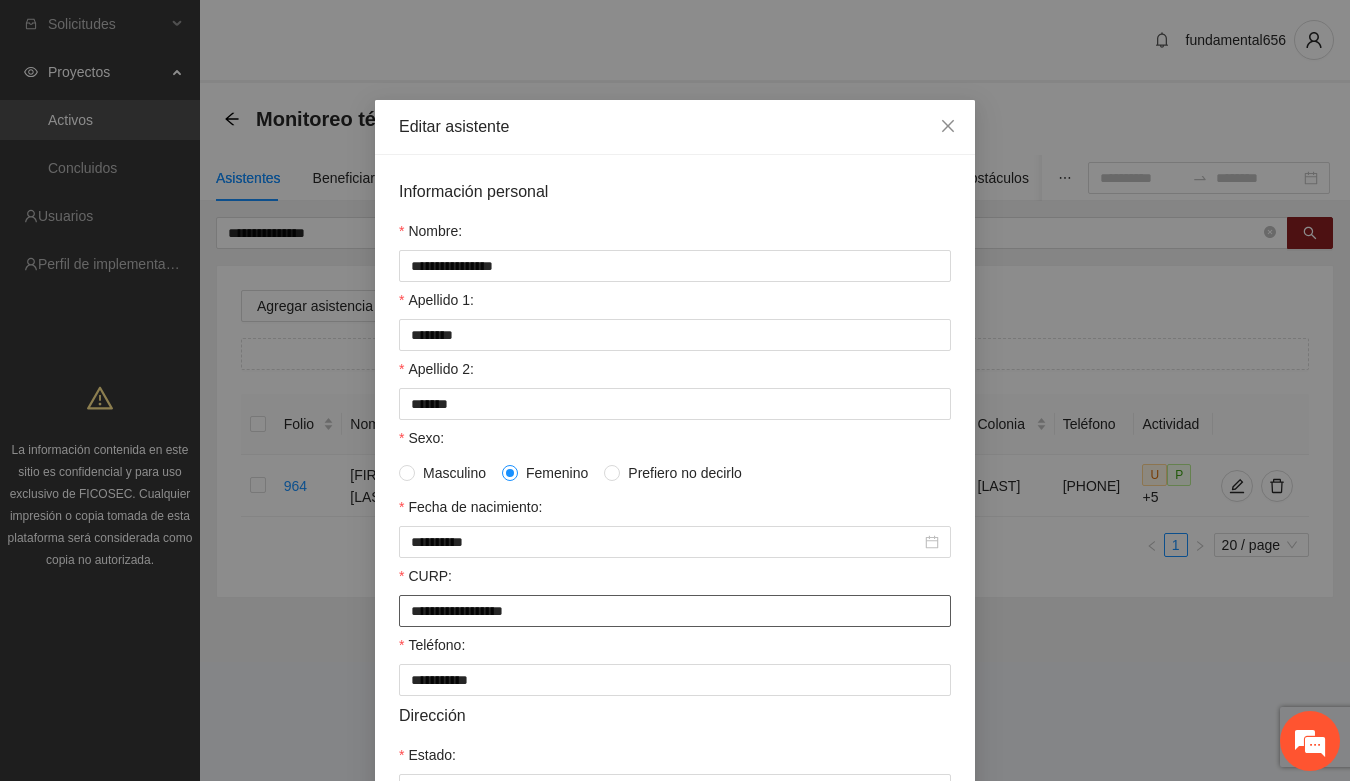 drag, startPoint x: 397, startPoint y: 626, endPoint x: 625, endPoint y: 626, distance: 228 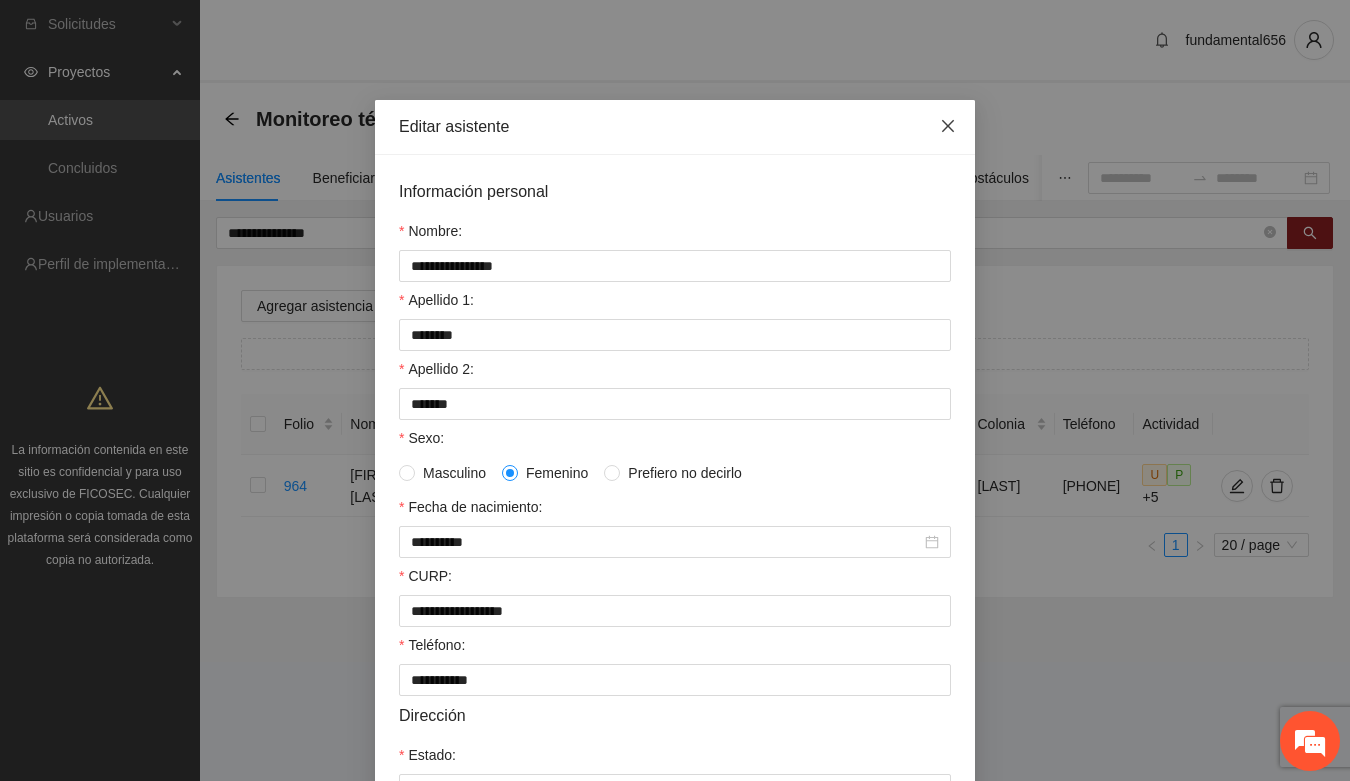 click at bounding box center [948, 127] 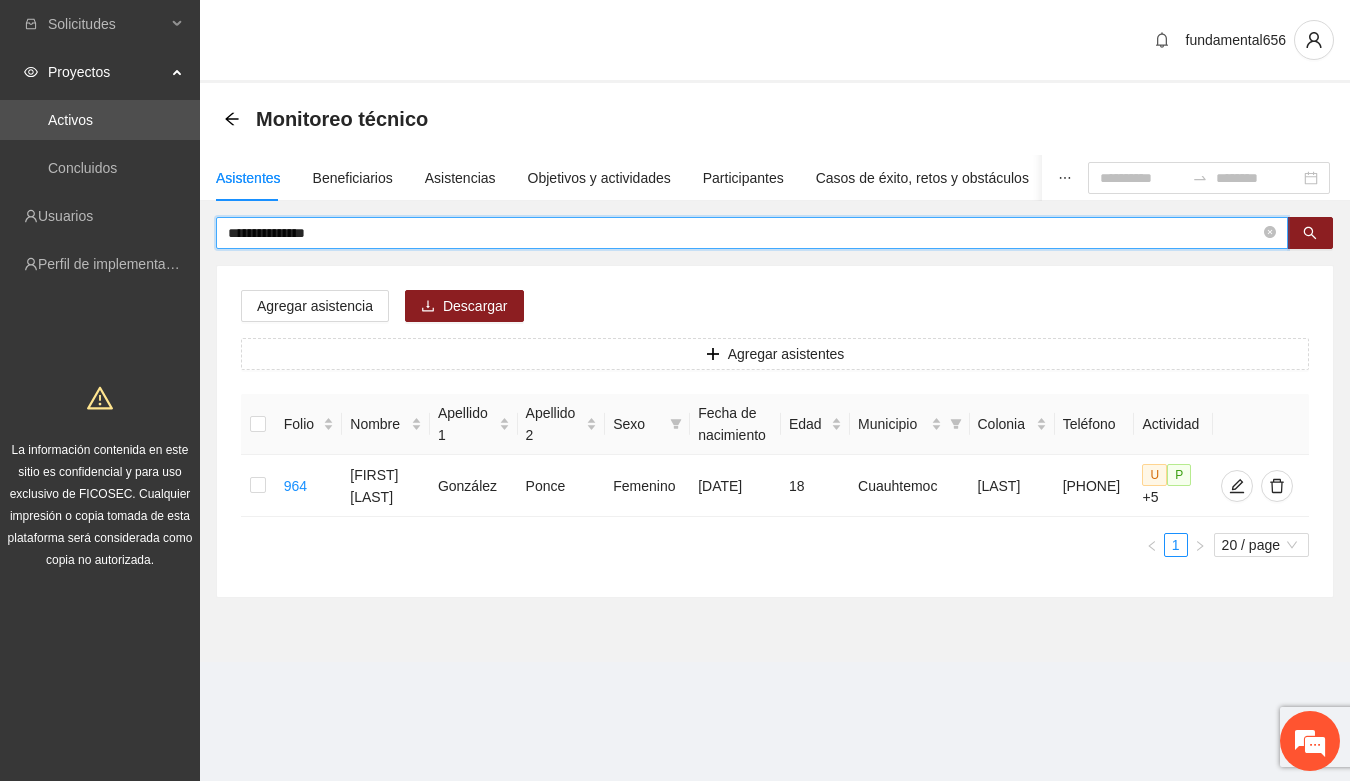 drag, startPoint x: 360, startPoint y: 223, endPoint x: 213, endPoint y: 232, distance: 147.27525 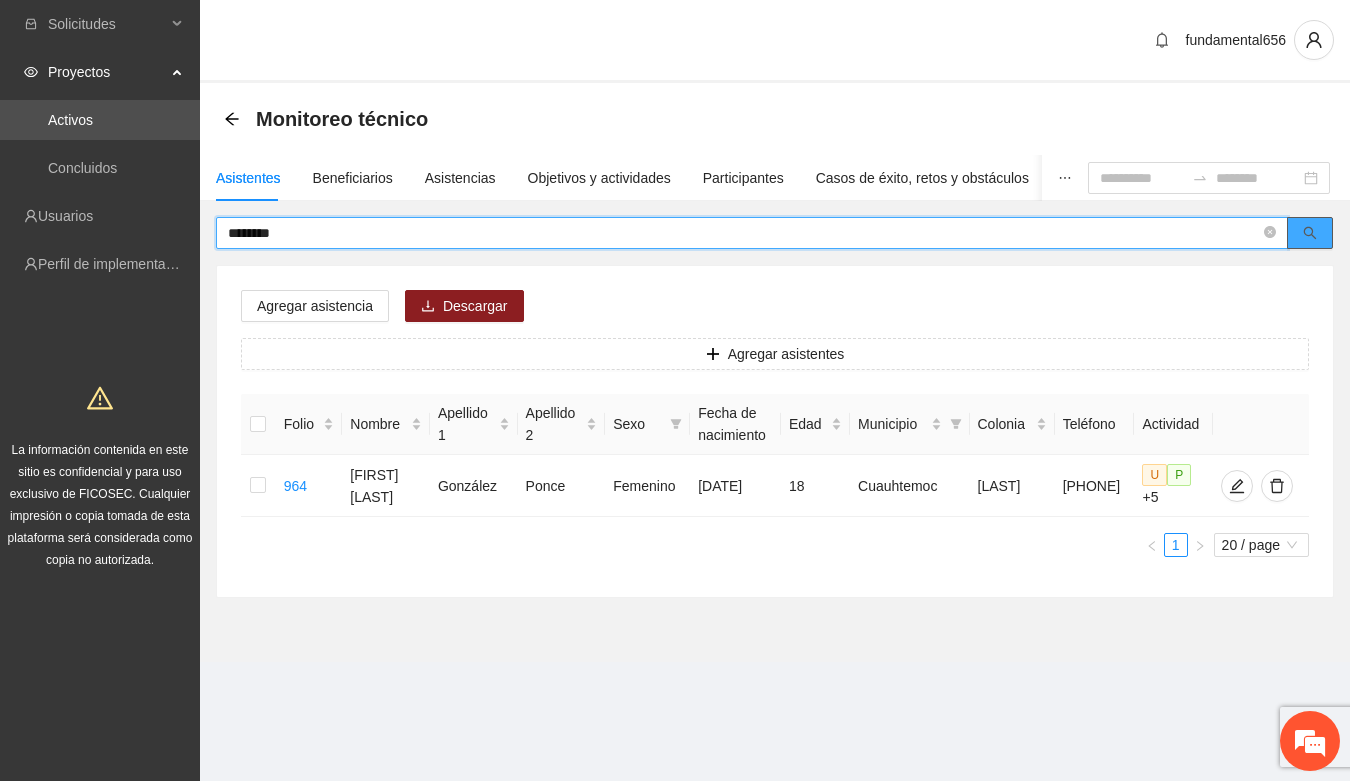click 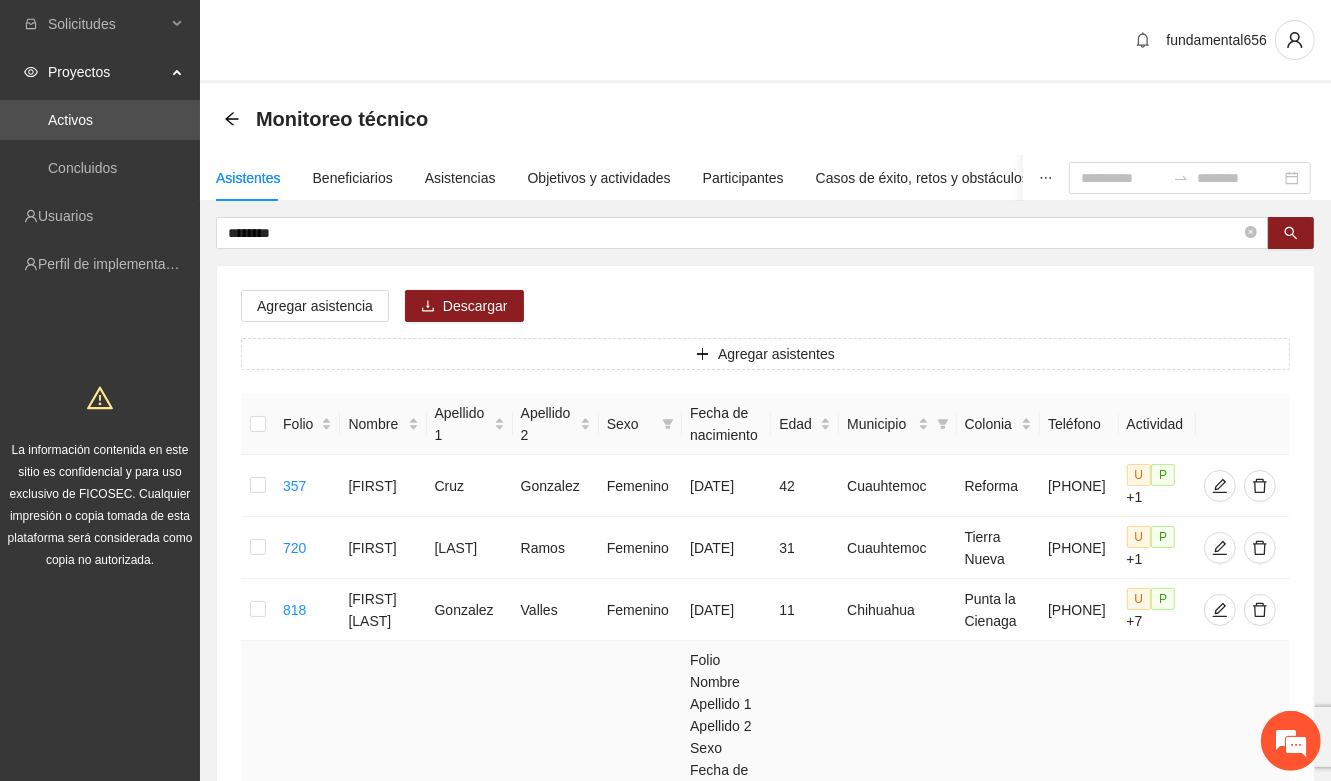 click at bounding box center (1220, 1331) 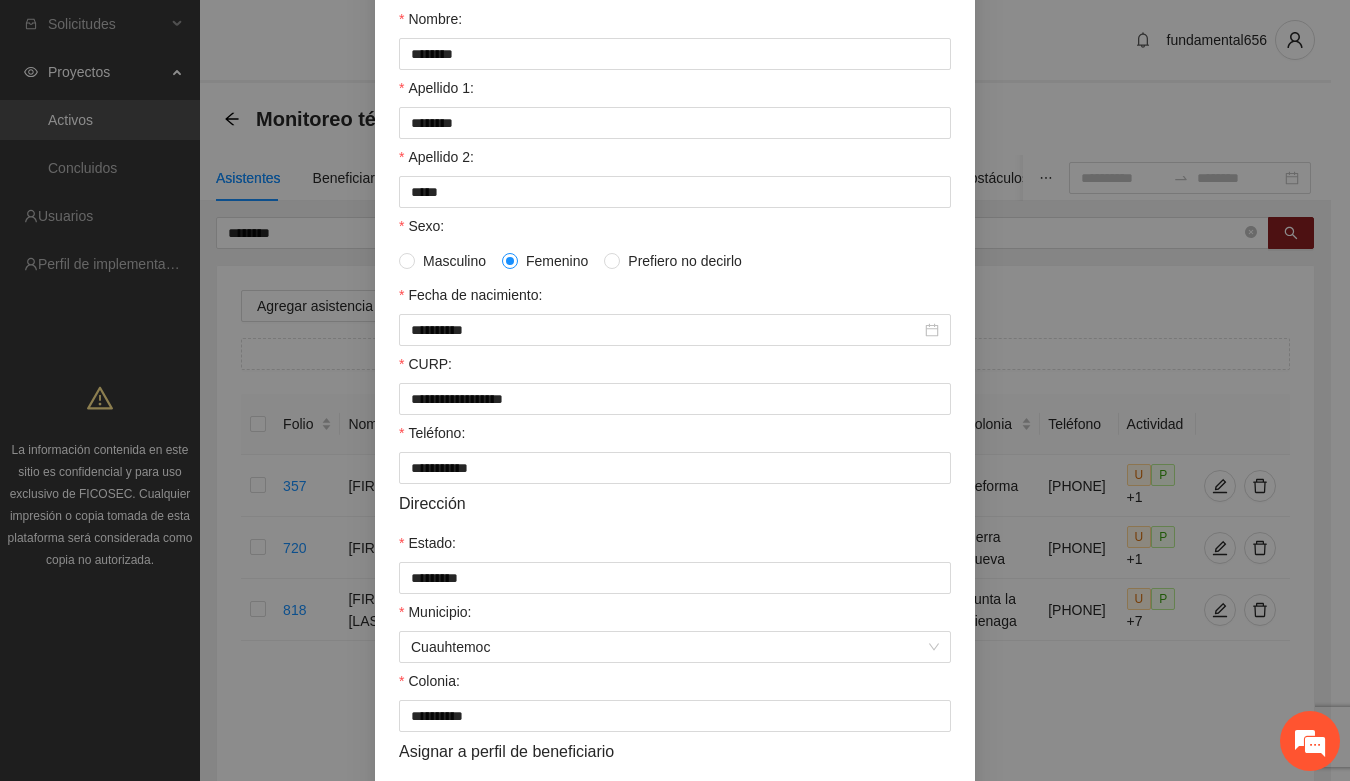 scroll, scrollTop: 396, scrollLeft: 0, axis: vertical 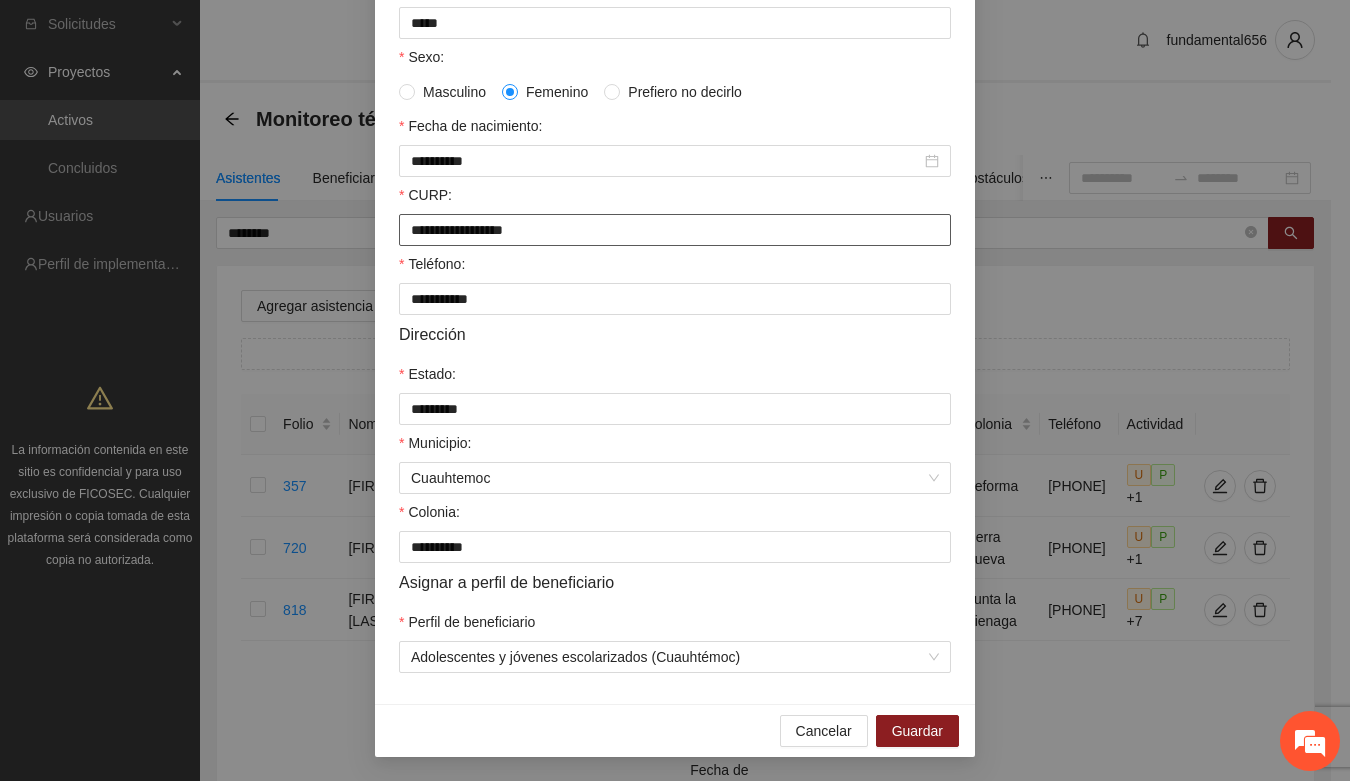 drag, startPoint x: 400, startPoint y: 227, endPoint x: 571, endPoint y: 231, distance: 171.04678 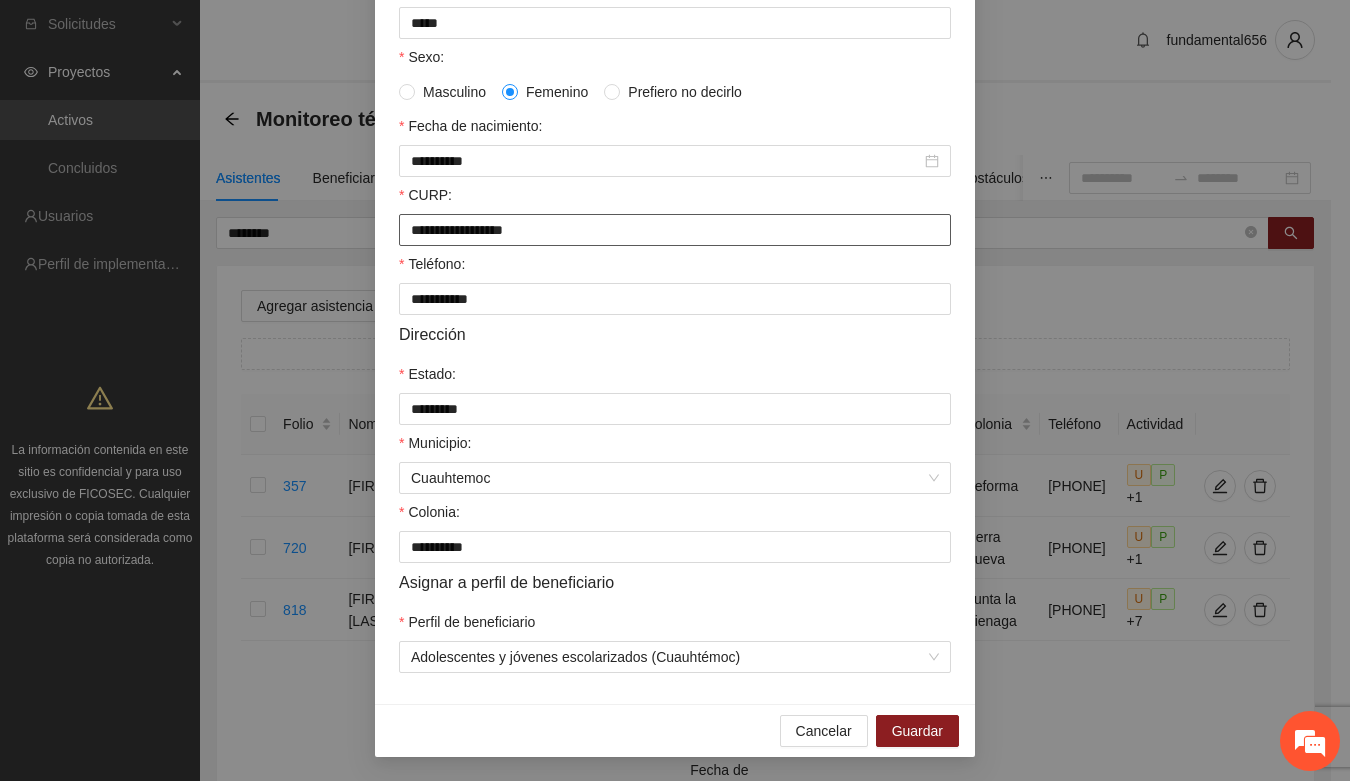 scroll, scrollTop: 0, scrollLeft: 0, axis: both 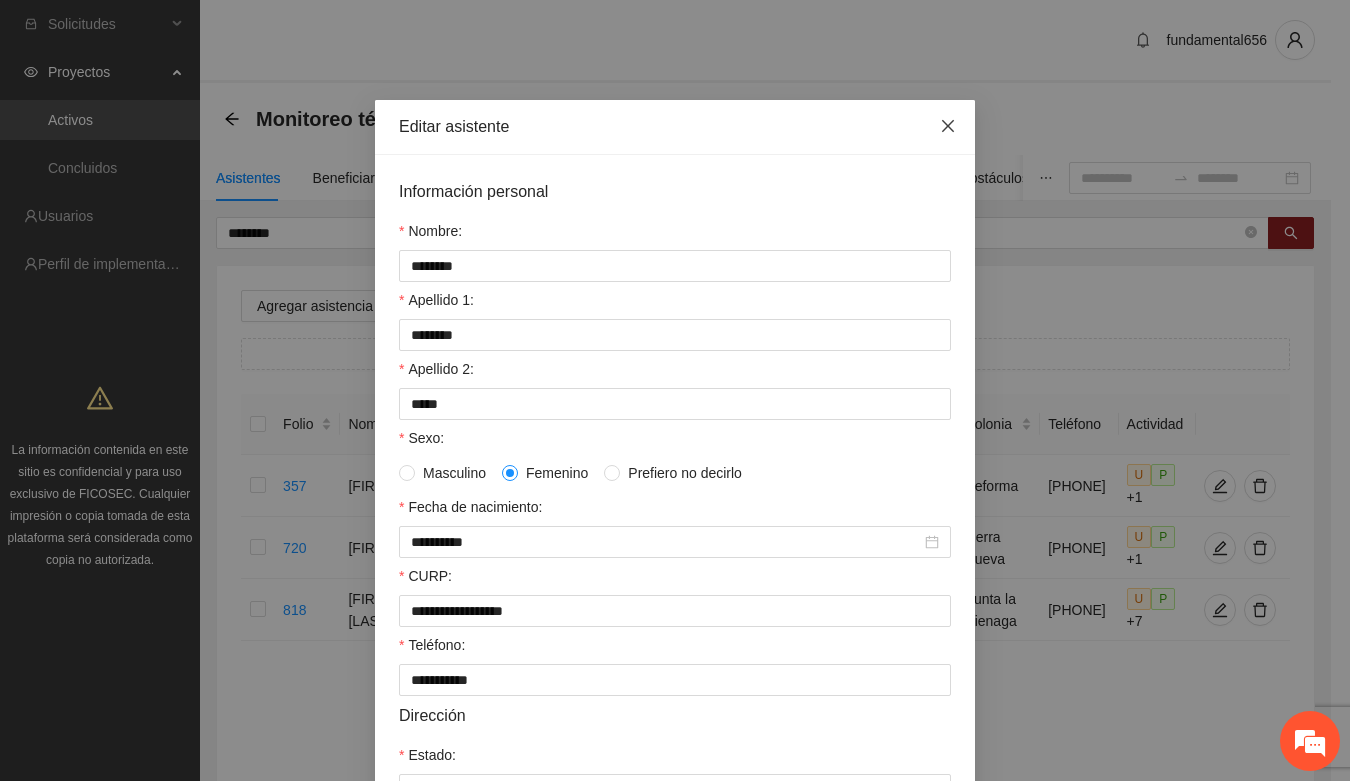 click at bounding box center (948, 127) 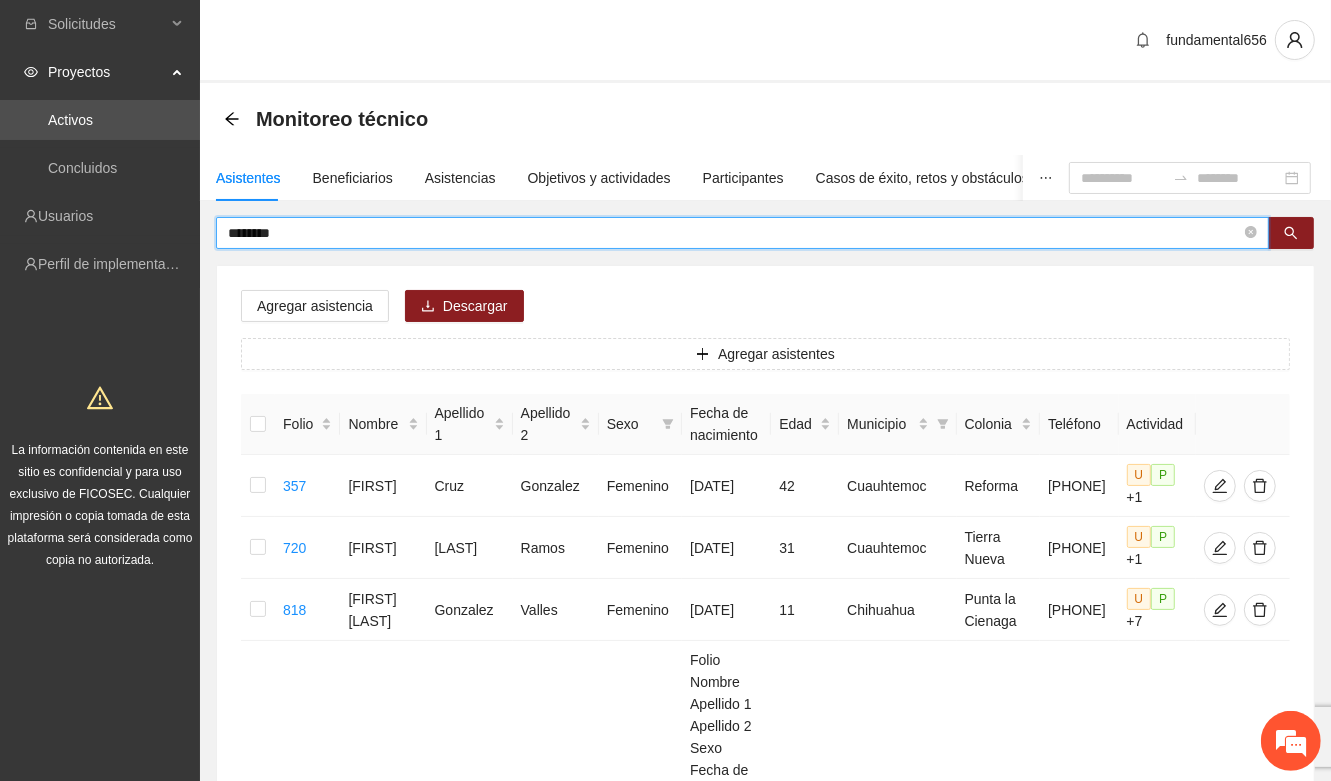 drag, startPoint x: 290, startPoint y: 237, endPoint x: 210, endPoint y: 243, distance: 80.224686 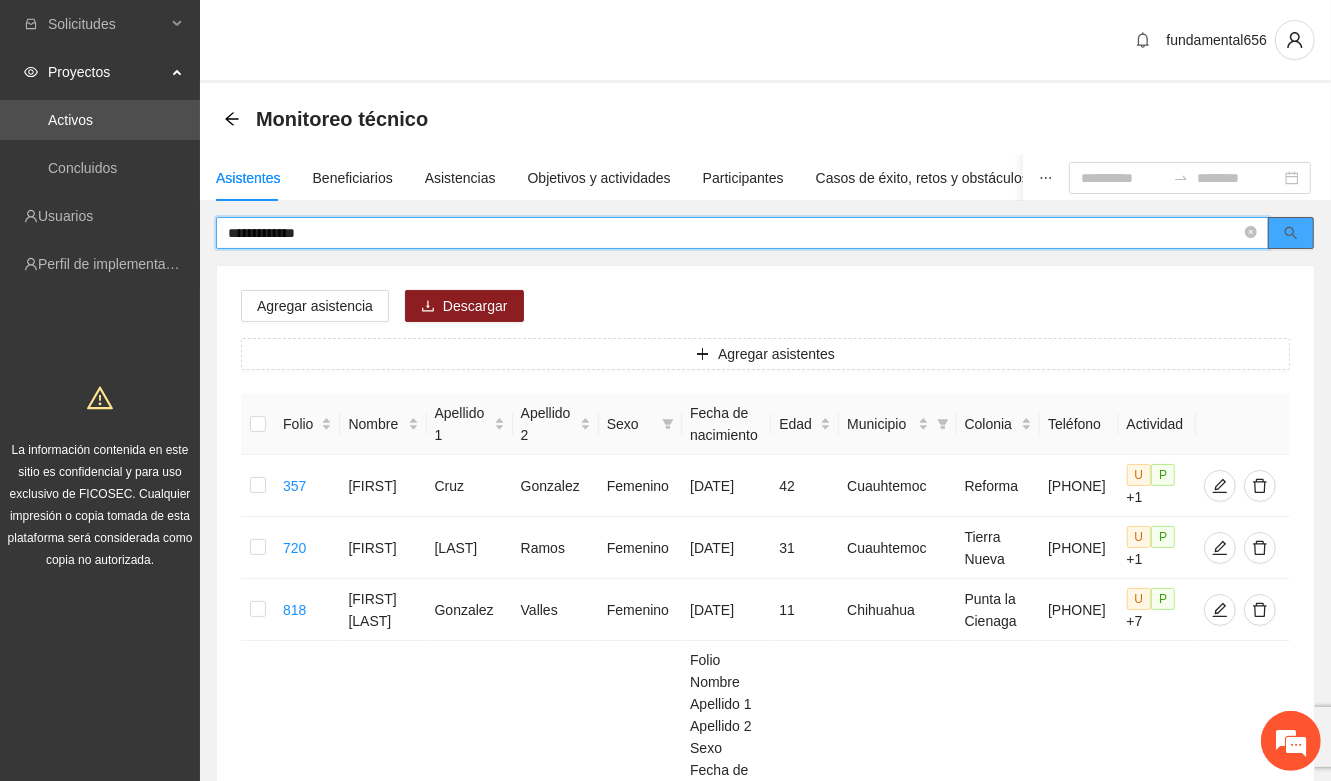 click 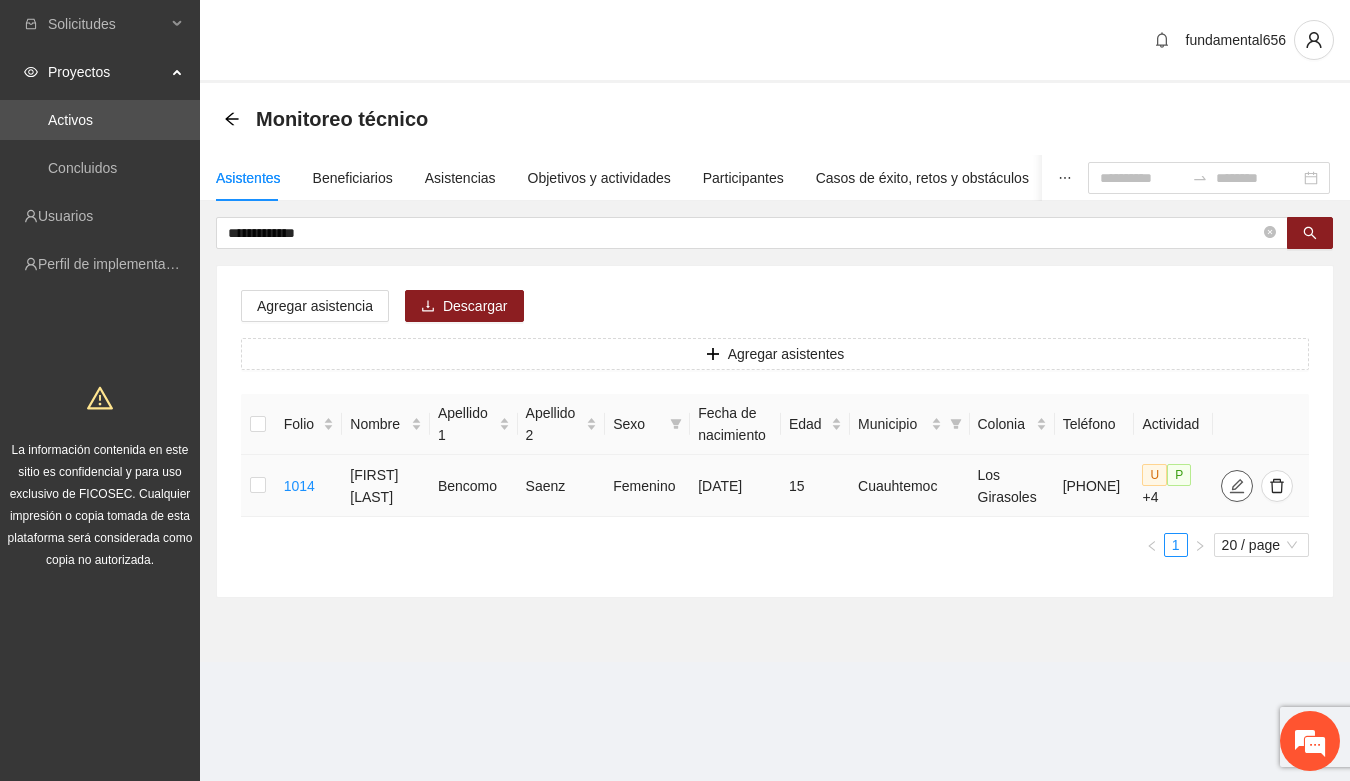 click 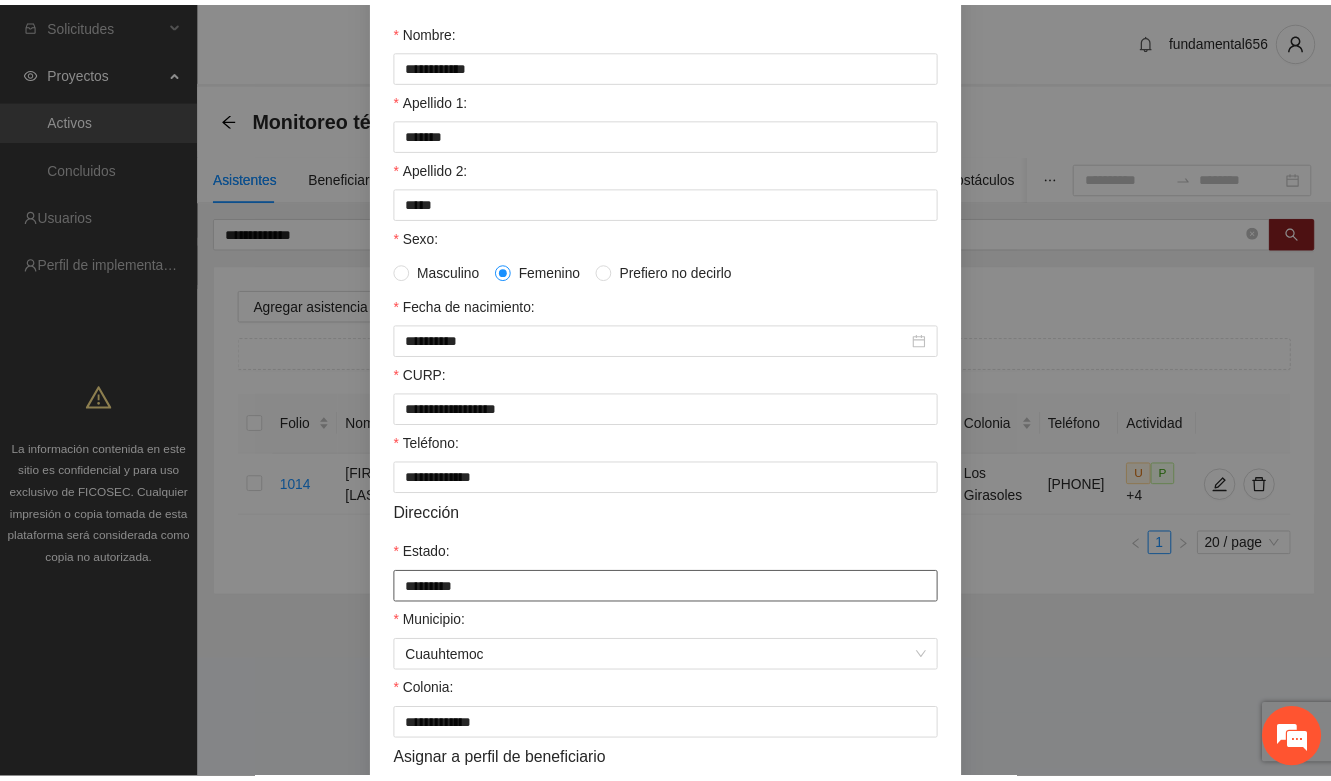 scroll, scrollTop: 21, scrollLeft: 0, axis: vertical 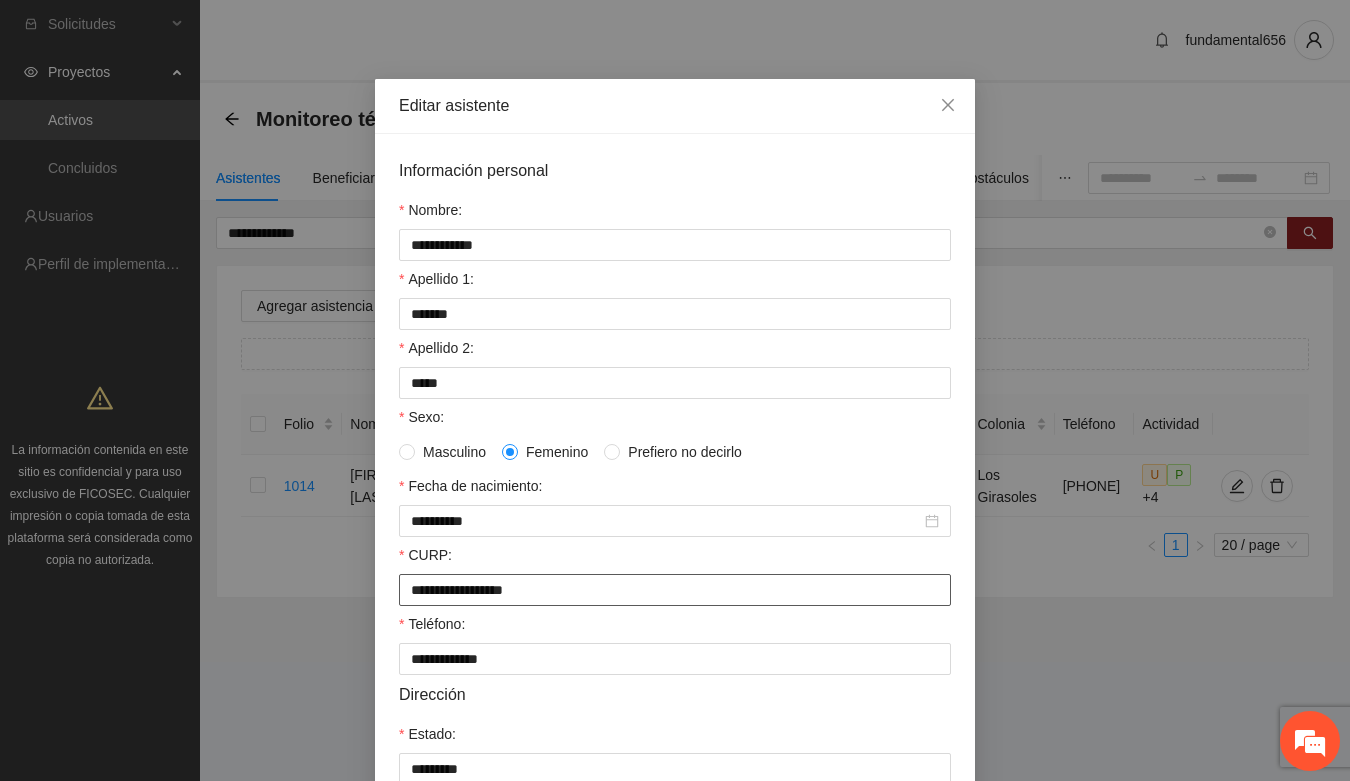 drag, startPoint x: 402, startPoint y: 582, endPoint x: 590, endPoint y: 581, distance: 188.00266 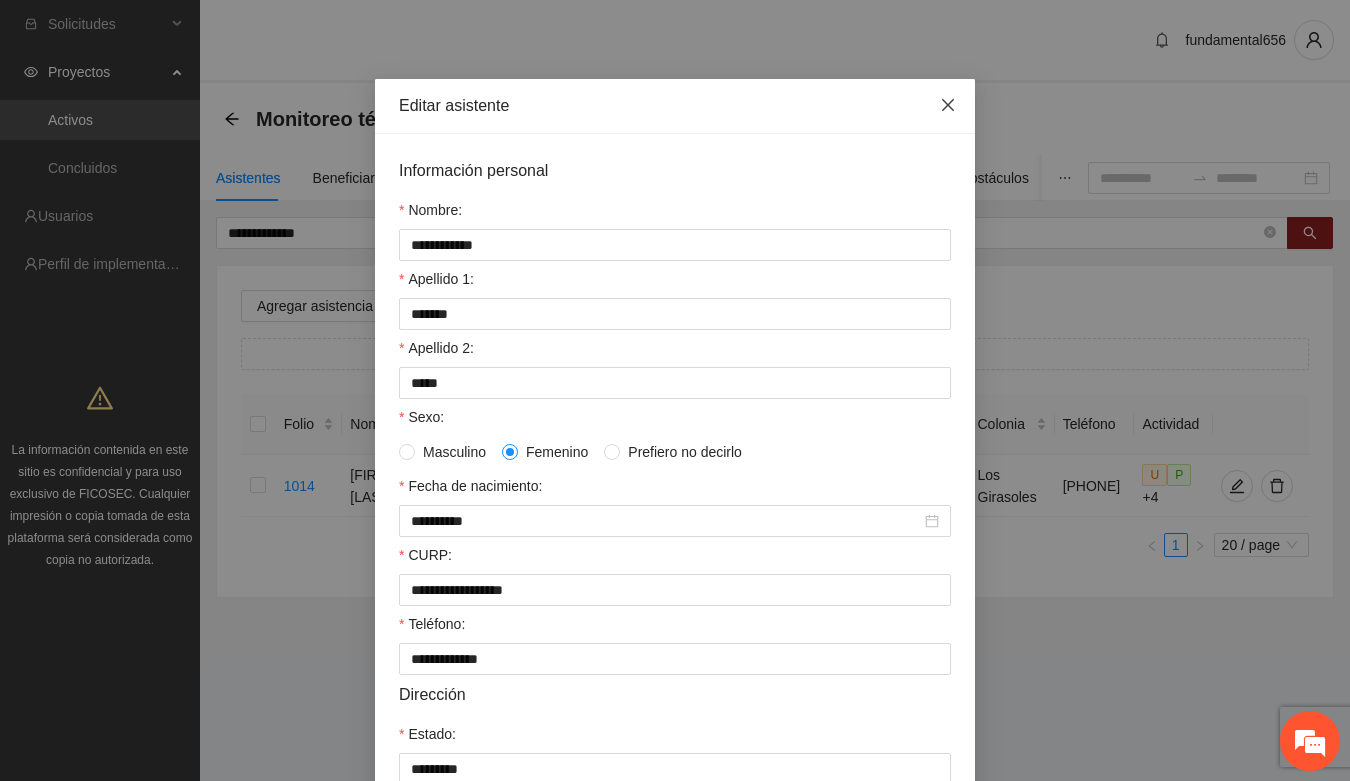 click 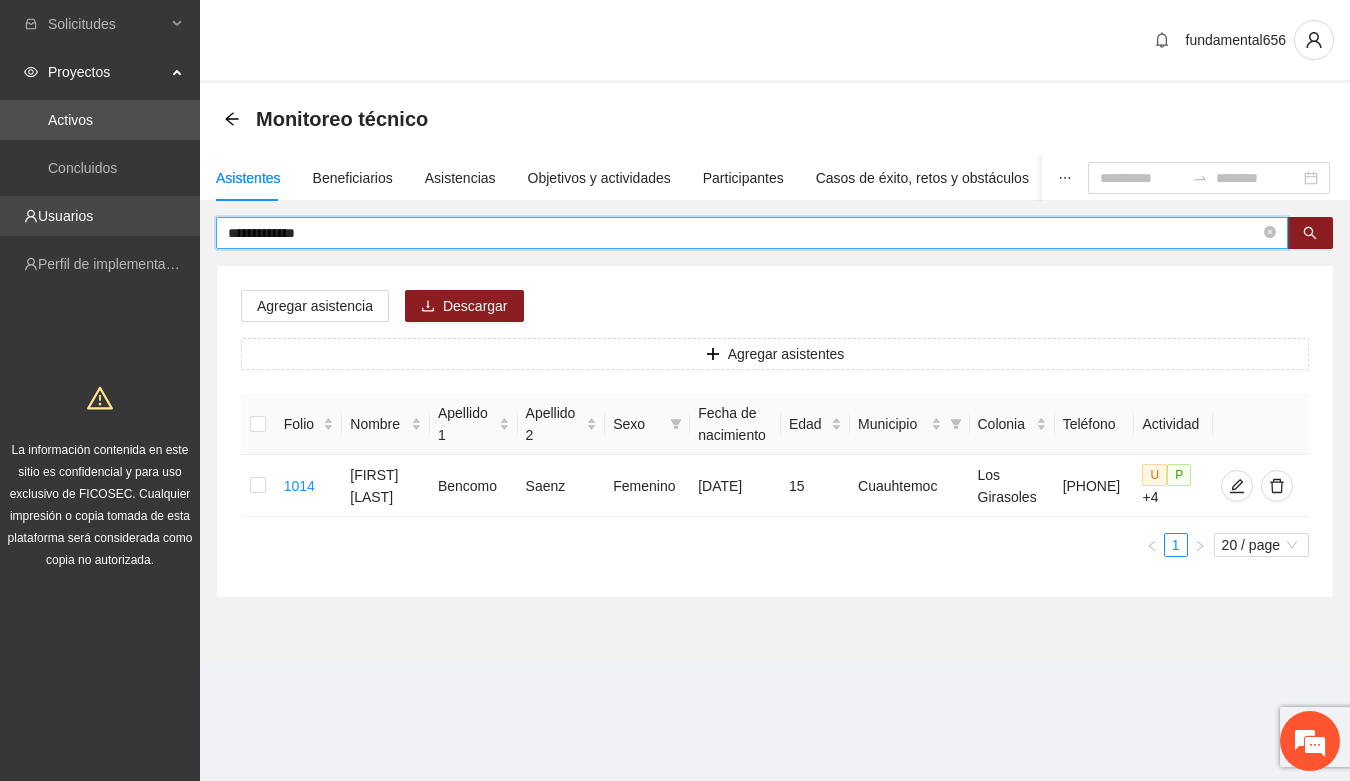 drag, startPoint x: 308, startPoint y: 232, endPoint x: 178, endPoint y: 233, distance: 130.00385 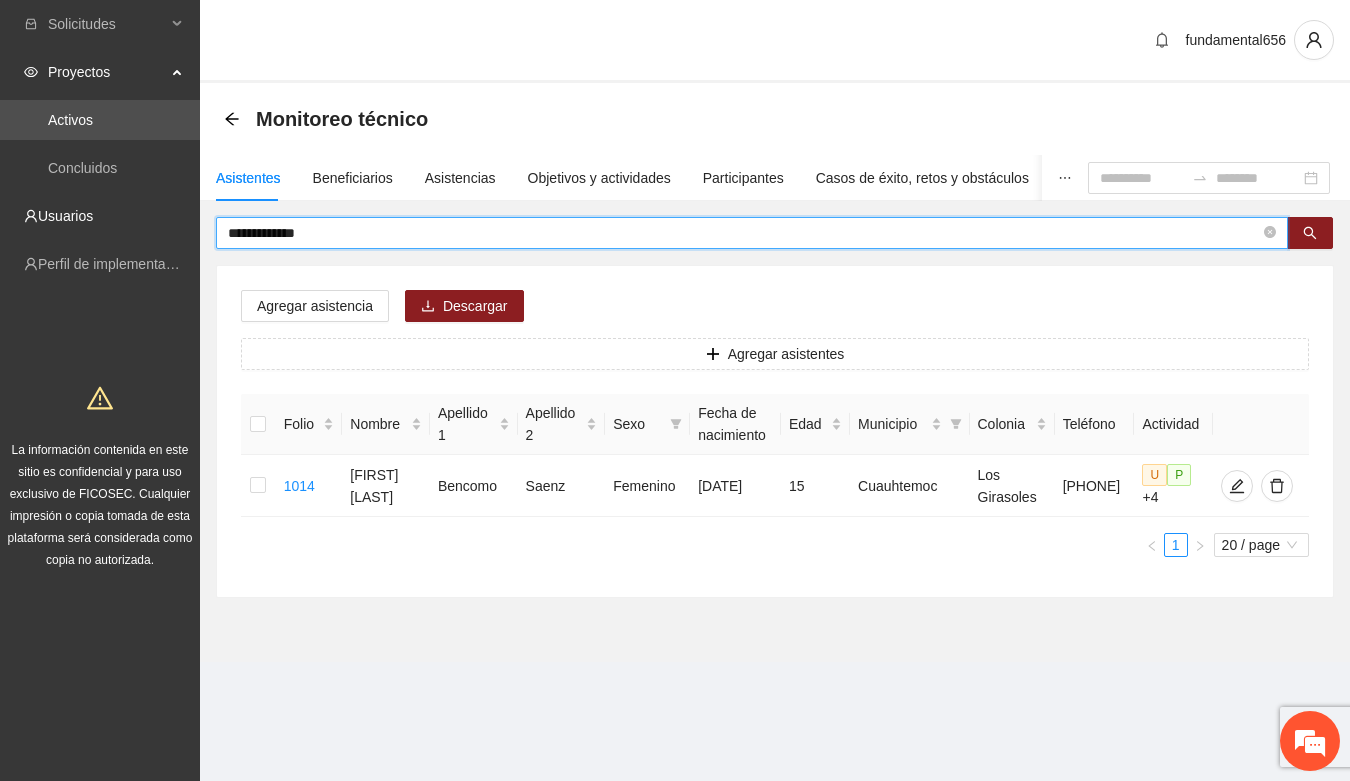 paste 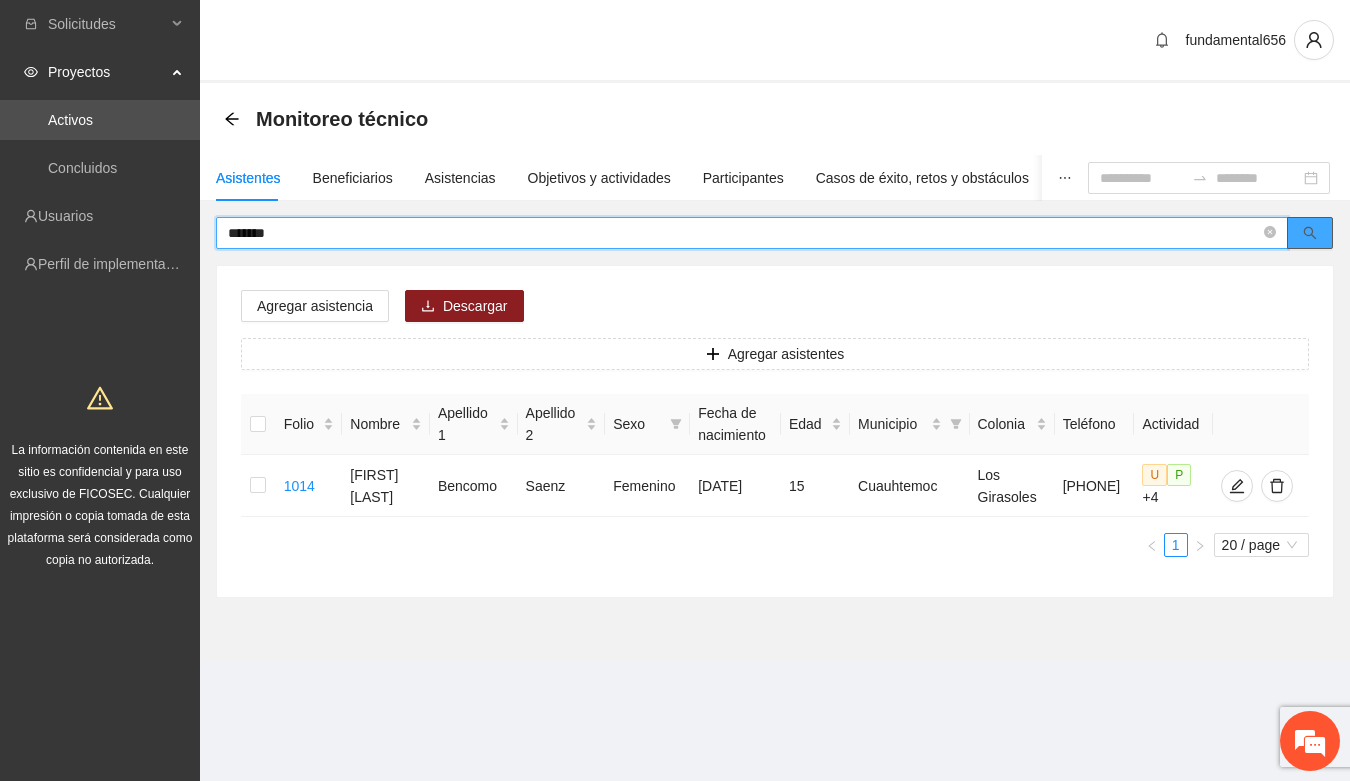 click 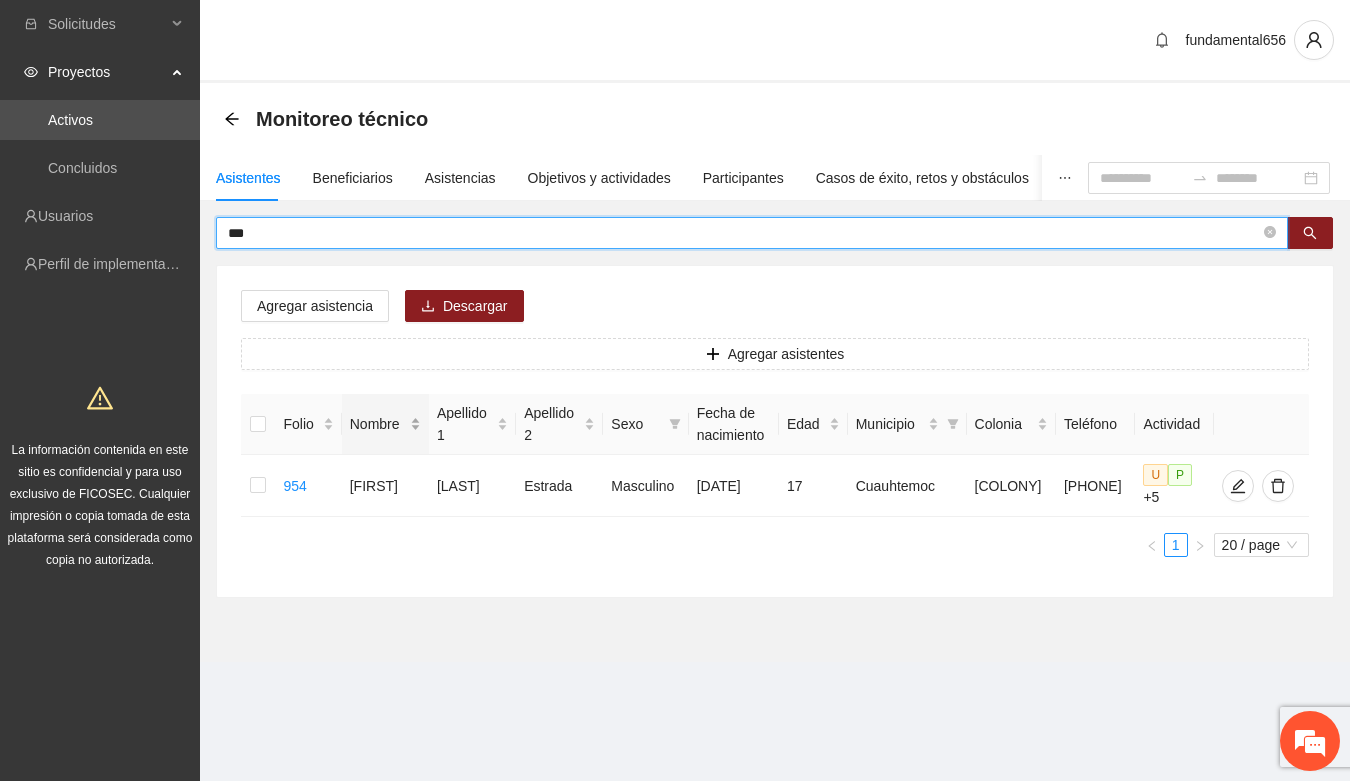 type on "*" 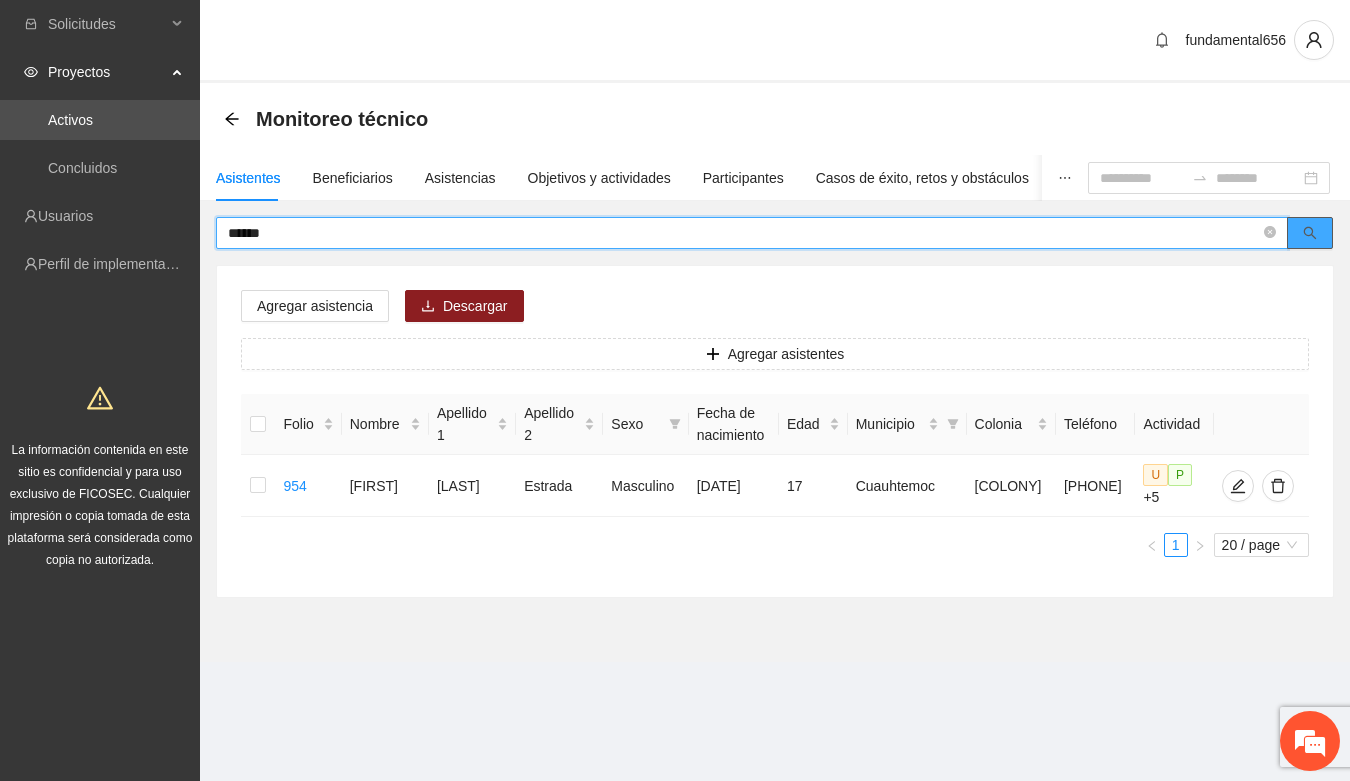 click at bounding box center (1310, 233) 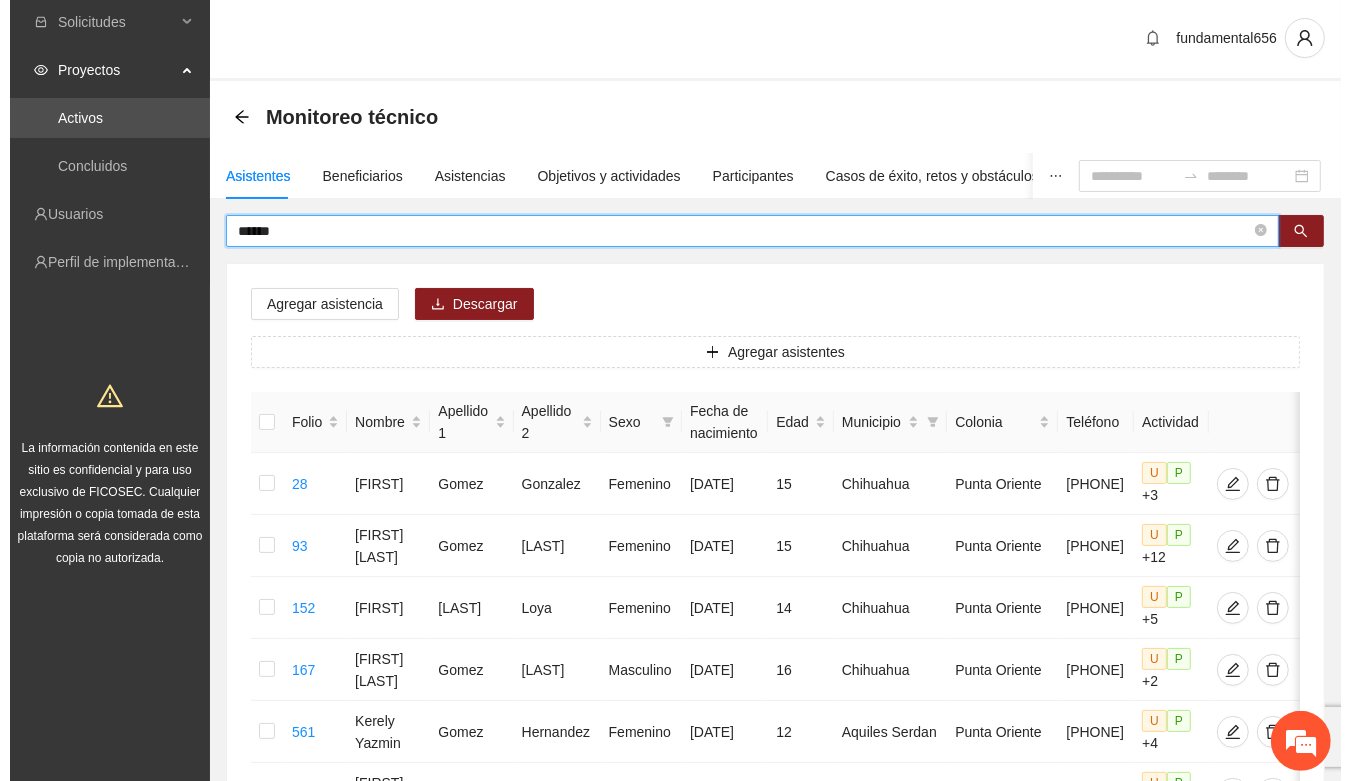 scroll, scrollTop: 0, scrollLeft: 0, axis: both 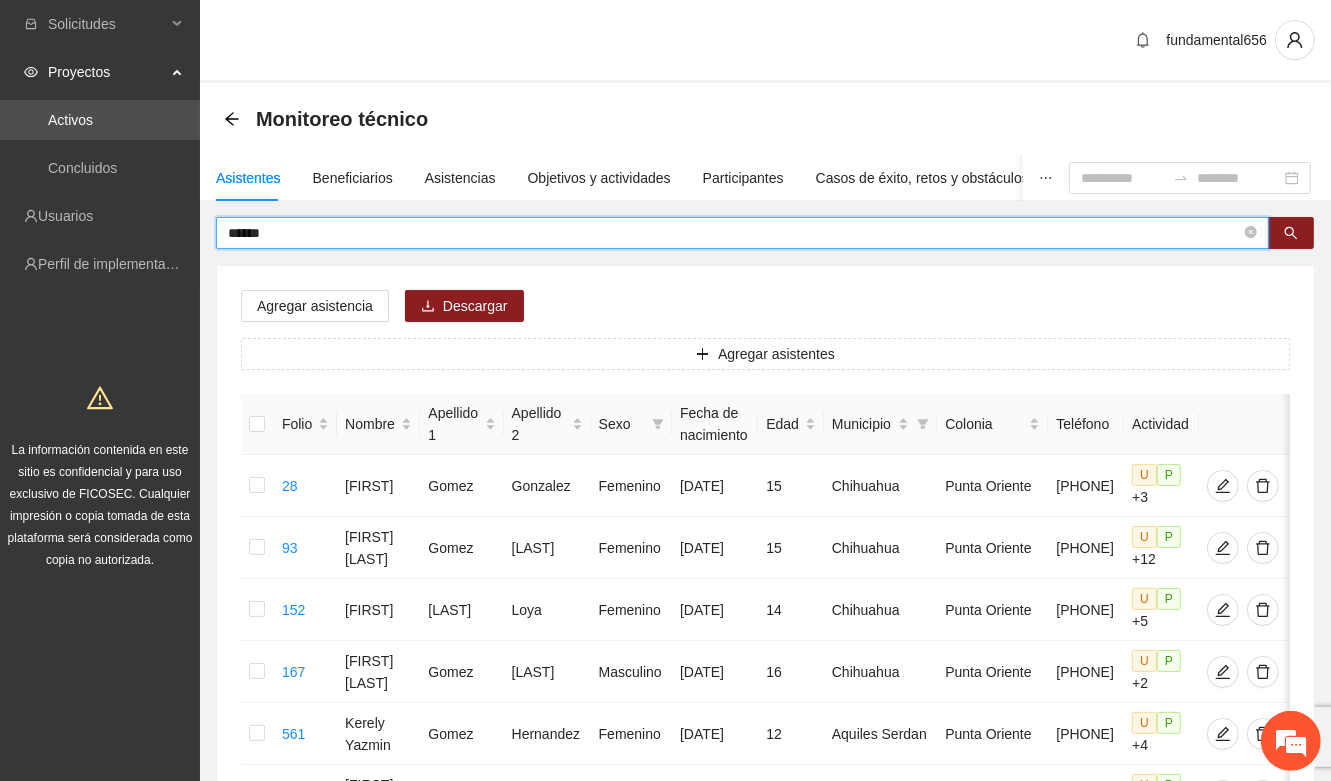 drag, startPoint x: 293, startPoint y: 231, endPoint x: 203, endPoint y: 252, distance: 92.417534 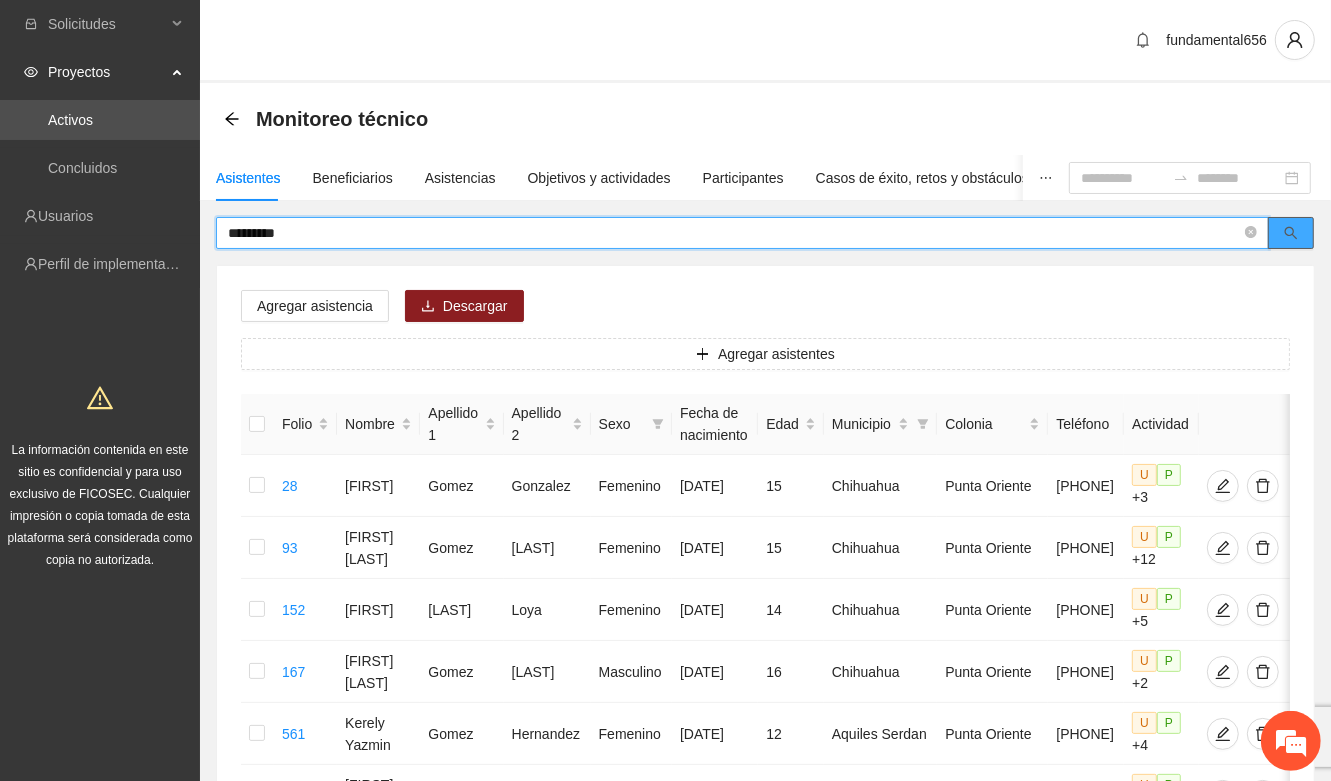 click 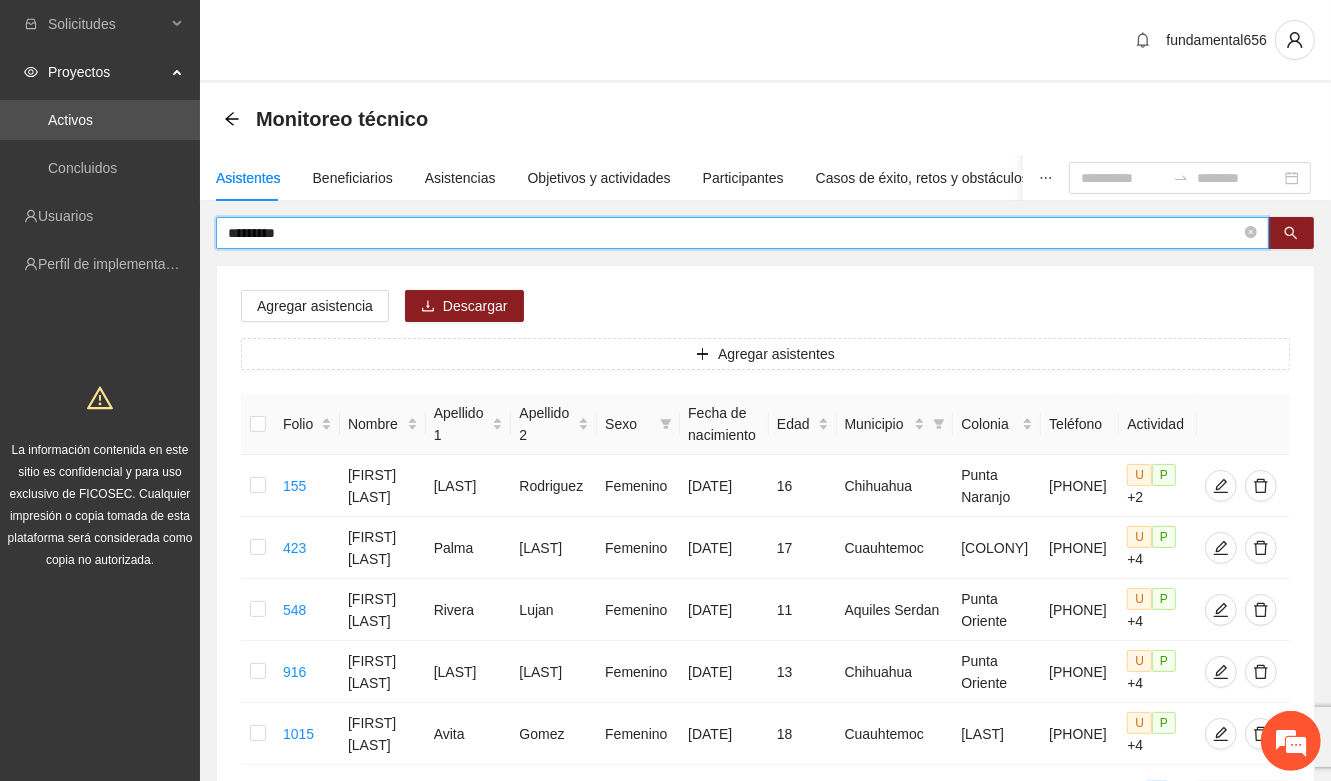 type on "********" 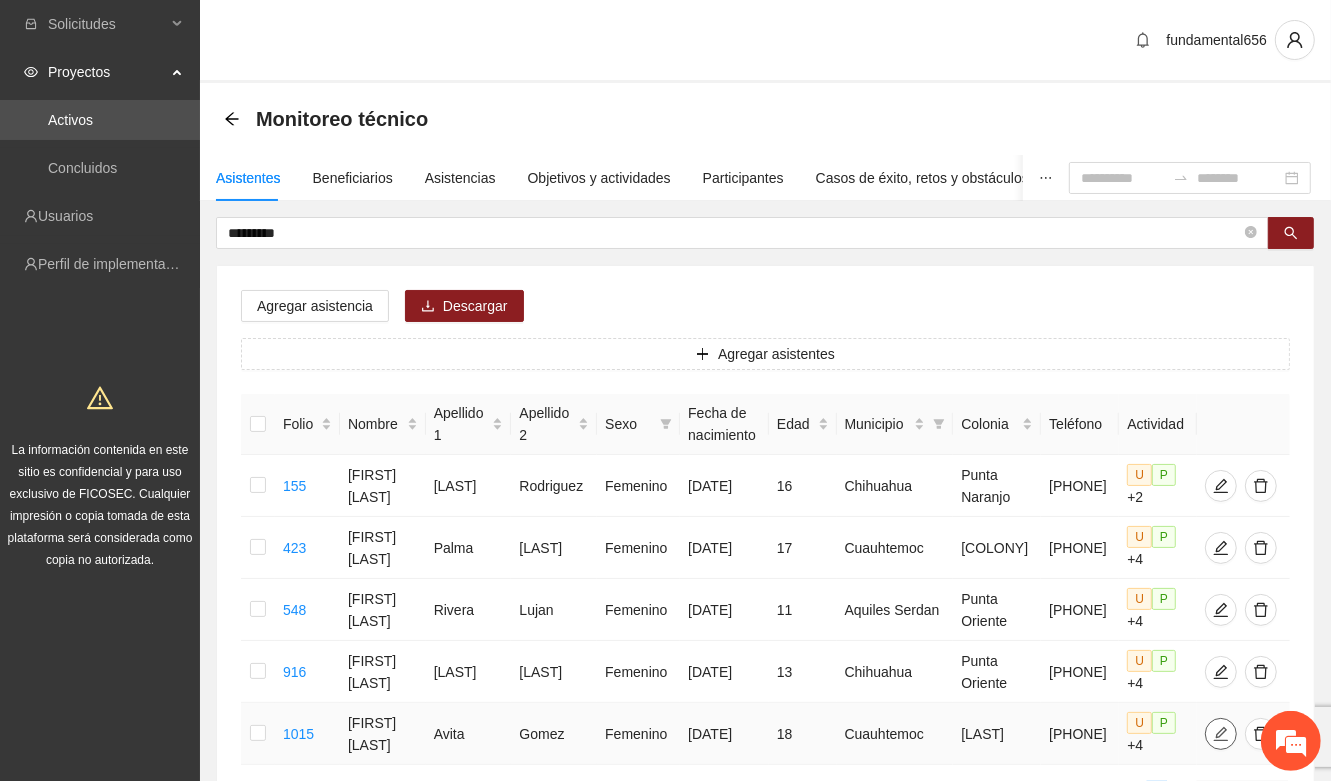 click 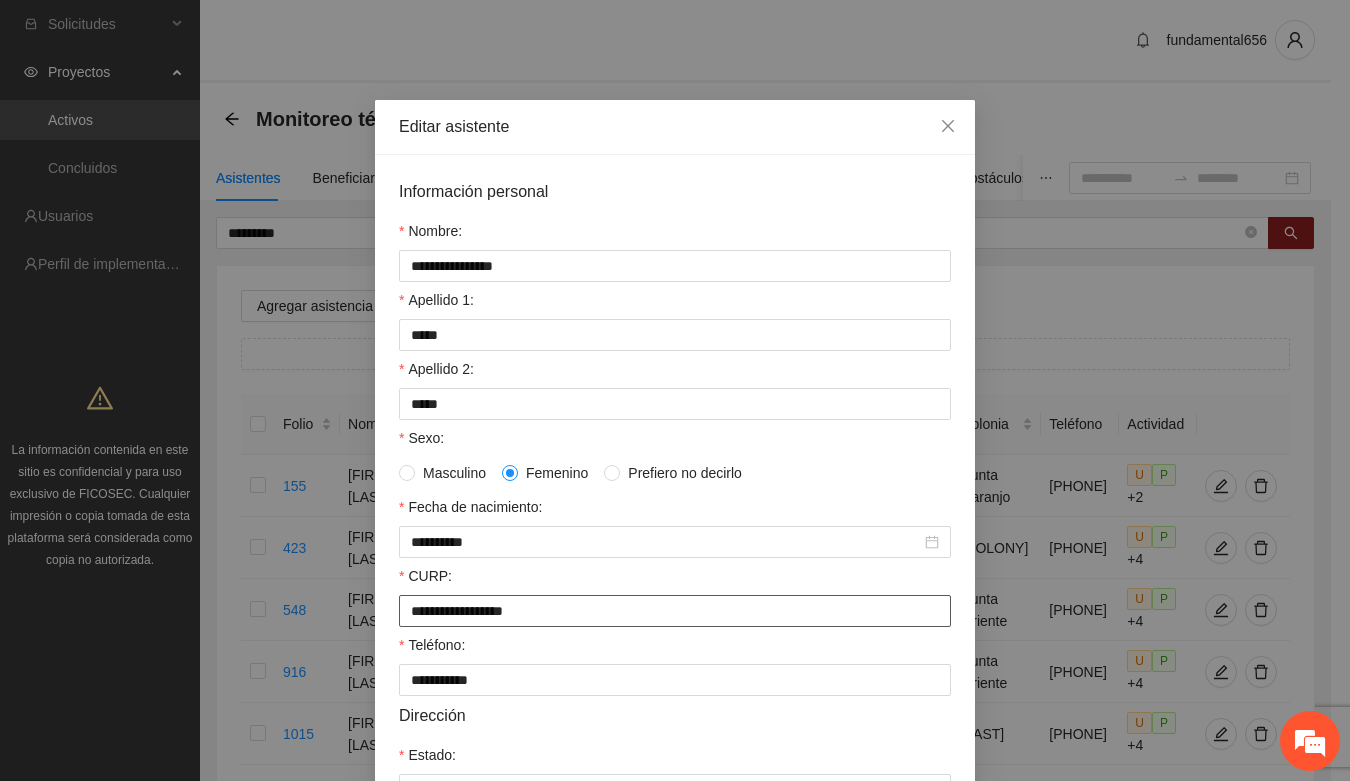 drag, startPoint x: 395, startPoint y: 625, endPoint x: 573, endPoint y: 626, distance: 178.0028 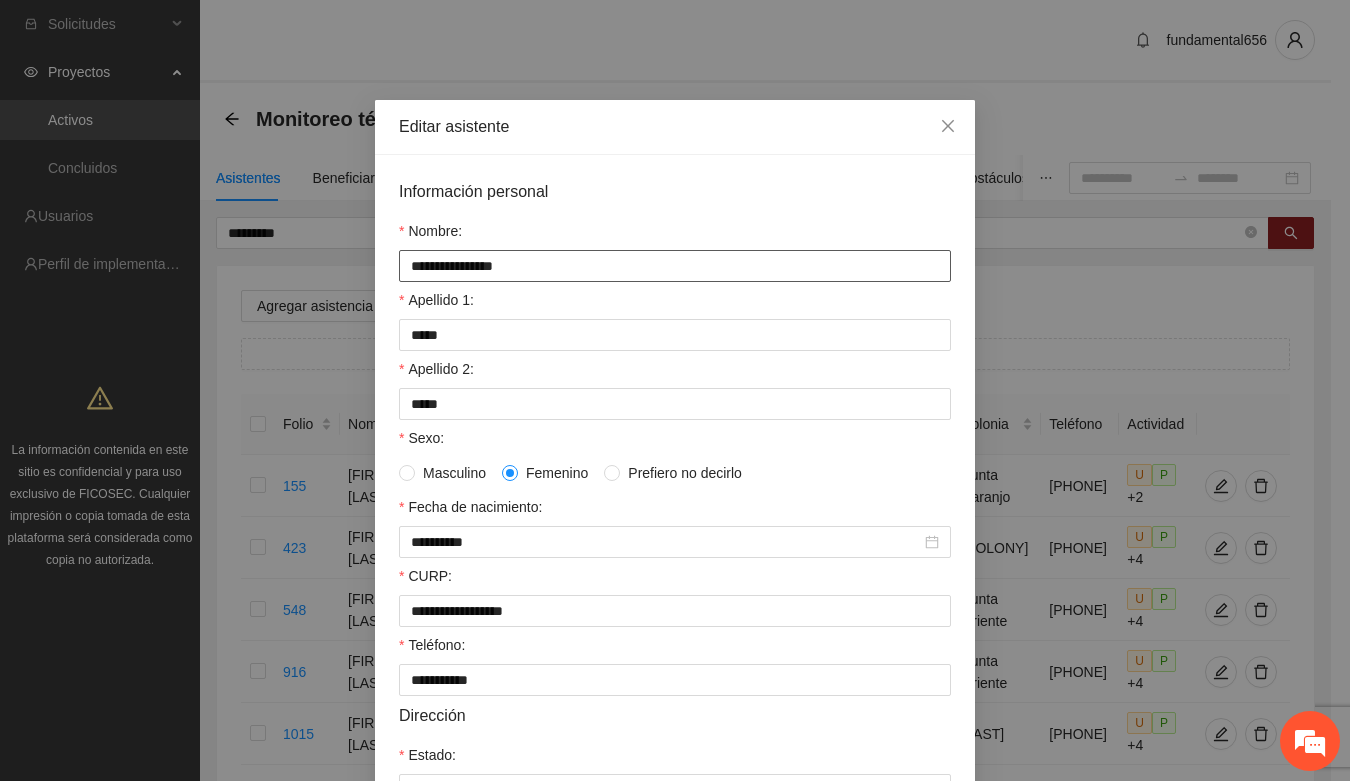 drag, startPoint x: 400, startPoint y: 276, endPoint x: 533, endPoint y: 271, distance: 133.09395 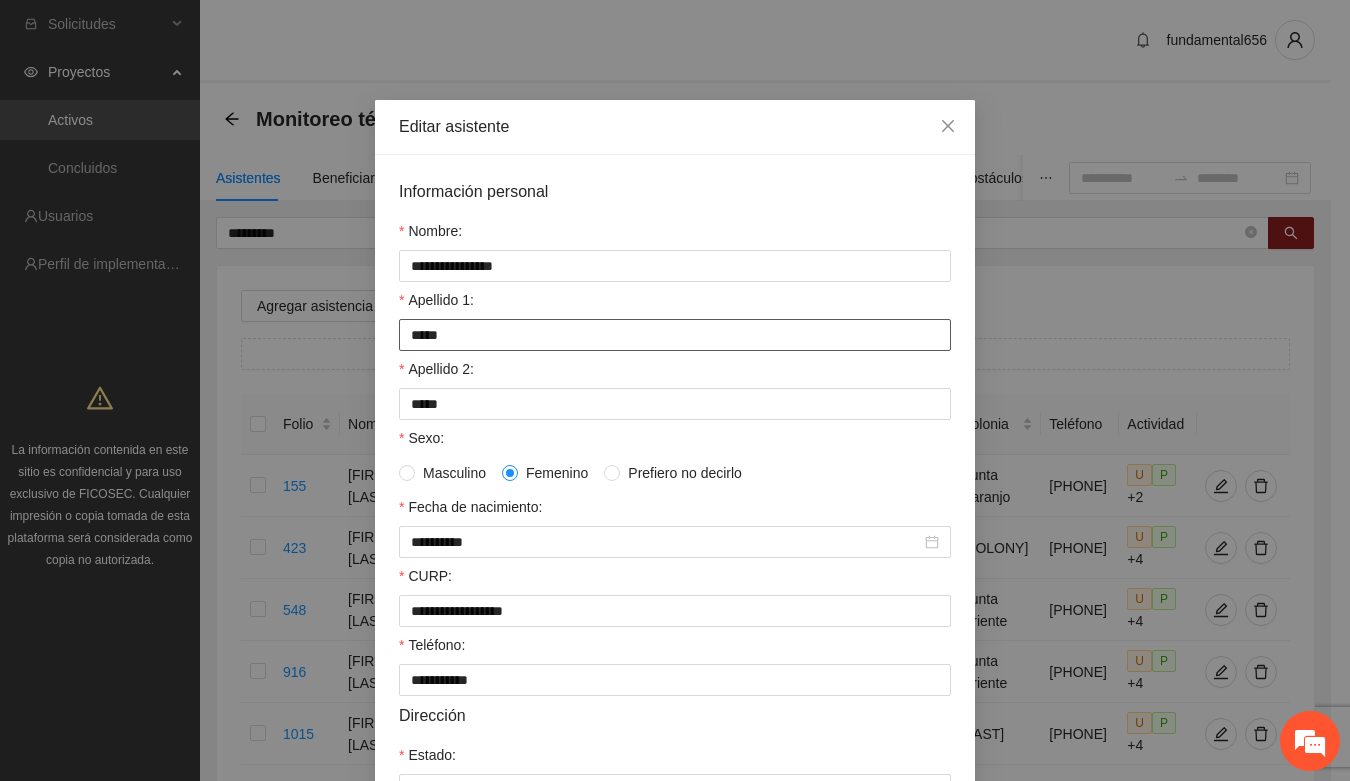 drag, startPoint x: 401, startPoint y: 345, endPoint x: 457, endPoint y: 345, distance: 56 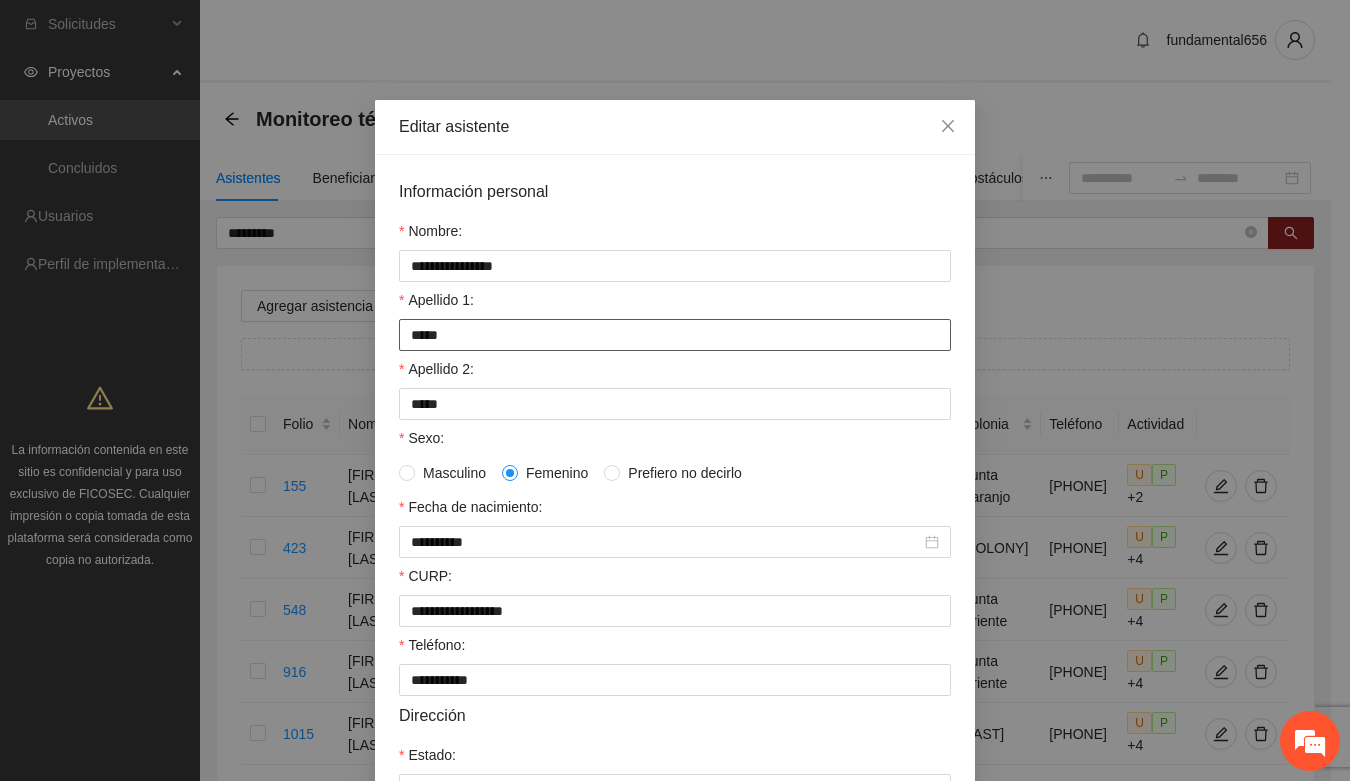 click on "*****" at bounding box center (675, 335) 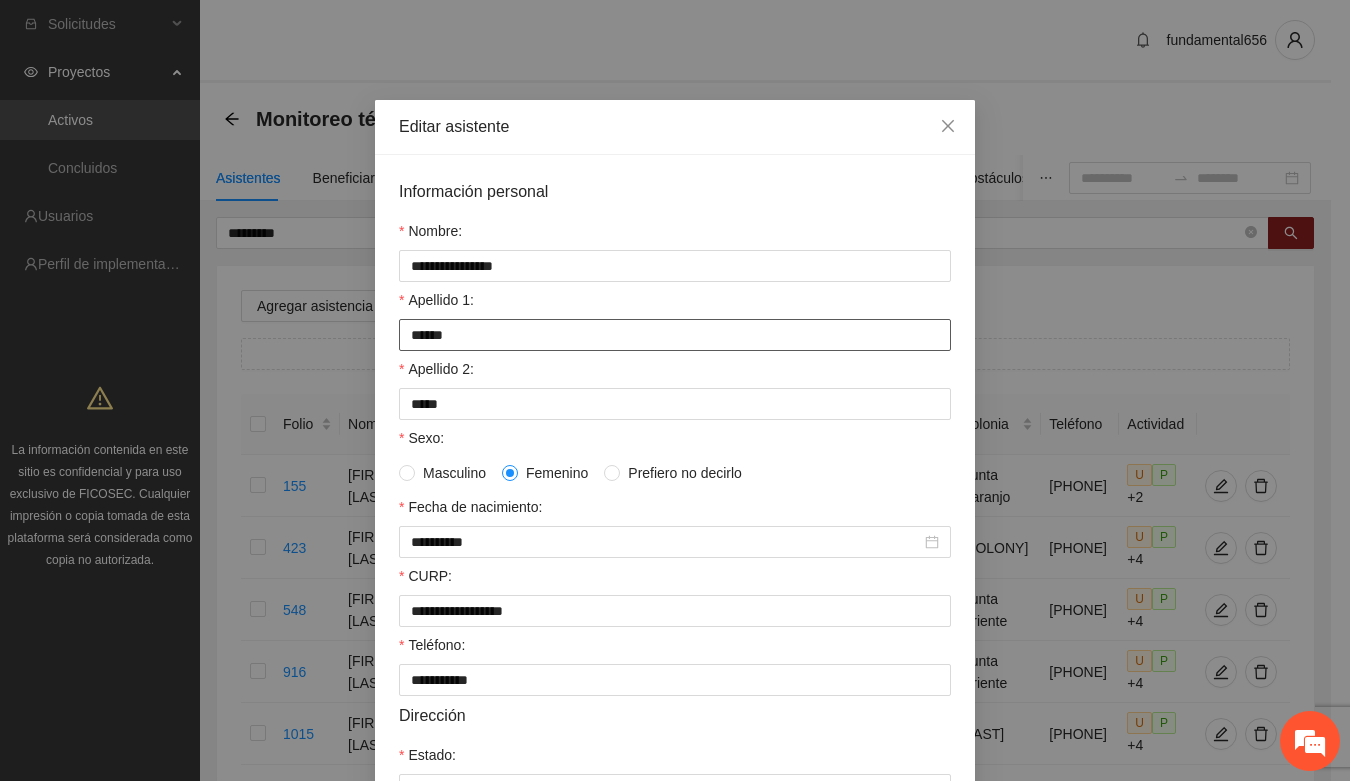 drag, startPoint x: 398, startPoint y: 338, endPoint x: 456, endPoint y: 336, distance: 58.034473 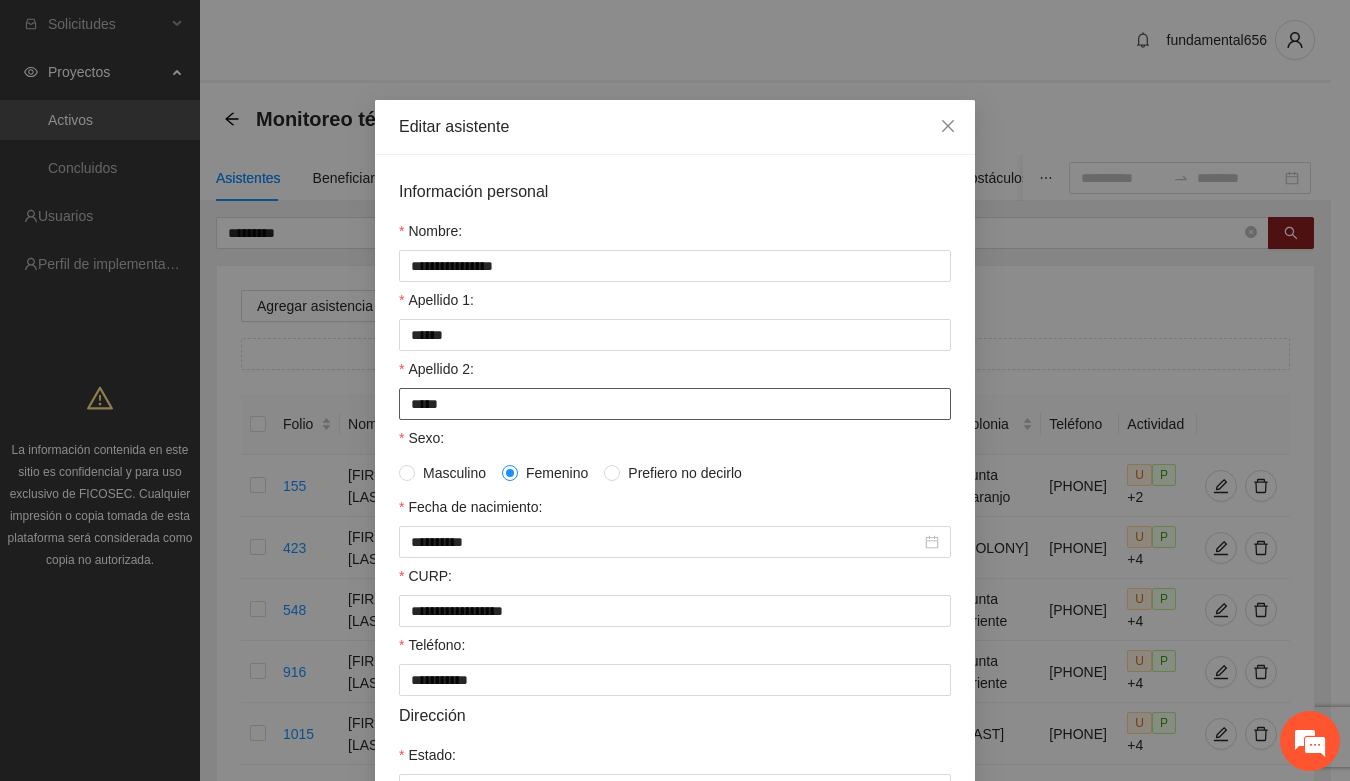 drag, startPoint x: 391, startPoint y: 408, endPoint x: 453, endPoint y: 403, distance: 62.201286 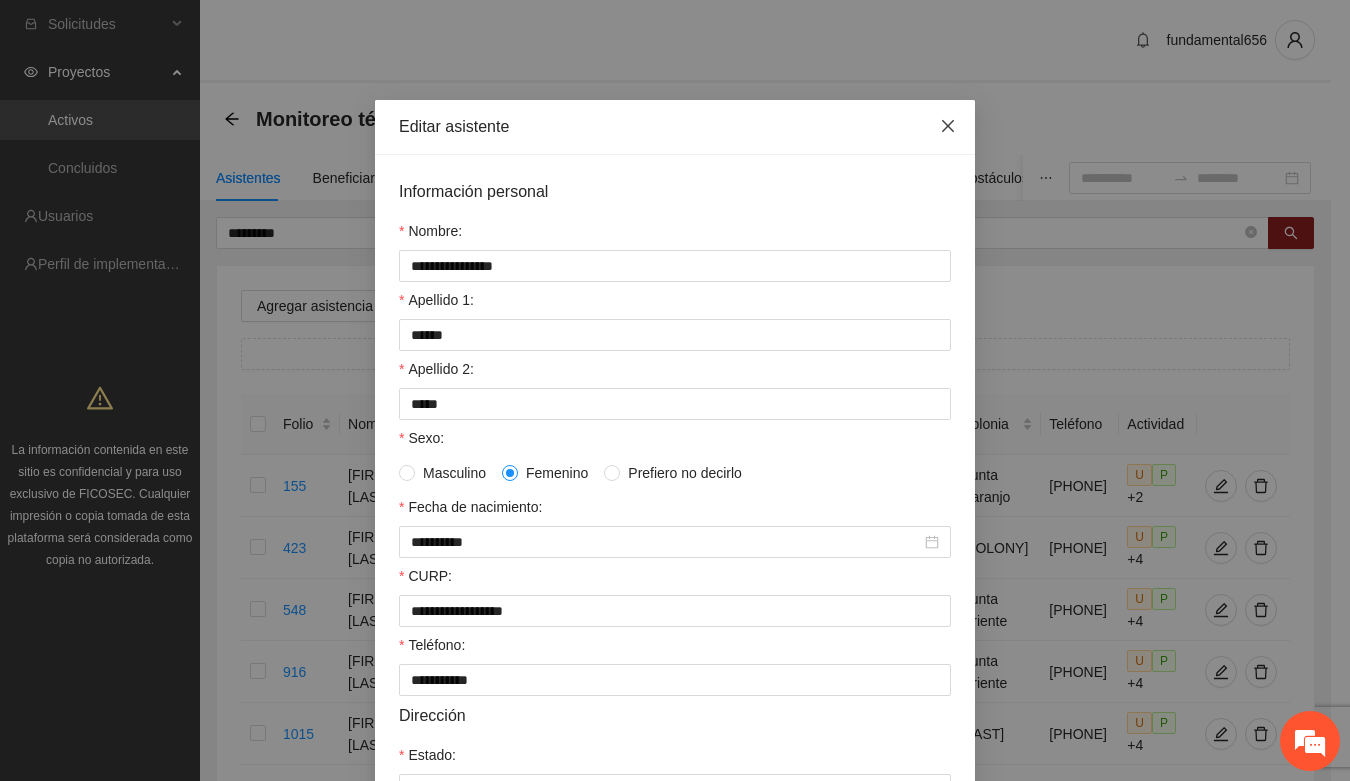 click 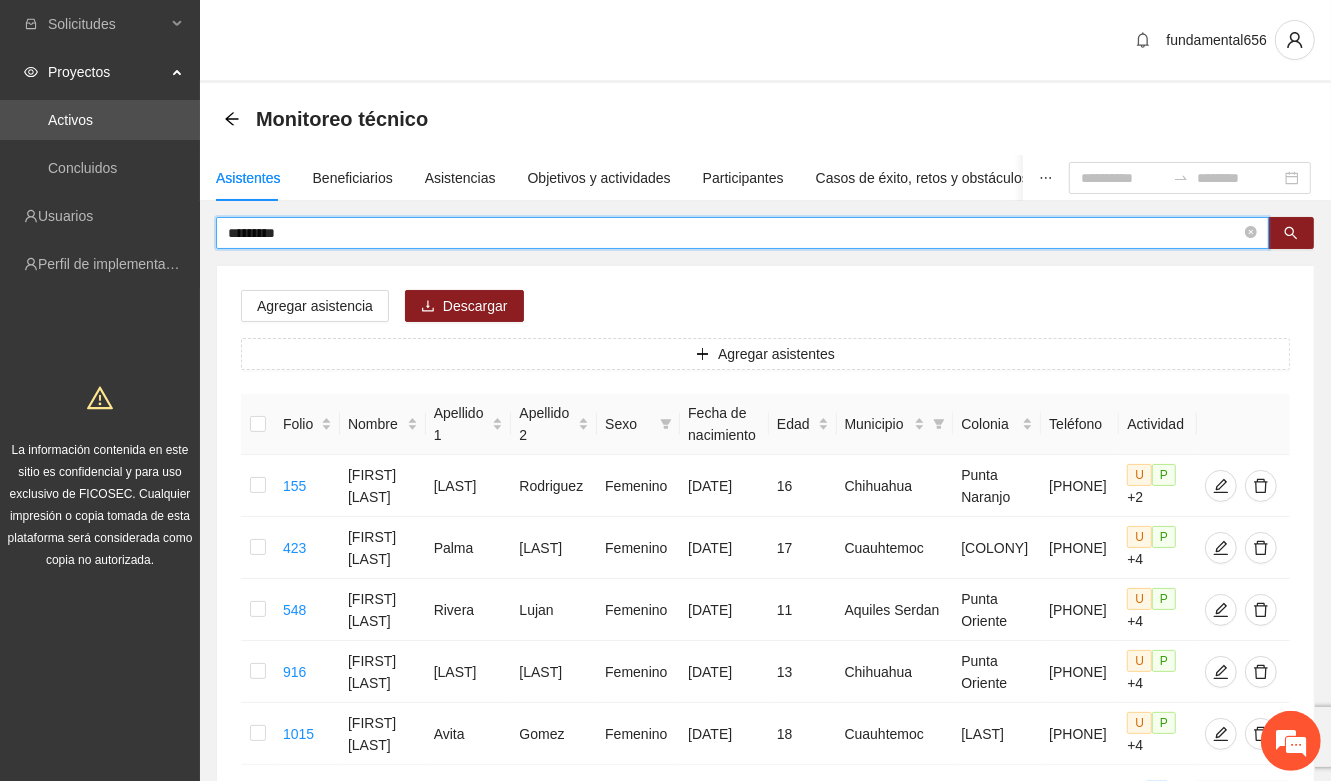 drag, startPoint x: 306, startPoint y: 230, endPoint x: 207, endPoint y: 242, distance: 99.724625 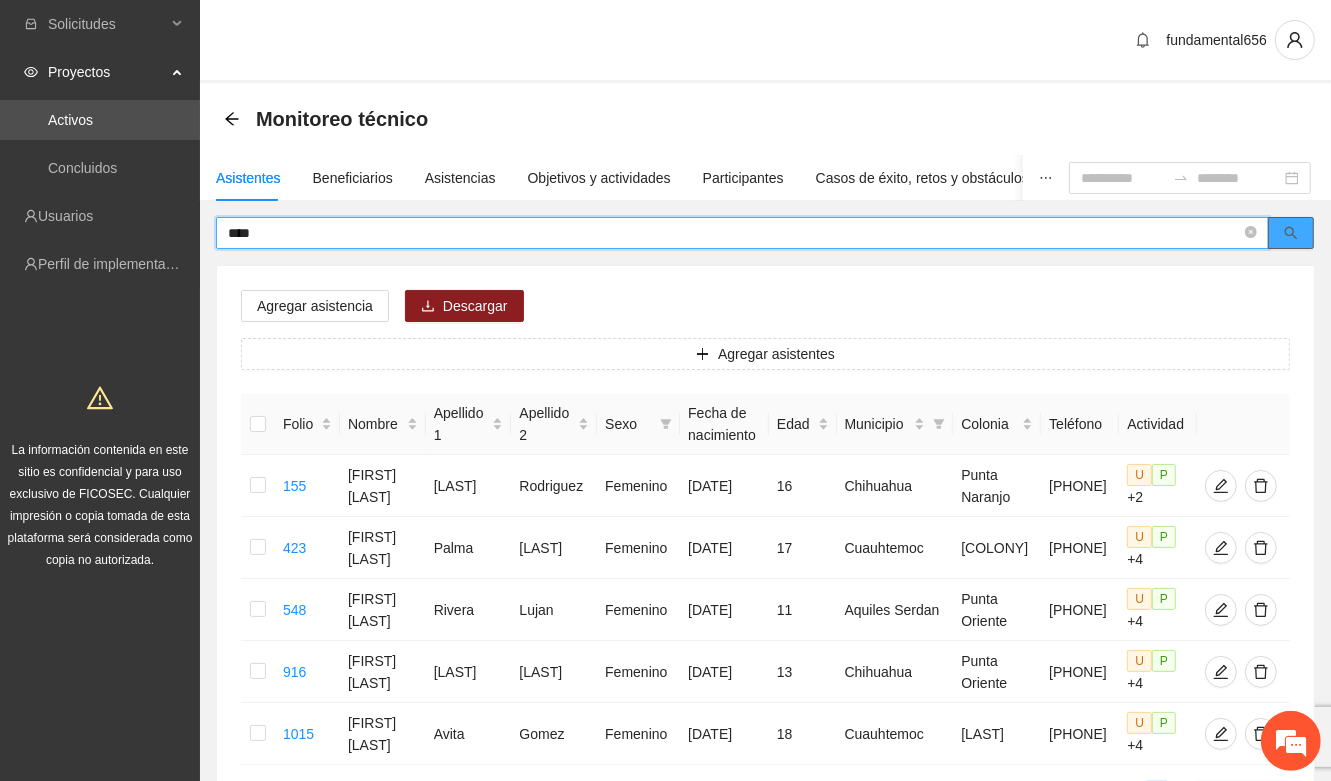 click at bounding box center (1291, 233) 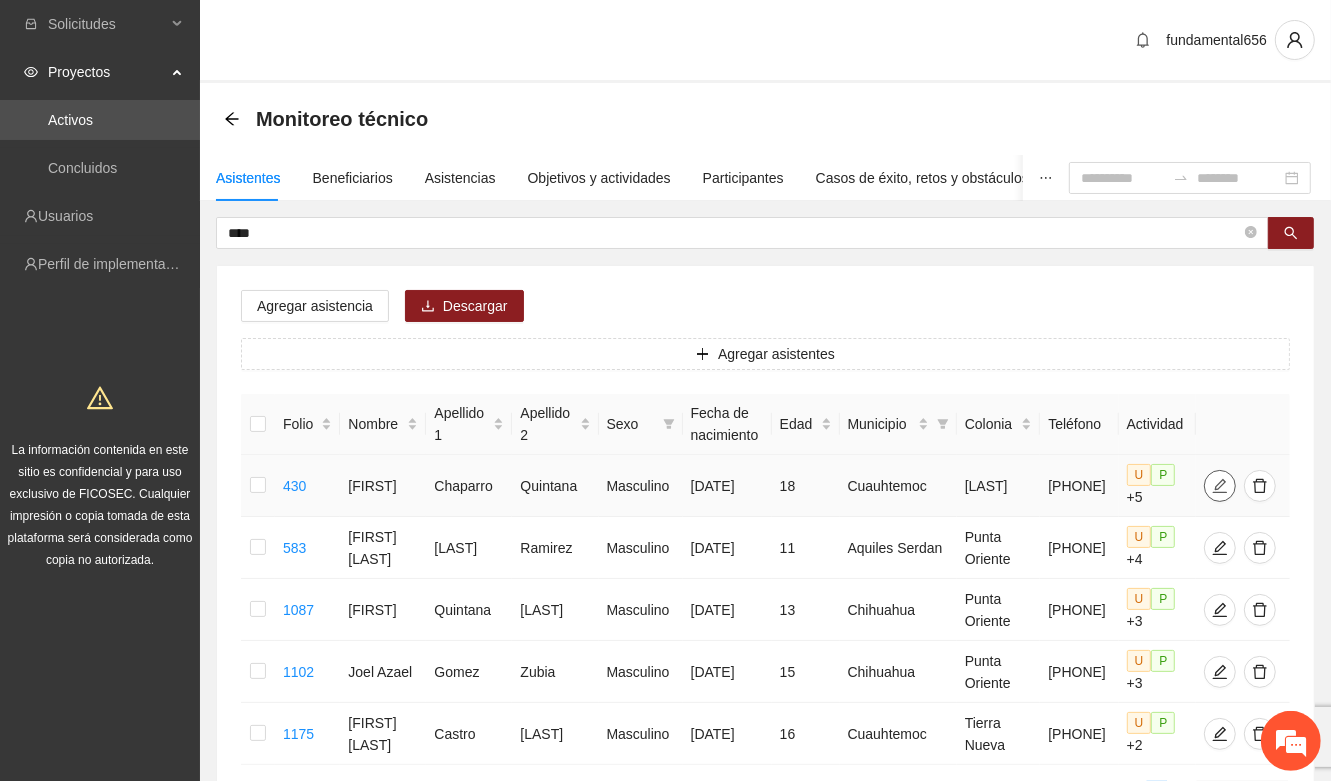 click 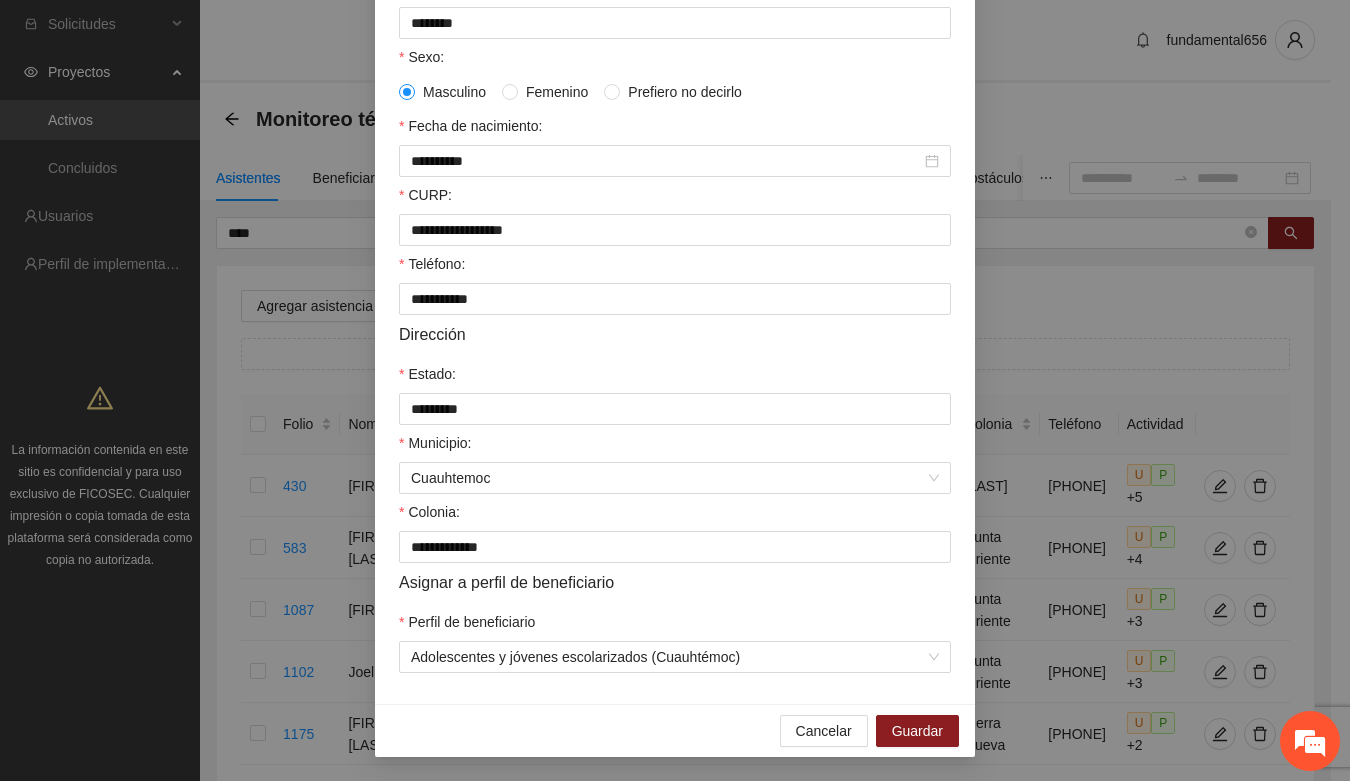 scroll, scrollTop: 0, scrollLeft: 0, axis: both 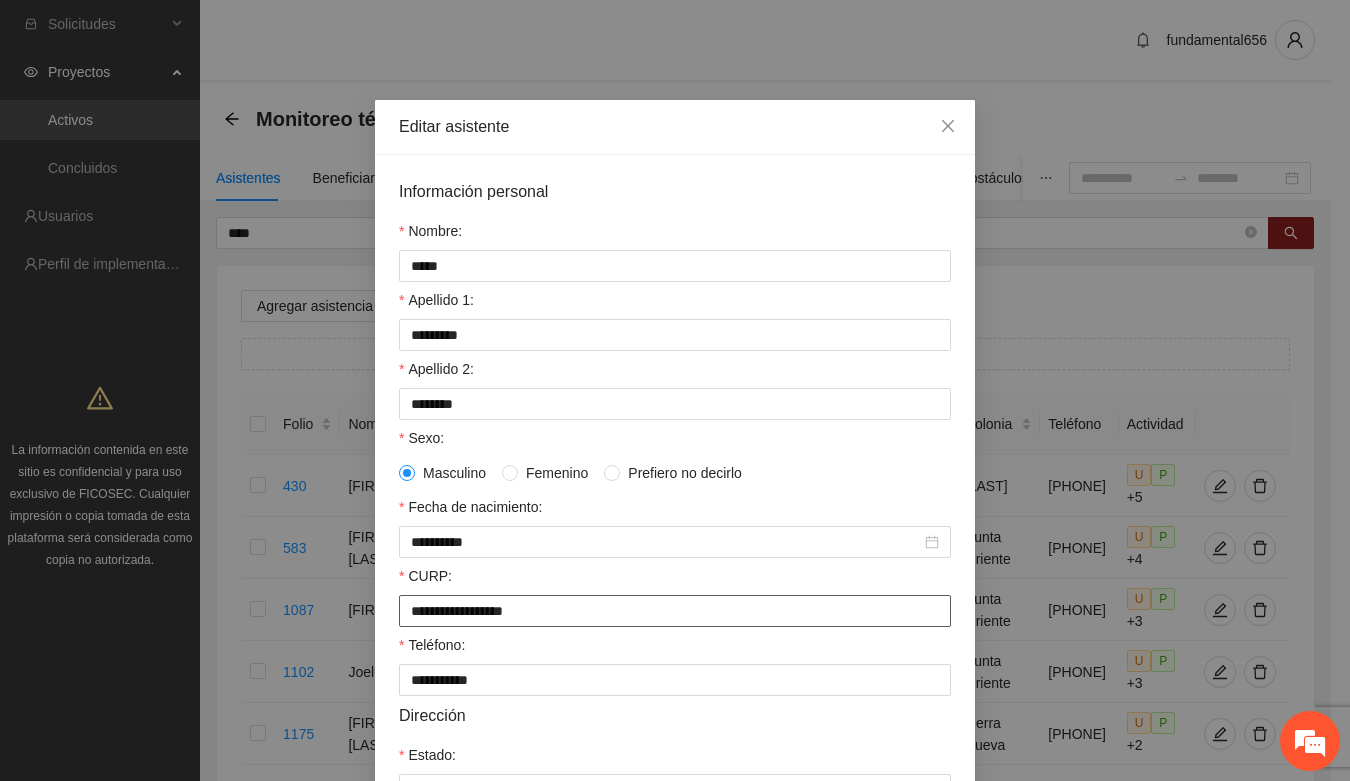 drag, startPoint x: 401, startPoint y: 621, endPoint x: 595, endPoint y: 623, distance: 194.01031 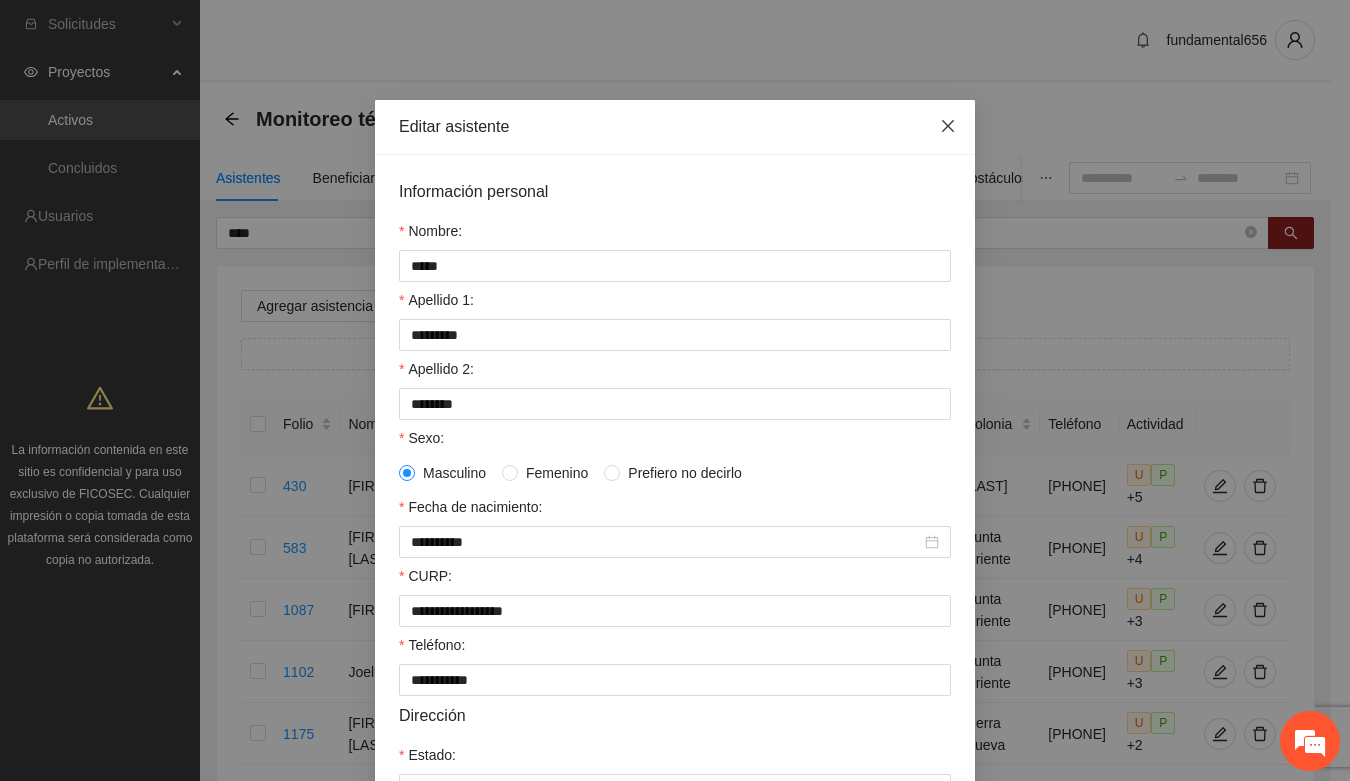 click 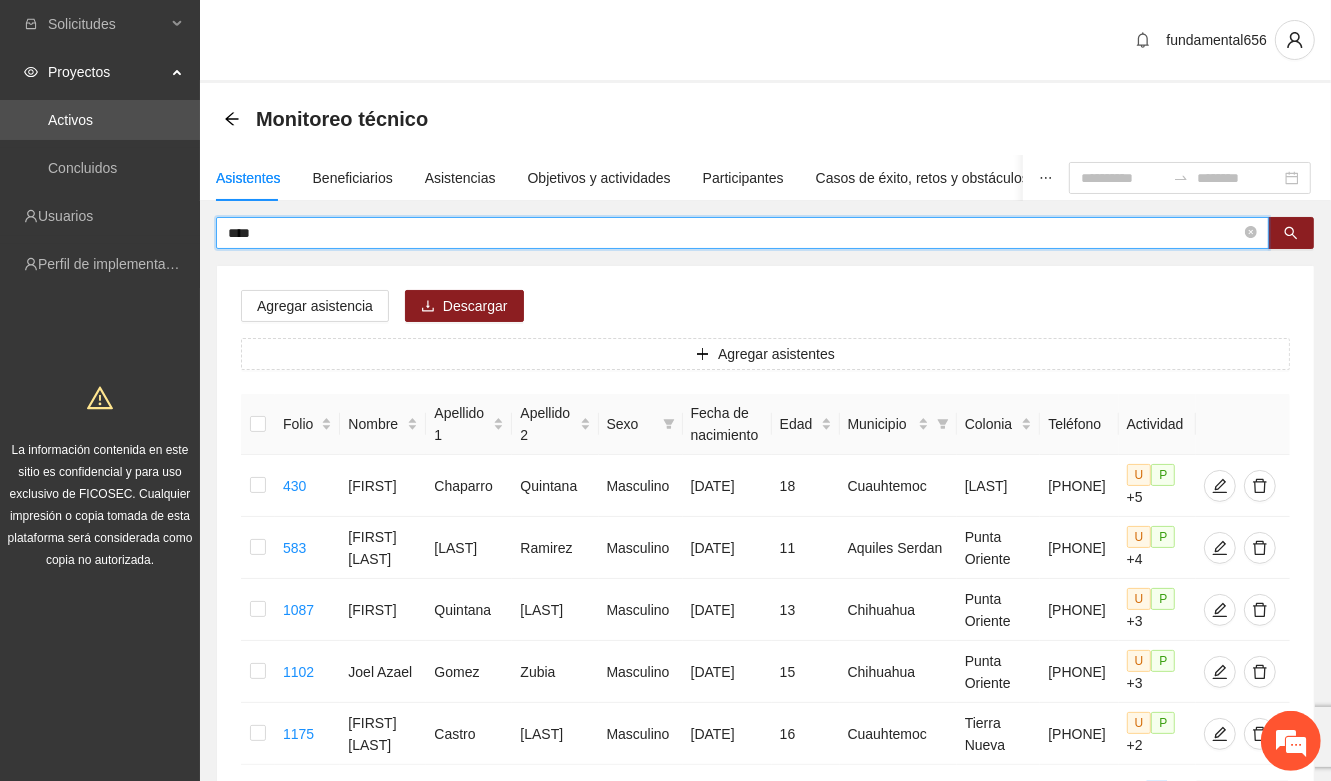 drag, startPoint x: 270, startPoint y: 236, endPoint x: 212, endPoint y: 246, distance: 58.855755 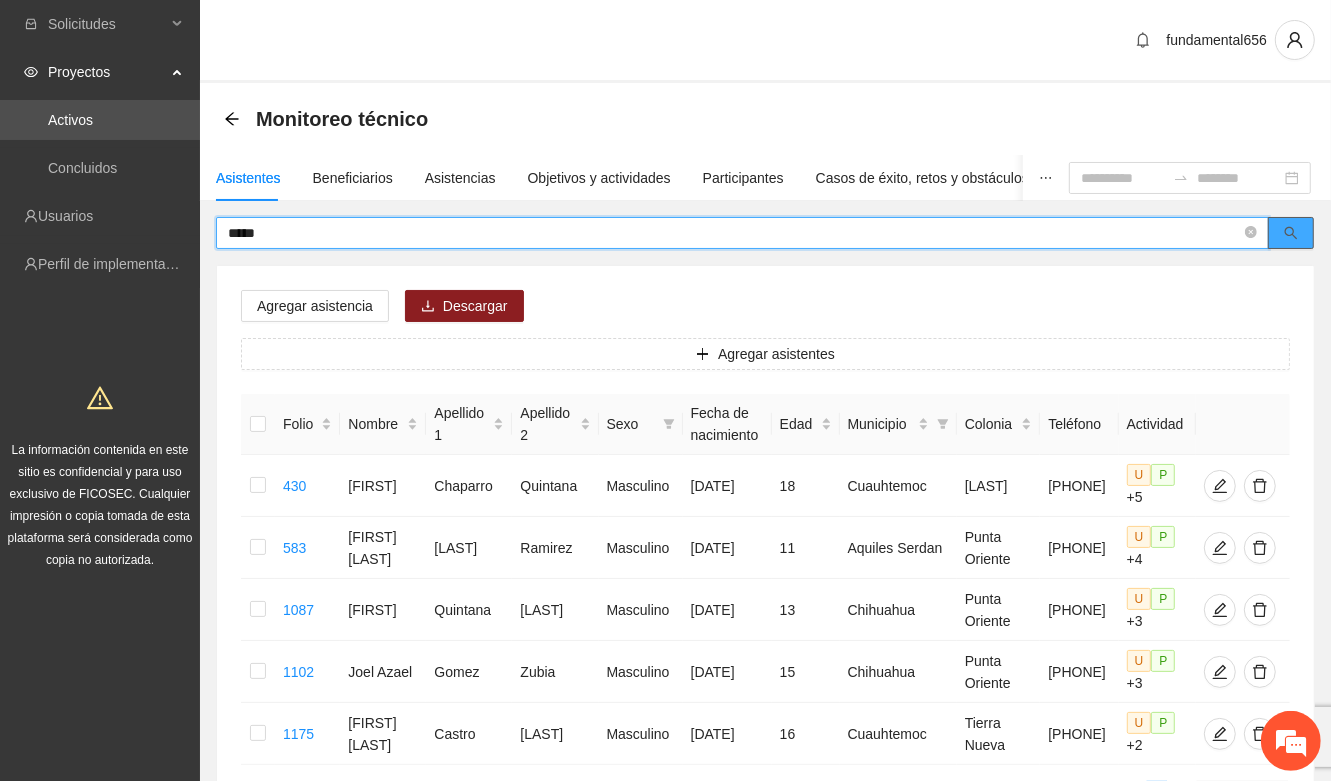 click 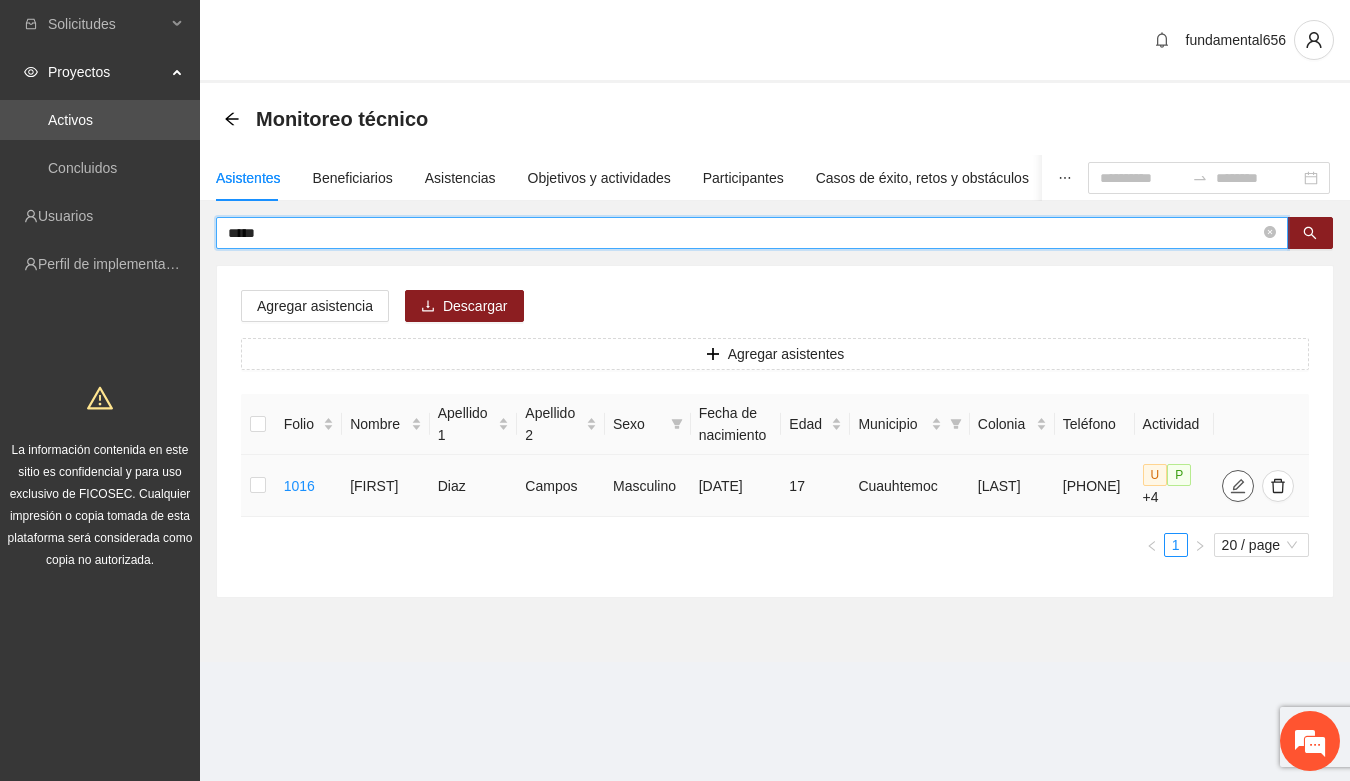 type on "*****" 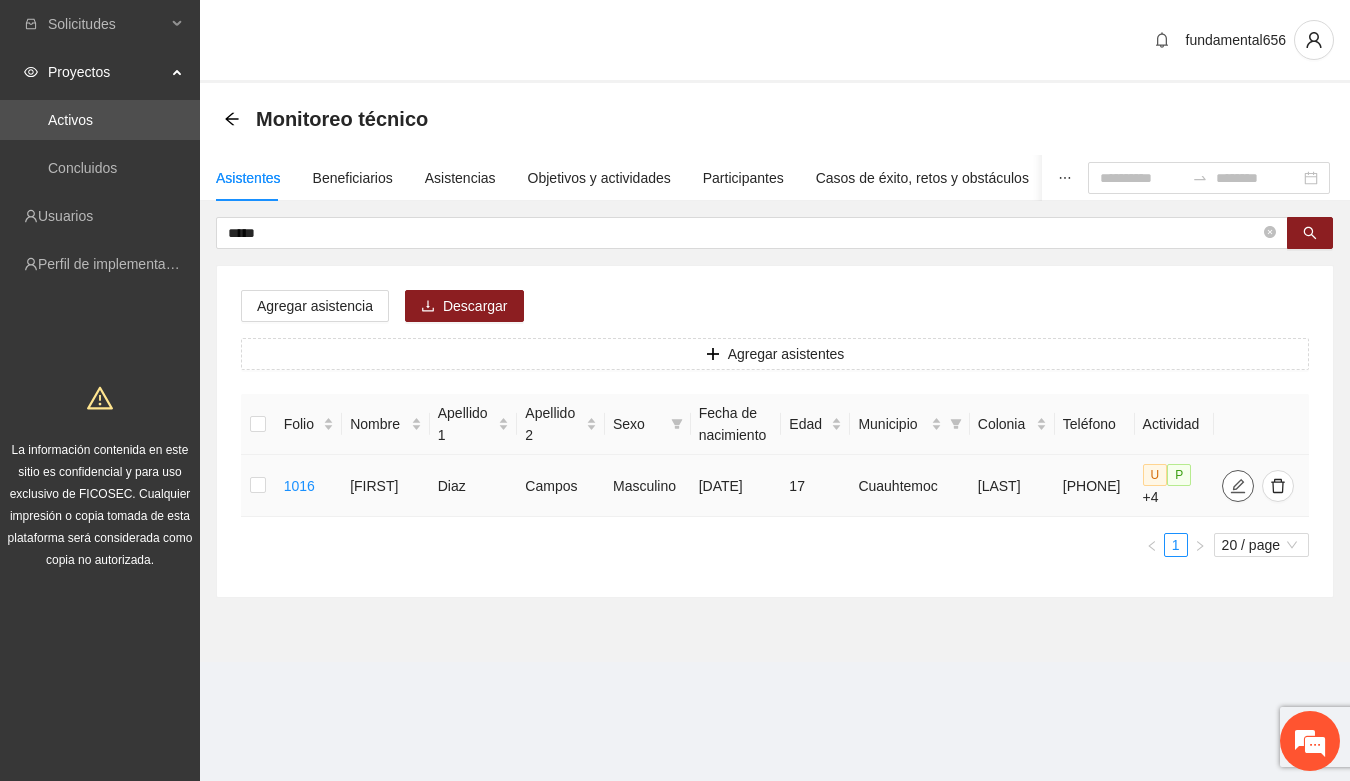 type on "**********" 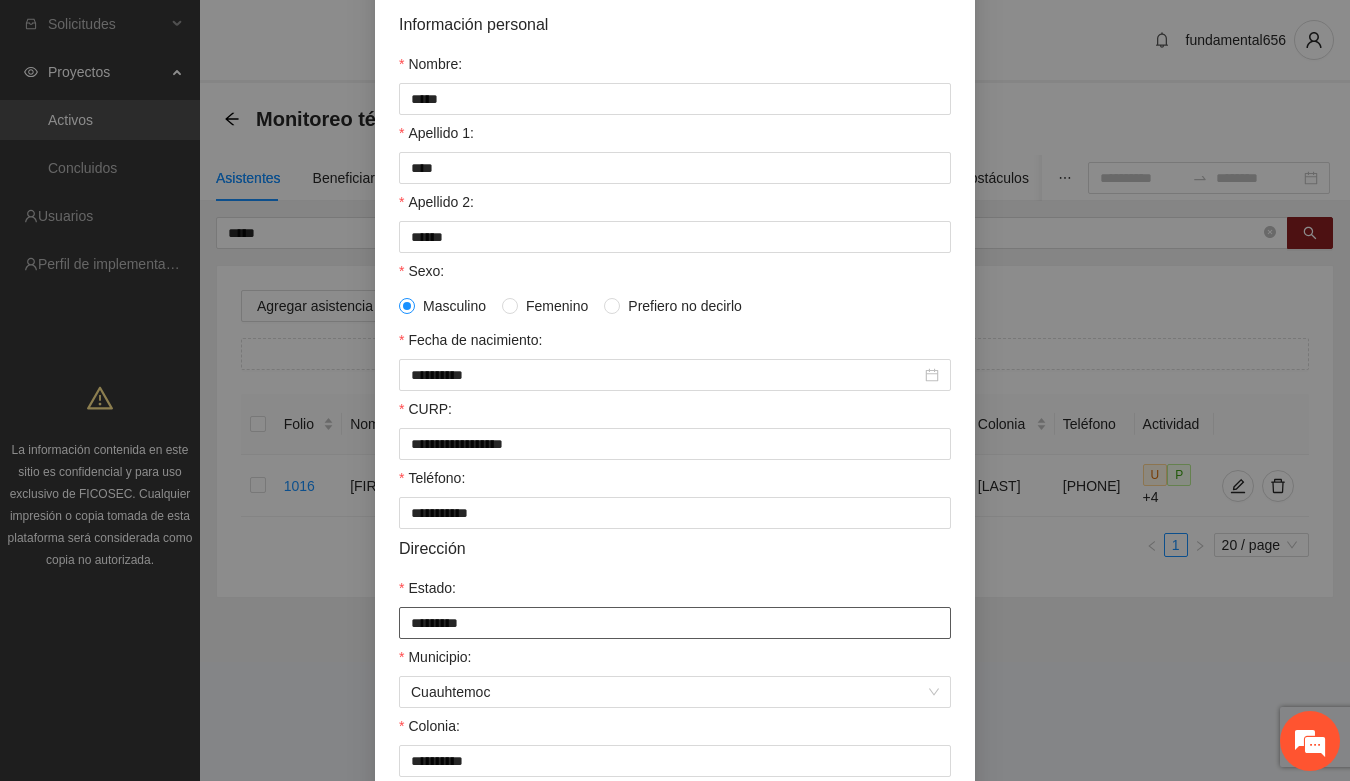 scroll, scrollTop: 0, scrollLeft: 0, axis: both 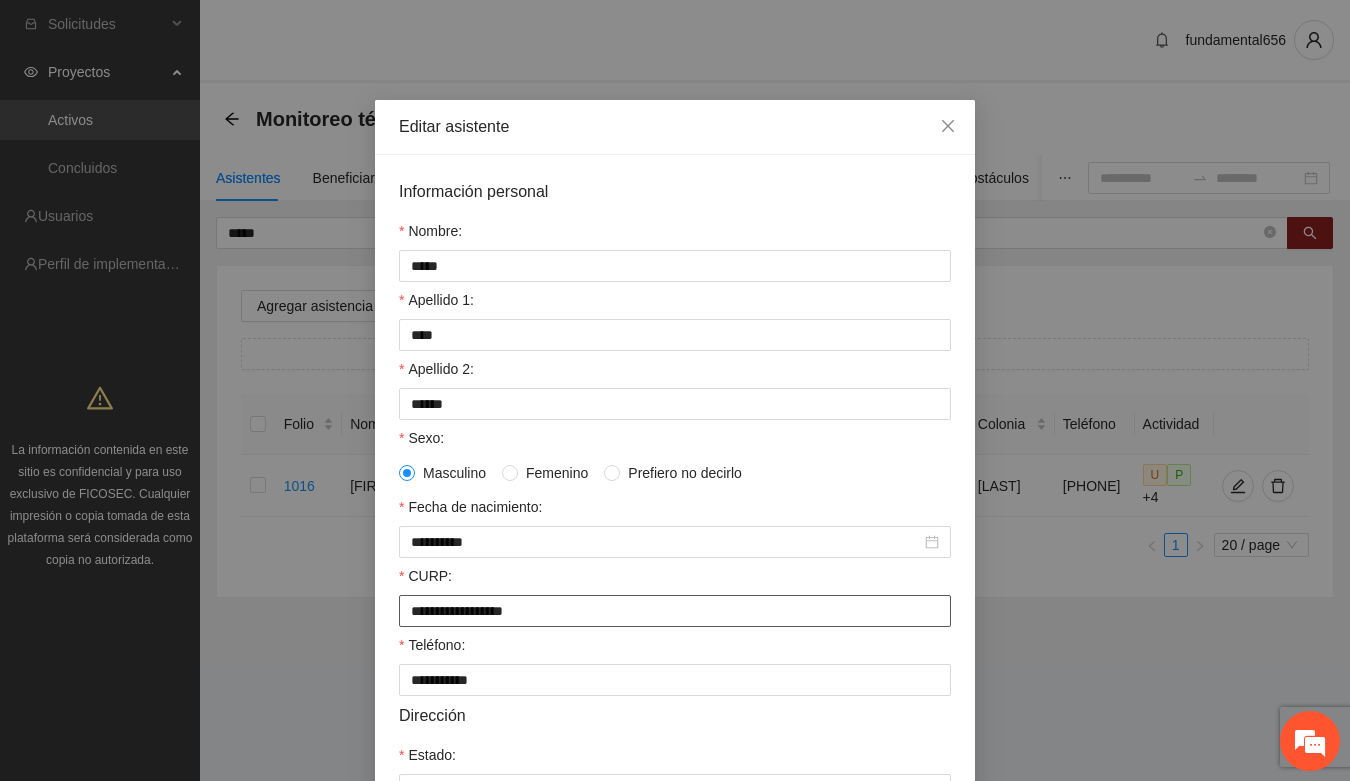 drag, startPoint x: 403, startPoint y: 622, endPoint x: 590, endPoint y: 651, distance: 189.2353 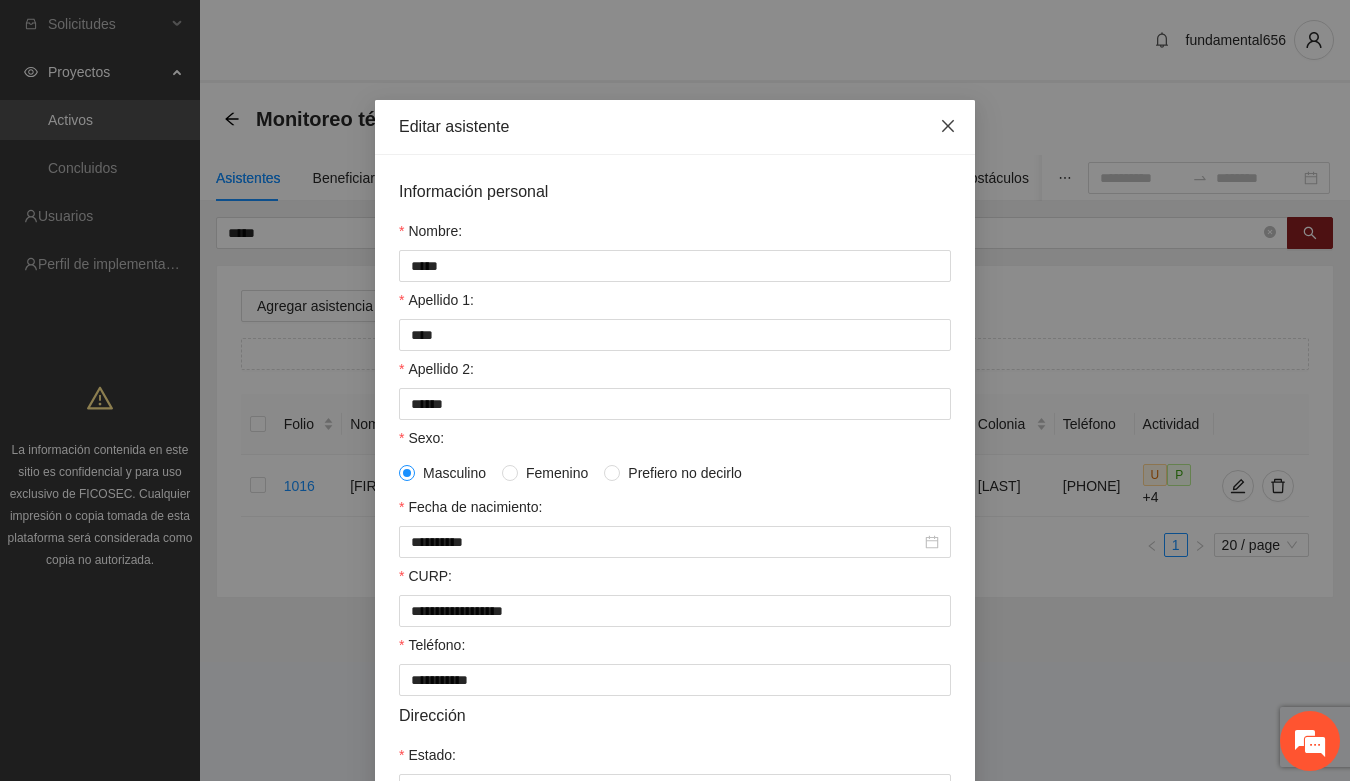 click 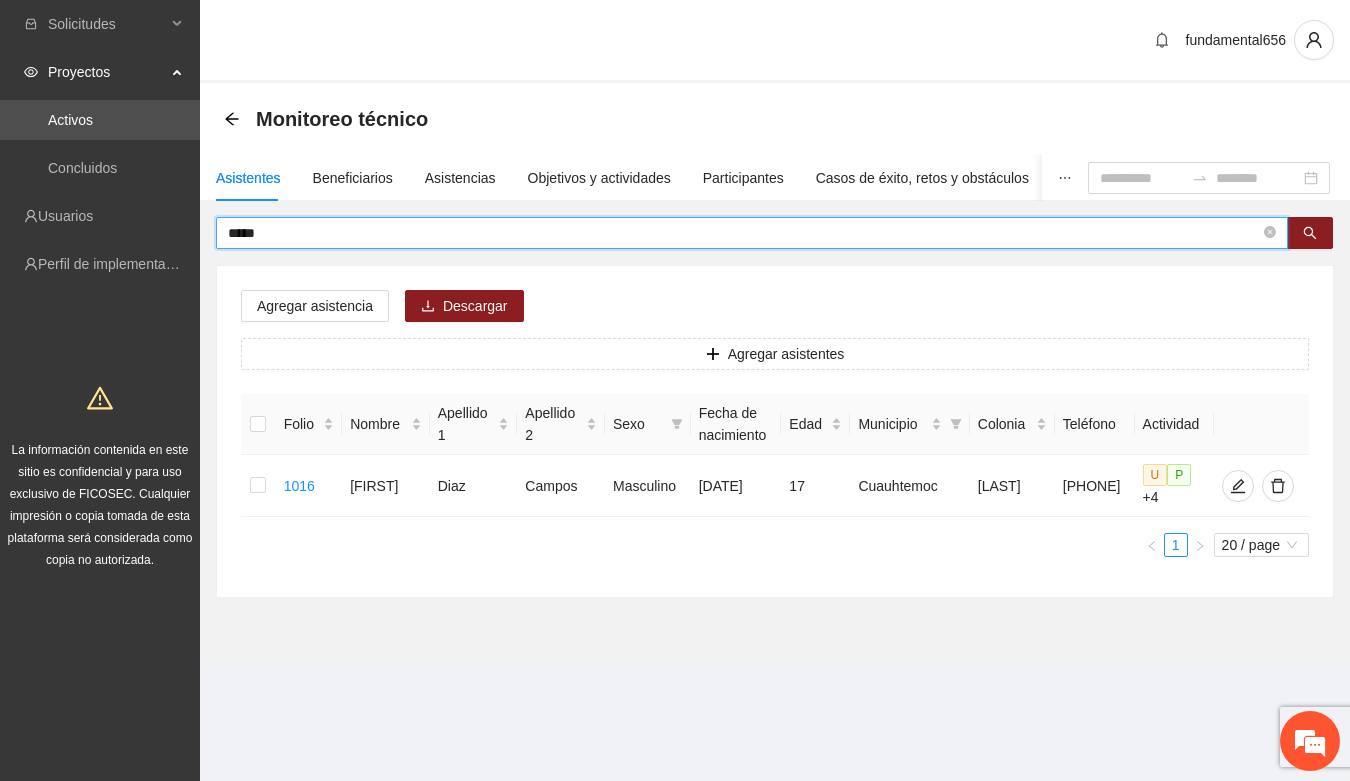 drag, startPoint x: 286, startPoint y: 231, endPoint x: 205, endPoint y: 243, distance: 81.88406 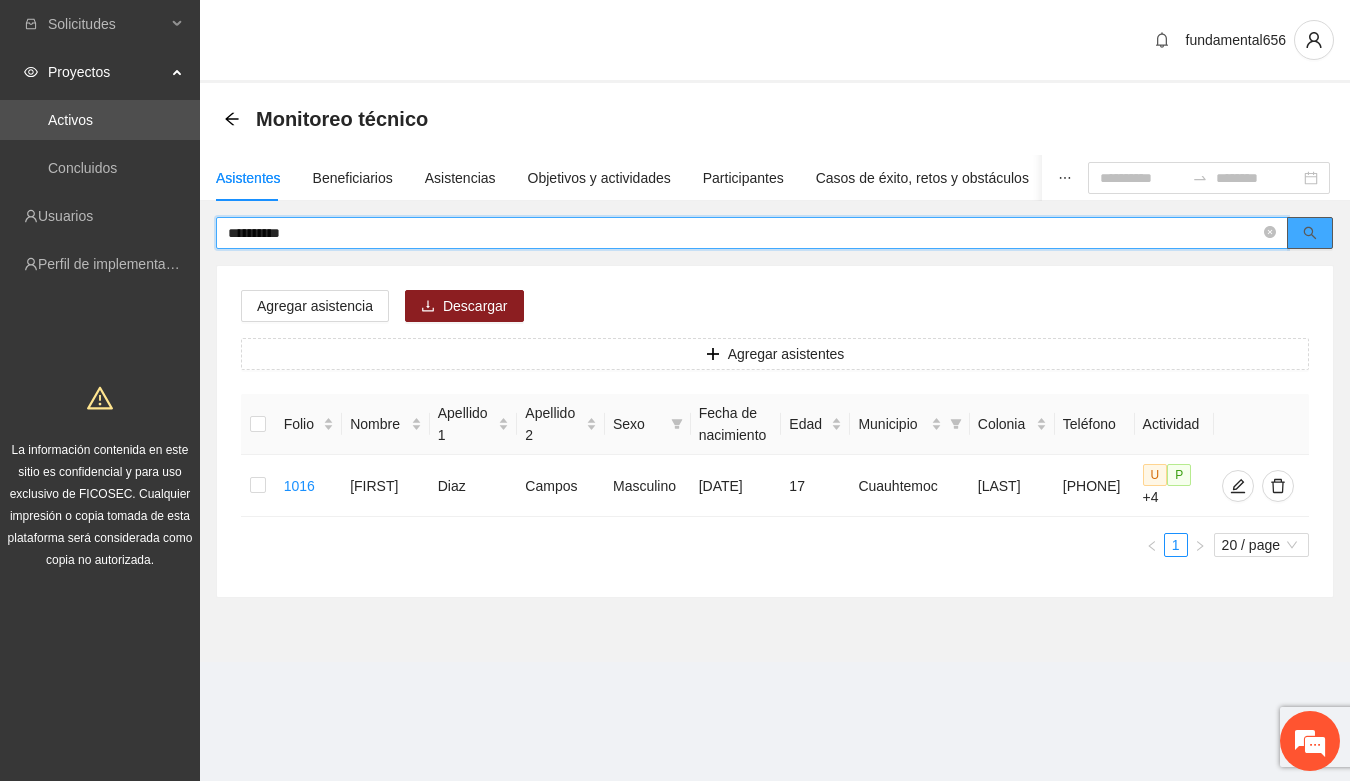 click 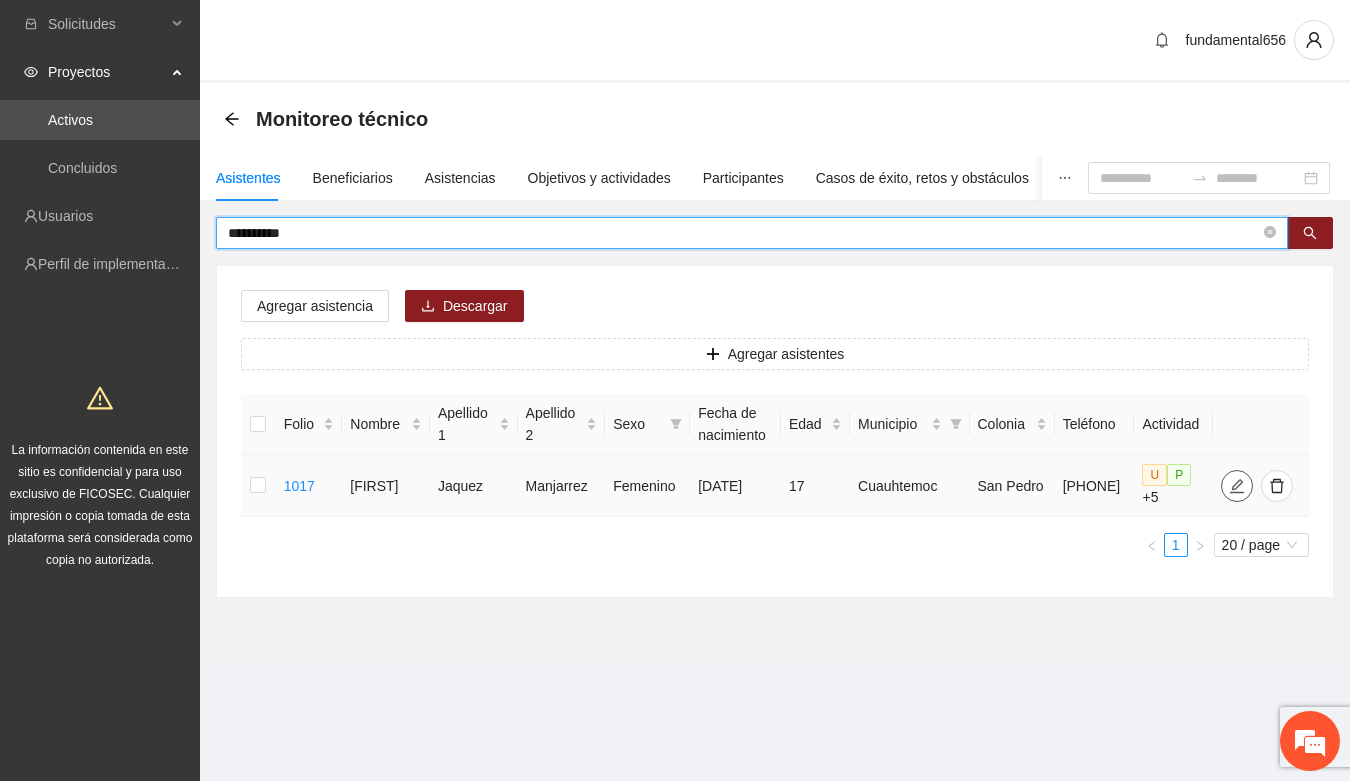 click 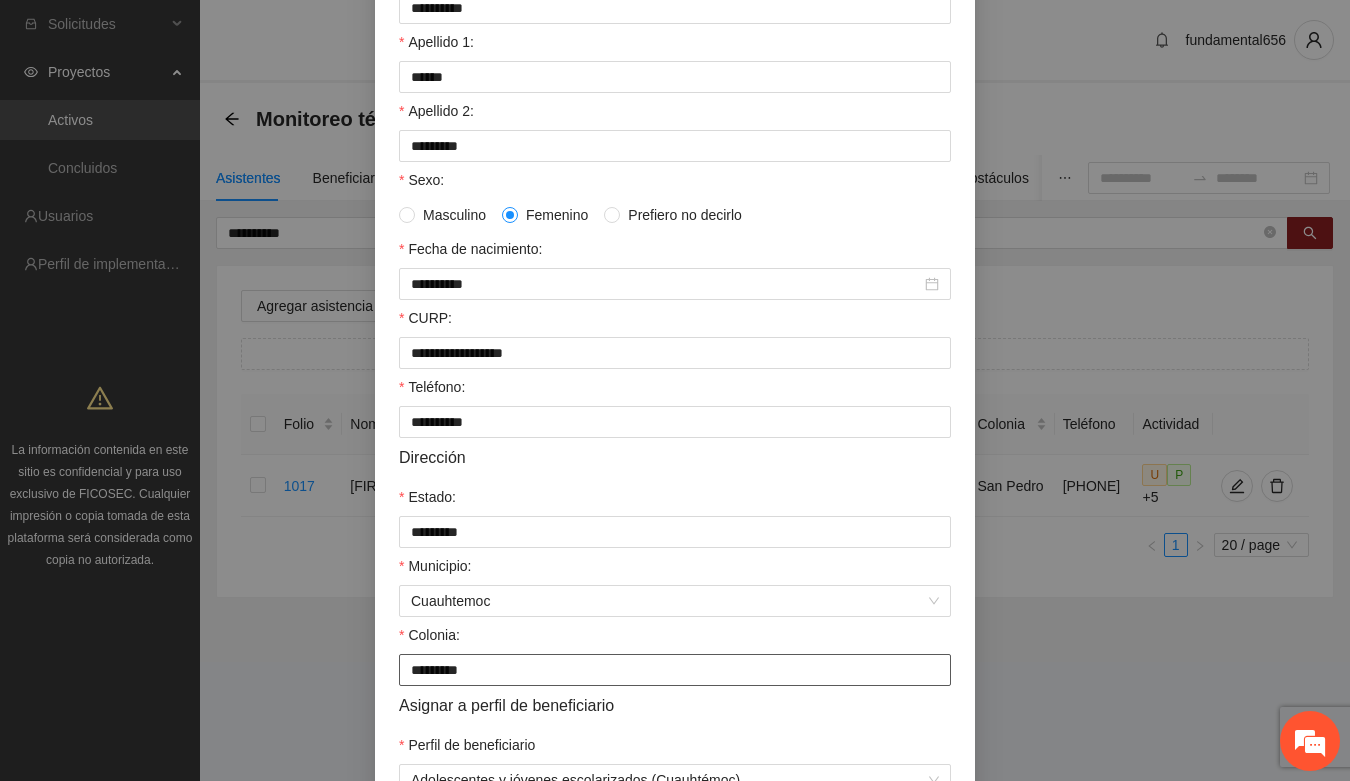 scroll, scrollTop: 146, scrollLeft: 0, axis: vertical 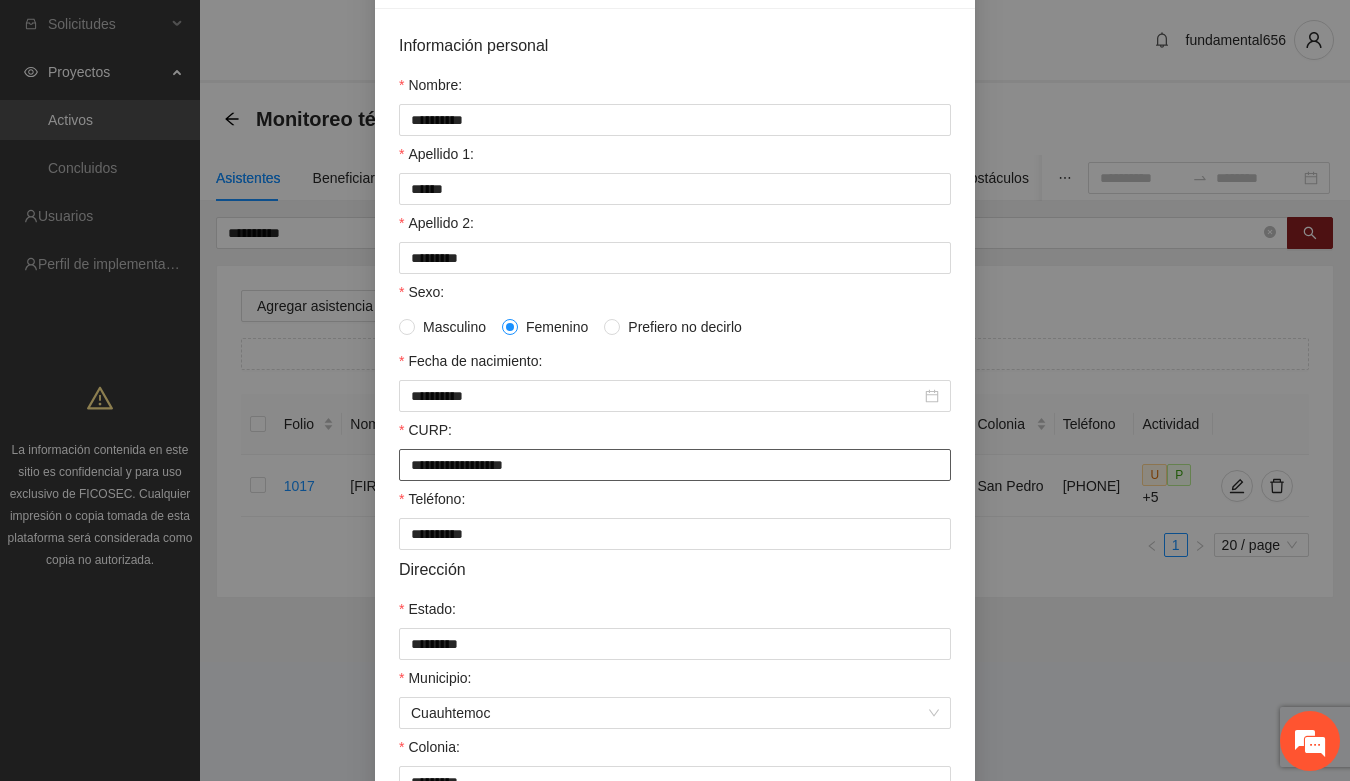 drag, startPoint x: 400, startPoint y: 471, endPoint x: 576, endPoint y: 486, distance: 176.63805 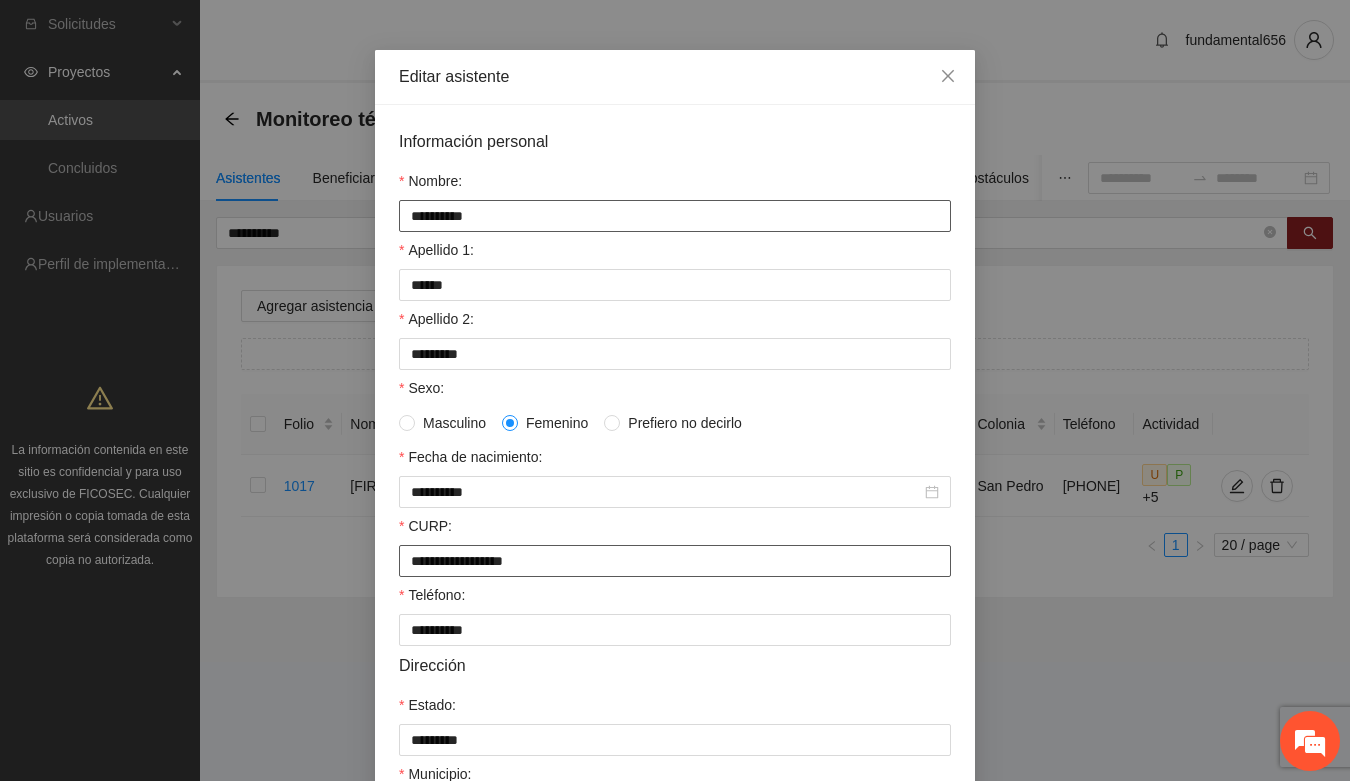scroll, scrollTop: 0, scrollLeft: 0, axis: both 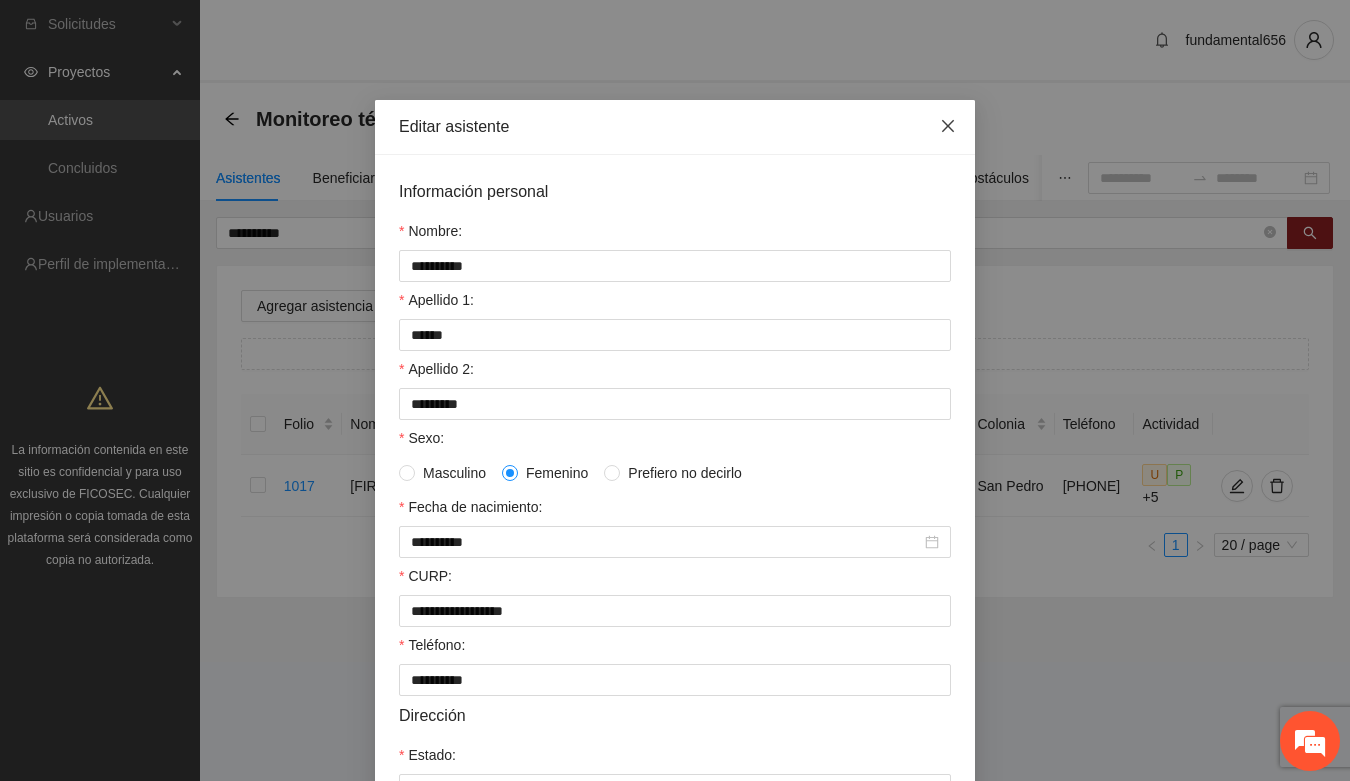 drag, startPoint x: 937, startPoint y: 120, endPoint x: 517, endPoint y: 290, distance: 453.10043 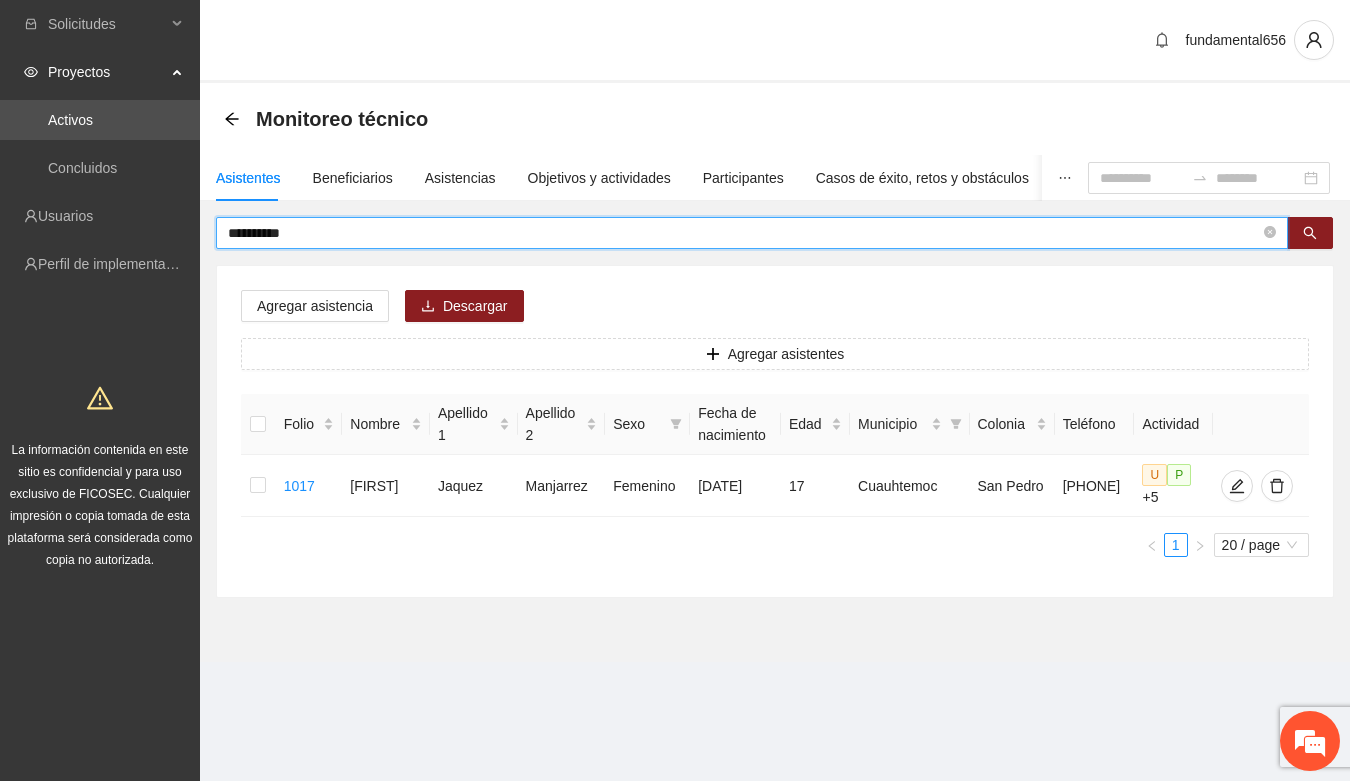 drag, startPoint x: 327, startPoint y: 233, endPoint x: 205, endPoint y: 241, distance: 122.26202 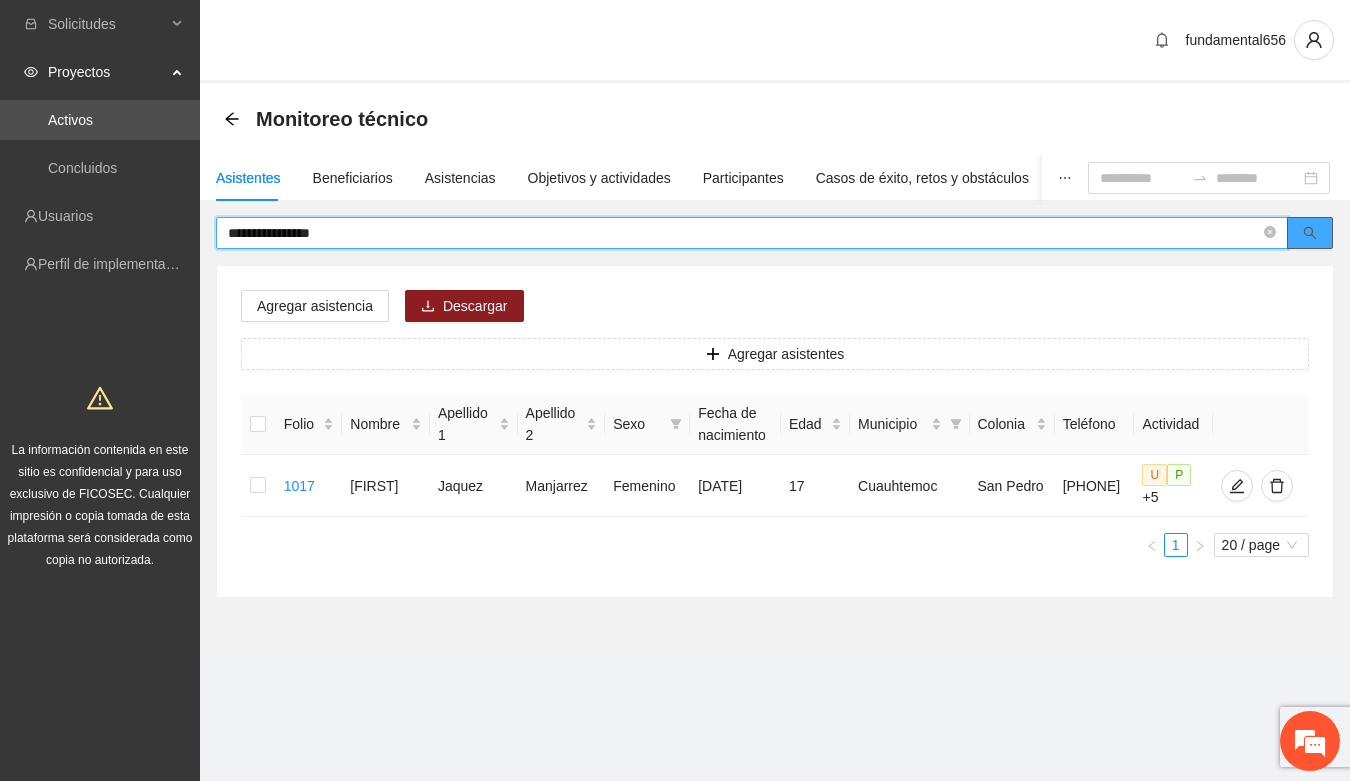 click 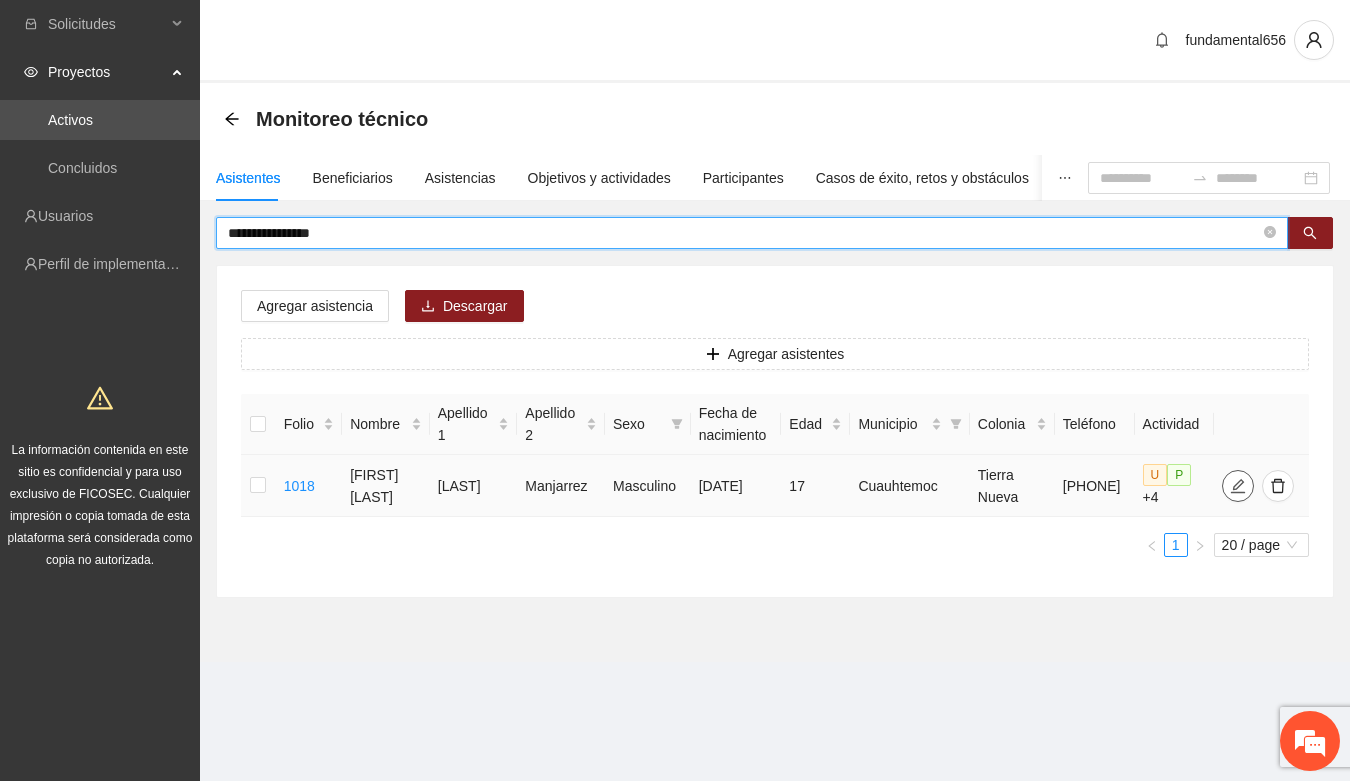 type on "**********" 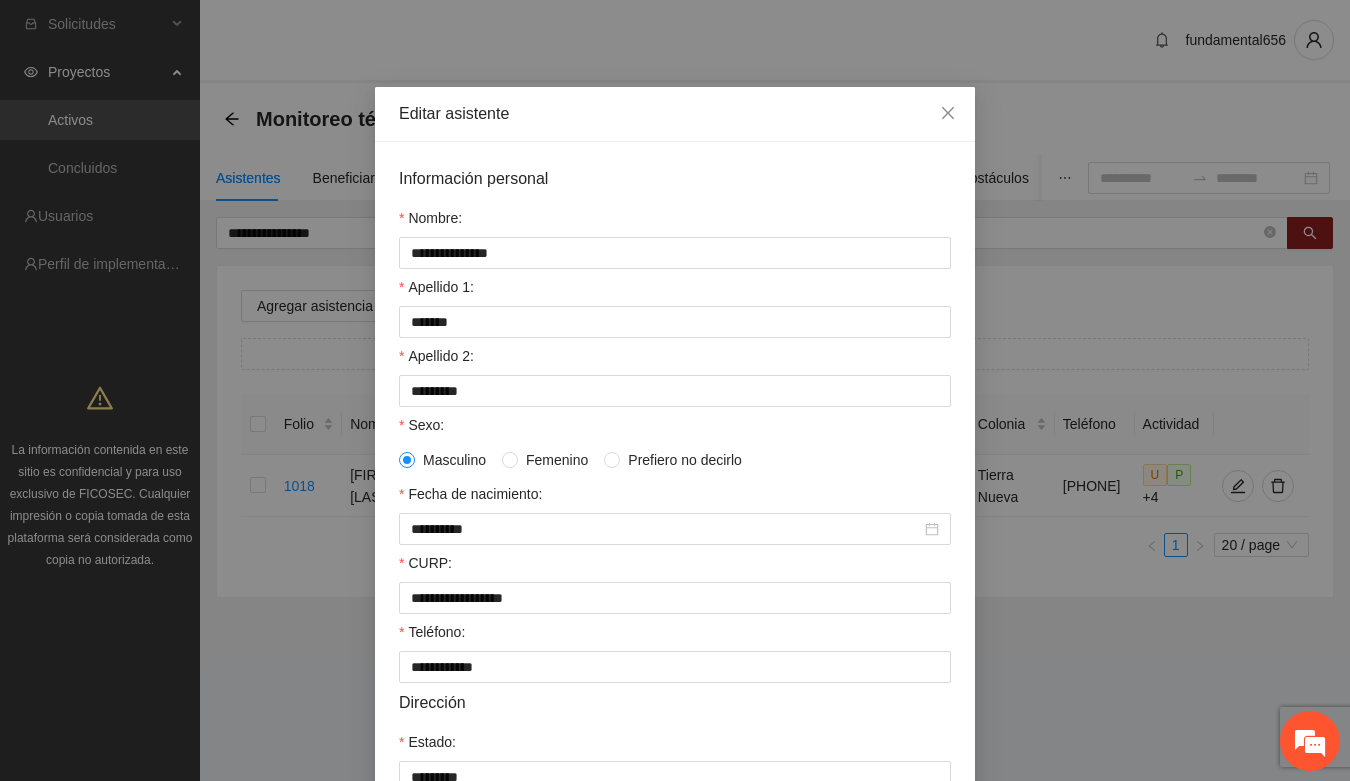 scroll, scrollTop: 0, scrollLeft: 0, axis: both 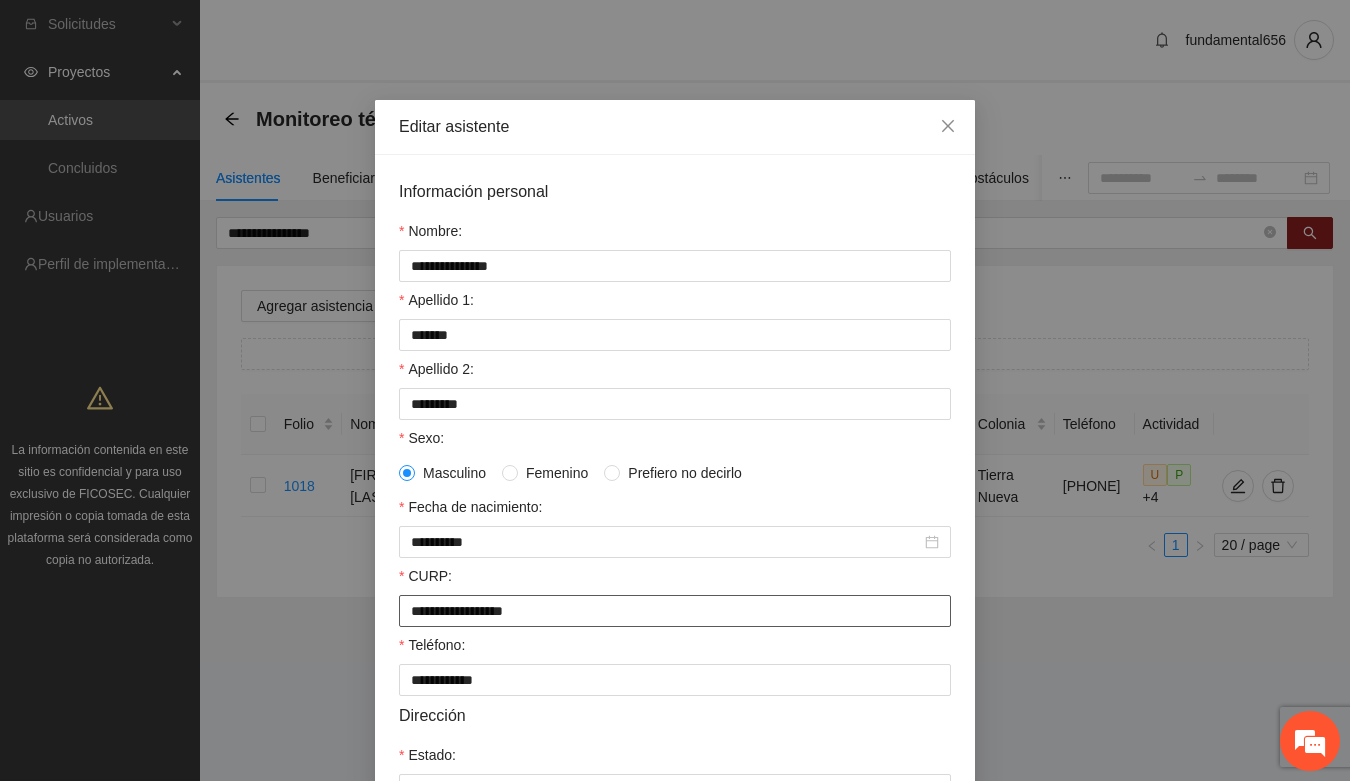 drag, startPoint x: 398, startPoint y: 623, endPoint x: 590, endPoint y: 613, distance: 192.26024 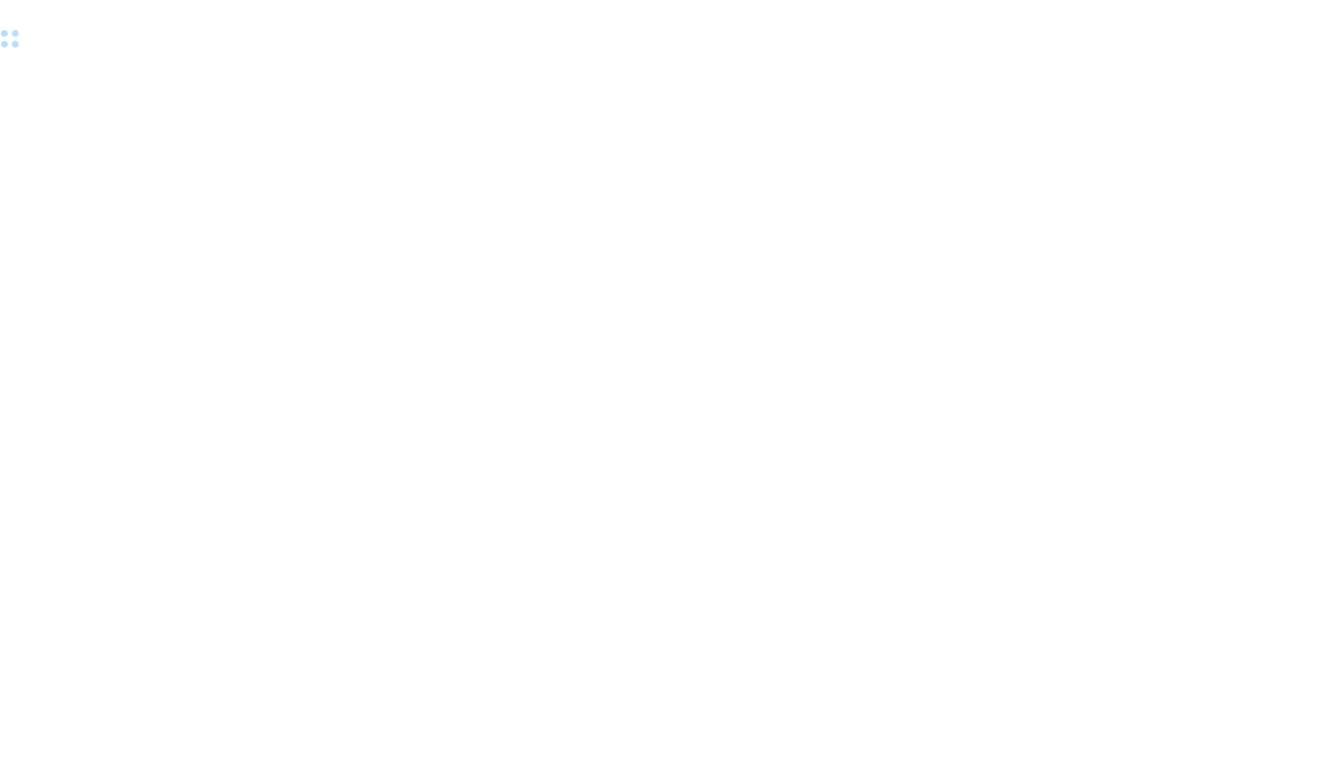 scroll, scrollTop: 0, scrollLeft: 0, axis: both 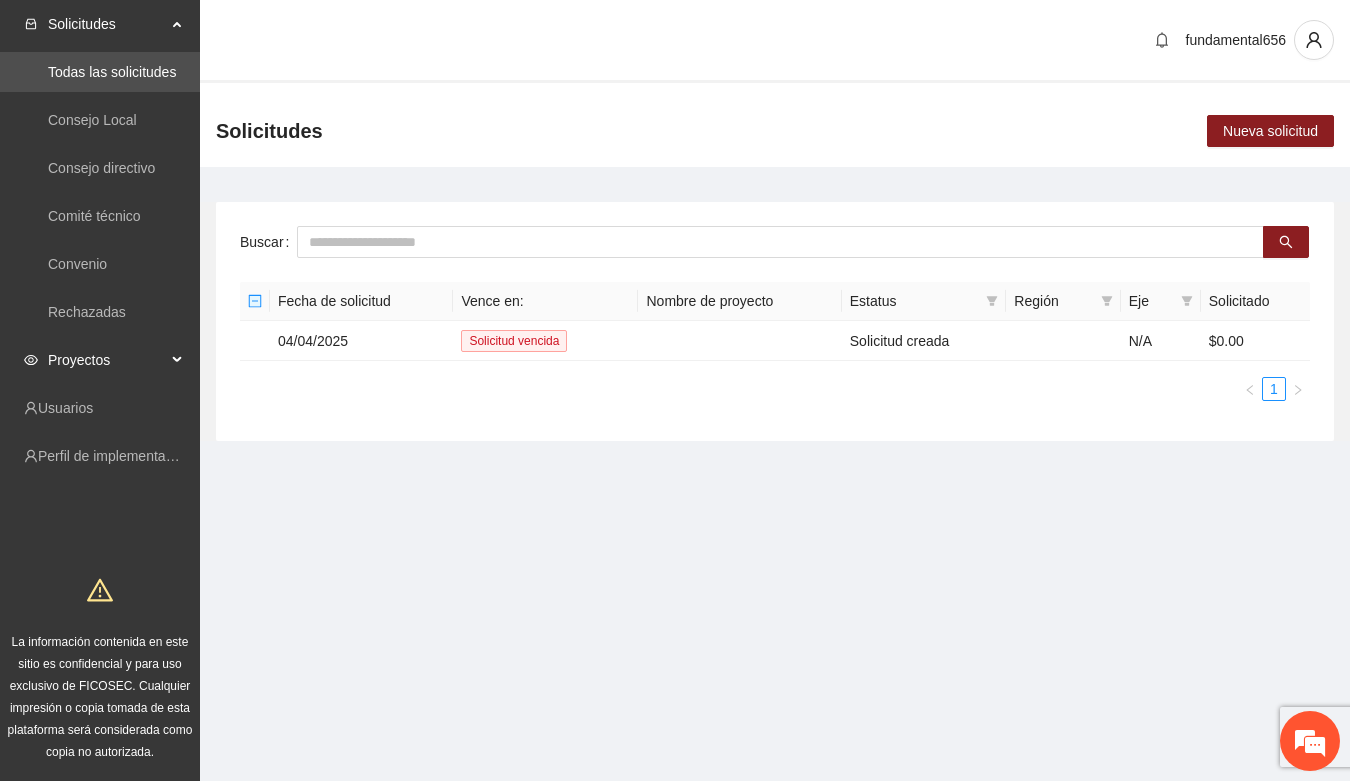 click on "Proyectos" at bounding box center (100, 360) 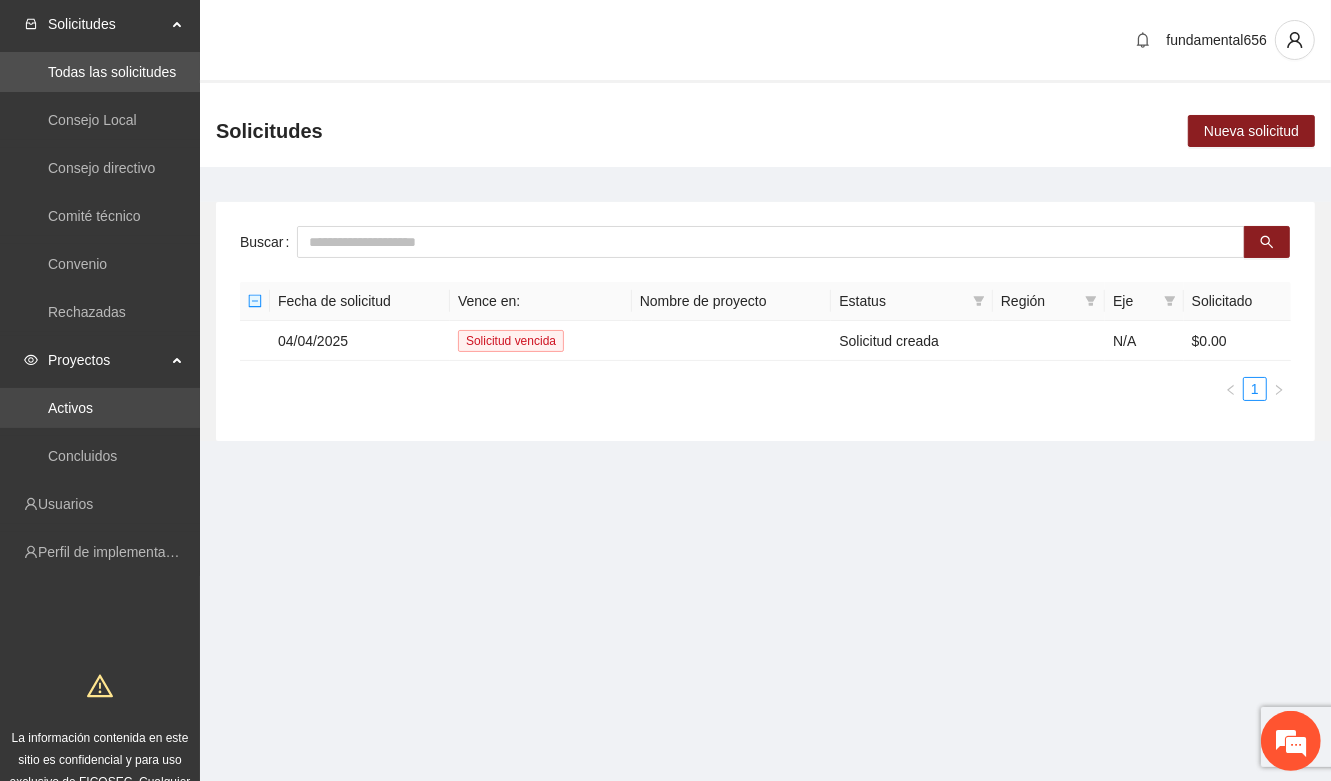 click on "Activos" at bounding box center (70, 408) 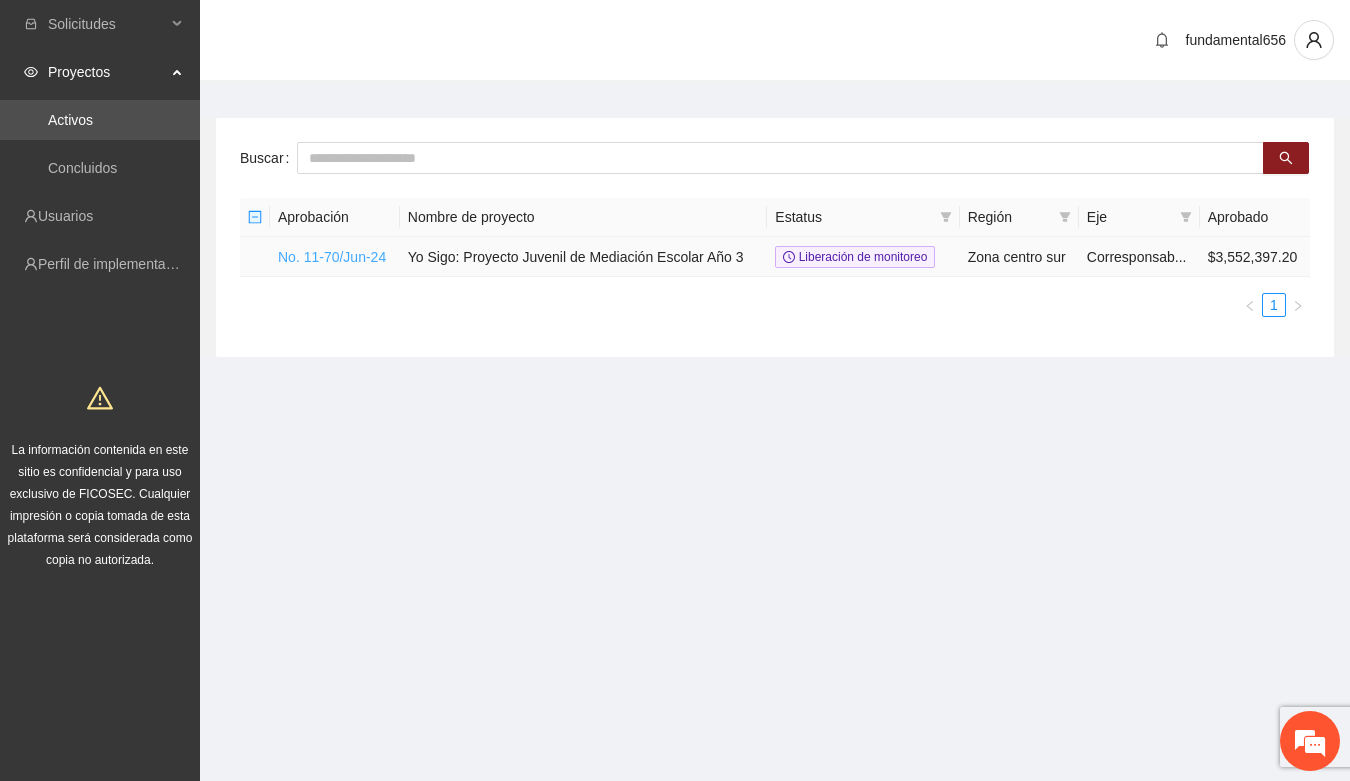 click on "No. 11-70/Jun-24" at bounding box center [332, 257] 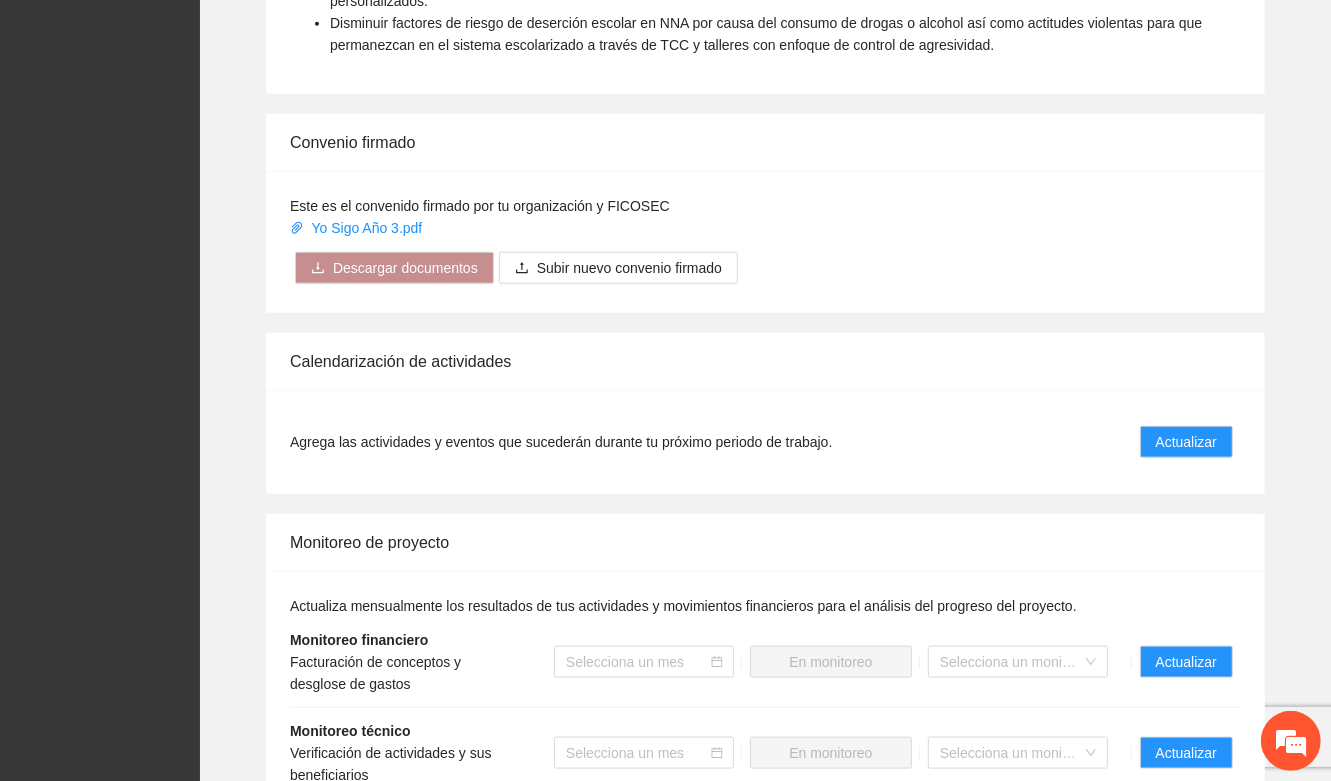 scroll, scrollTop: 1500, scrollLeft: 0, axis: vertical 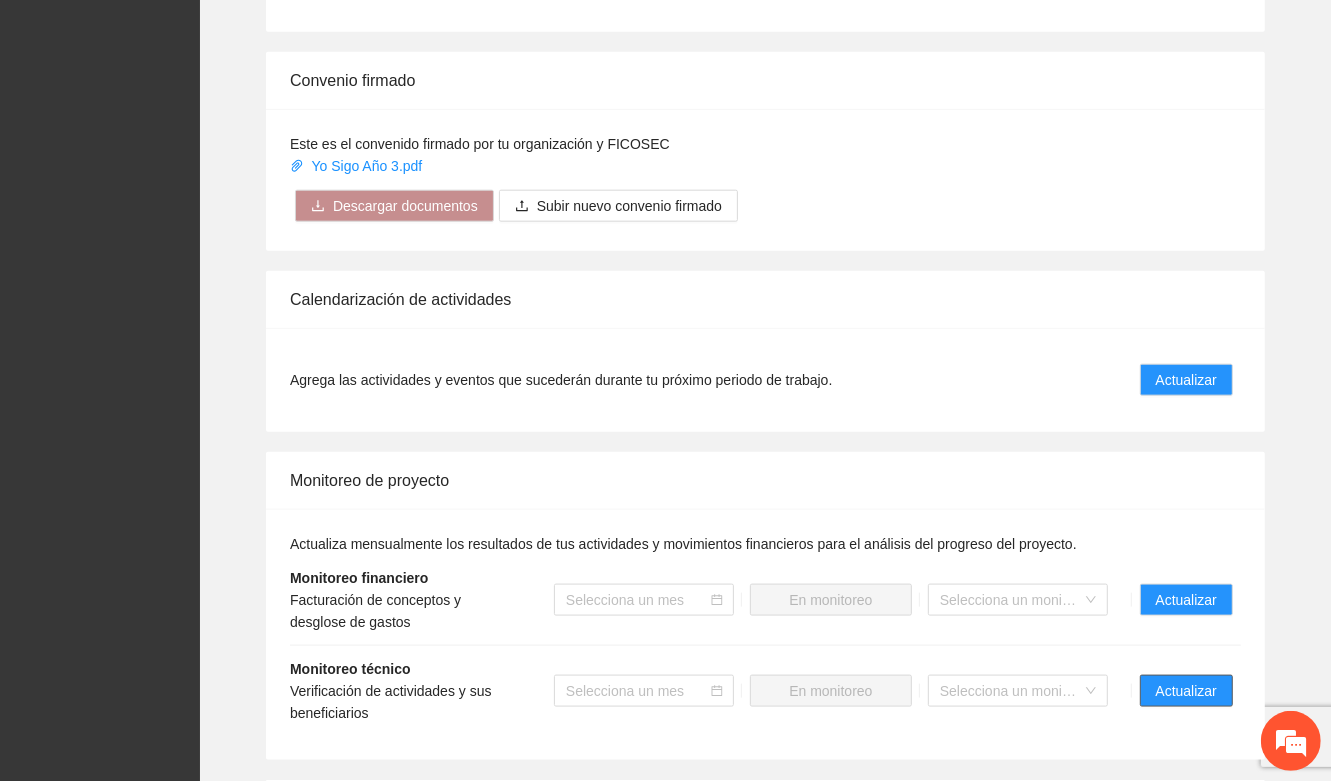 click on "Actualizar" at bounding box center [1186, 691] 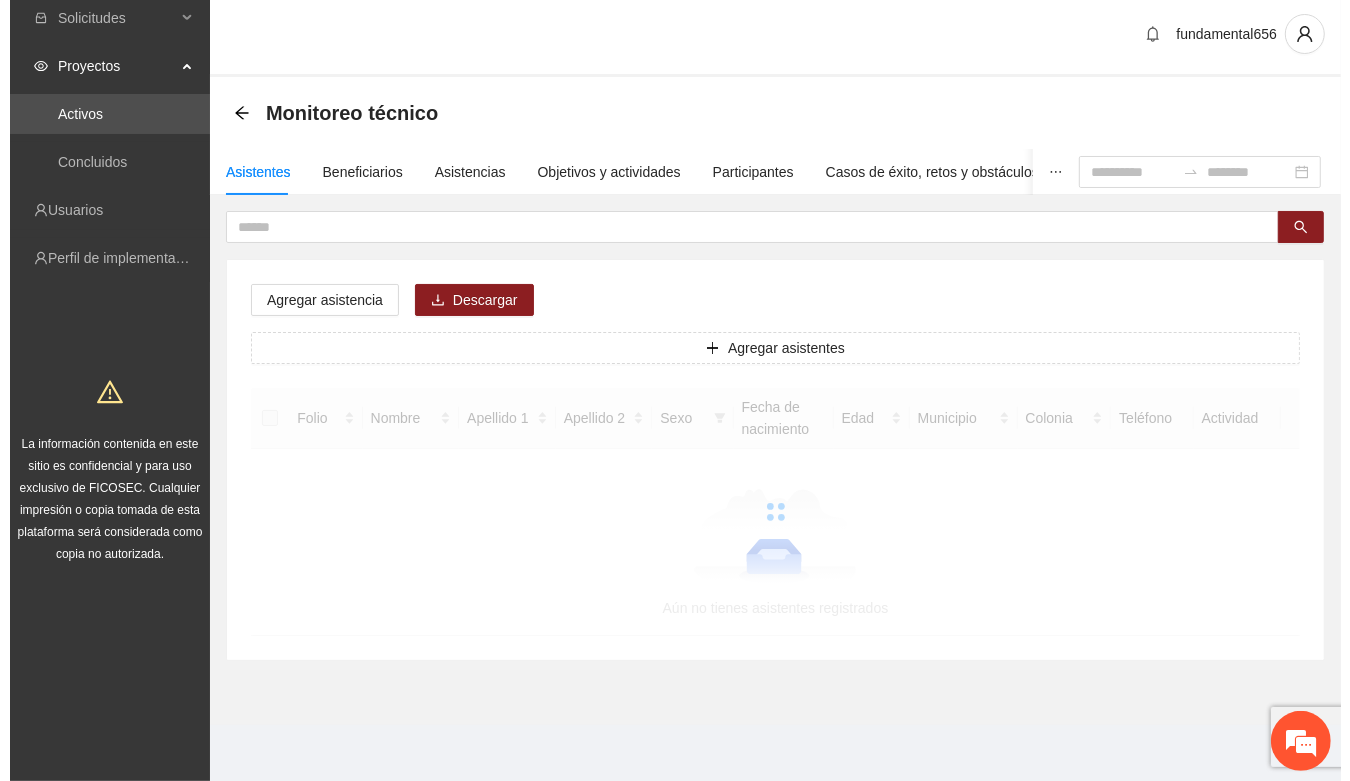 scroll, scrollTop: 0, scrollLeft: 0, axis: both 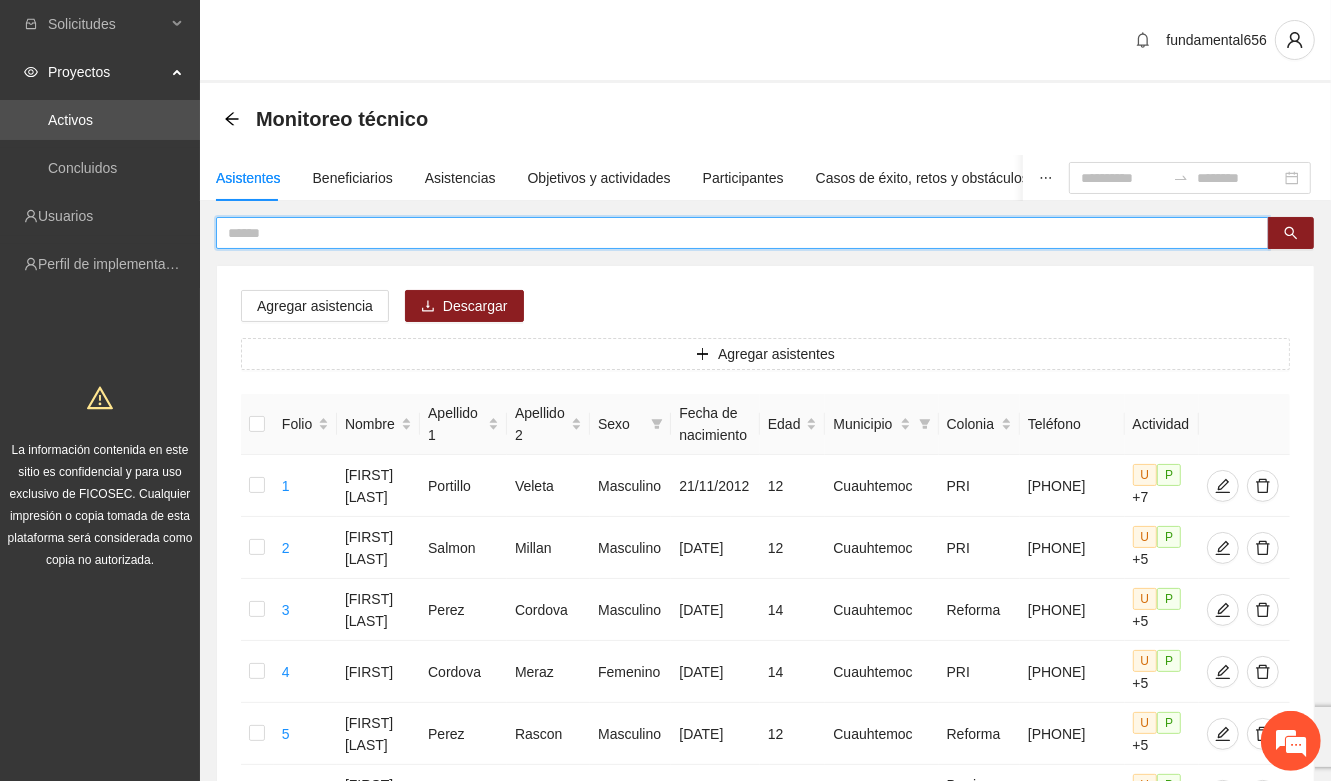 click at bounding box center [734, 233] 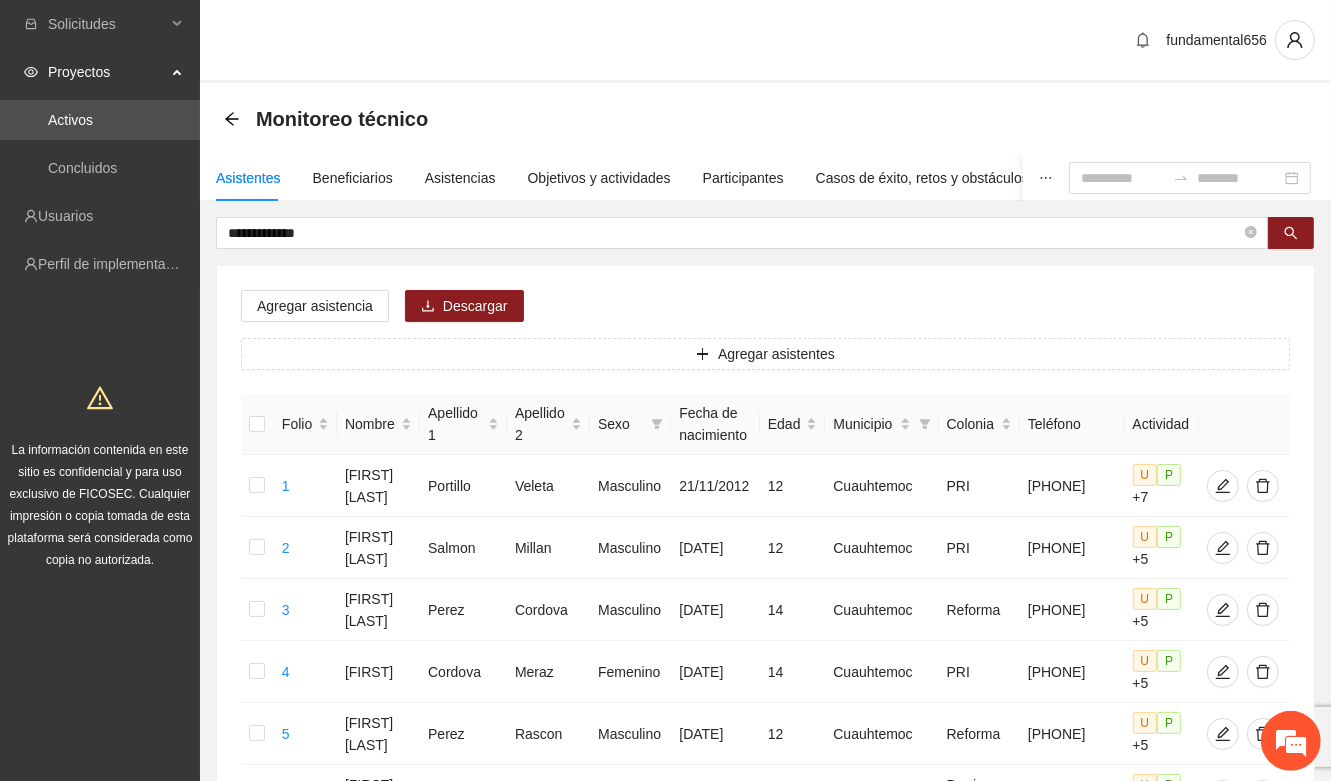 click on "**********" at bounding box center [765, 996] 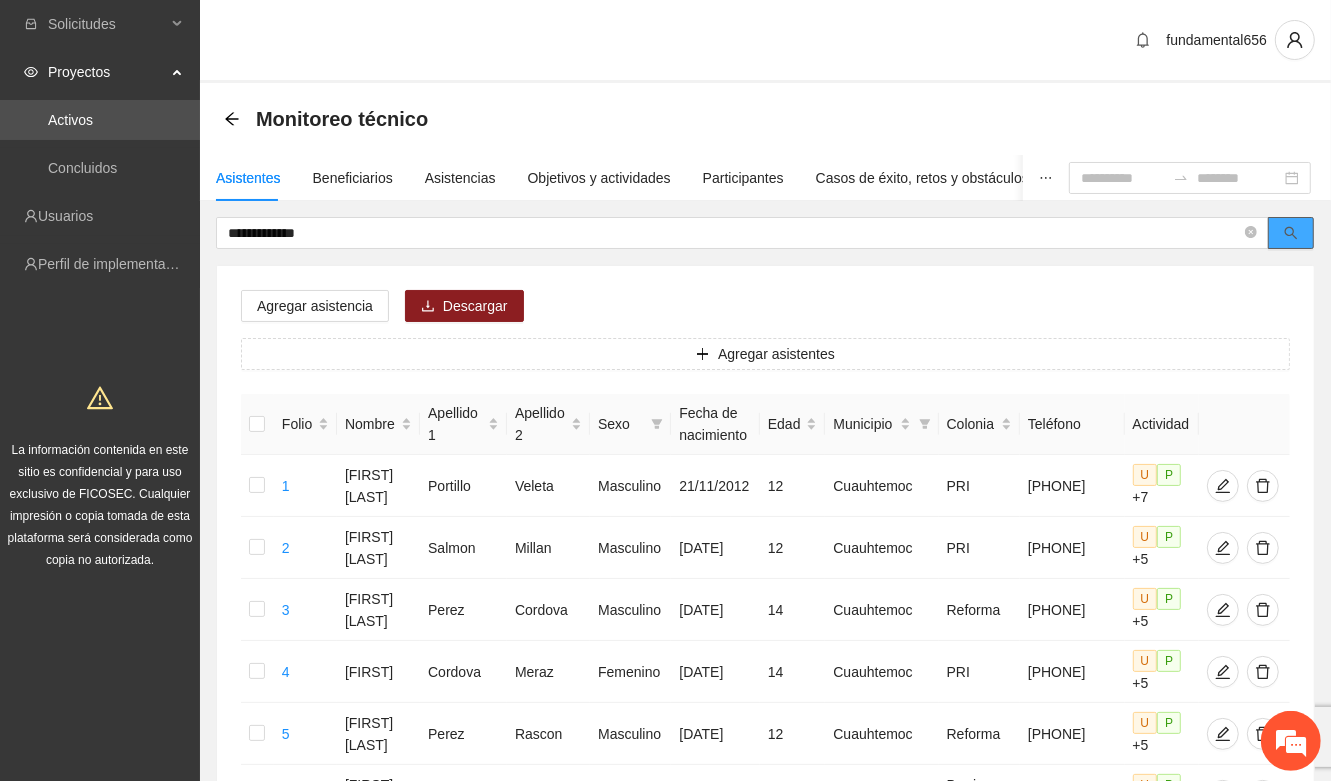 click 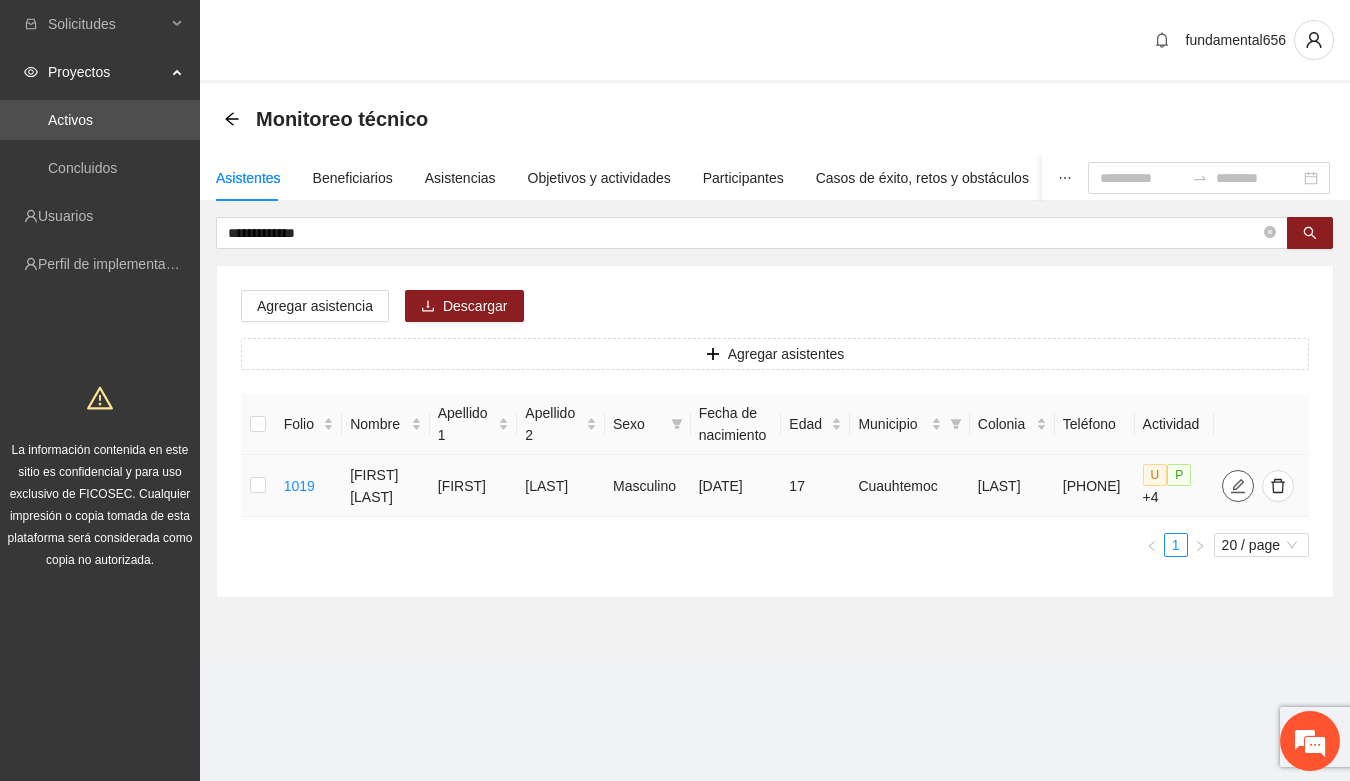 click 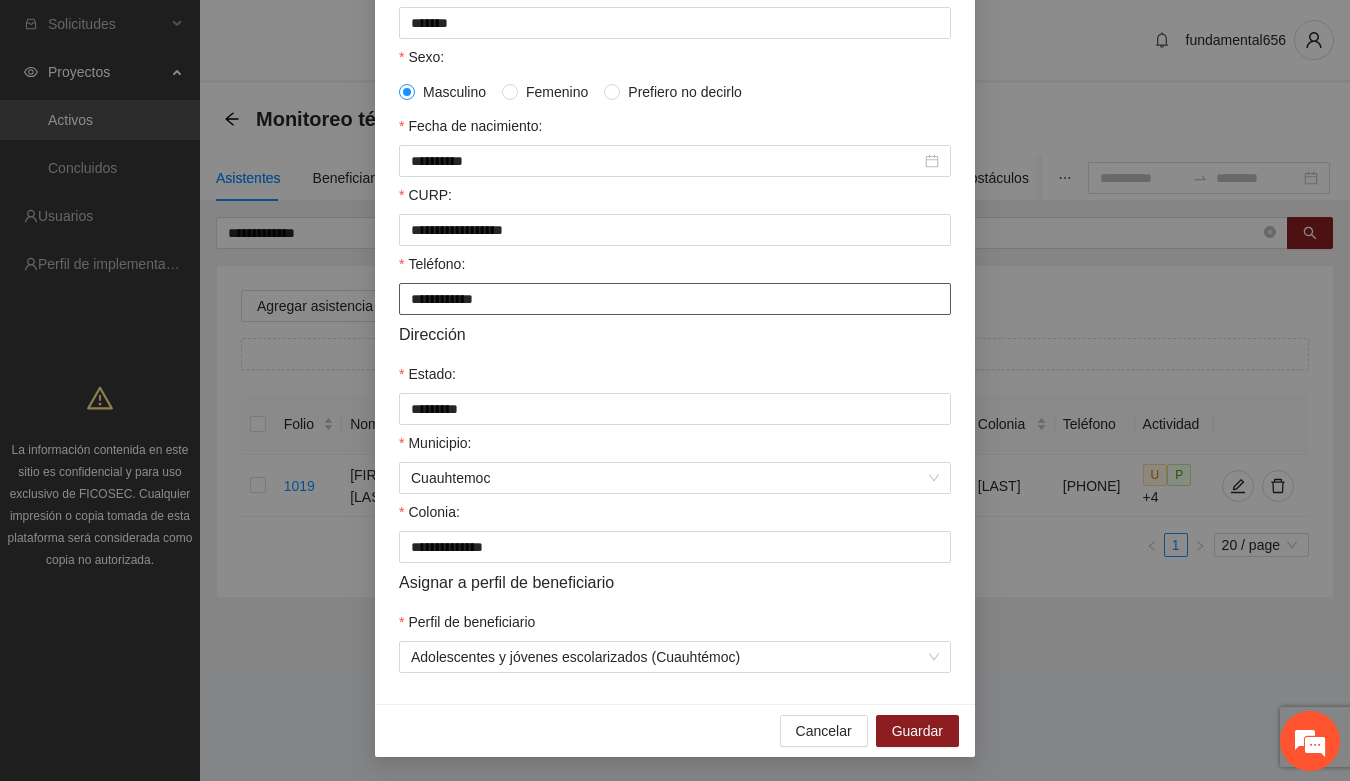 scroll, scrollTop: 396, scrollLeft: 0, axis: vertical 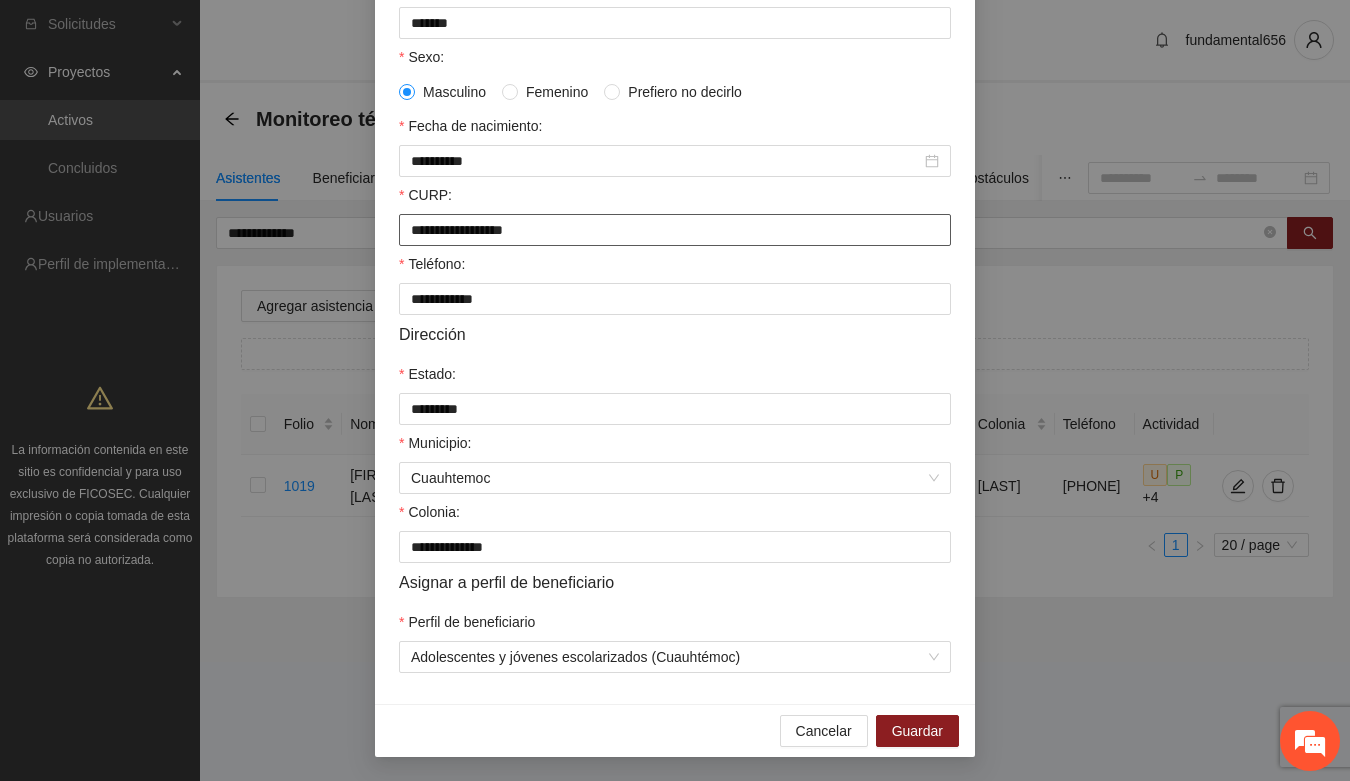 drag, startPoint x: 388, startPoint y: 211, endPoint x: 575, endPoint y: 212, distance: 187.00267 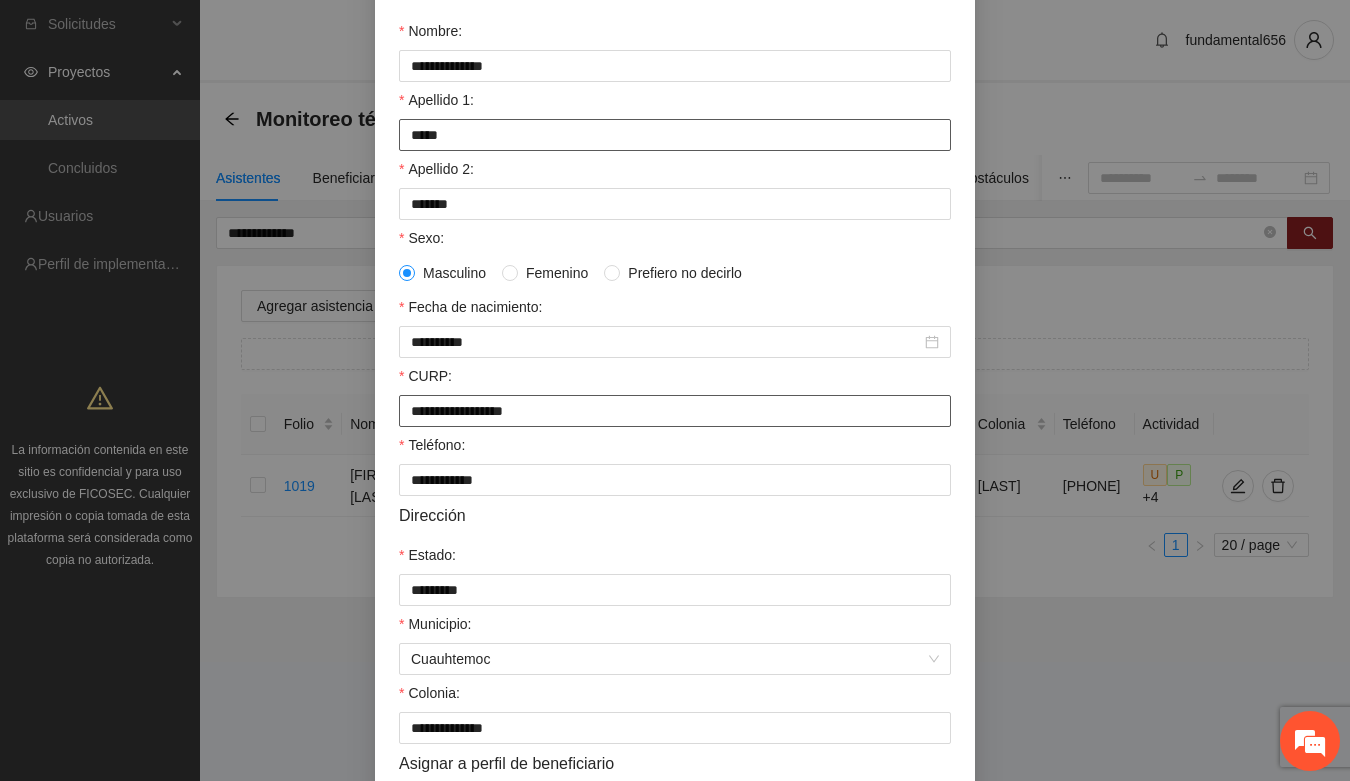 scroll, scrollTop: 0, scrollLeft: 0, axis: both 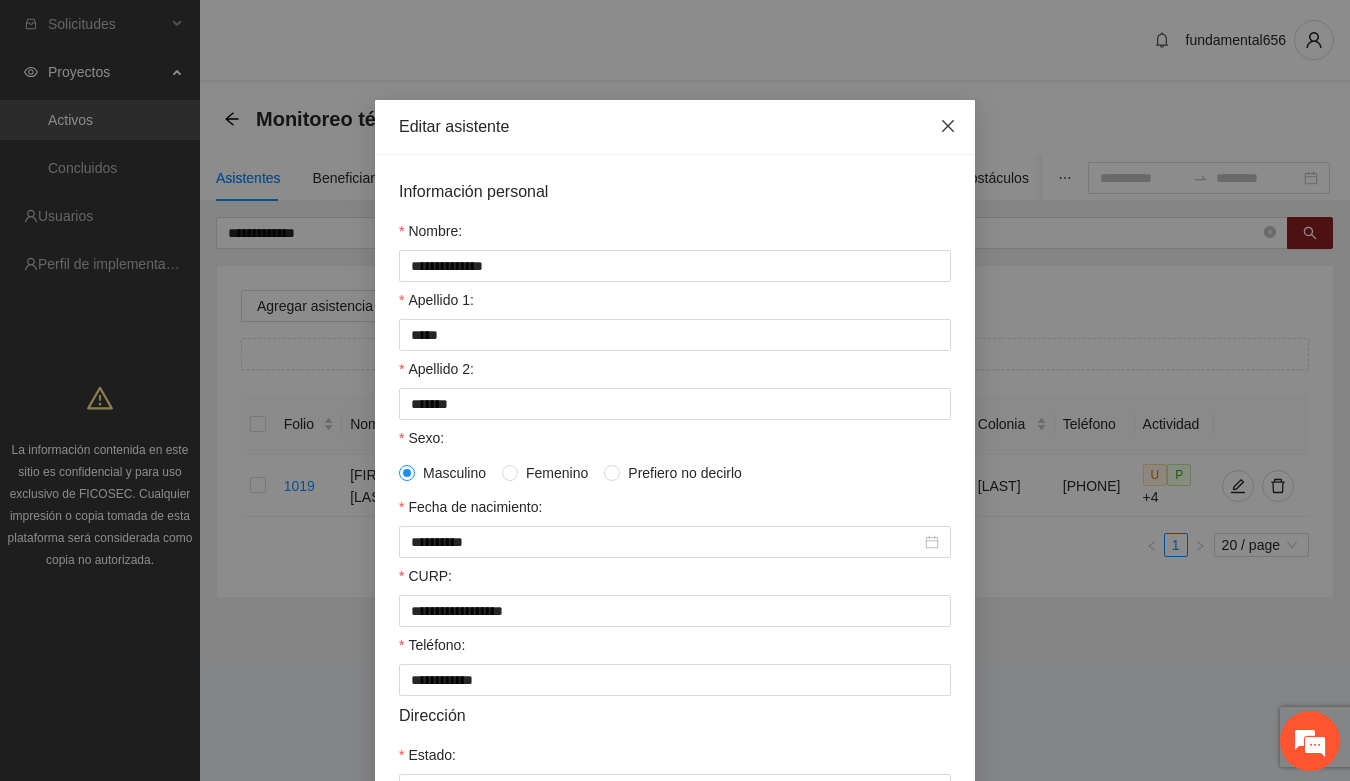 click 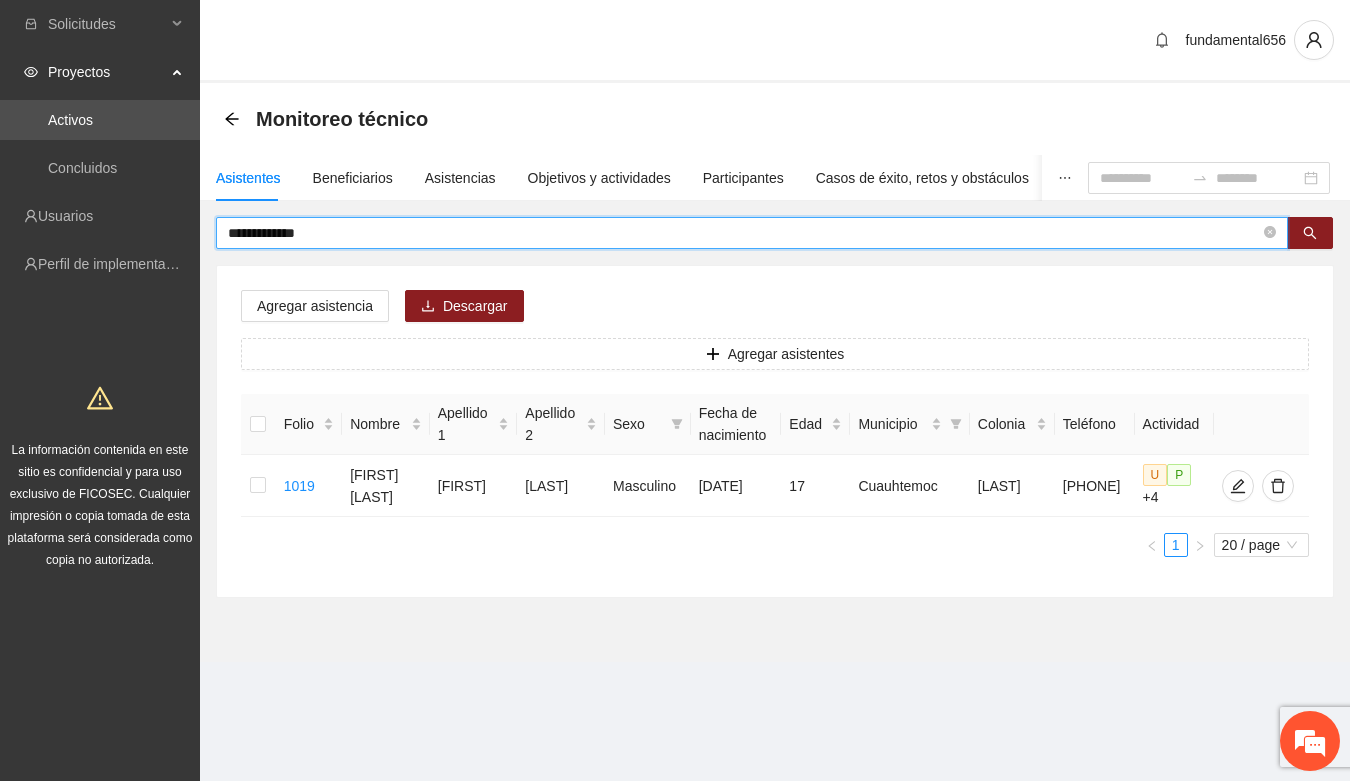 drag, startPoint x: 351, startPoint y: 236, endPoint x: 216, endPoint y: 256, distance: 136.47343 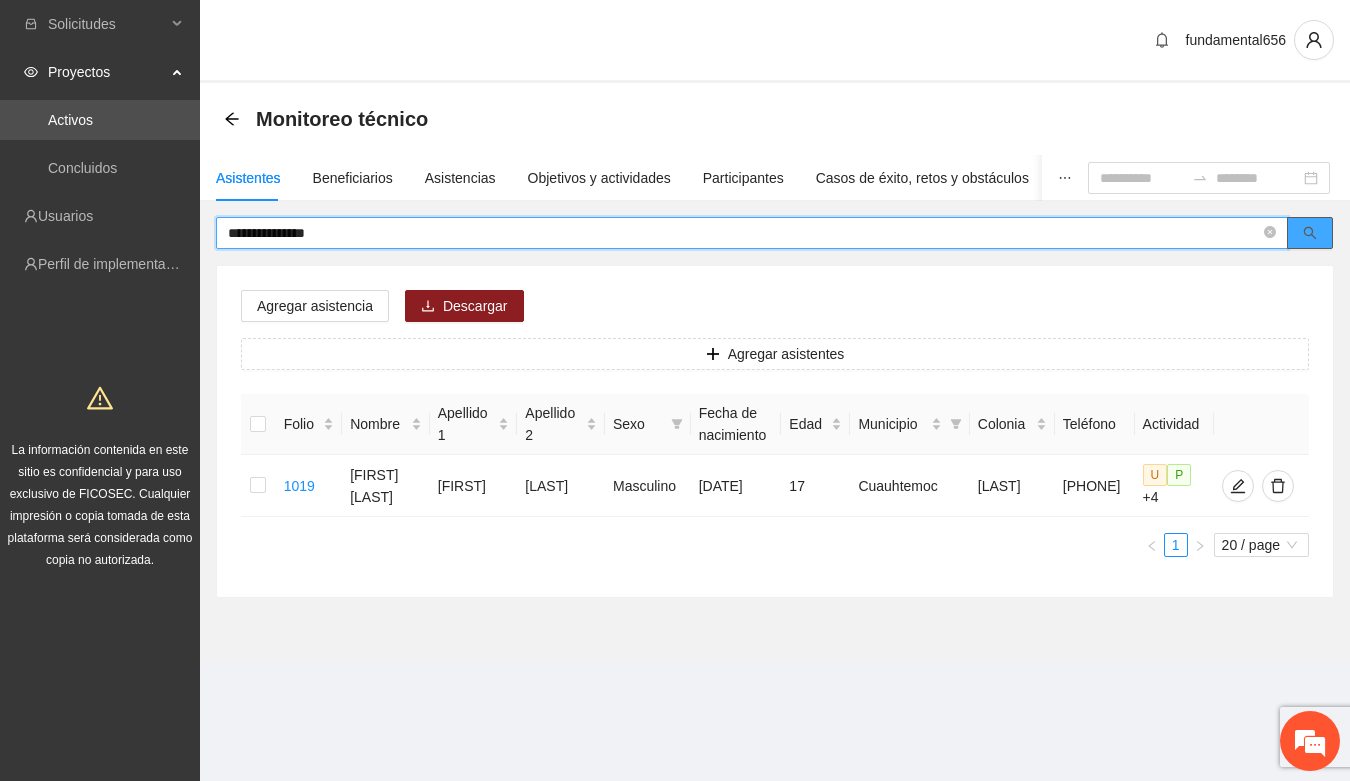 click 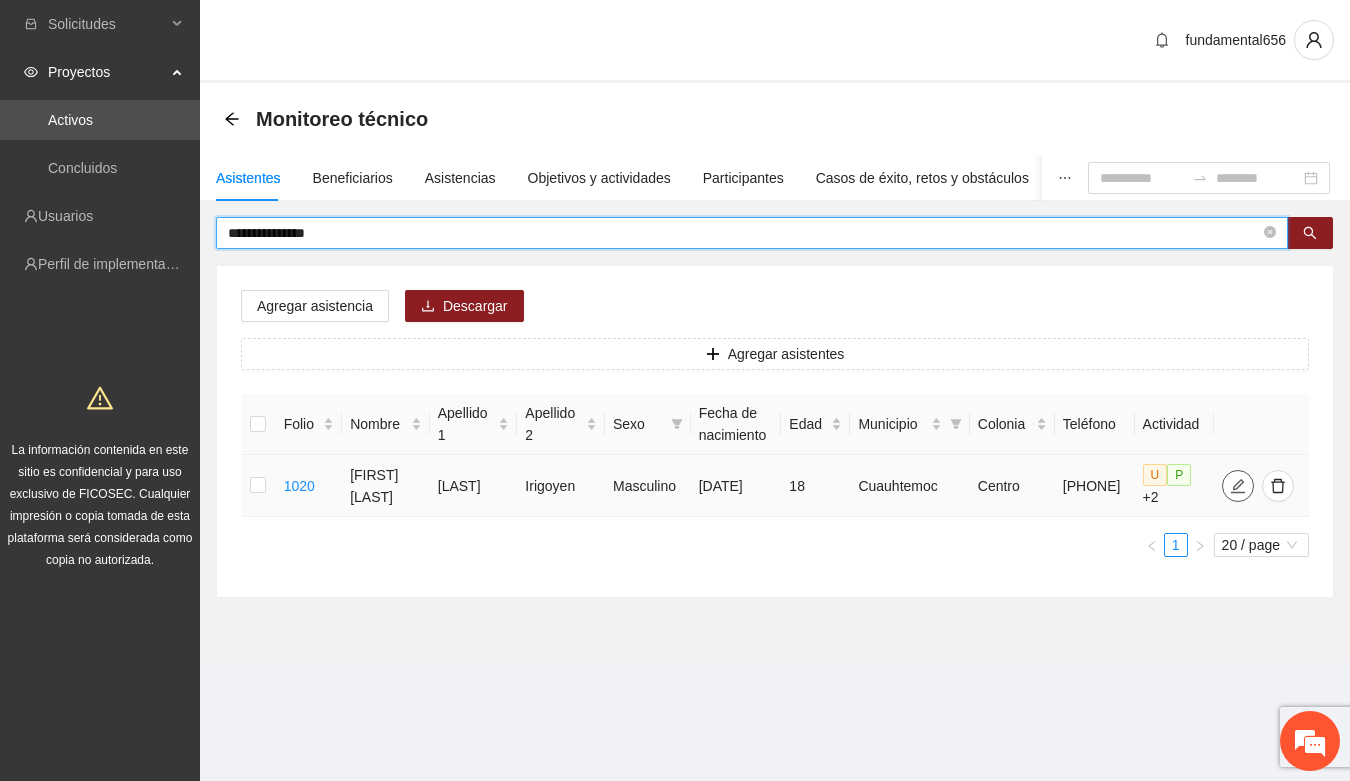 type on "**********" 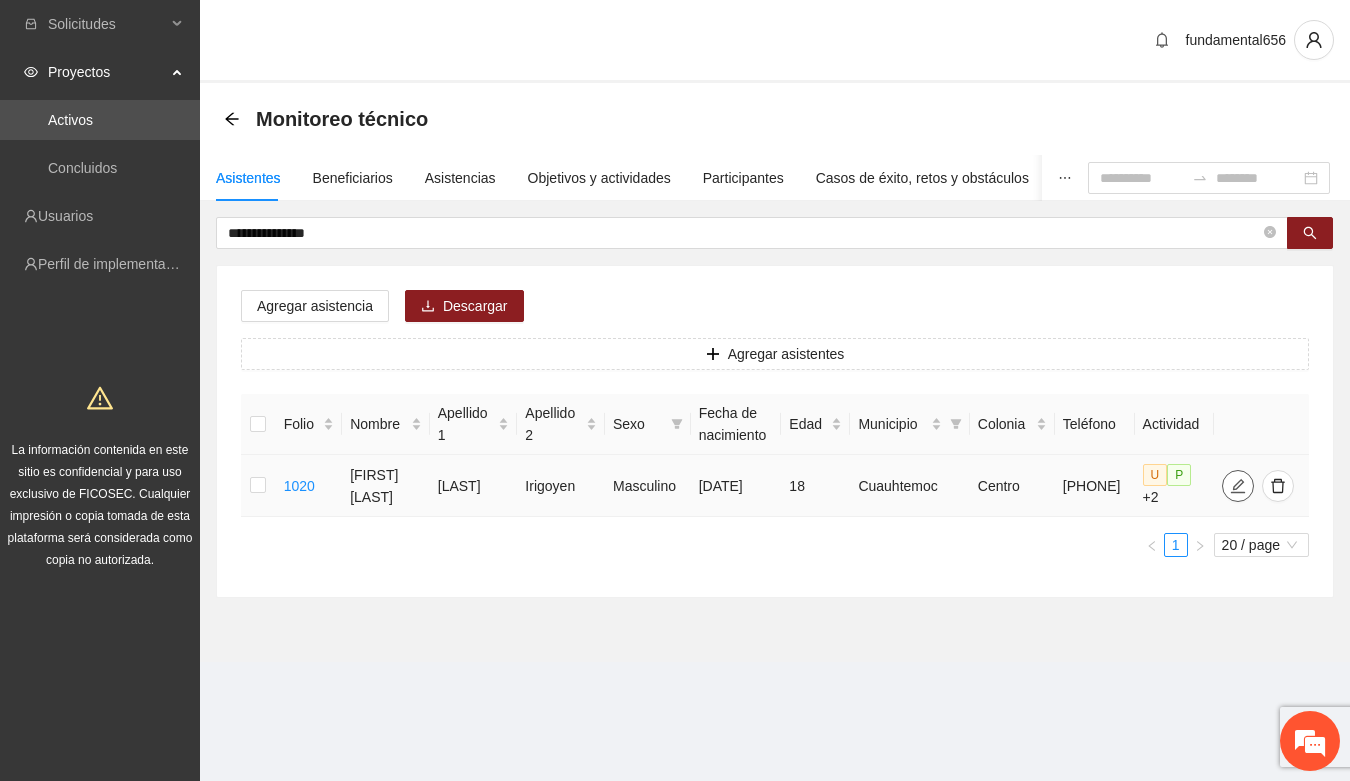 type on "**********" 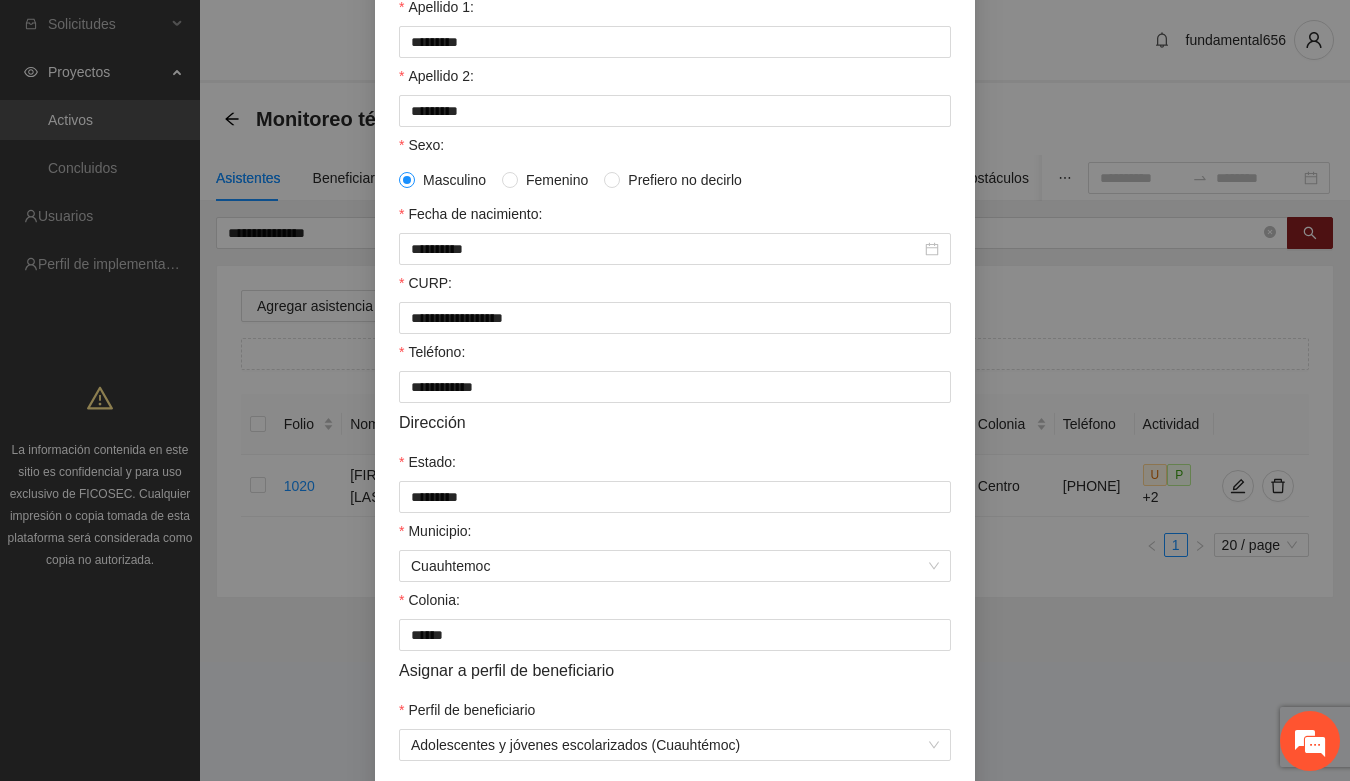 scroll, scrollTop: 250, scrollLeft: 0, axis: vertical 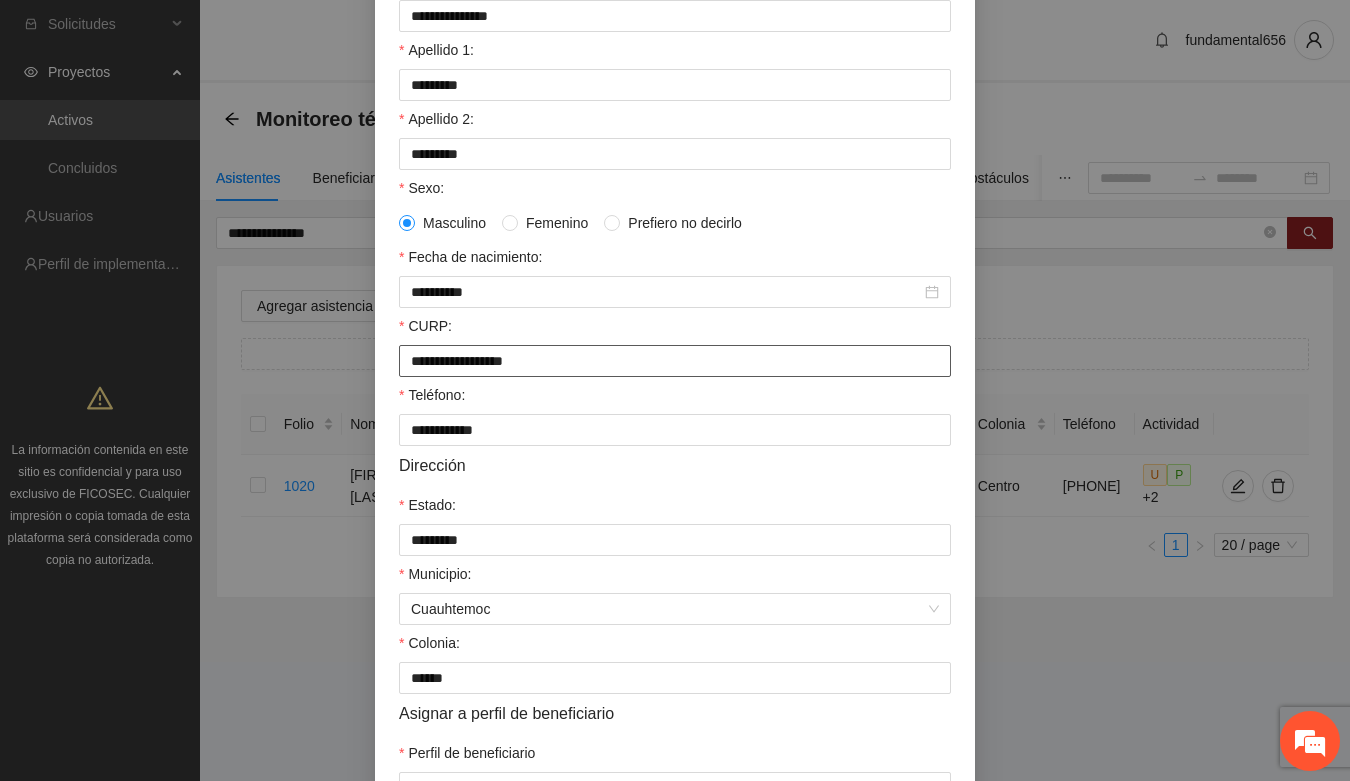 drag, startPoint x: 398, startPoint y: 365, endPoint x: 611, endPoint y: 382, distance: 213.67732 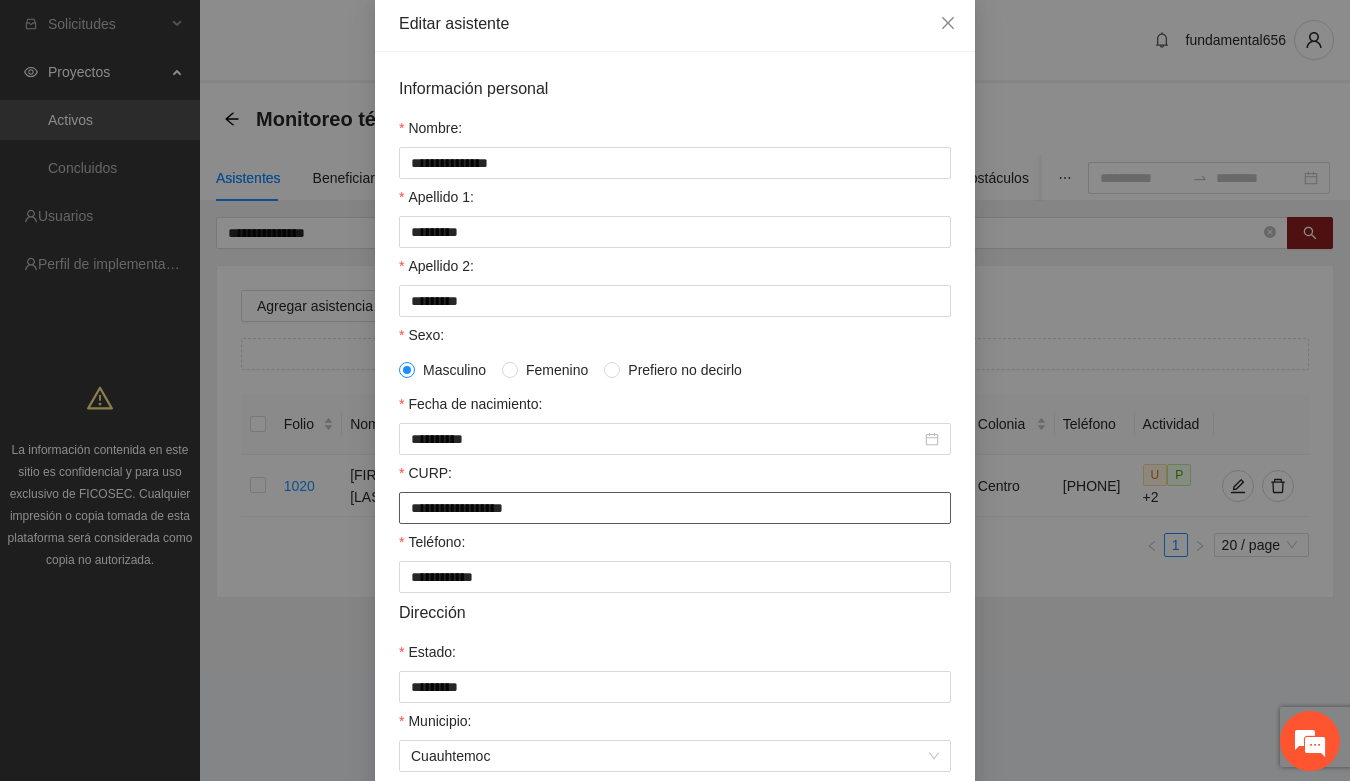 scroll, scrollTop: 0, scrollLeft: 0, axis: both 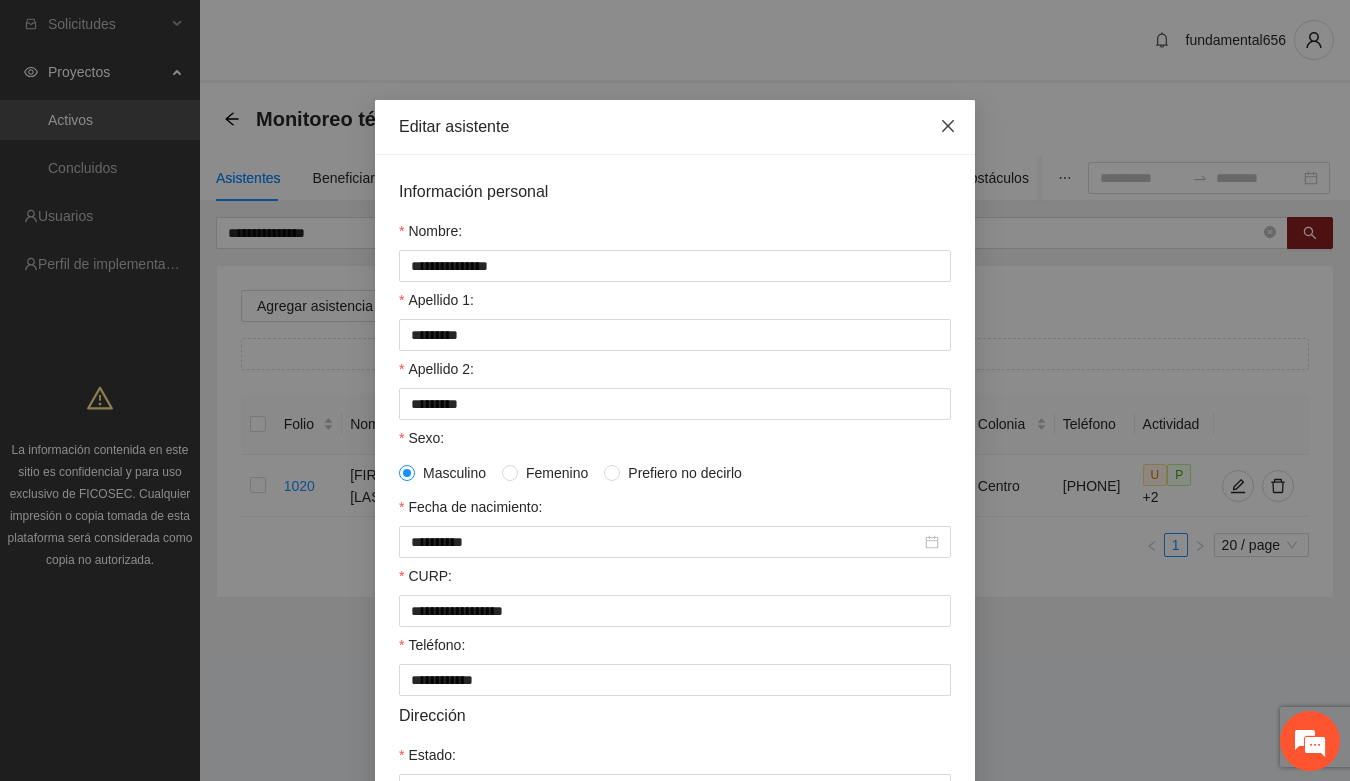 click 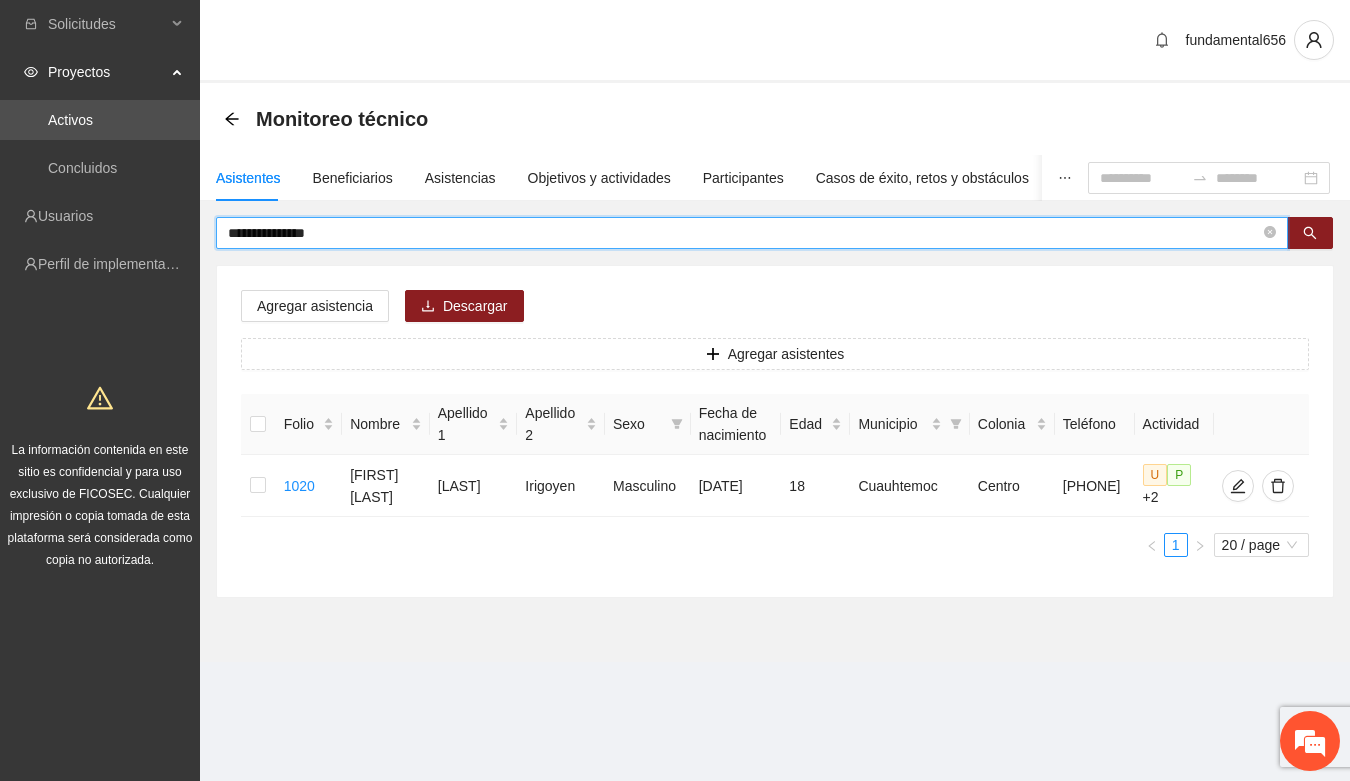 drag, startPoint x: 343, startPoint y: 225, endPoint x: 211, endPoint y: 240, distance: 132.84953 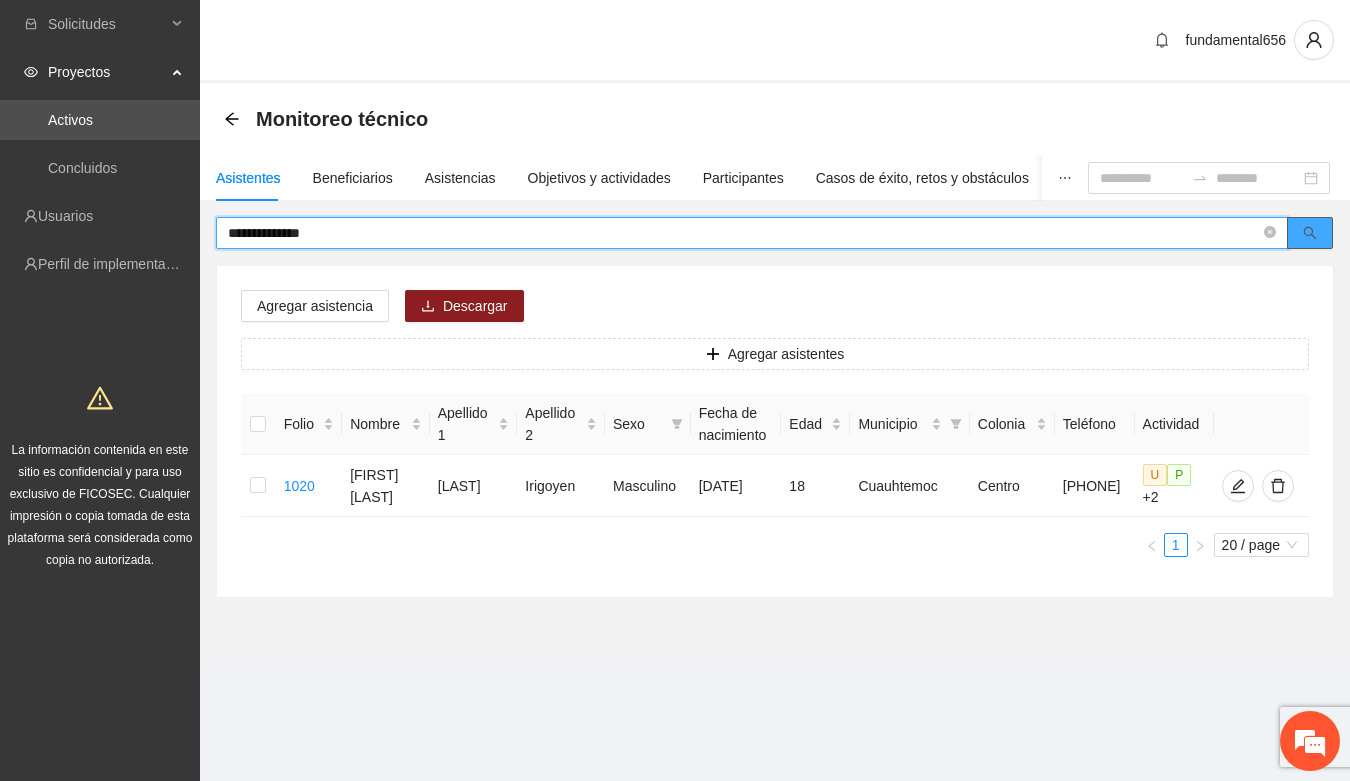 click at bounding box center (1310, 233) 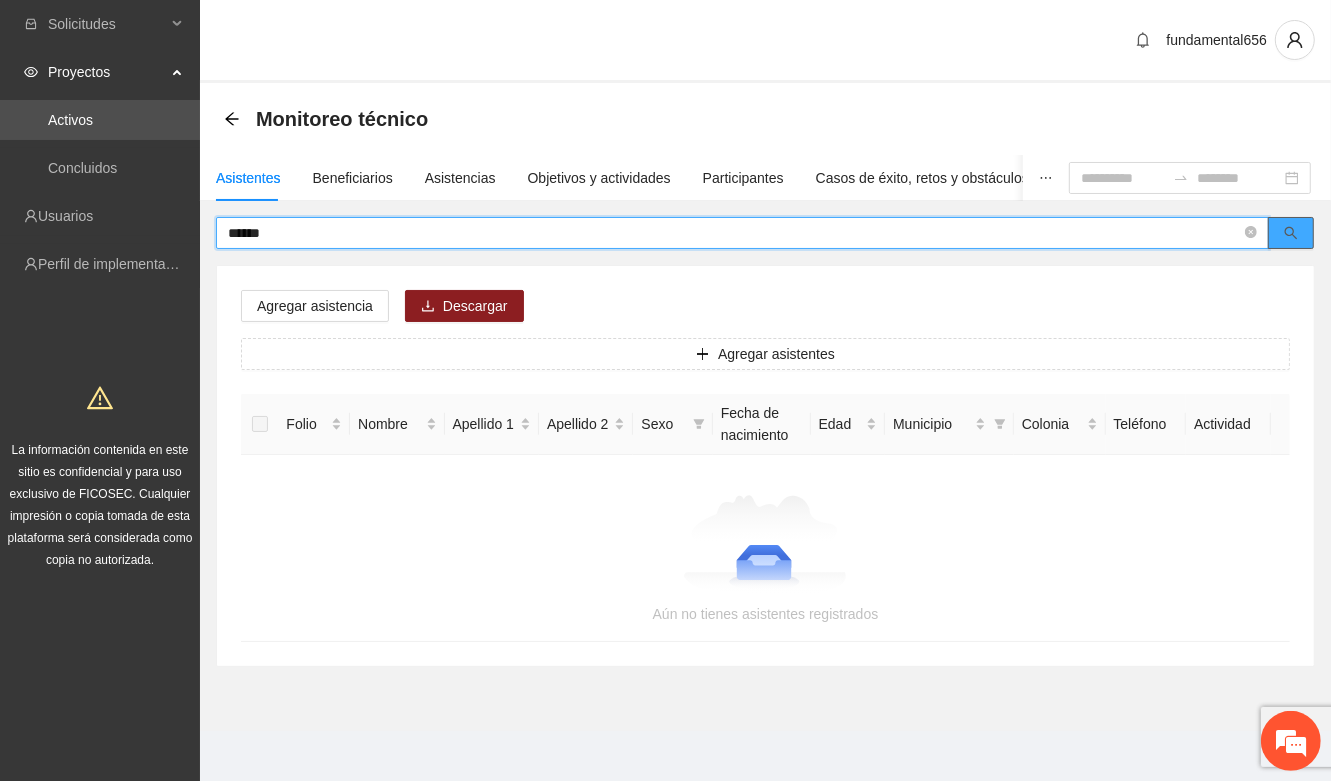 click at bounding box center (1291, 233) 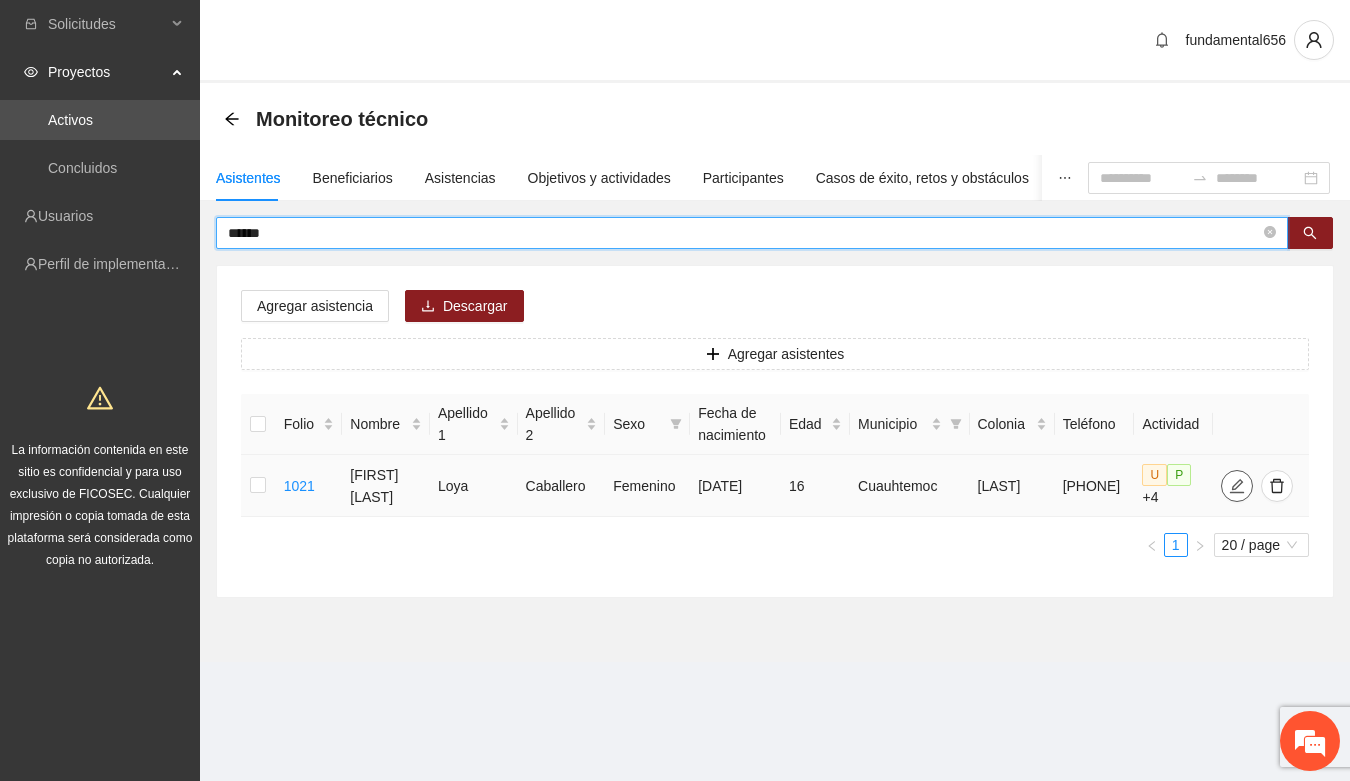 click 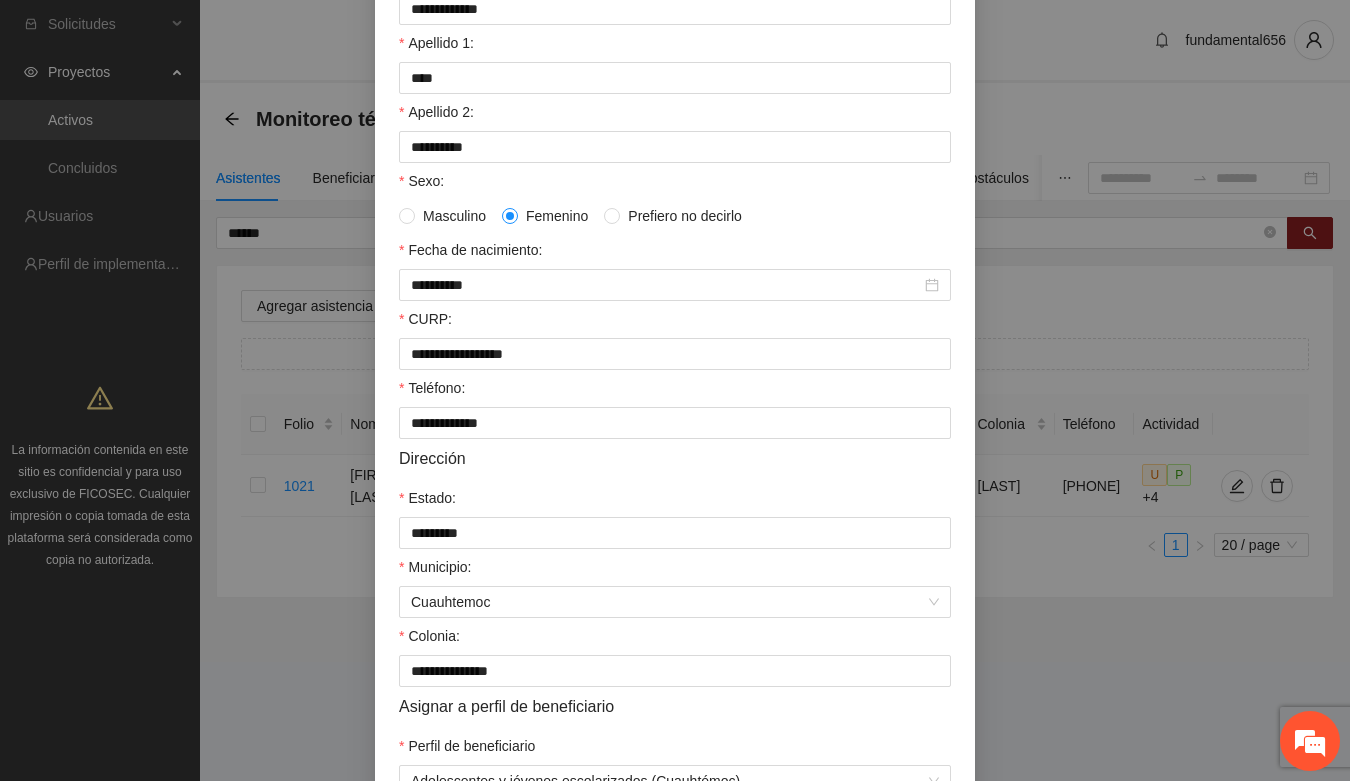 scroll, scrollTop: 21, scrollLeft: 0, axis: vertical 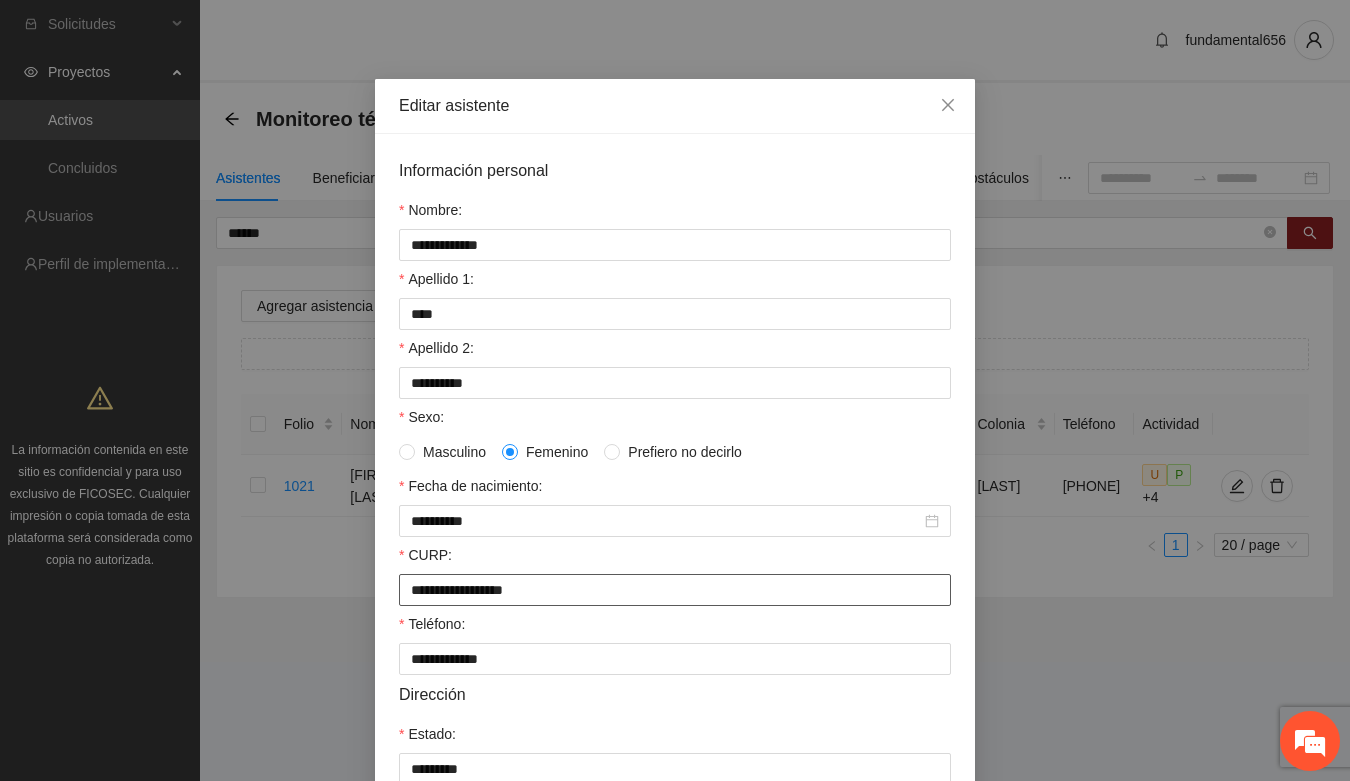 drag, startPoint x: 397, startPoint y: 606, endPoint x: 575, endPoint y: 605, distance: 178.0028 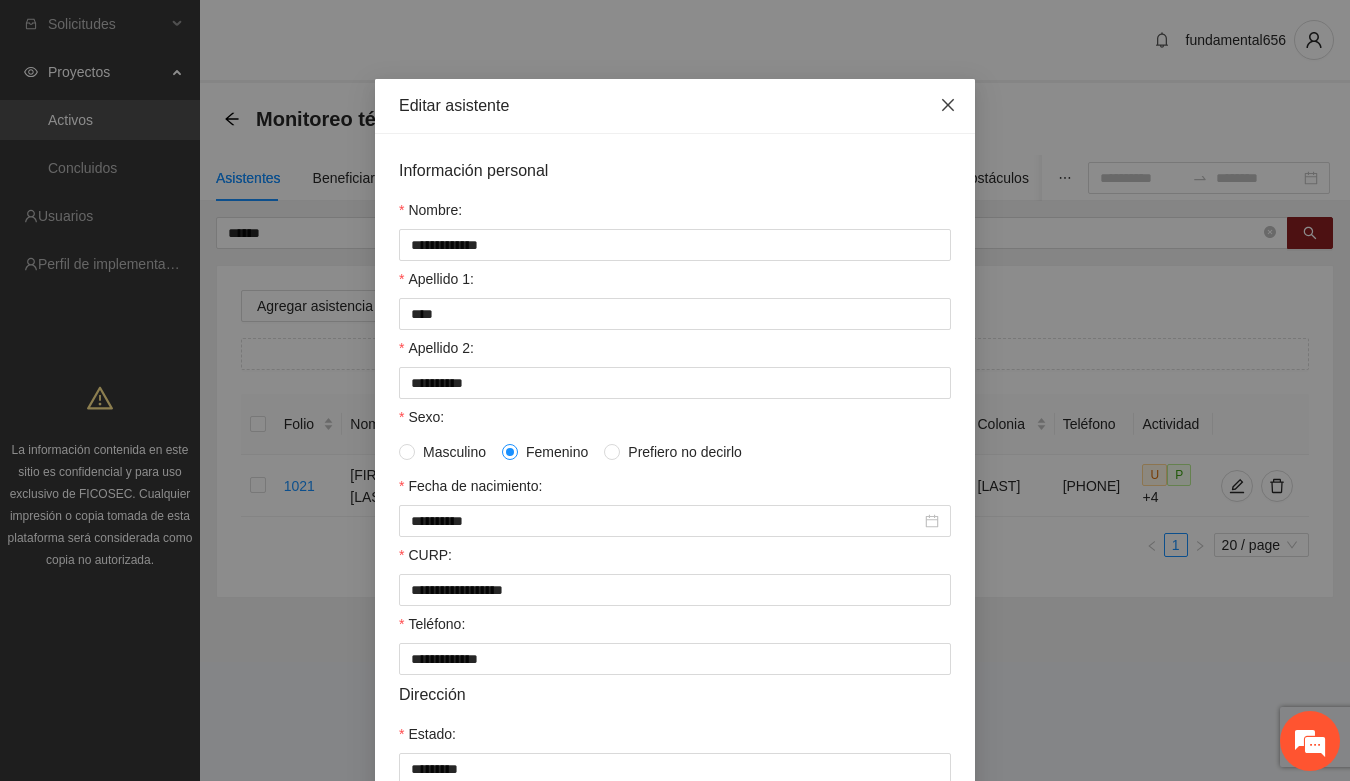 click at bounding box center [948, 106] 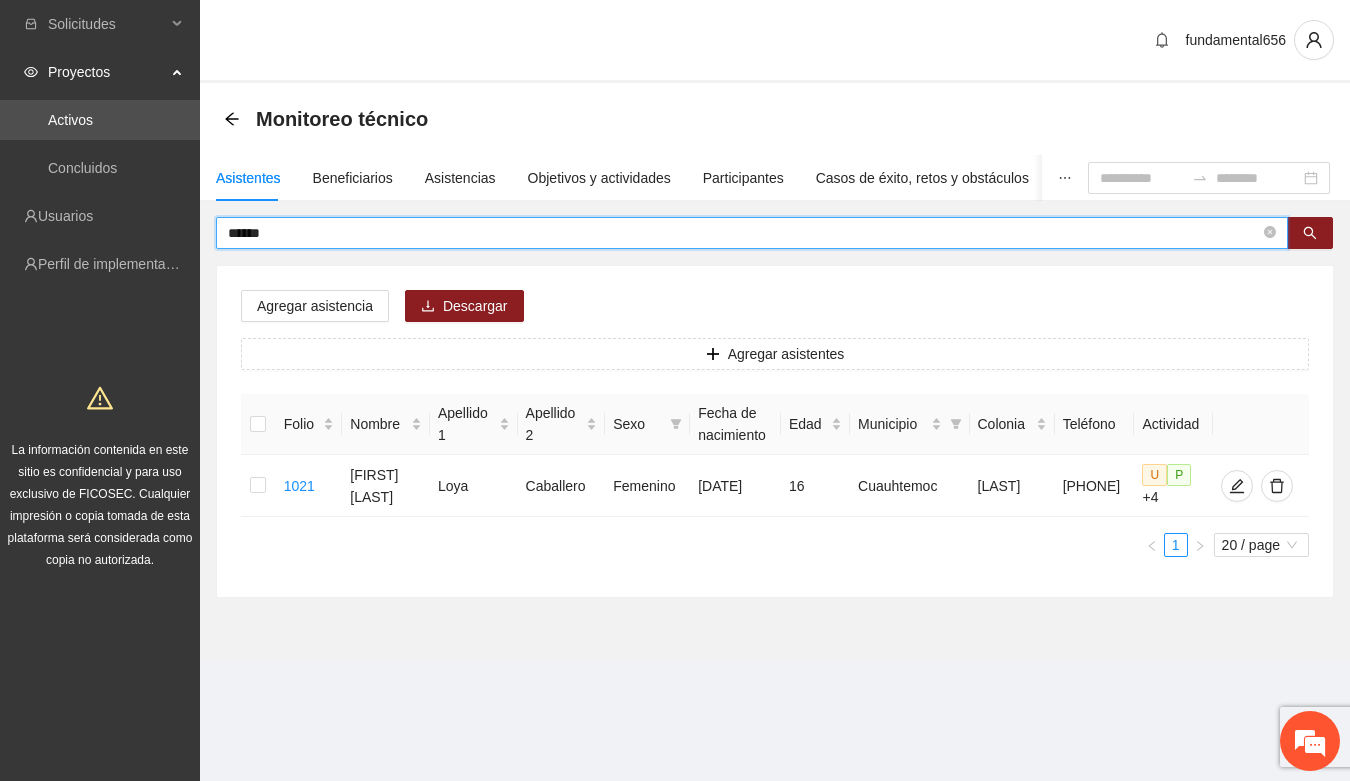 drag, startPoint x: 272, startPoint y: 222, endPoint x: 210, endPoint y: 228, distance: 62.289646 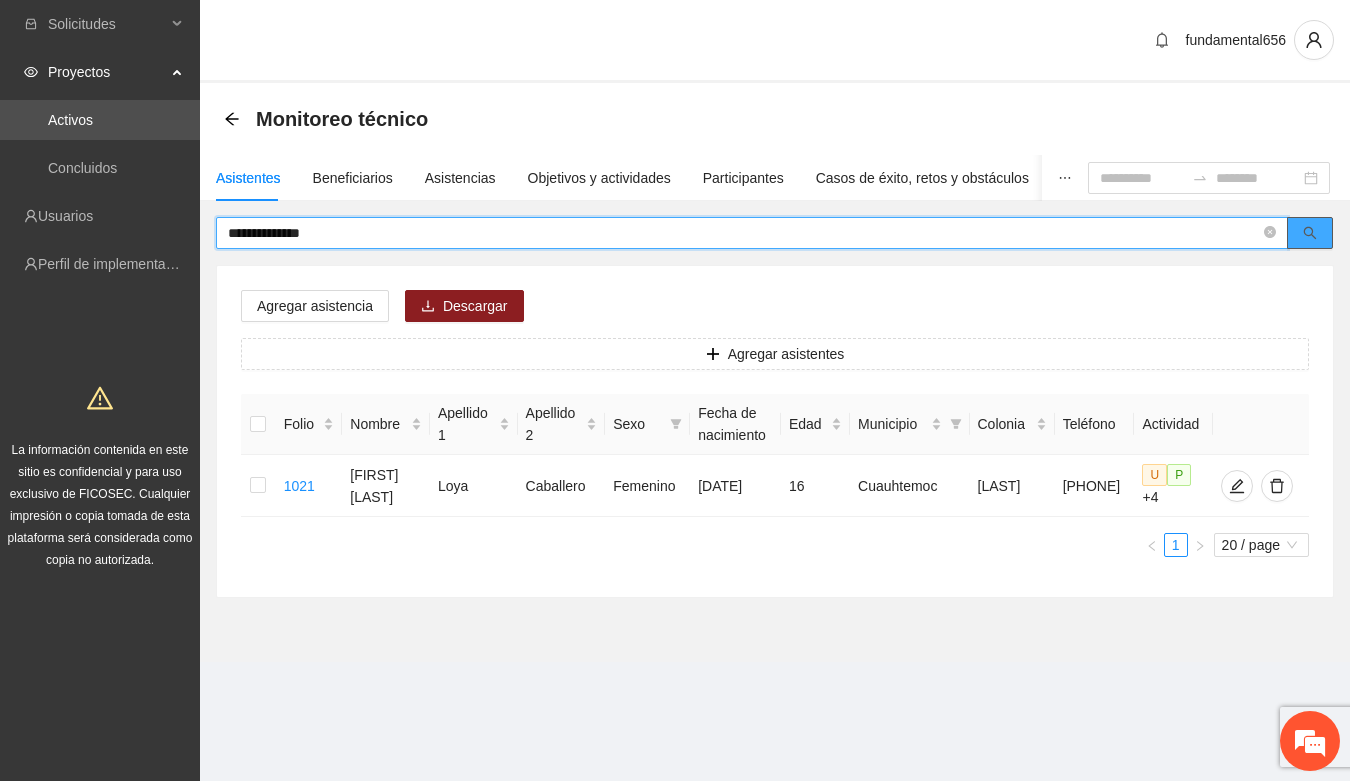 click at bounding box center [1310, 233] 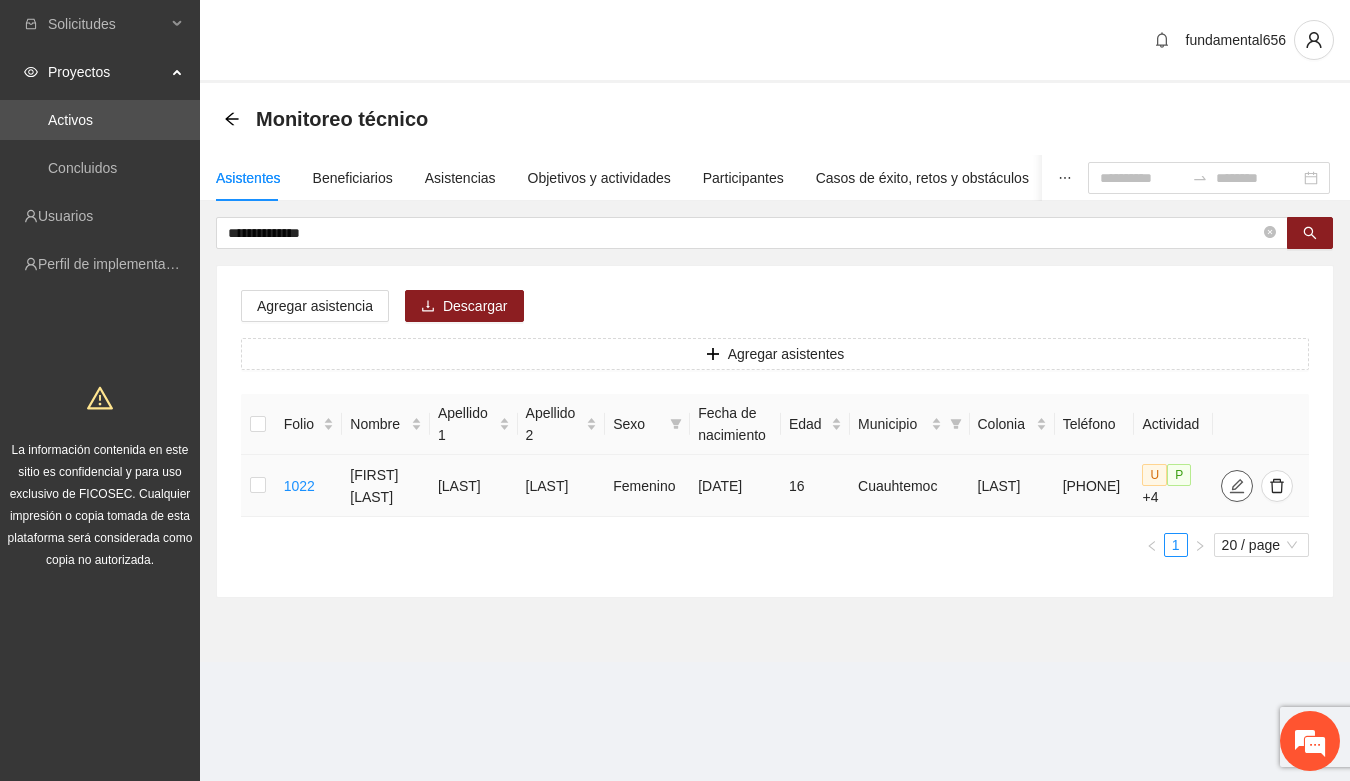 click 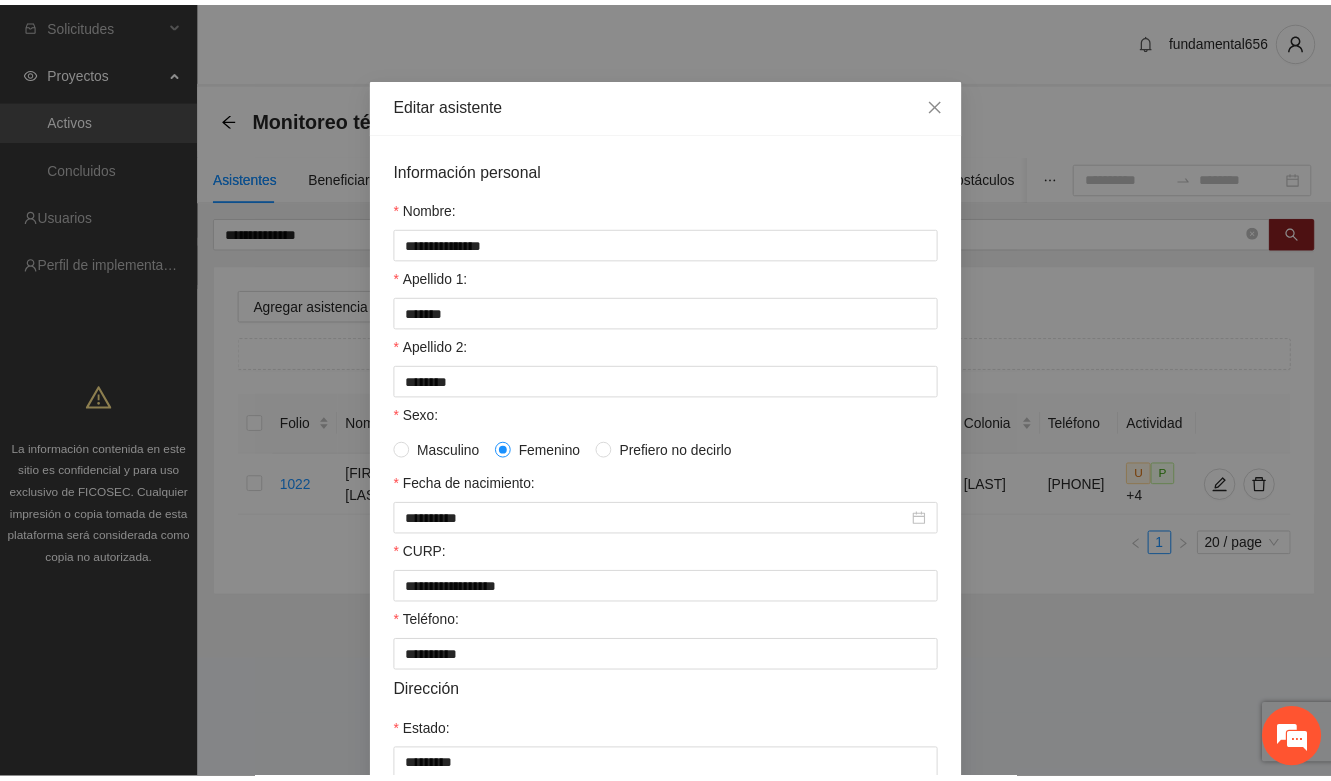 scroll, scrollTop: 21, scrollLeft: 0, axis: vertical 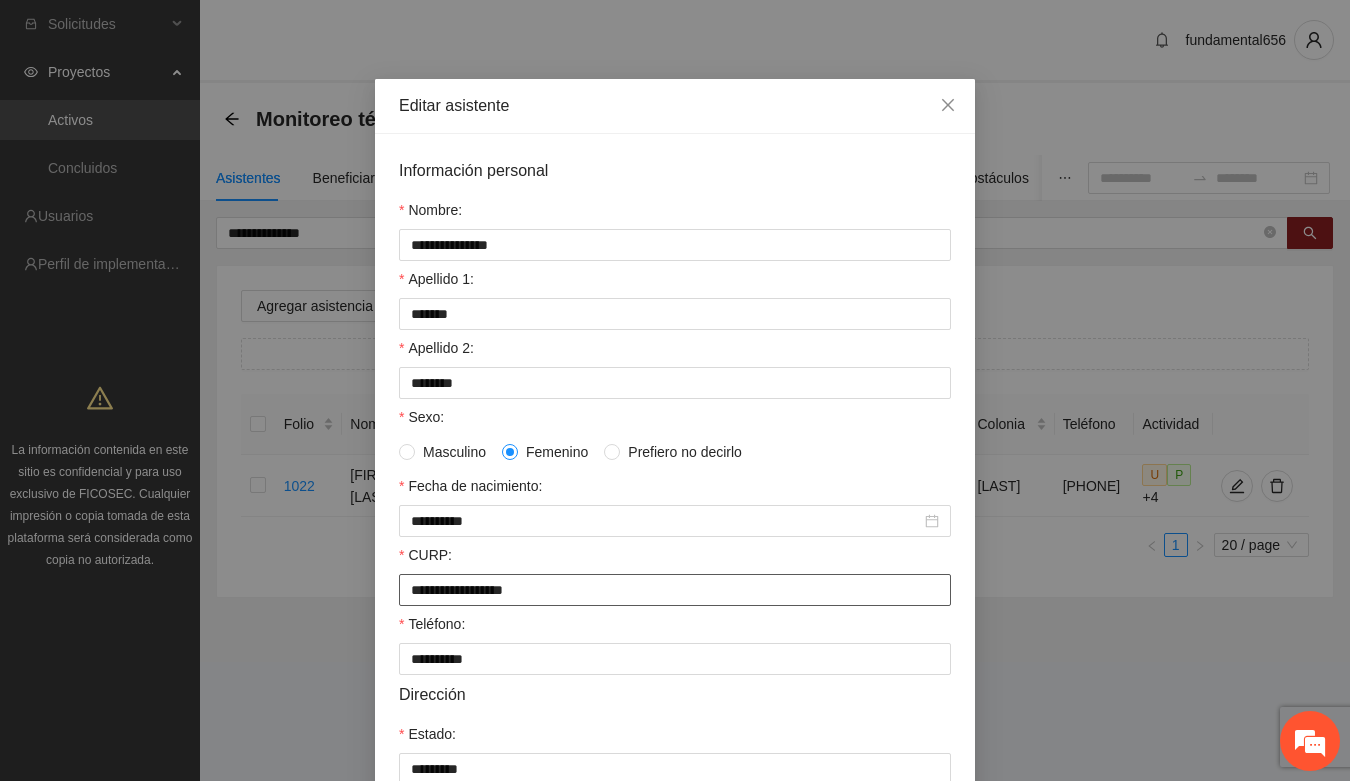 drag, startPoint x: 400, startPoint y: 597, endPoint x: 608, endPoint y: 607, distance: 208.24025 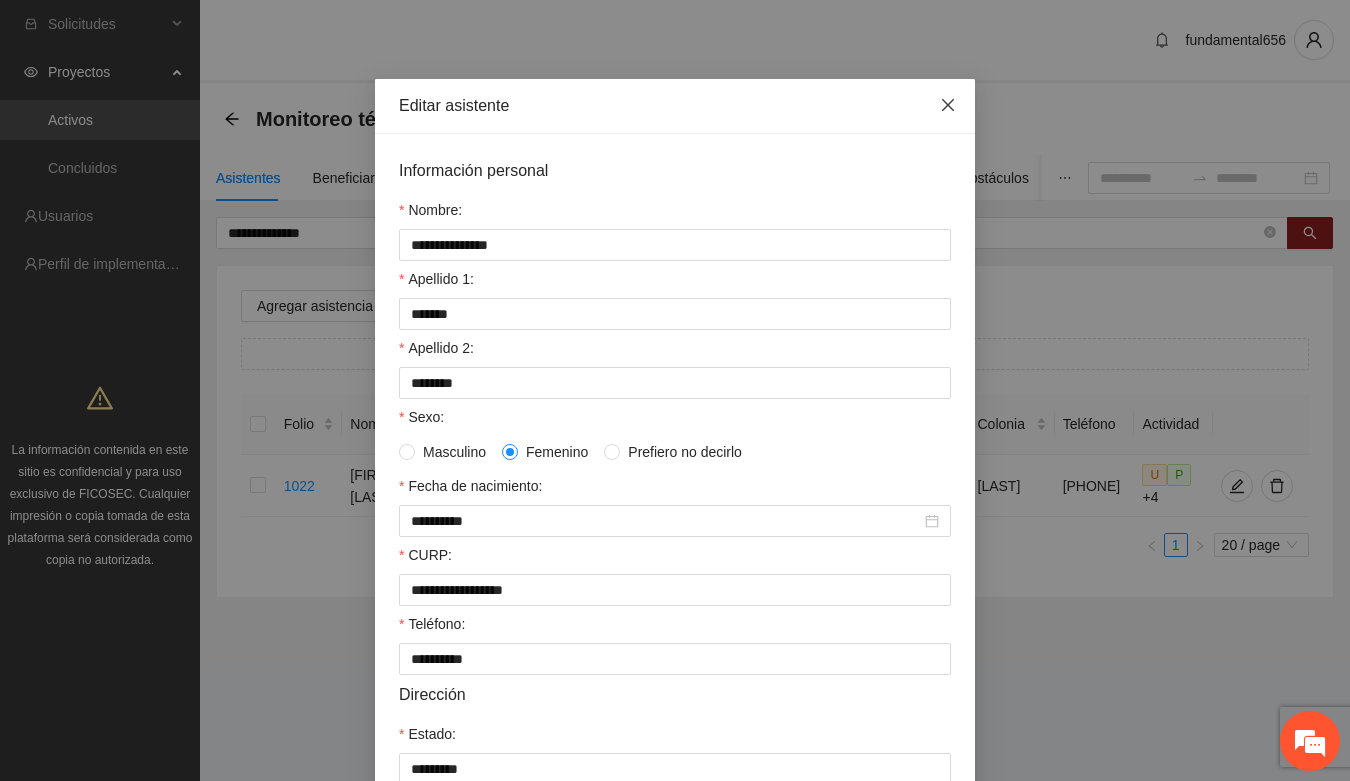 click at bounding box center [948, 106] 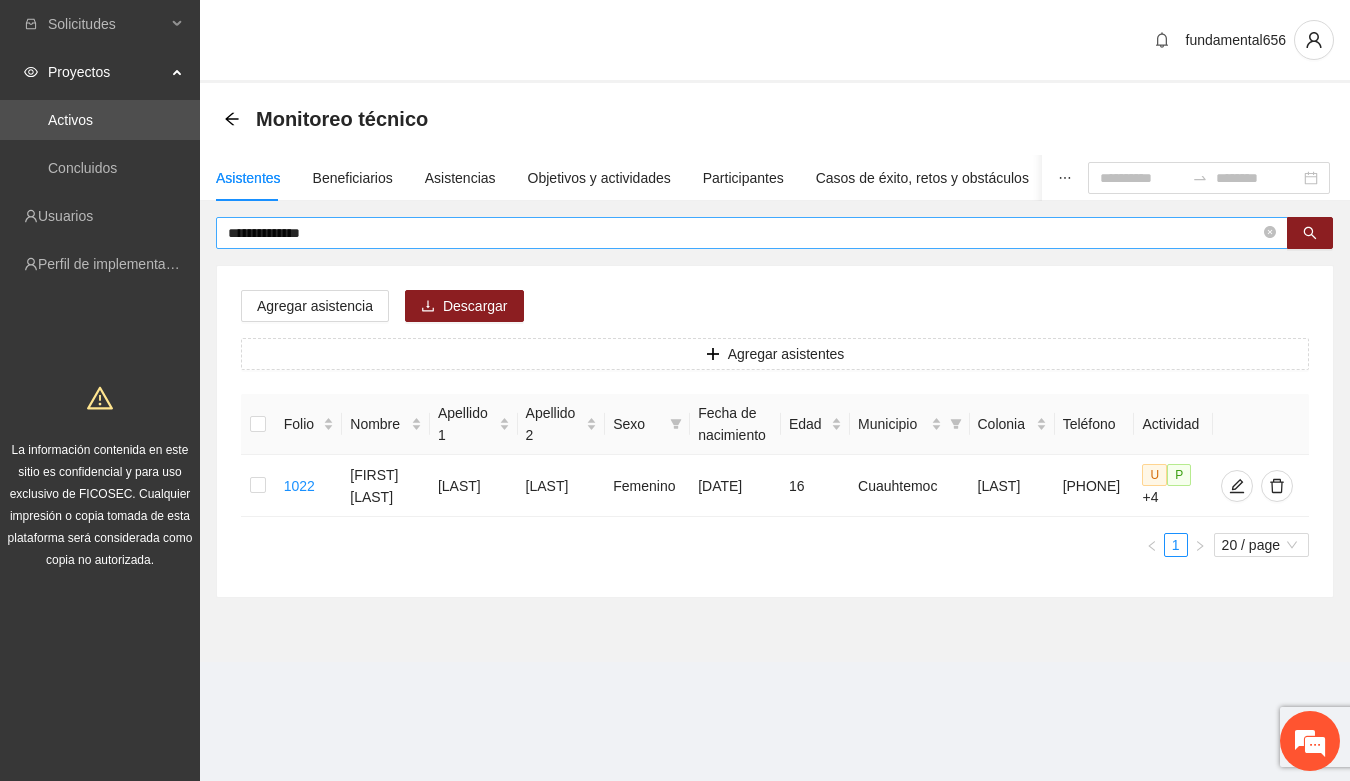 drag, startPoint x: 358, startPoint y: 220, endPoint x: 232, endPoint y: 241, distance: 127.738014 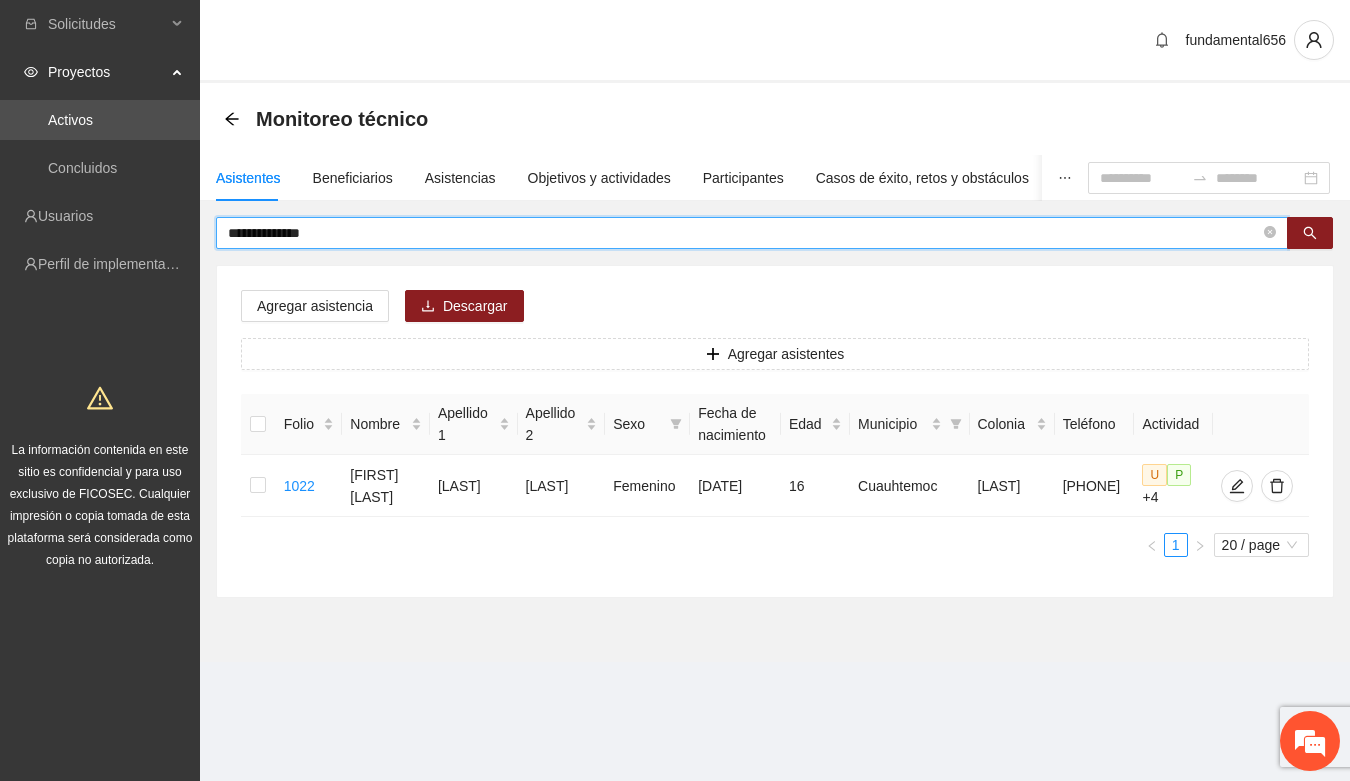 drag, startPoint x: 227, startPoint y: 240, endPoint x: 376, endPoint y: 241, distance: 149.00336 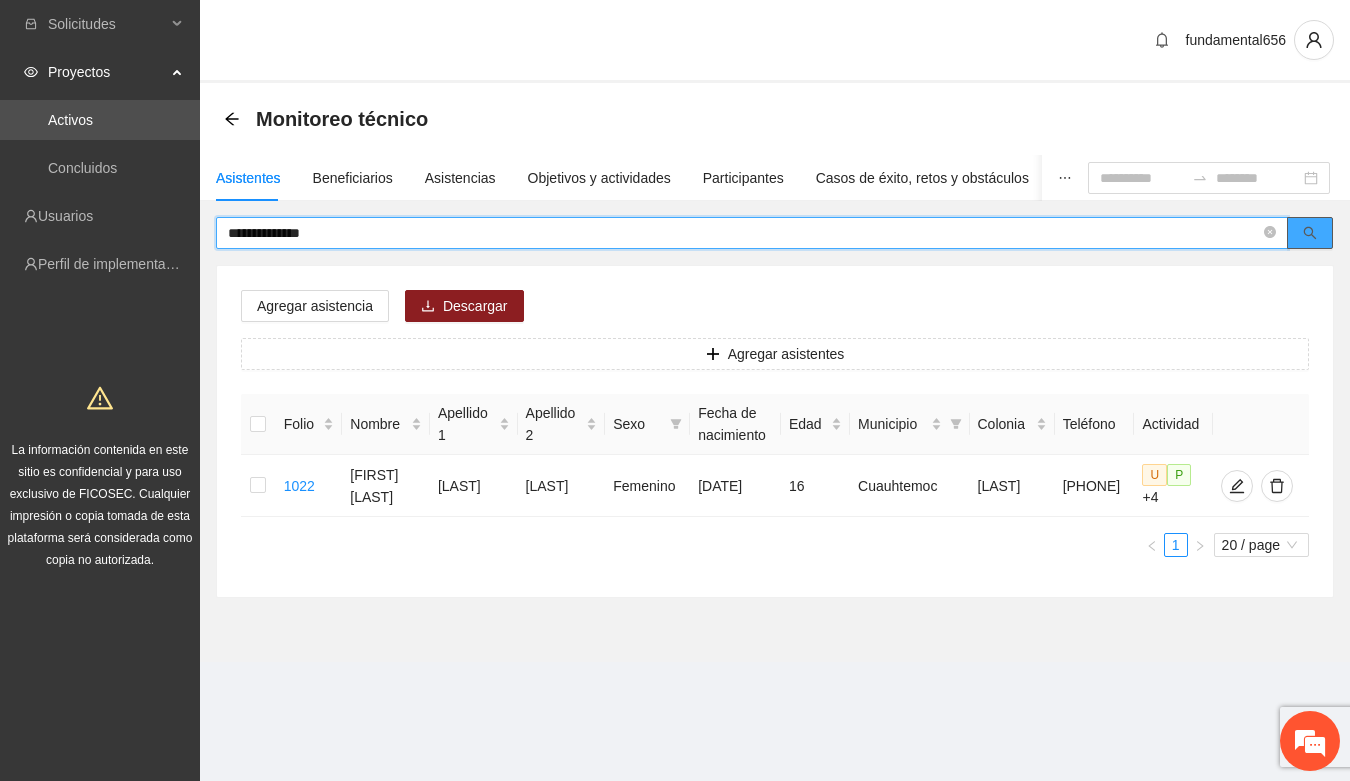 click 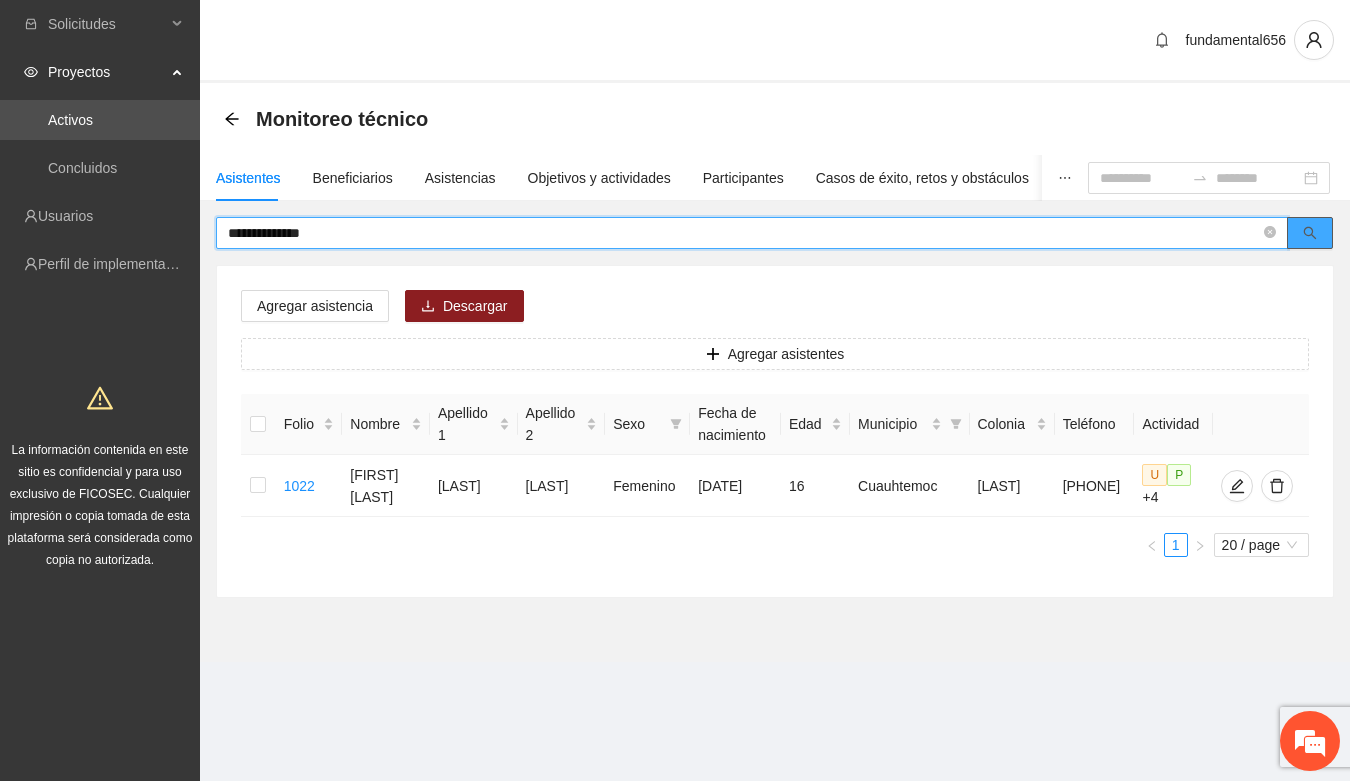 click at bounding box center (1310, 233) 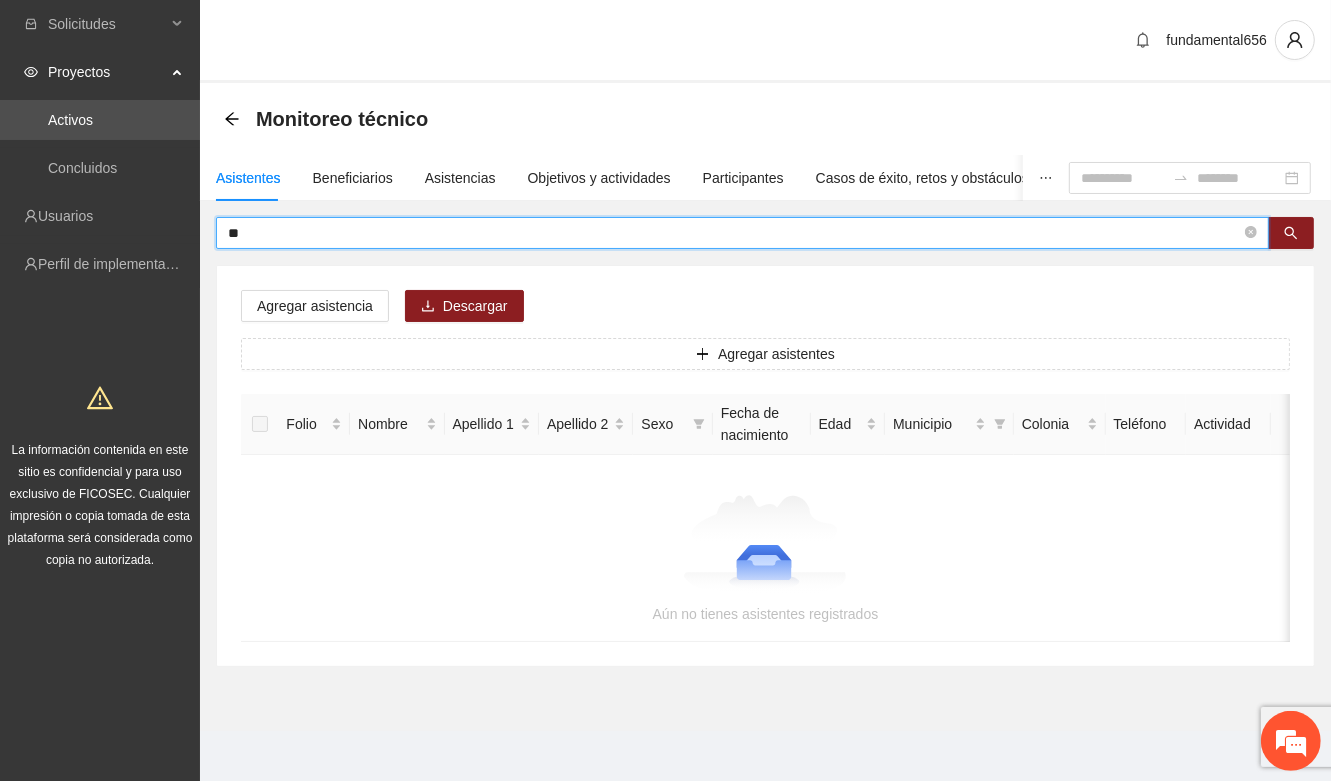 type on "*" 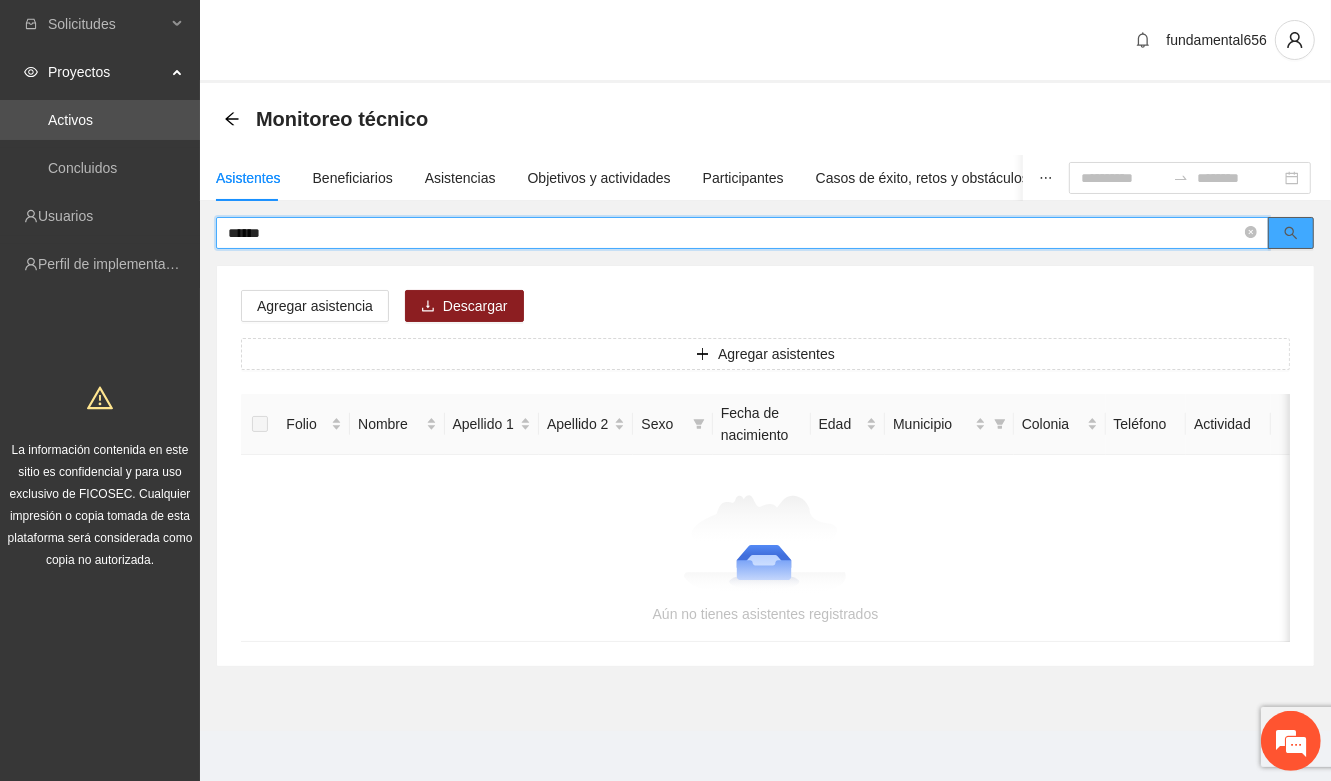 click at bounding box center (1291, 233) 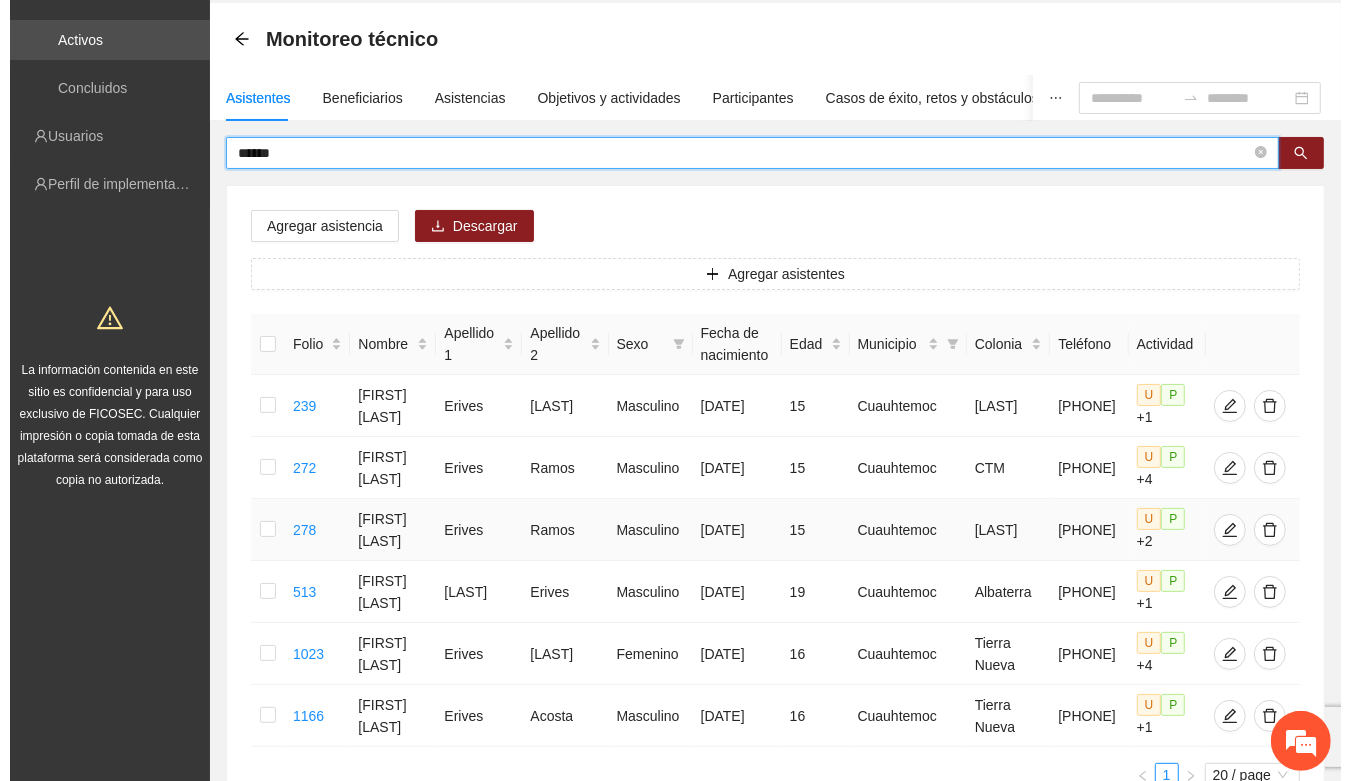 scroll, scrollTop: 125, scrollLeft: 0, axis: vertical 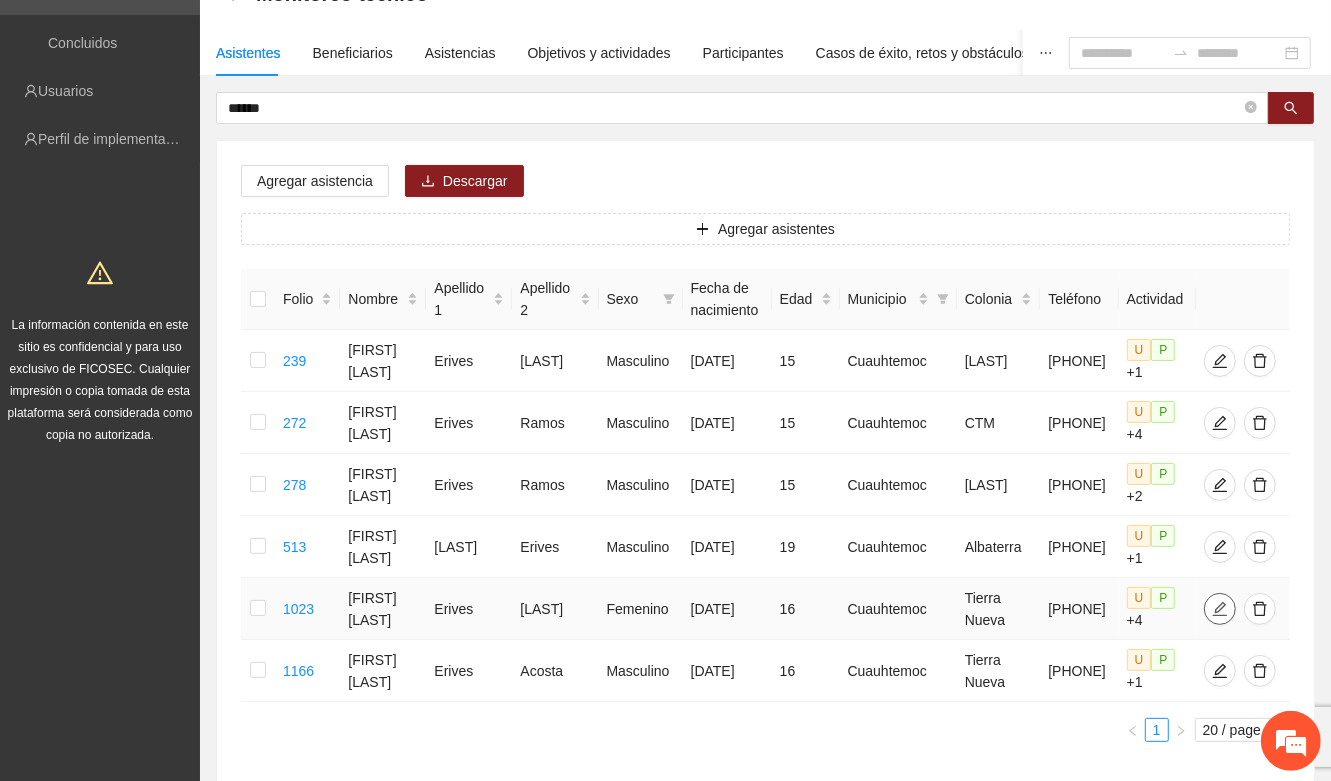 click 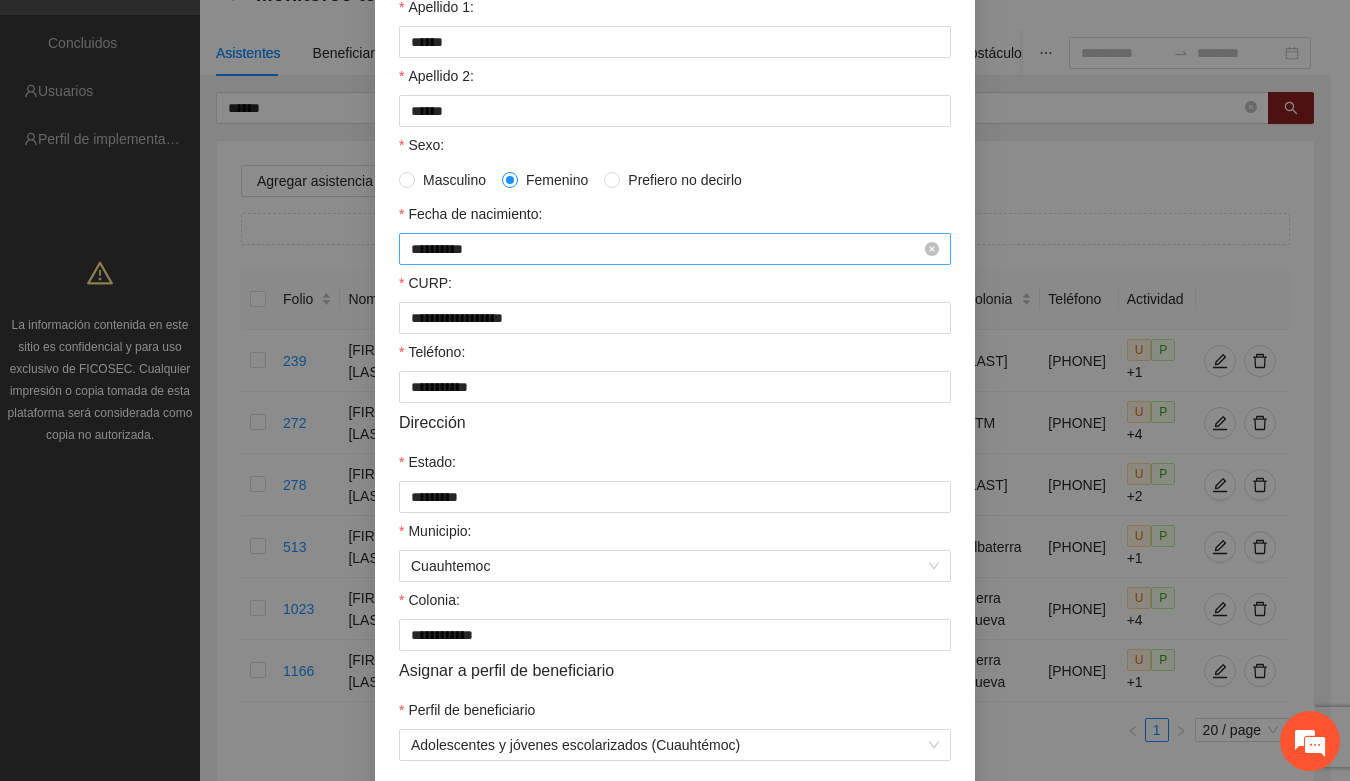 scroll, scrollTop: 250, scrollLeft: 0, axis: vertical 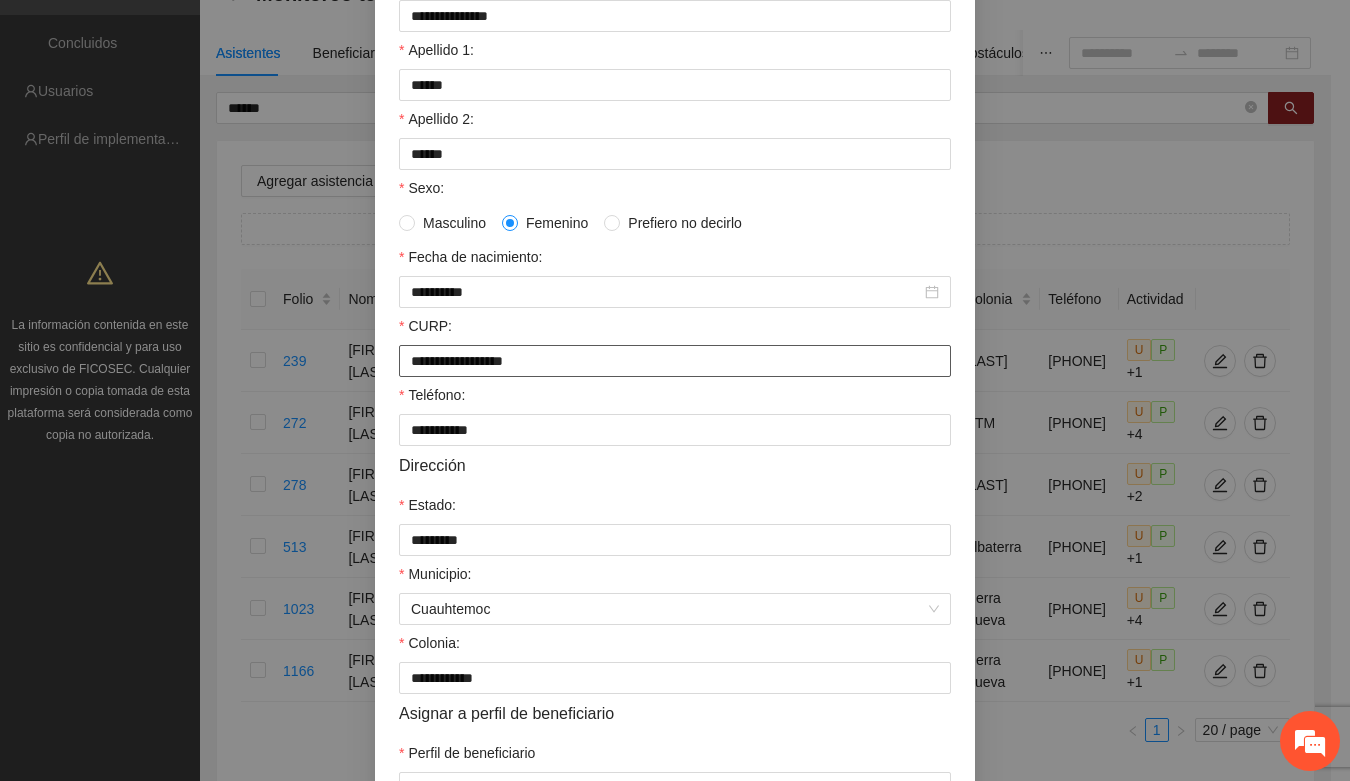 drag, startPoint x: 395, startPoint y: 373, endPoint x: 593, endPoint y: 372, distance: 198.00252 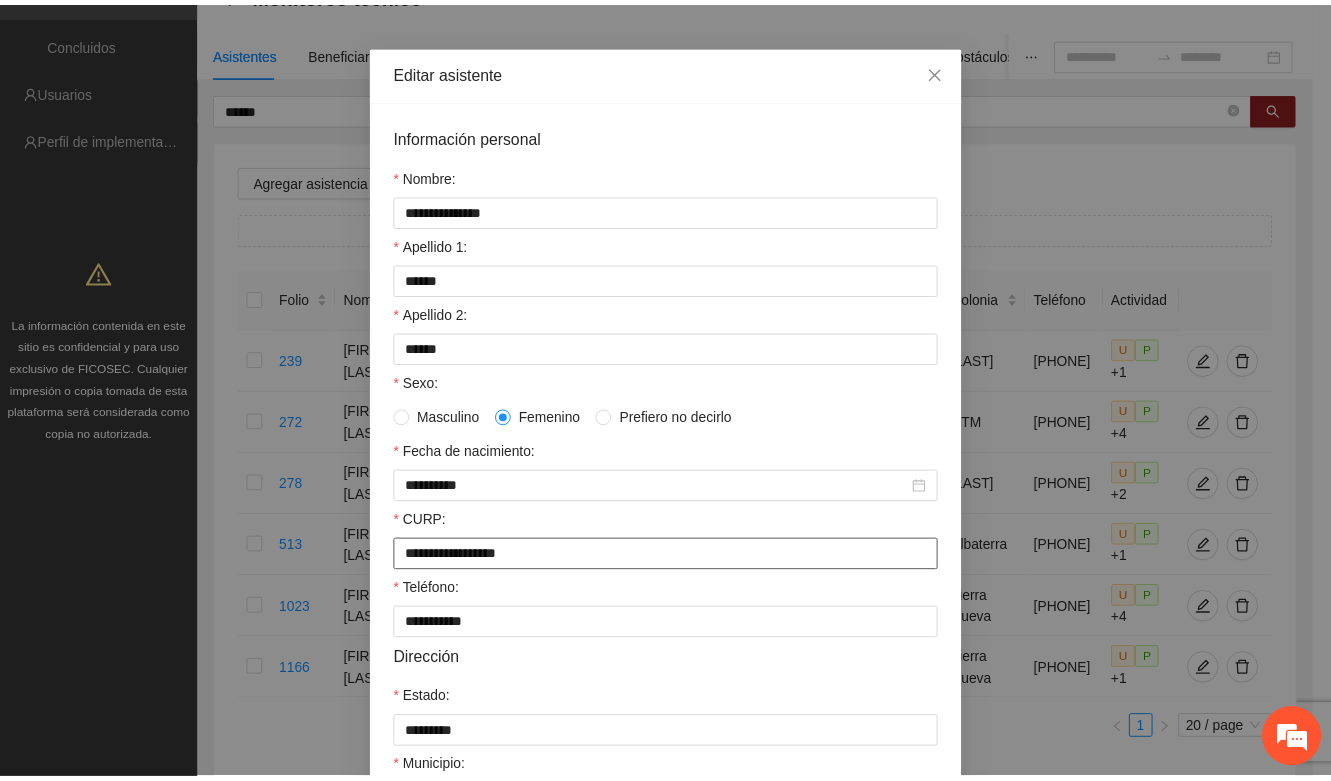 scroll, scrollTop: 0, scrollLeft: 0, axis: both 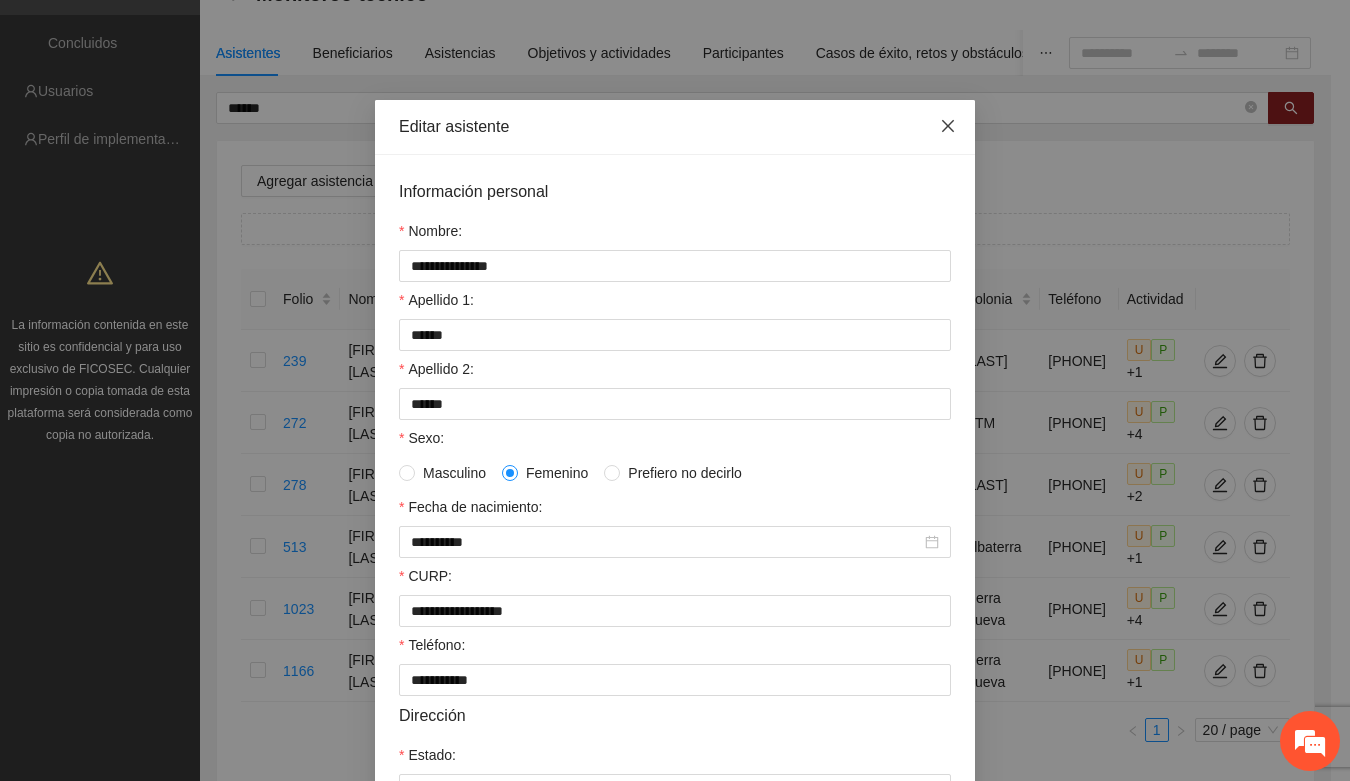 click 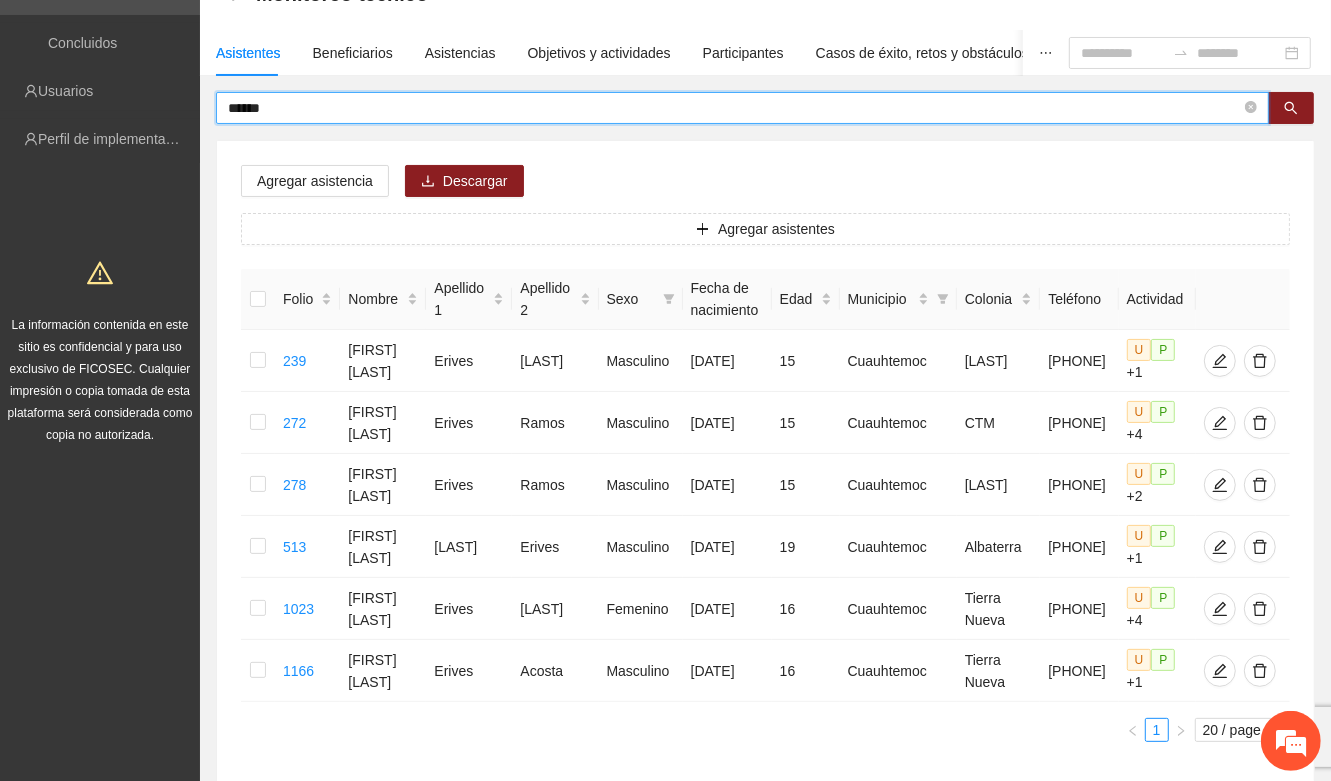 drag, startPoint x: 288, startPoint y: 116, endPoint x: 208, endPoint y: 116, distance: 80 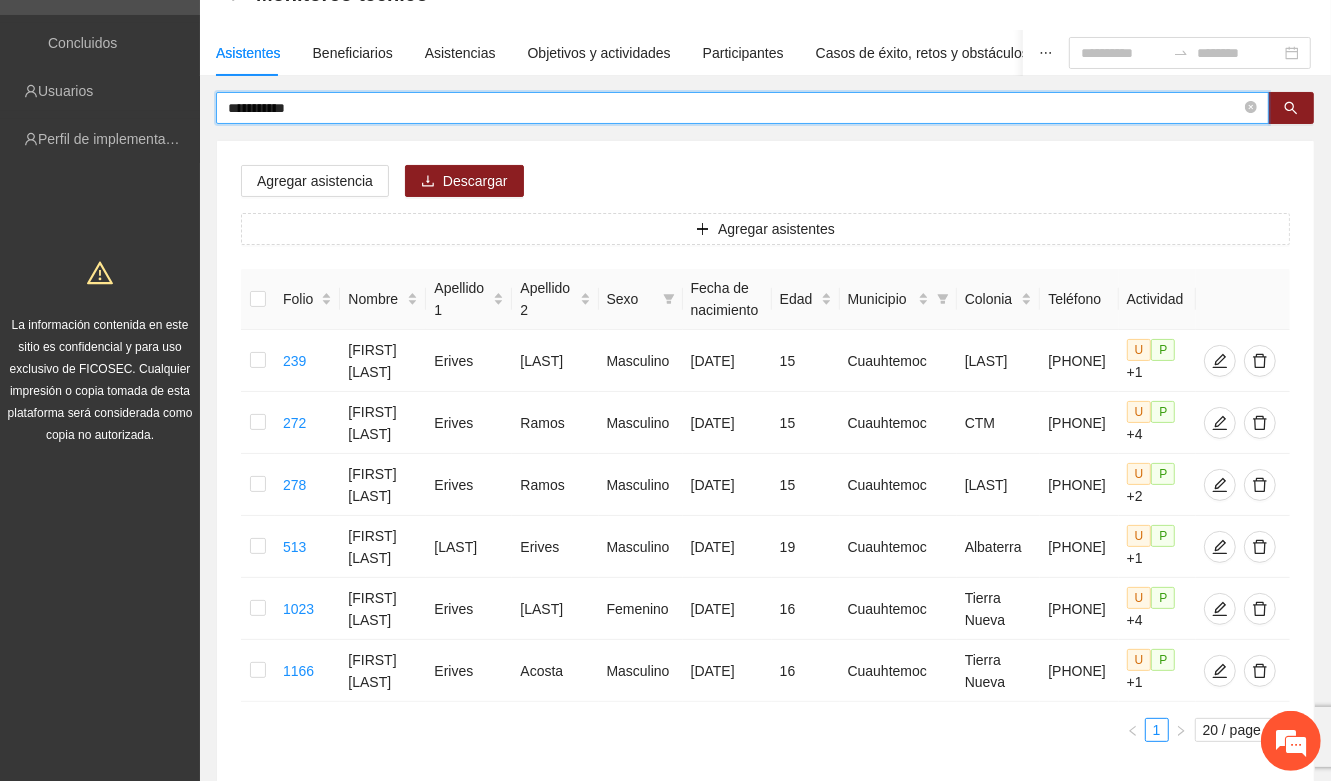 type on "**********" 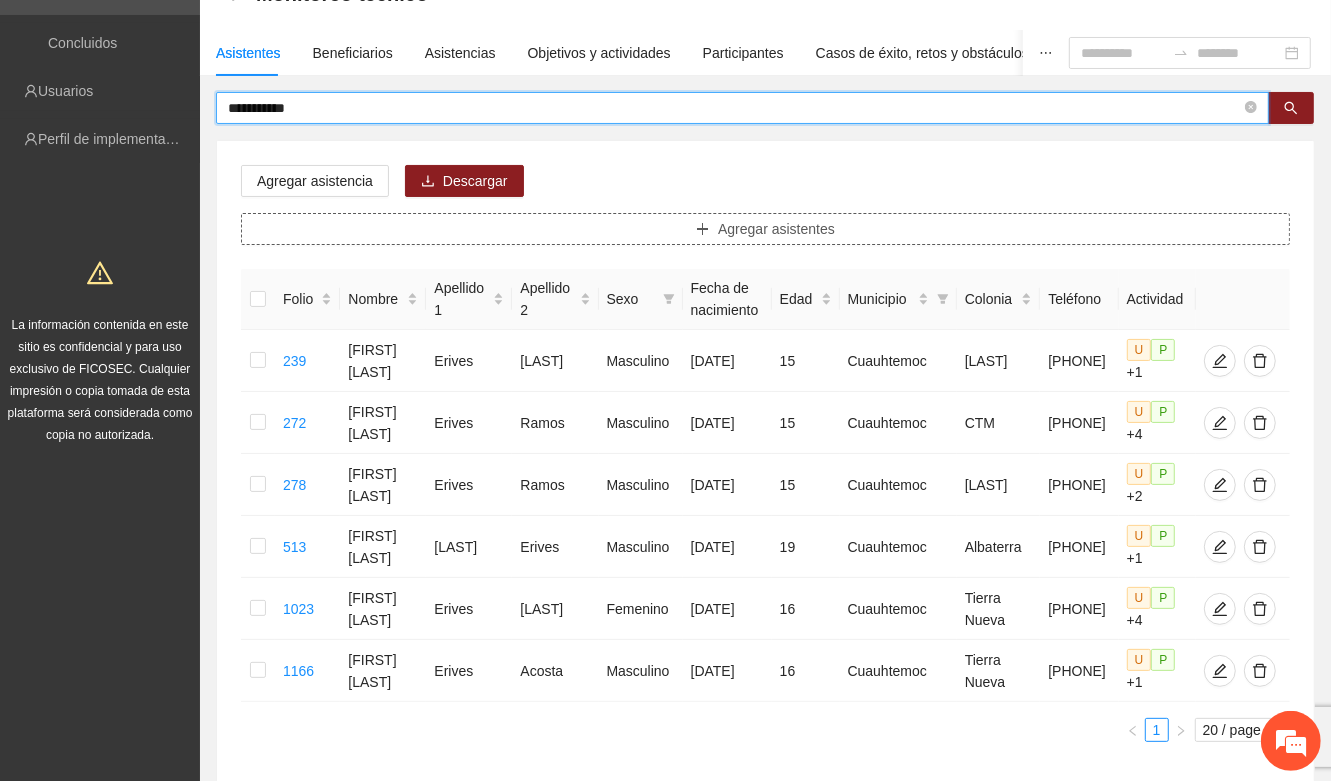 drag, startPoint x: 241, startPoint y: 136, endPoint x: 1053, endPoint y: 240, distance: 818.633 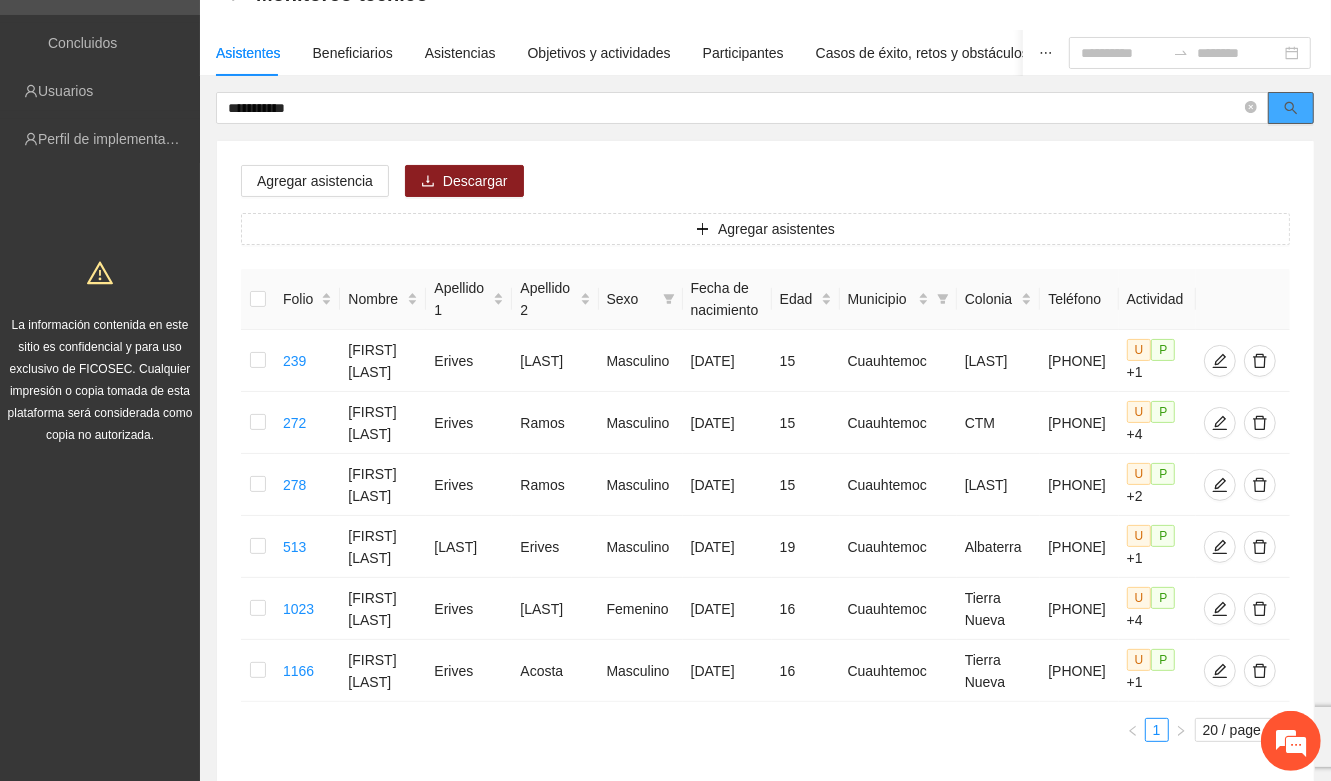 click at bounding box center (1291, 108) 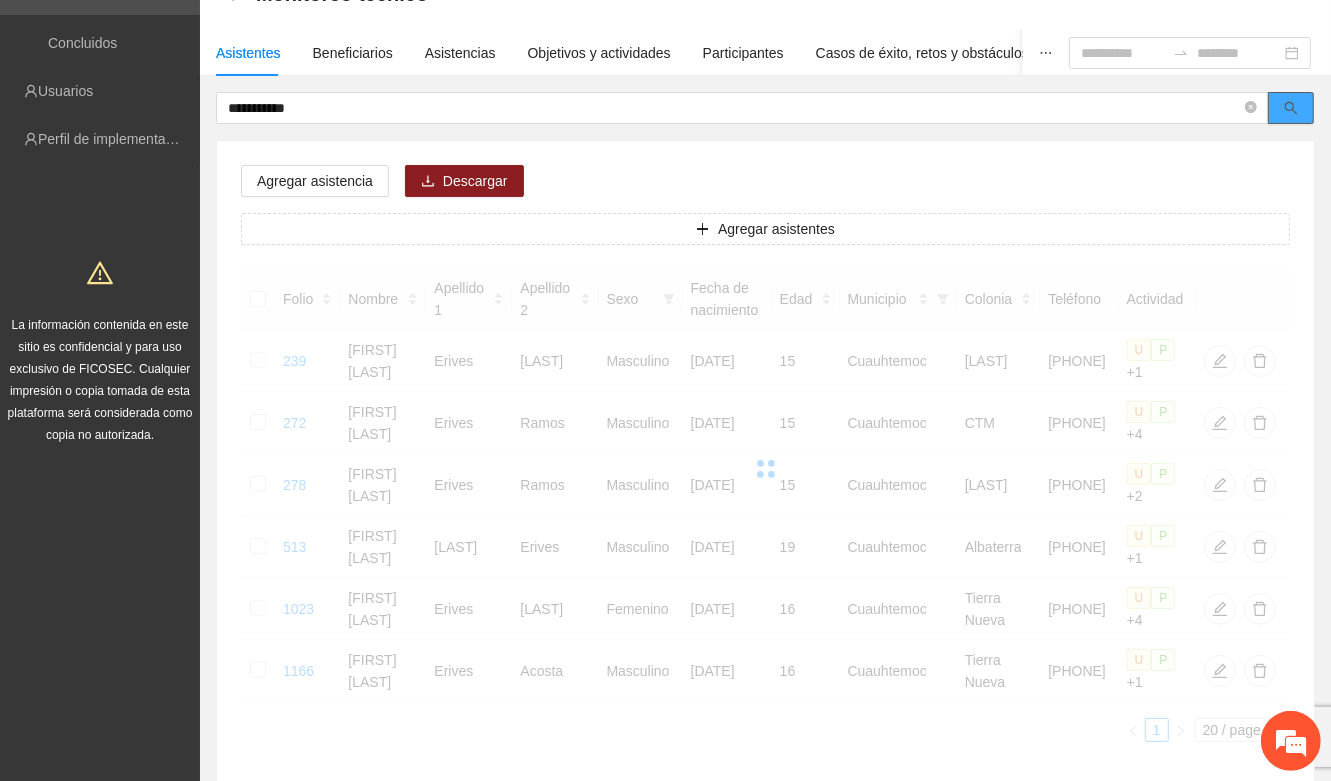 scroll, scrollTop: 6, scrollLeft: 0, axis: vertical 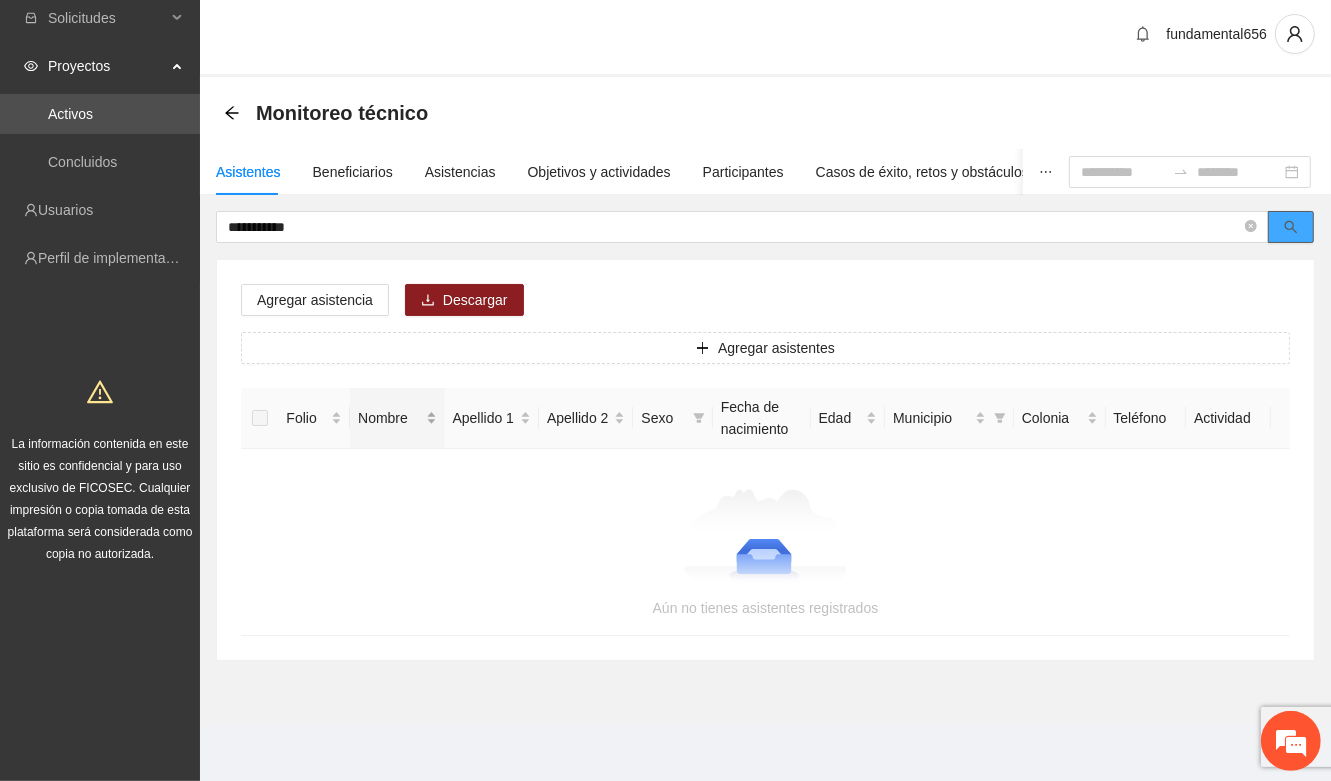 type 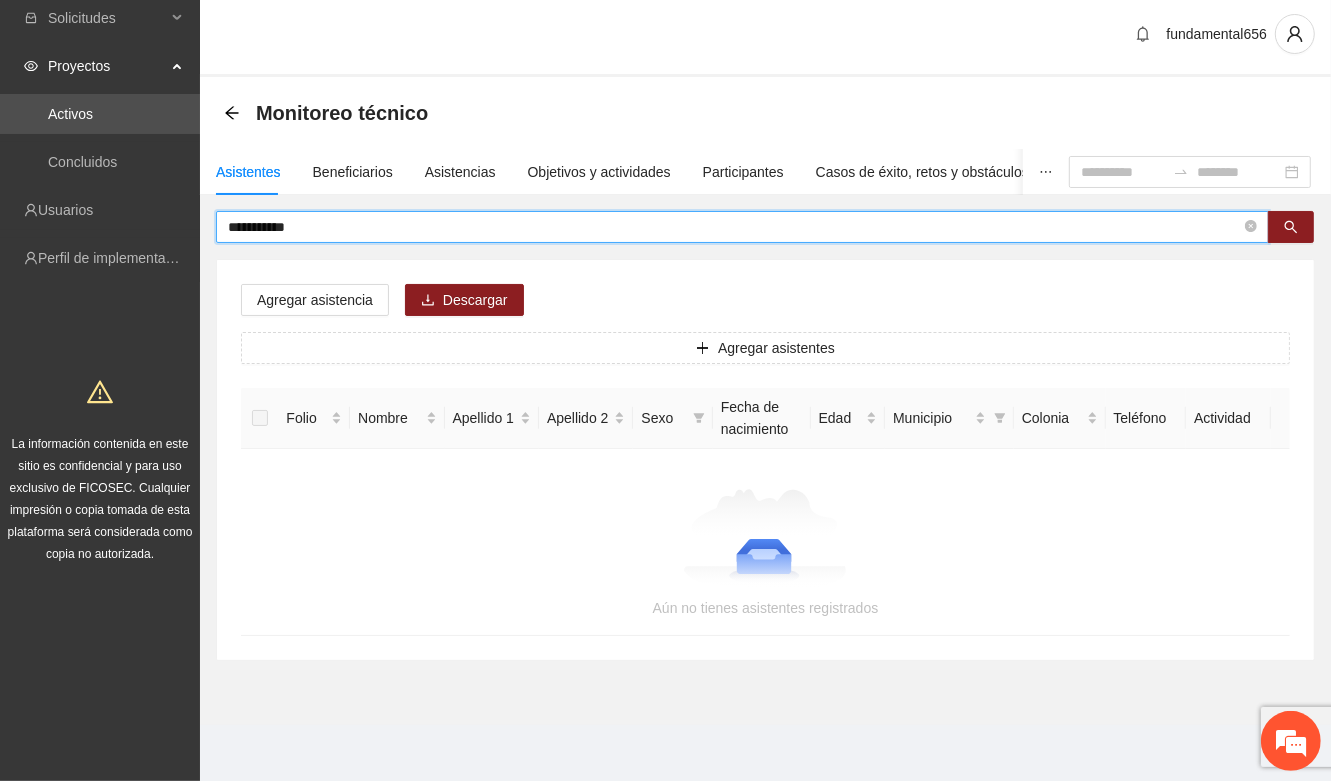 drag, startPoint x: 340, startPoint y: 230, endPoint x: 217, endPoint y: 232, distance: 123.01626 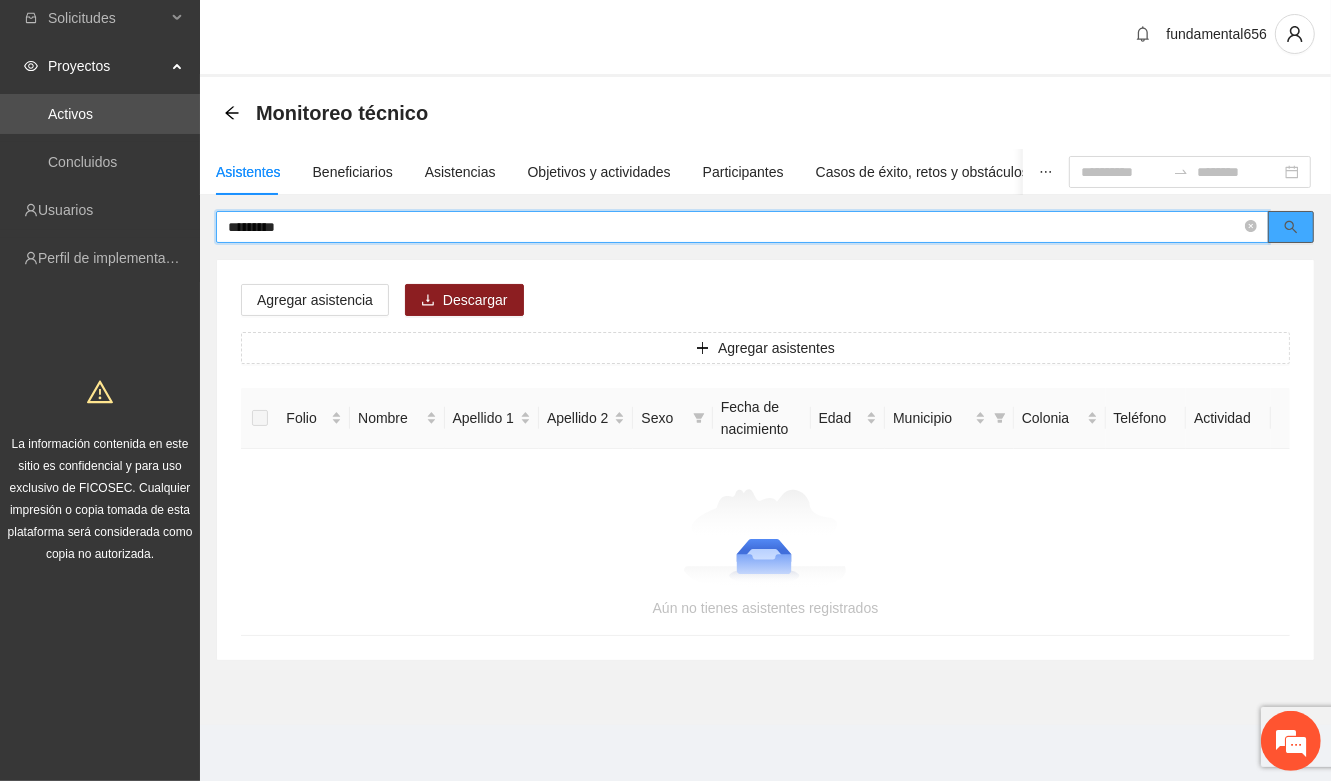 click 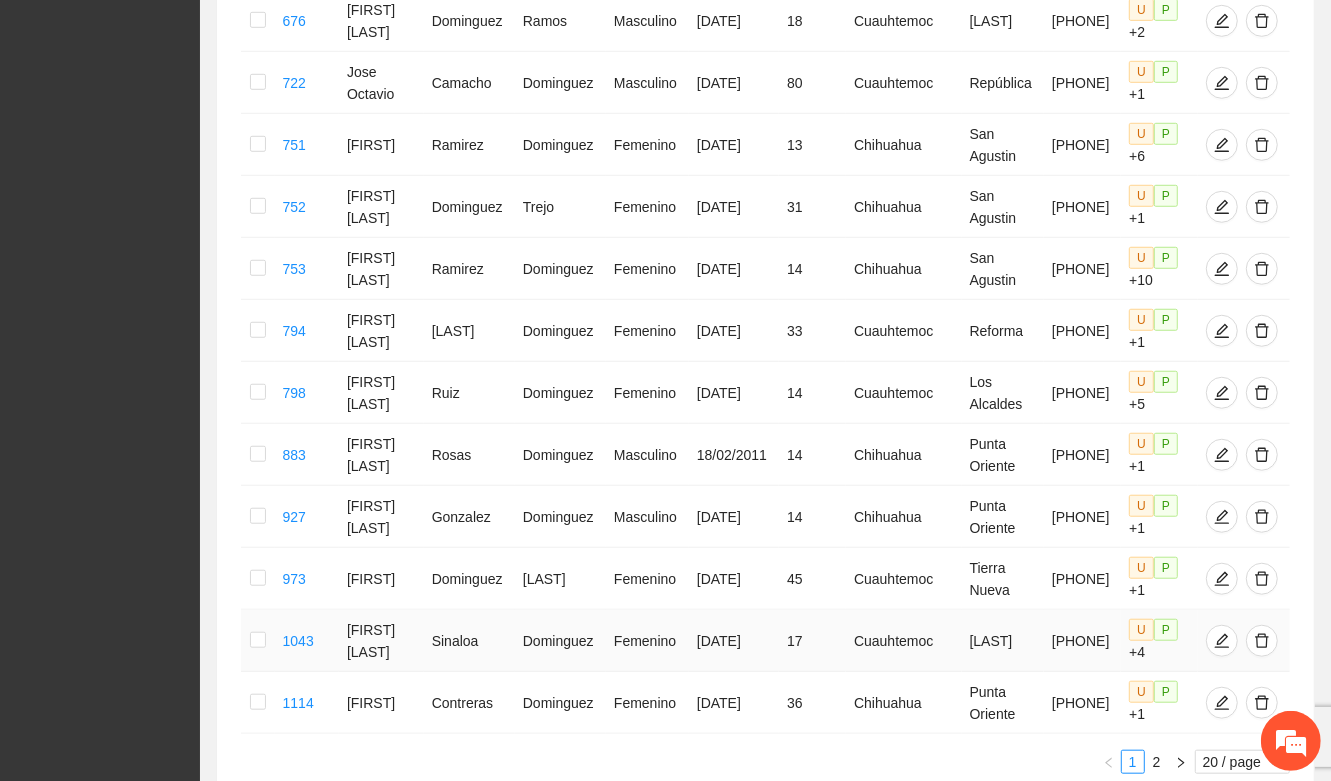 scroll, scrollTop: 1006, scrollLeft: 0, axis: vertical 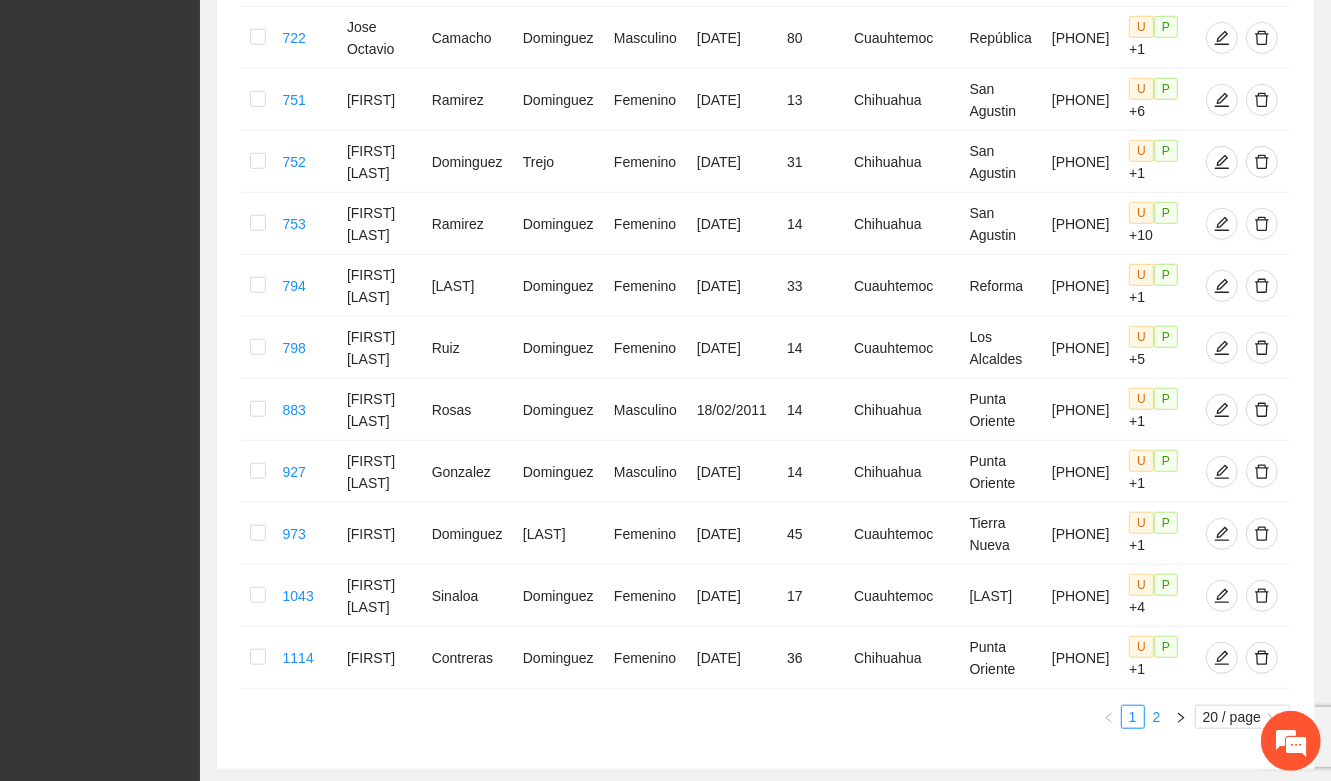 click on "2" at bounding box center (1157, 717) 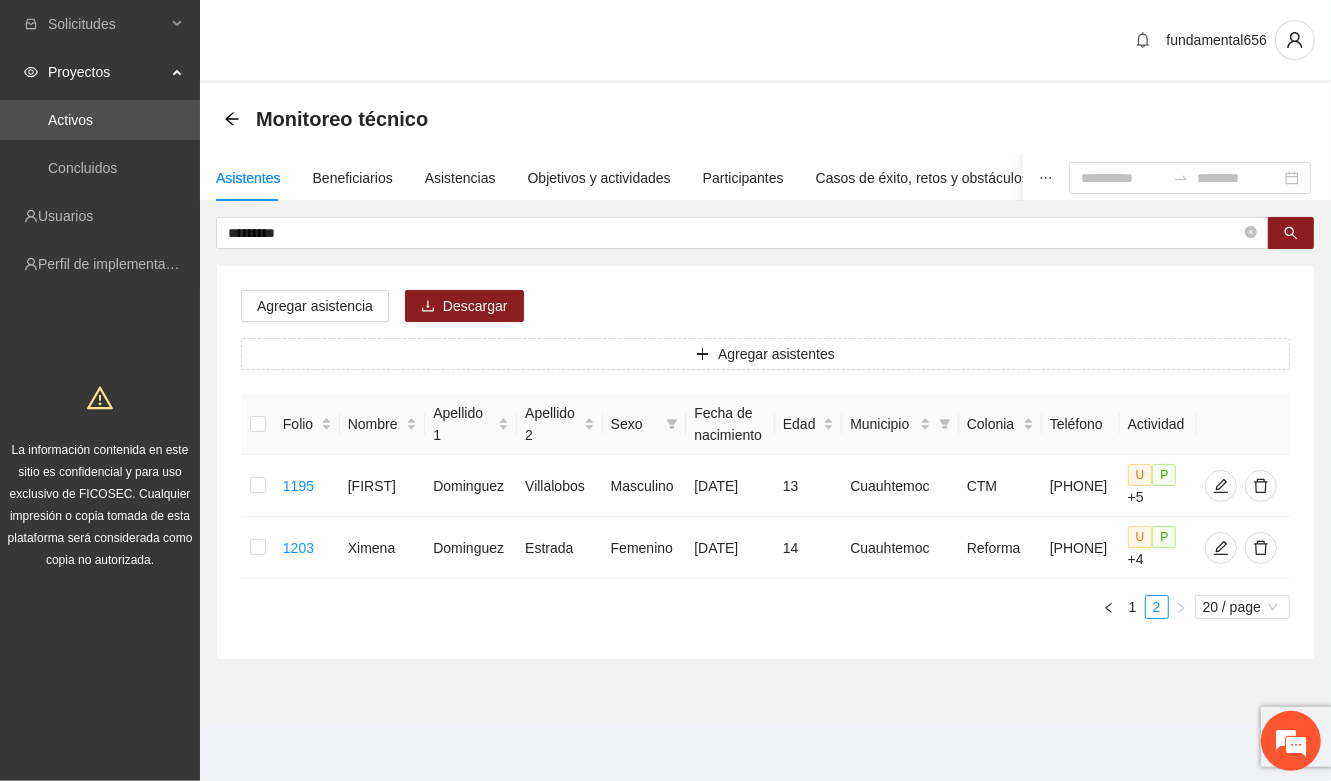 scroll, scrollTop: 0, scrollLeft: 0, axis: both 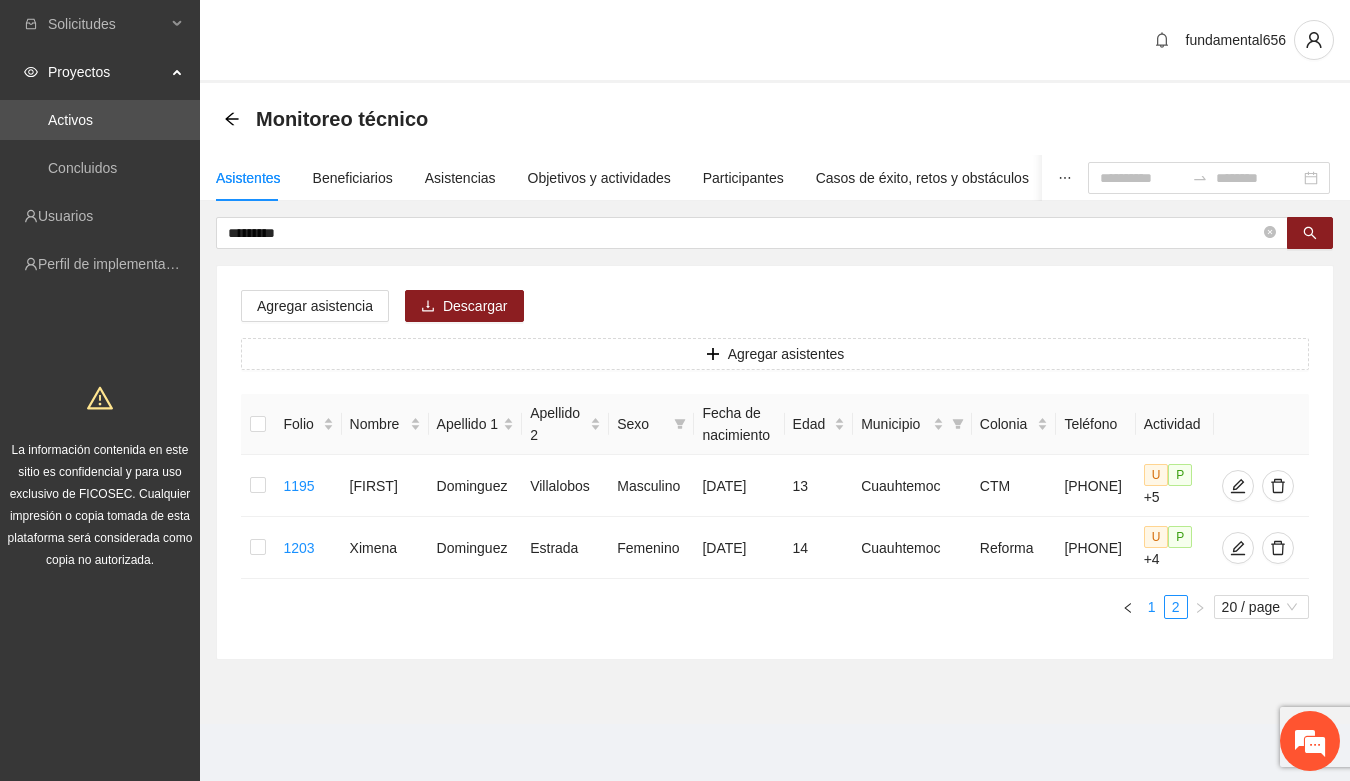 click on "1" at bounding box center [1152, 607] 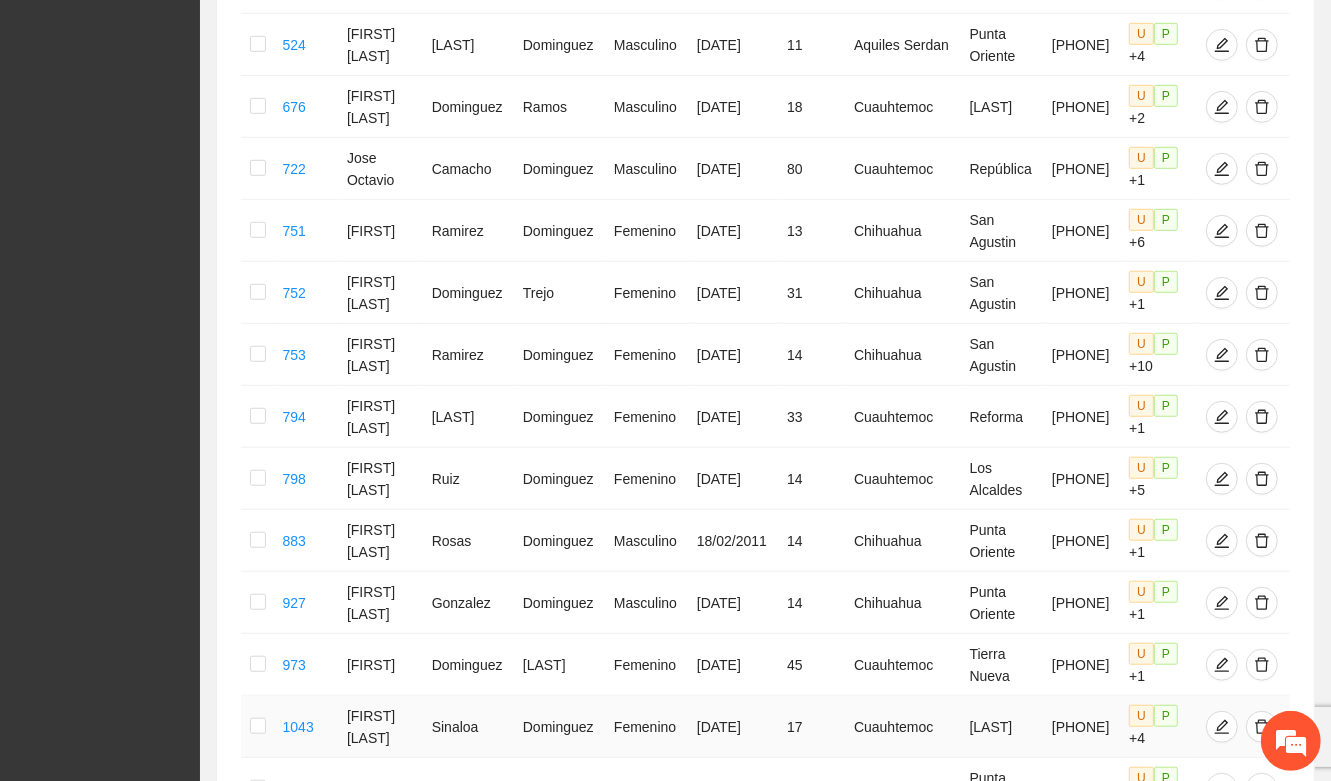 scroll, scrollTop: 1000, scrollLeft: 0, axis: vertical 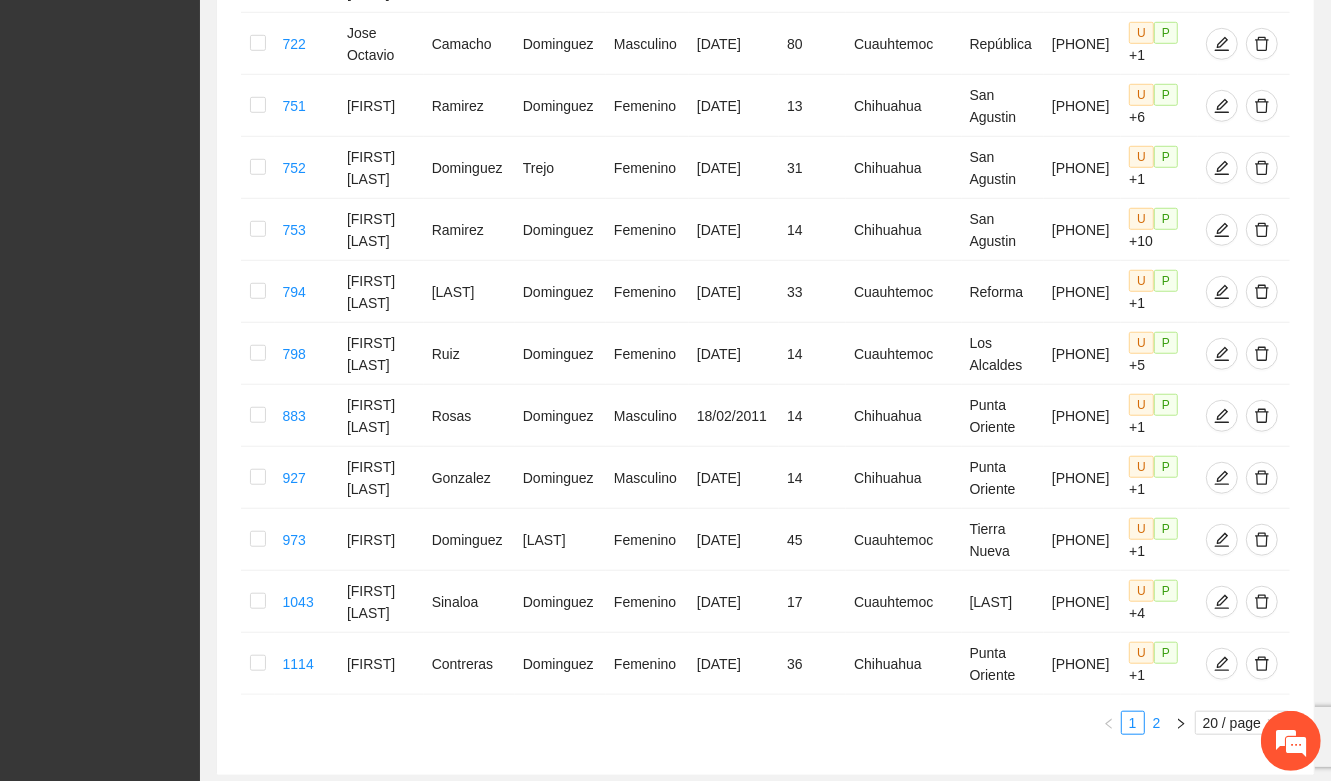 click on "2" at bounding box center [1157, 723] 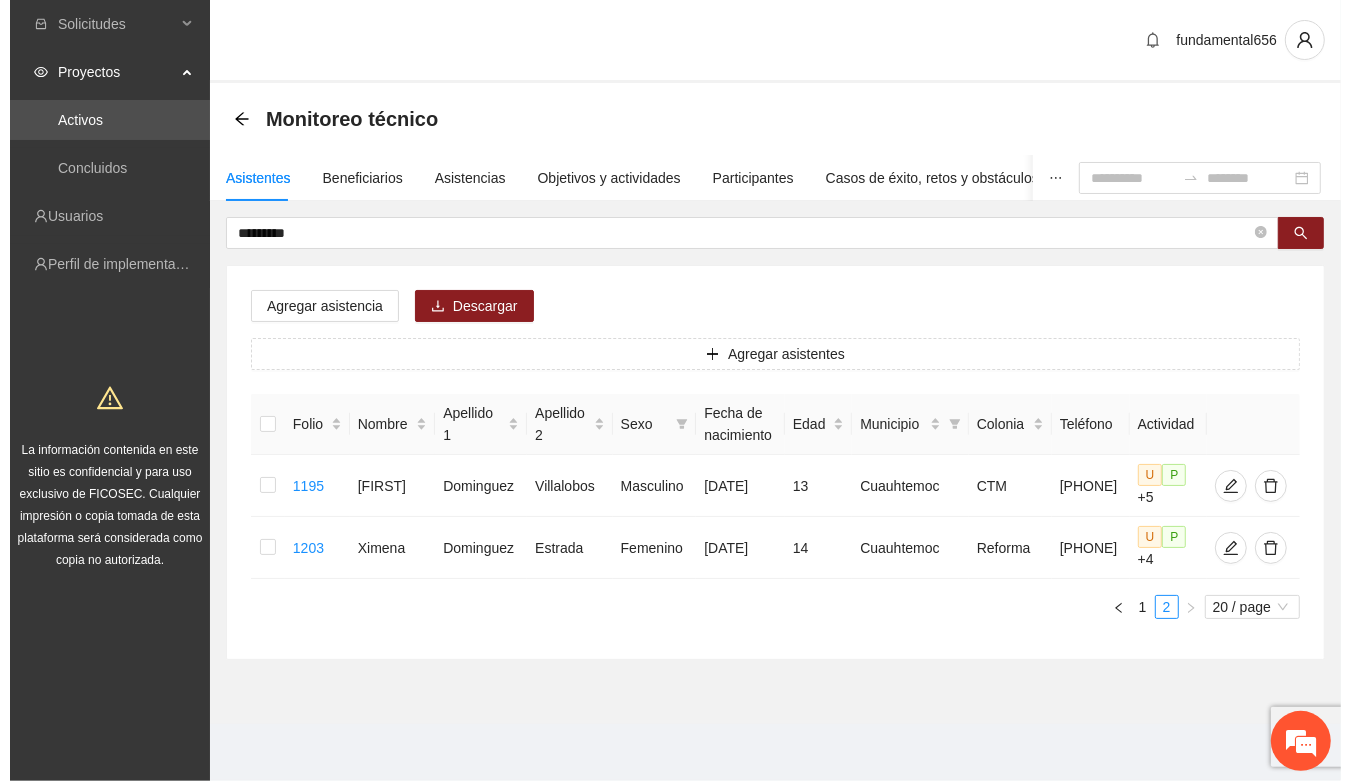 scroll, scrollTop: 0, scrollLeft: 0, axis: both 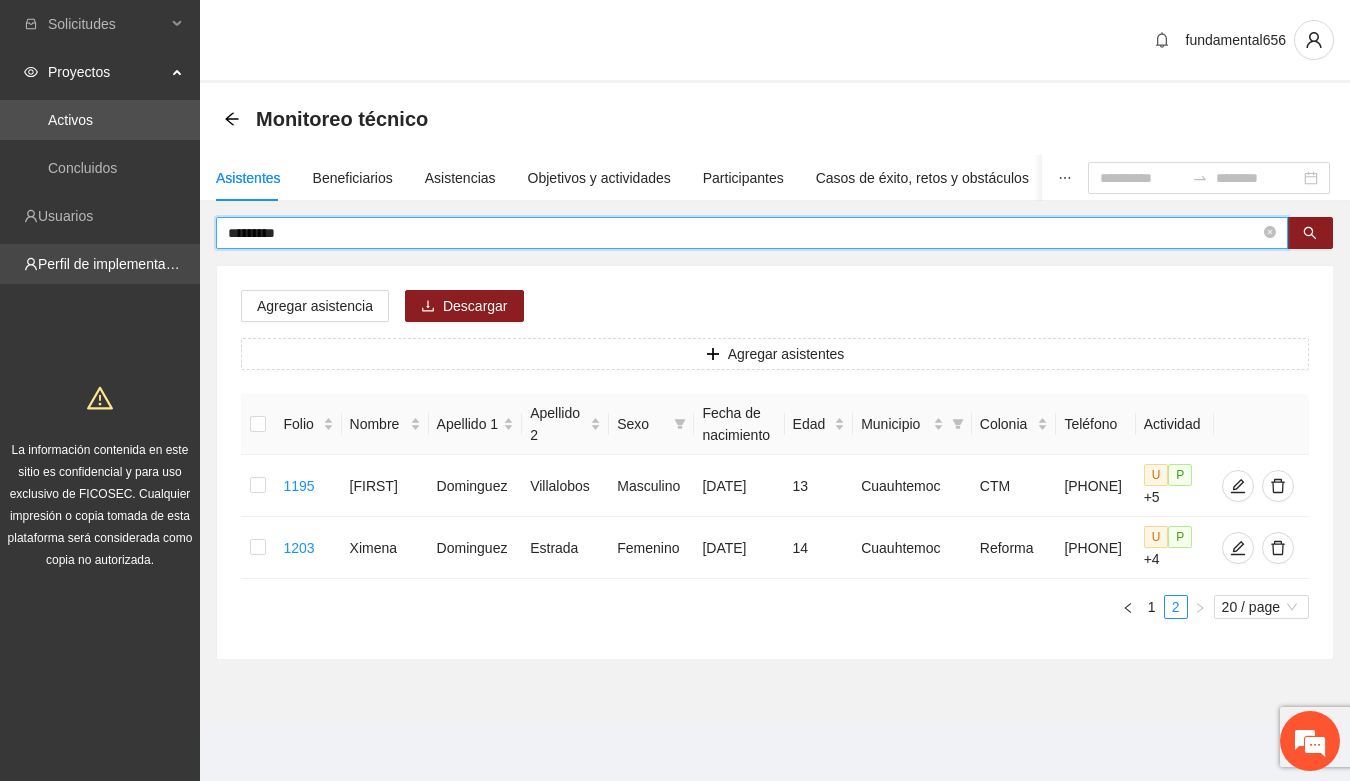 drag, startPoint x: 327, startPoint y: 230, endPoint x: 198, endPoint y: 247, distance: 130.11533 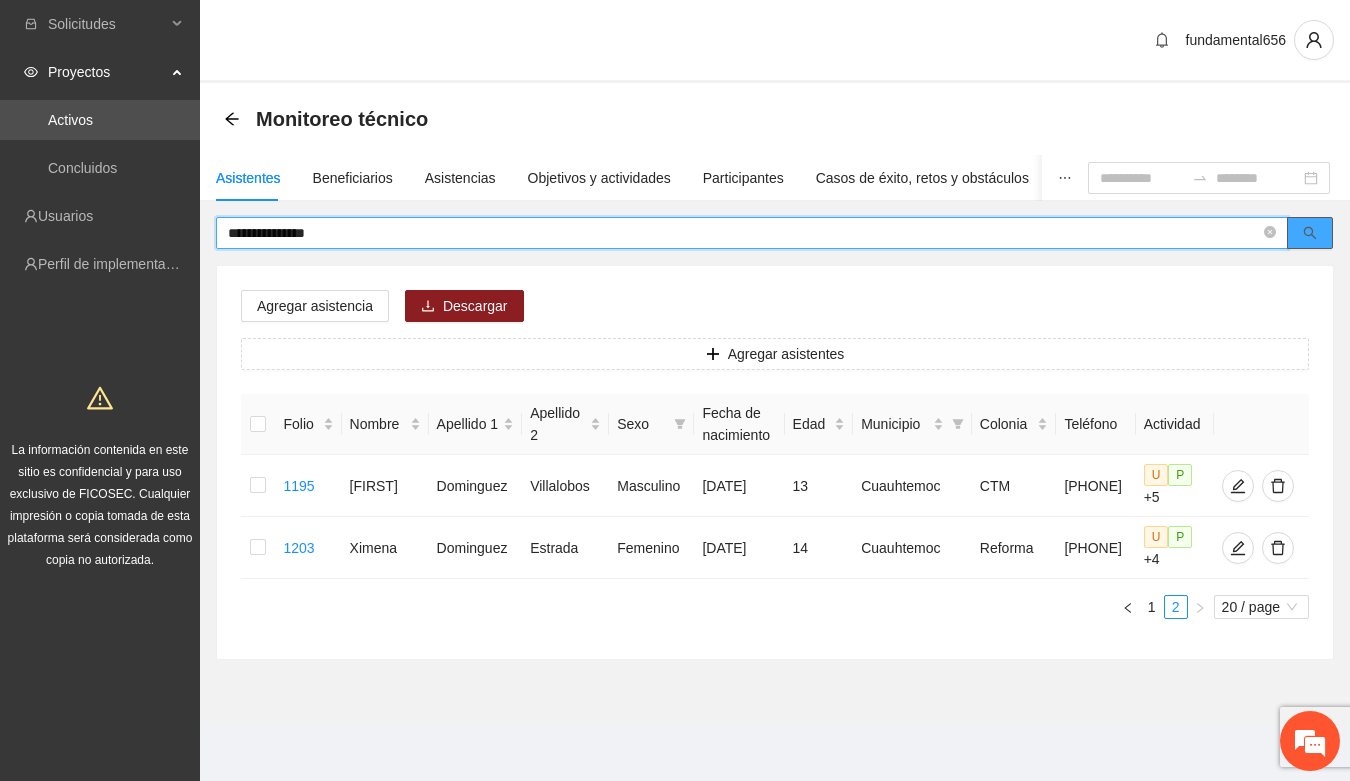 click at bounding box center (1310, 233) 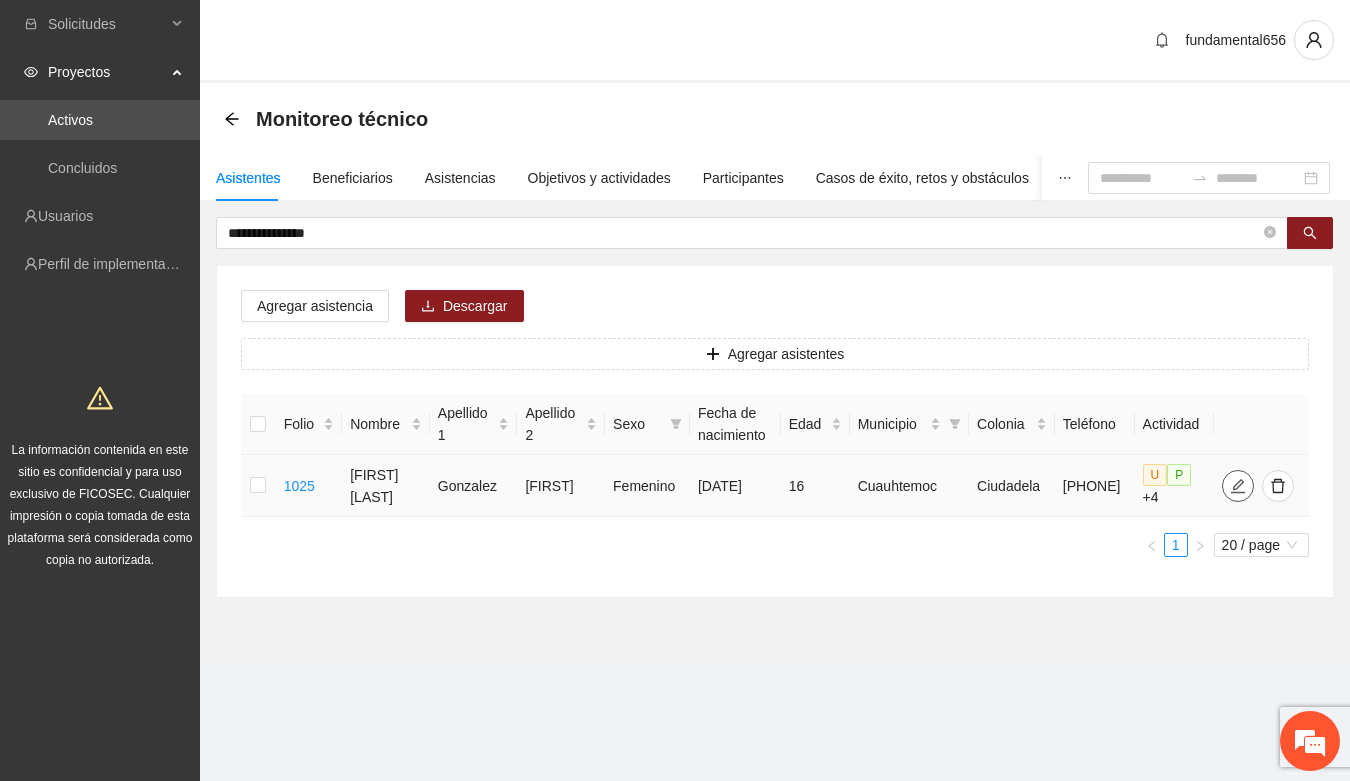 click 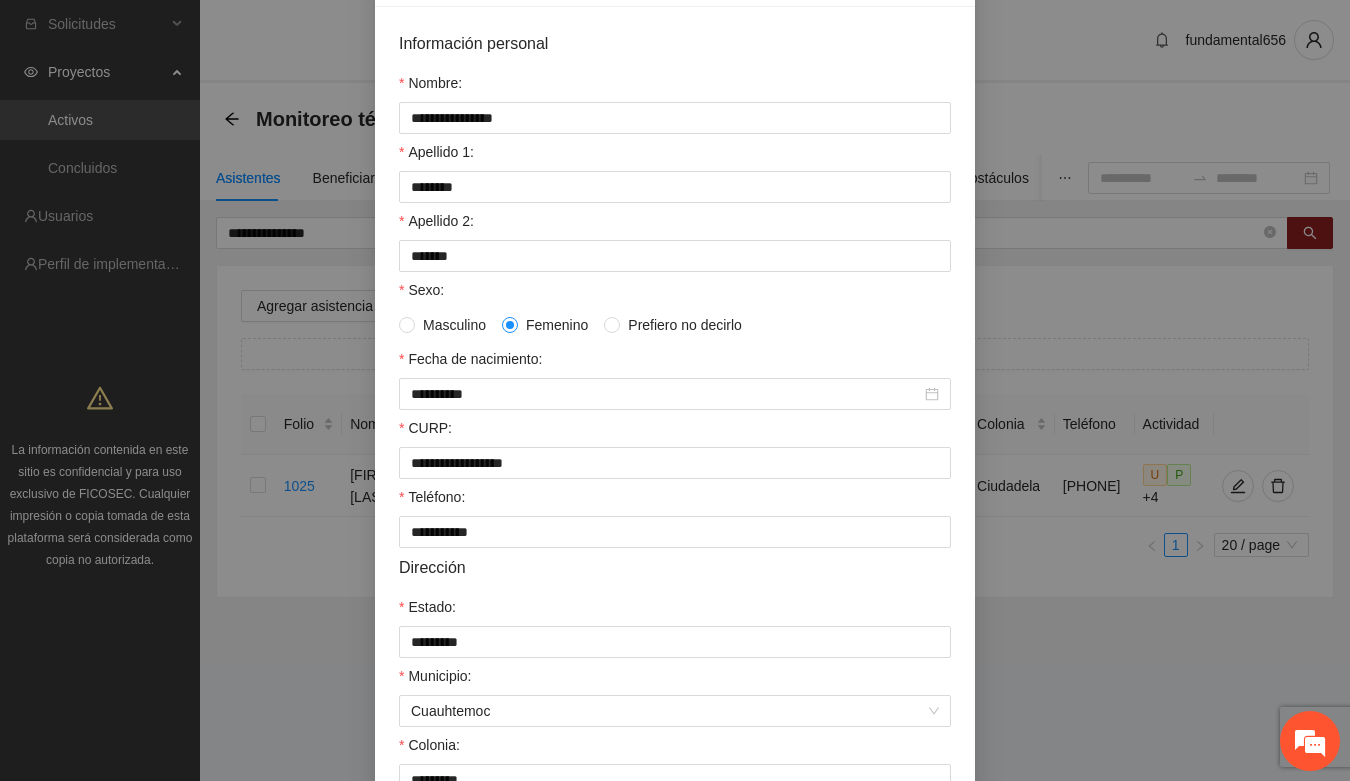 scroll, scrollTop: 146, scrollLeft: 0, axis: vertical 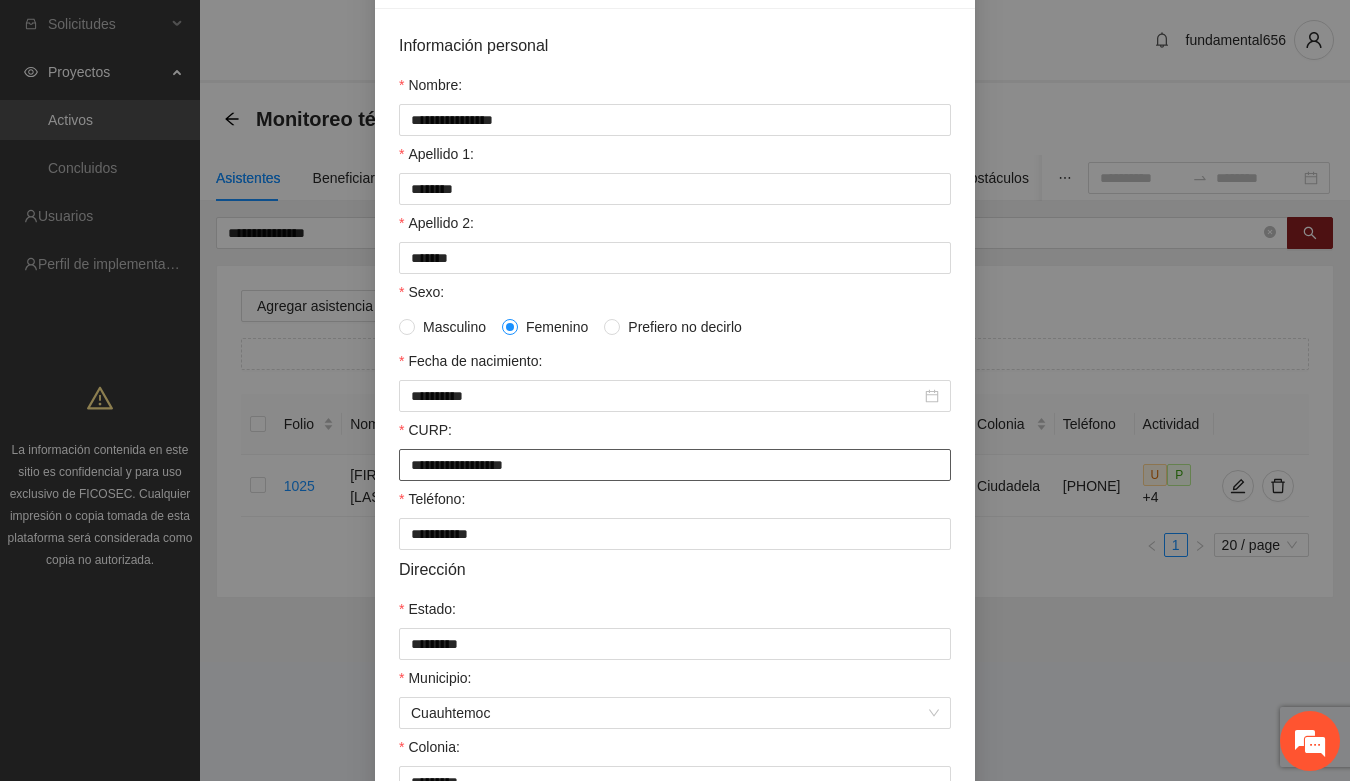 drag, startPoint x: 402, startPoint y: 473, endPoint x: 611, endPoint y: 471, distance: 209.00957 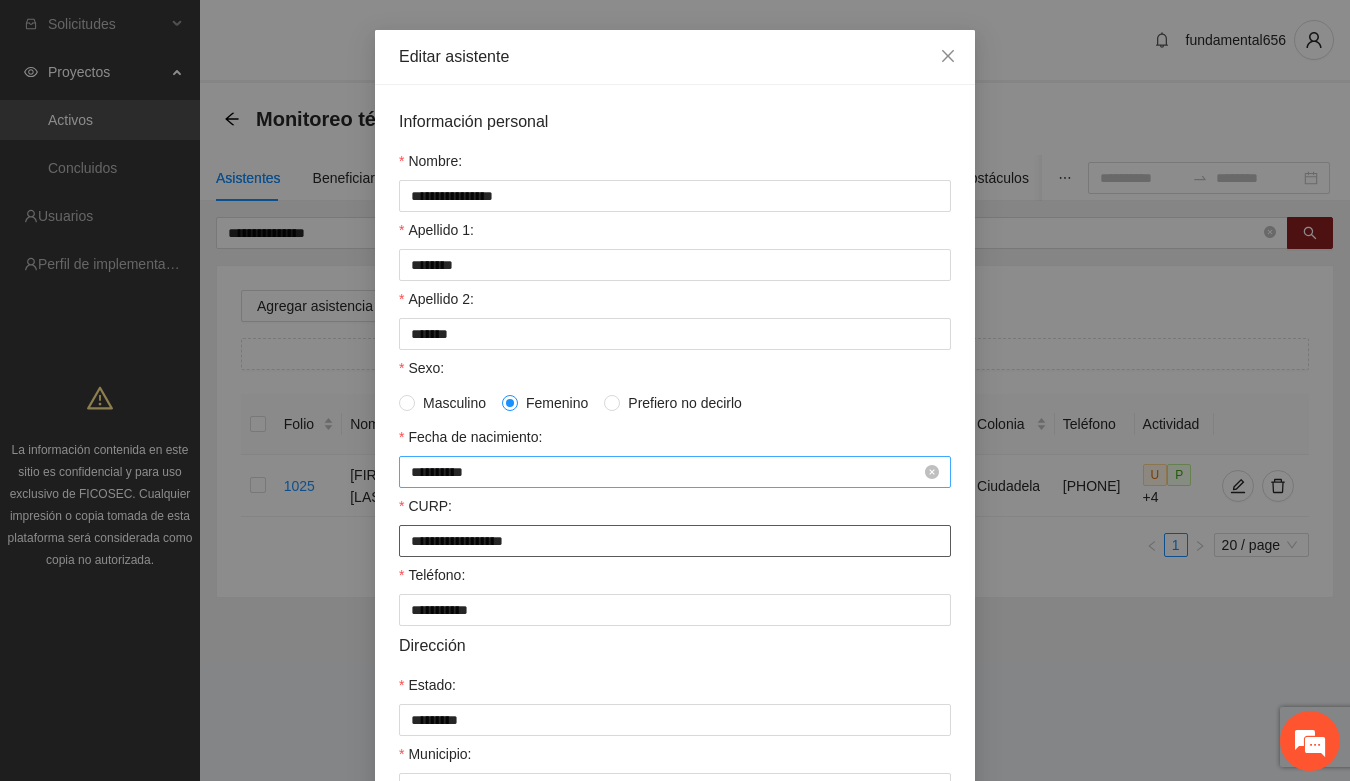 scroll, scrollTop: 0, scrollLeft: 0, axis: both 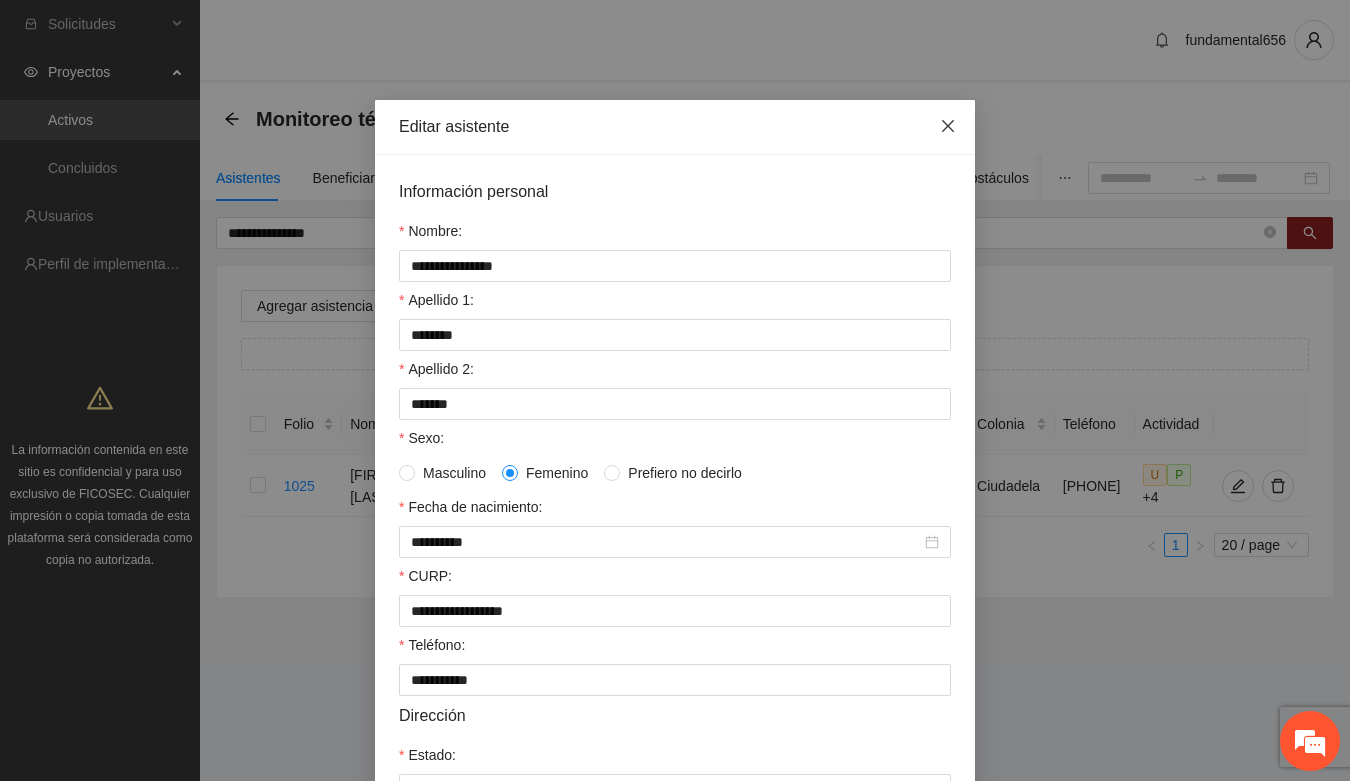 click 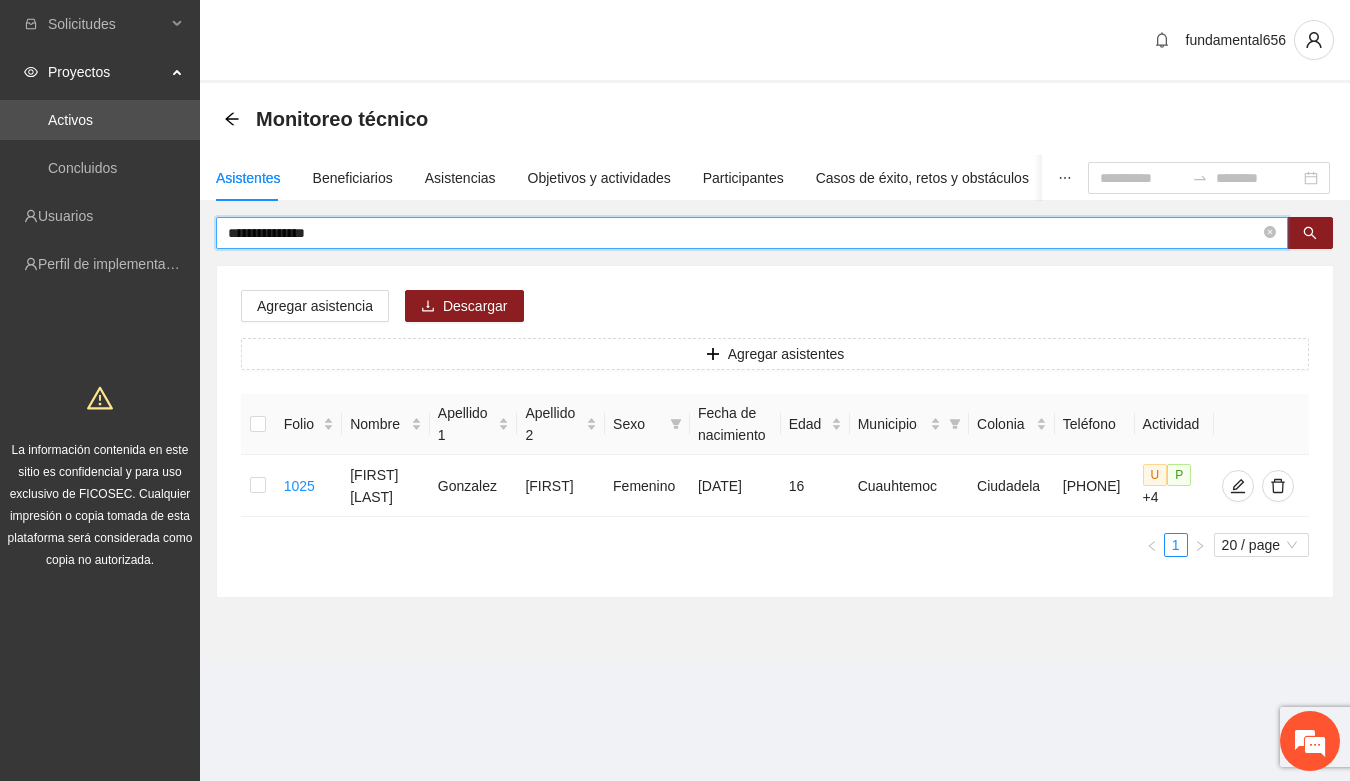 drag, startPoint x: 351, startPoint y: 235, endPoint x: 211, endPoint y: 233, distance: 140.01428 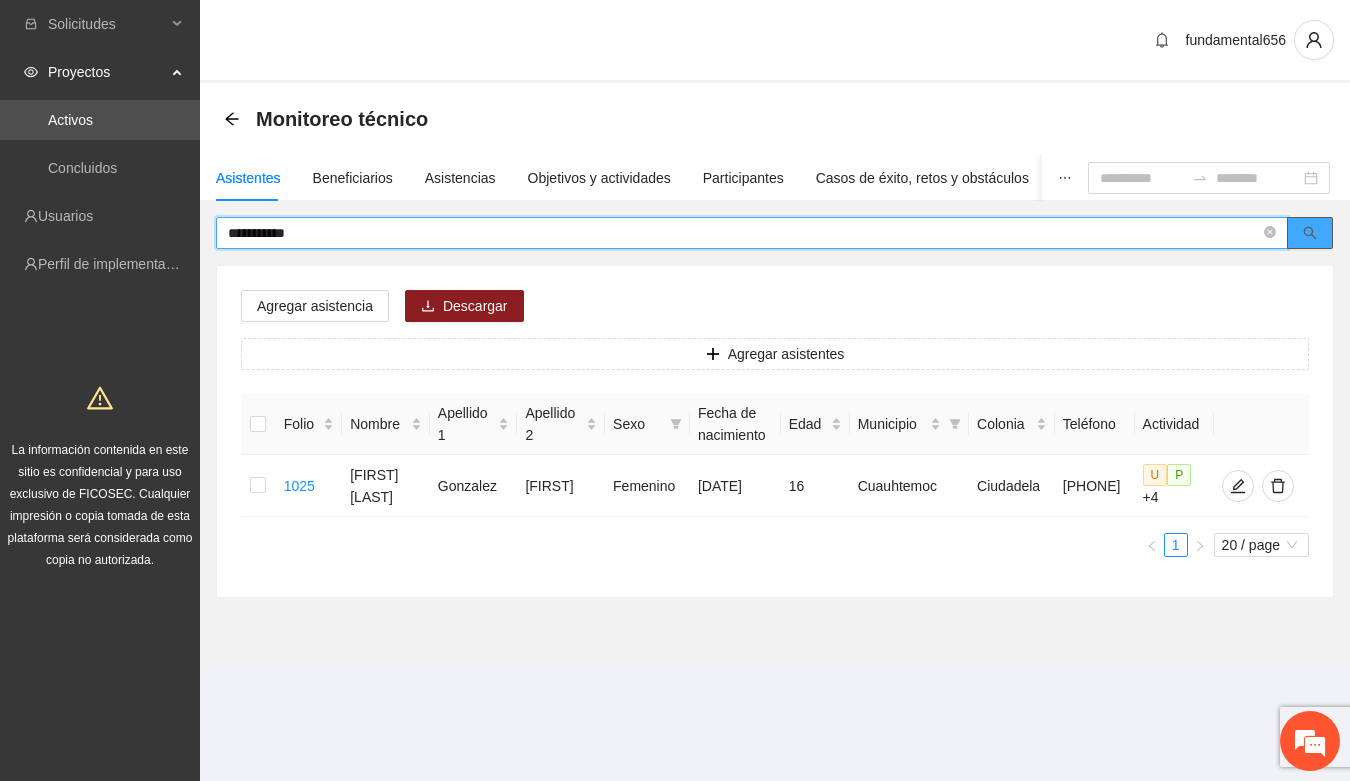 click 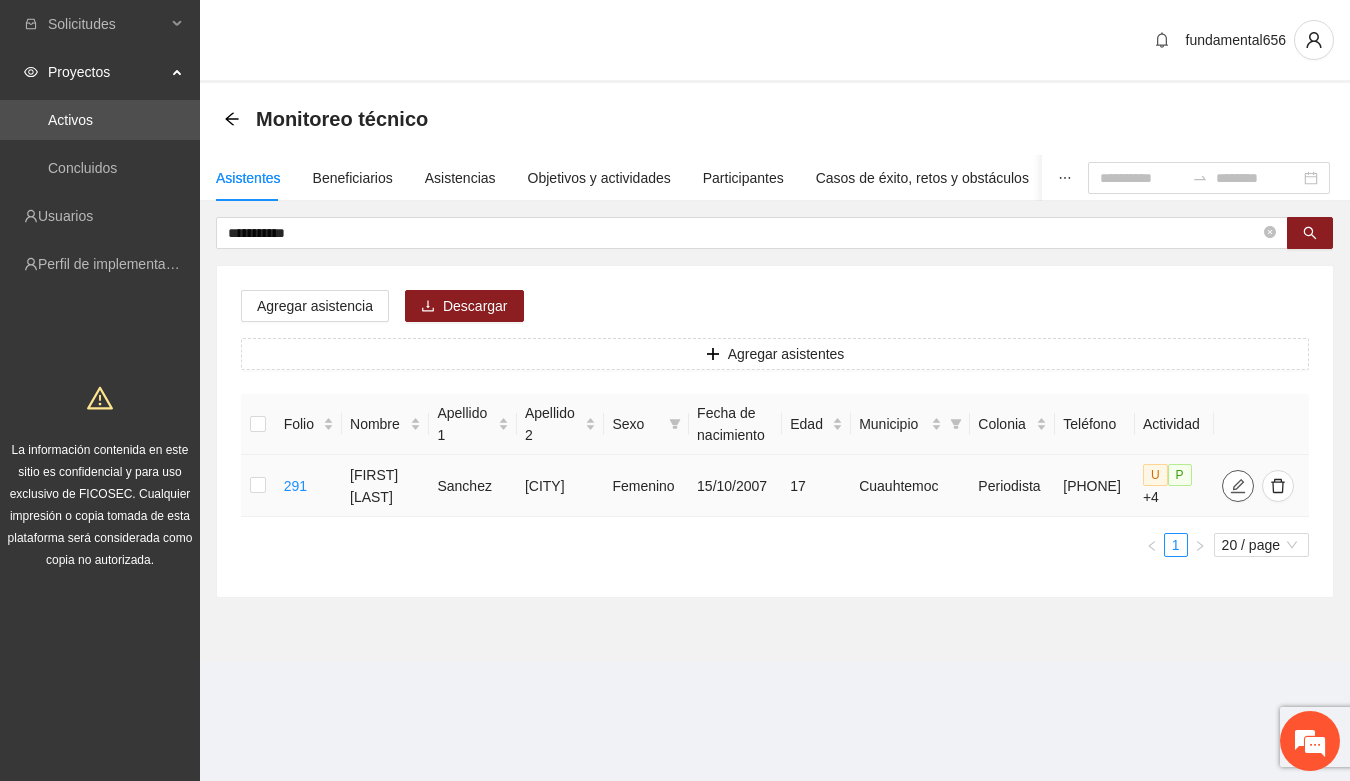click 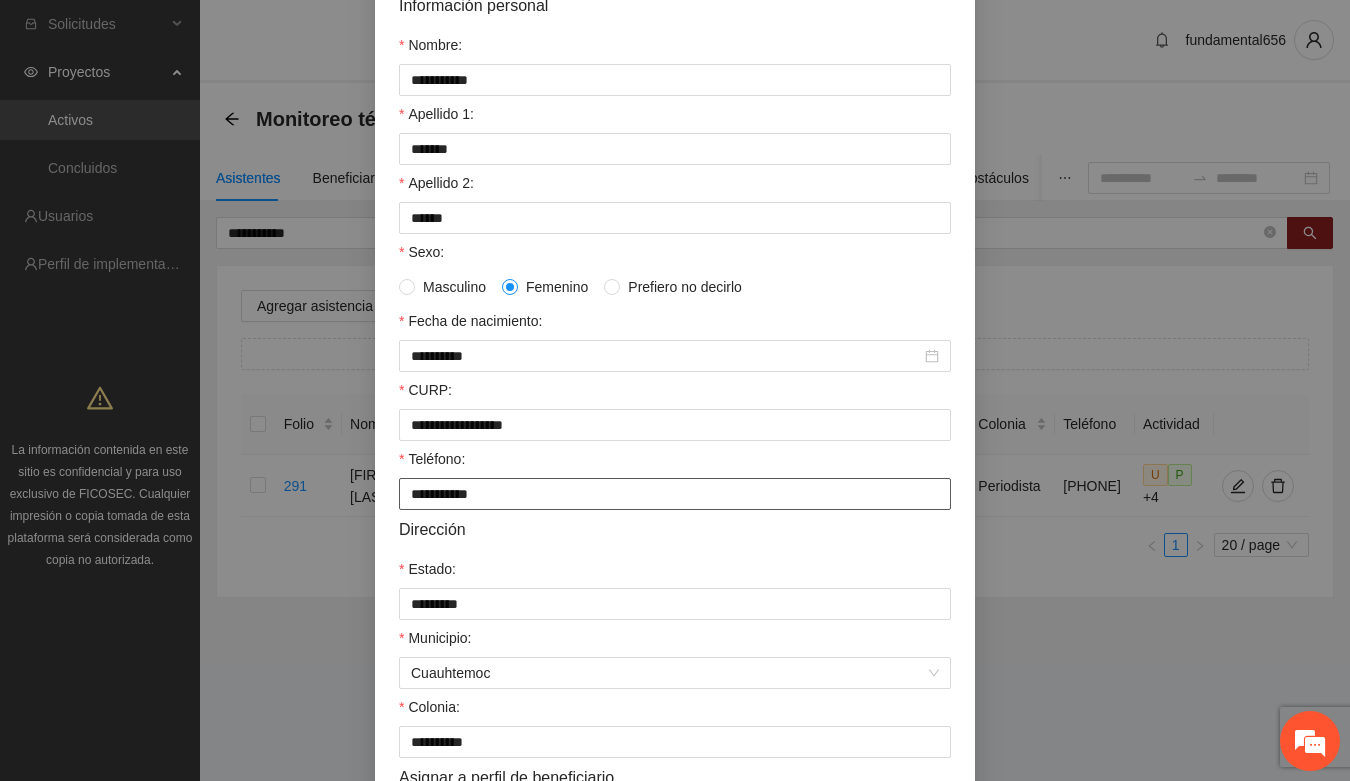 scroll, scrollTop: 375, scrollLeft: 0, axis: vertical 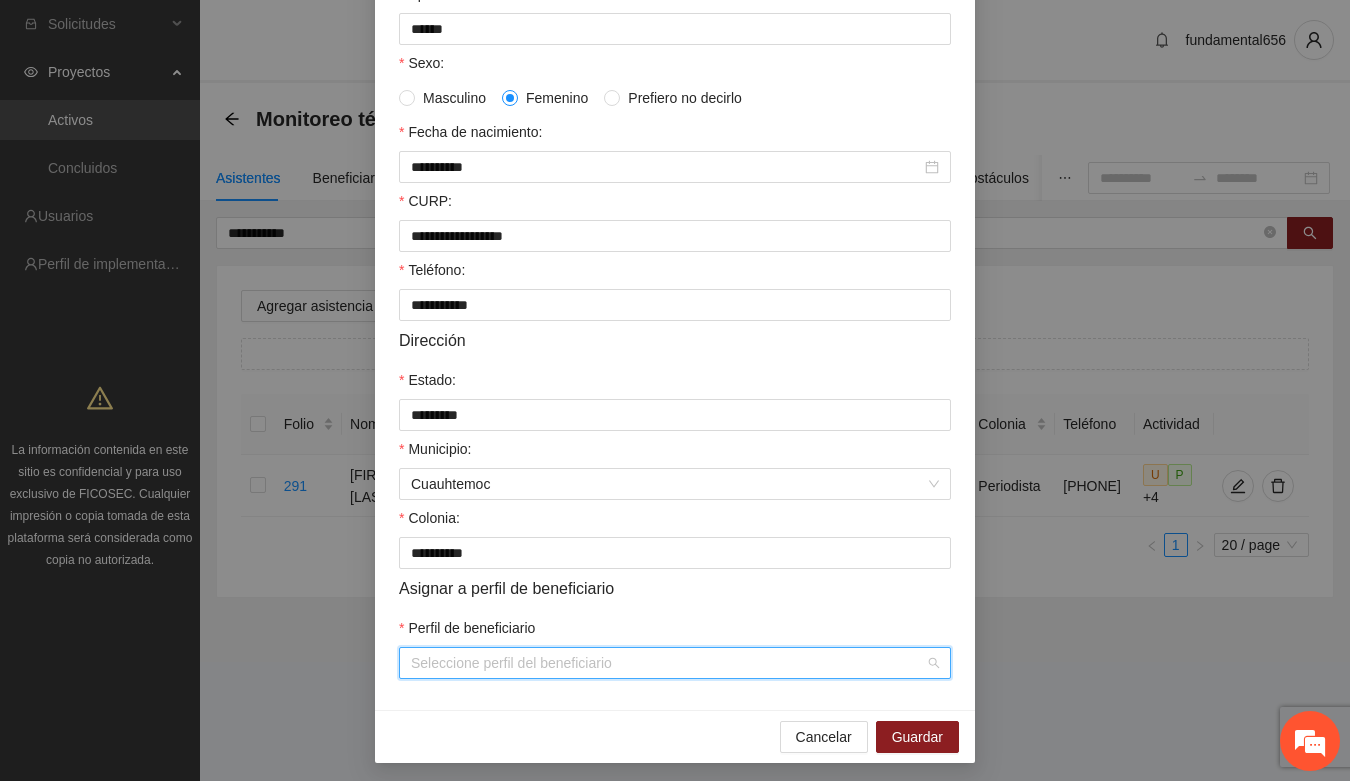 click on "Perfil de beneficiario" at bounding box center (668, 663) 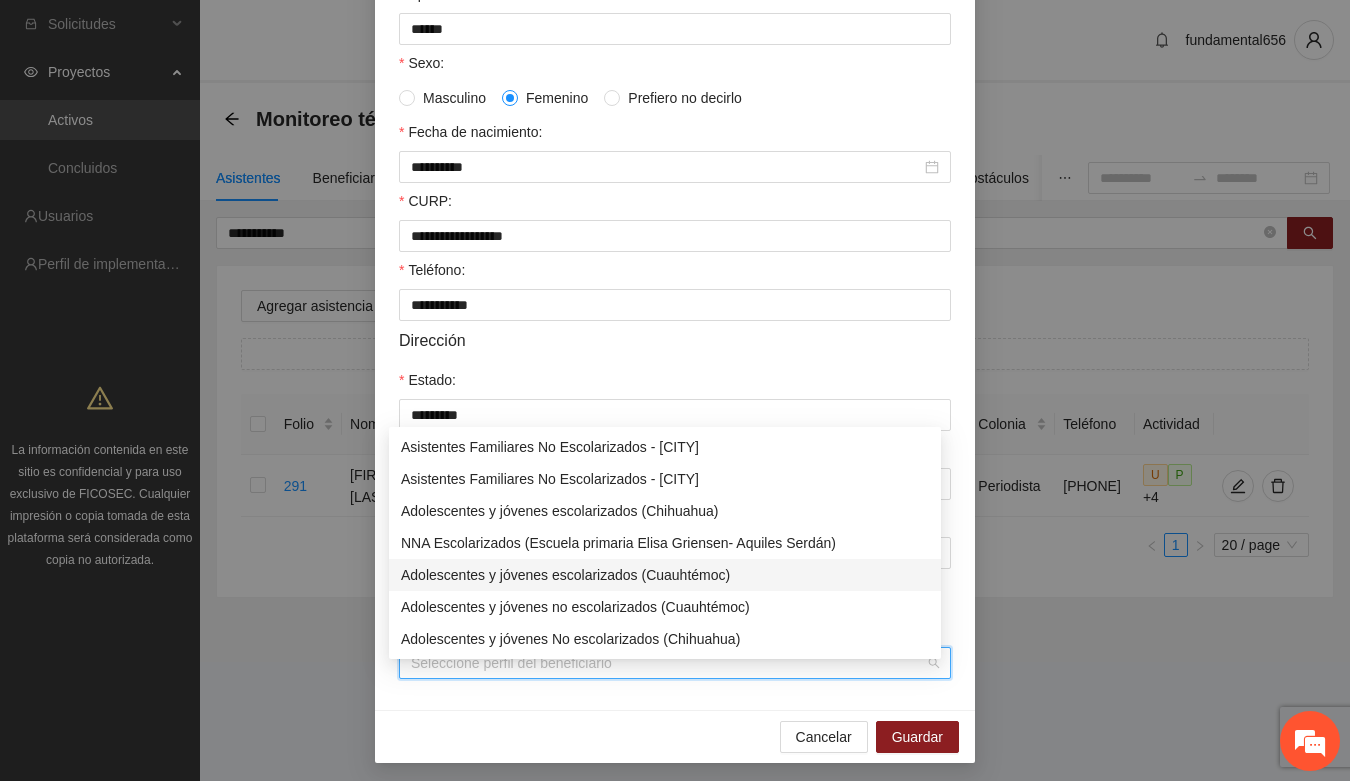 click on "Adolescentes y jóvenes escolarizados (Cuauhtémoc)" at bounding box center (665, 575) 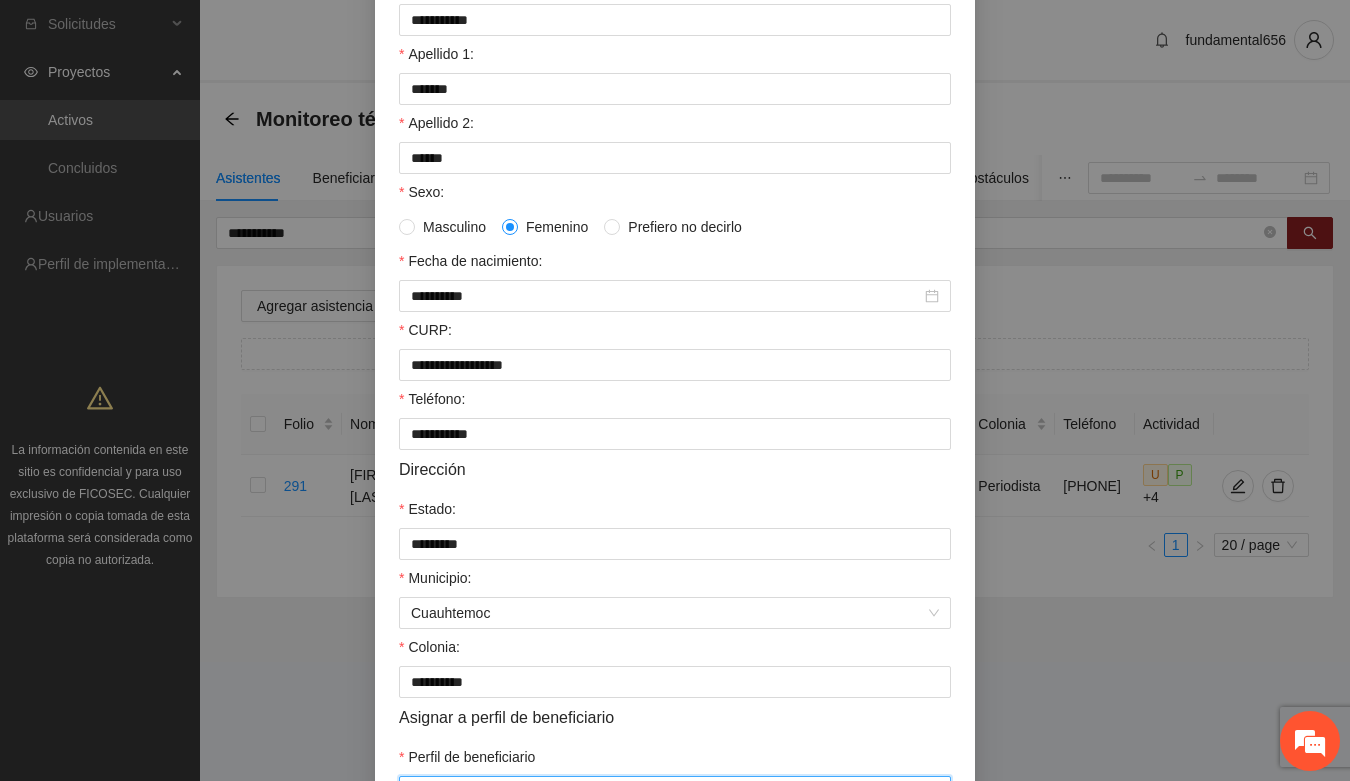 scroll, scrollTop: 125, scrollLeft: 0, axis: vertical 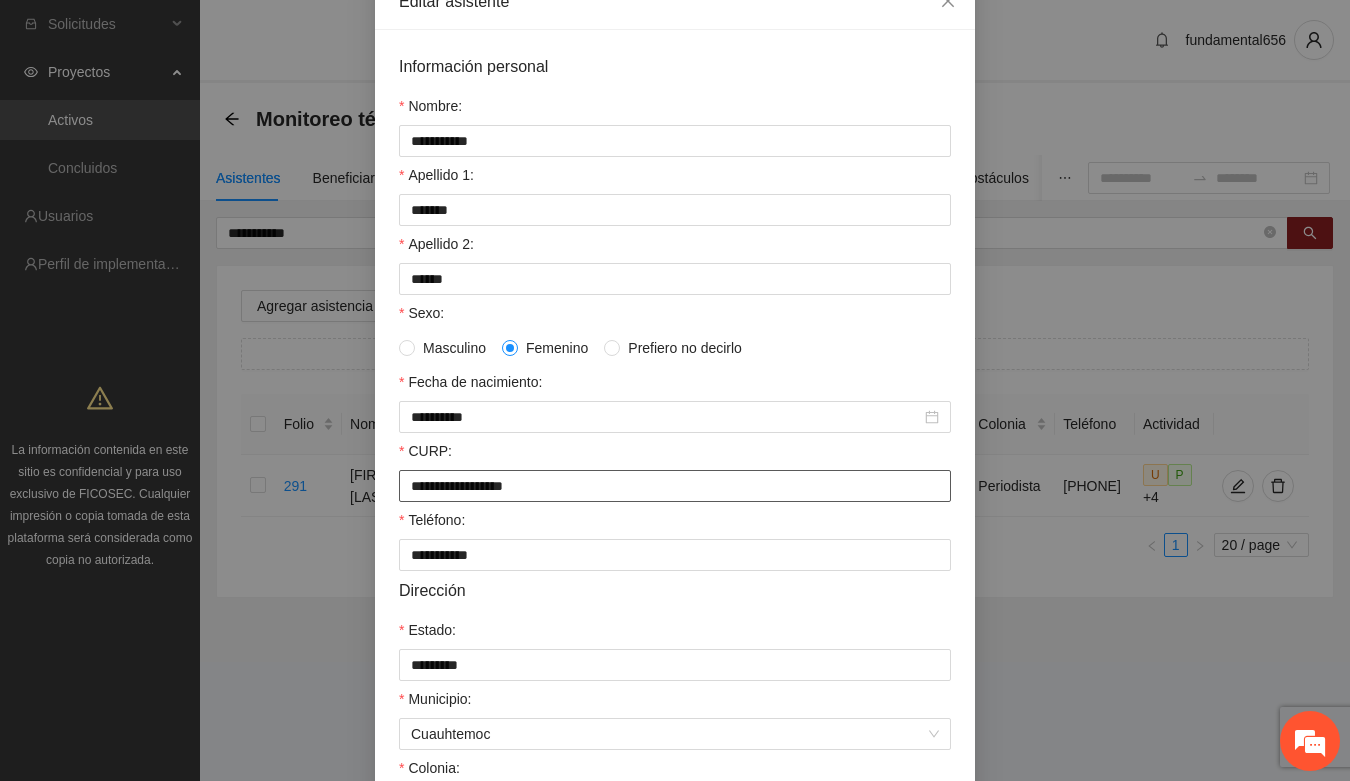 drag, startPoint x: 401, startPoint y: 498, endPoint x: 573, endPoint y: 522, distance: 173.66635 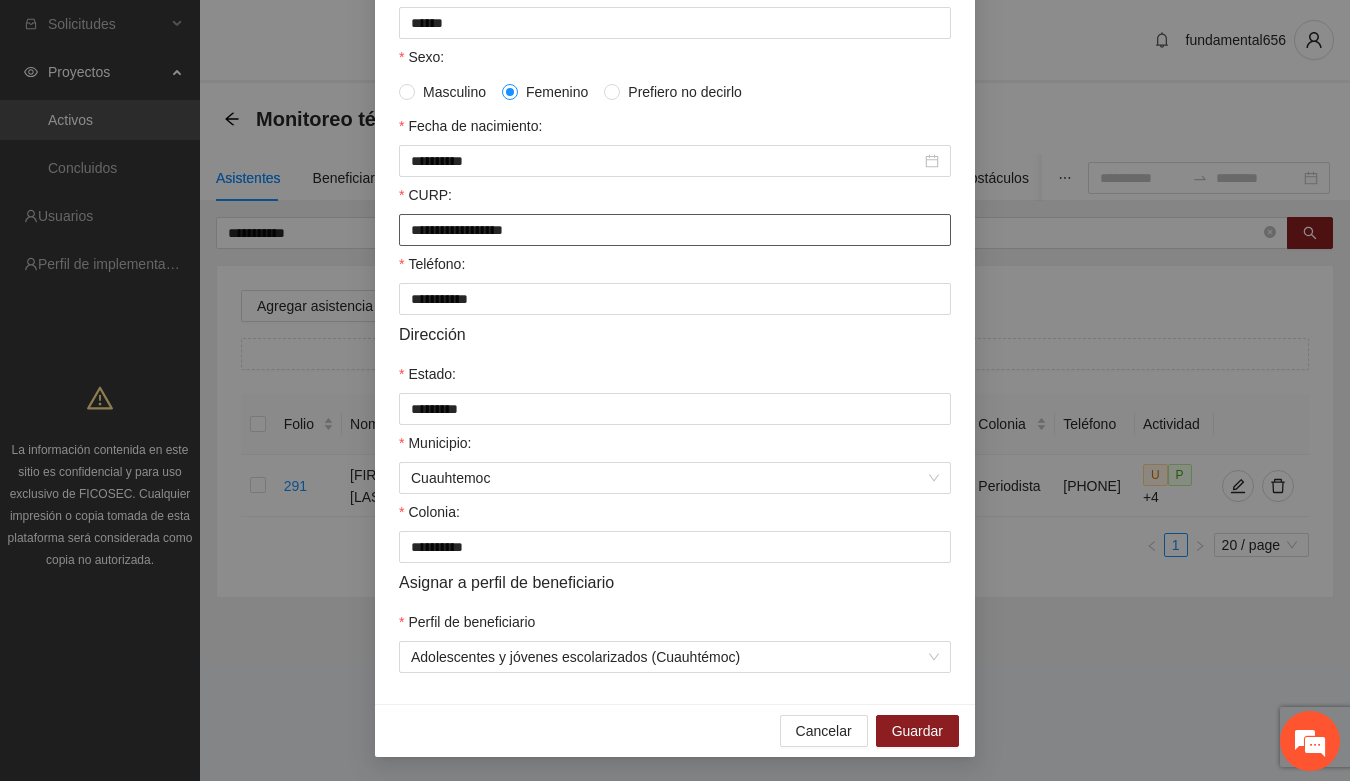 scroll, scrollTop: 396, scrollLeft: 0, axis: vertical 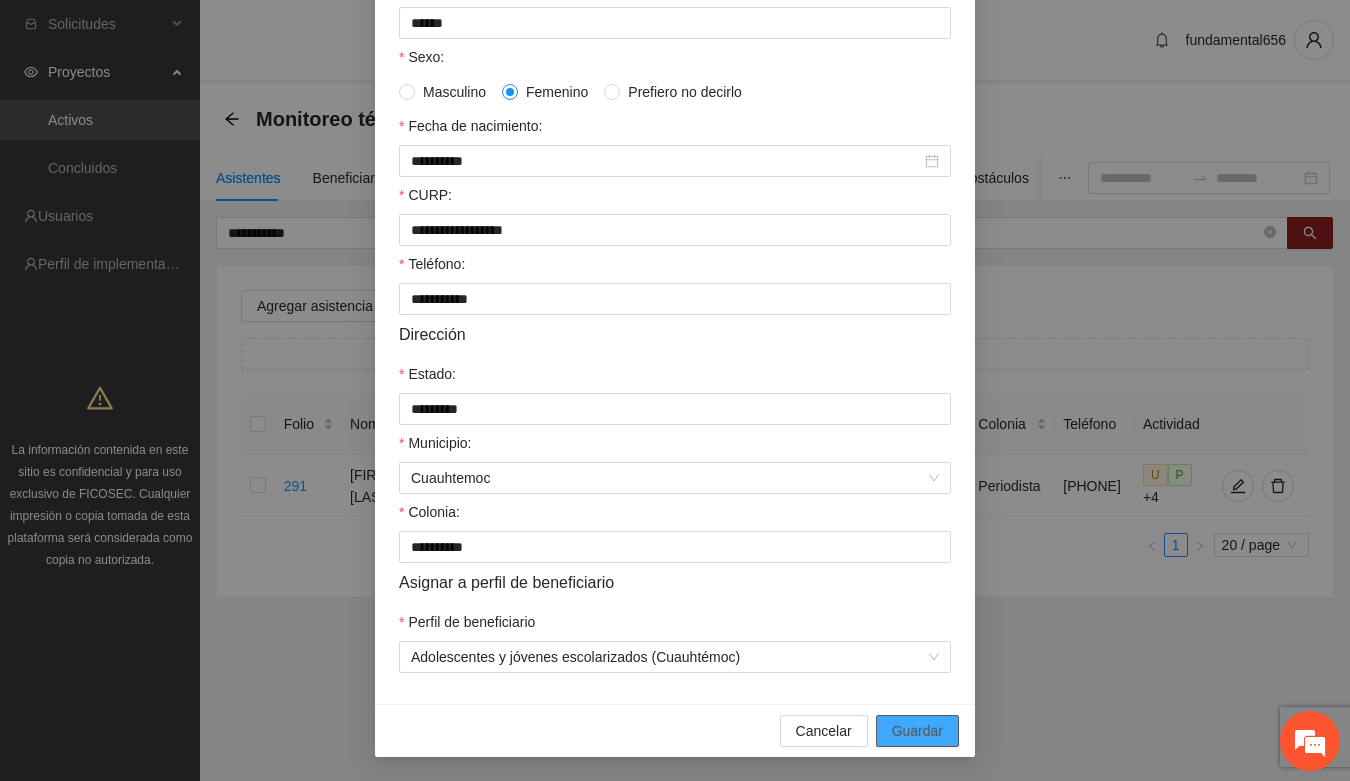 click on "Guardar" at bounding box center (917, 731) 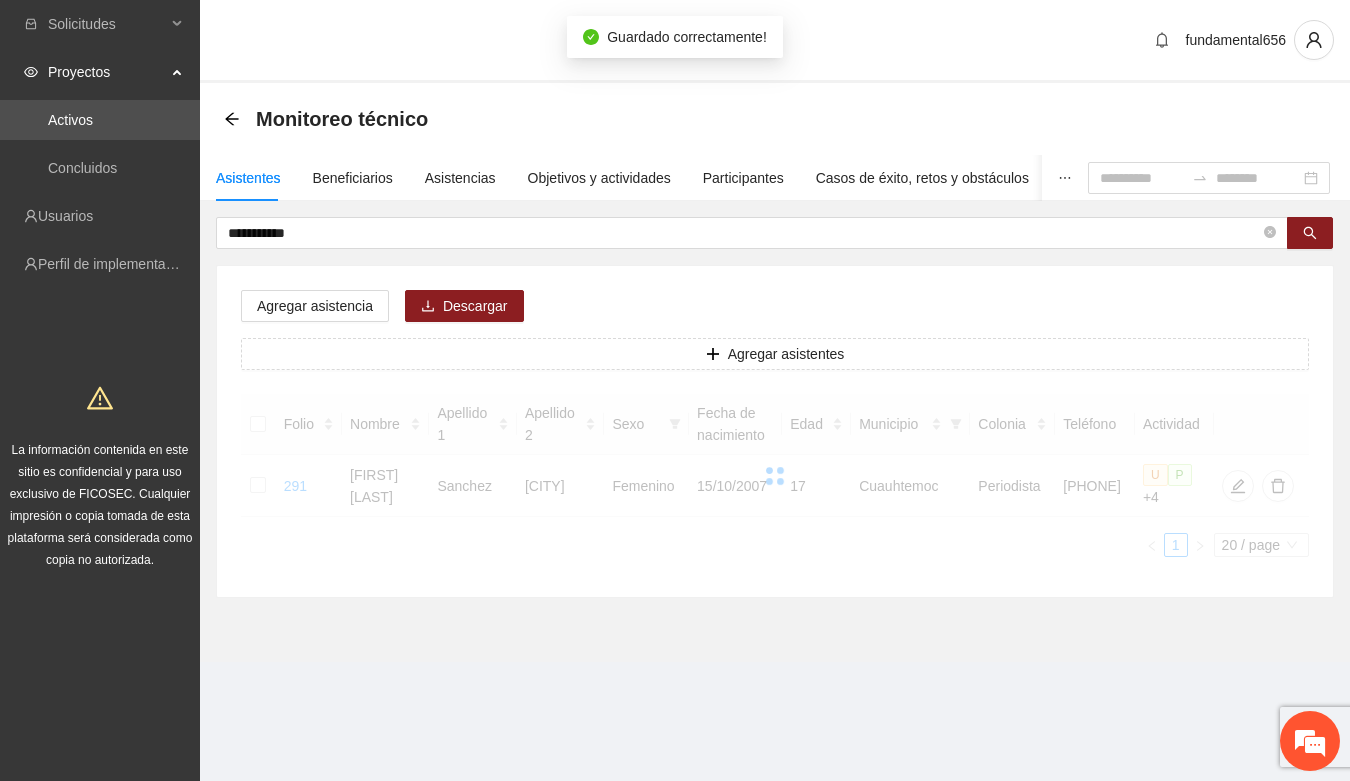 scroll, scrollTop: 296, scrollLeft: 0, axis: vertical 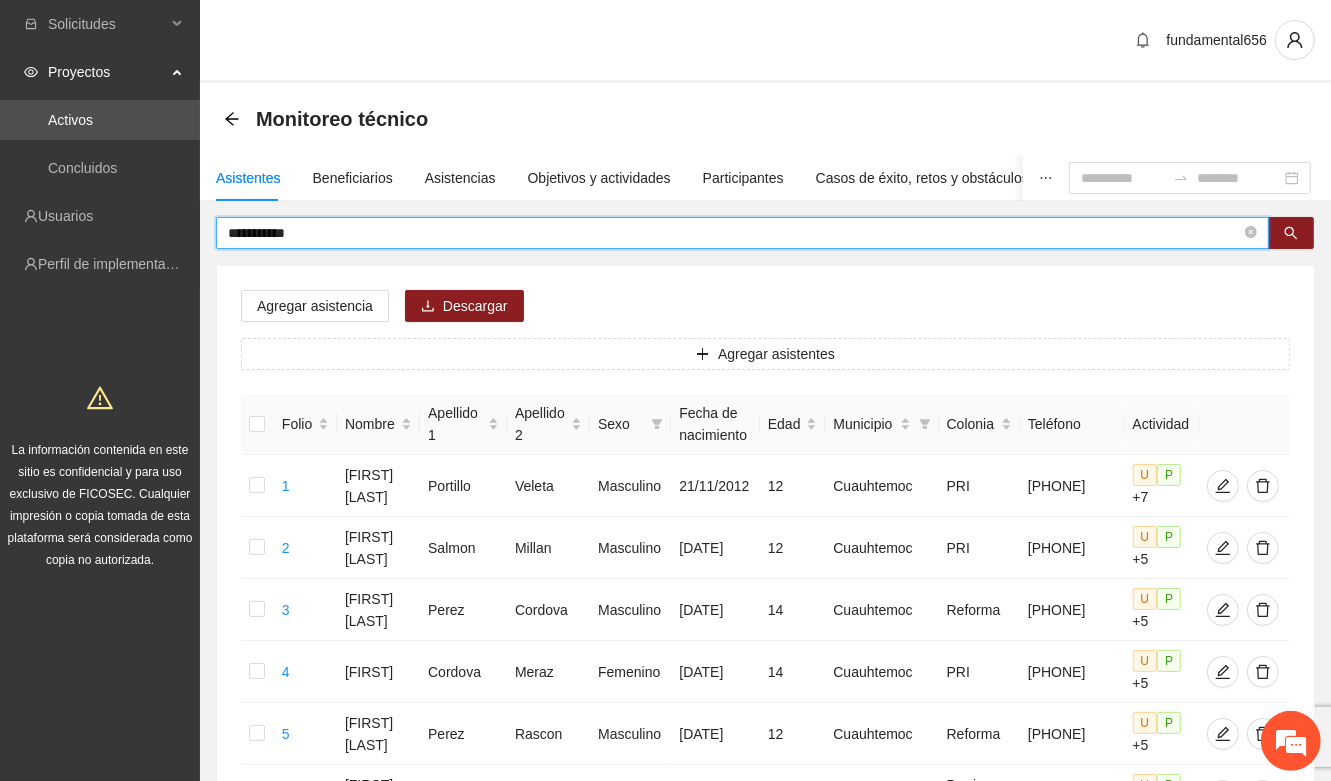 drag, startPoint x: 330, startPoint y: 230, endPoint x: 210, endPoint y: 241, distance: 120.50311 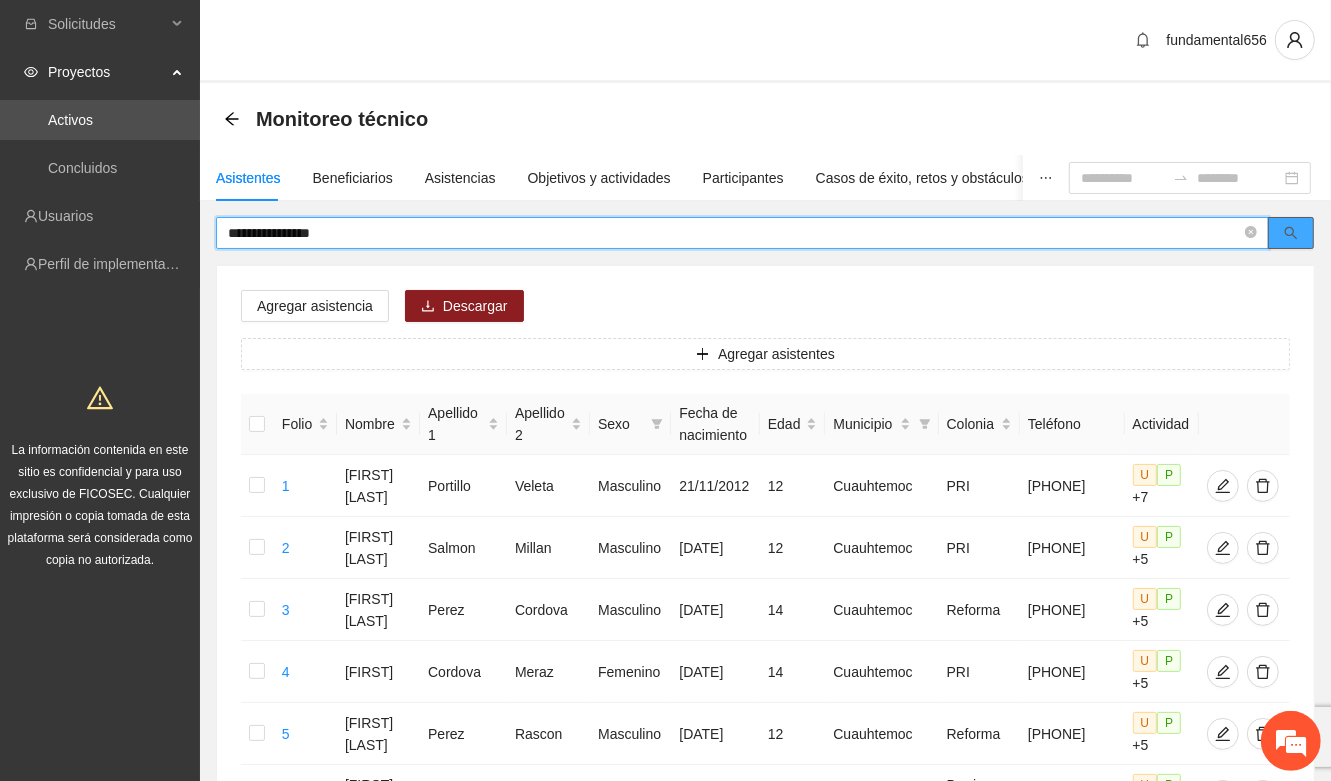 click 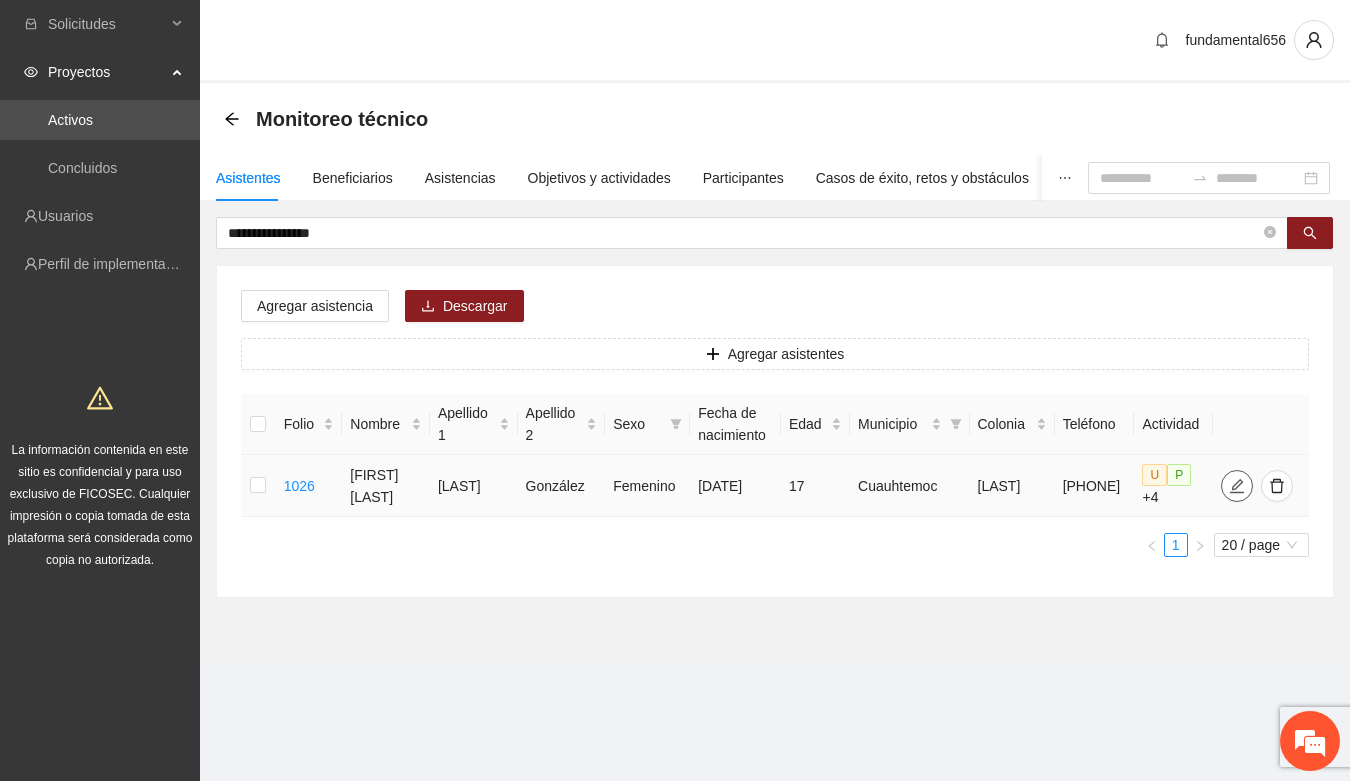 click 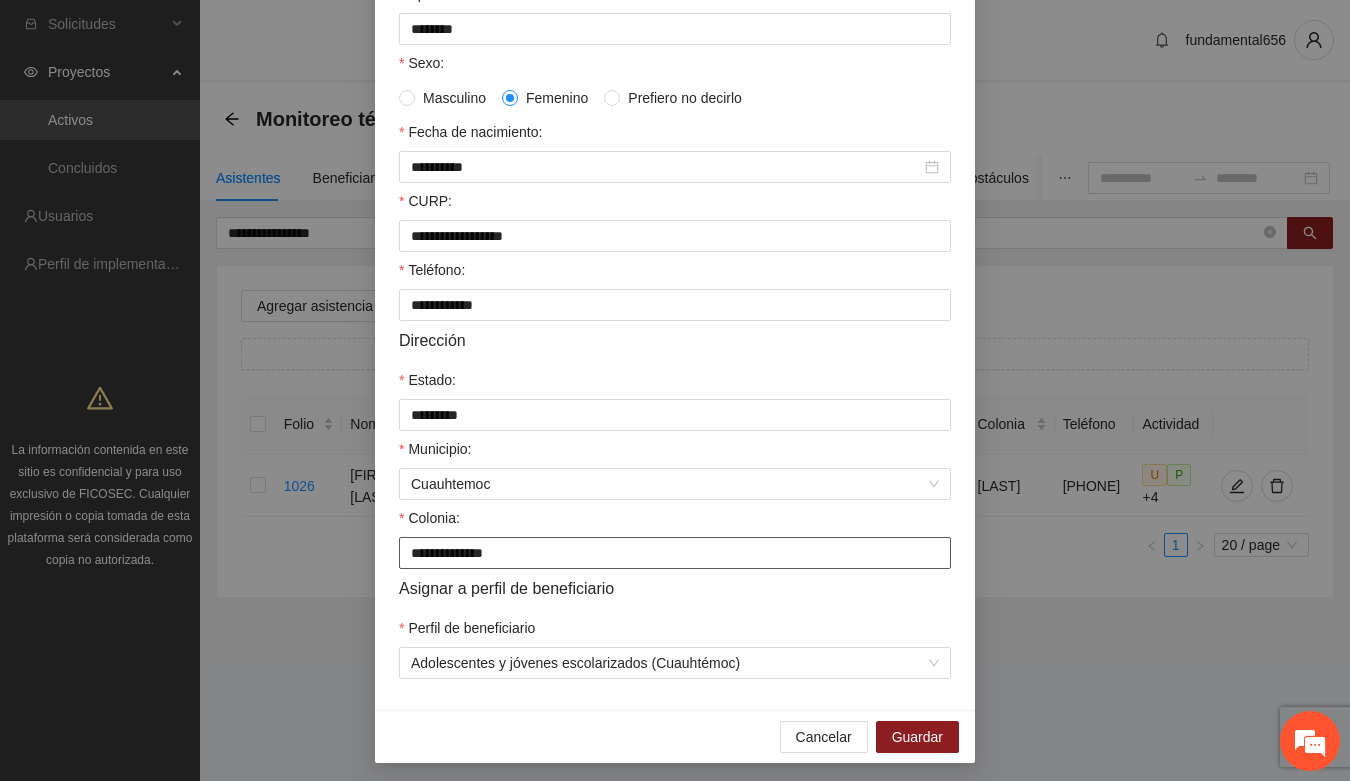scroll, scrollTop: 250, scrollLeft: 0, axis: vertical 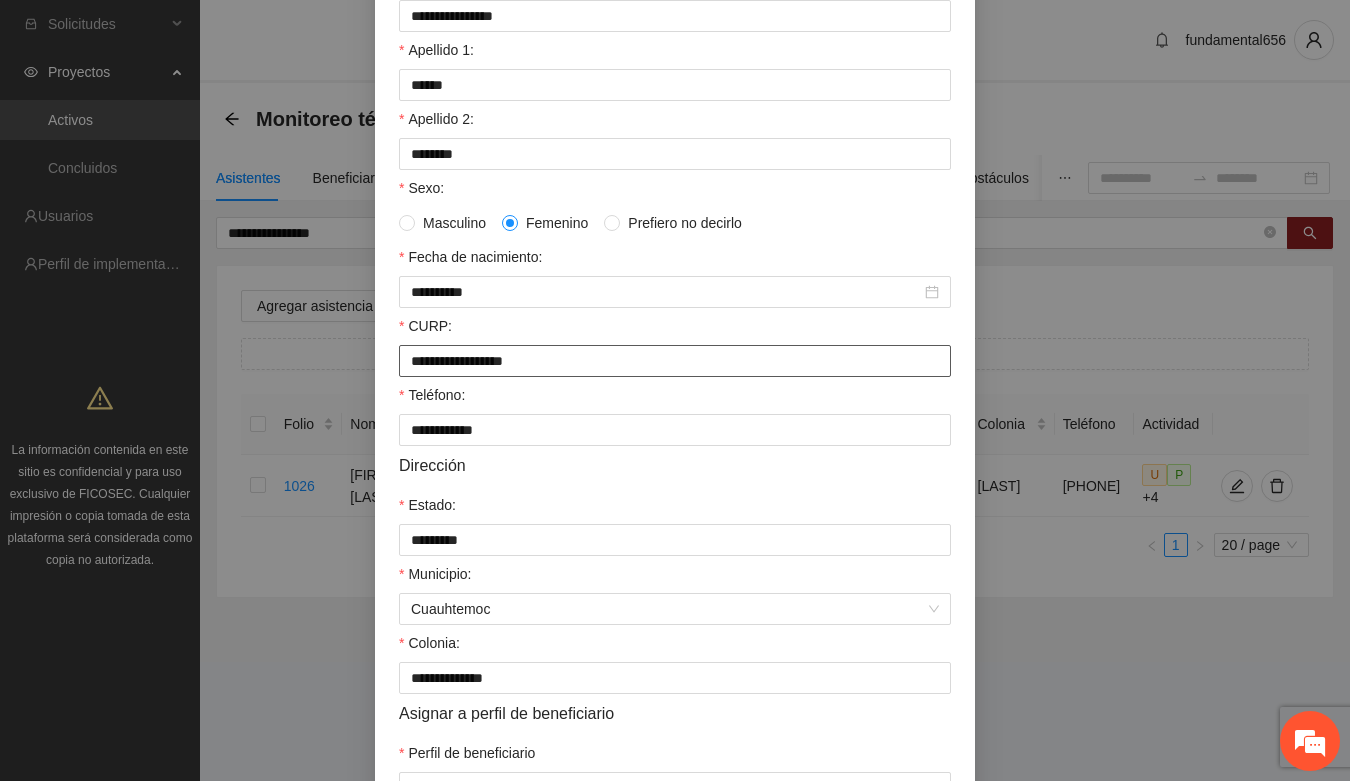 drag, startPoint x: 395, startPoint y: 368, endPoint x: 581, endPoint y: 375, distance: 186.13167 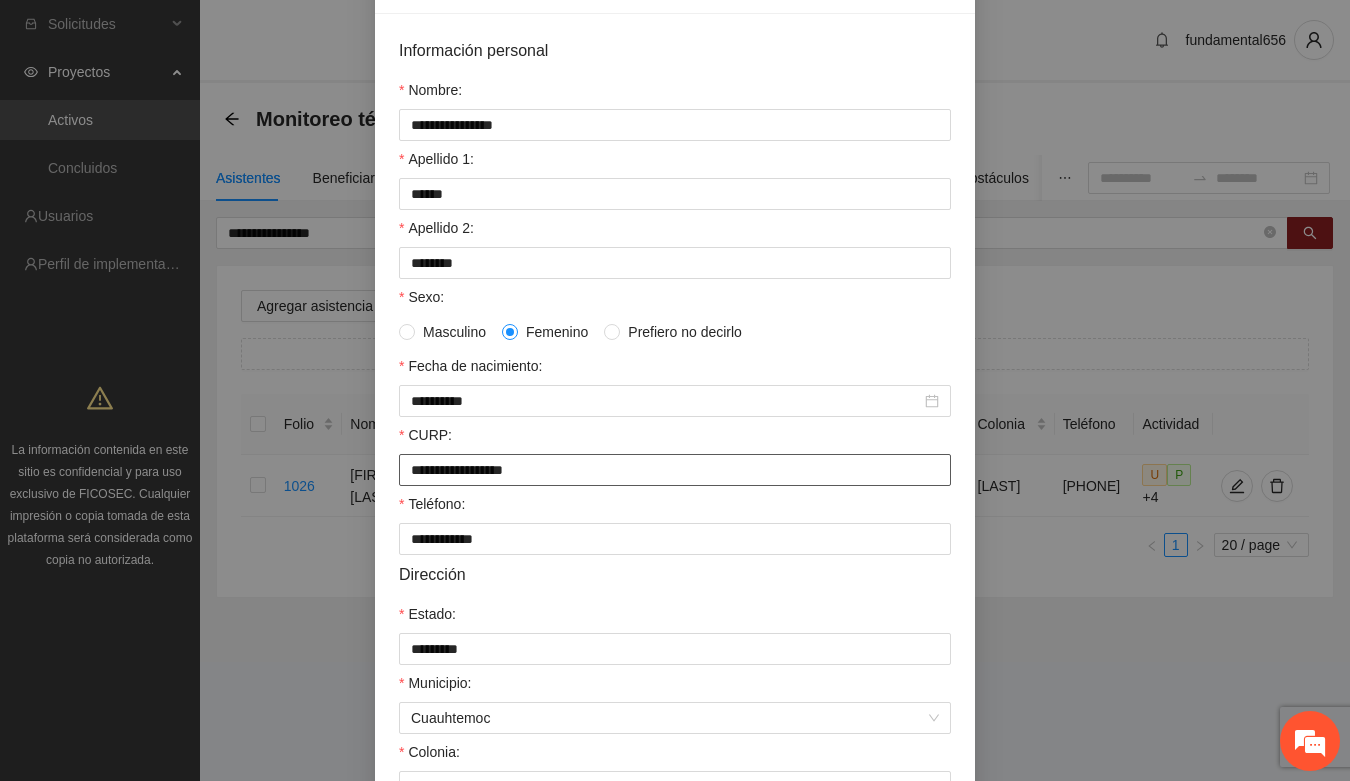 scroll, scrollTop: 0, scrollLeft: 0, axis: both 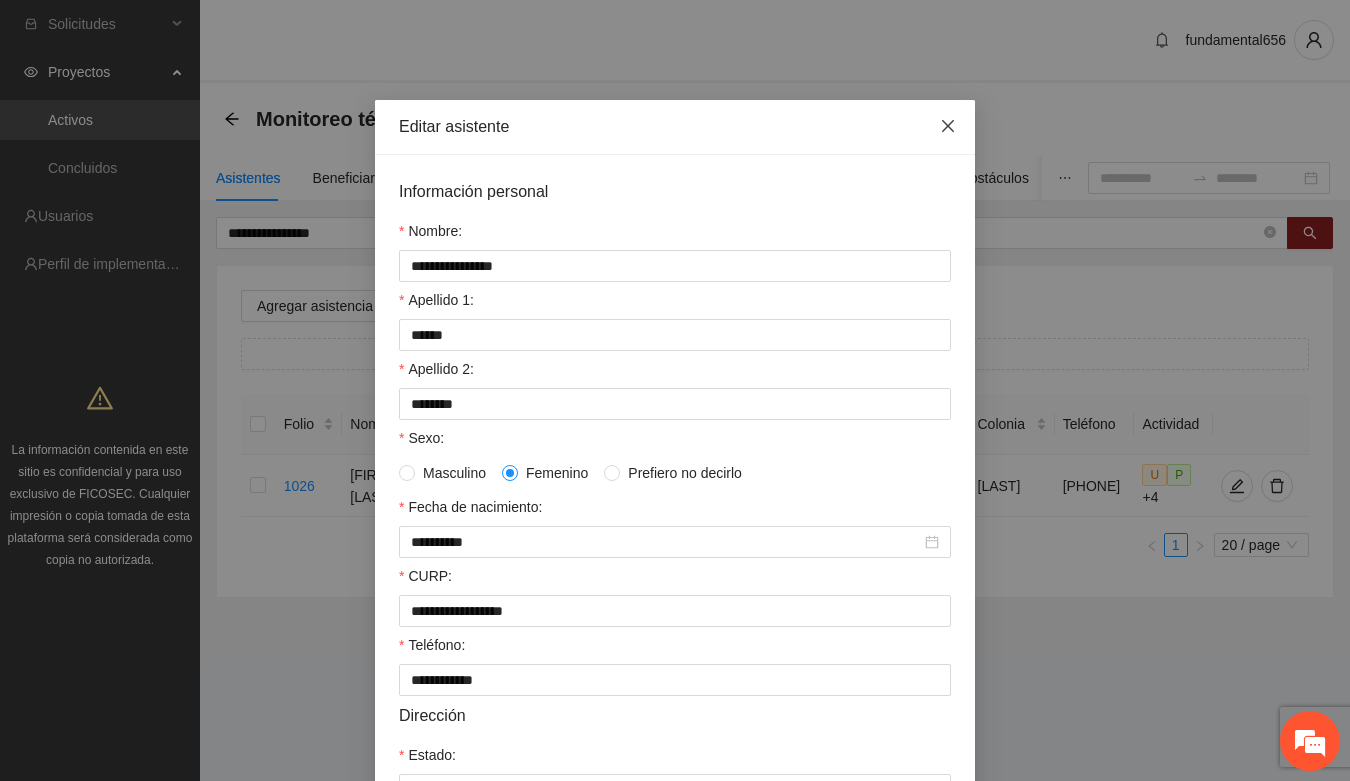 click 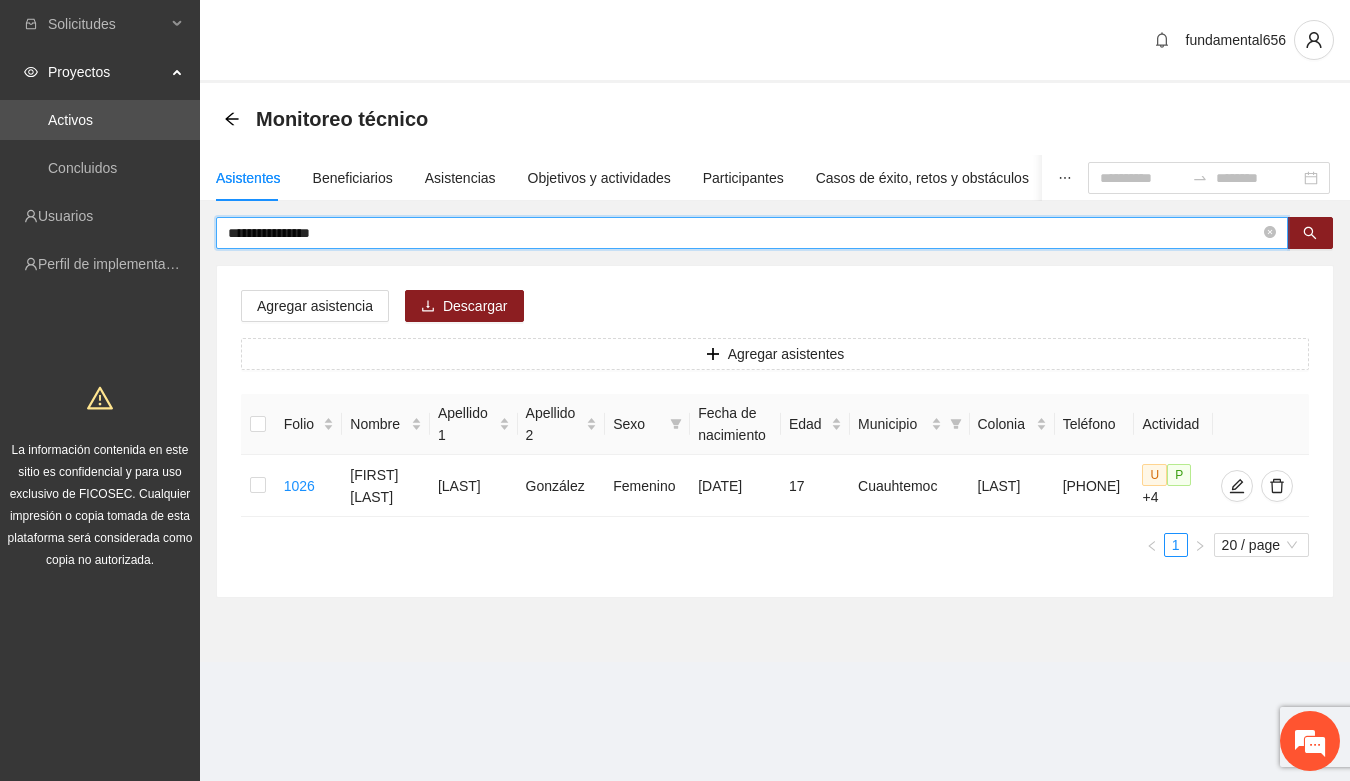 drag, startPoint x: 367, startPoint y: 237, endPoint x: 201, endPoint y: 237, distance: 166 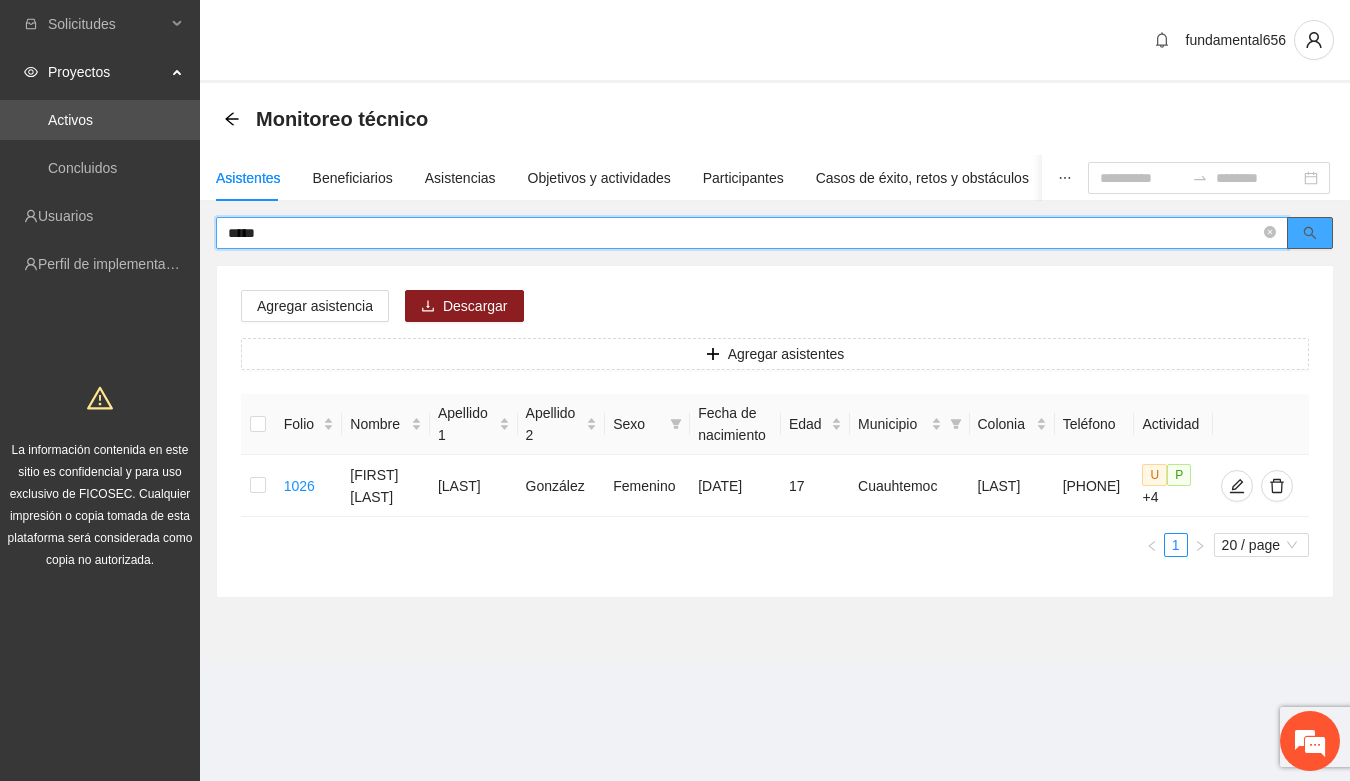 click at bounding box center [1310, 233] 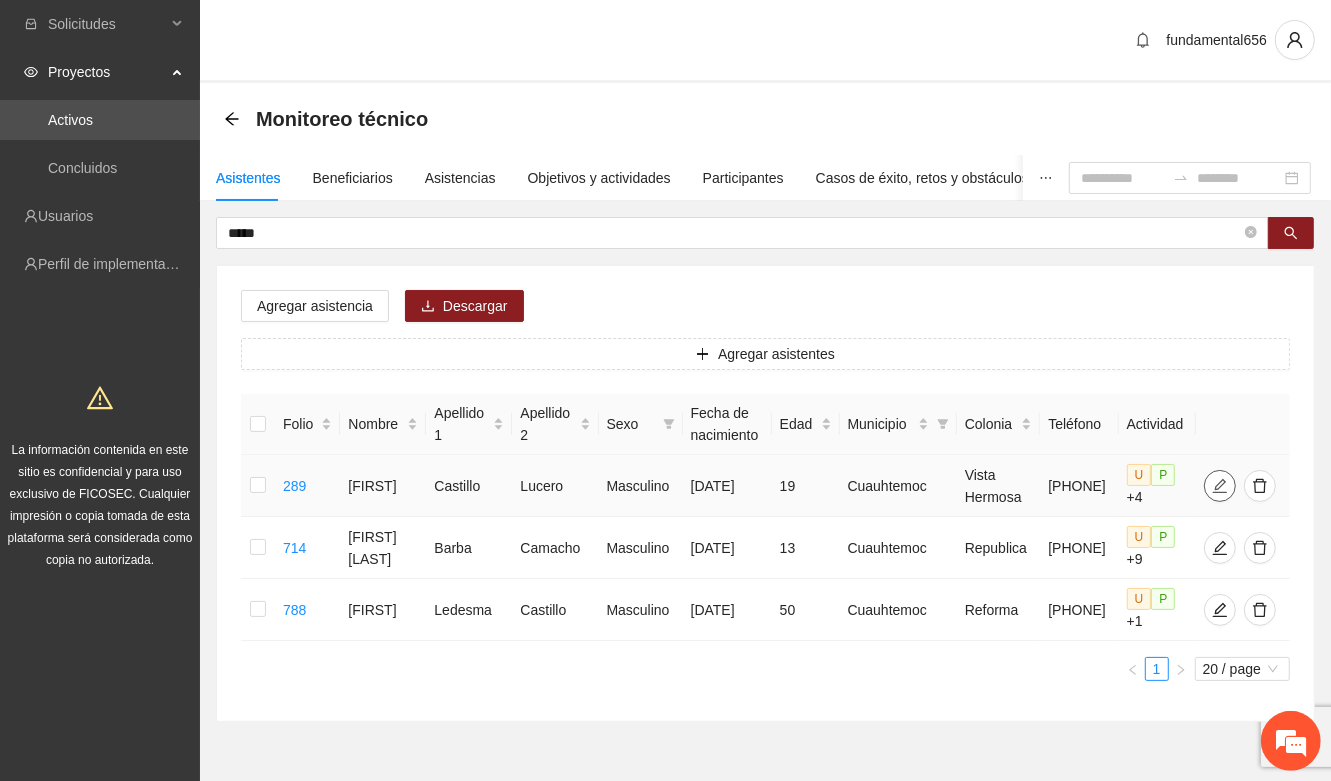 click 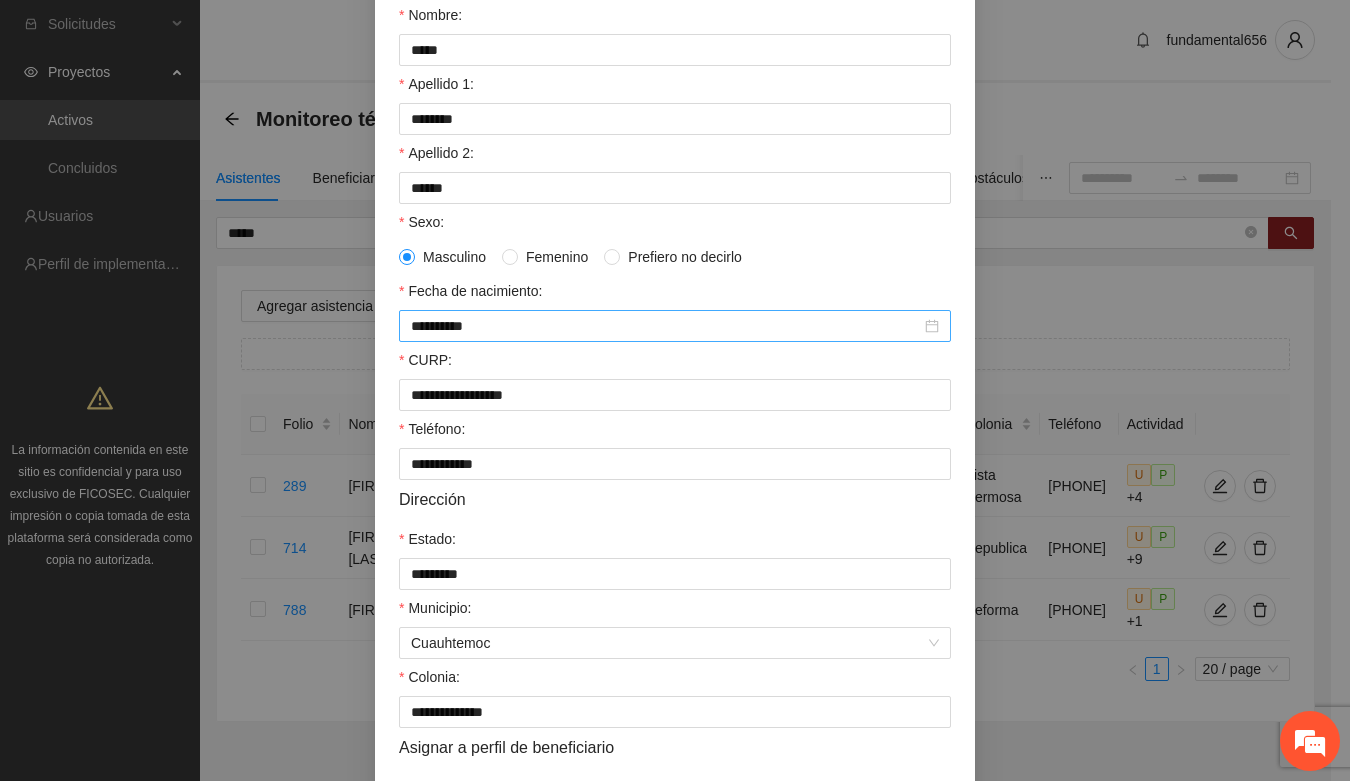 scroll, scrollTop: 0, scrollLeft: 0, axis: both 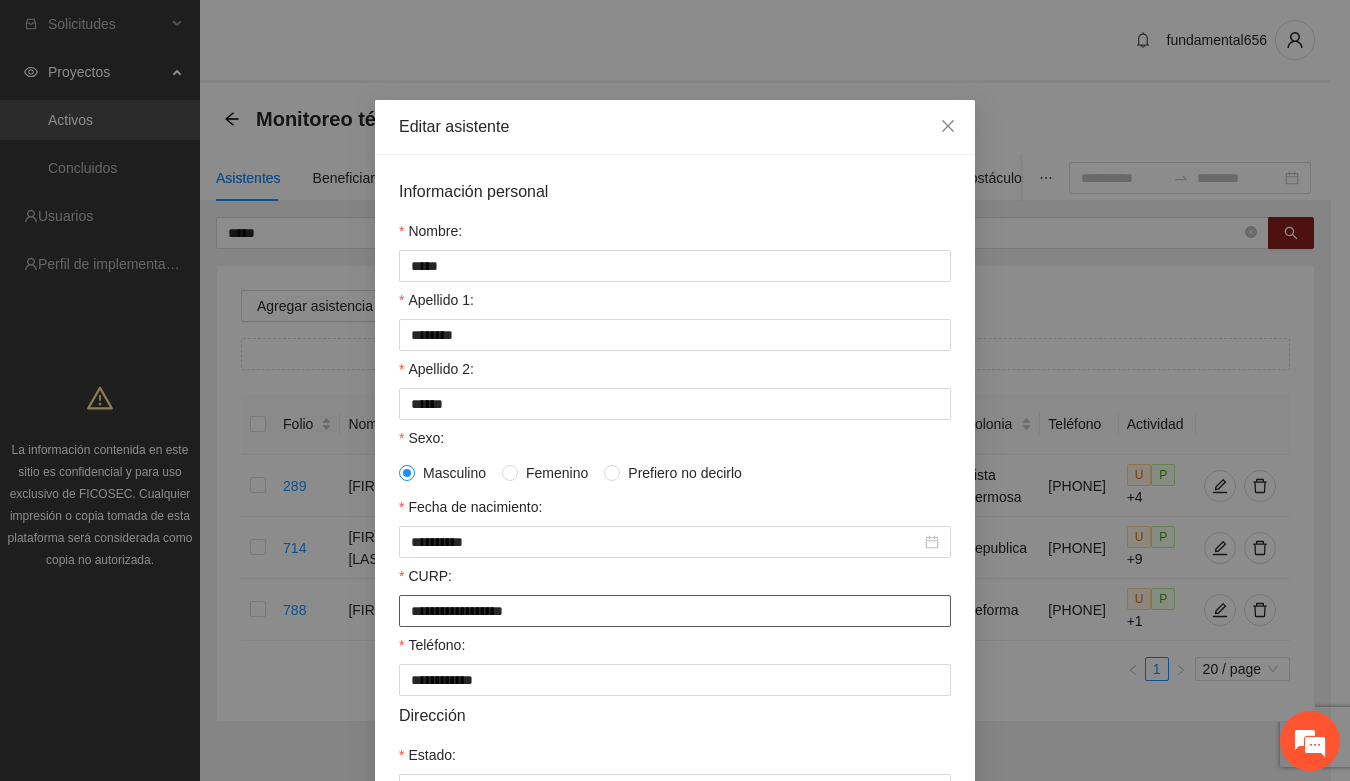 drag, startPoint x: 397, startPoint y: 611, endPoint x: 621, endPoint y: 620, distance: 224.18073 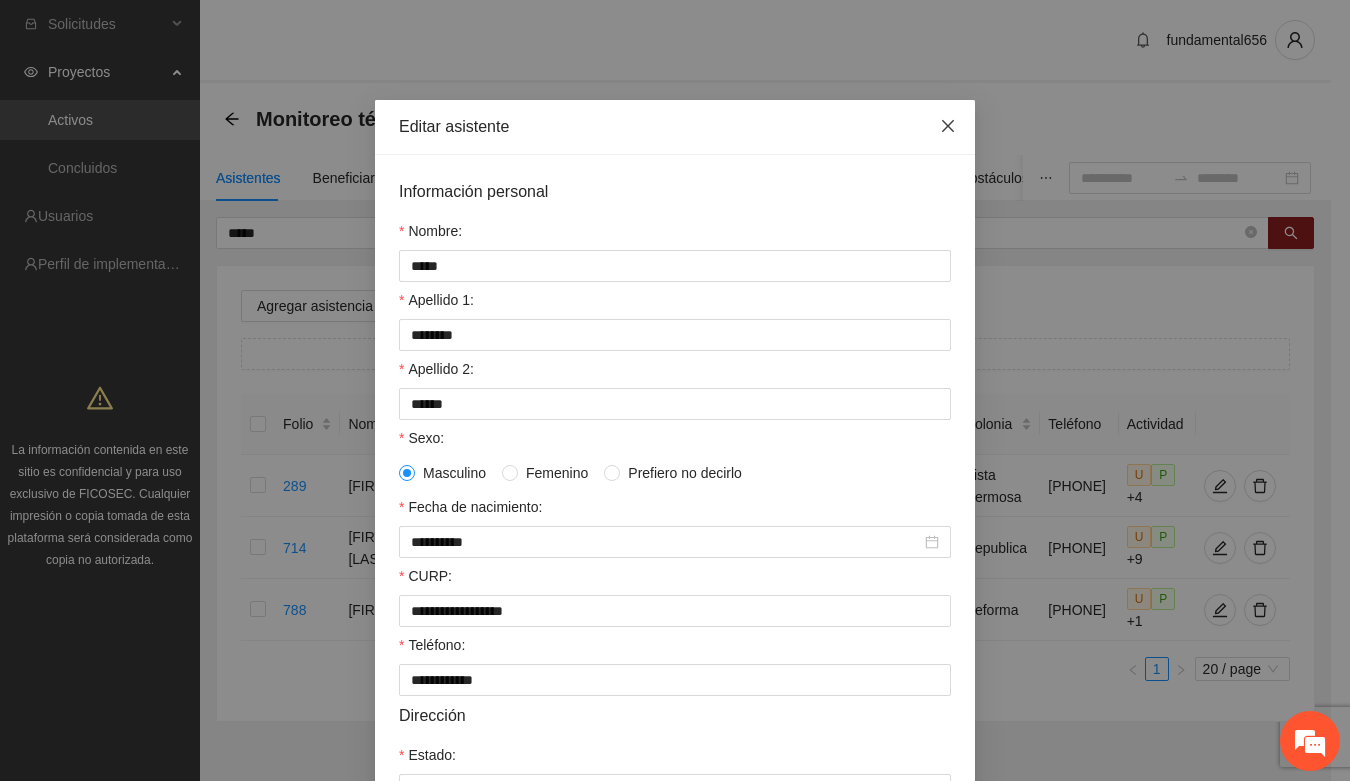 click at bounding box center (948, 127) 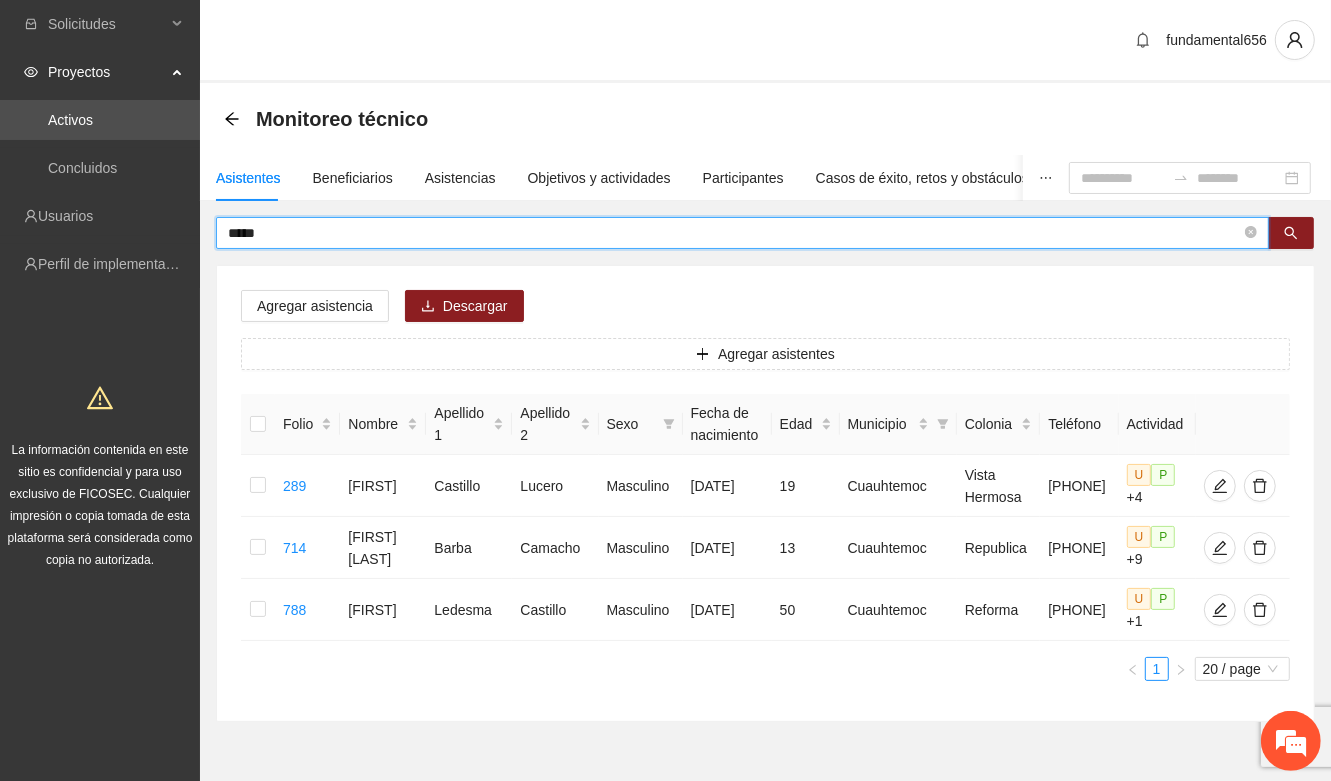 drag, startPoint x: 277, startPoint y: 236, endPoint x: 206, endPoint y: 236, distance: 71 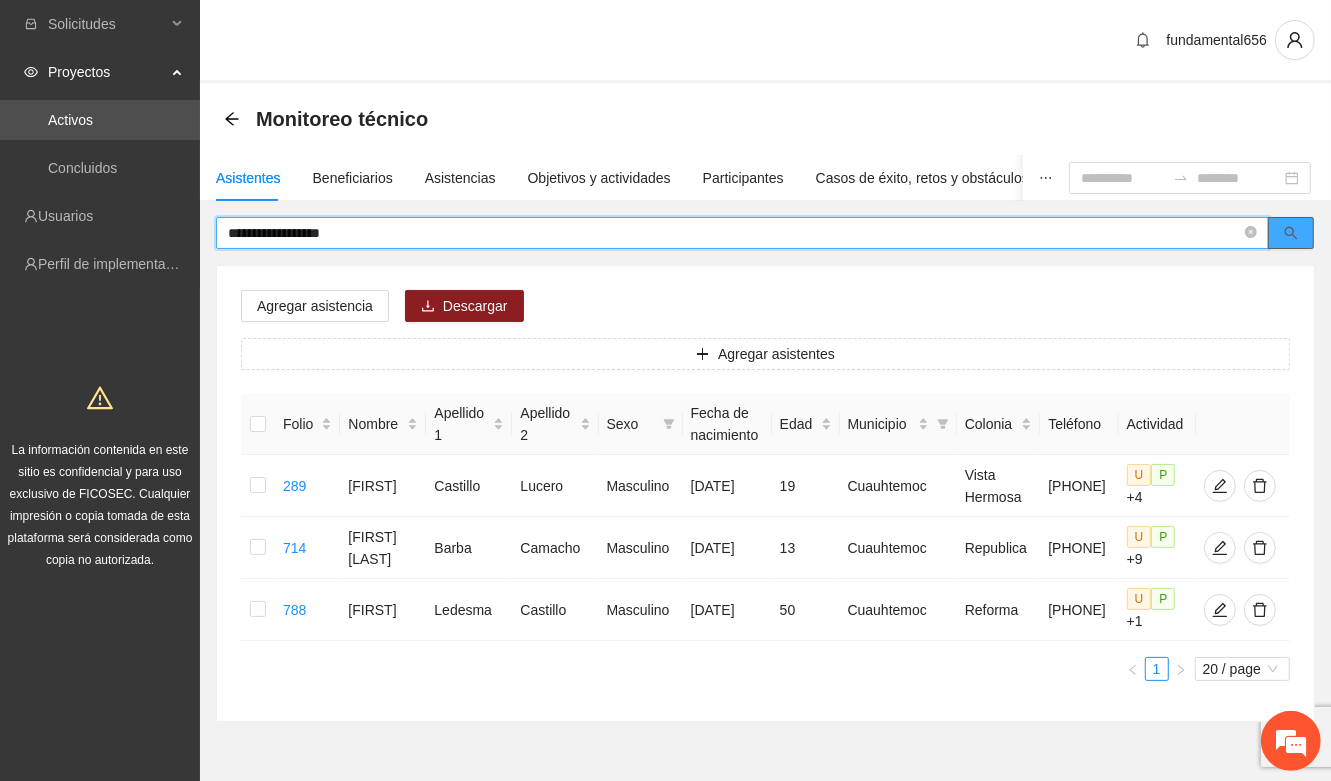 click at bounding box center (1291, 233) 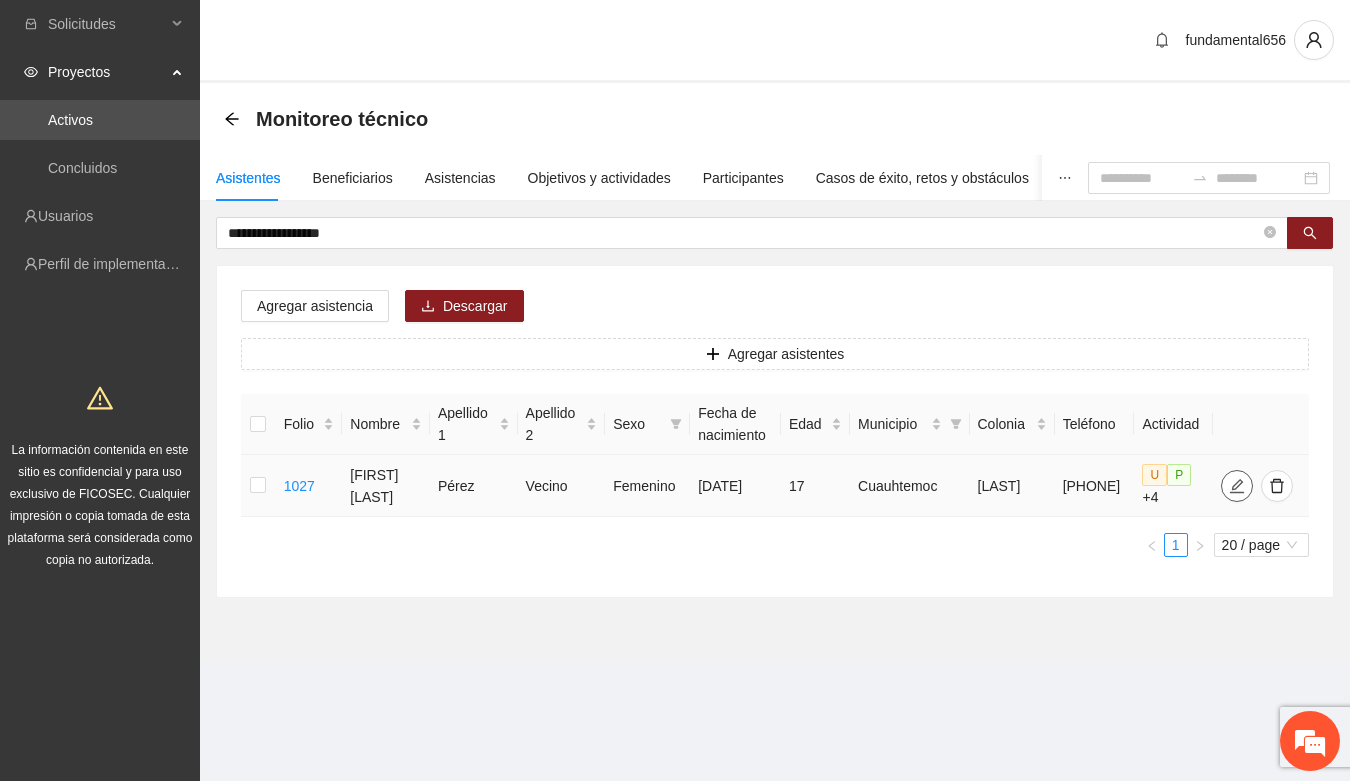 click 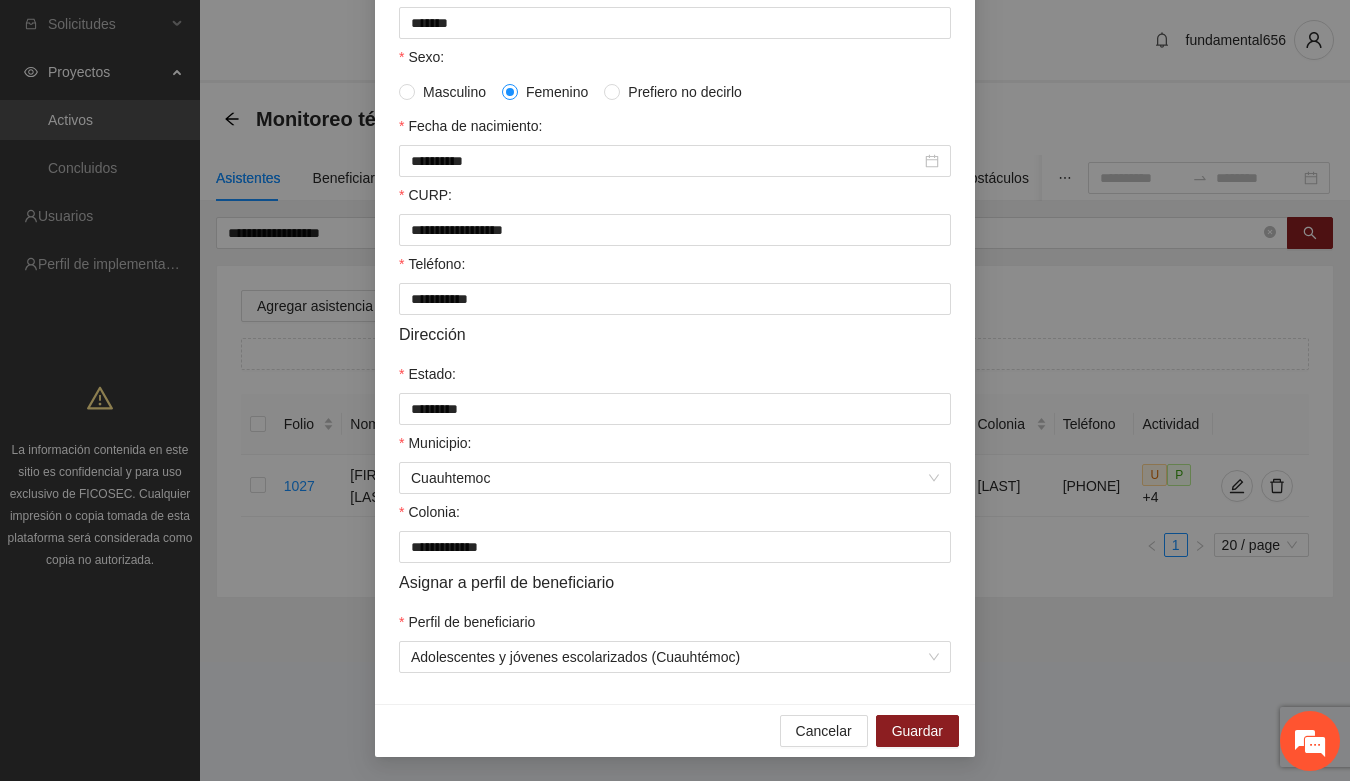 scroll, scrollTop: 271, scrollLeft: 0, axis: vertical 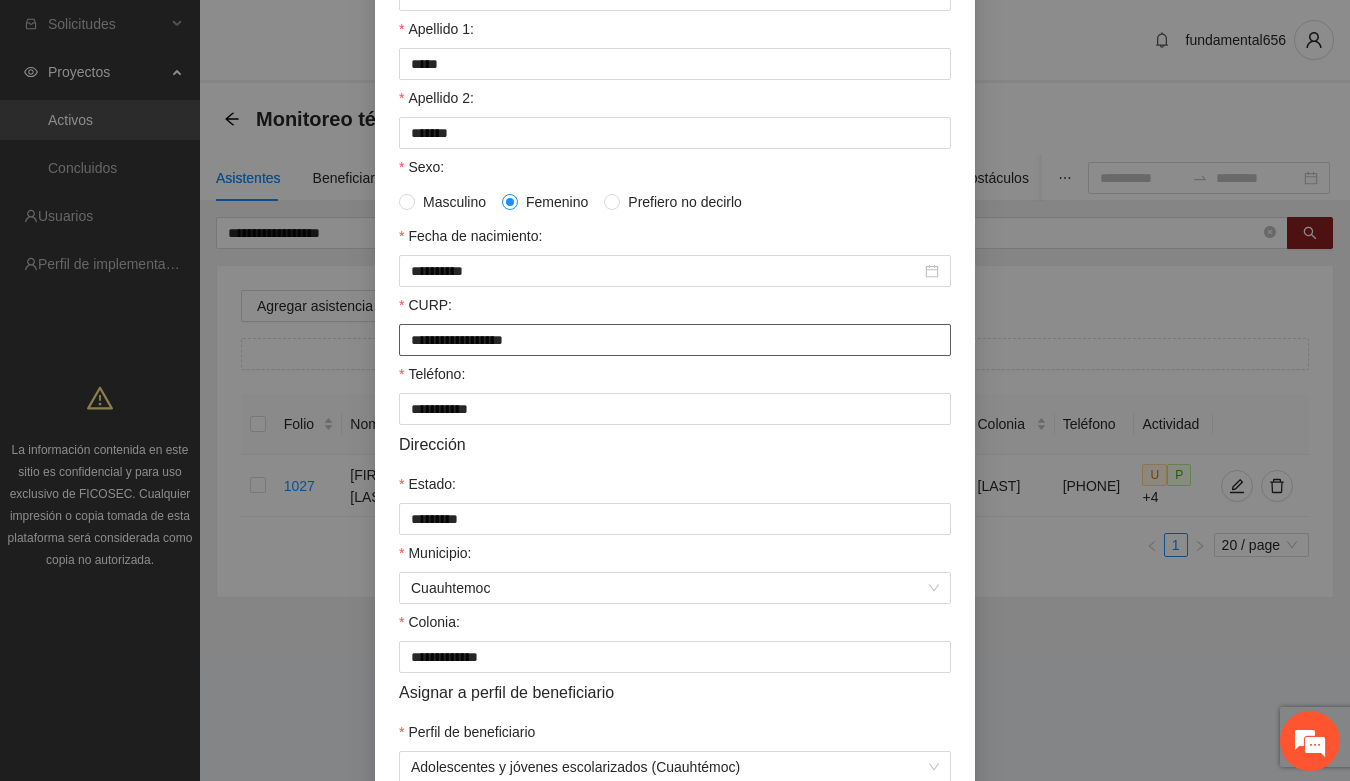 drag, startPoint x: 393, startPoint y: 347, endPoint x: 548, endPoint y: 351, distance: 155.0516 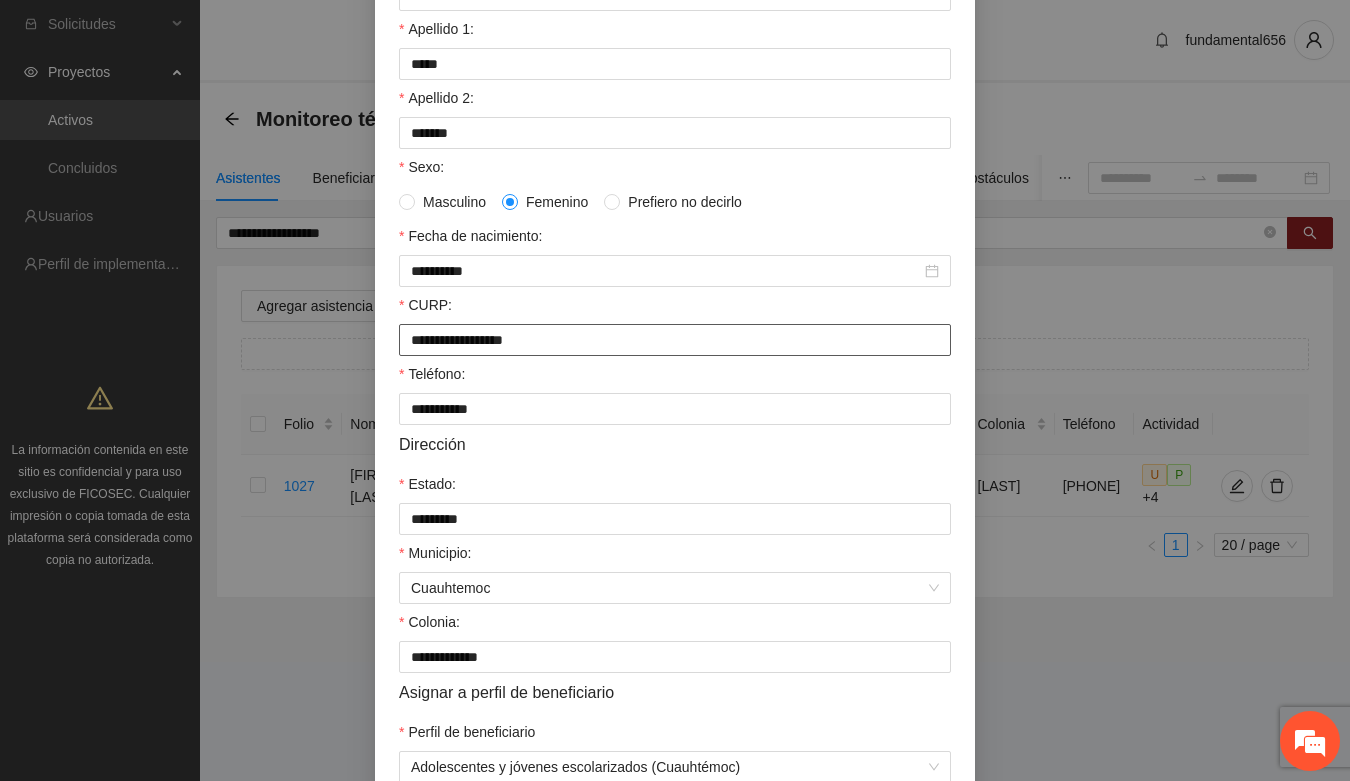 click on "**********" at bounding box center [675, 340] 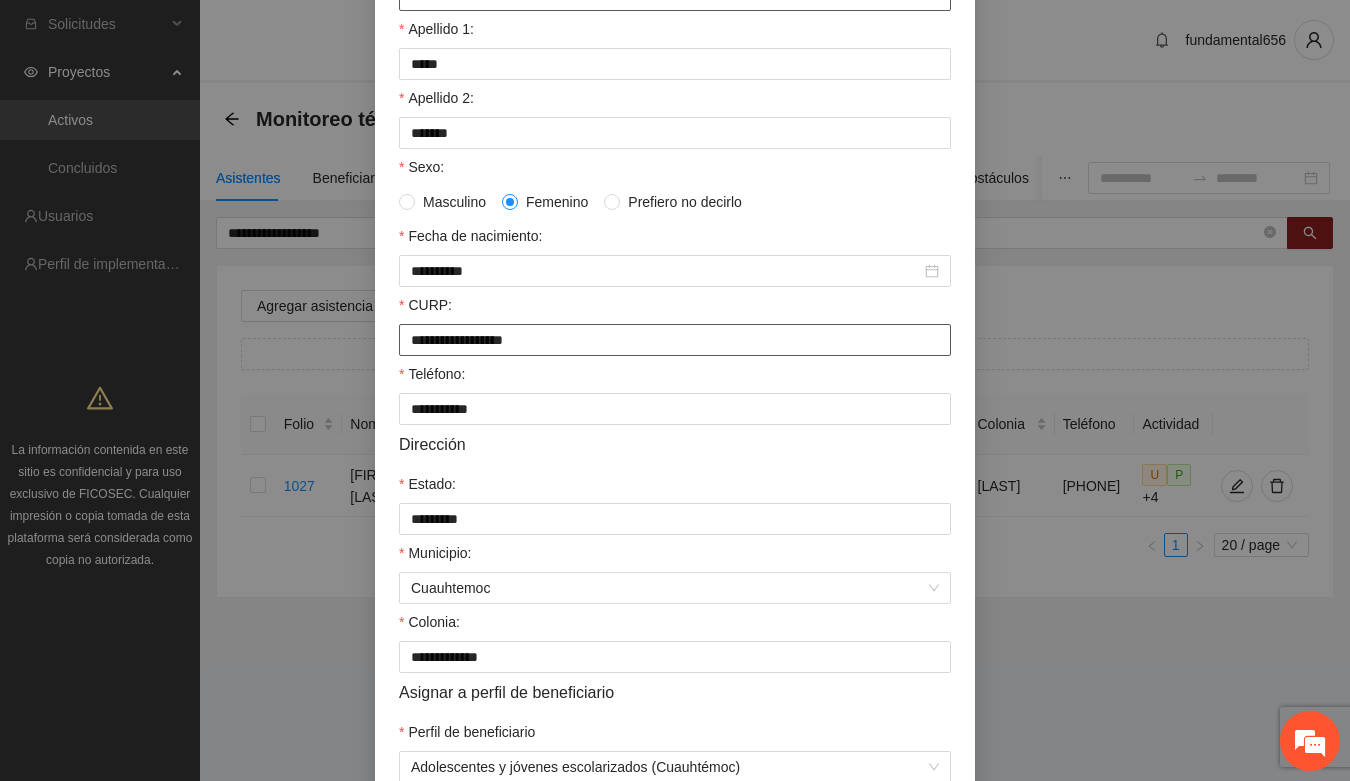 scroll, scrollTop: 21, scrollLeft: 0, axis: vertical 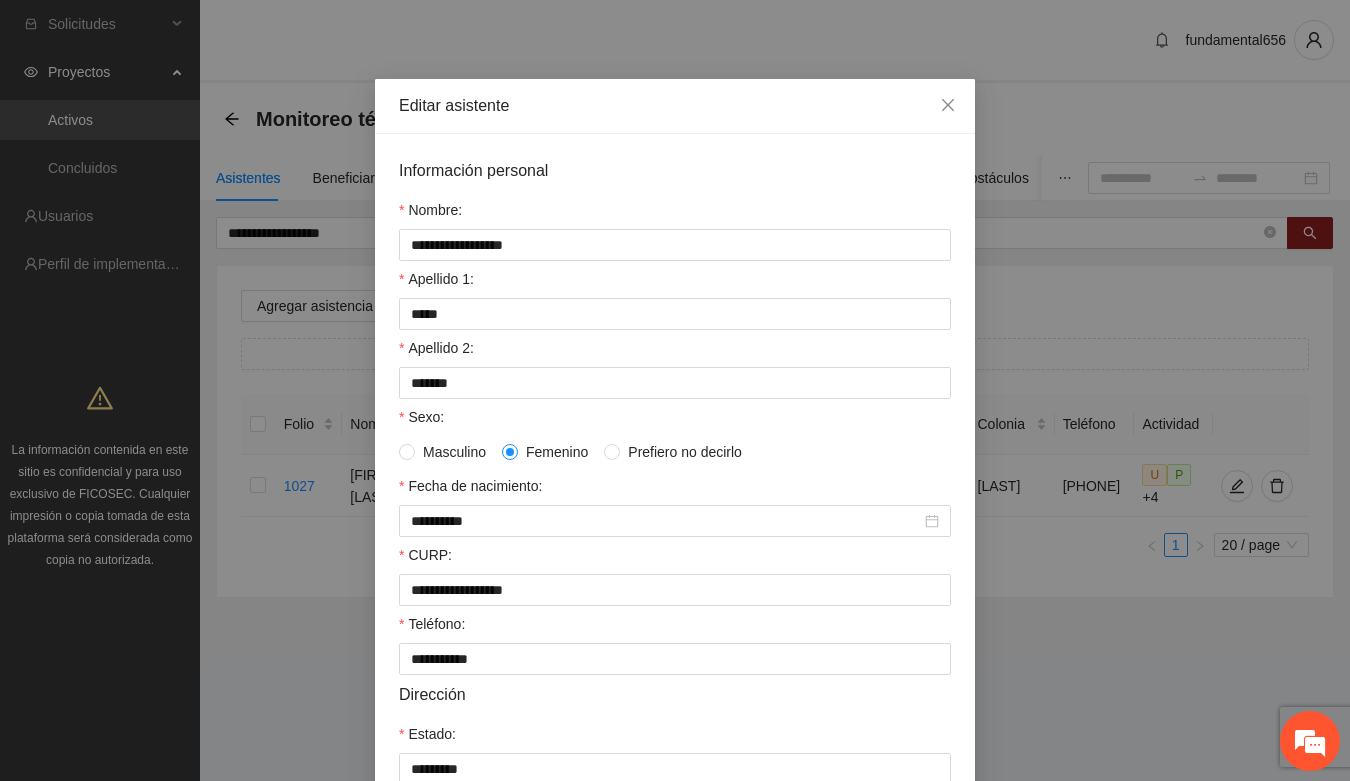 click on "Teléfono:" at bounding box center (675, 628) 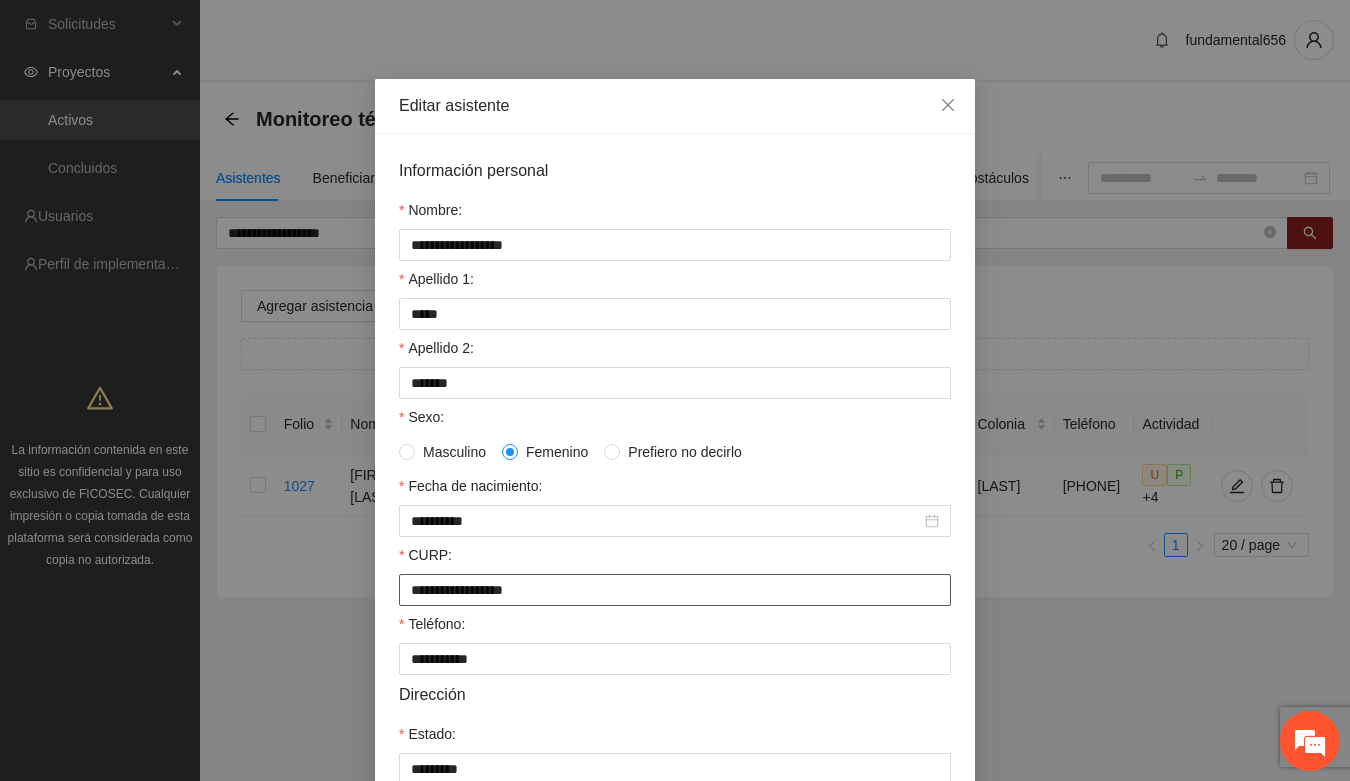drag, startPoint x: 400, startPoint y: 598, endPoint x: 576, endPoint y: 613, distance: 176.63805 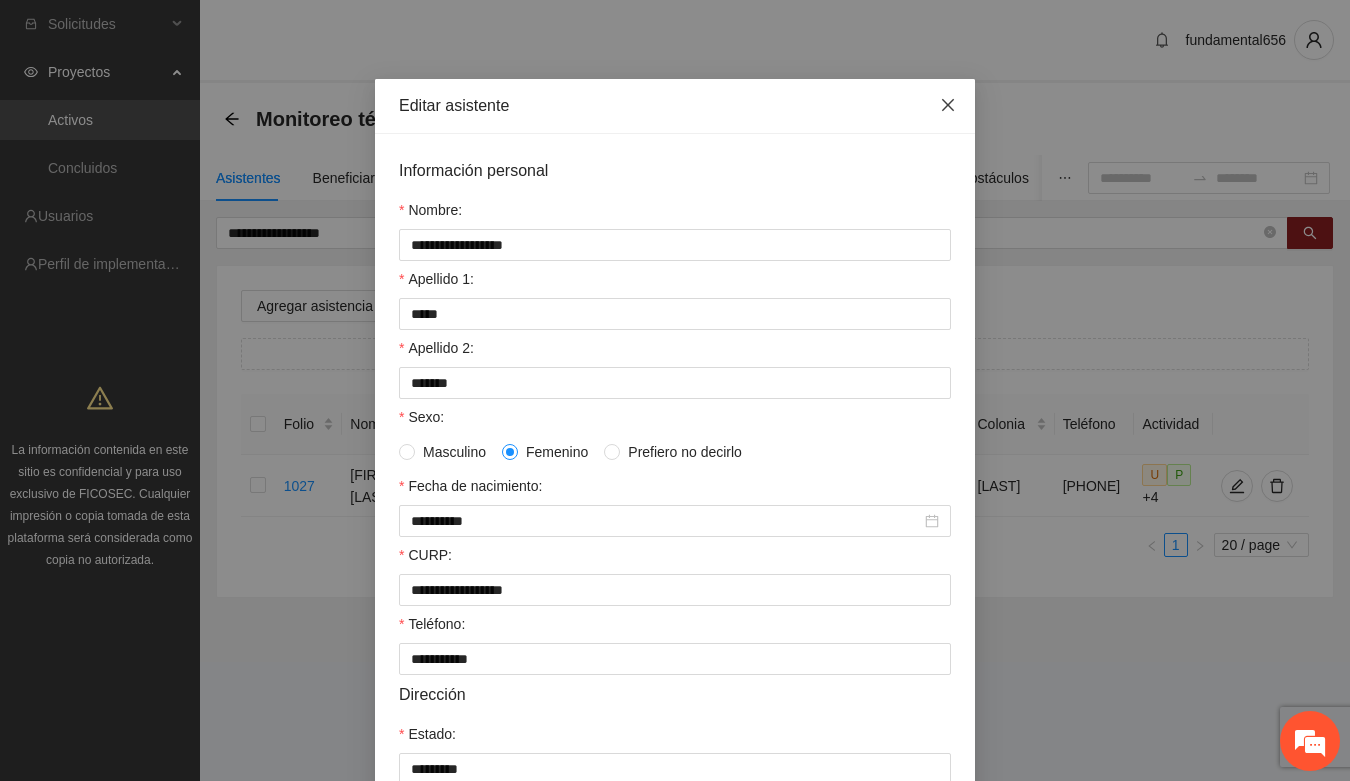 click 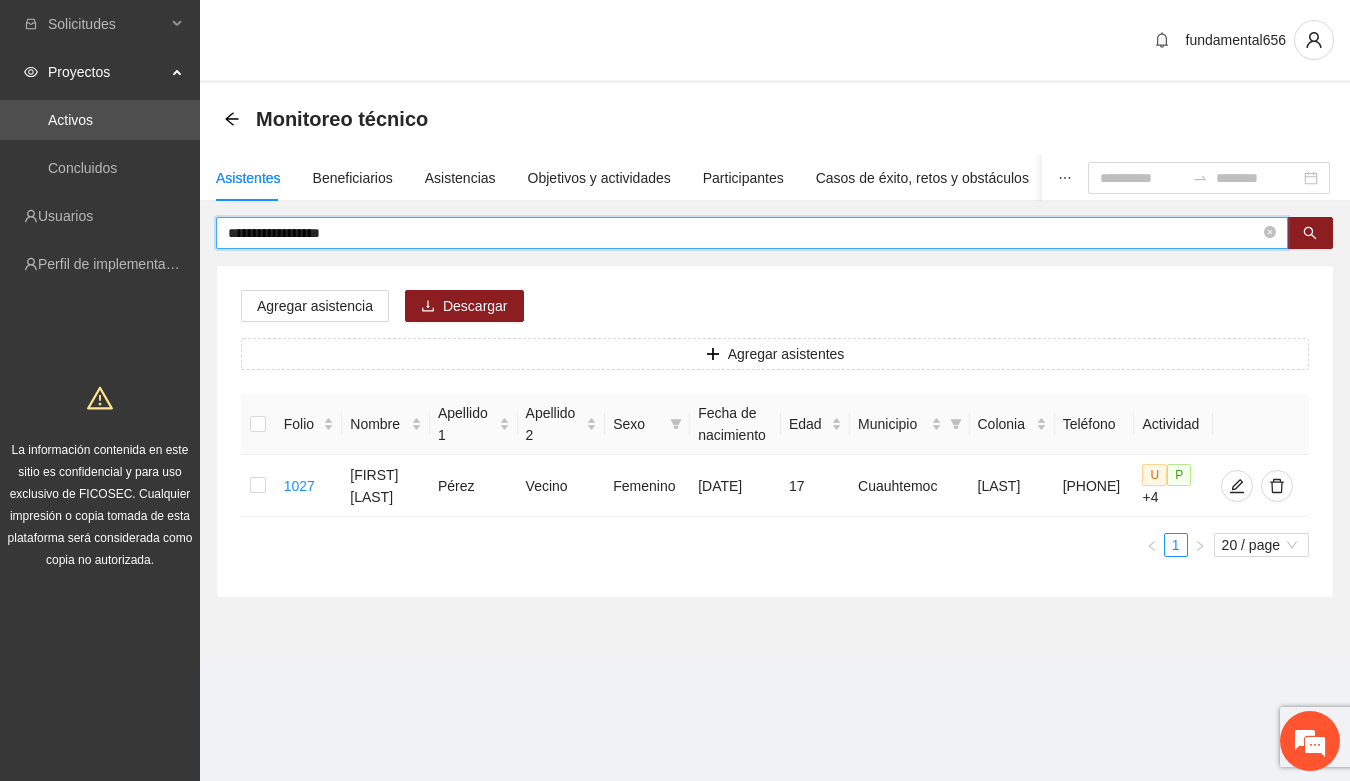 drag, startPoint x: 382, startPoint y: 236, endPoint x: 211, endPoint y: 253, distance: 171.84296 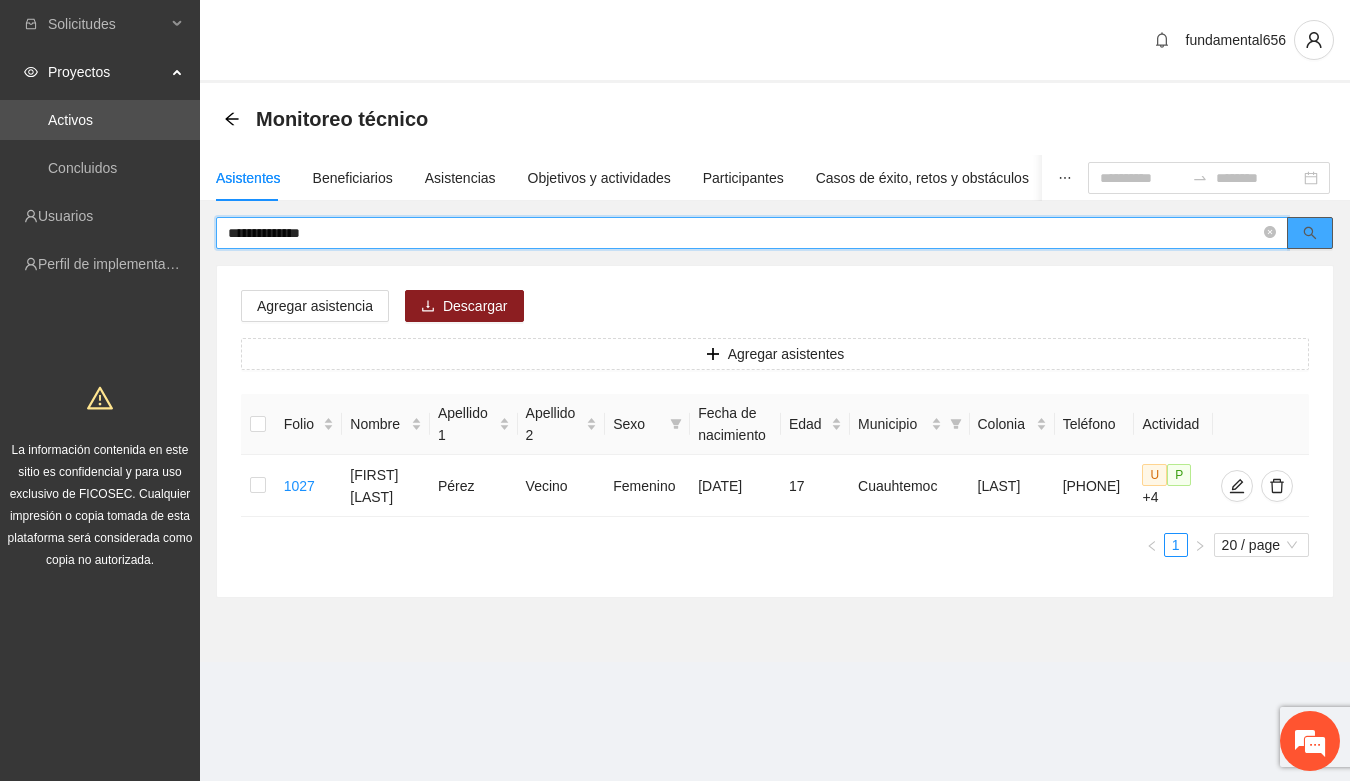 click at bounding box center [1310, 233] 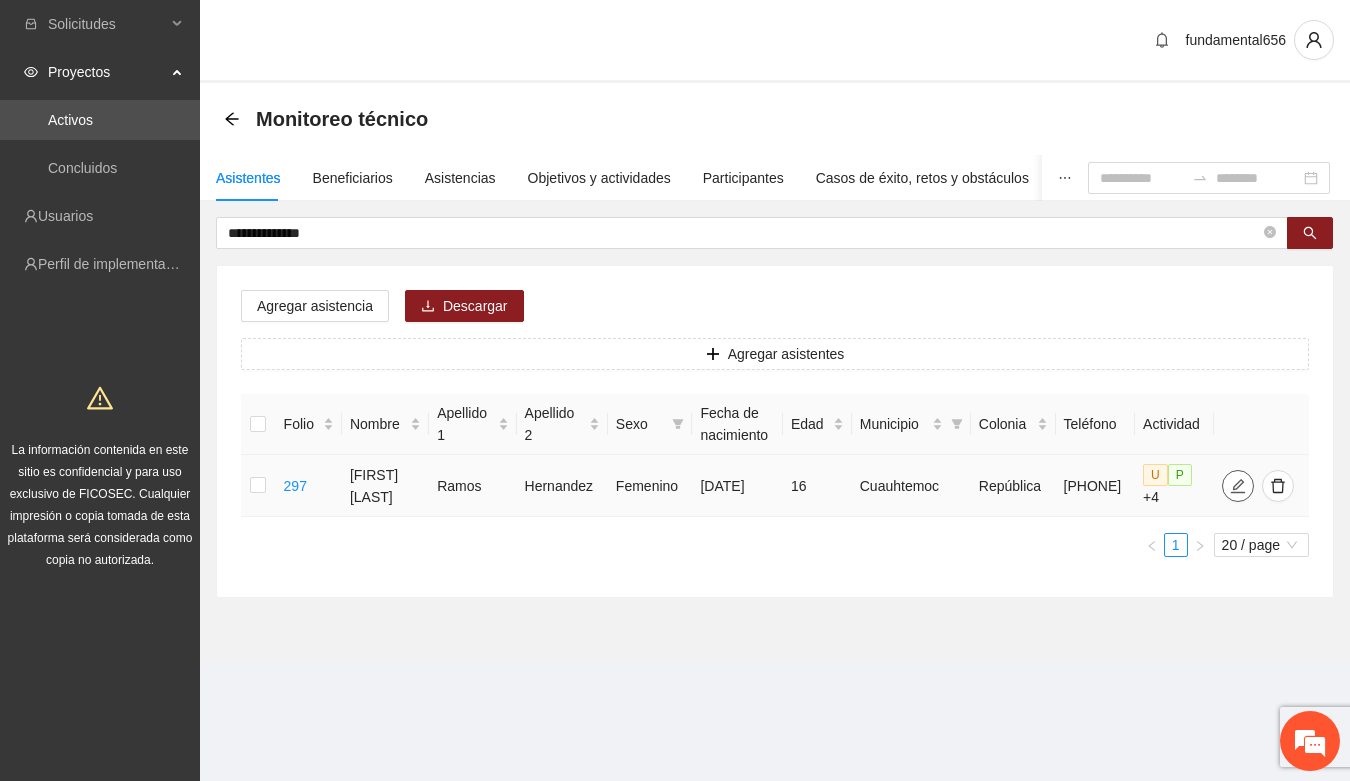 click 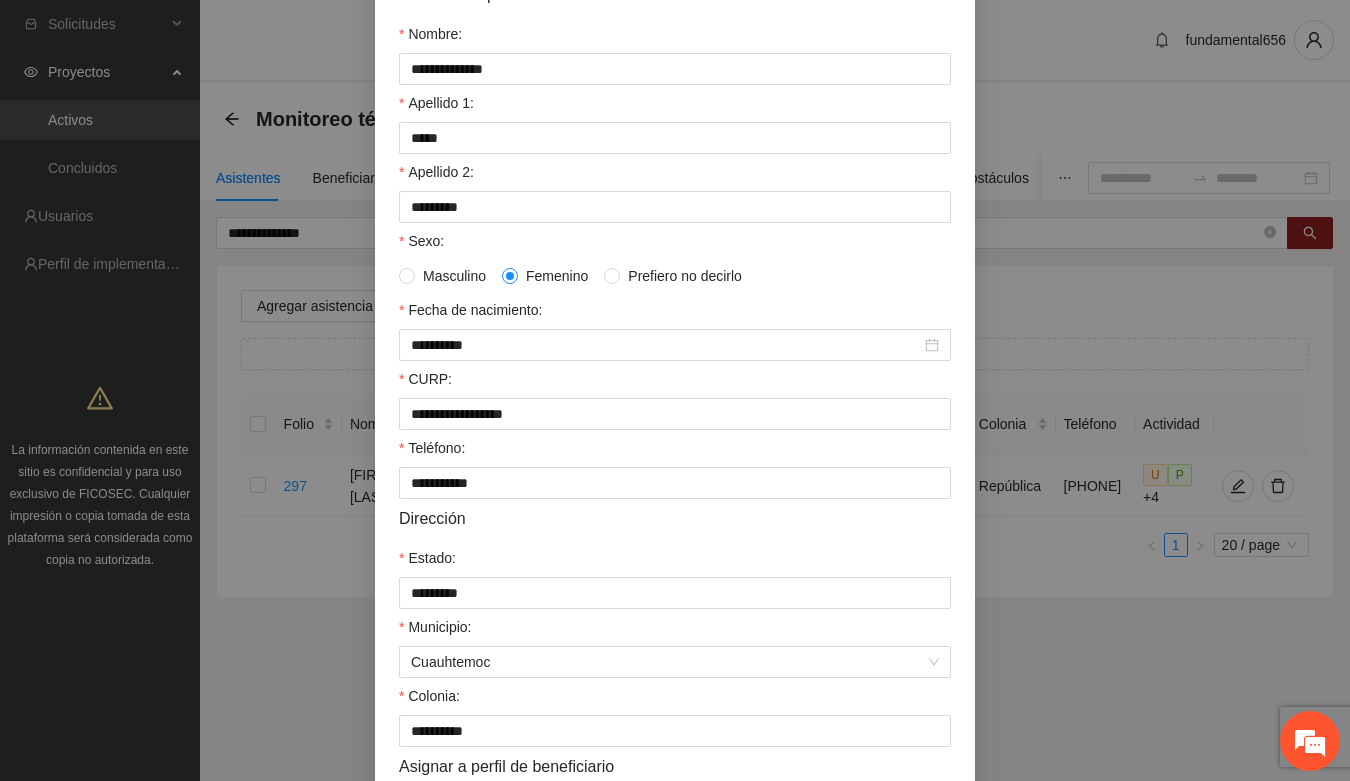 scroll, scrollTop: 396, scrollLeft: 0, axis: vertical 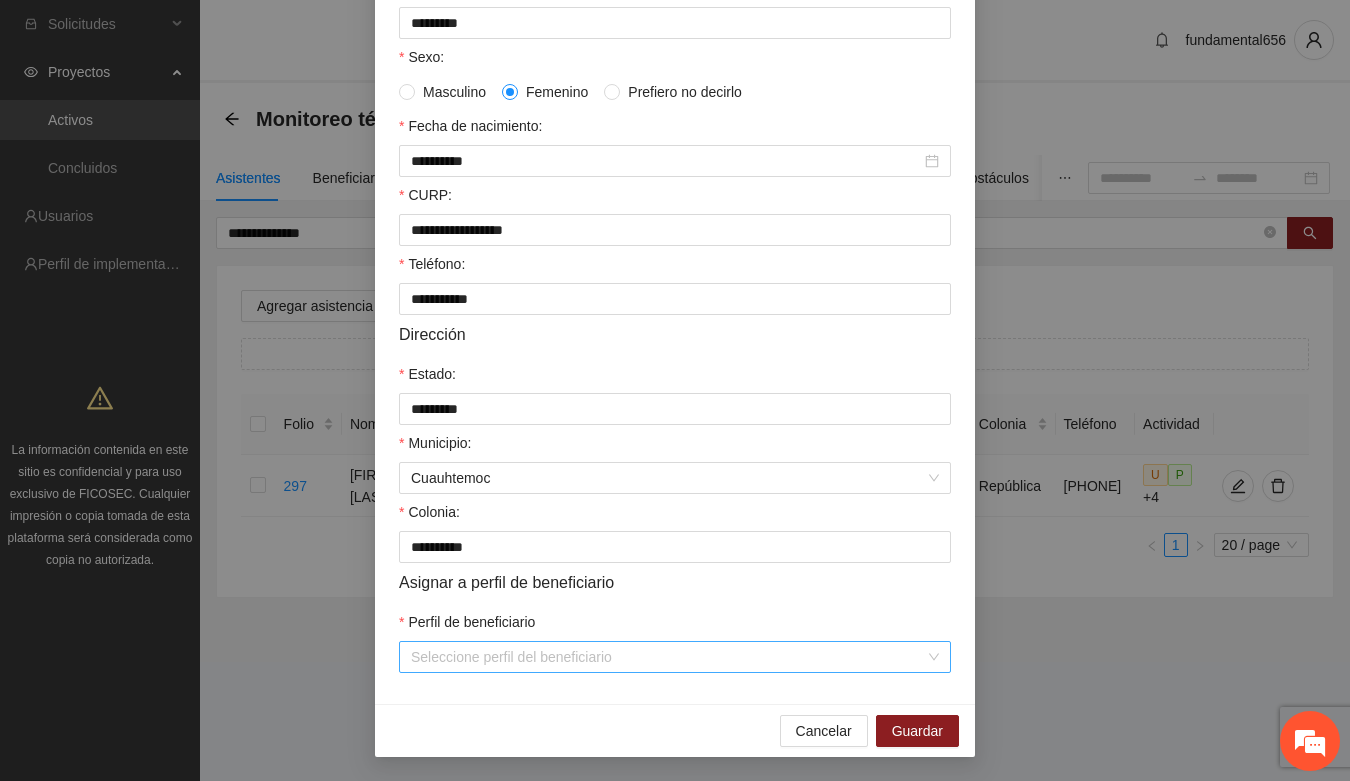 click on "Perfil de beneficiario" at bounding box center (668, 657) 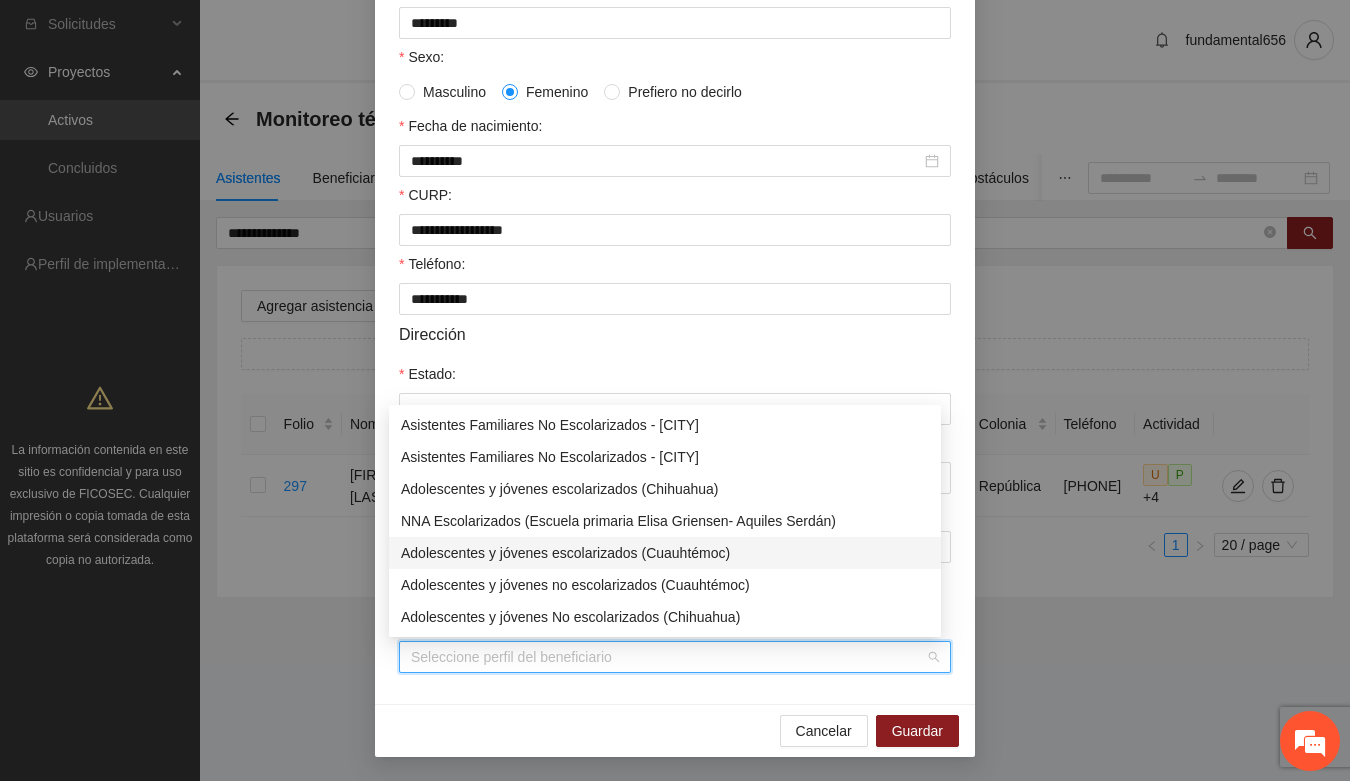 click on "Adolescentes y jóvenes escolarizados (Cuauhtémoc)" at bounding box center (665, 553) 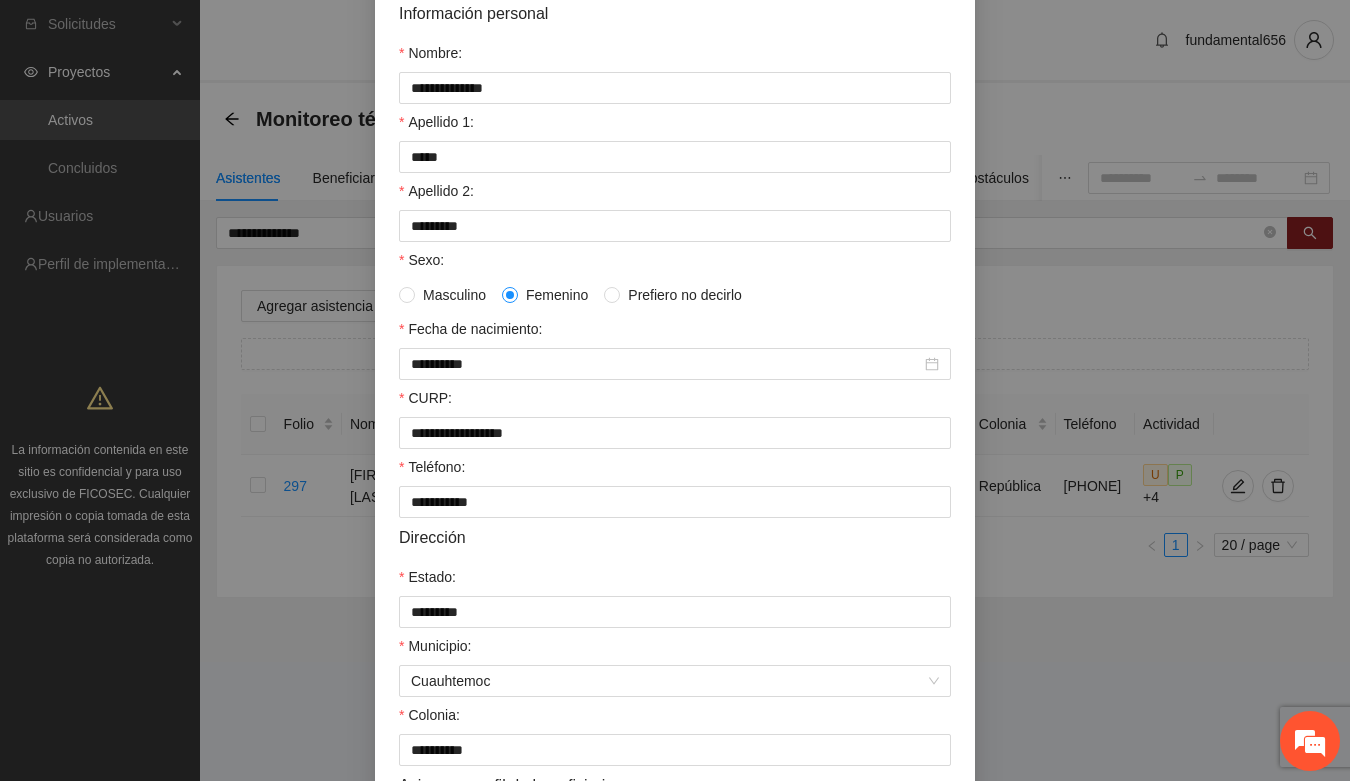 scroll, scrollTop: 146, scrollLeft: 0, axis: vertical 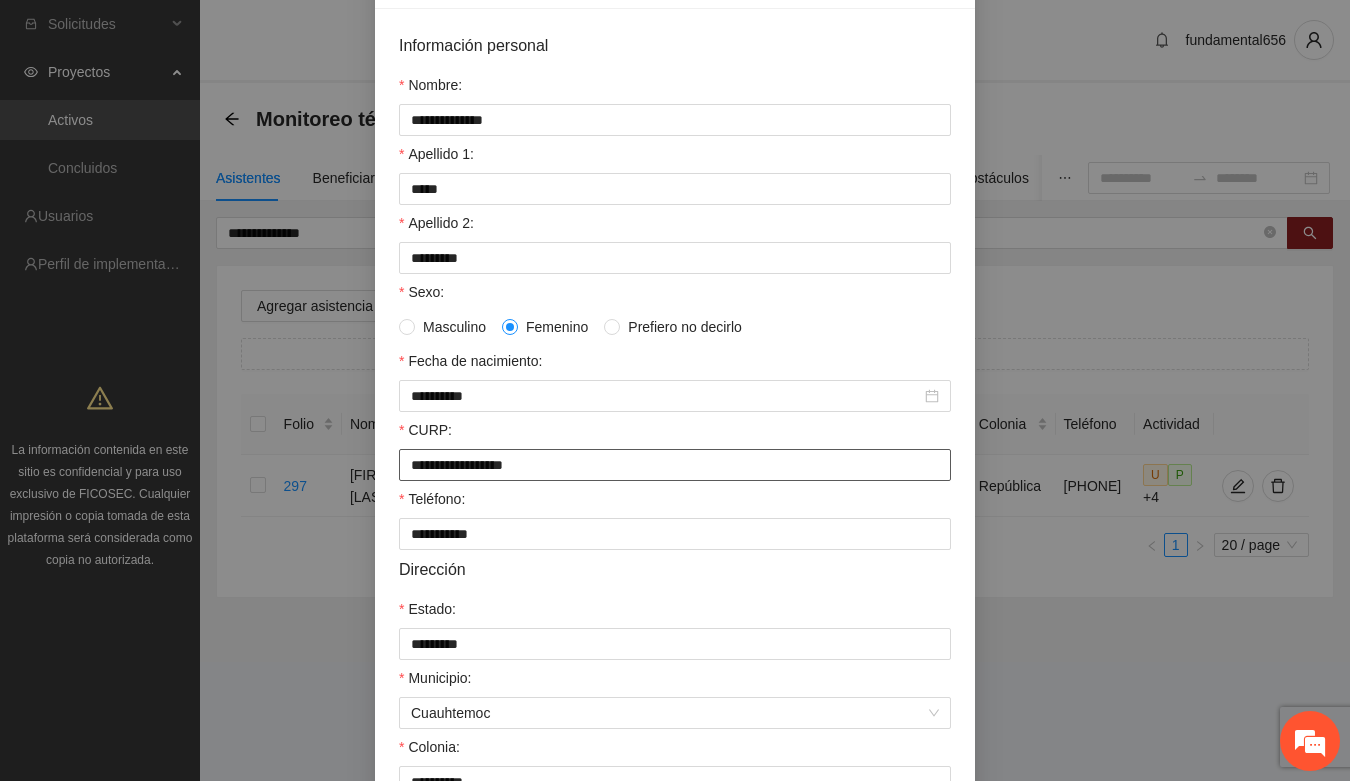 drag, startPoint x: 392, startPoint y: 475, endPoint x: 638, endPoint y: 477, distance: 246.00813 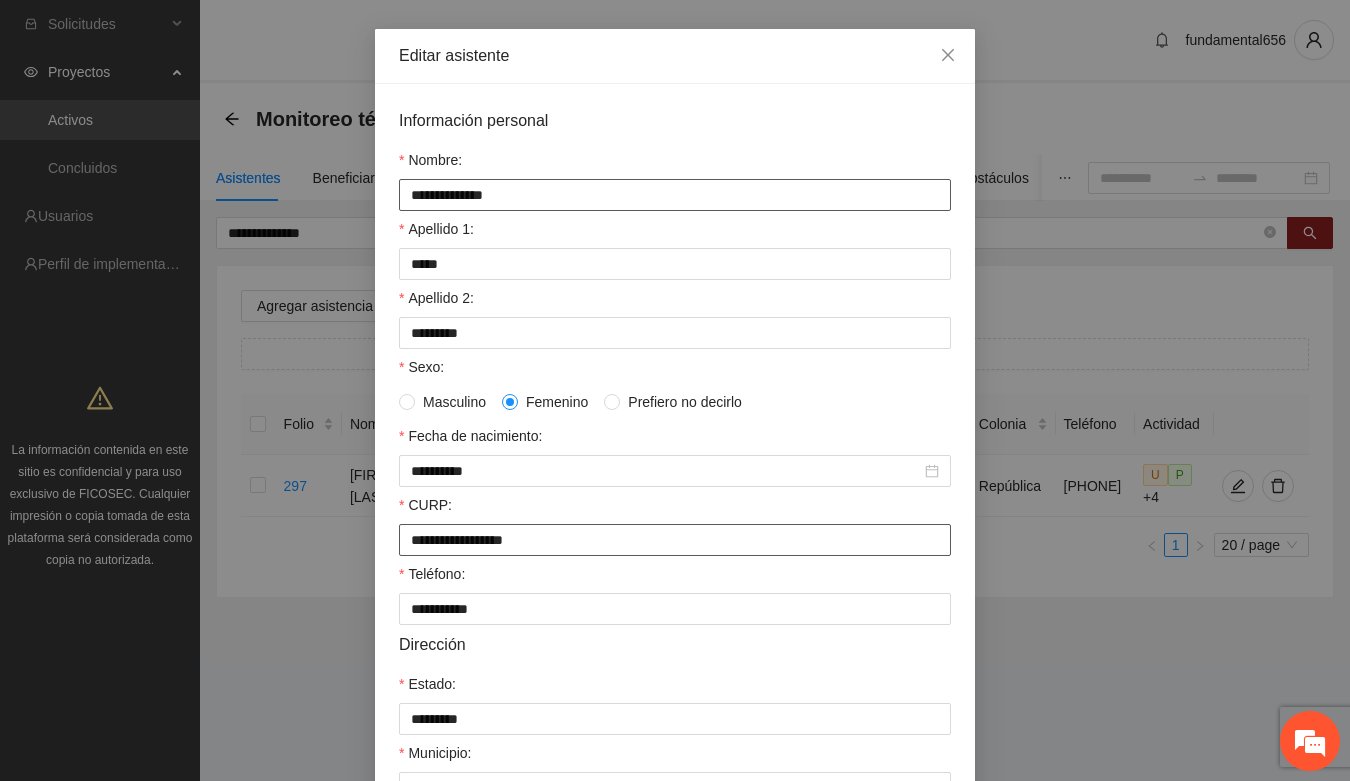 scroll, scrollTop: 0, scrollLeft: 0, axis: both 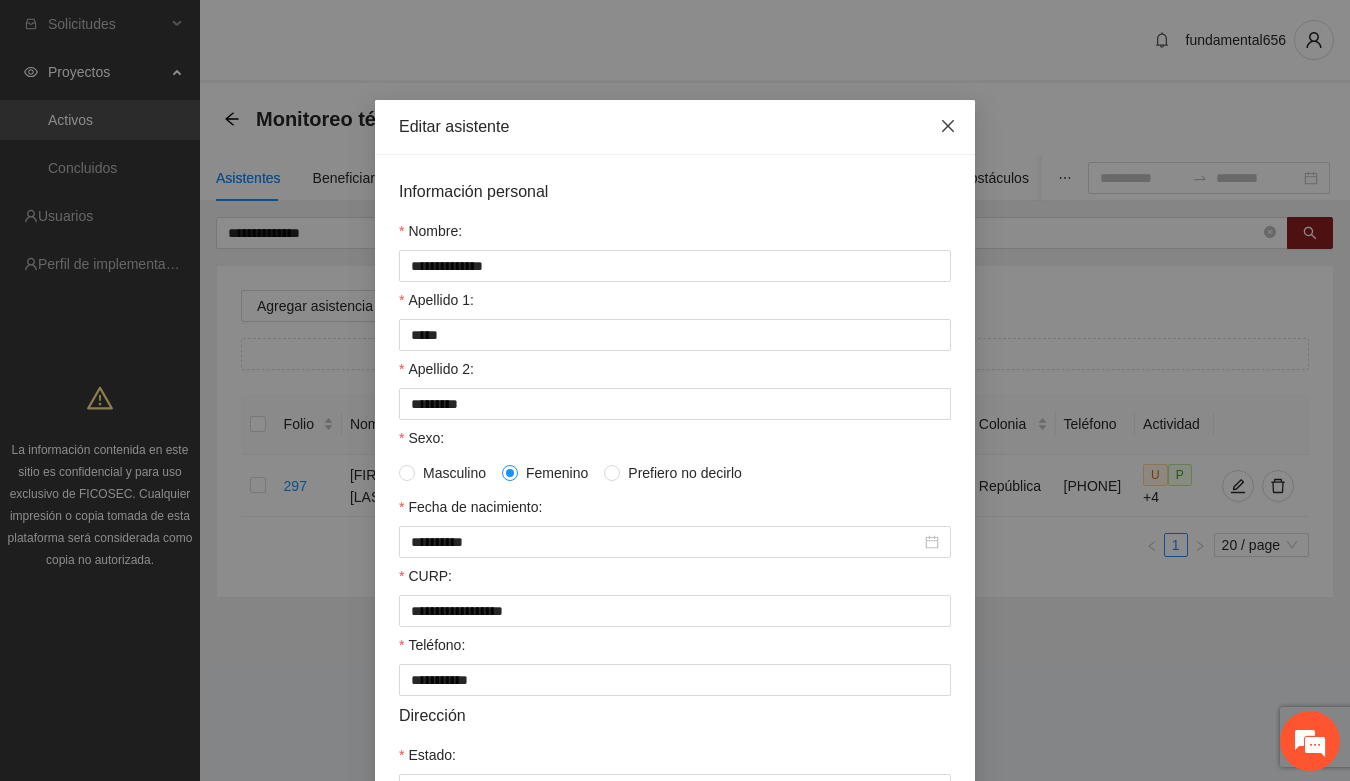 click 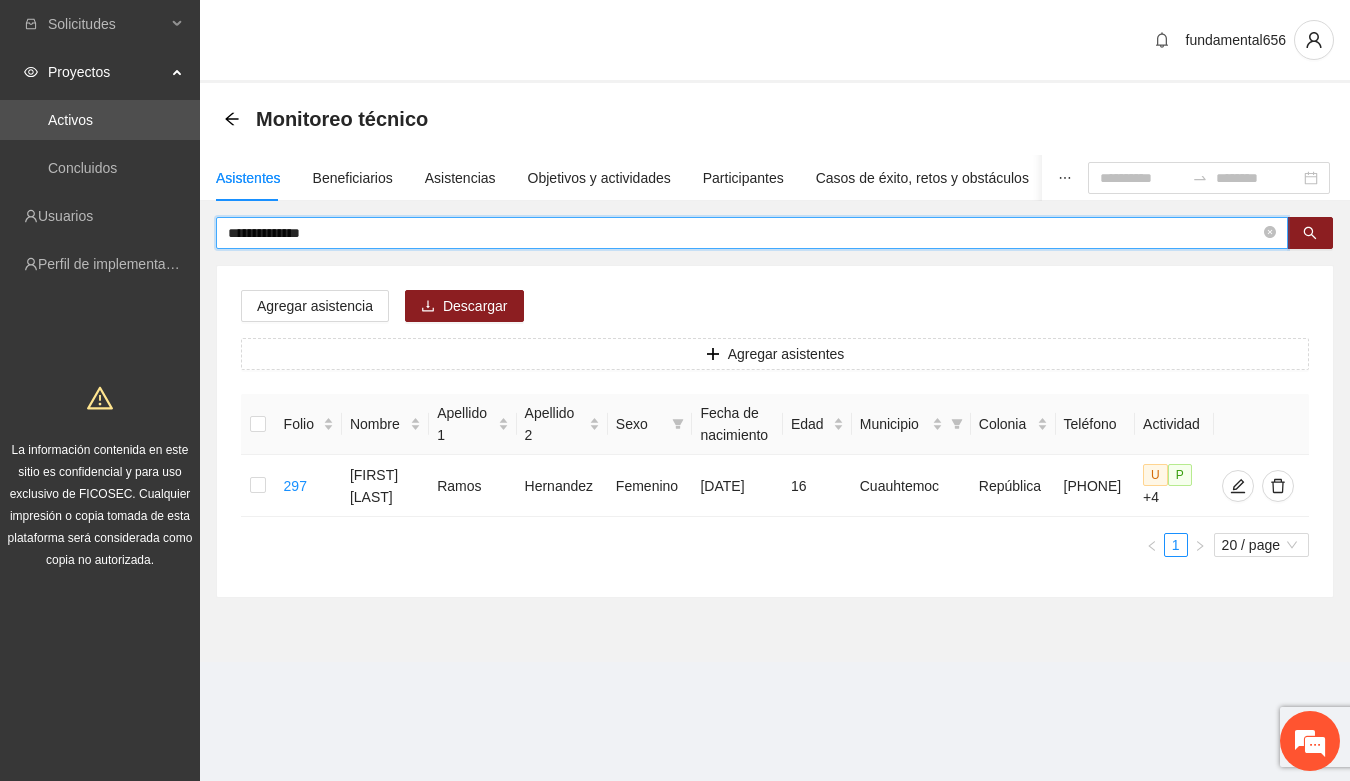 drag, startPoint x: 381, startPoint y: 226, endPoint x: 212, endPoint y: 250, distance: 170.69563 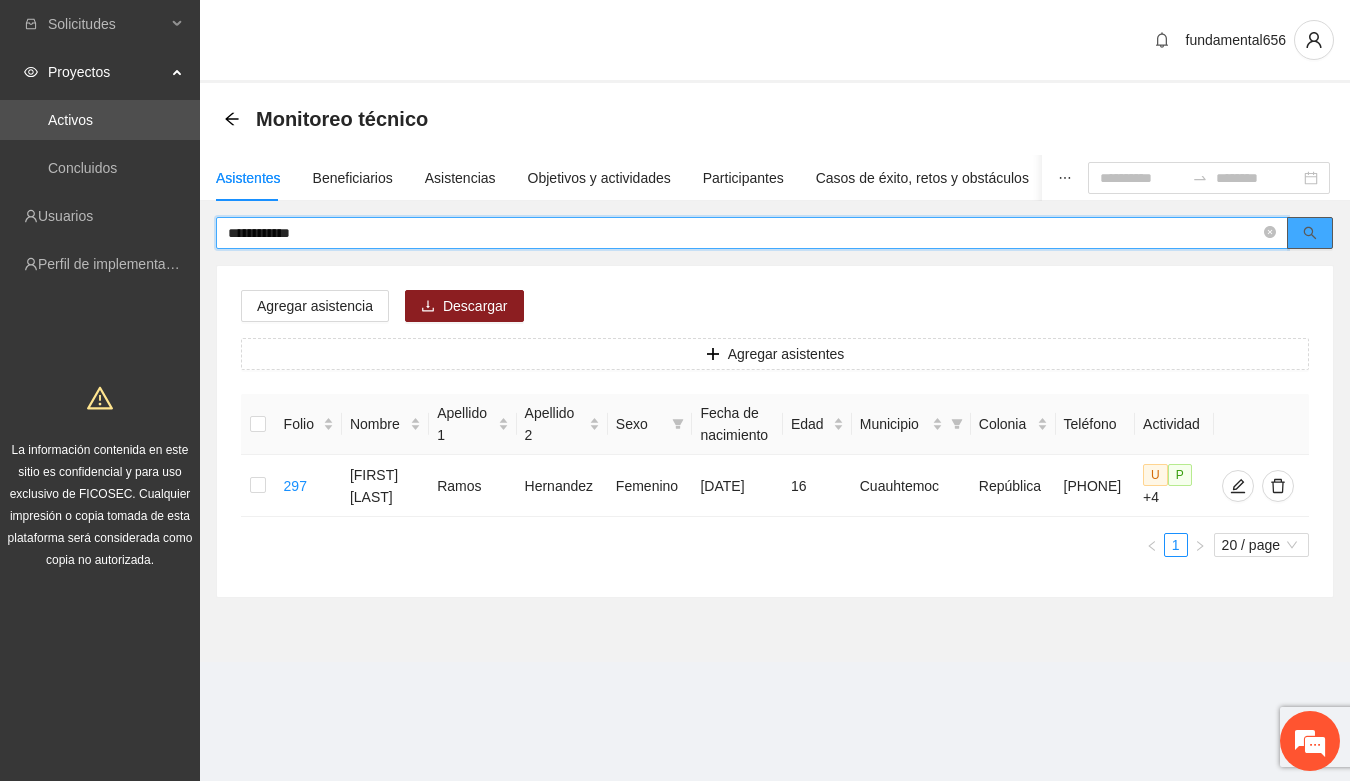 click at bounding box center [1310, 233] 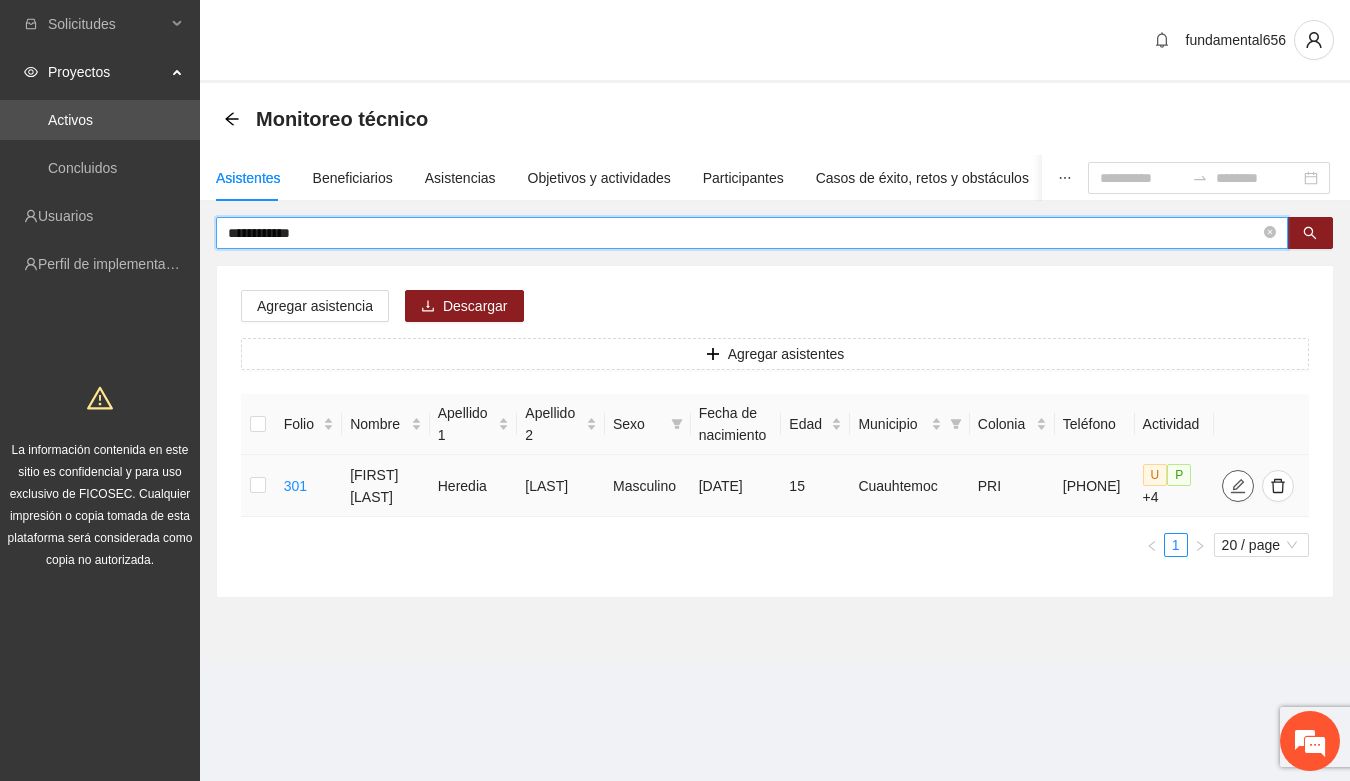 click 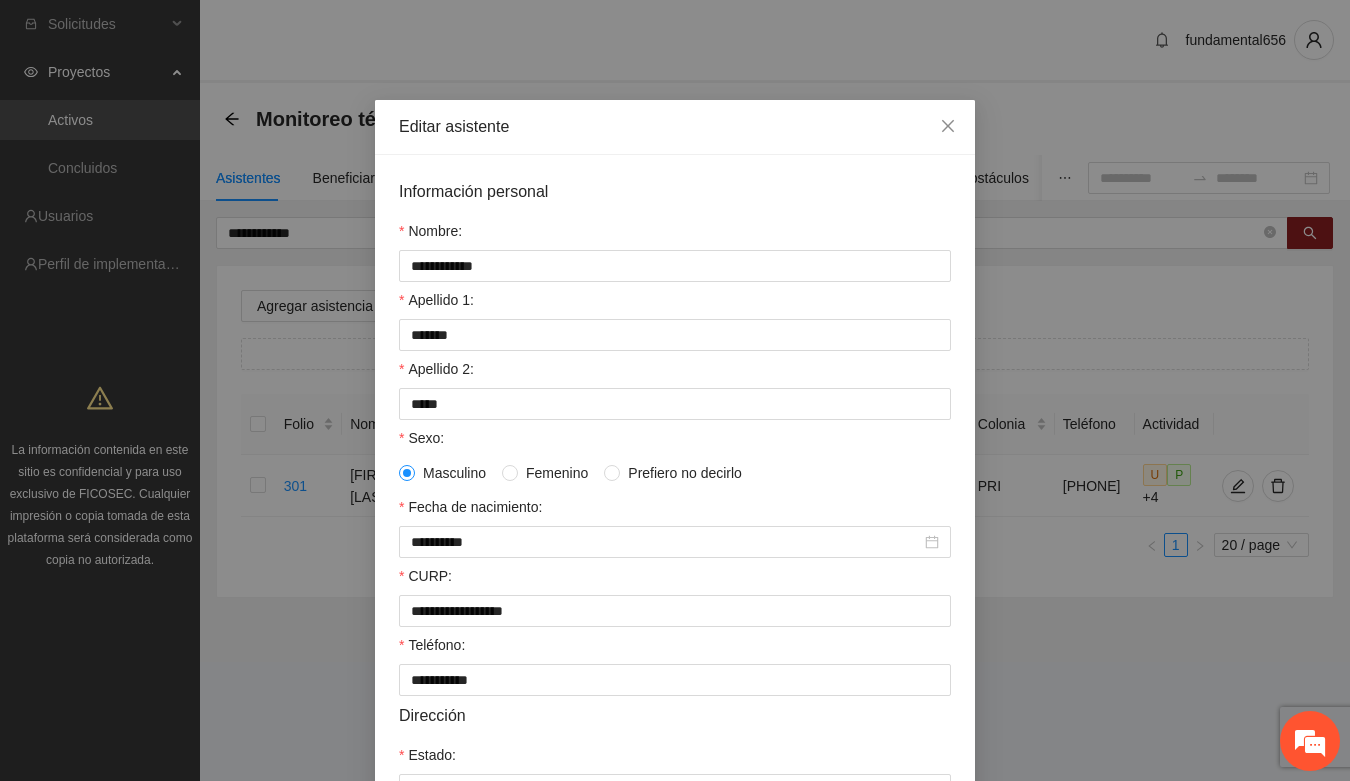 scroll, scrollTop: 396, scrollLeft: 0, axis: vertical 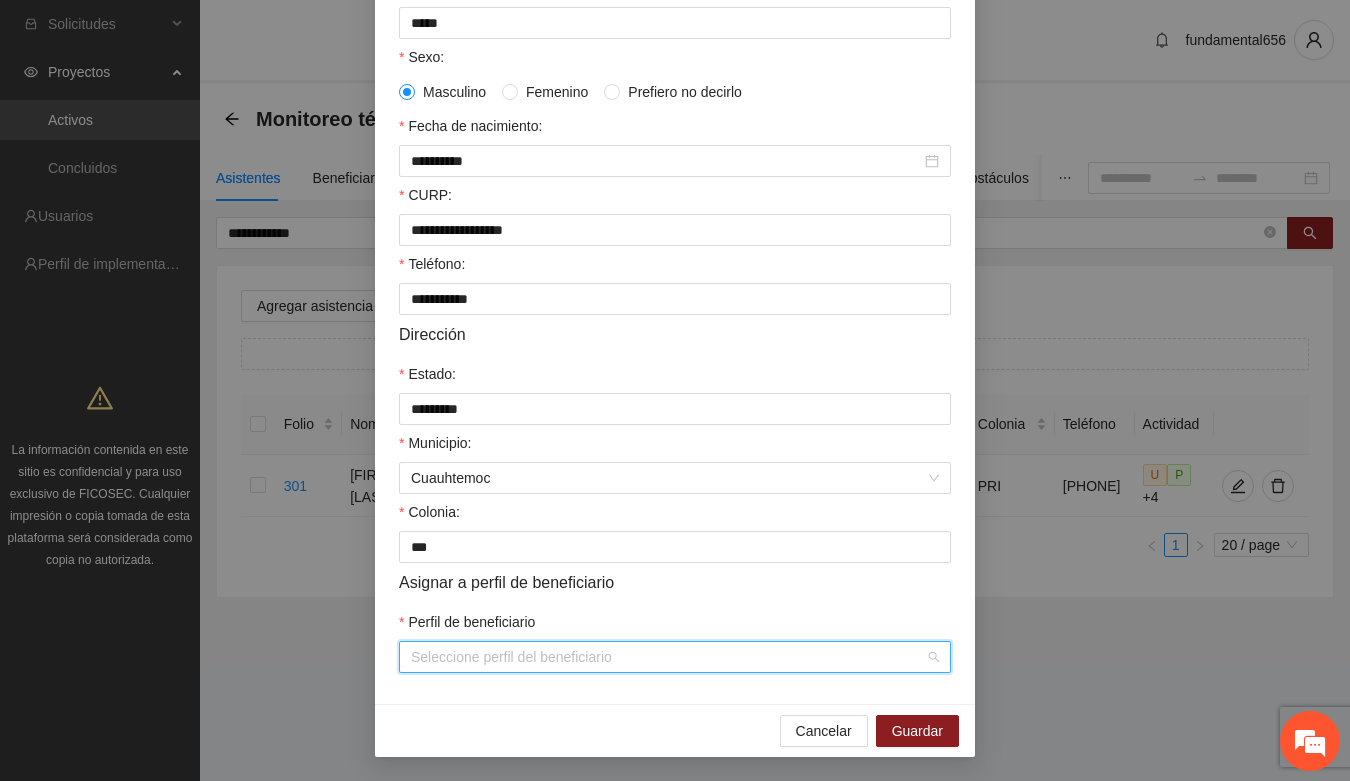 click on "Perfil de beneficiario" at bounding box center [668, 657] 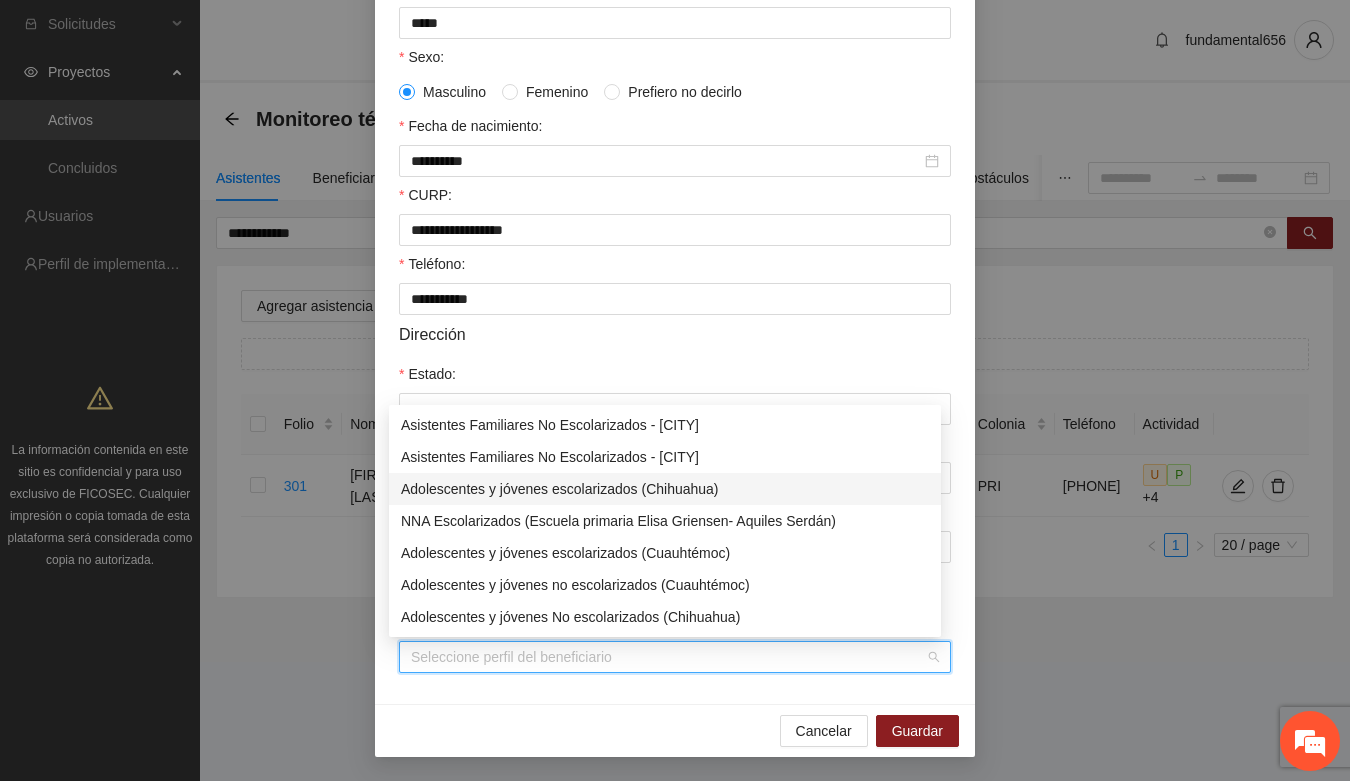 click on "Adolescentes y jóvenes escolarizados (Chihuahua)" at bounding box center [665, 489] 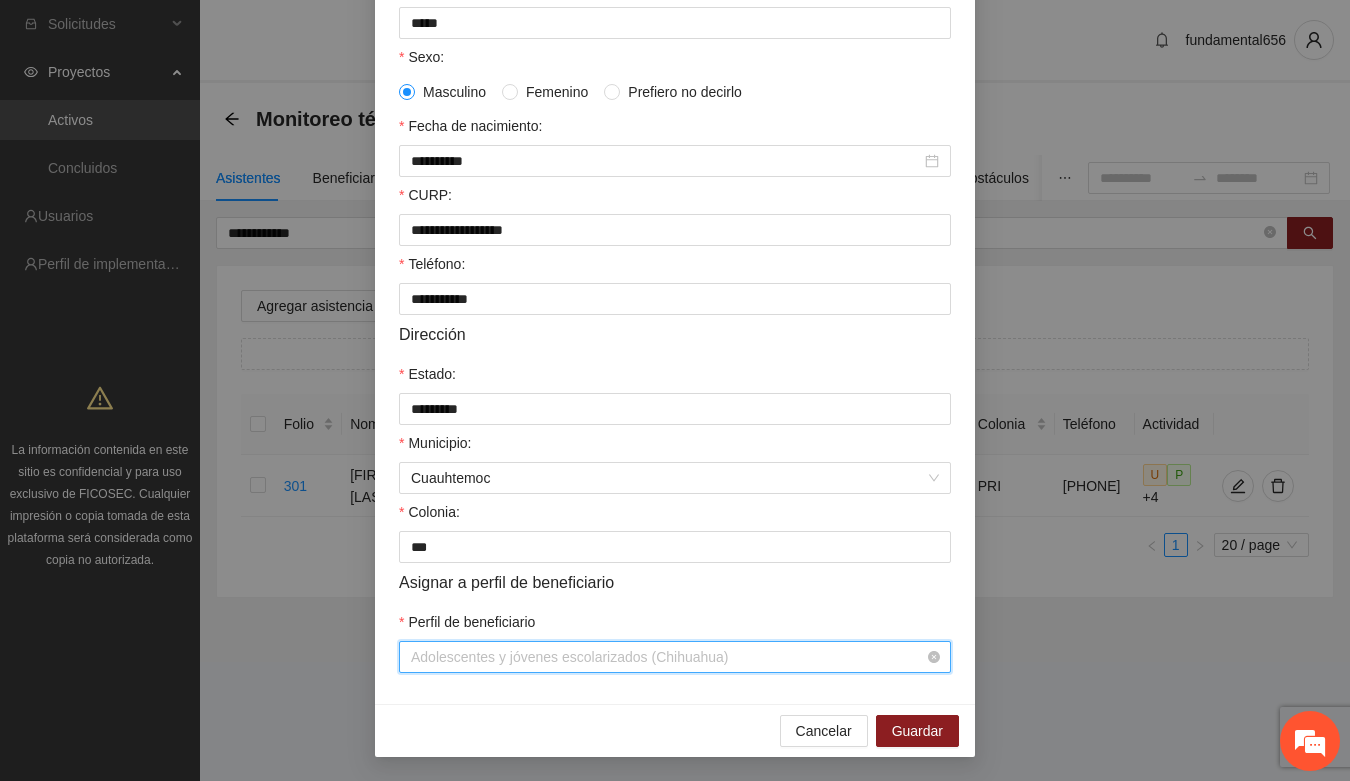 click on "Adolescentes y jóvenes escolarizados (Chihuahua)" at bounding box center (675, 657) 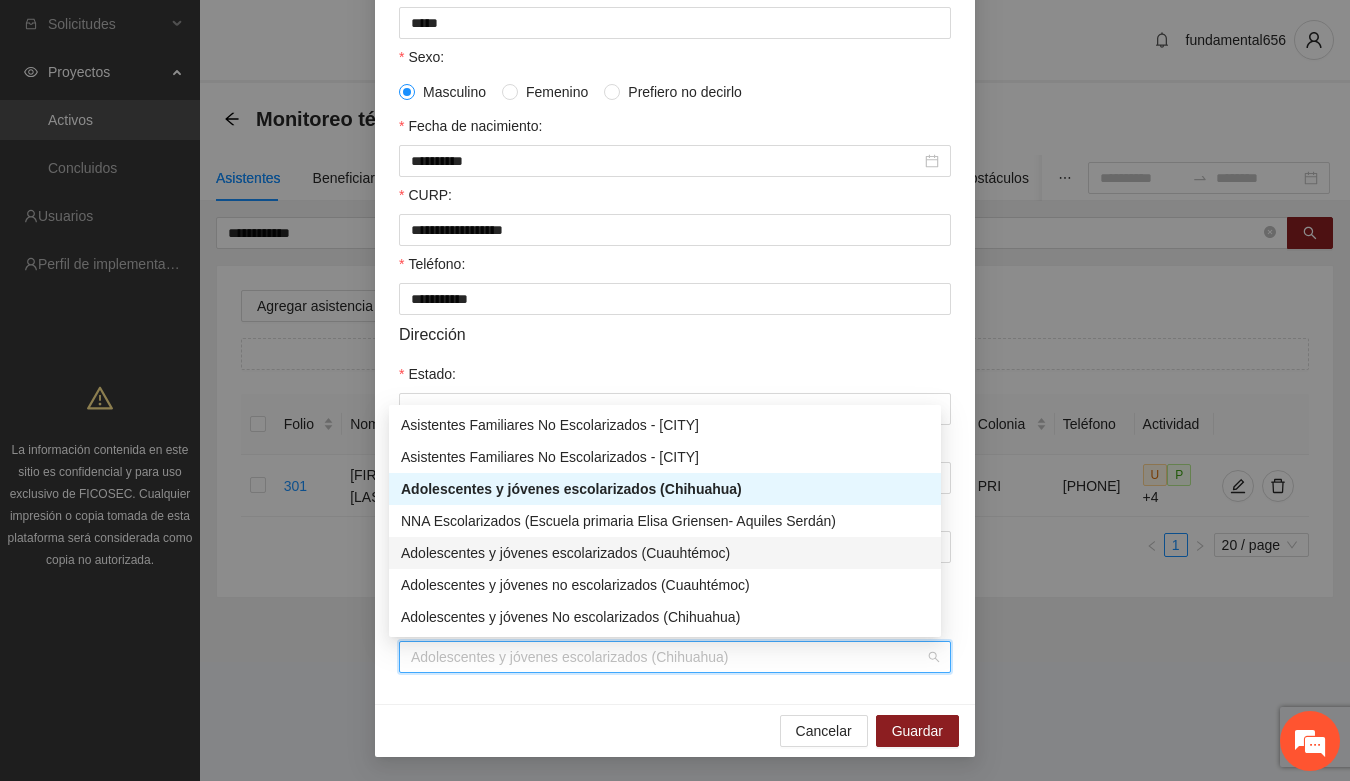 click on "Adolescentes y jóvenes escolarizados (Cuauhtémoc)" at bounding box center [665, 553] 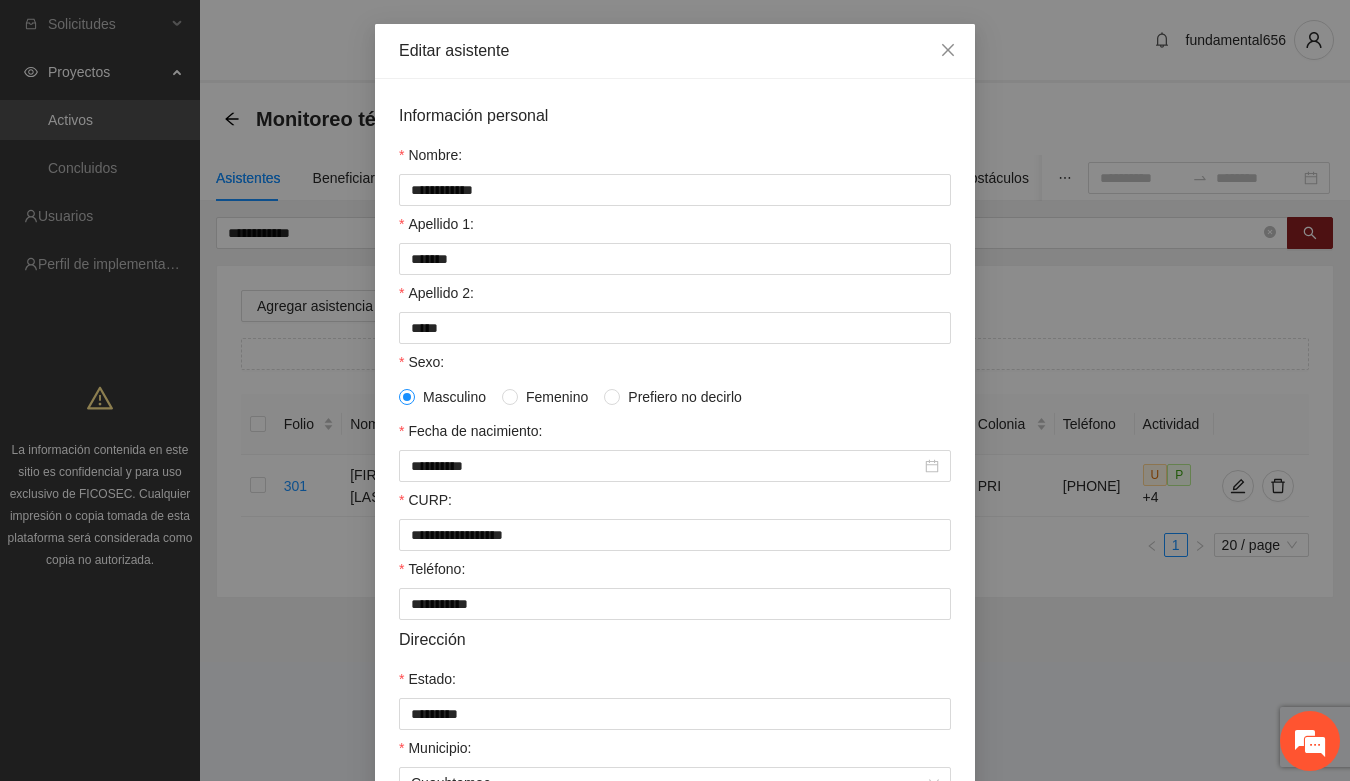 scroll, scrollTop: 21, scrollLeft: 0, axis: vertical 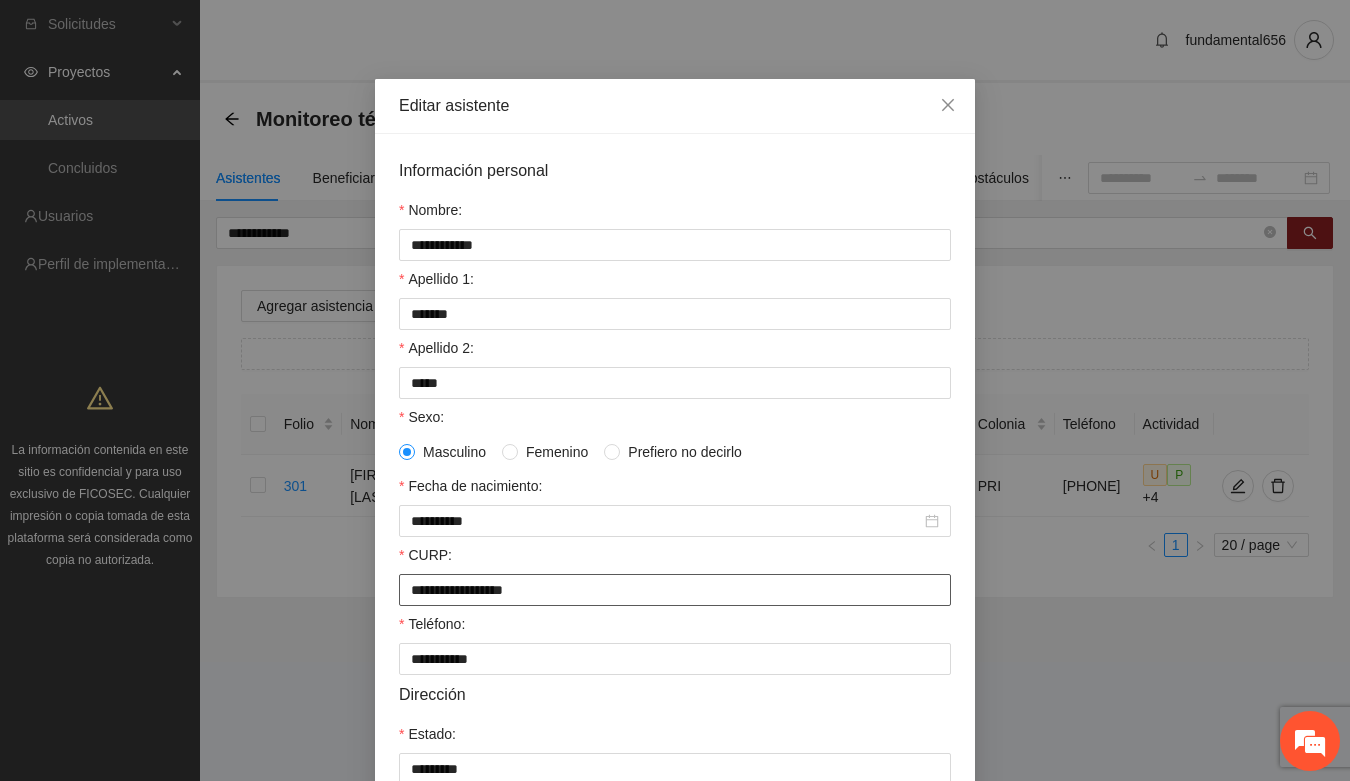 drag, startPoint x: 402, startPoint y: 602, endPoint x: 576, endPoint y: 603, distance: 174.00287 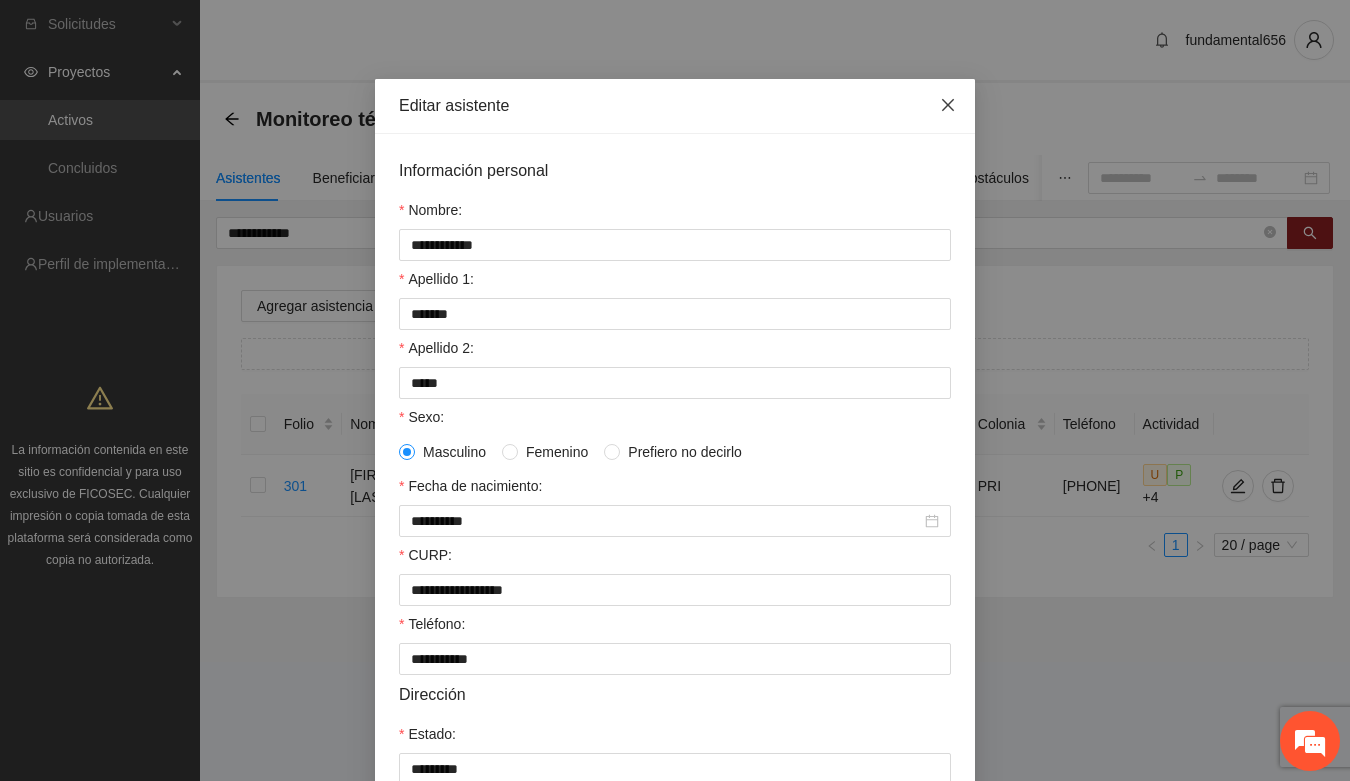 click at bounding box center [948, 106] 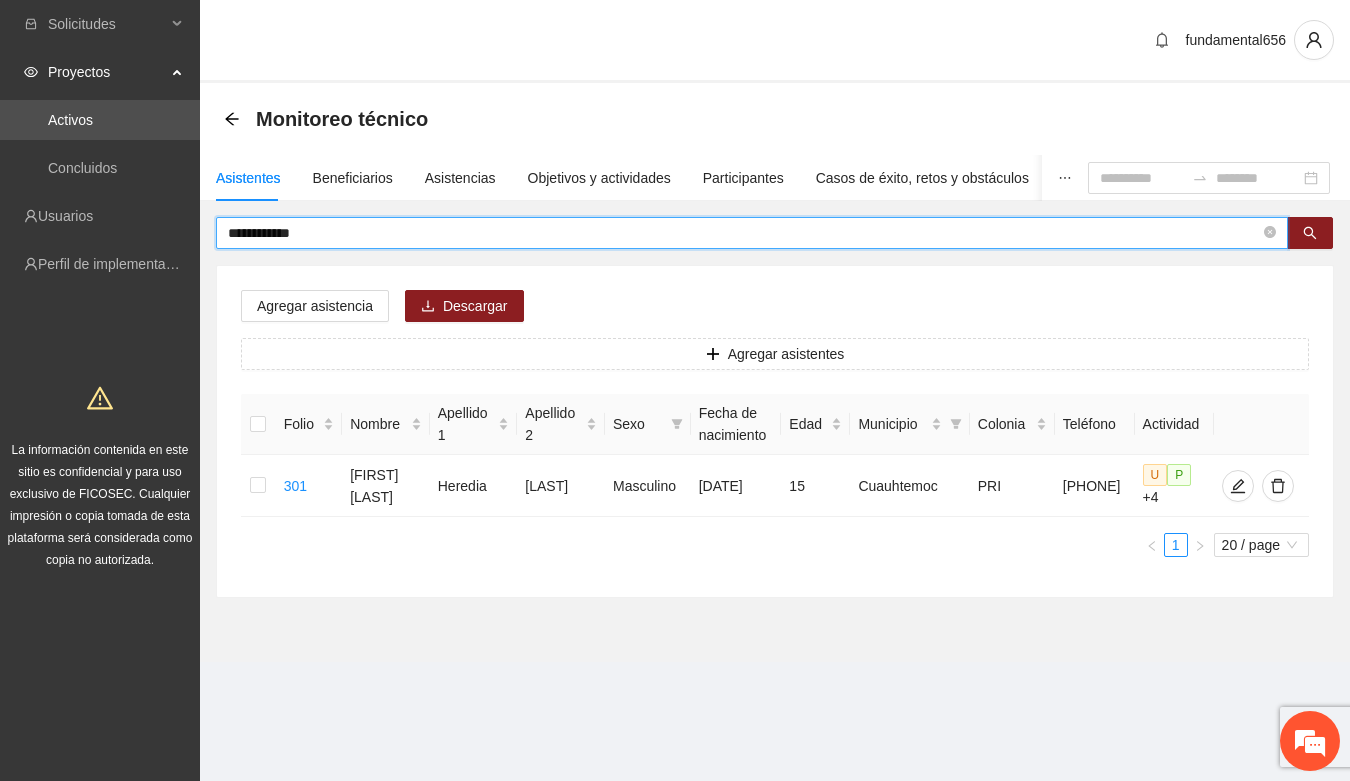 drag, startPoint x: 351, startPoint y: 235, endPoint x: 206, endPoint y: 245, distance: 145.34442 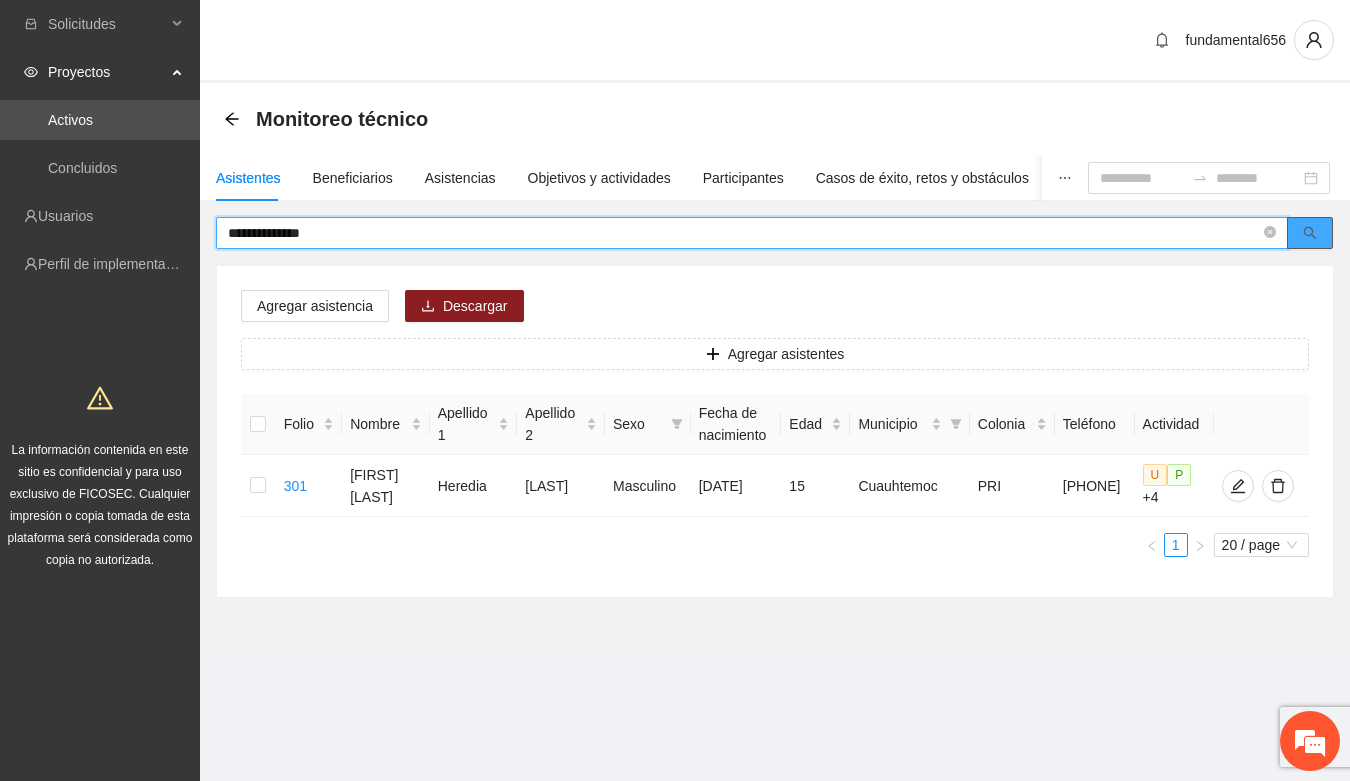 click at bounding box center [1310, 233] 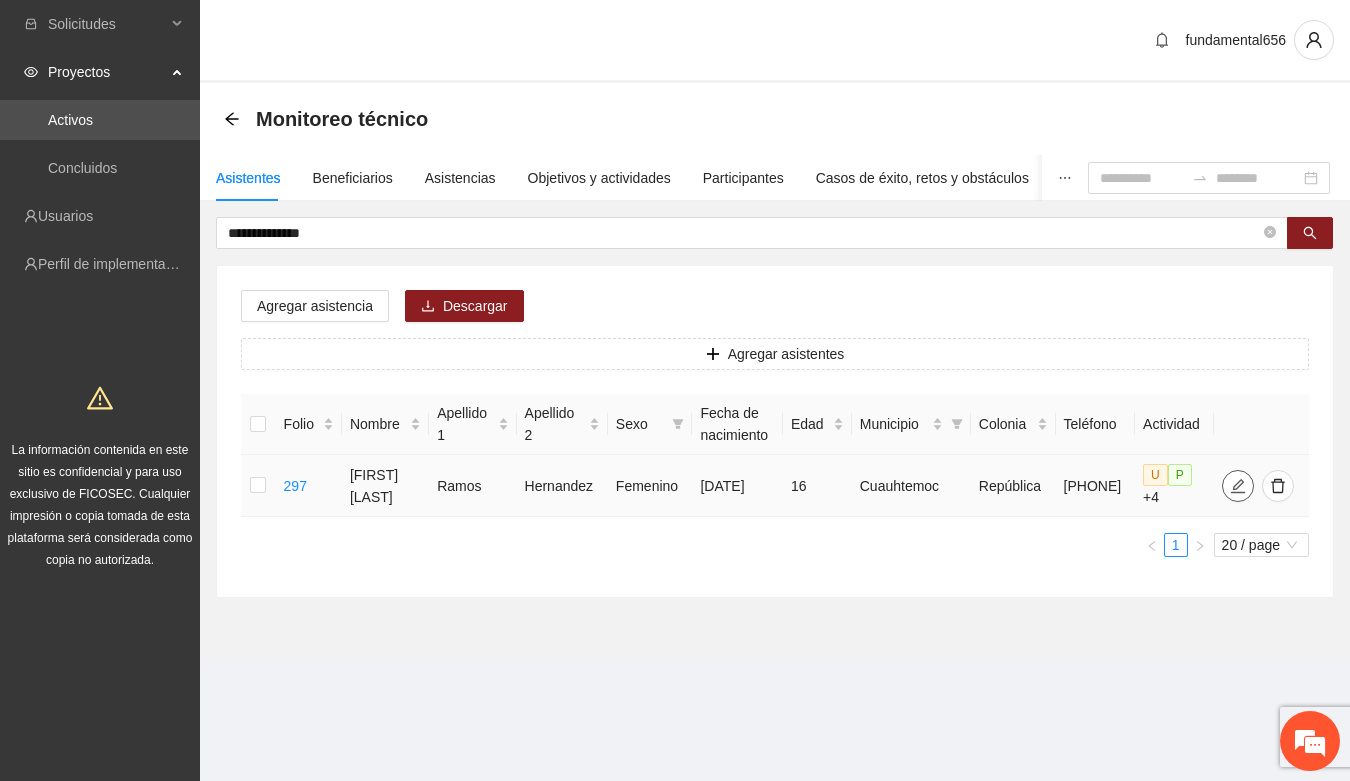click 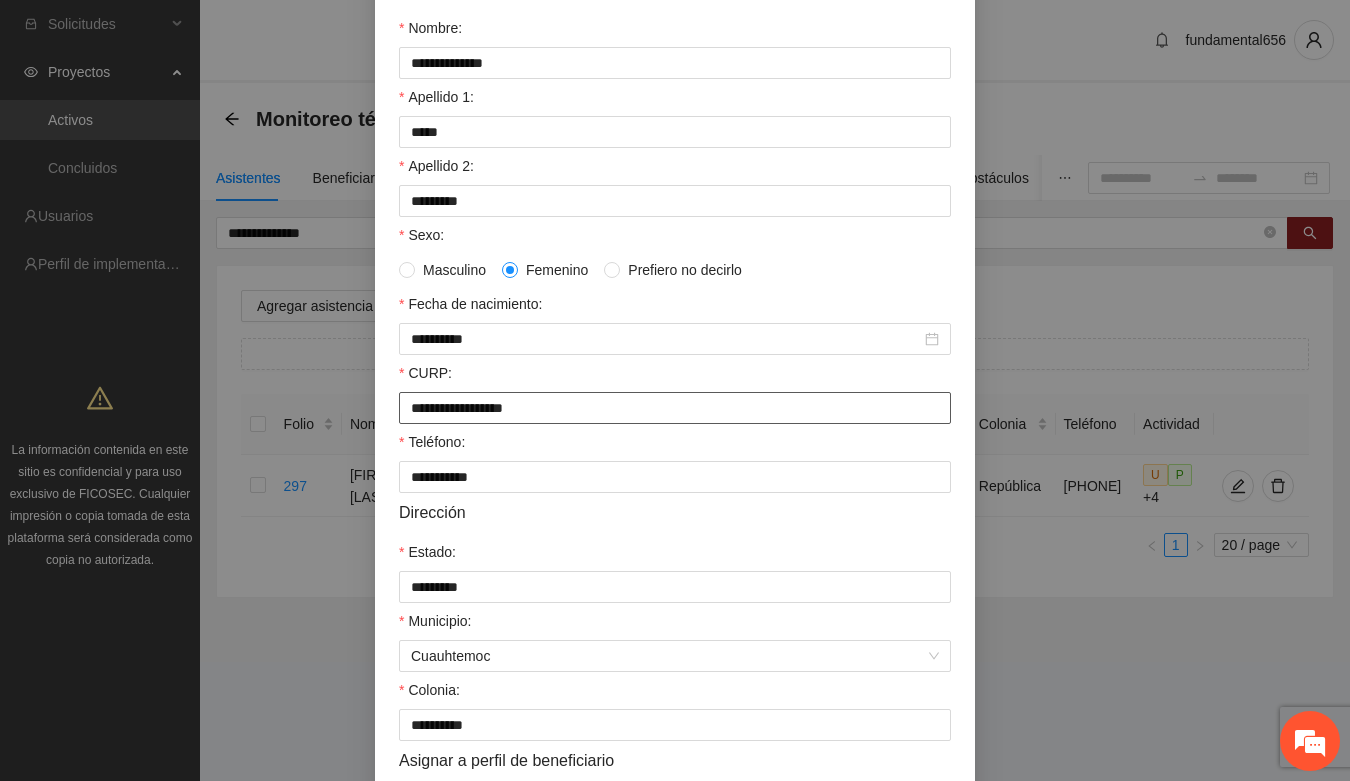 scroll, scrollTop: 396, scrollLeft: 0, axis: vertical 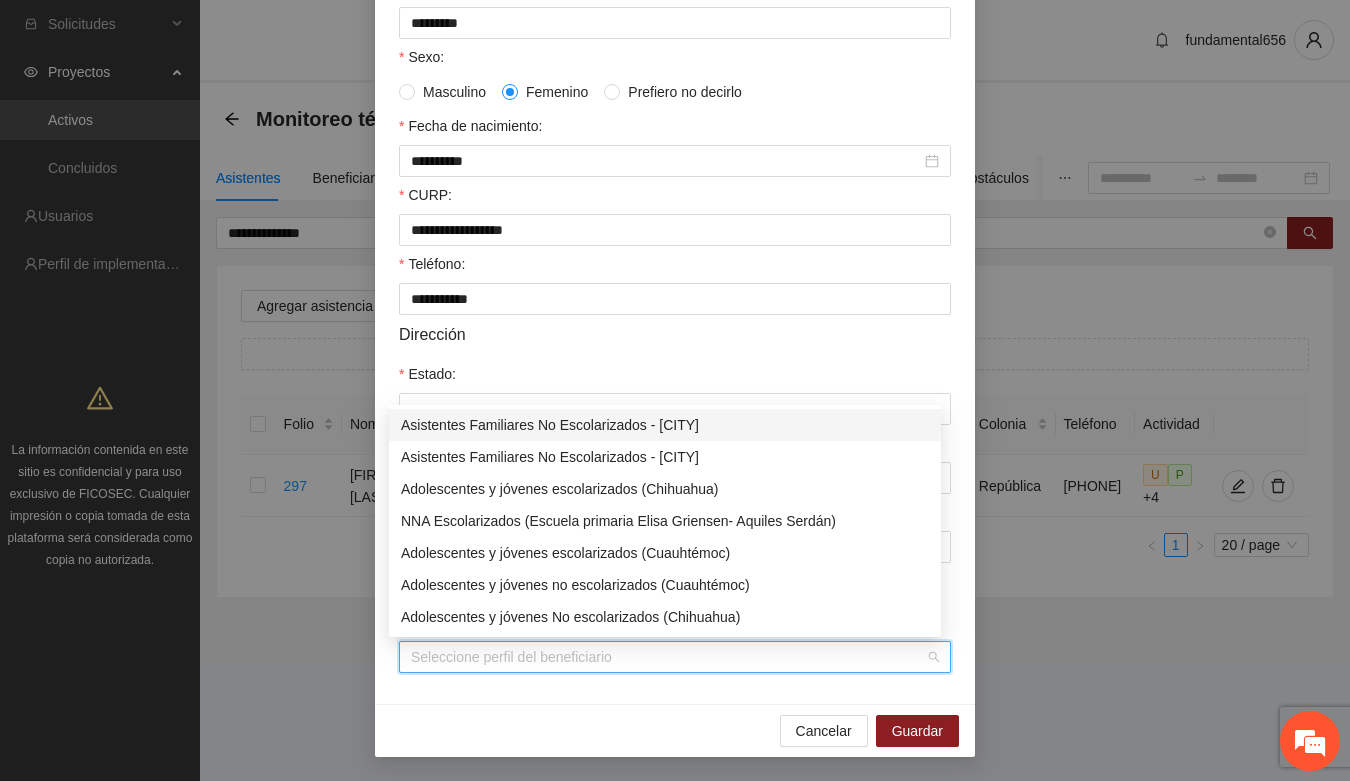 click on "Perfil de beneficiario" at bounding box center [668, 657] 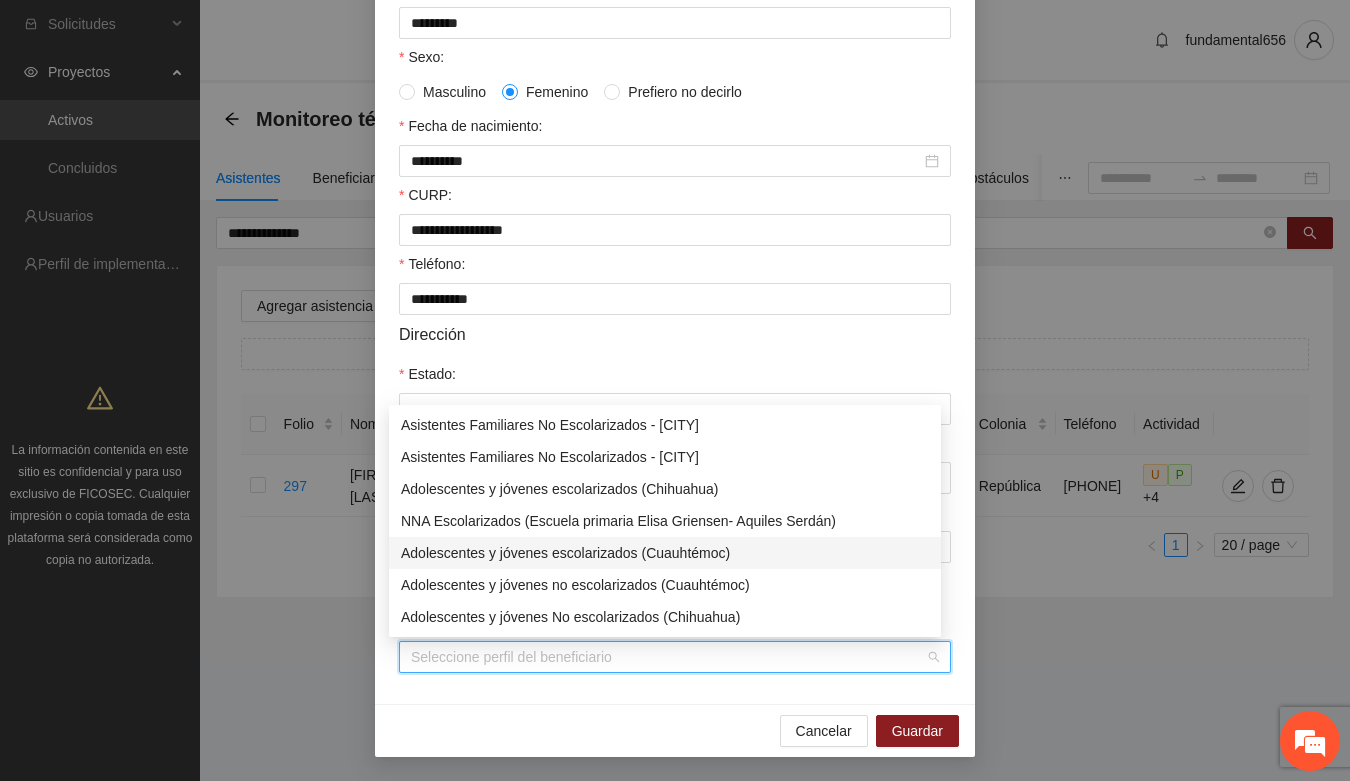 click on "Adolescentes y jóvenes escolarizados (Cuauhtémoc)" at bounding box center (665, 553) 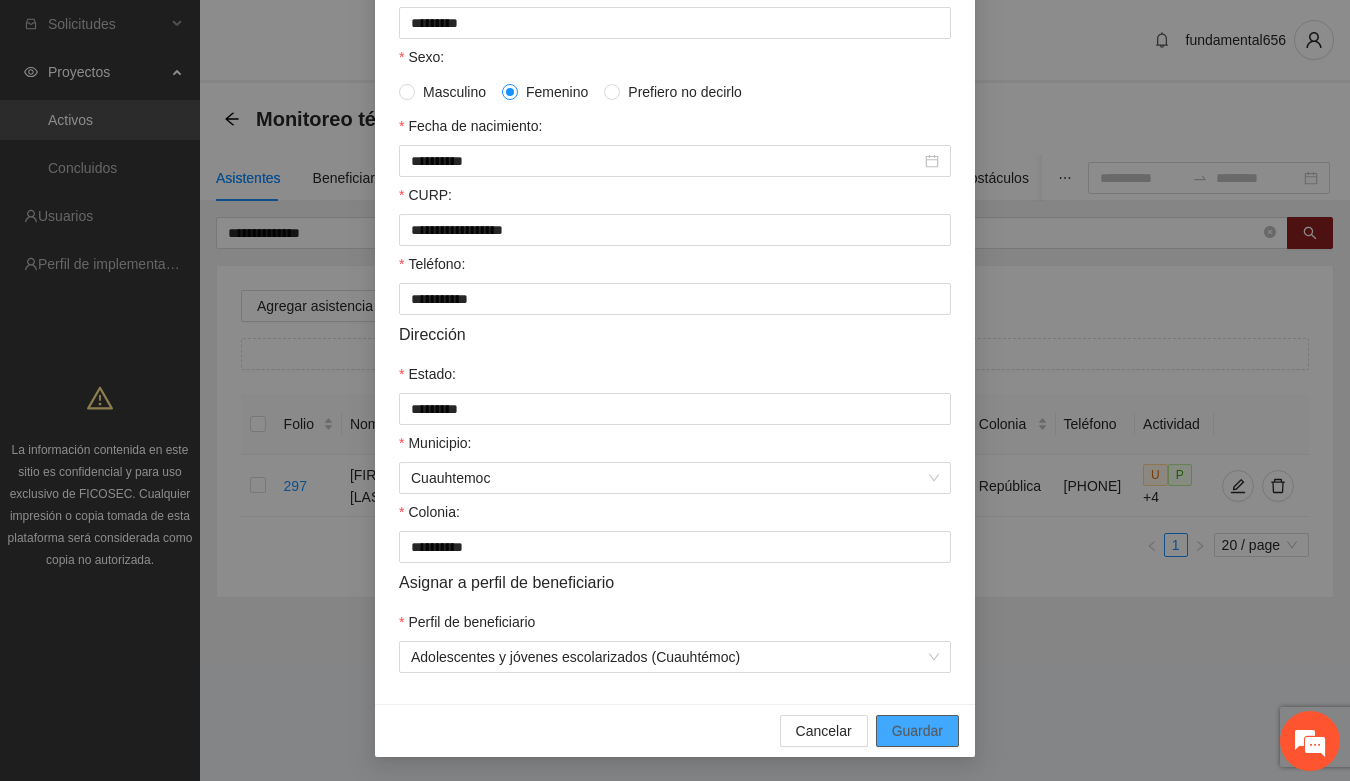 click on "Guardar" at bounding box center (917, 731) 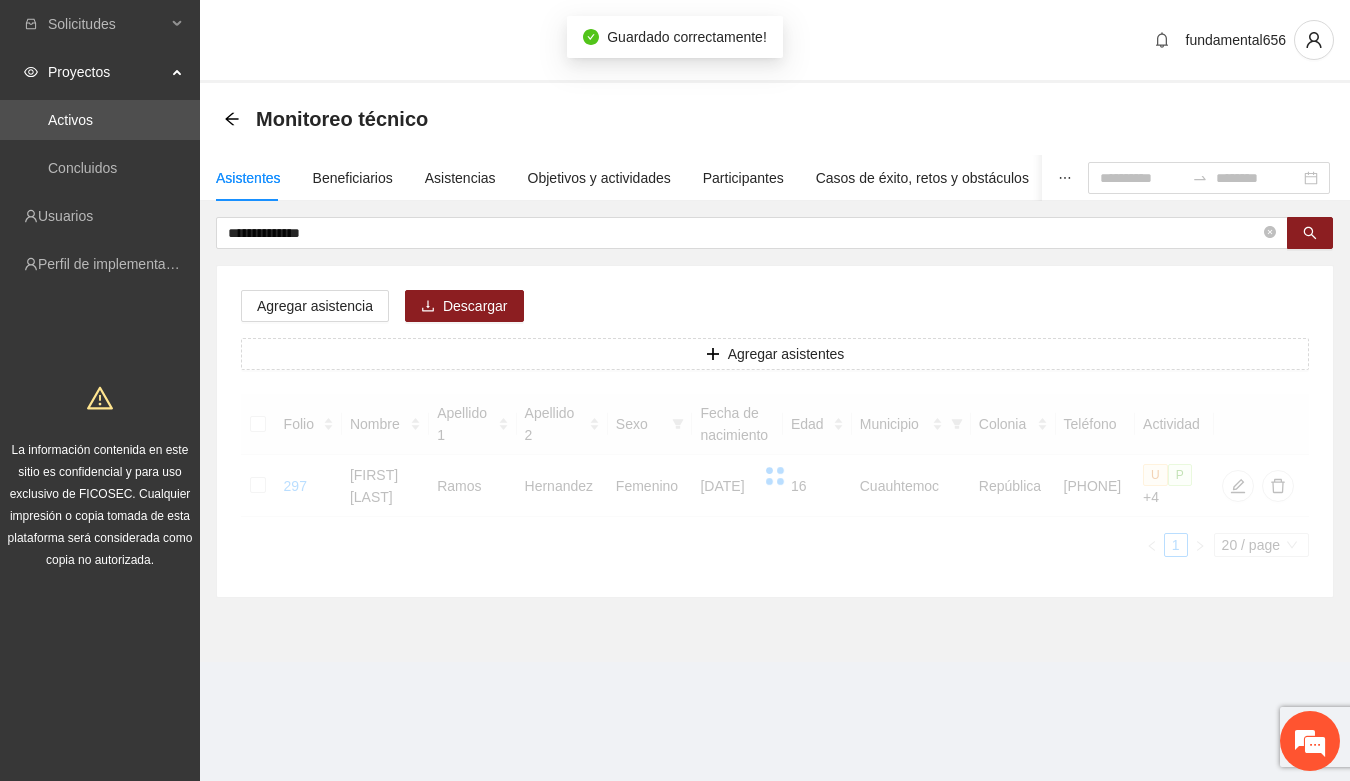 scroll, scrollTop: 296, scrollLeft: 0, axis: vertical 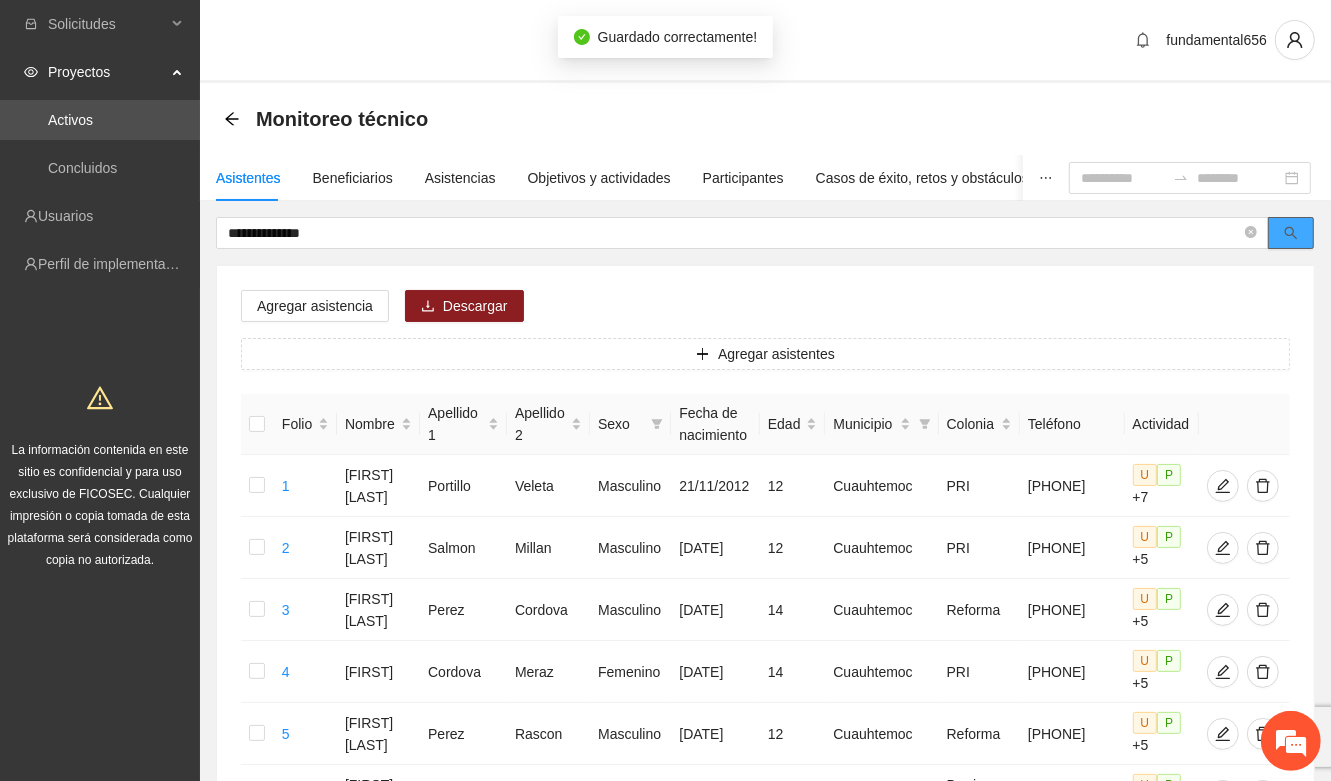 click at bounding box center (1291, 233) 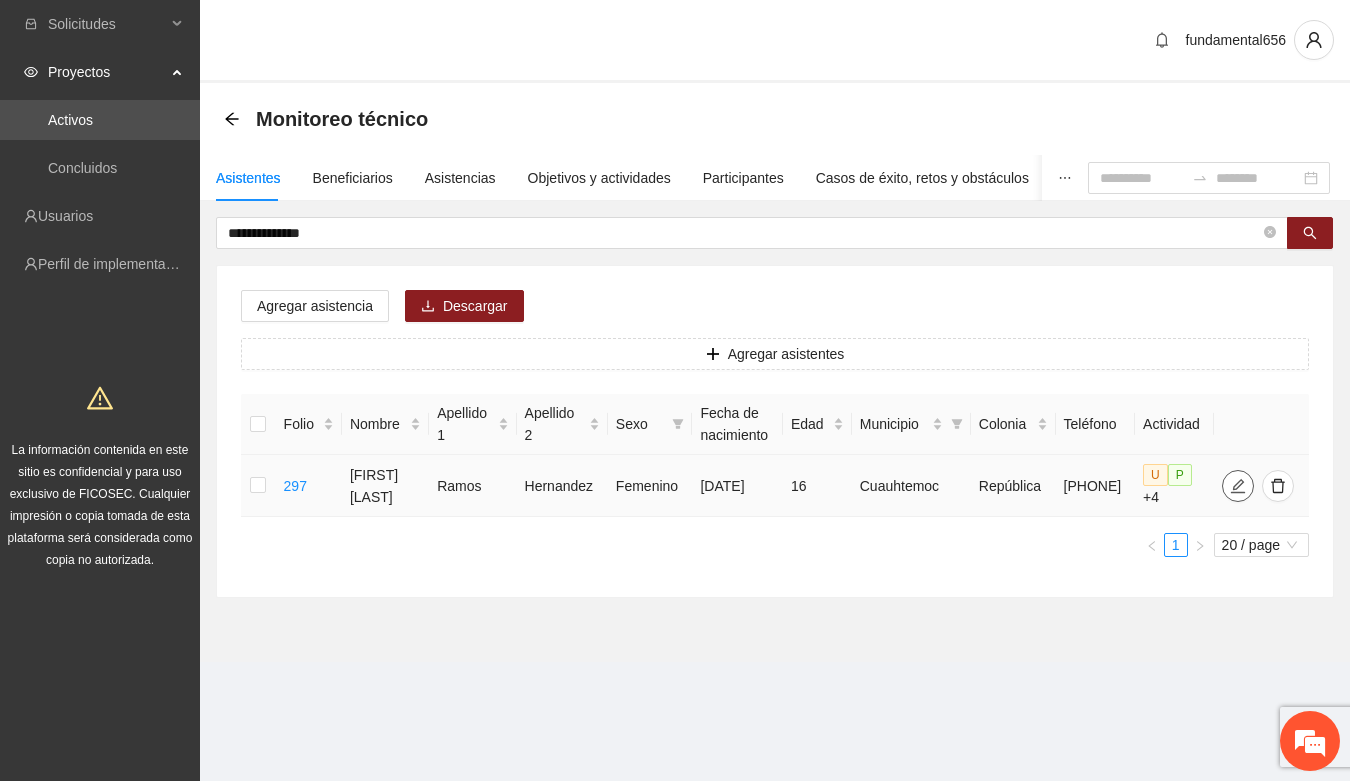 click 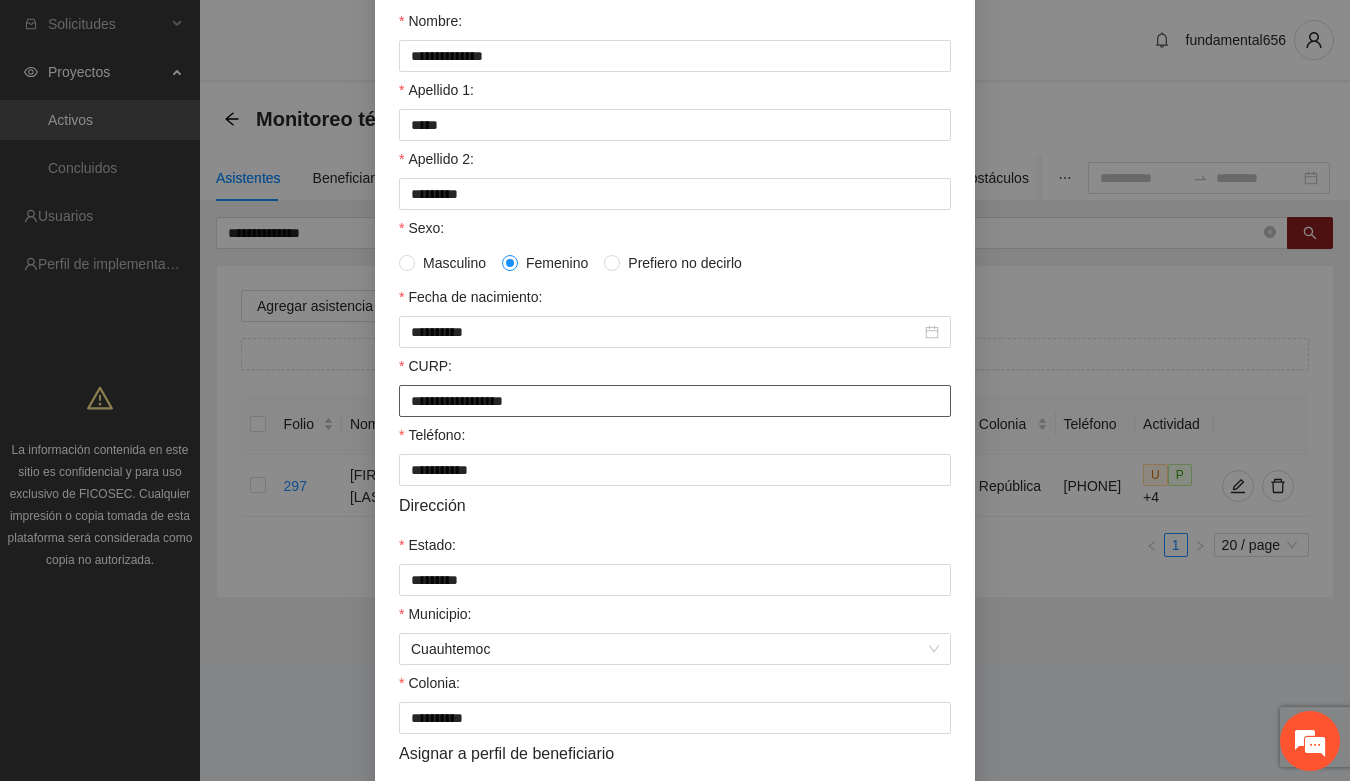 scroll, scrollTop: 396, scrollLeft: 0, axis: vertical 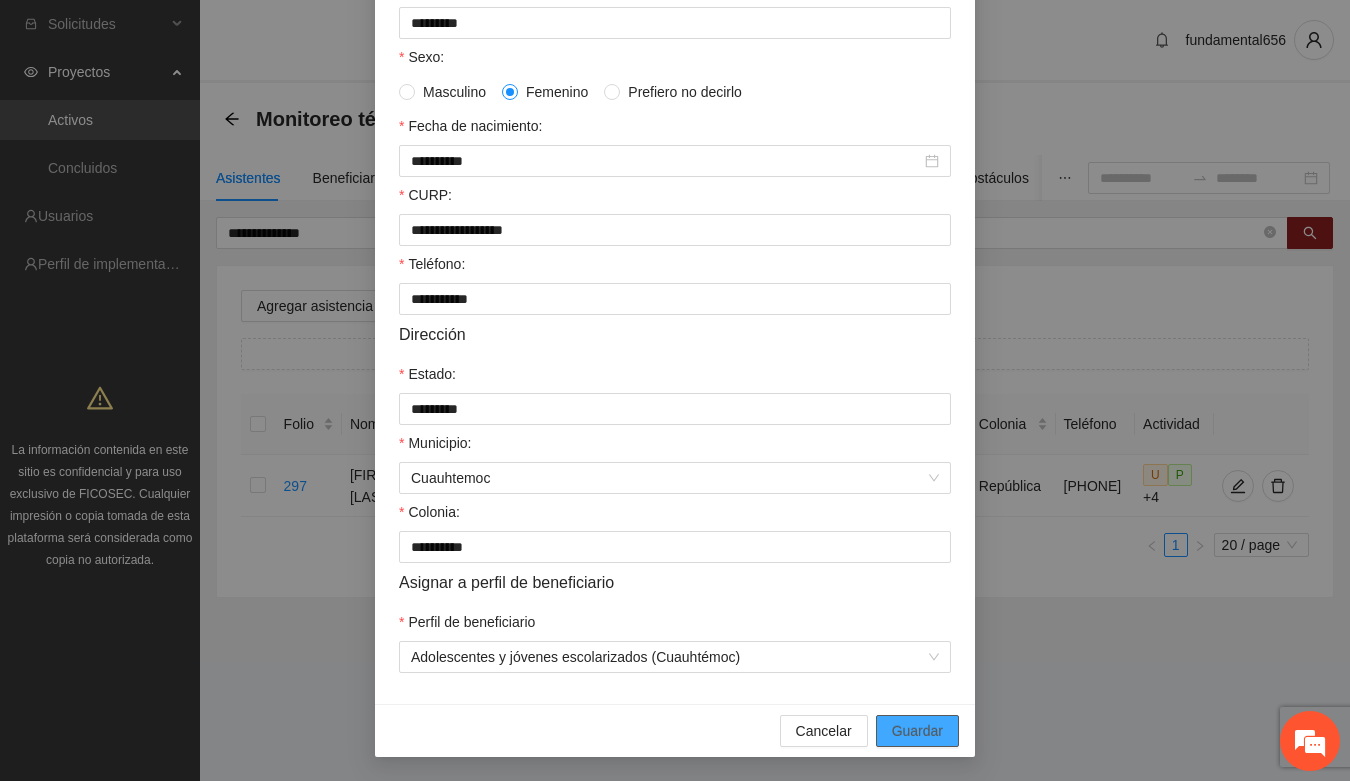 click on "Guardar" at bounding box center (917, 731) 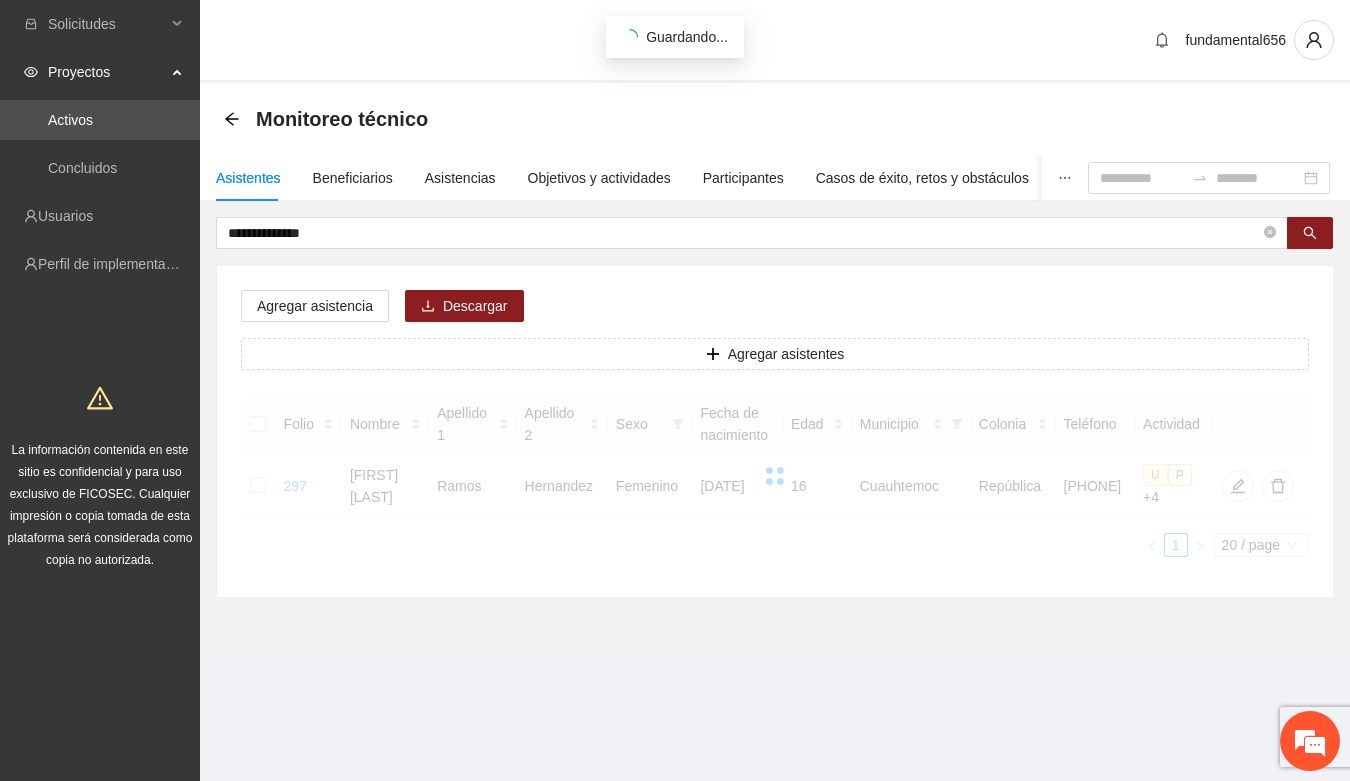 scroll, scrollTop: 296, scrollLeft: 0, axis: vertical 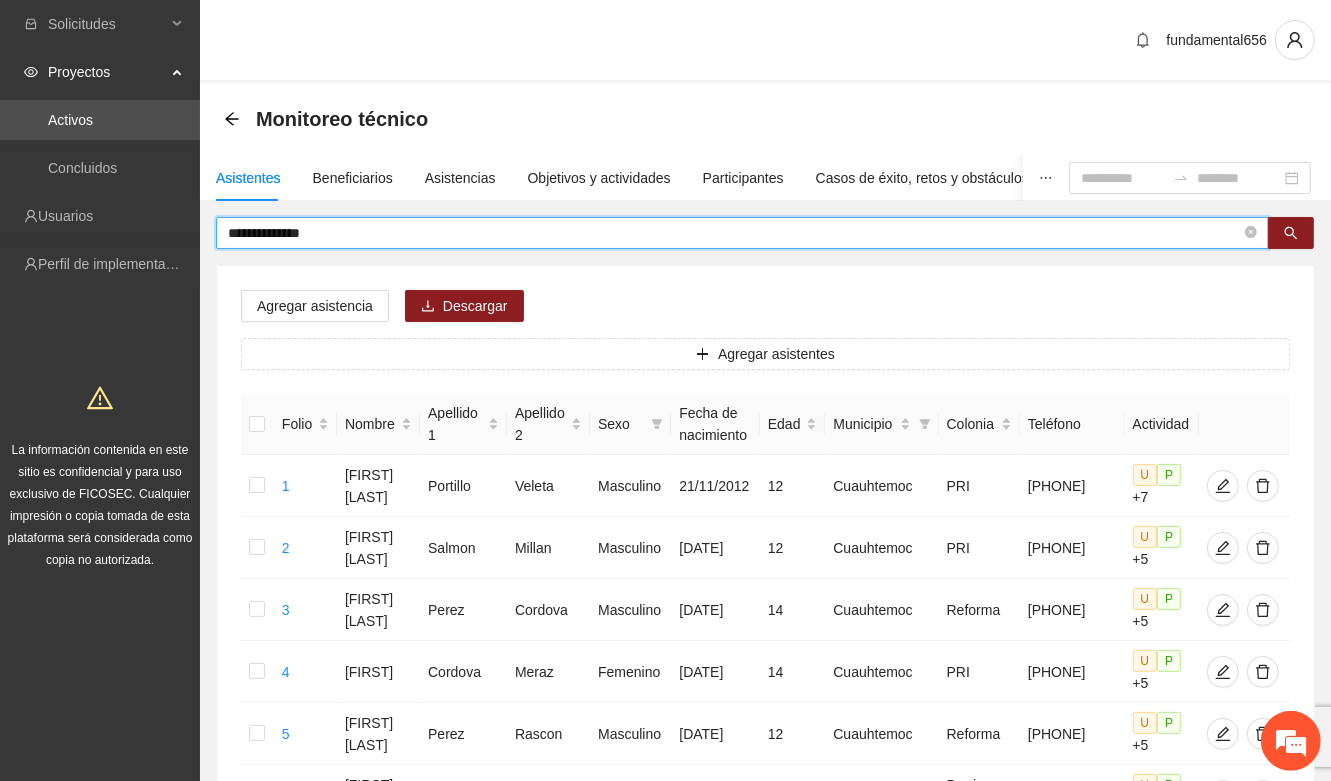 drag, startPoint x: 353, startPoint y: 233, endPoint x: 217, endPoint y: 238, distance: 136.09187 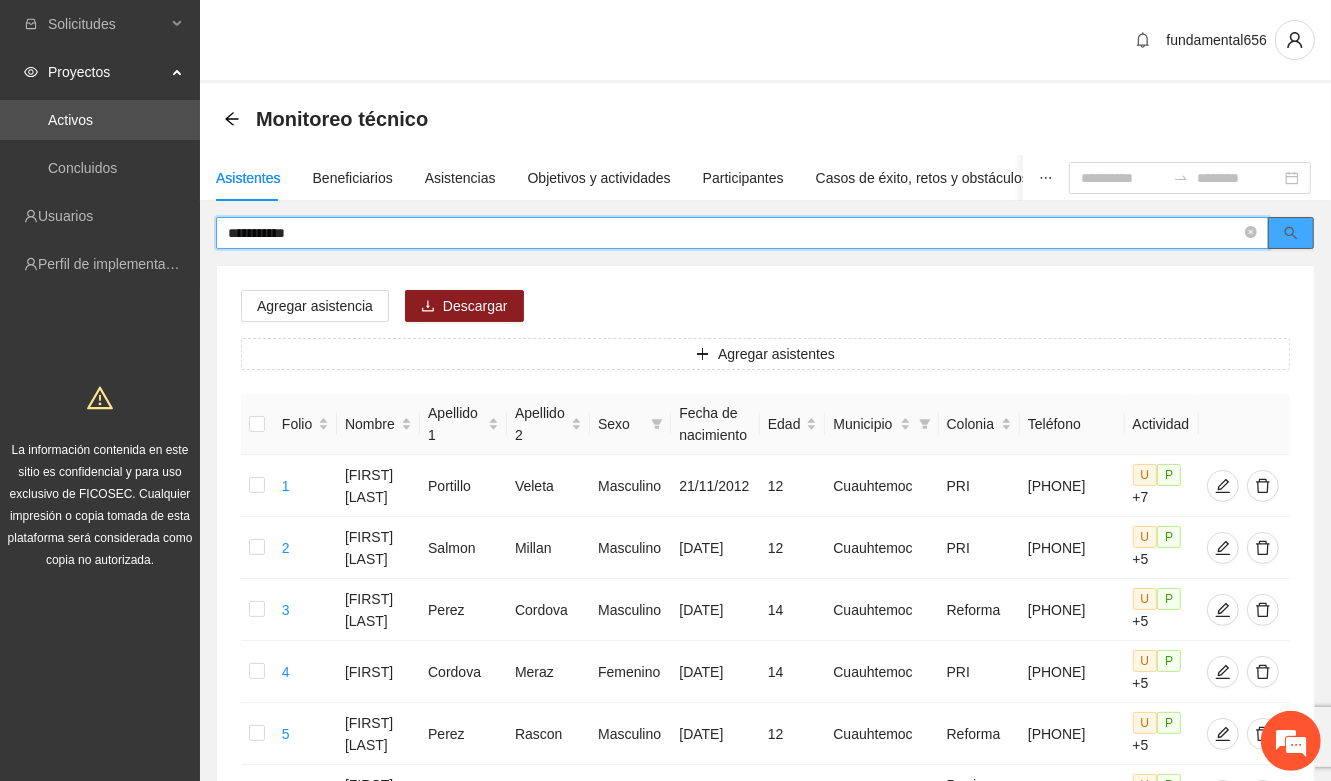 click at bounding box center (1291, 233) 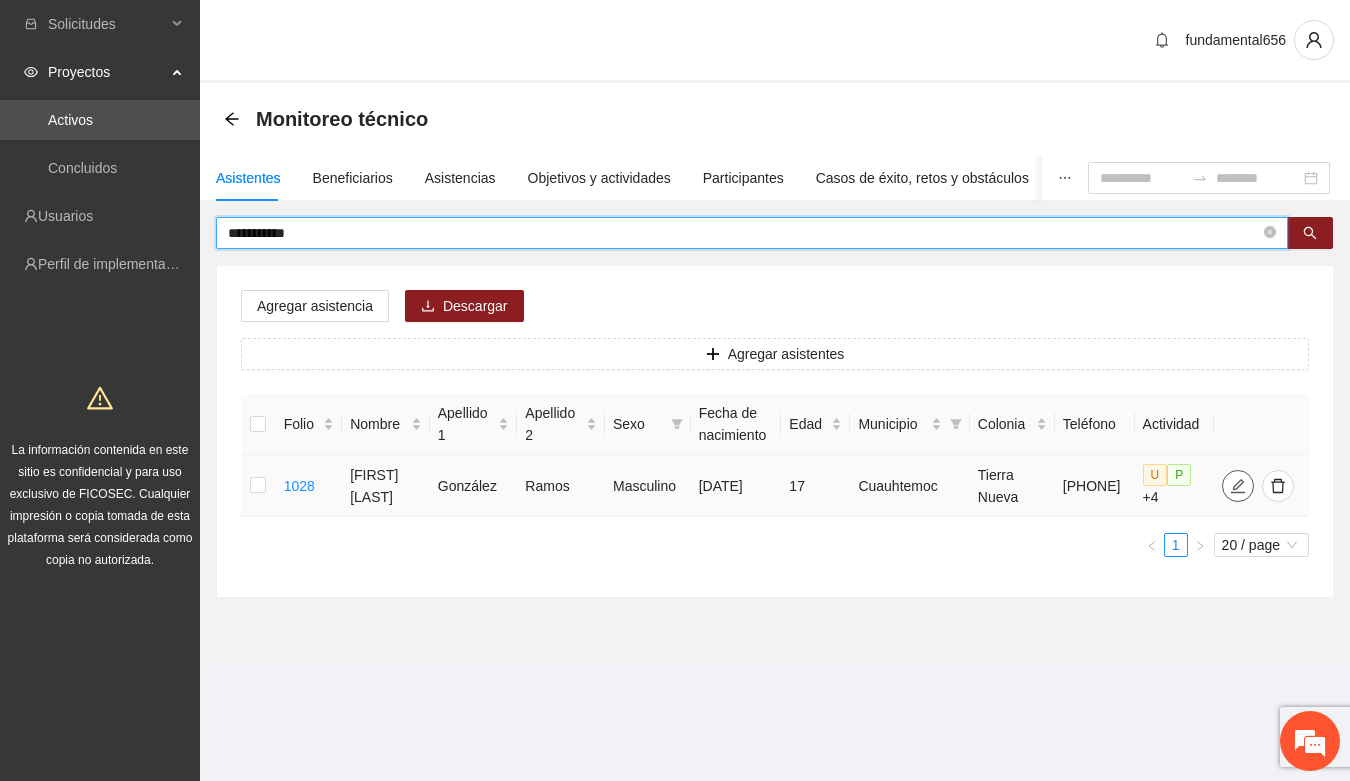 type on "**********" 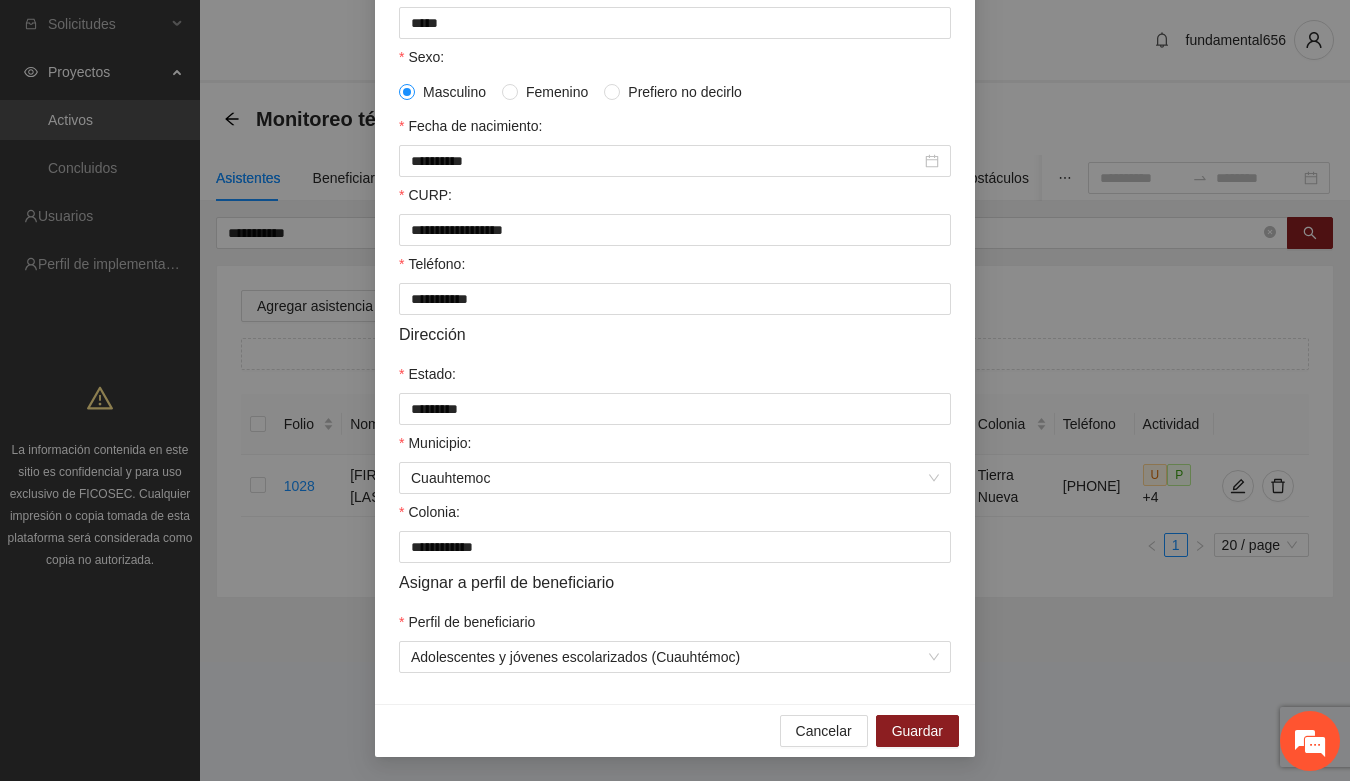 scroll, scrollTop: 271, scrollLeft: 0, axis: vertical 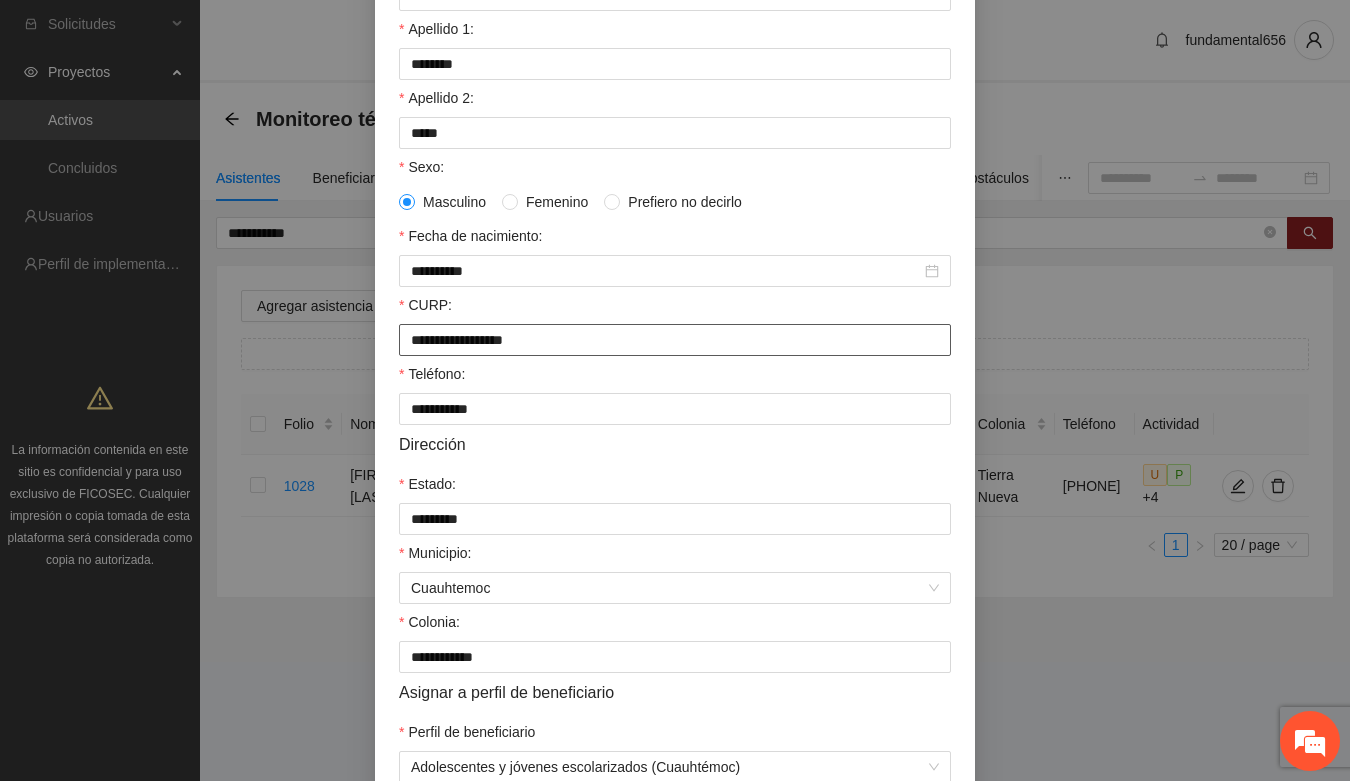 drag, startPoint x: 401, startPoint y: 355, endPoint x: 605, endPoint y: 363, distance: 204.1568 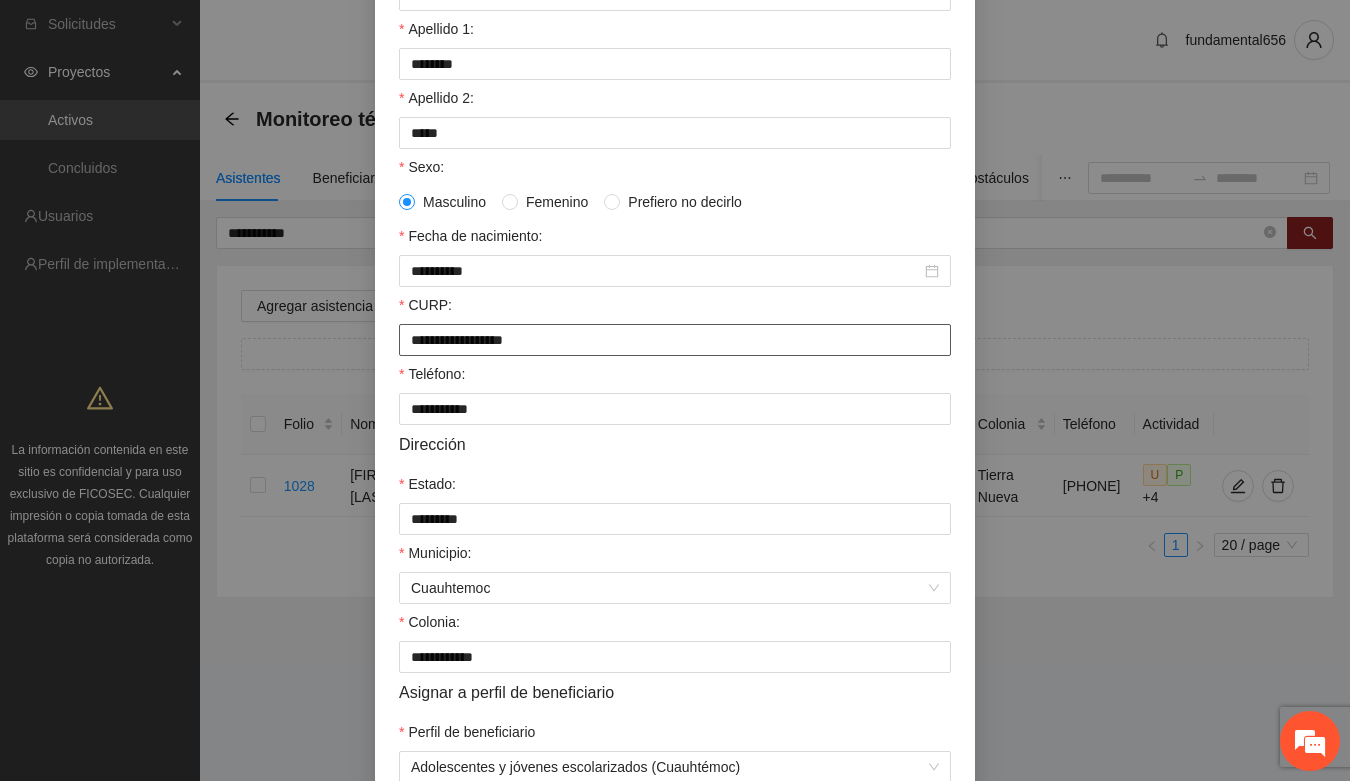 scroll, scrollTop: 0, scrollLeft: 0, axis: both 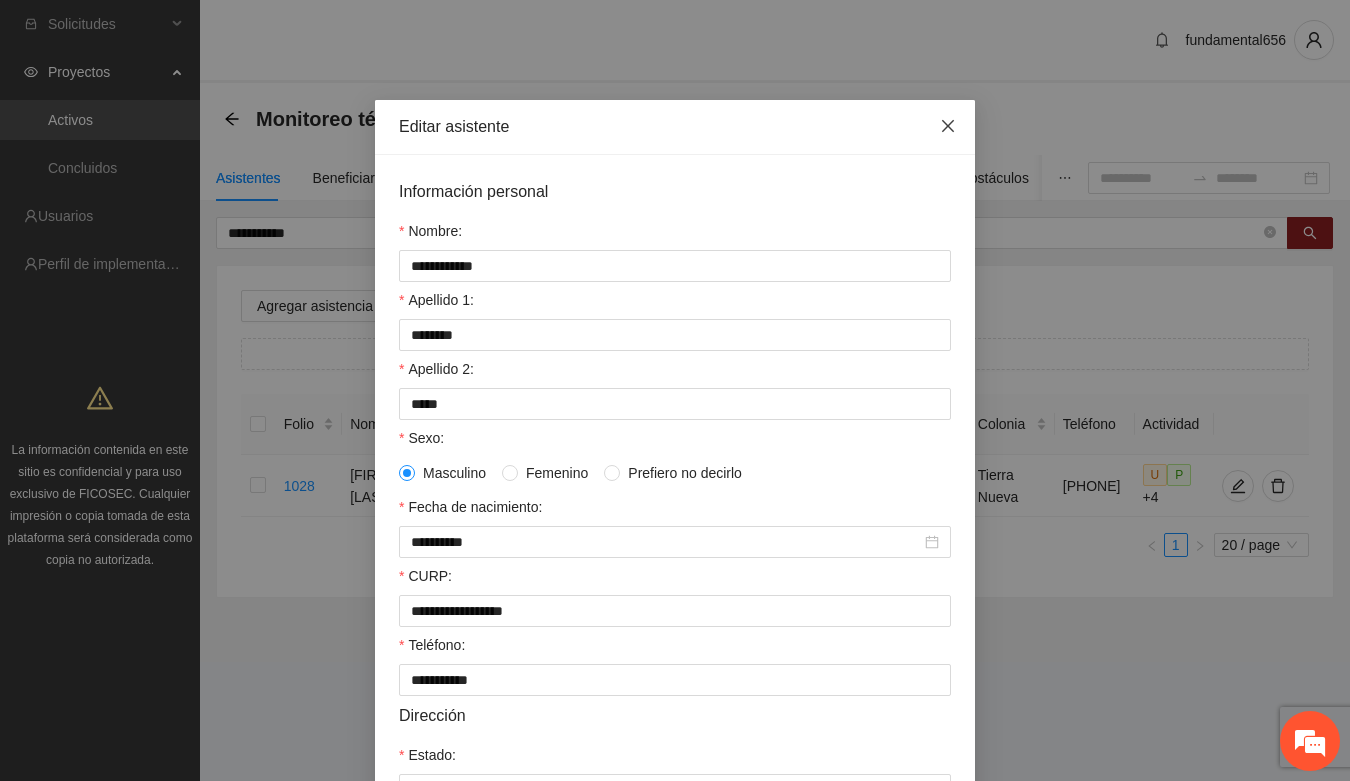 click 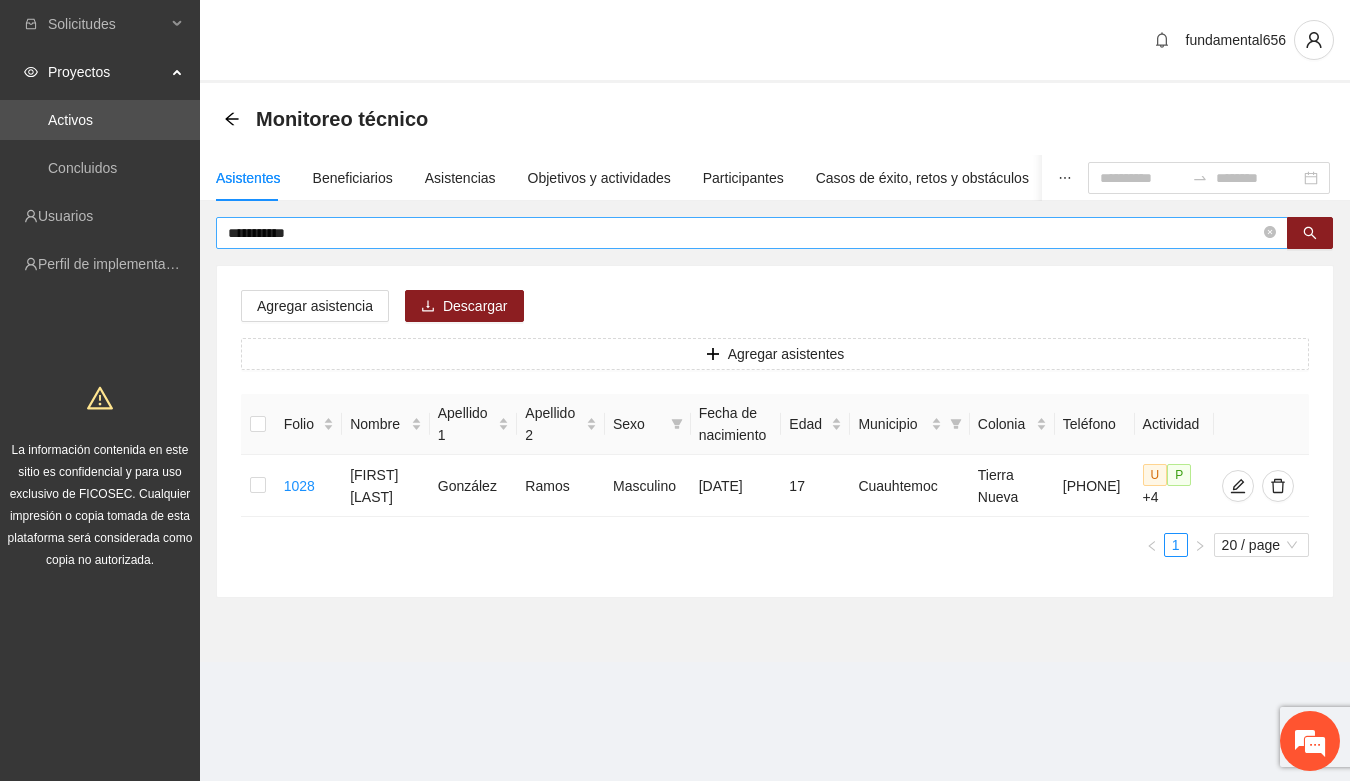 click on "**********" at bounding box center [752, 233] 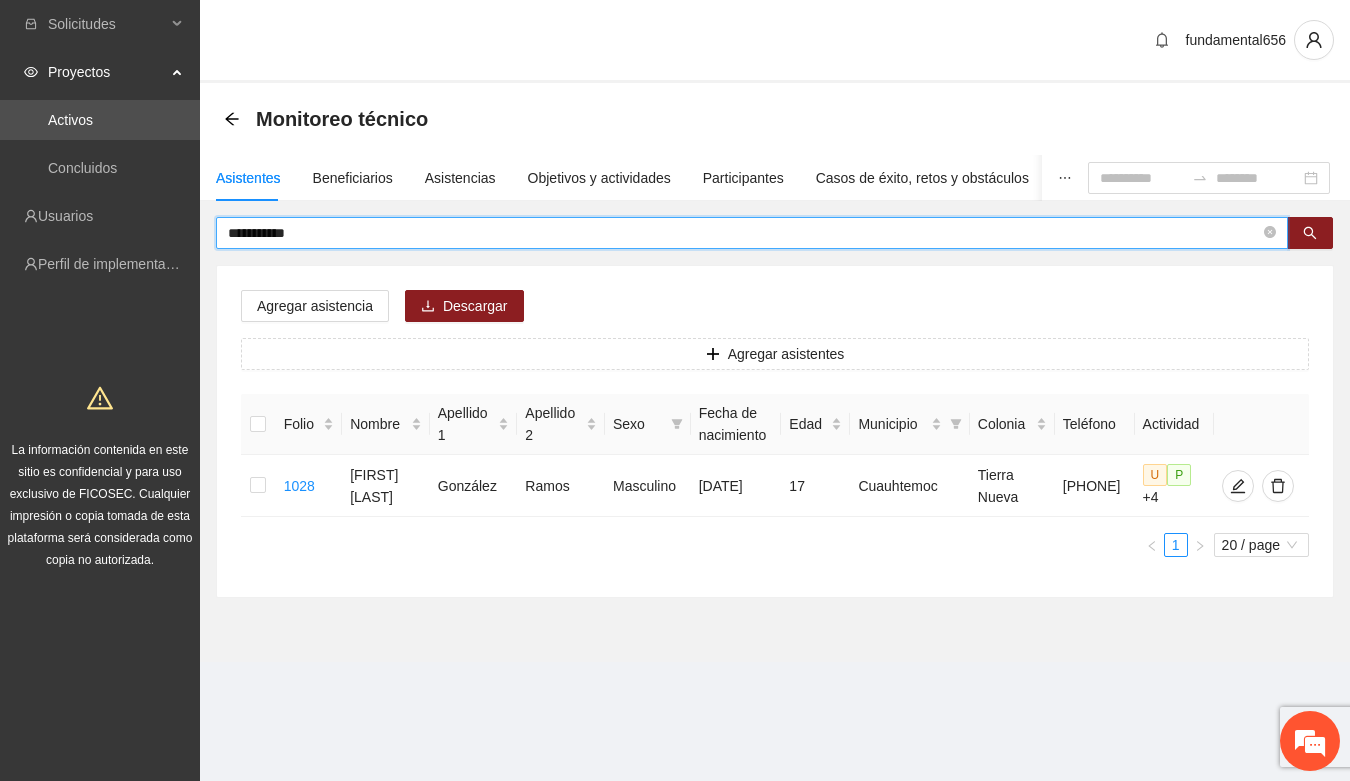 drag, startPoint x: 311, startPoint y: 237, endPoint x: 207, endPoint y: 247, distance: 104.47966 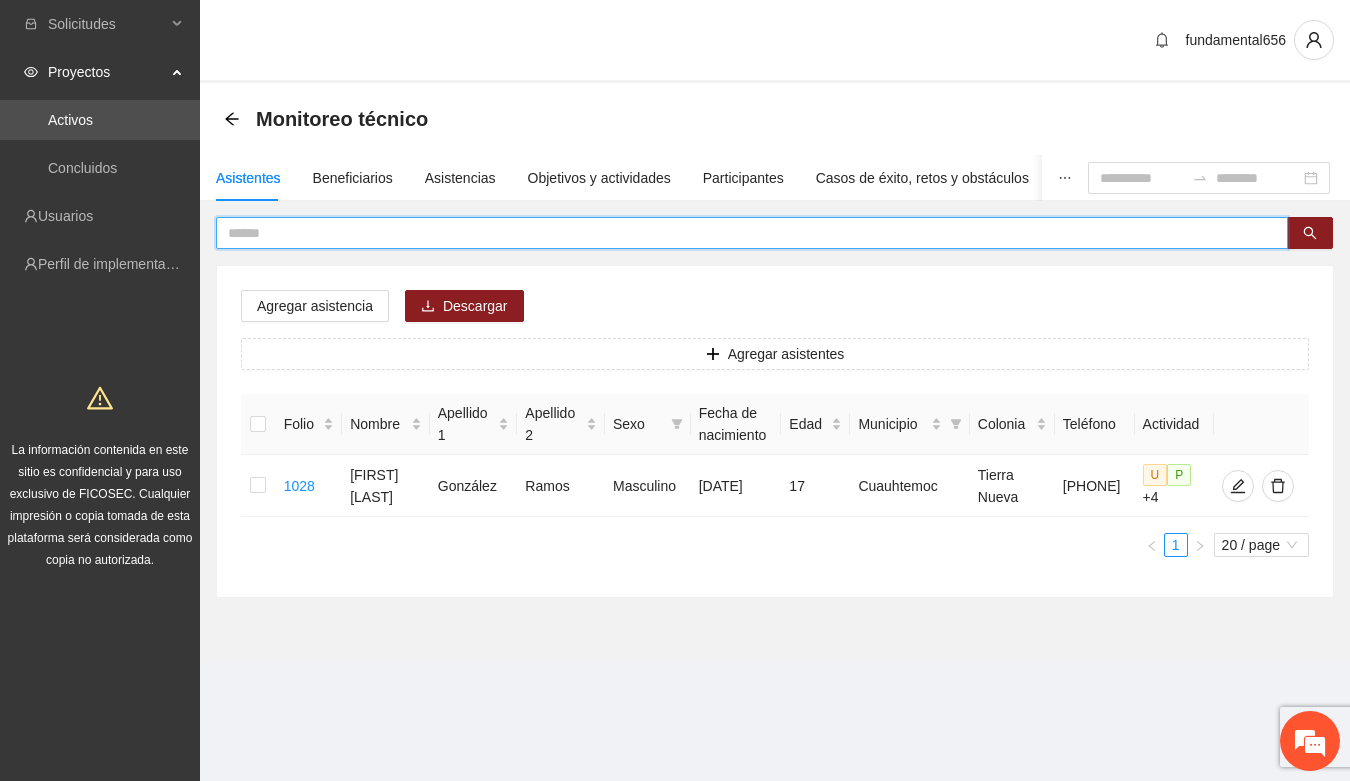 paste 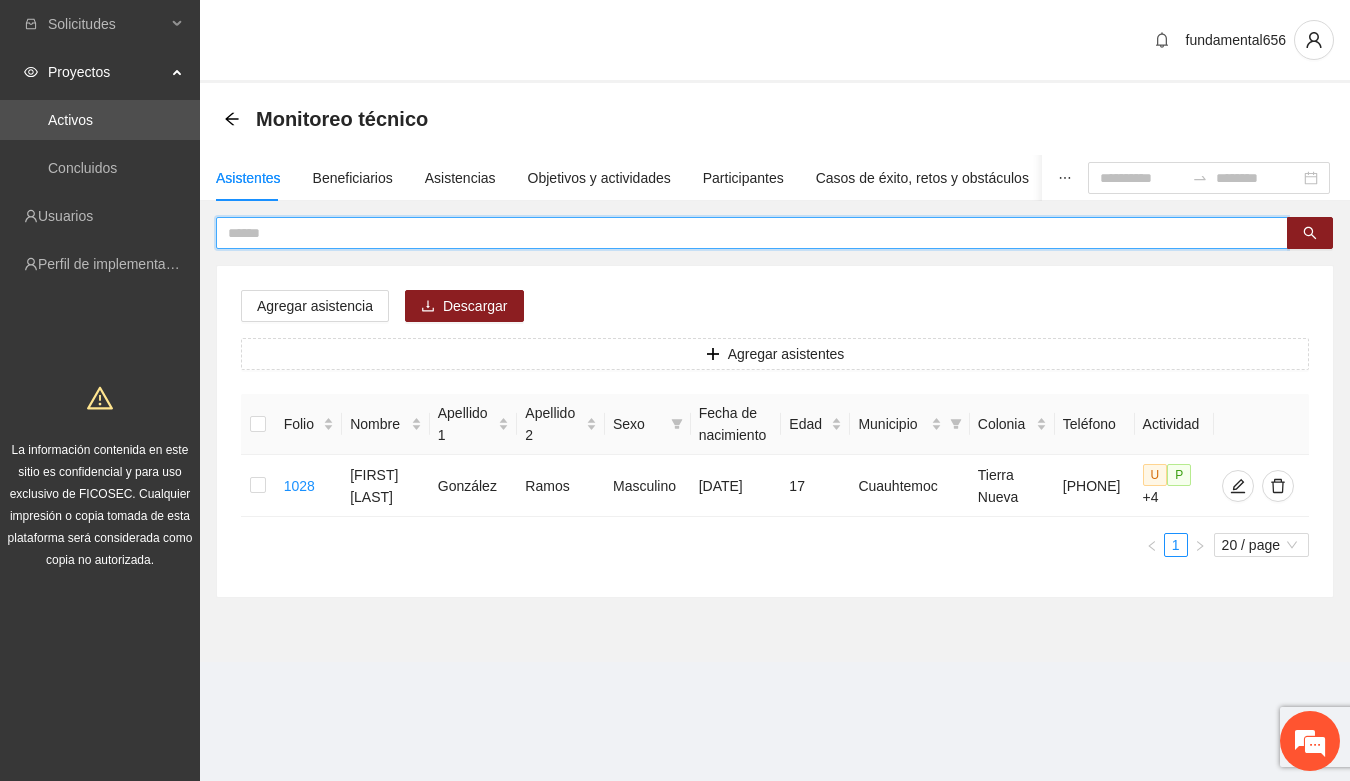 click at bounding box center [744, 233] 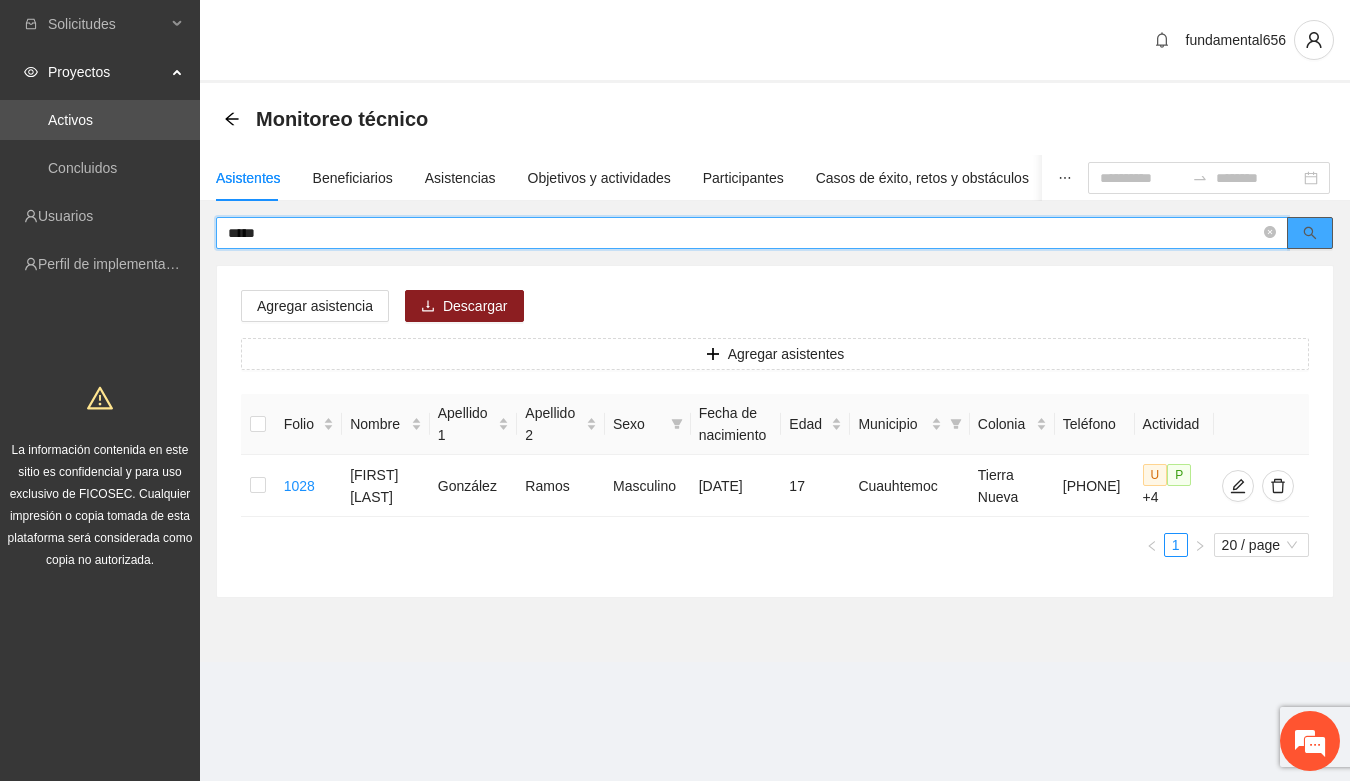 click 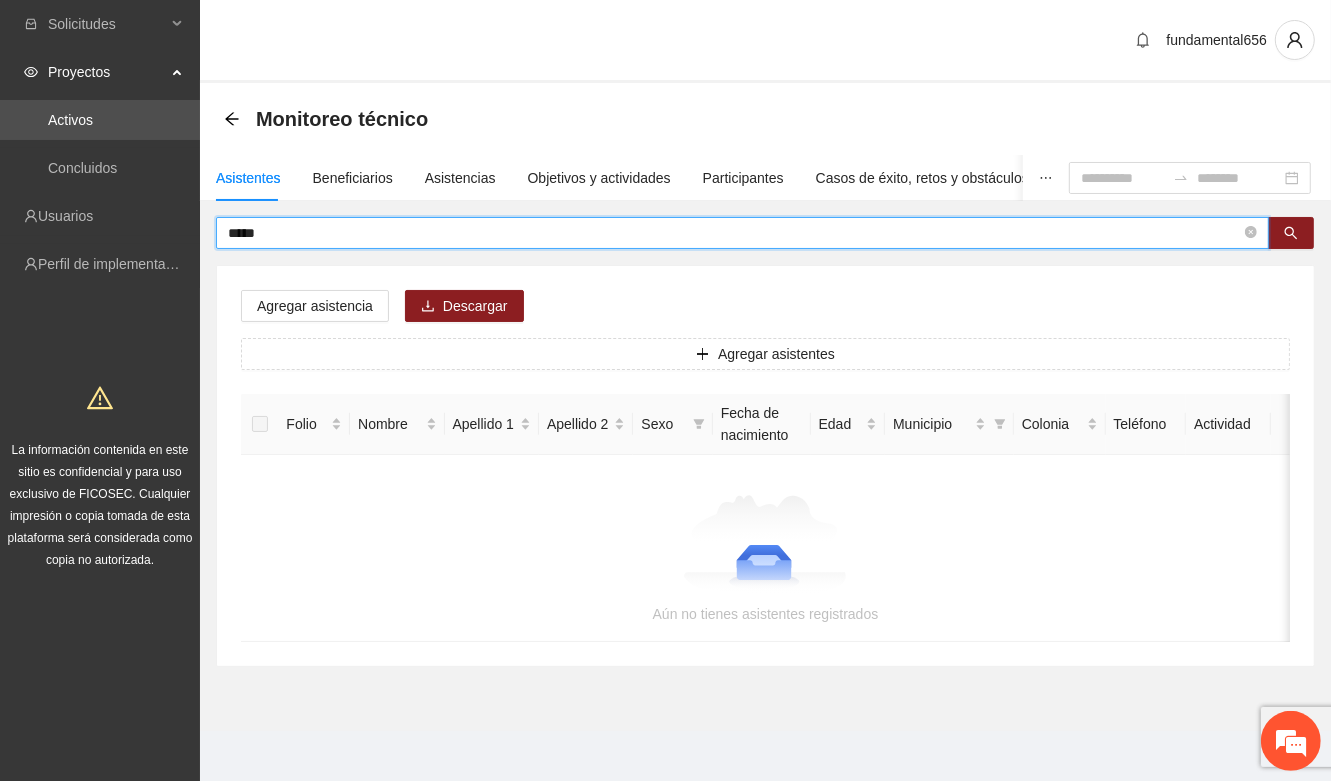 drag, startPoint x: 278, startPoint y: 226, endPoint x: 198, endPoint y: 242, distance: 81.58431 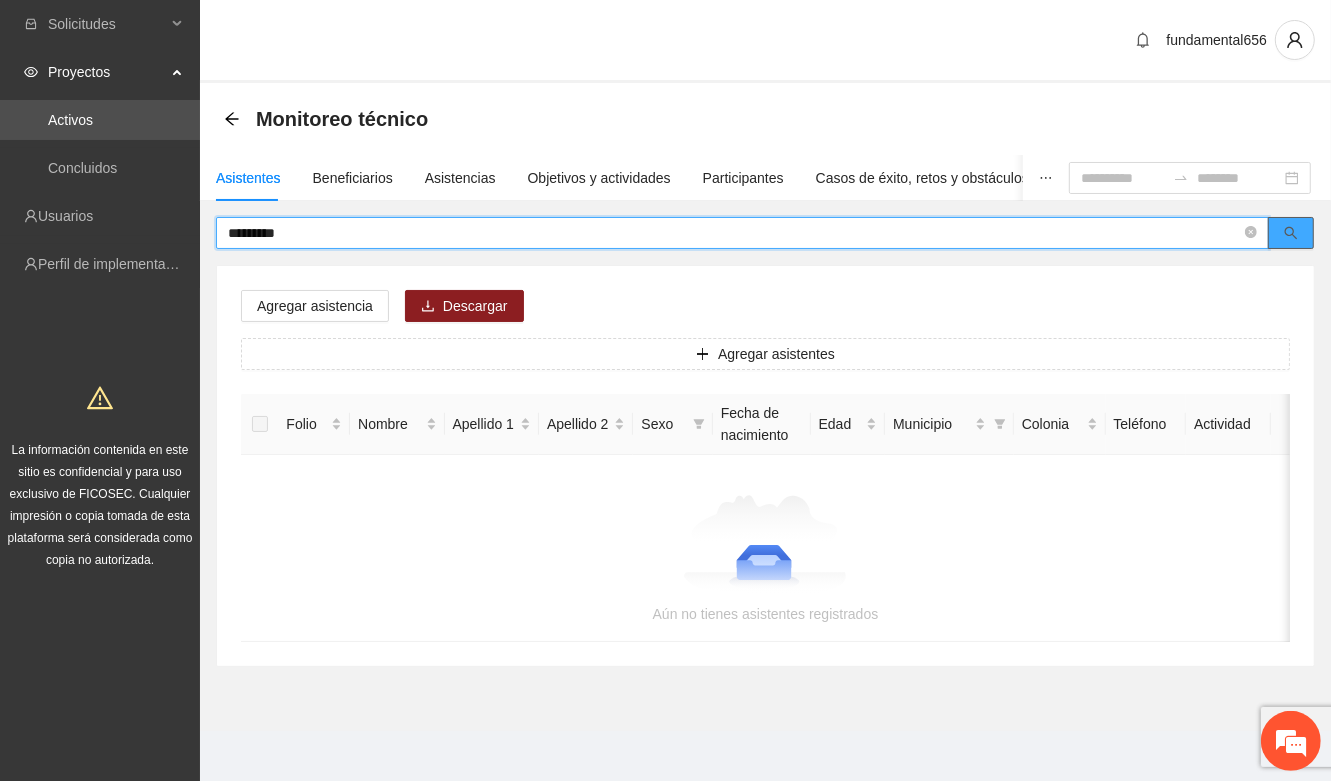click at bounding box center (1291, 233) 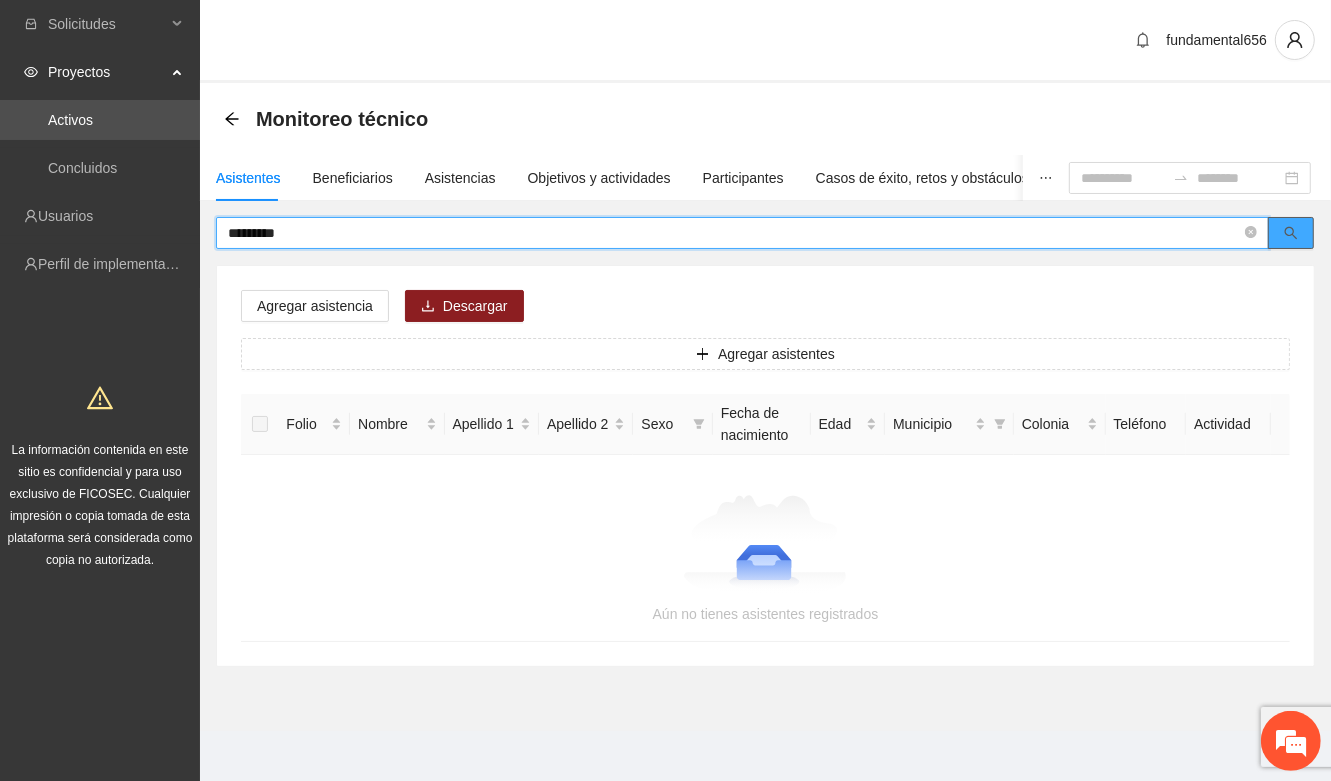 click at bounding box center (1291, 233) 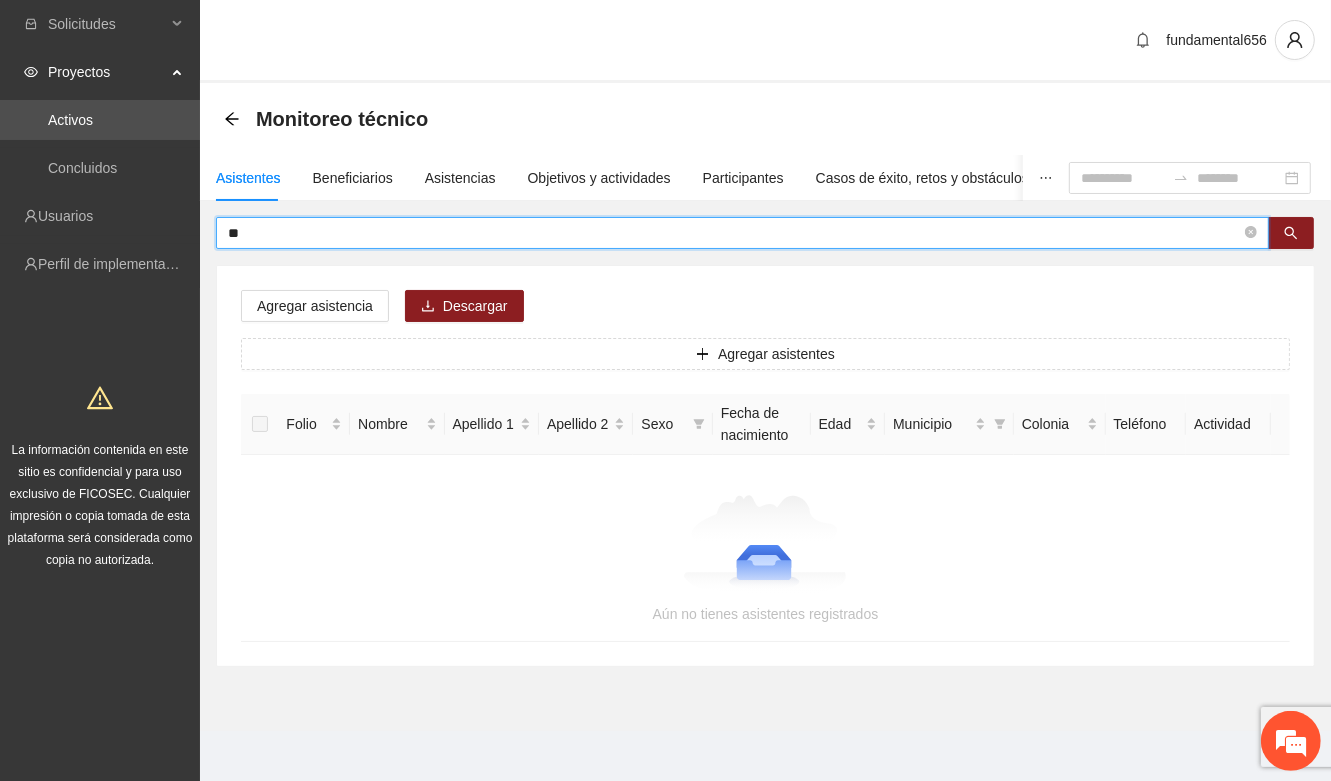 type on "*" 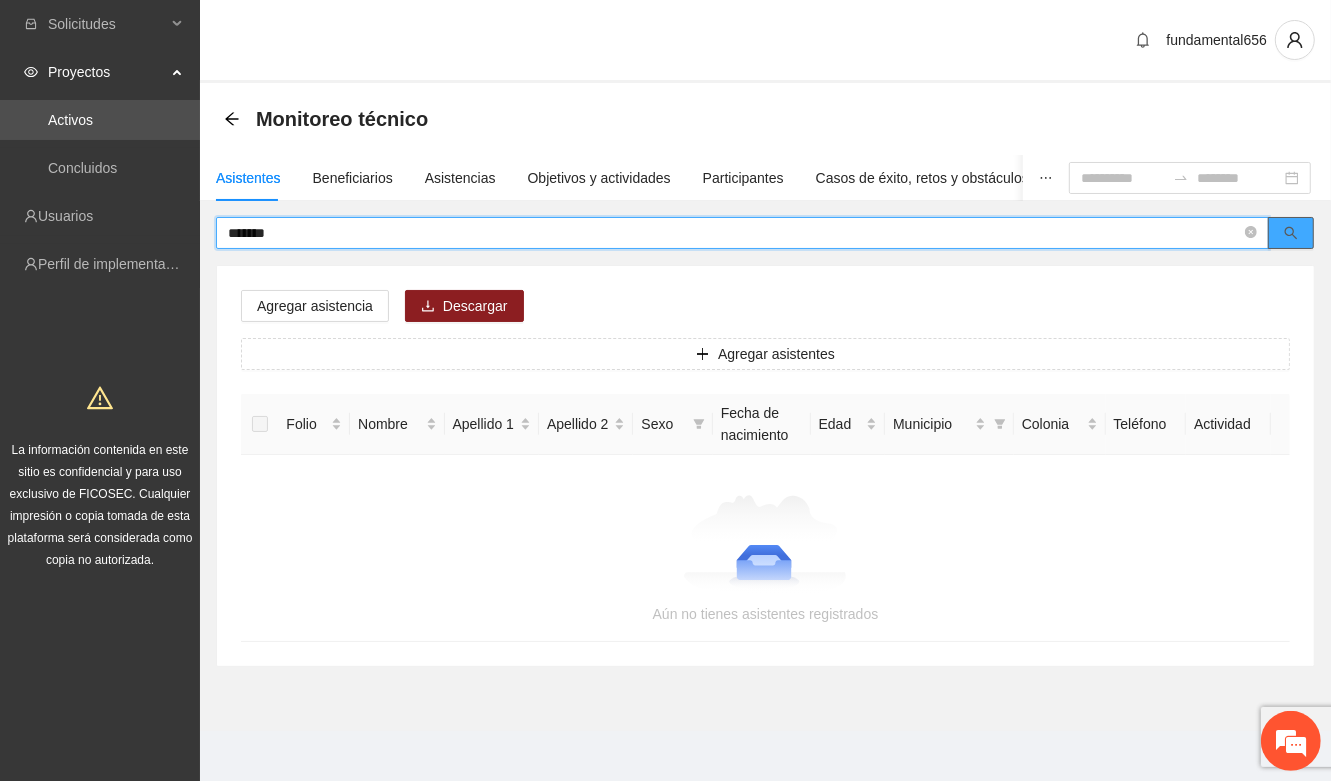 click 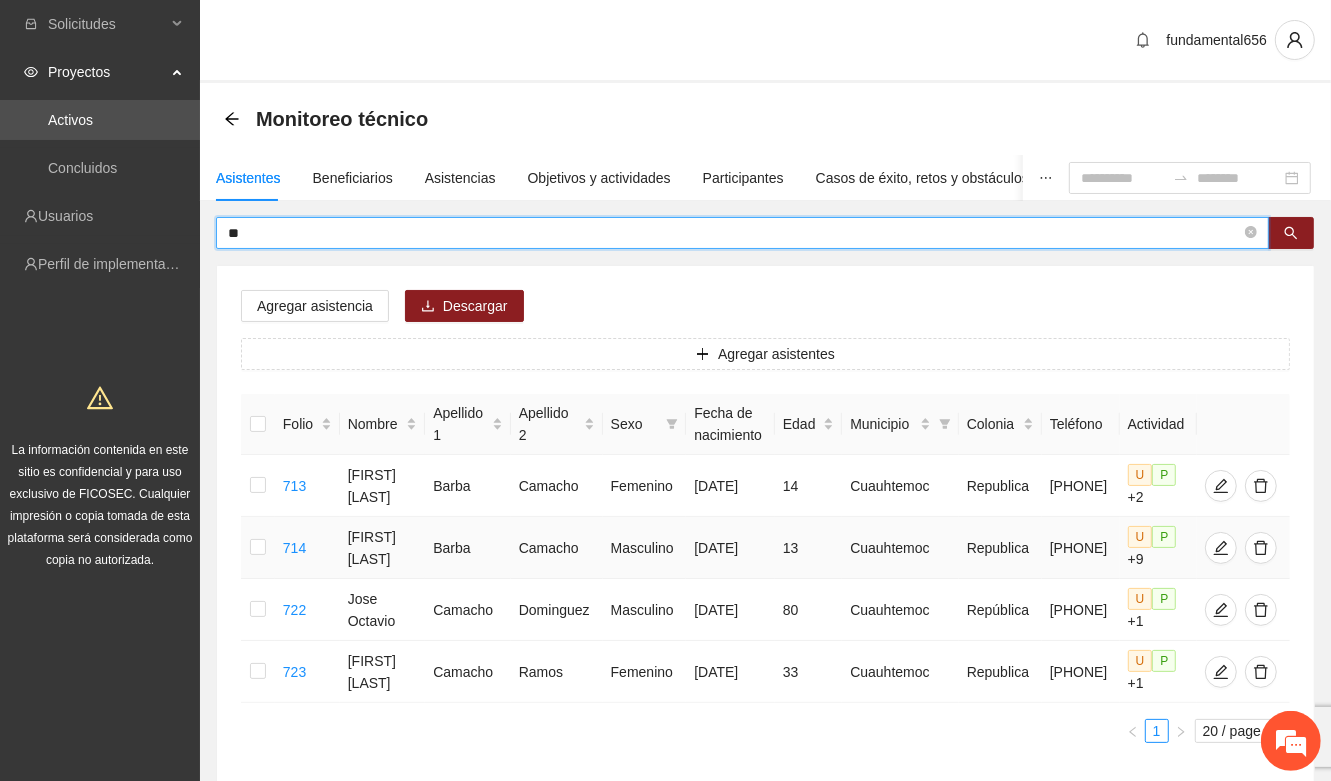type on "*" 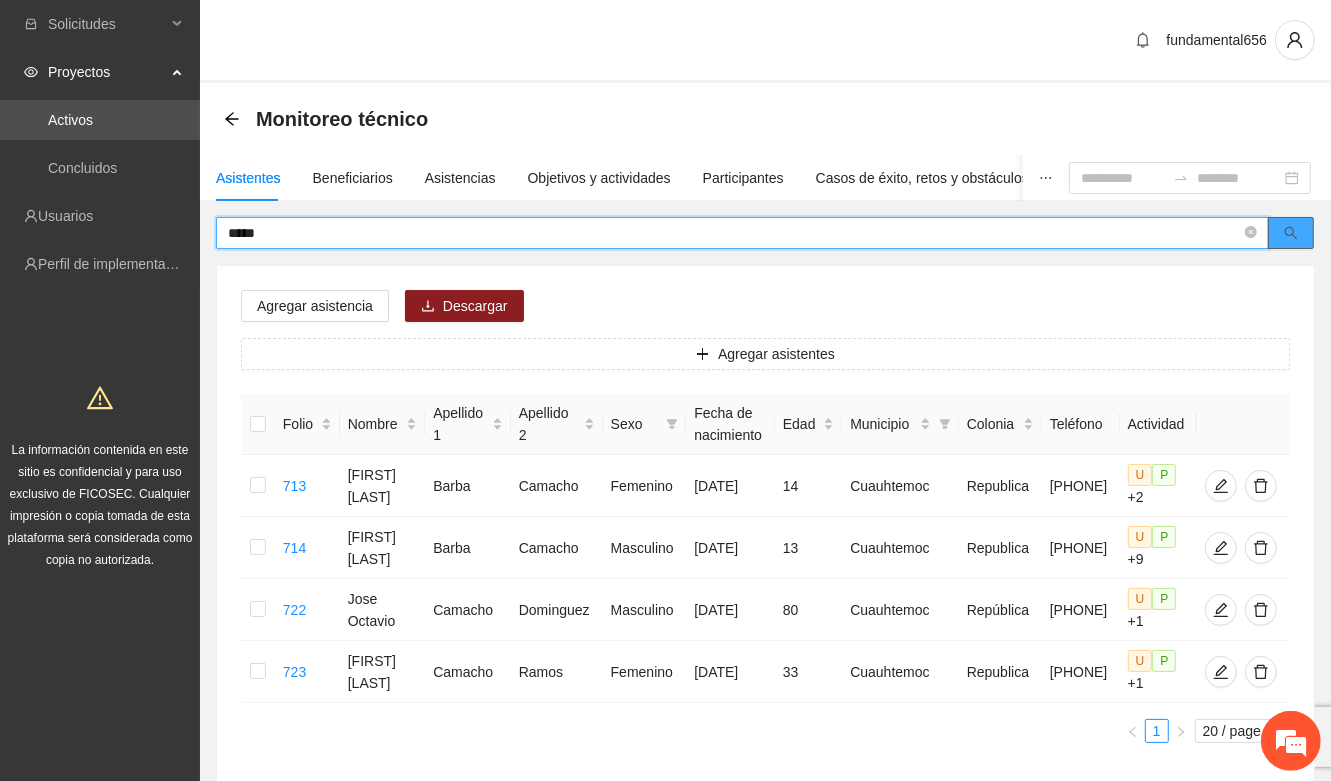 click at bounding box center (1291, 233) 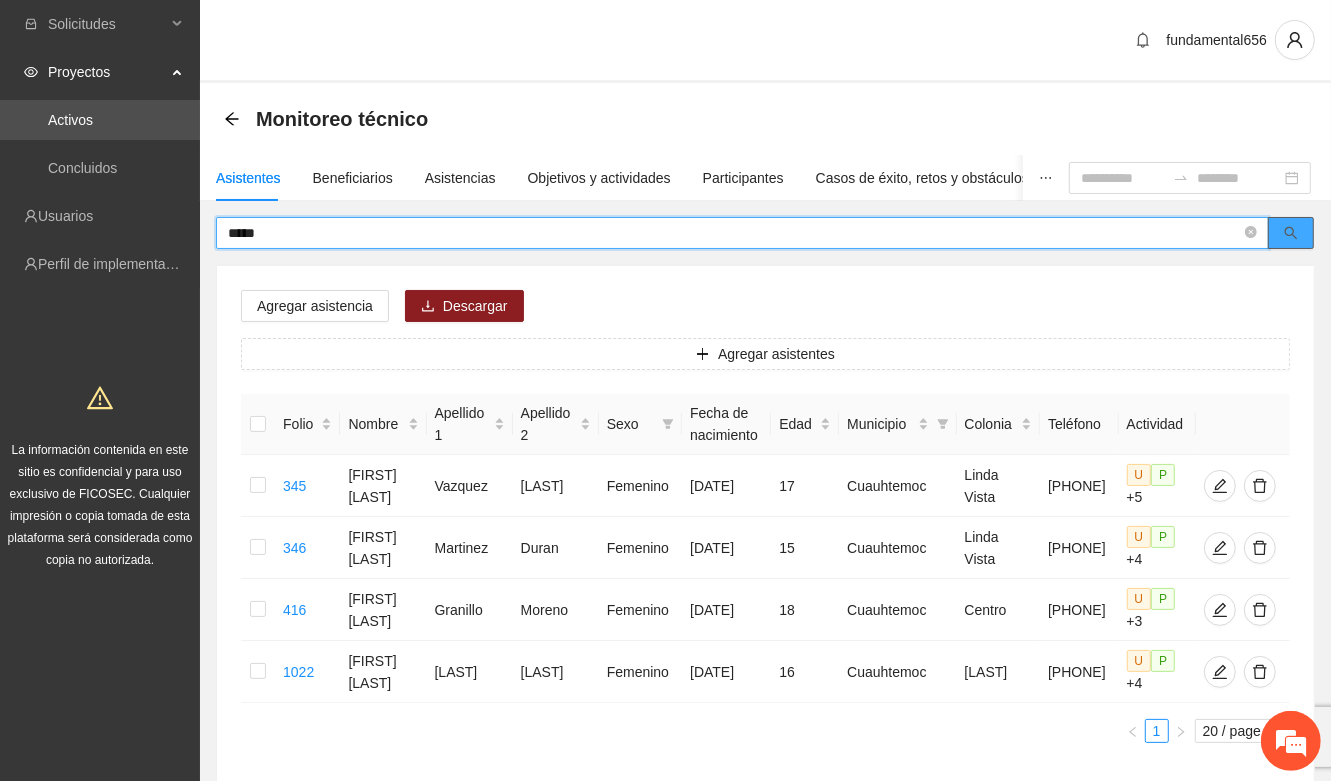 click at bounding box center (1291, 233) 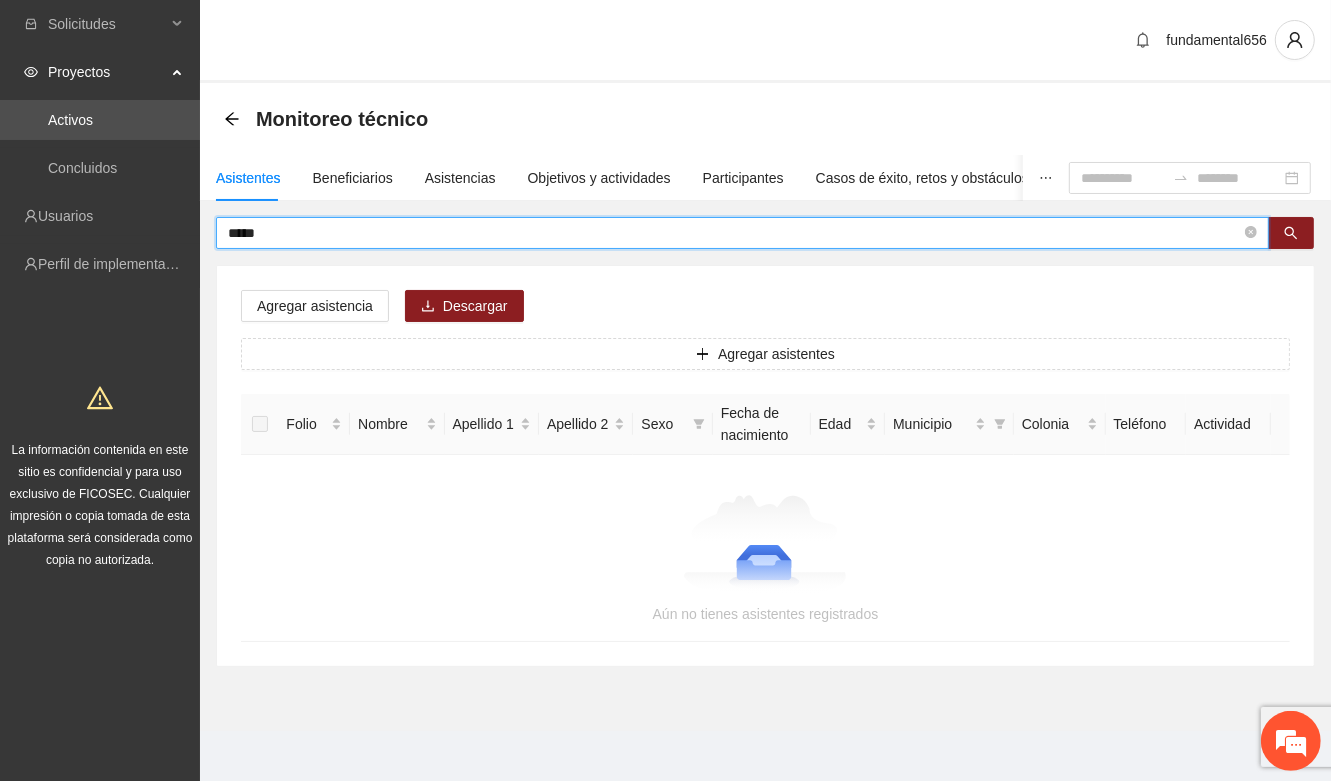 drag, startPoint x: 270, startPoint y: 237, endPoint x: 208, endPoint y: 248, distance: 62.968246 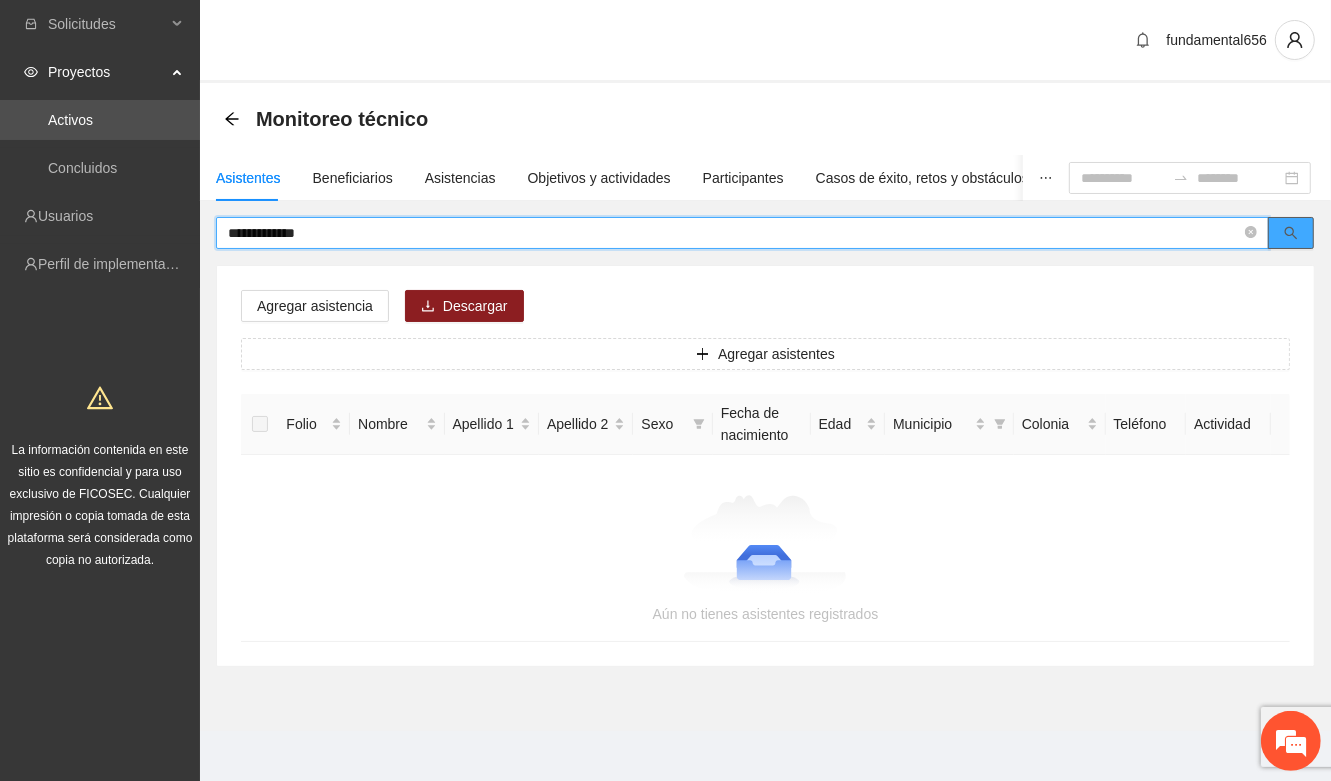 click at bounding box center (1291, 233) 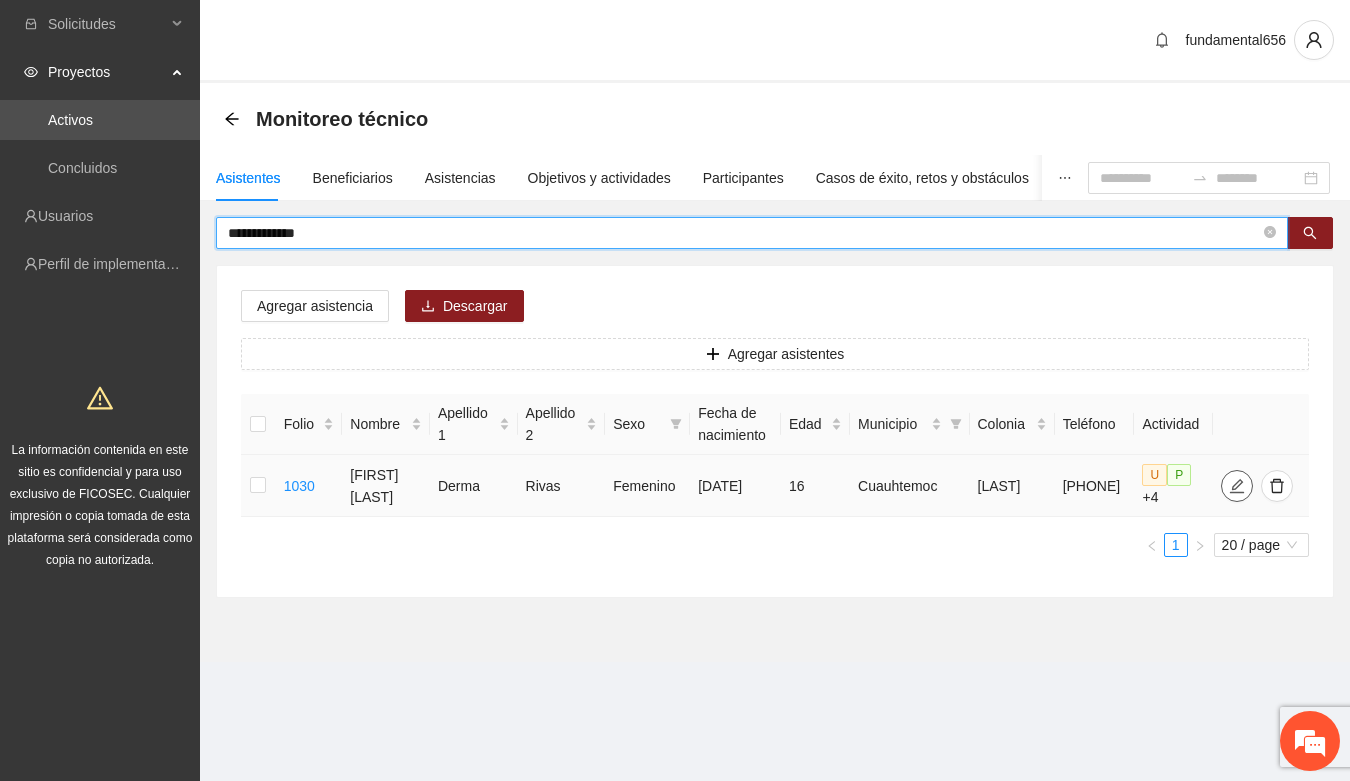 click 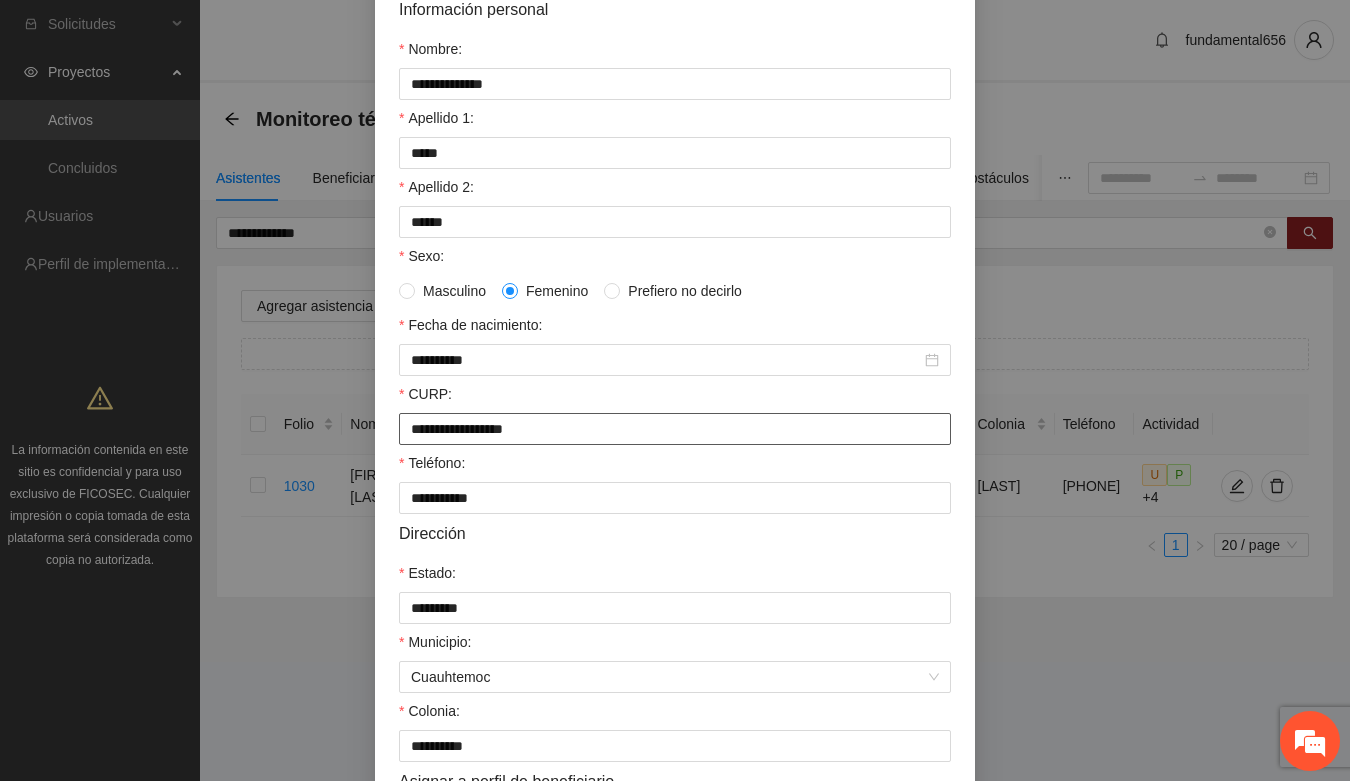 scroll, scrollTop: 396, scrollLeft: 0, axis: vertical 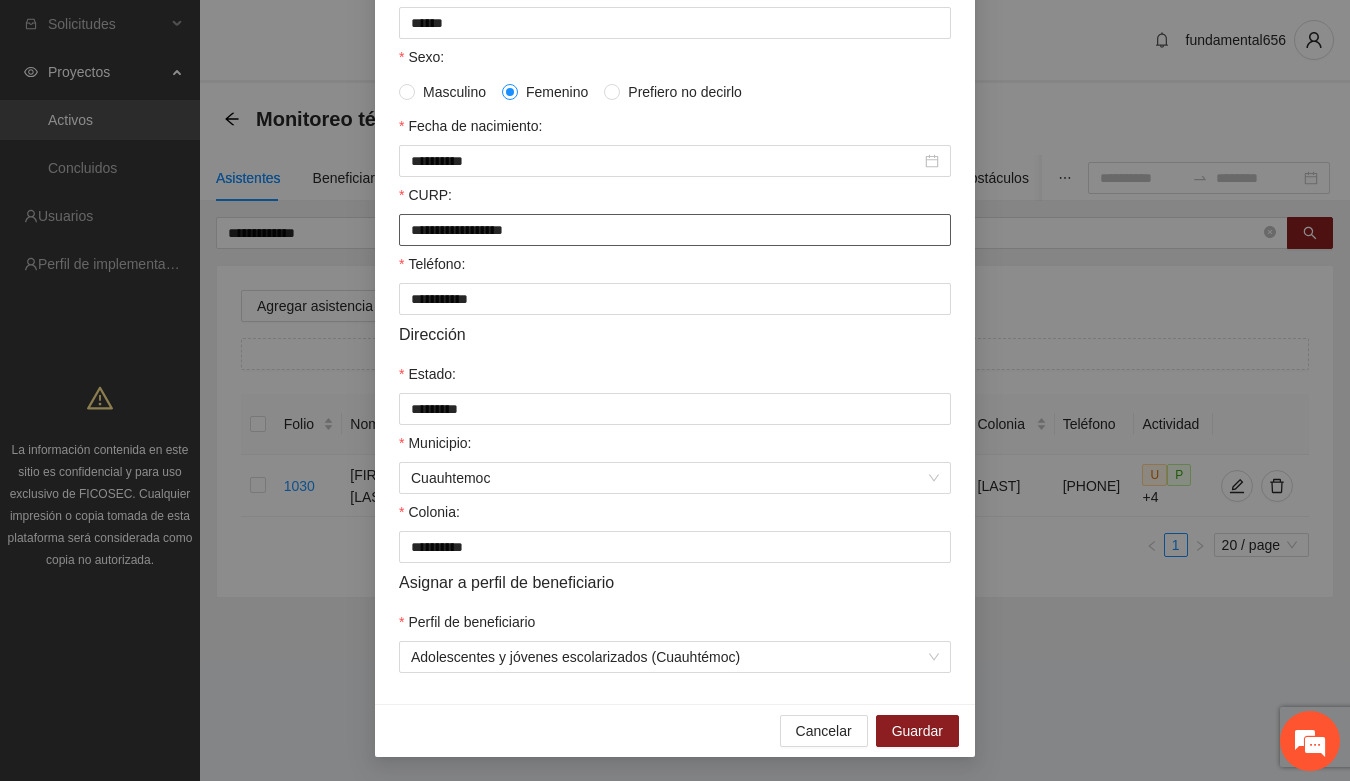 drag, startPoint x: 402, startPoint y: 223, endPoint x: 572, endPoint y: 232, distance: 170.23807 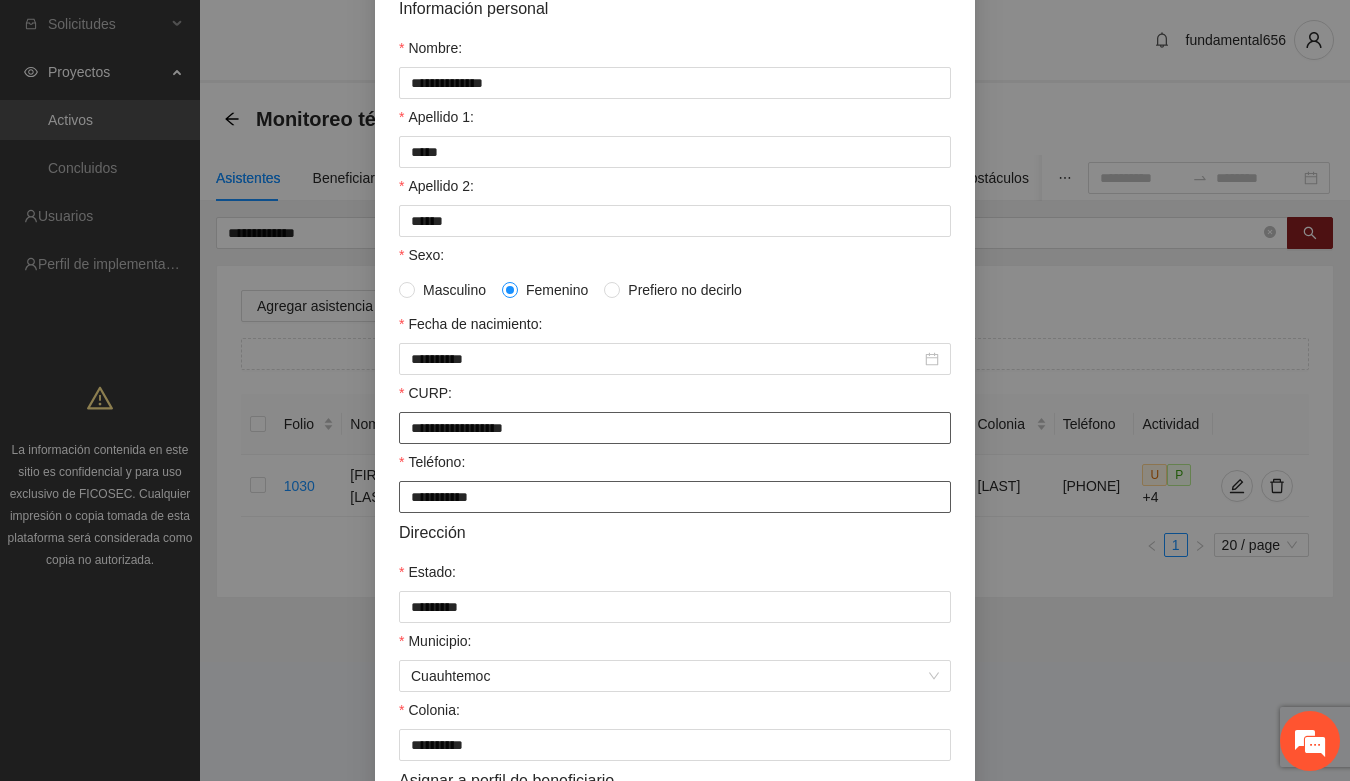 scroll, scrollTop: 0, scrollLeft: 0, axis: both 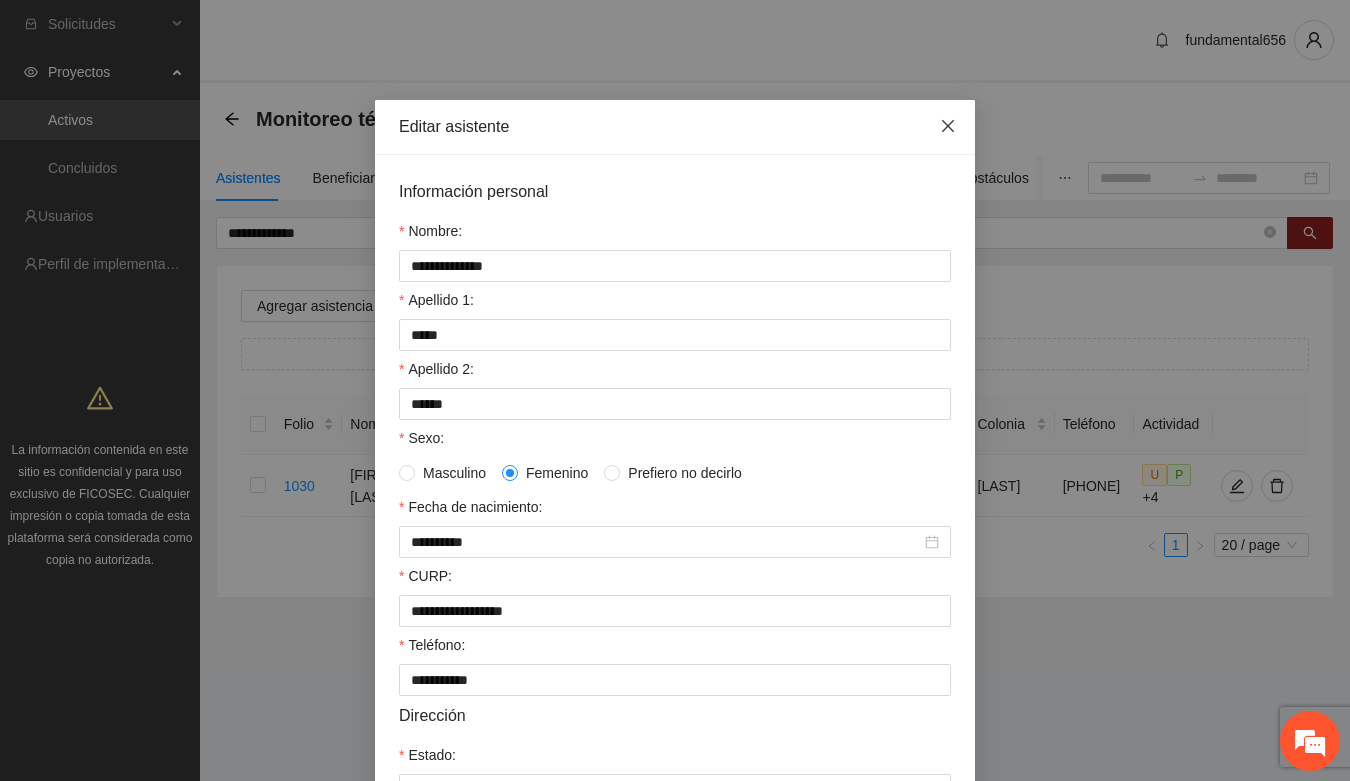click 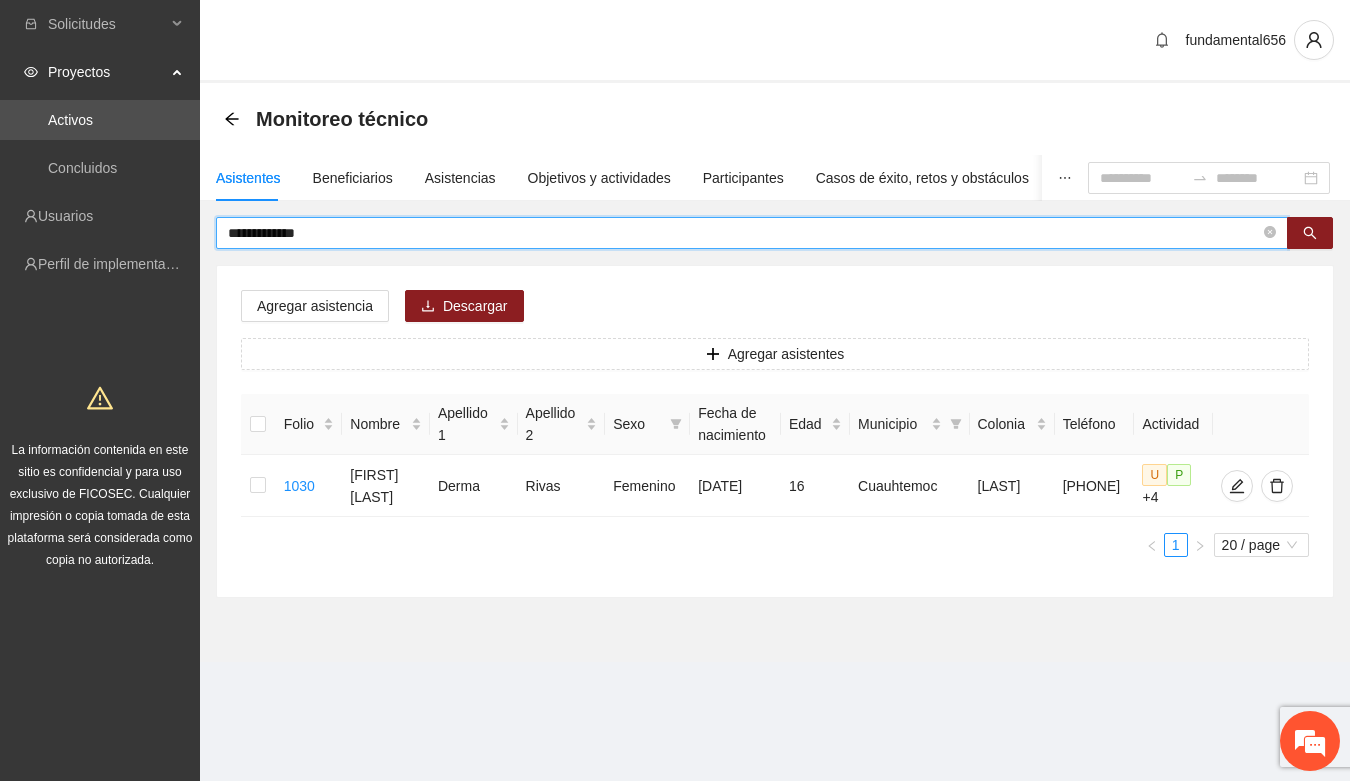 drag, startPoint x: 367, startPoint y: 233, endPoint x: 226, endPoint y: 247, distance: 141.69333 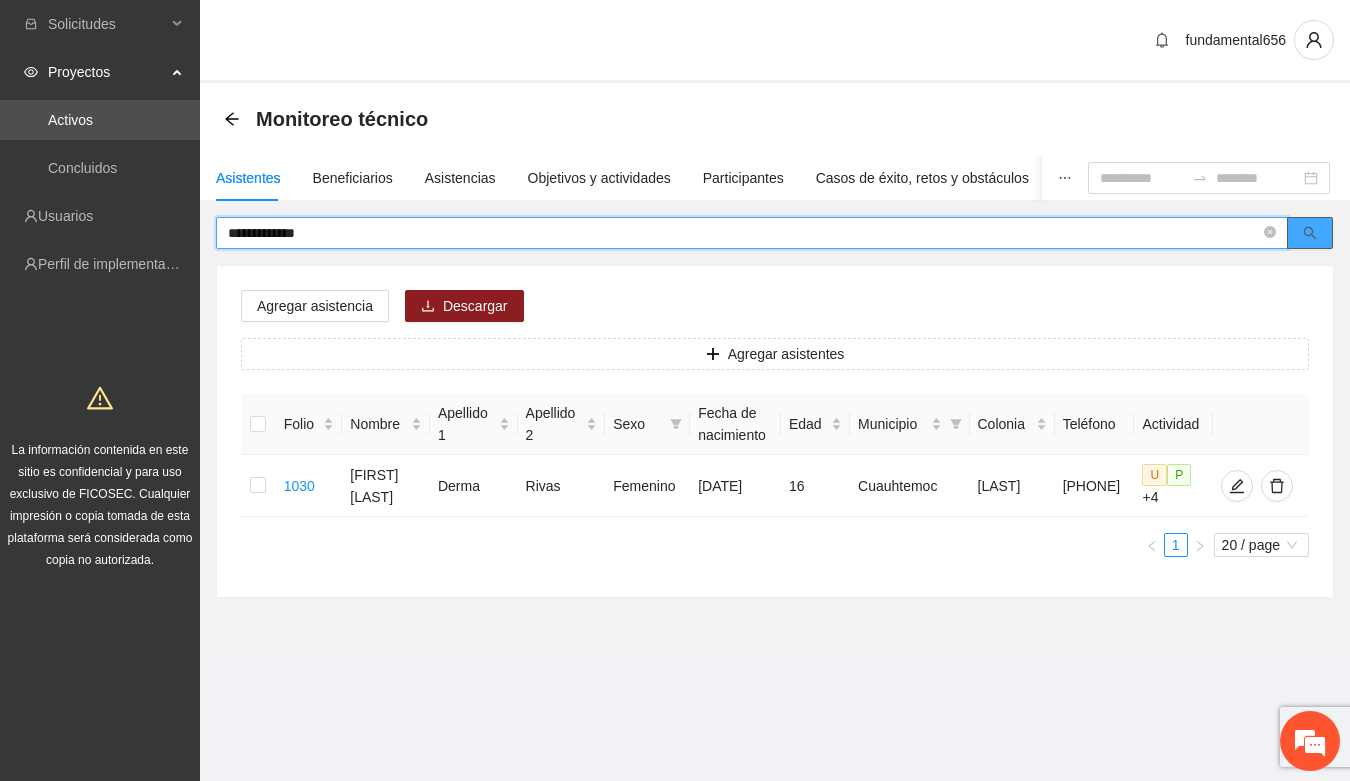 click at bounding box center (1310, 233) 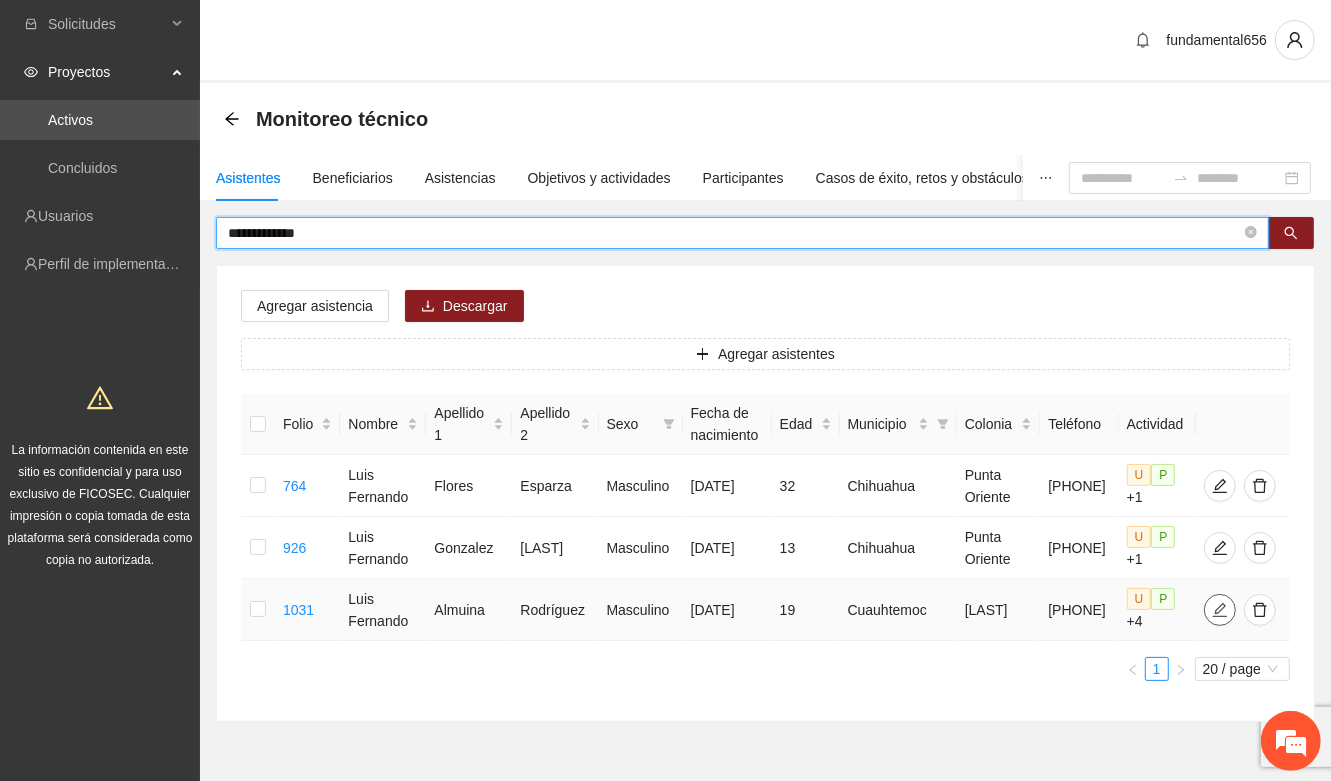 type on "**********" 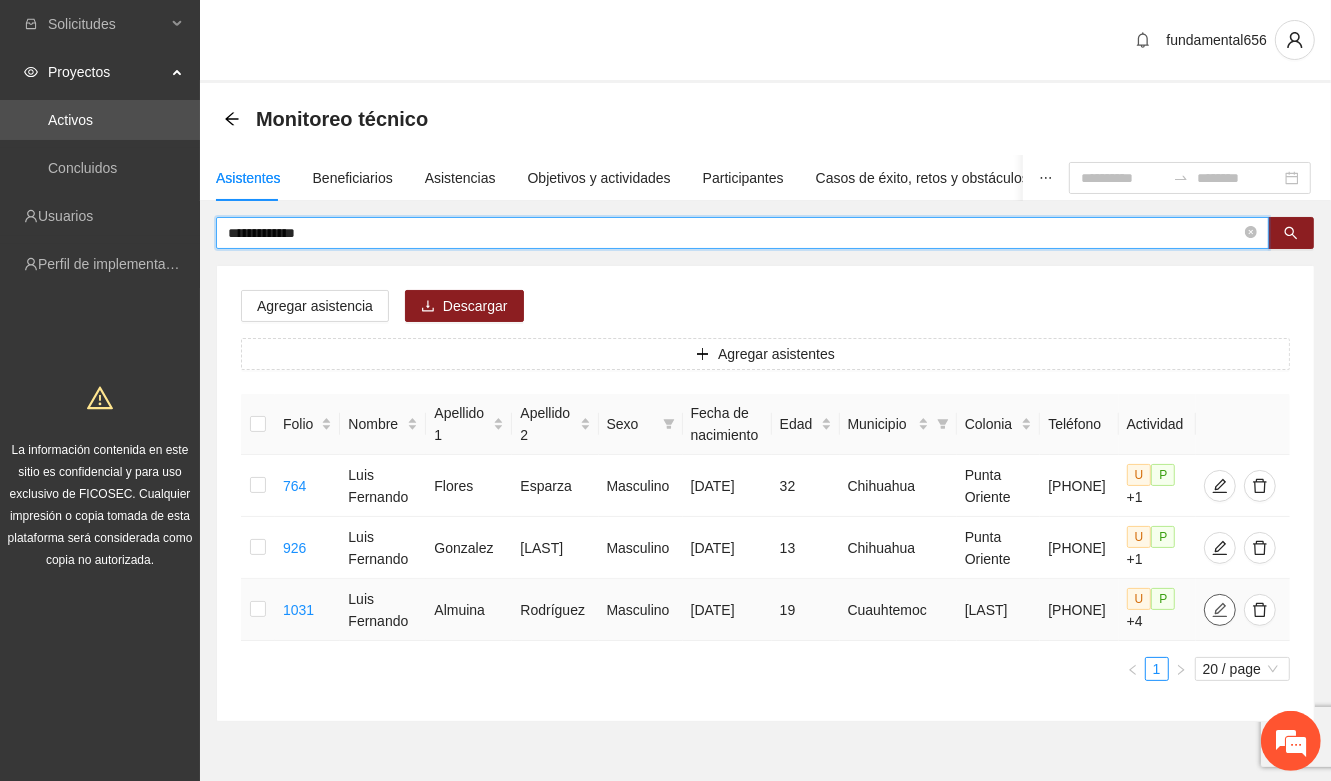 click 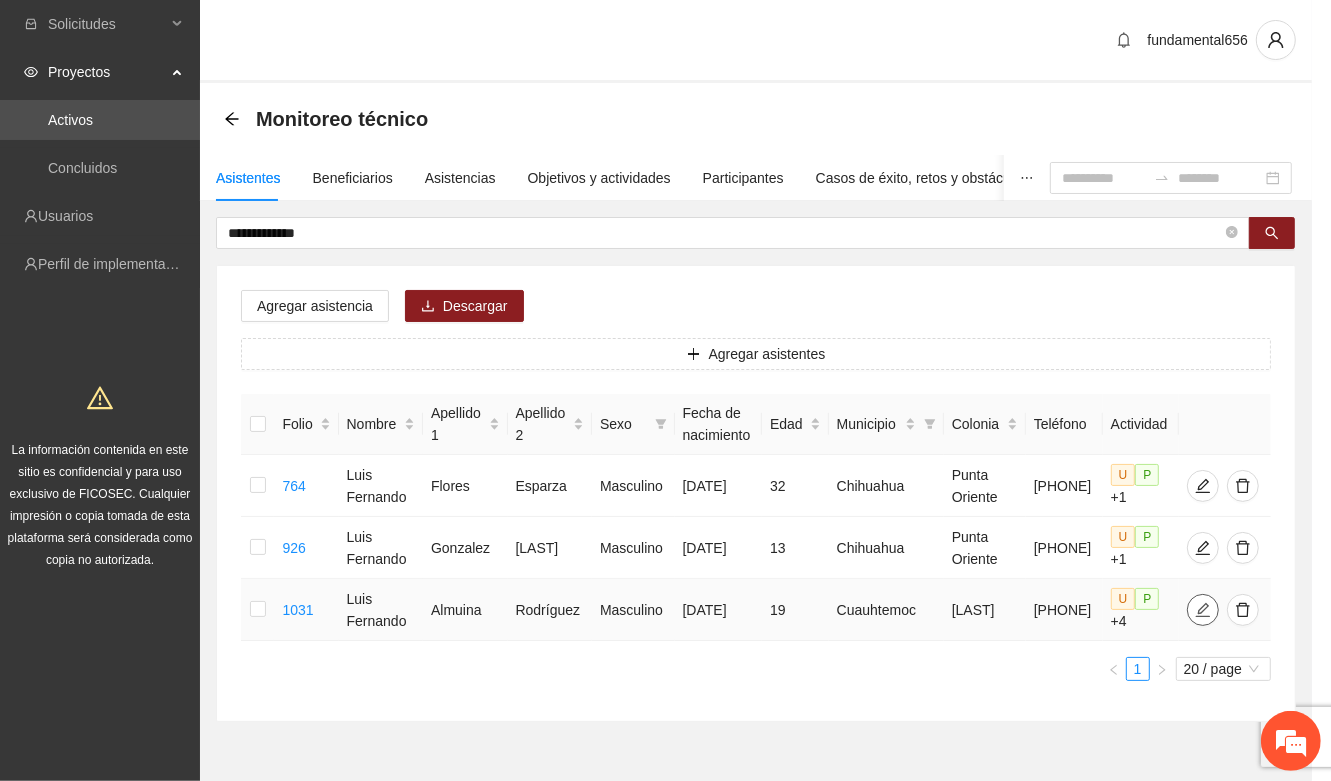 type on "**********" 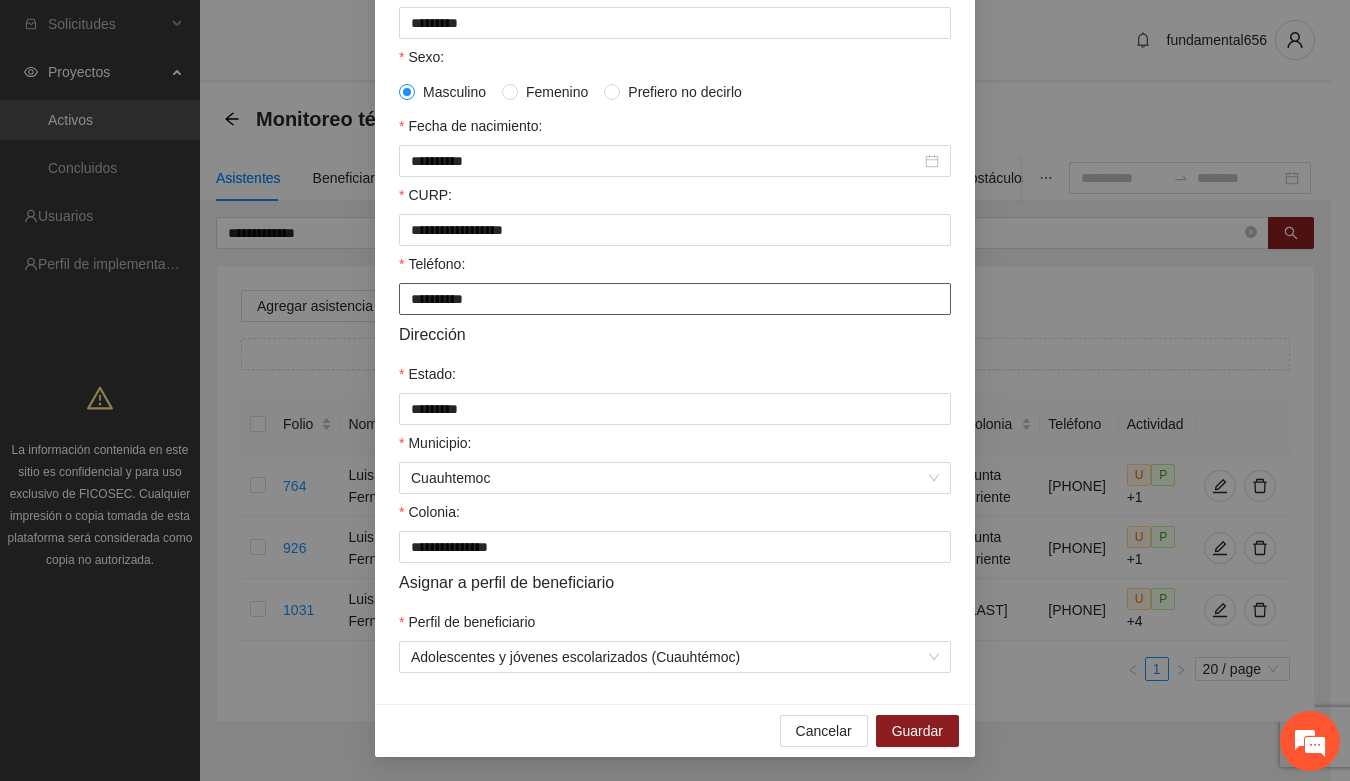 scroll, scrollTop: 146, scrollLeft: 0, axis: vertical 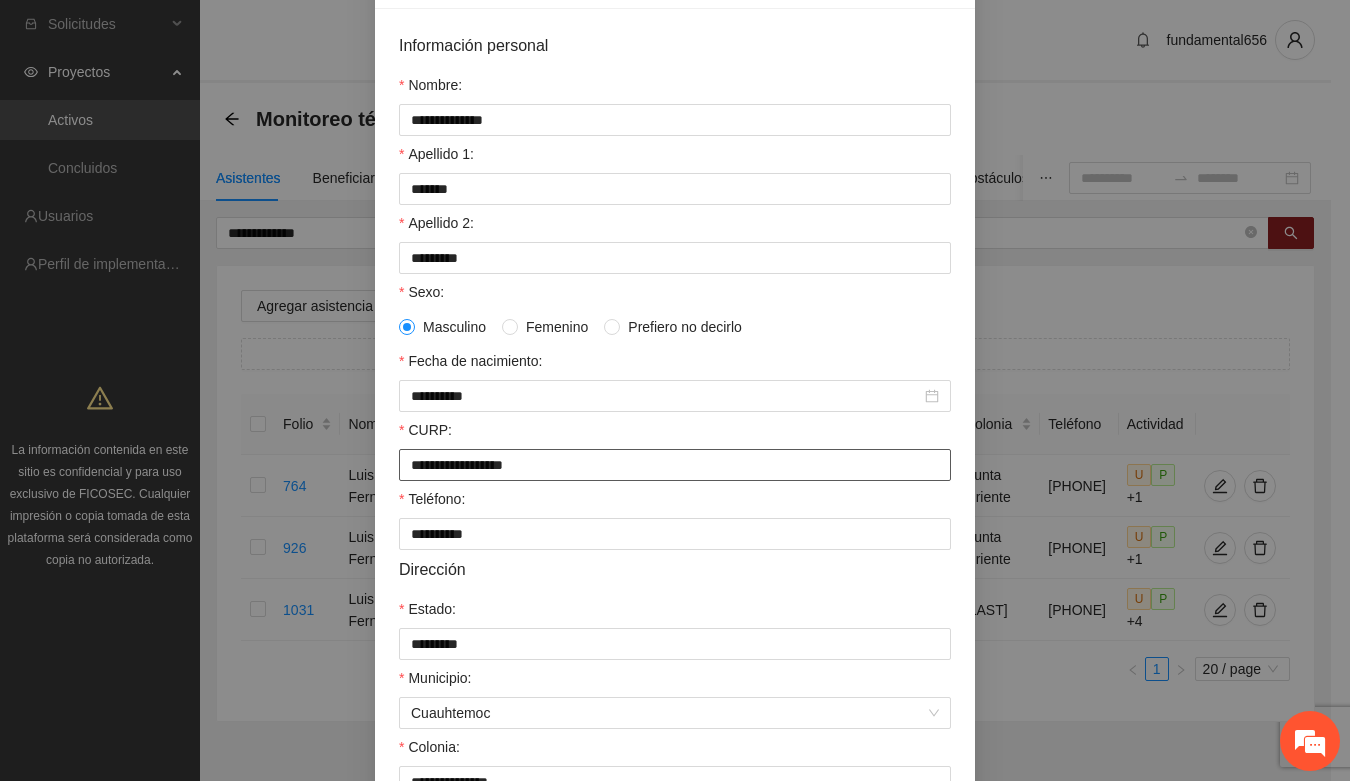 drag, startPoint x: 400, startPoint y: 477, endPoint x: 567, endPoint y: 481, distance: 167.0479 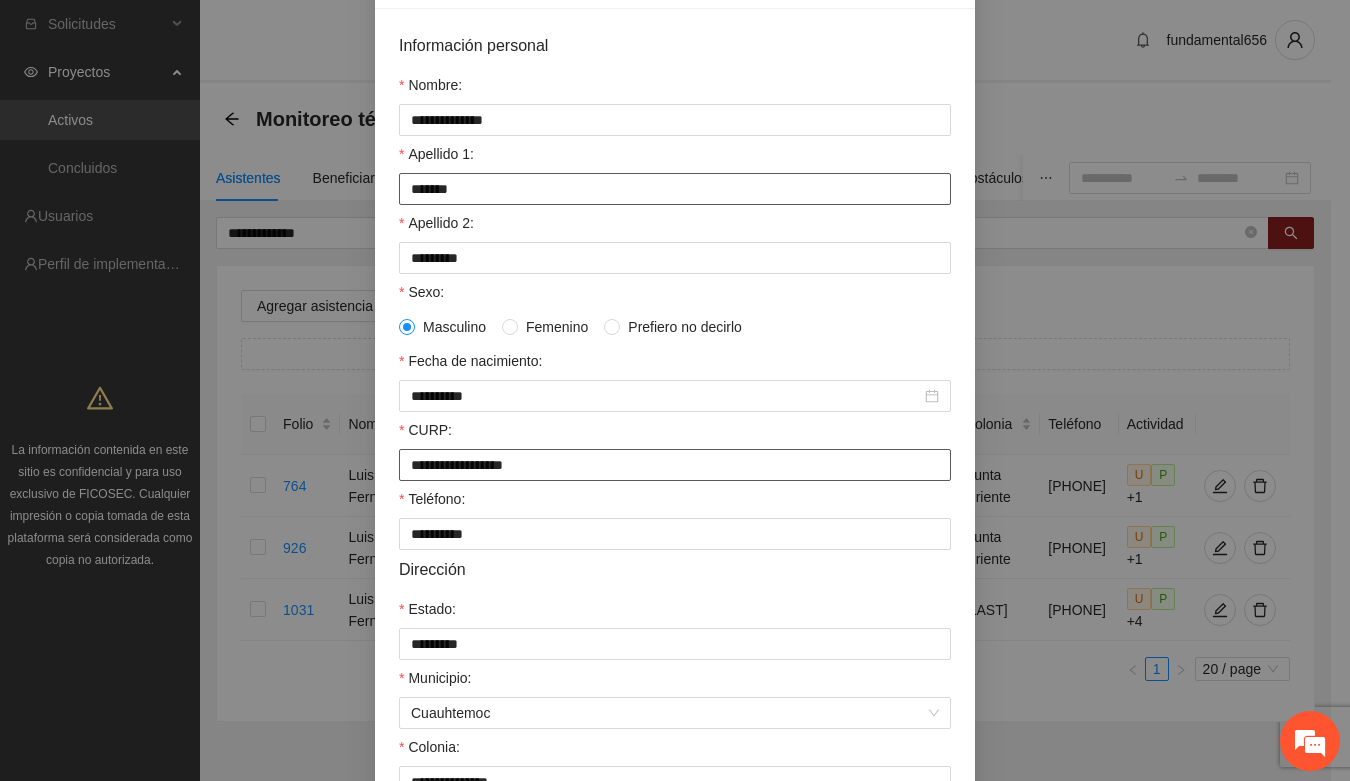 scroll, scrollTop: 0, scrollLeft: 0, axis: both 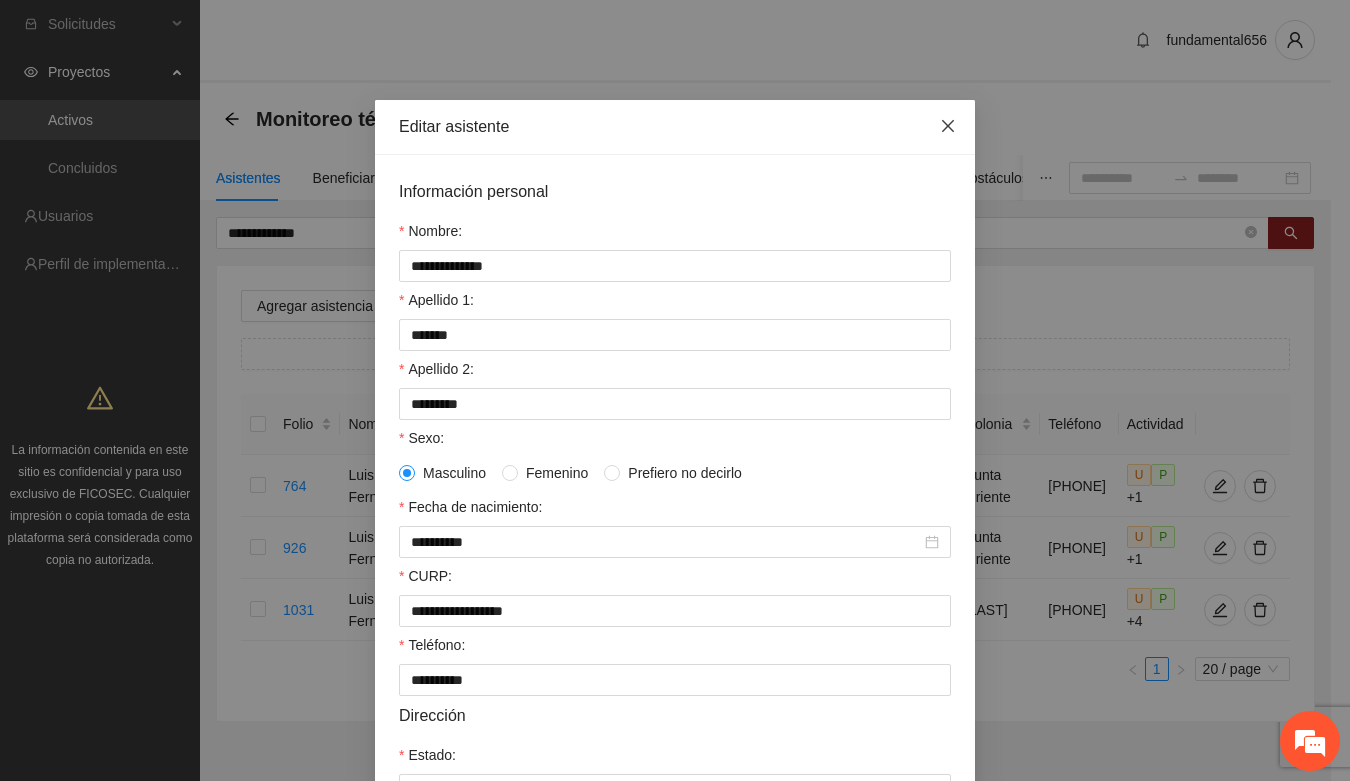 click 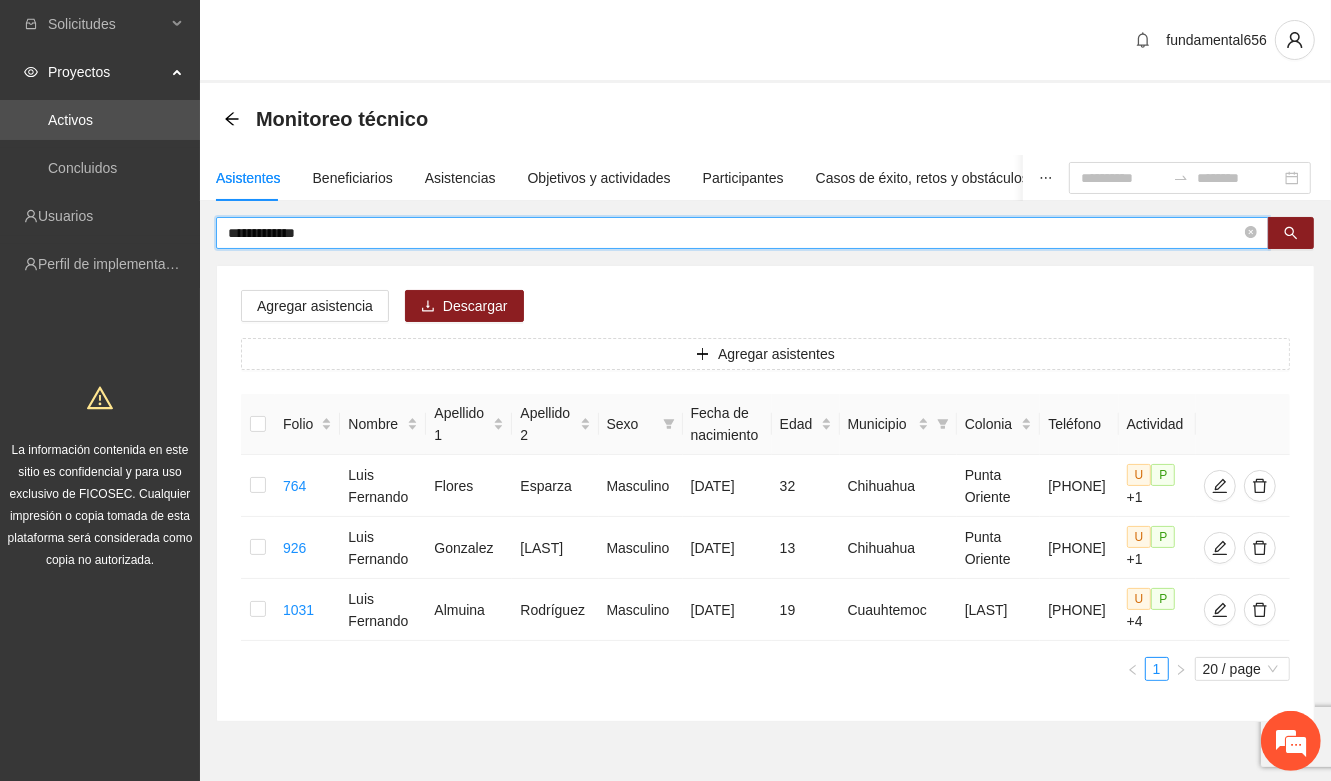 drag, startPoint x: 345, startPoint y: 237, endPoint x: 221, endPoint y: 246, distance: 124.32619 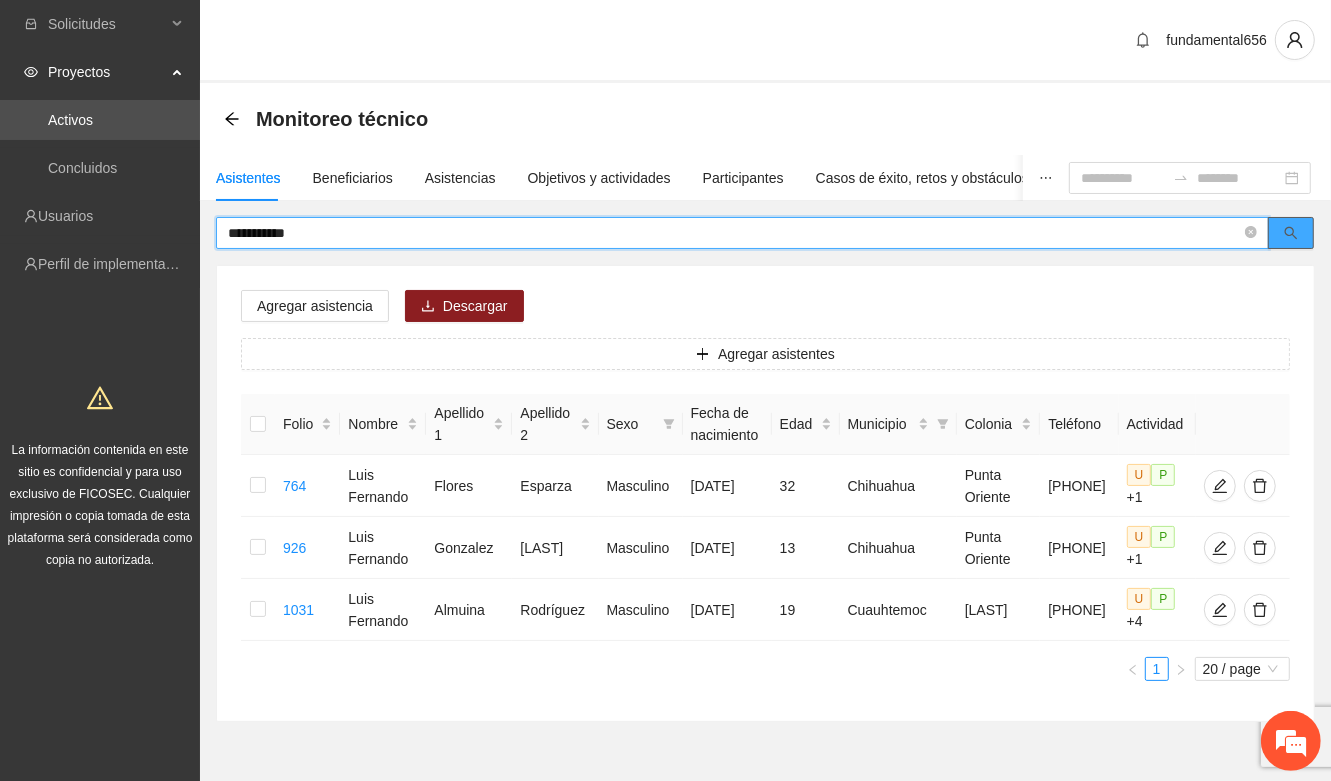 click 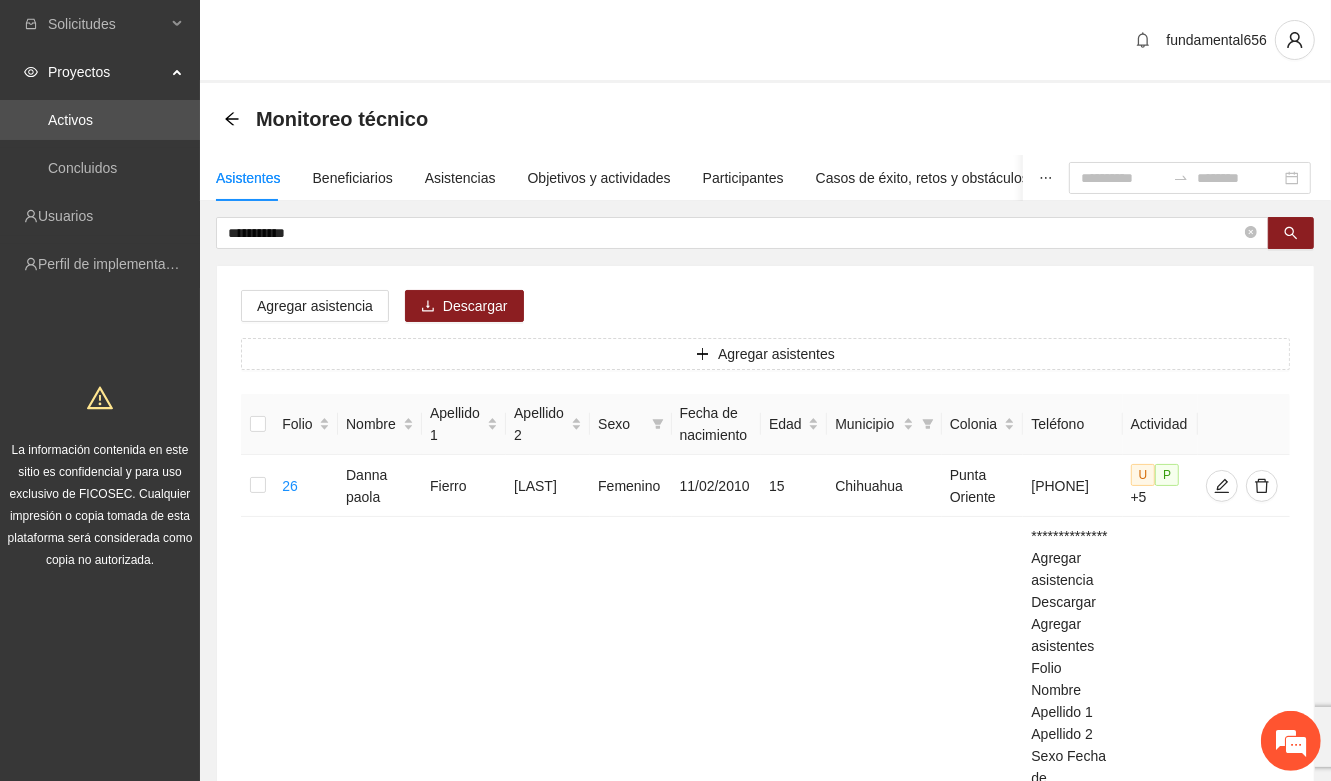 click at bounding box center [1222, 1203] 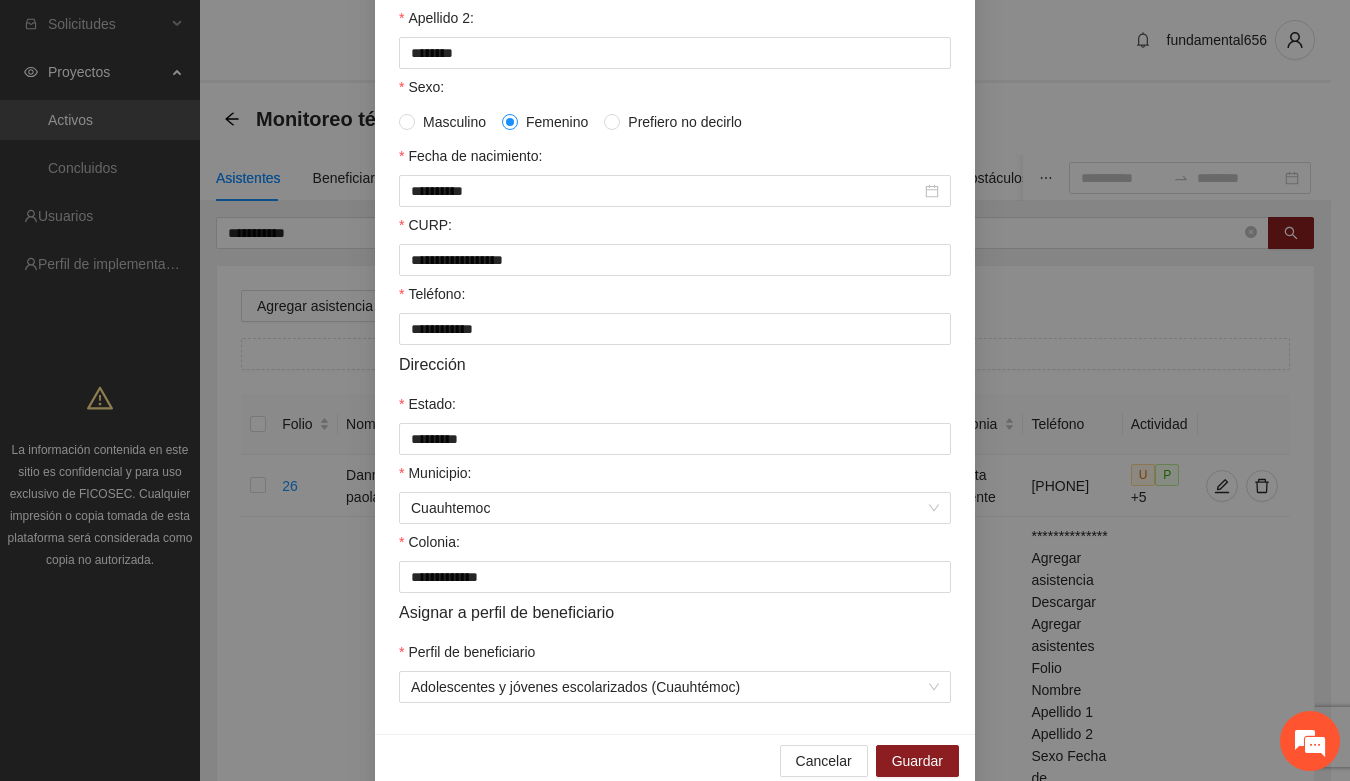 scroll, scrollTop: 396, scrollLeft: 0, axis: vertical 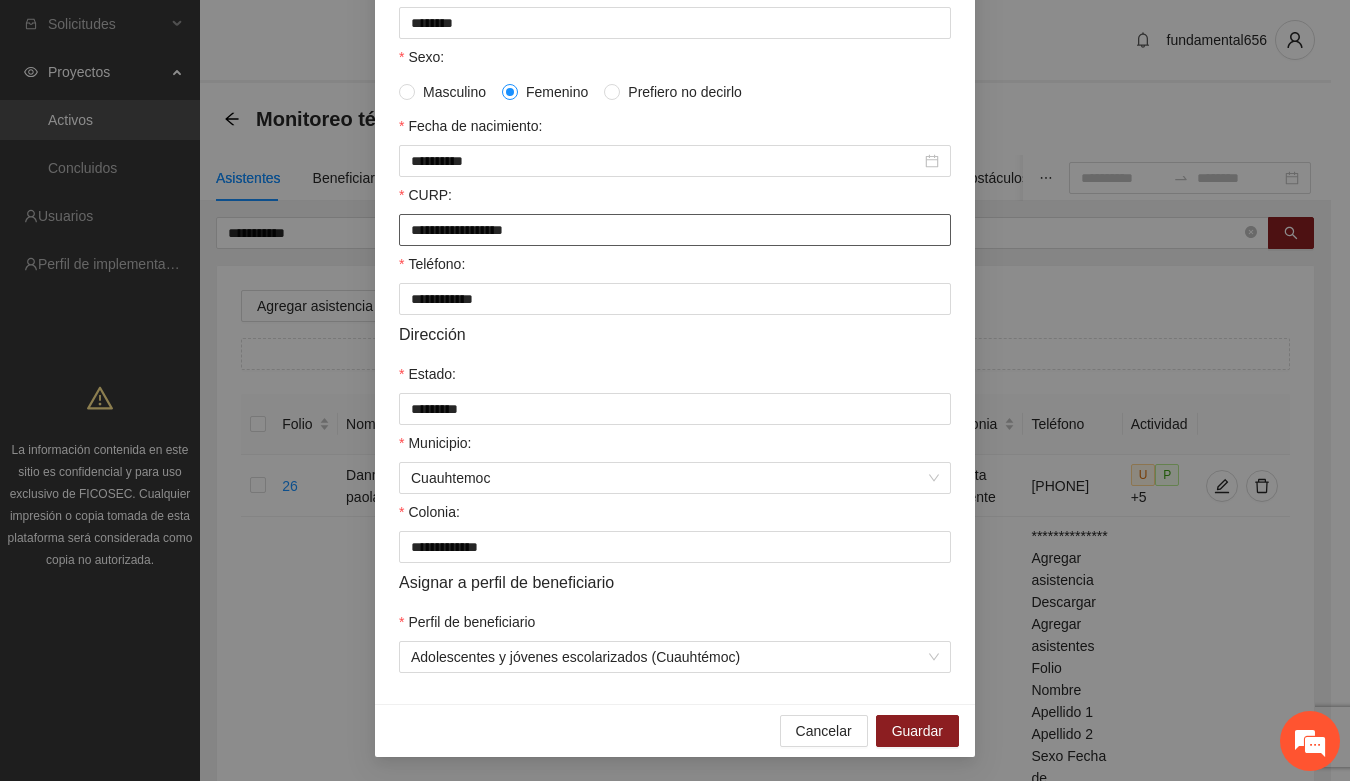 drag, startPoint x: 390, startPoint y: 226, endPoint x: 581, endPoint y: 221, distance: 191.06543 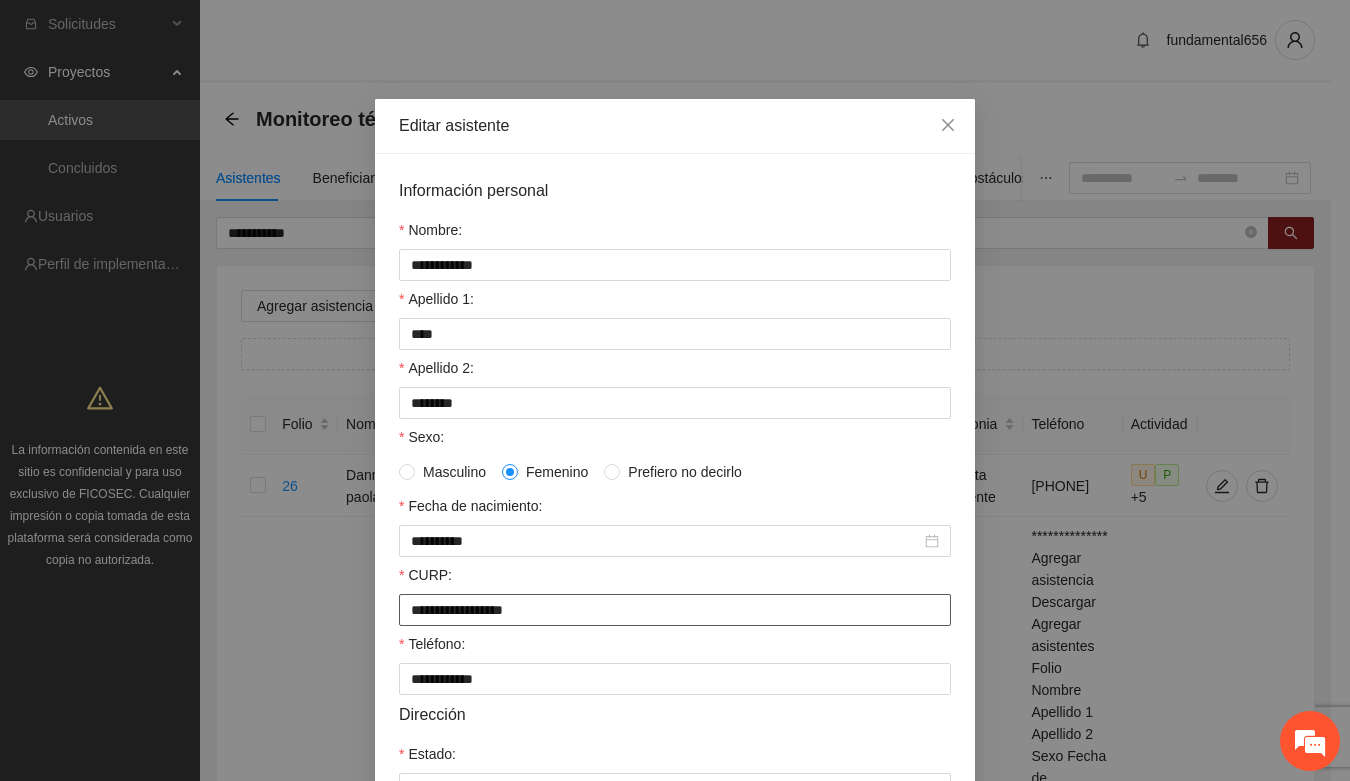 scroll, scrollTop: 0, scrollLeft: 0, axis: both 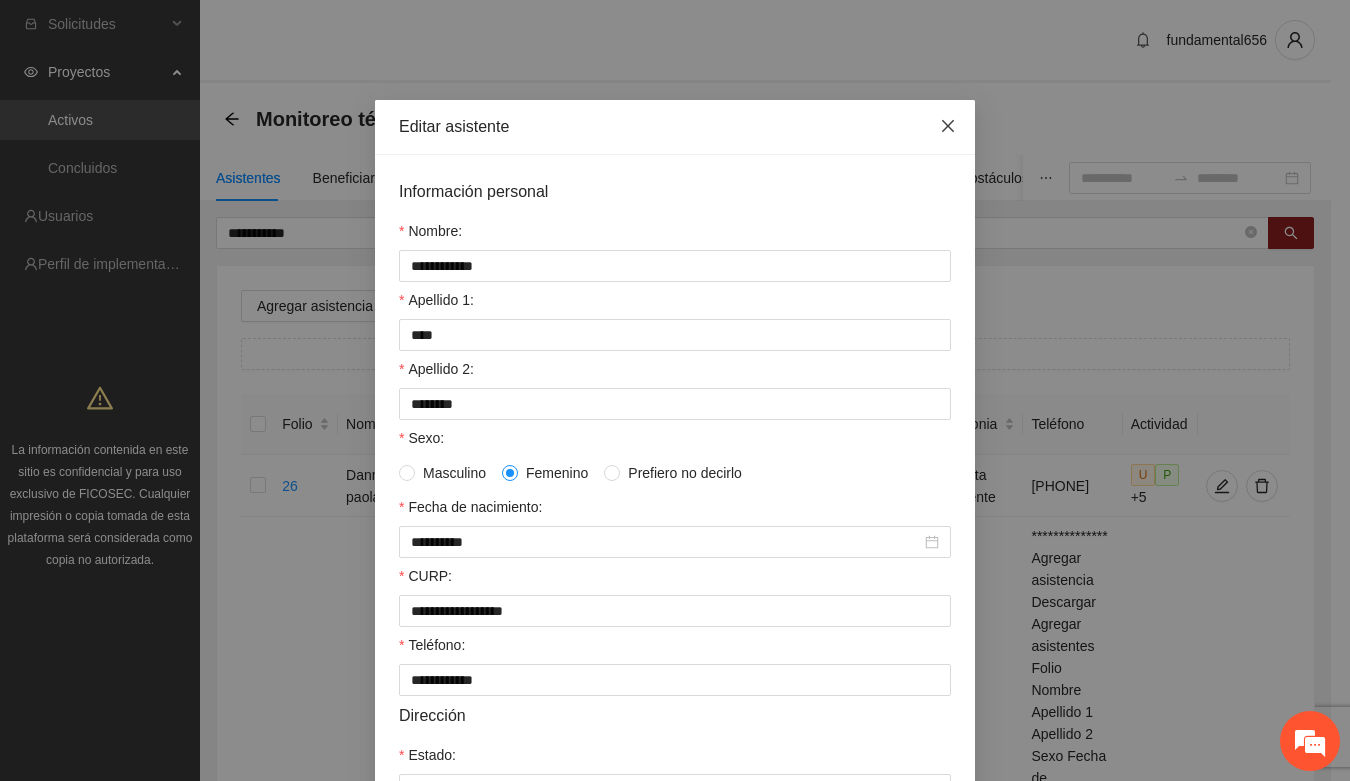 click 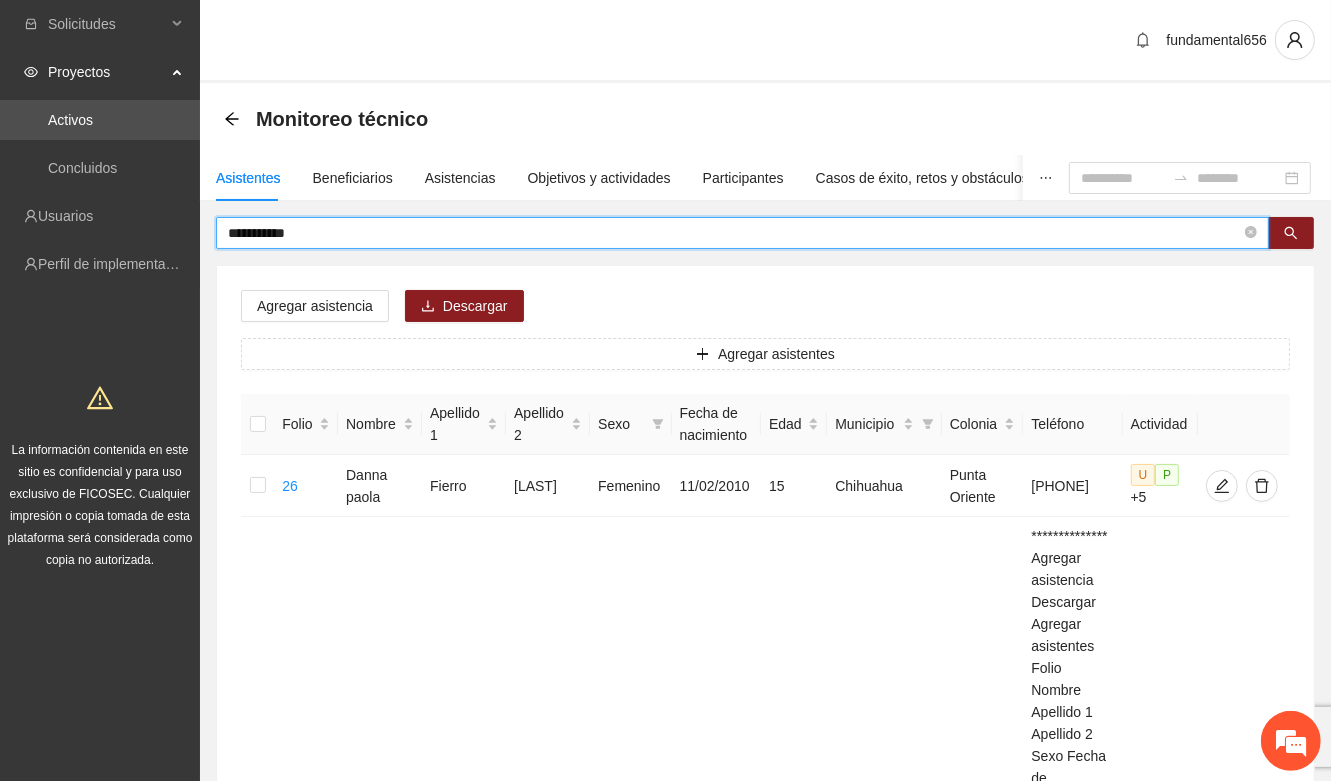 drag, startPoint x: 333, startPoint y: 237, endPoint x: 180, endPoint y: 237, distance: 153 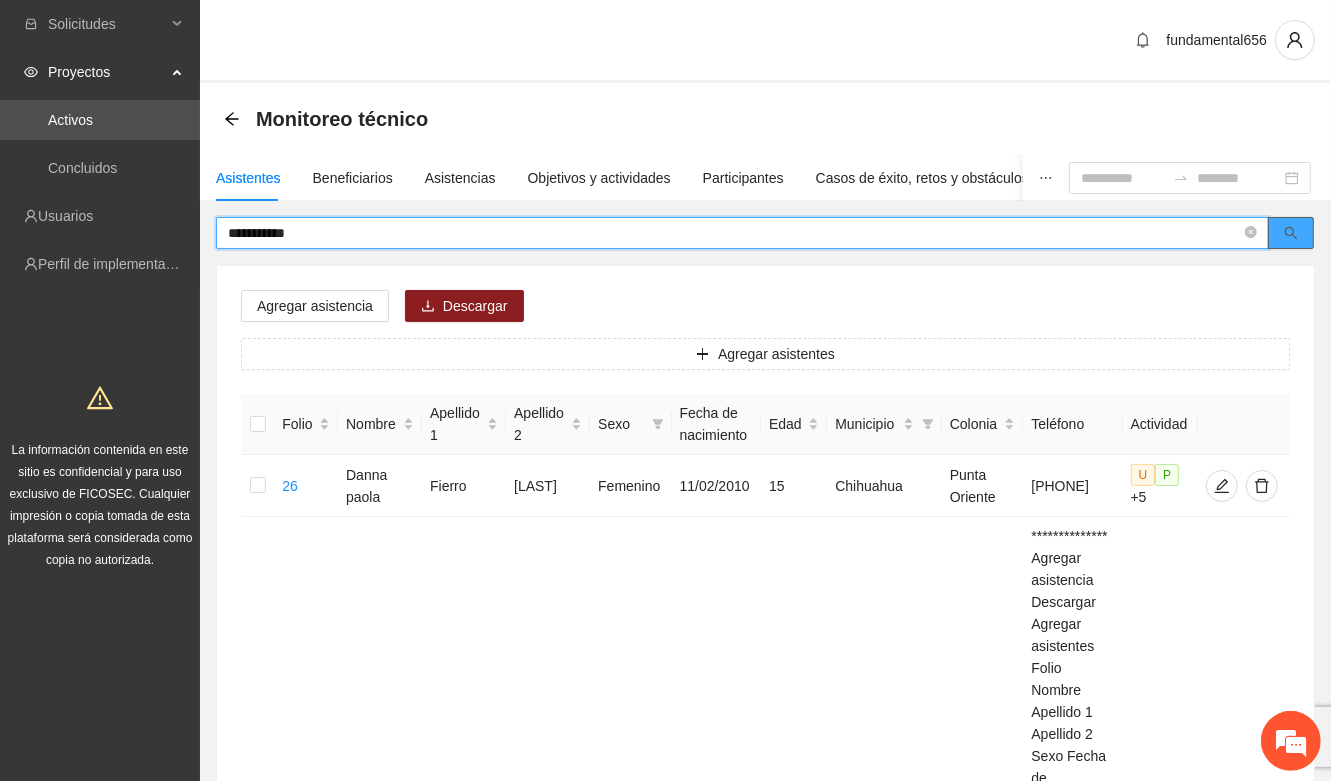 click 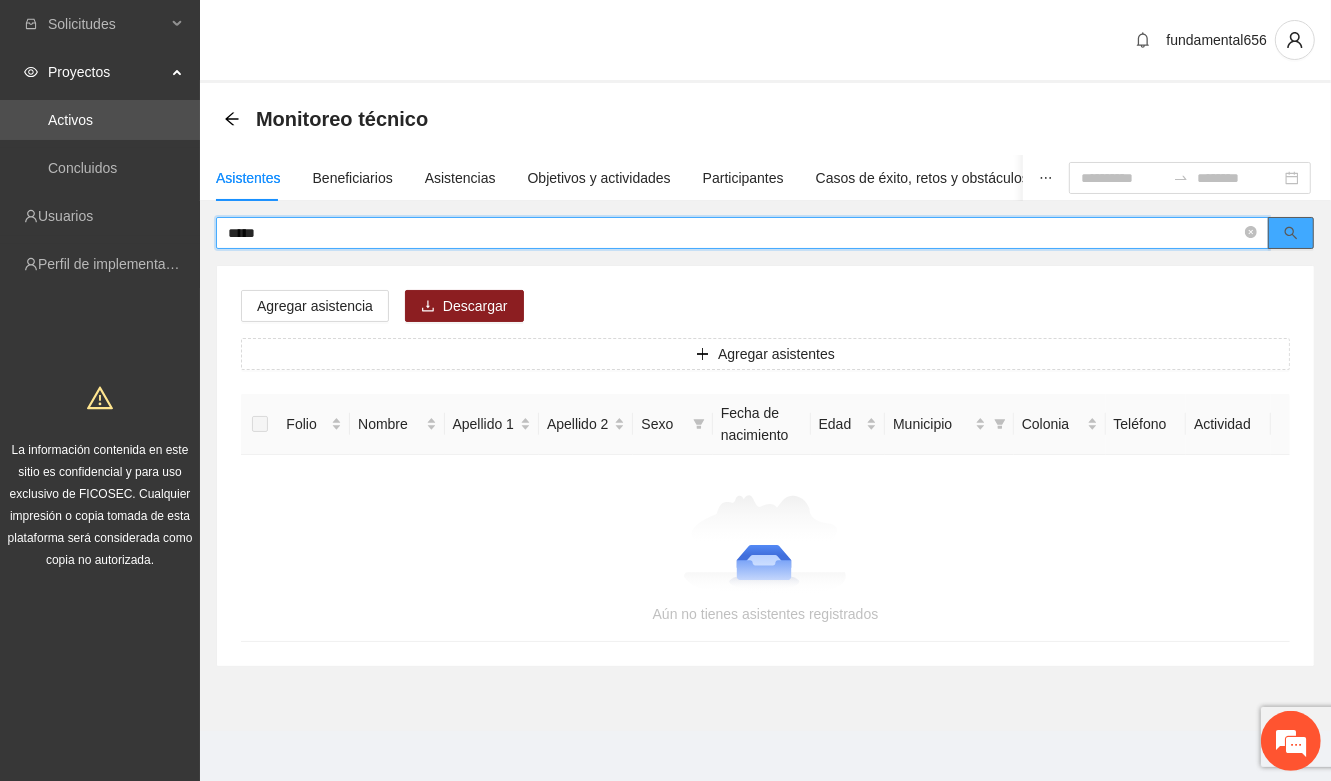click at bounding box center [1291, 233] 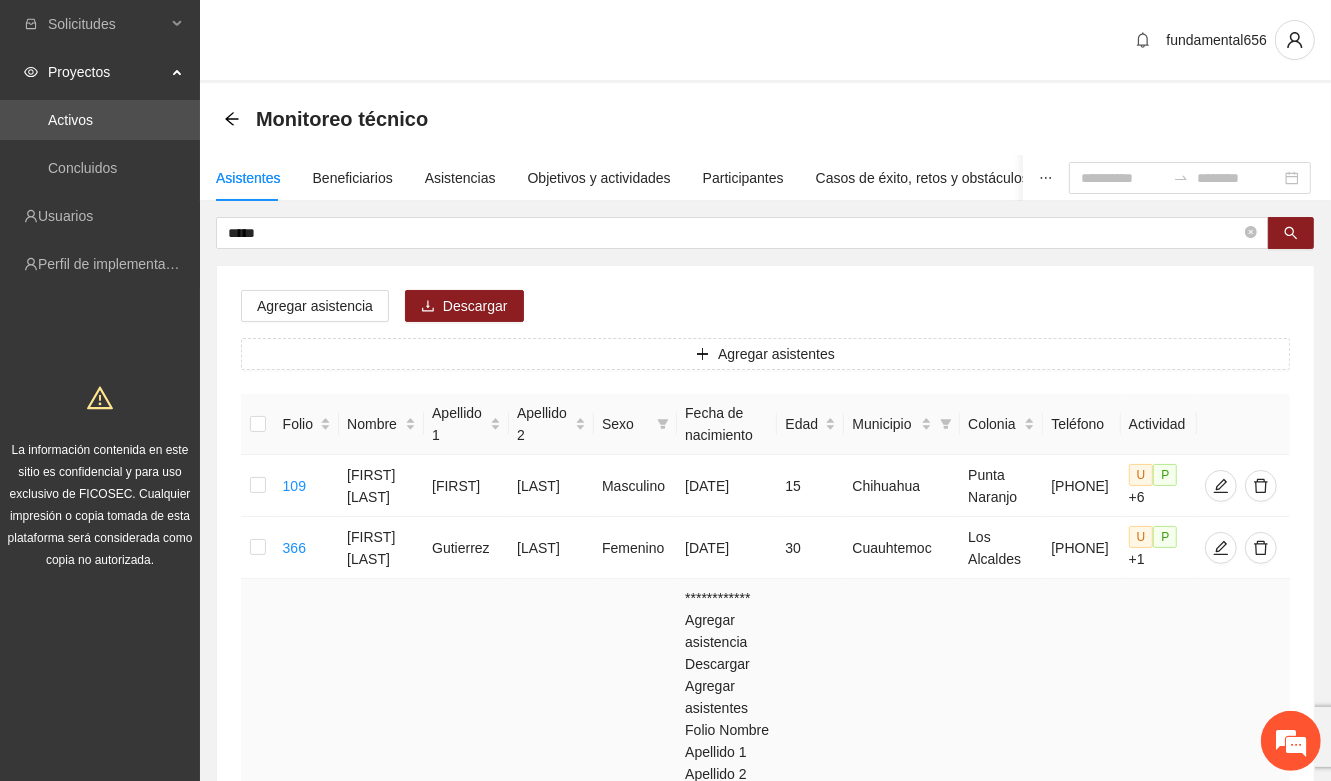 click 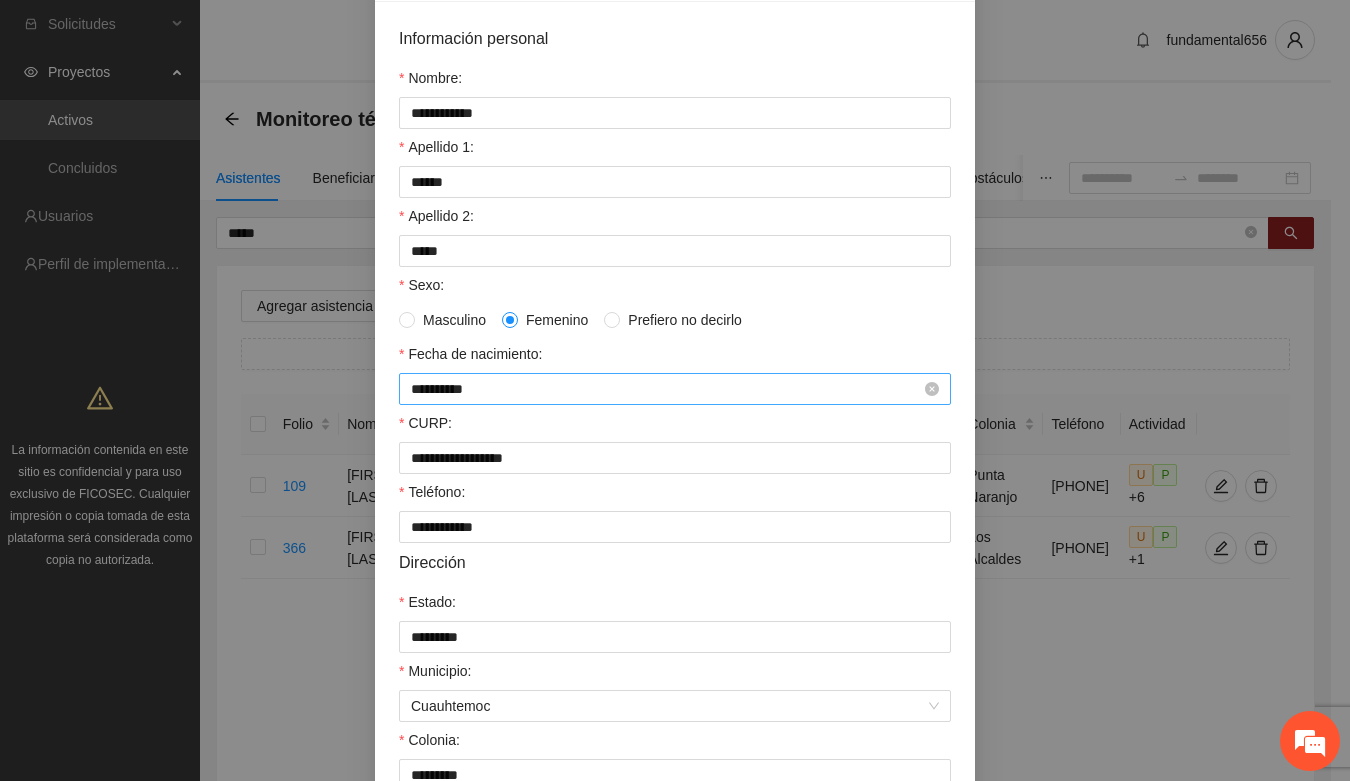 scroll, scrollTop: 146, scrollLeft: 0, axis: vertical 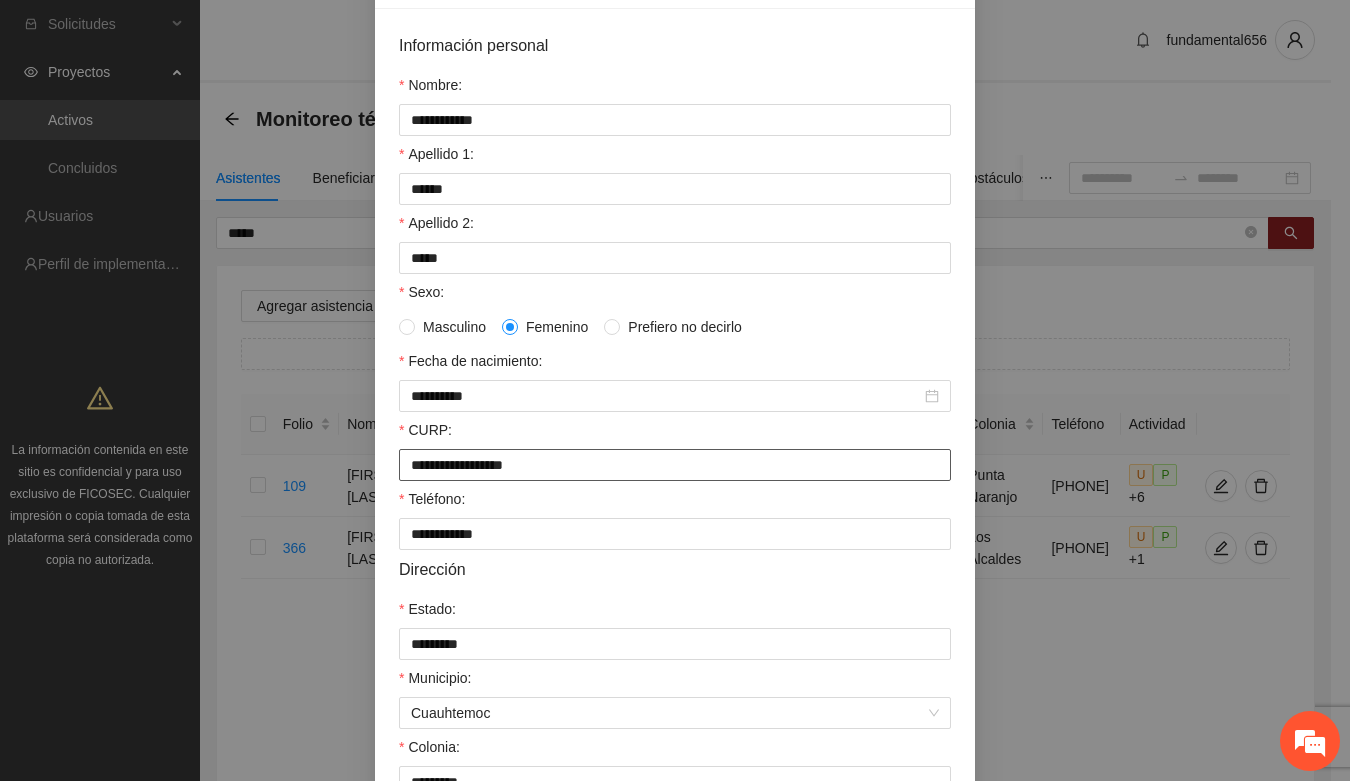 drag, startPoint x: 397, startPoint y: 477, endPoint x: 551, endPoint y: 471, distance: 154.11684 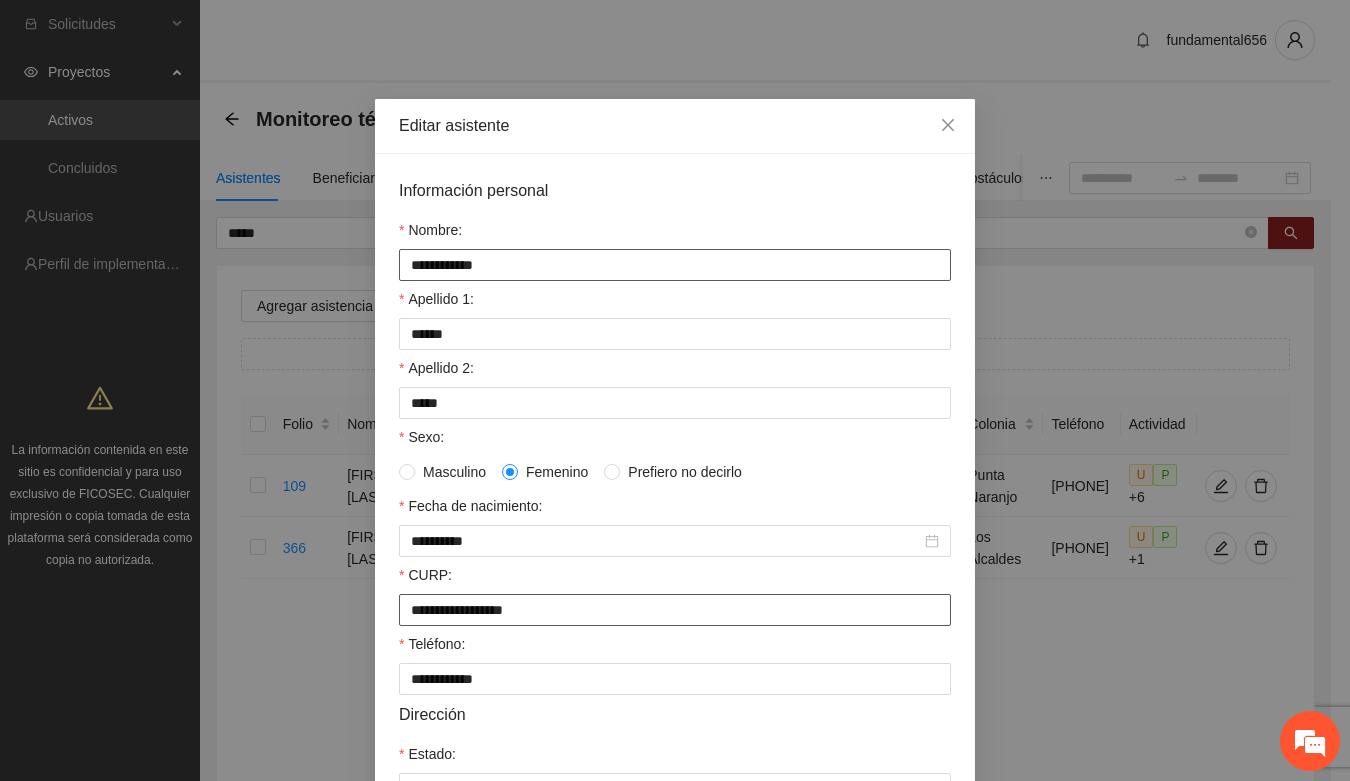 scroll, scrollTop: 0, scrollLeft: 0, axis: both 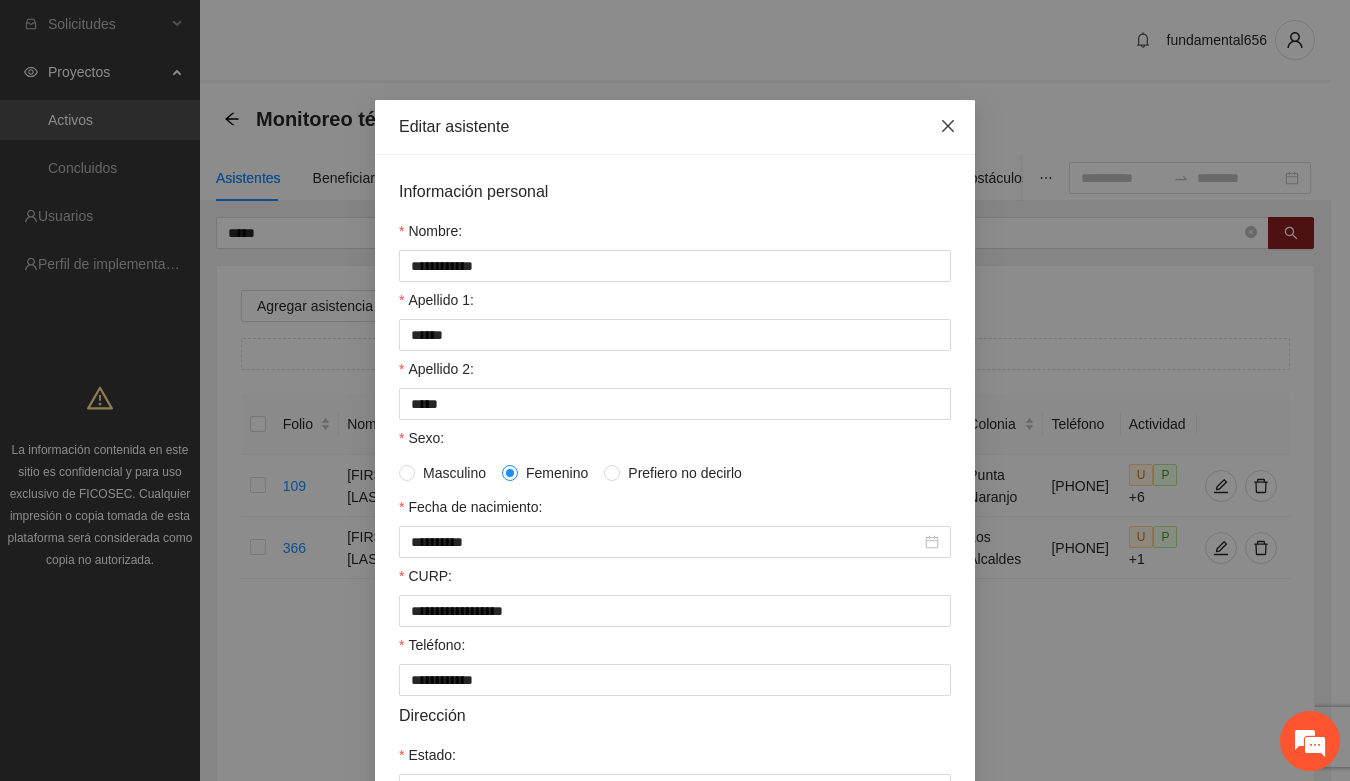 click 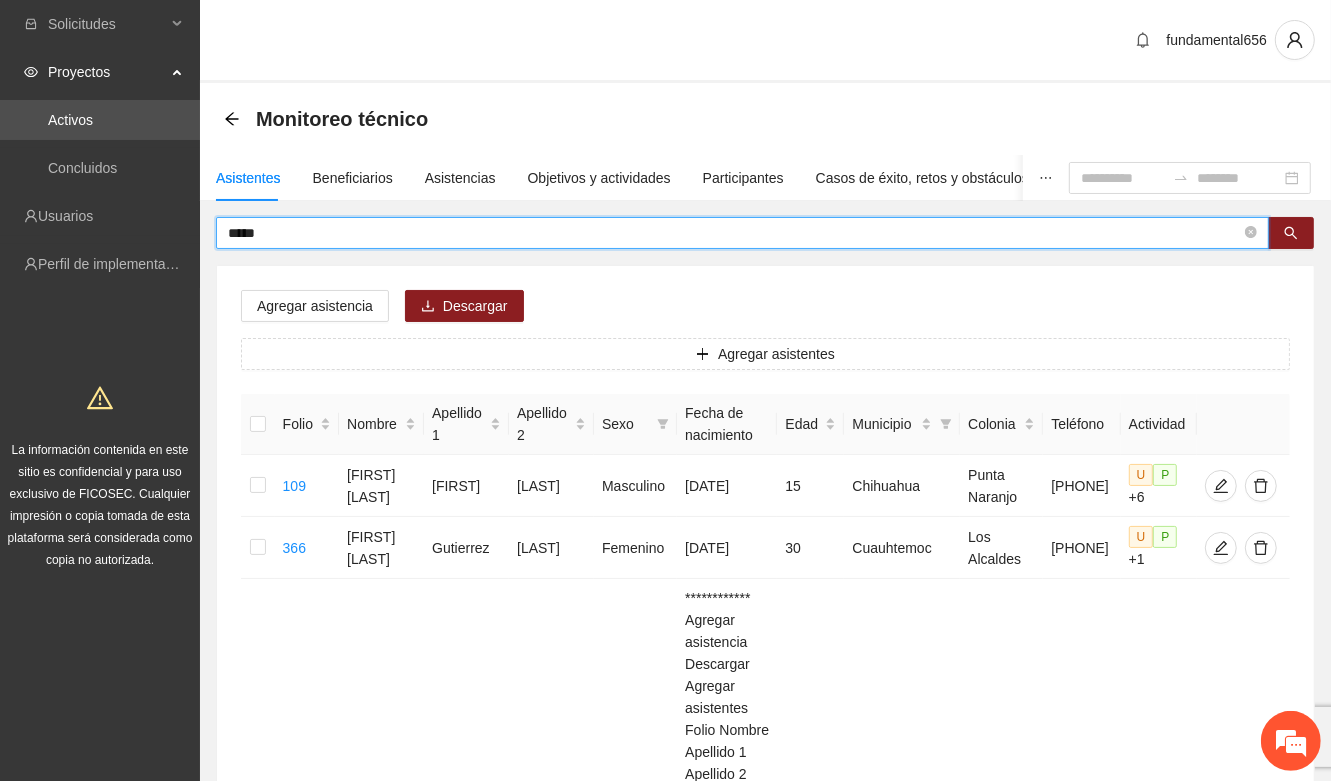 drag, startPoint x: 277, startPoint y: 225, endPoint x: 206, endPoint y: 225, distance: 71 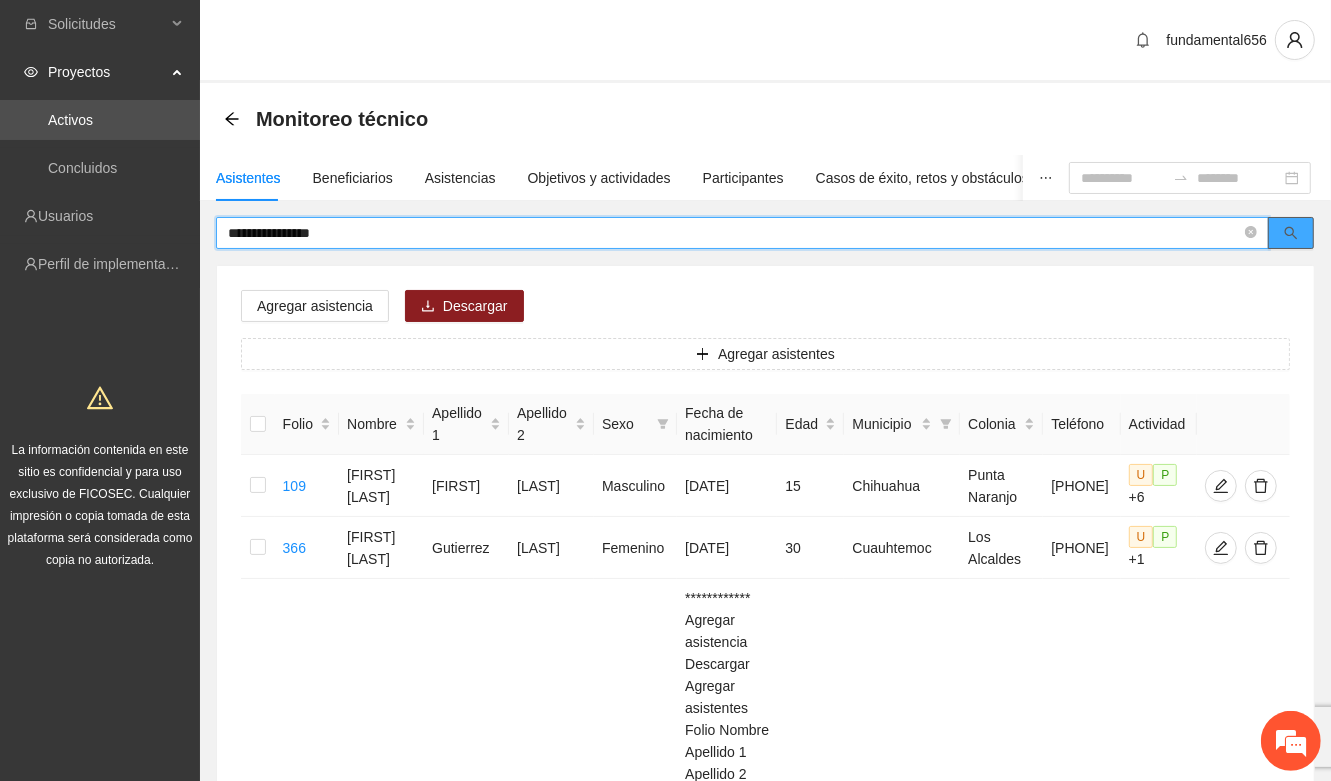 click at bounding box center (1291, 233) 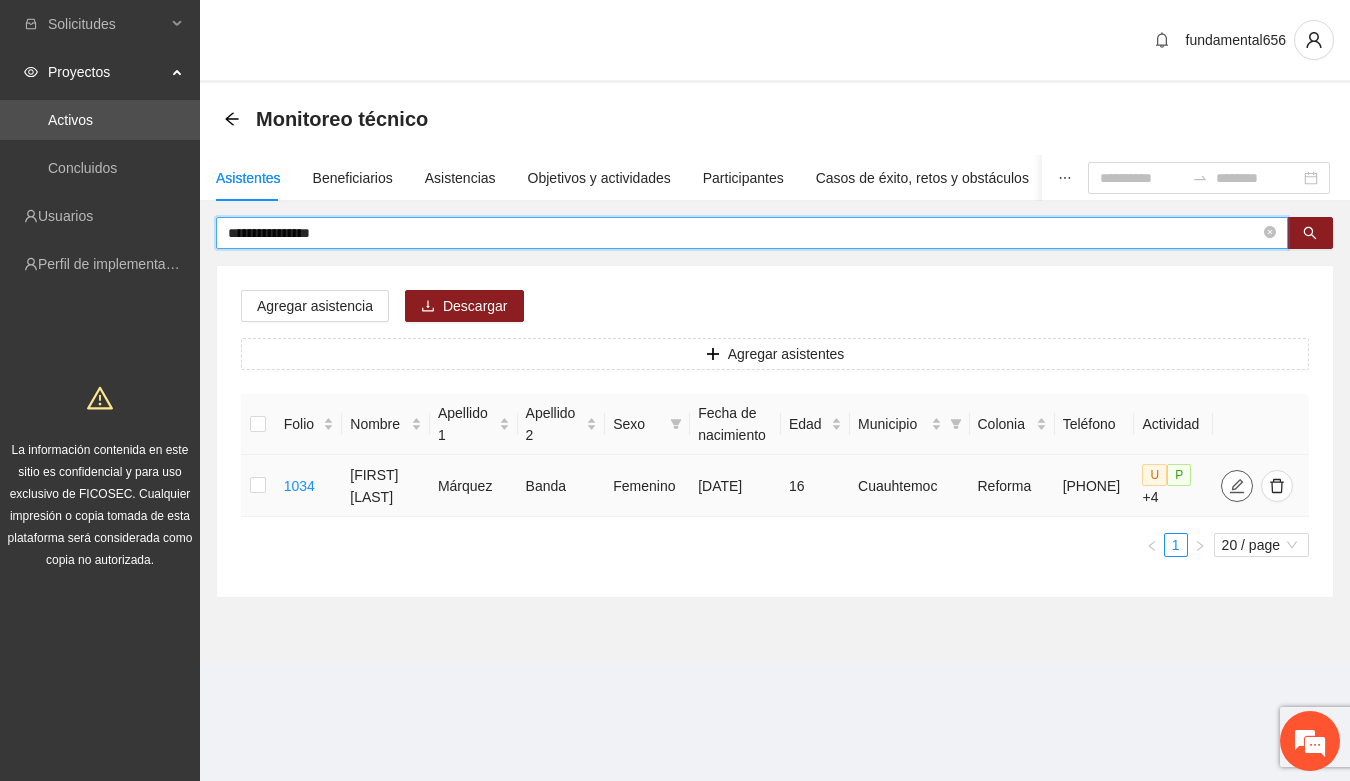 click at bounding box center [1237, 486] 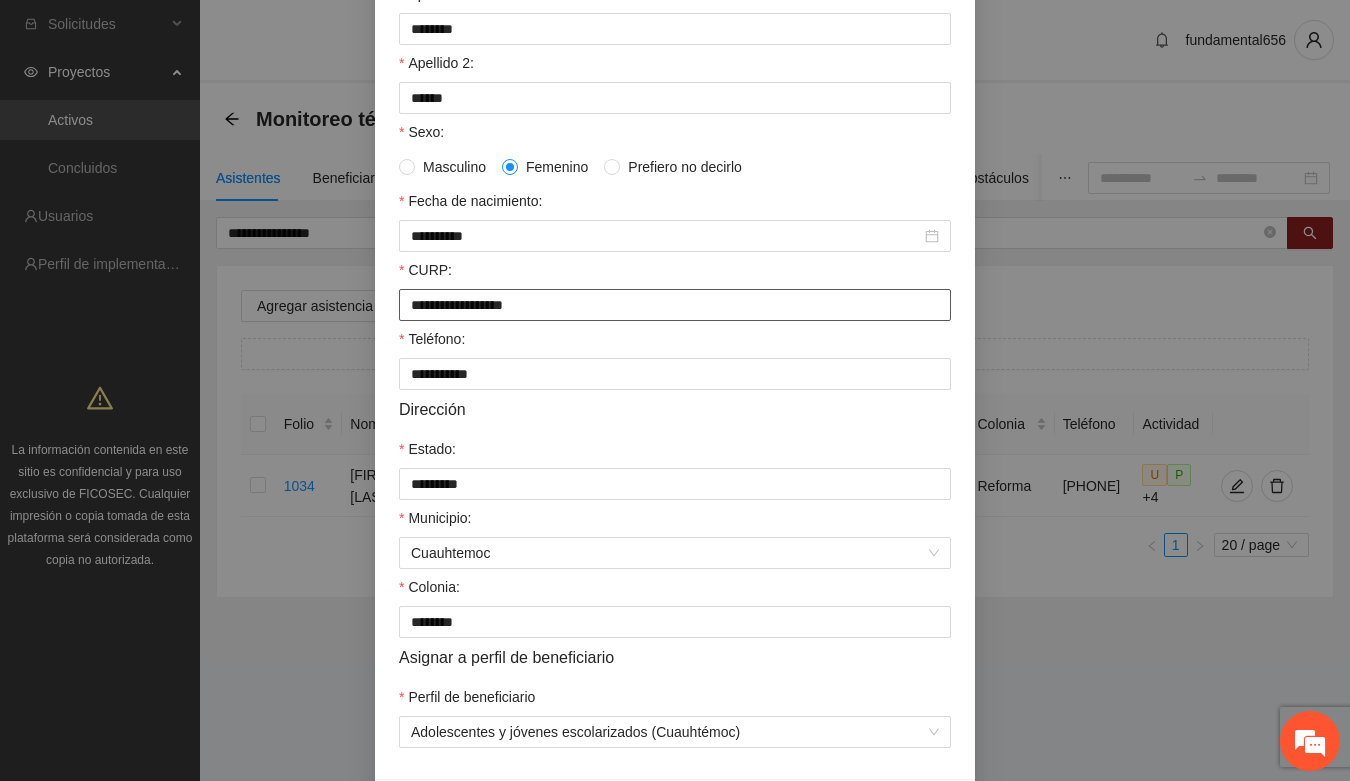 scroll, scrollTop: 250, scrollLeft: 0, axis: vertical 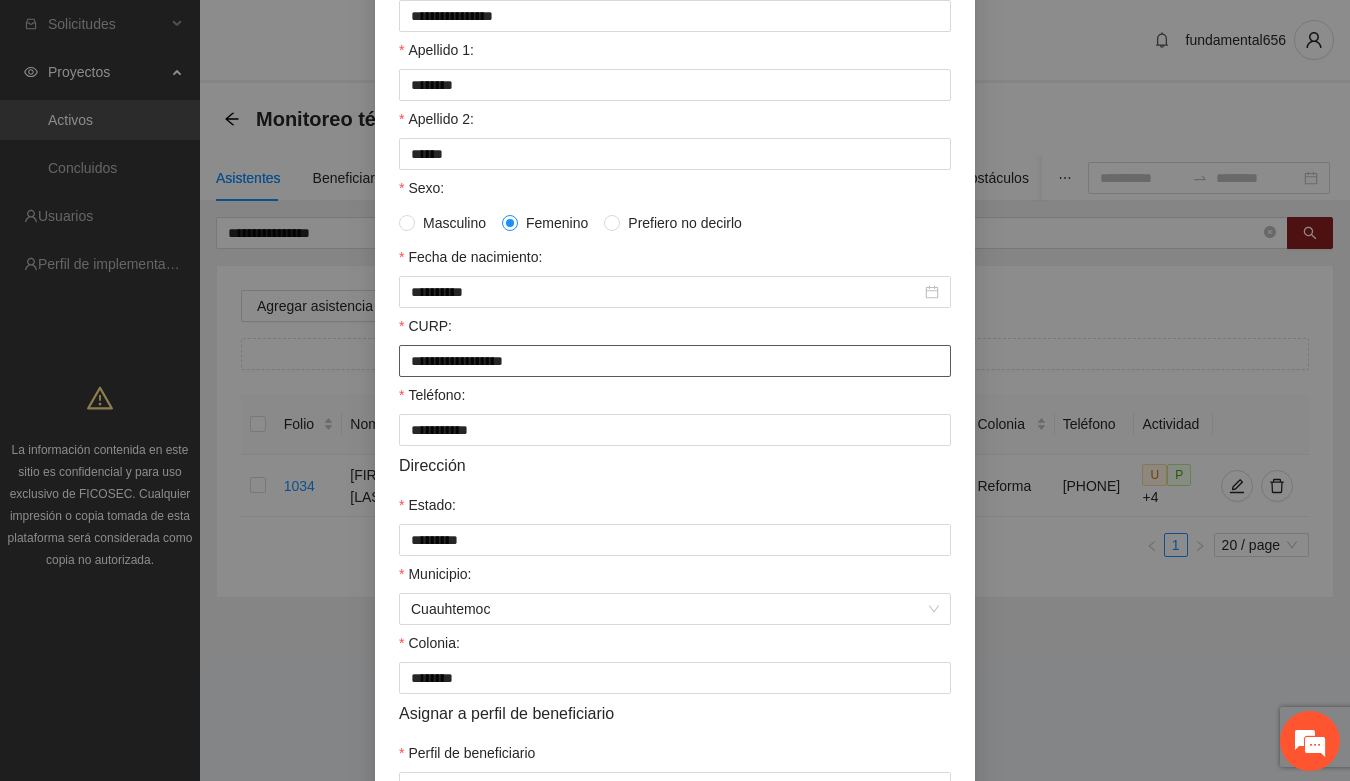 drag, startPoint x: 398, startPoint y: 367, endPoint x: 586, endPoint y: 368, distance: 188.00266 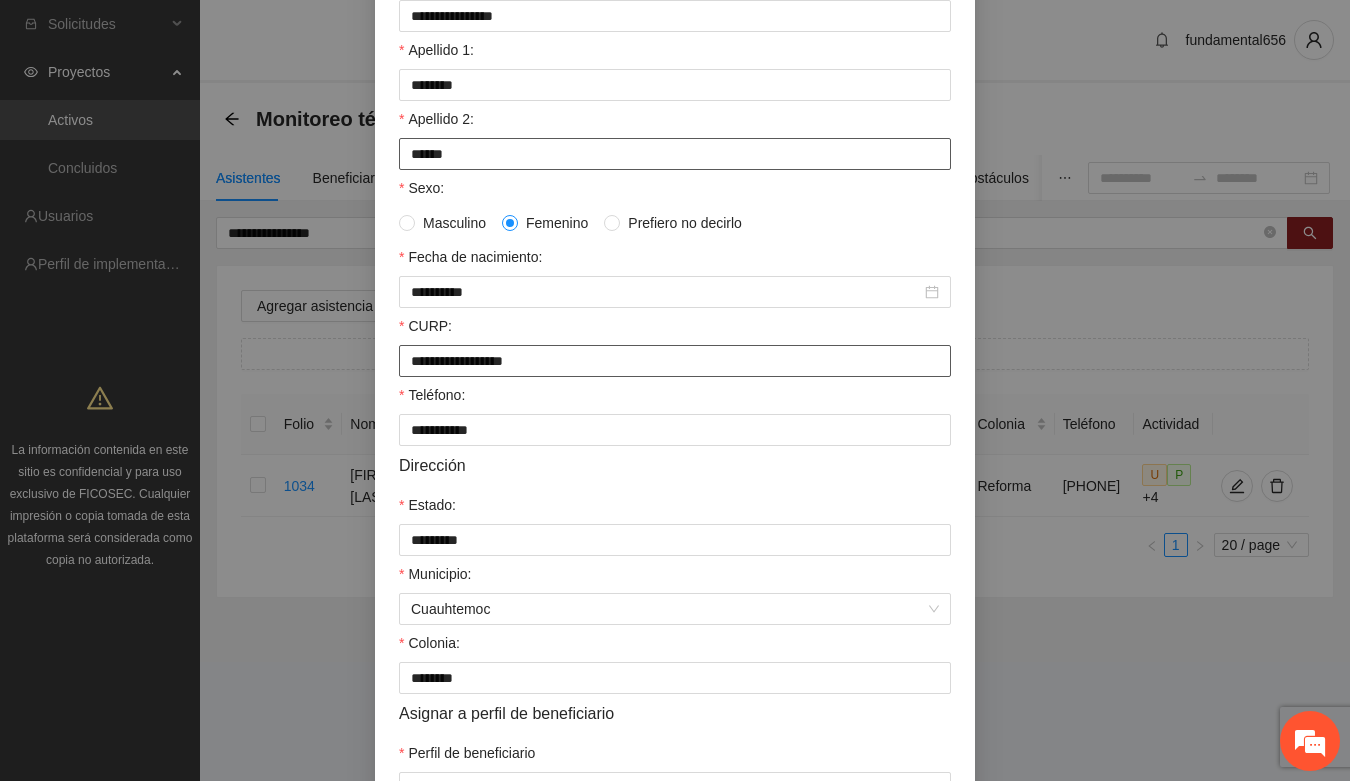 scroll, scrollTop: 0, scrollLeft: 0, axis: both 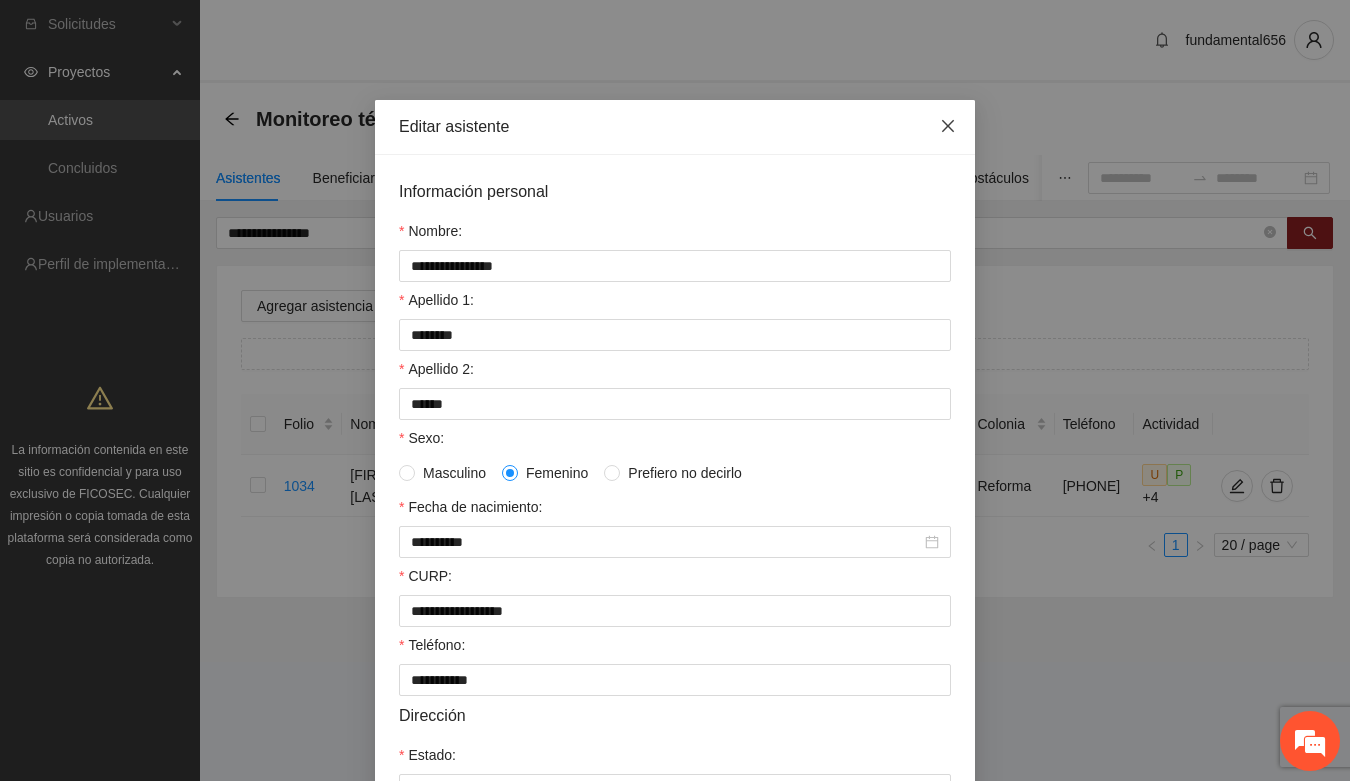 click 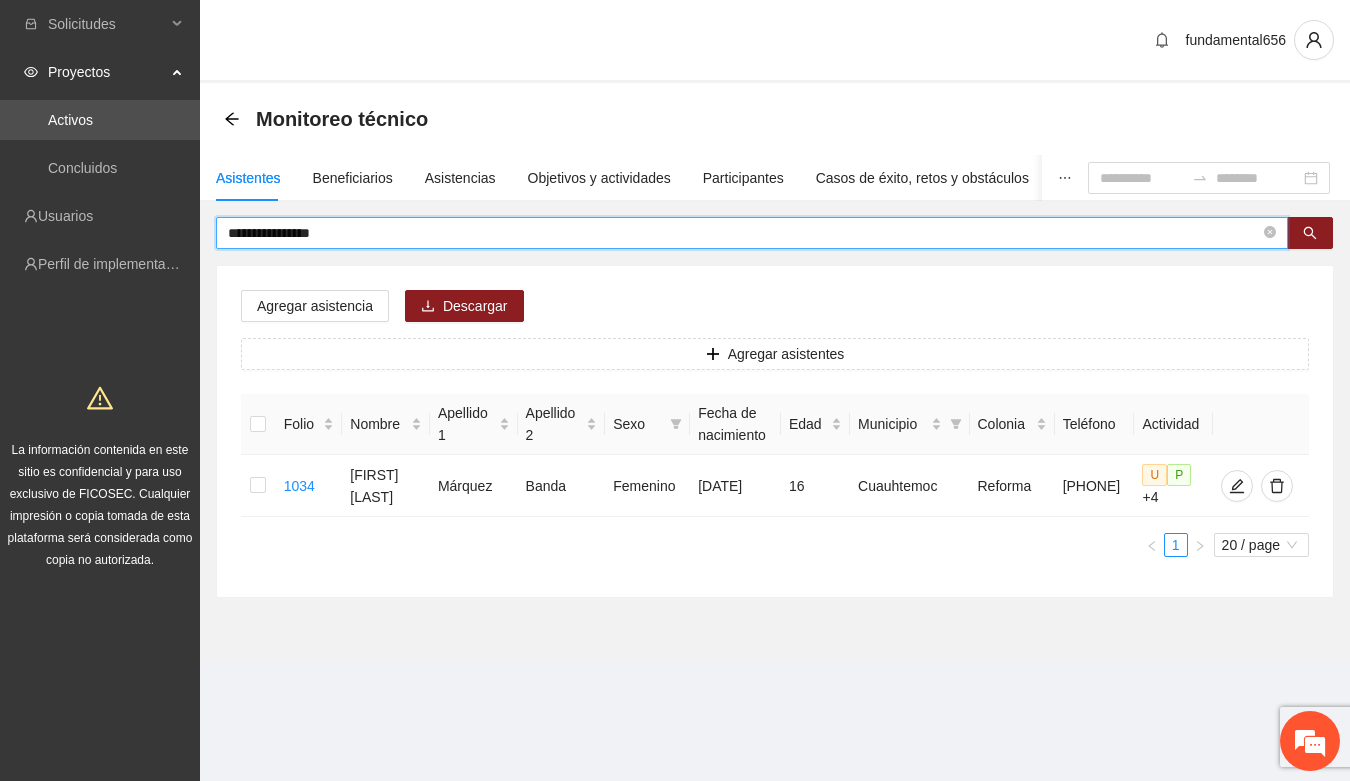 drag, startPoint x: 348, startPoint y: 237, endPoint x: 210, endPoint y: 243, distance: 138.13037 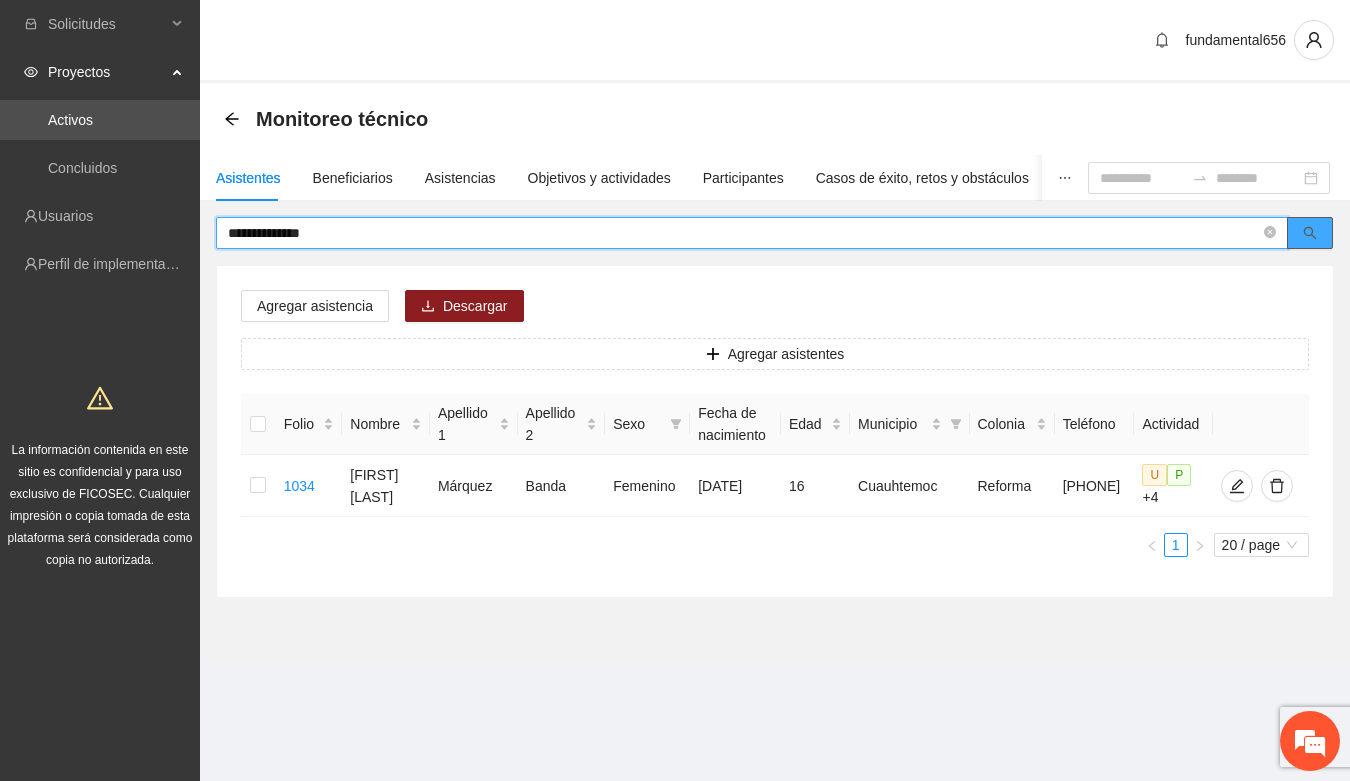 click 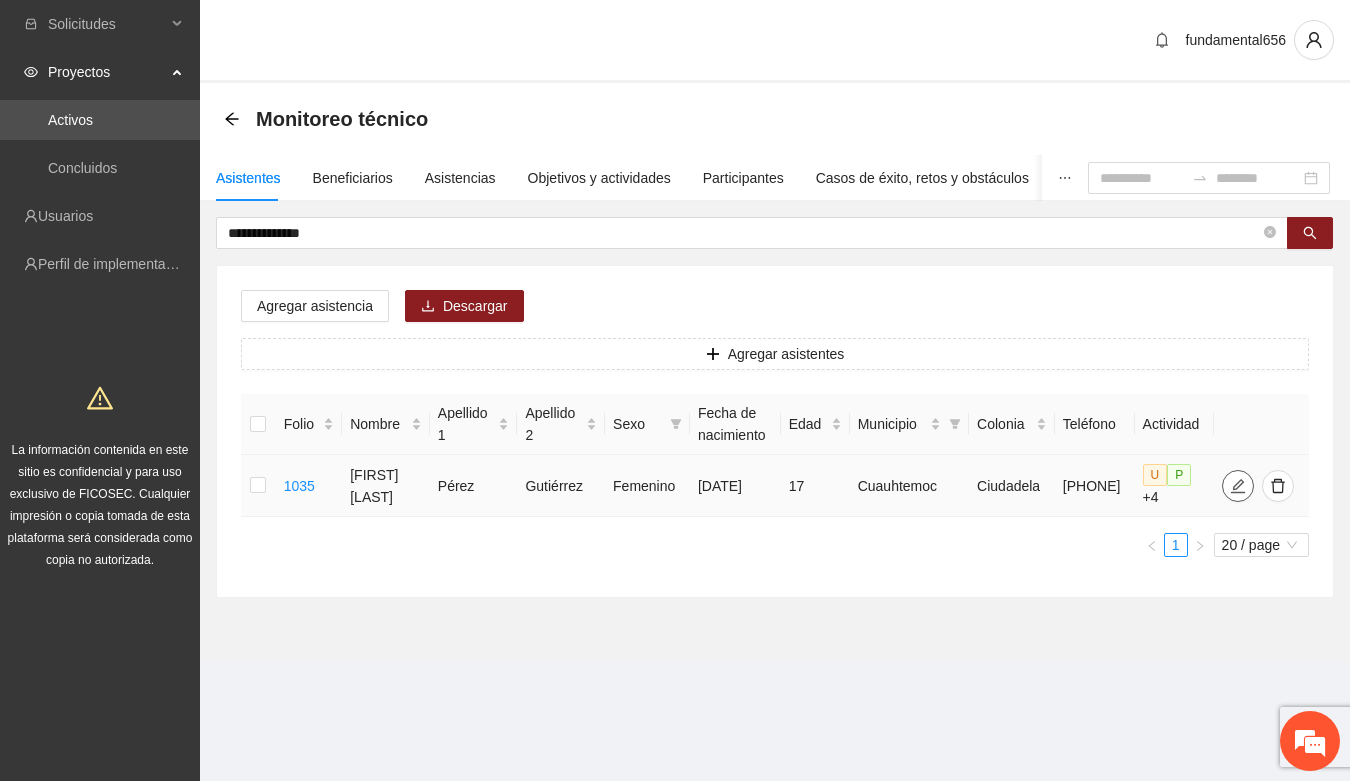click 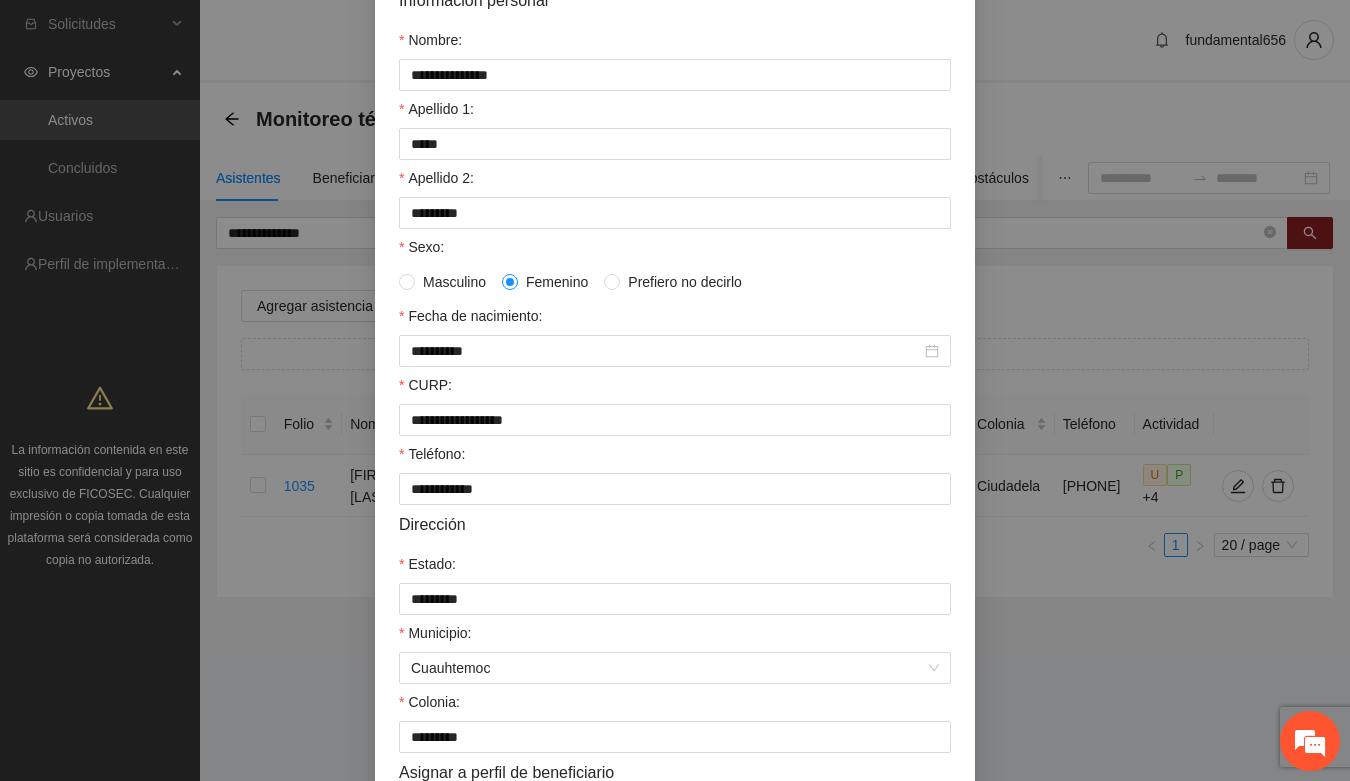 scroll, scrollTop: 0, scrollLeft: 0, axis: both 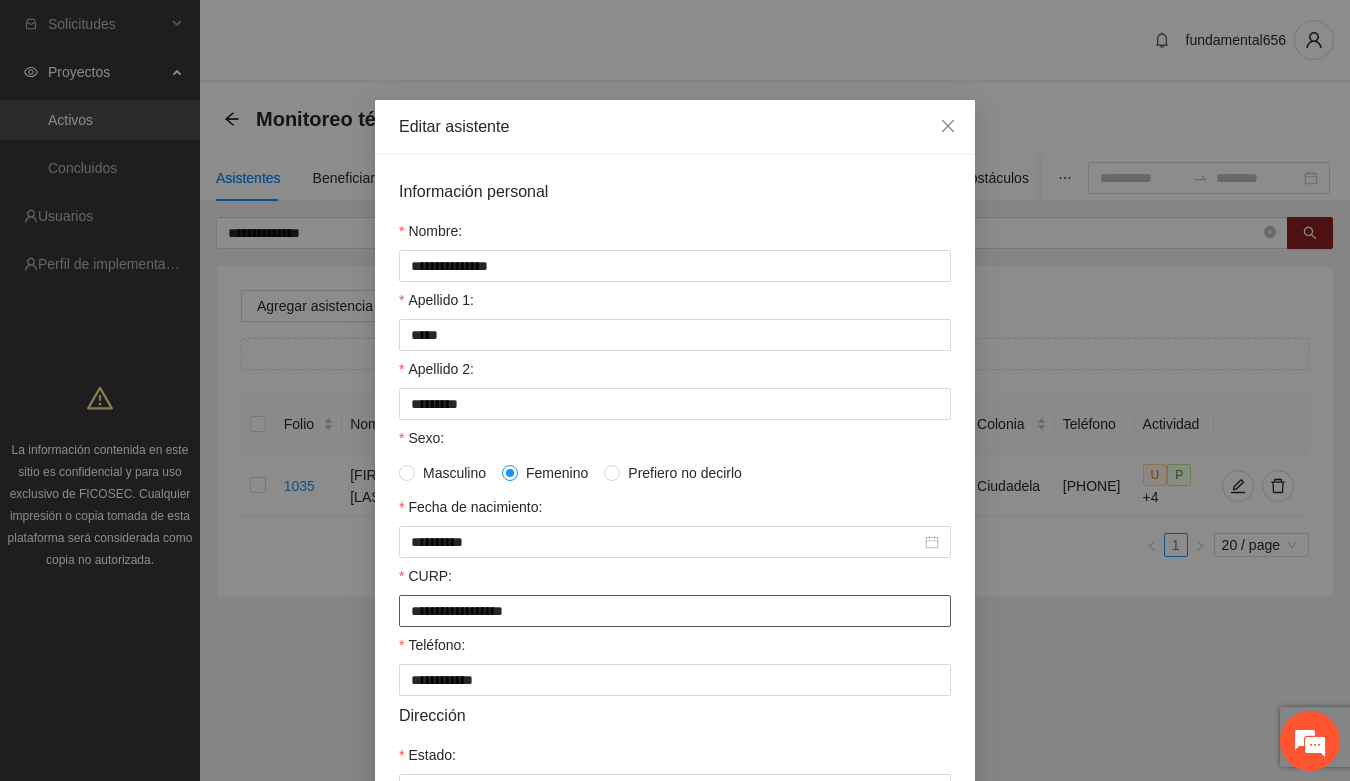 drag, startPoint x: 393, startPoint y: 622, endPoint x: 621, endPoint y: 635, distance: 228.37032 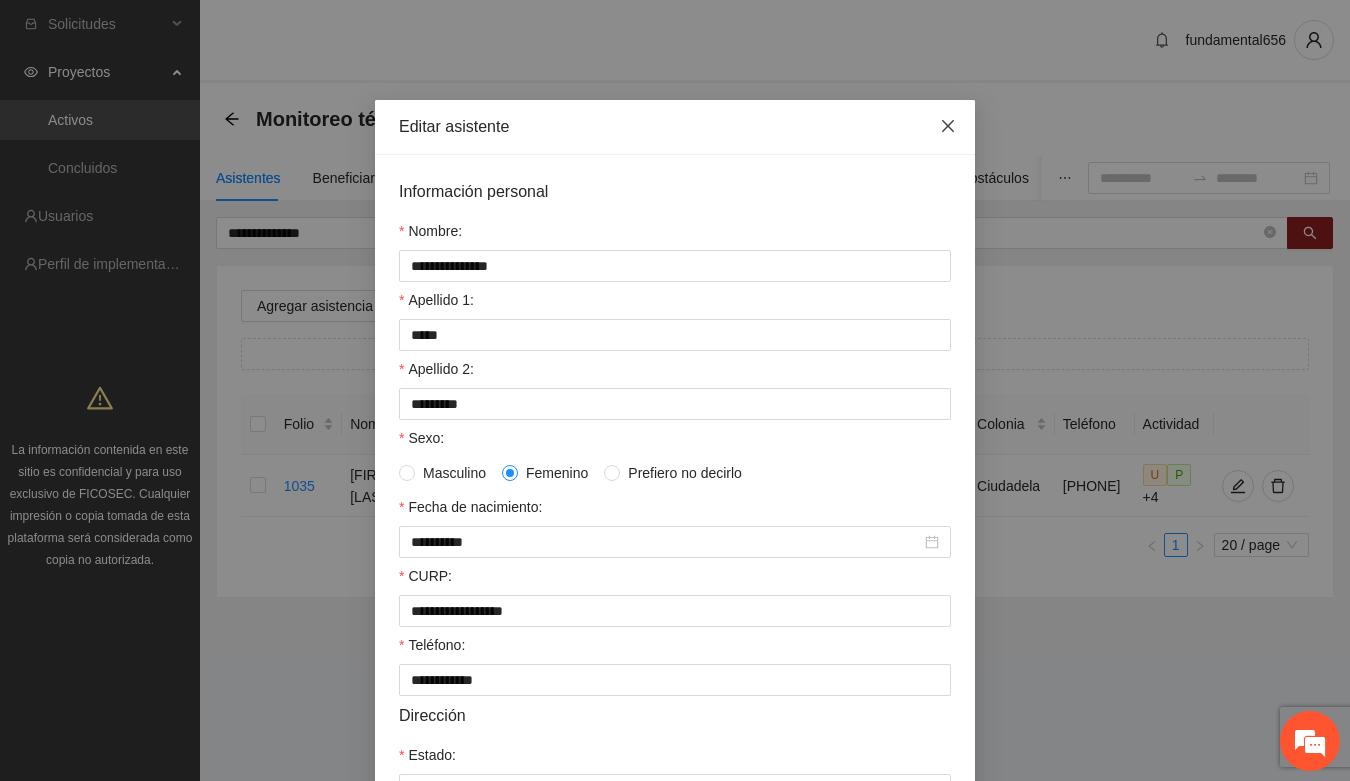 click at bounding box center [948, 127] 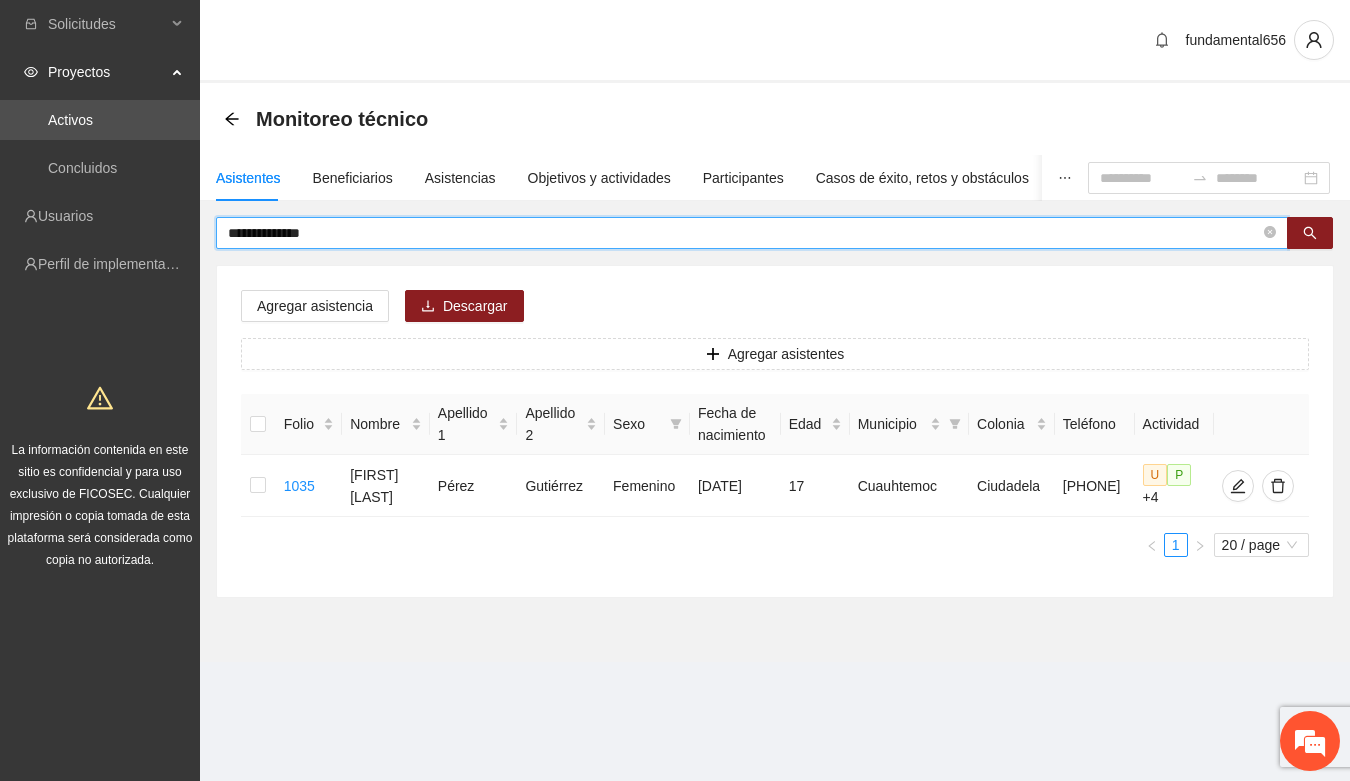 drag, startPoint x: 337, startPoint y: 237, endPoint x: 215, endPoint y: 235, distance: 122.016396 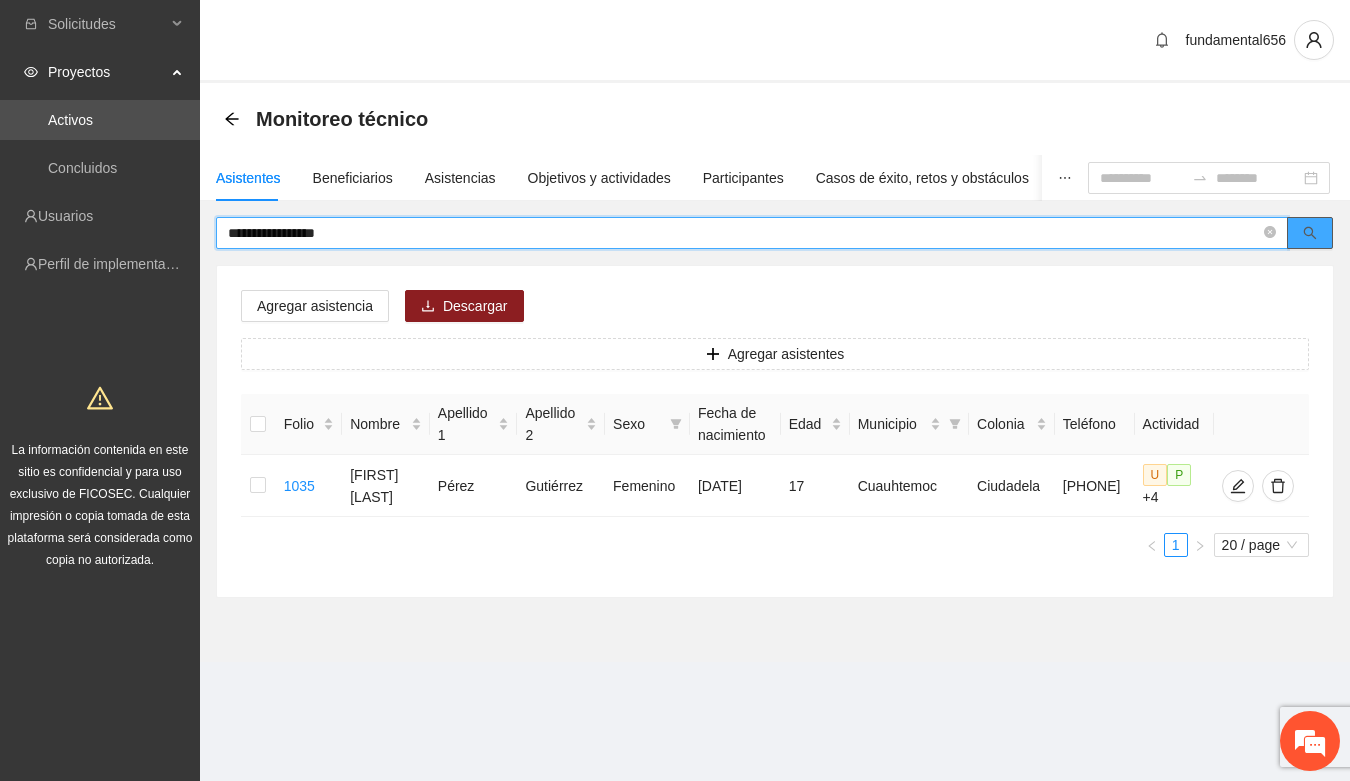 click at bounding box center [1310, 233] 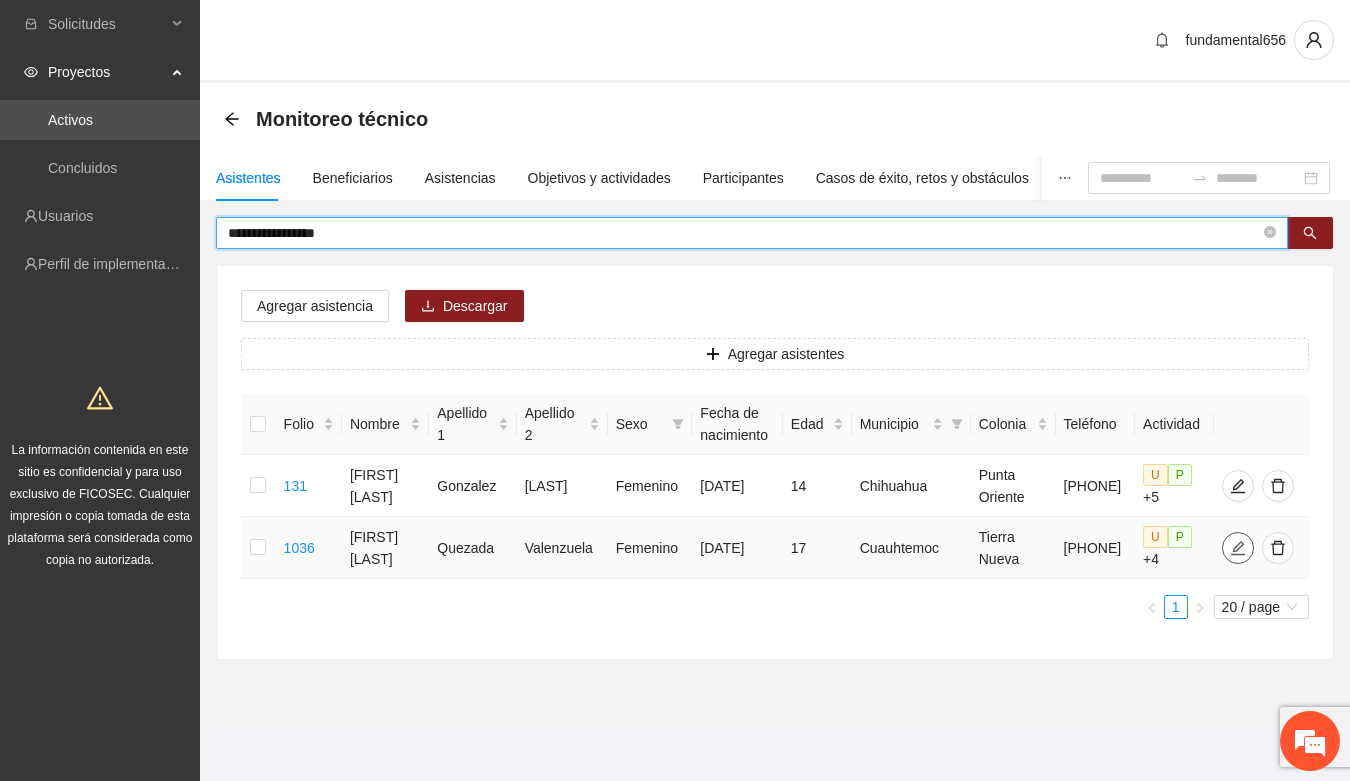 click 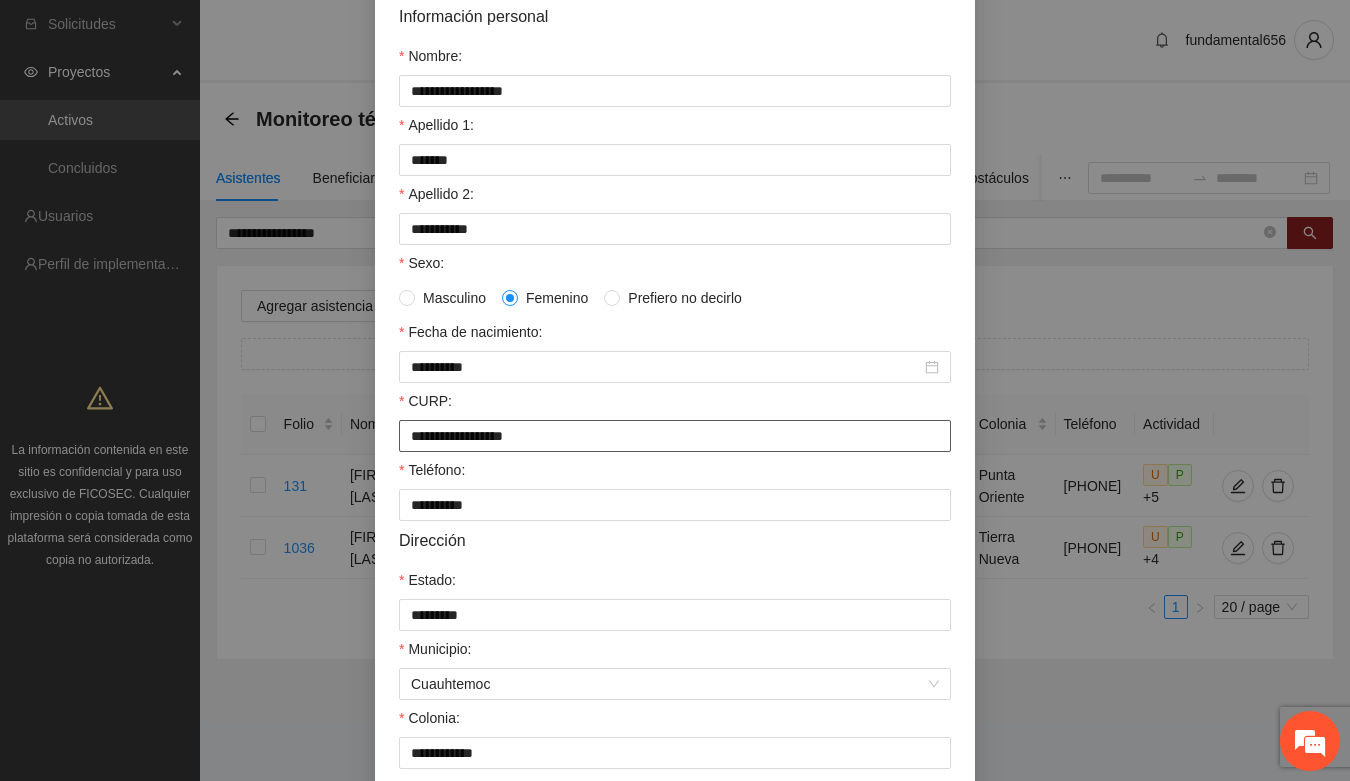 scroll, scrollTop: 396, scrollLeft: 0, axis: vertical 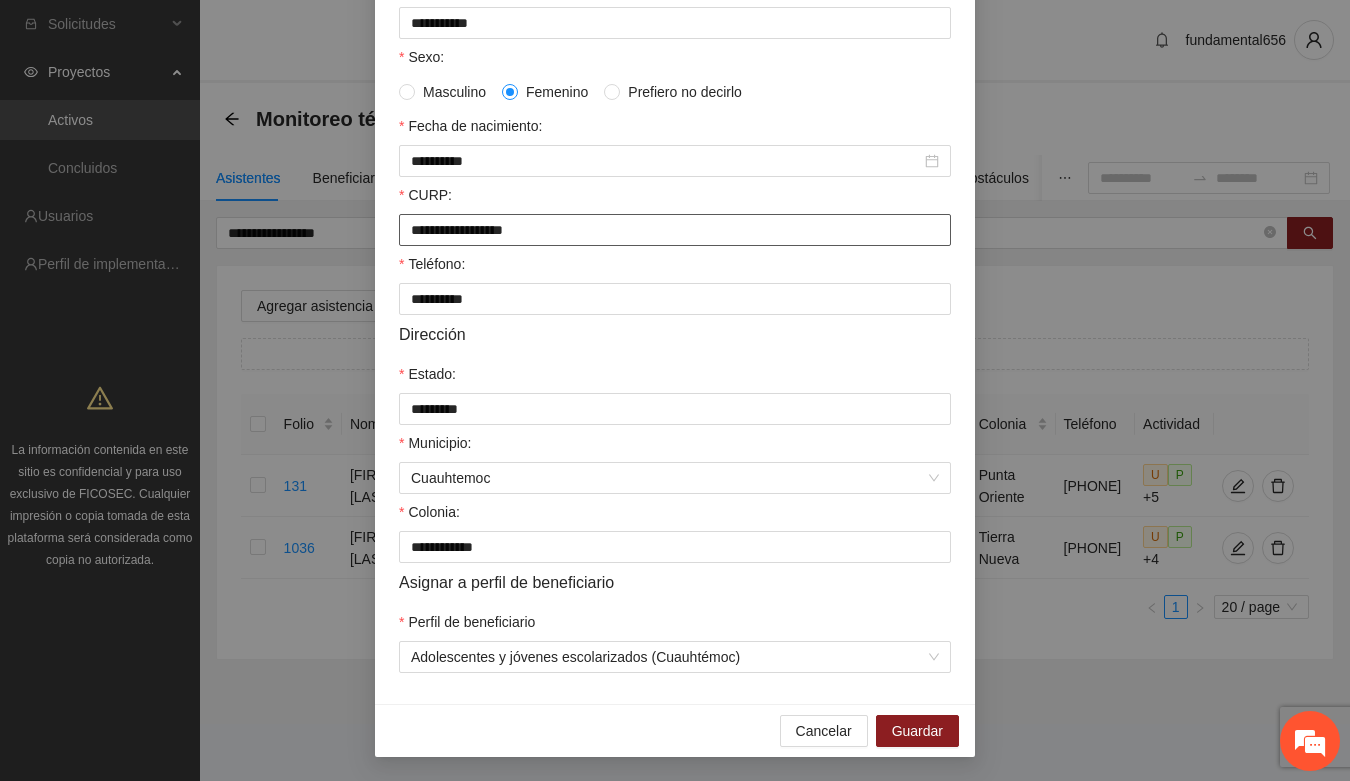 drag, startPoint x: 398, startPoint y: 217, endPoint x: 568, endPoint y: 225, distance: 170.18813 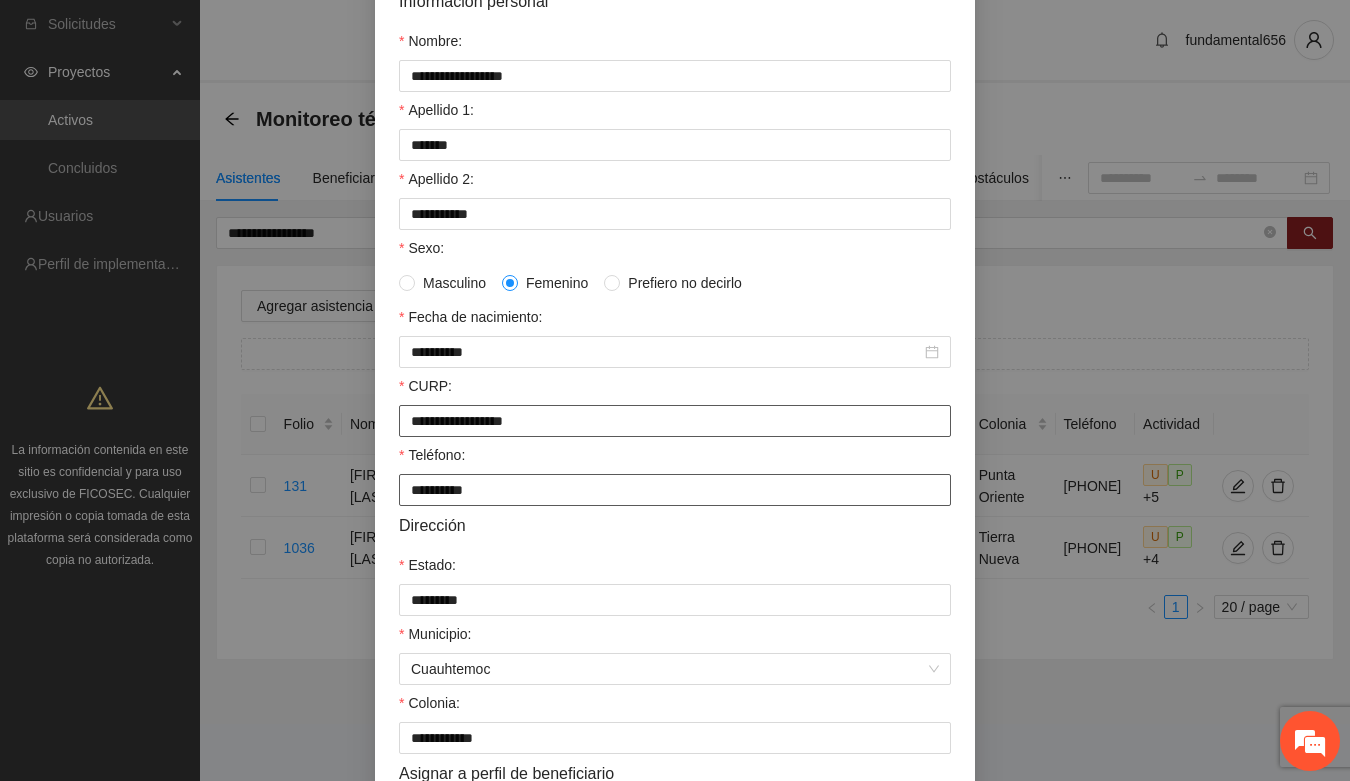 scroll, scrollTop: 146, scrollLeft: 0, axis: vertical 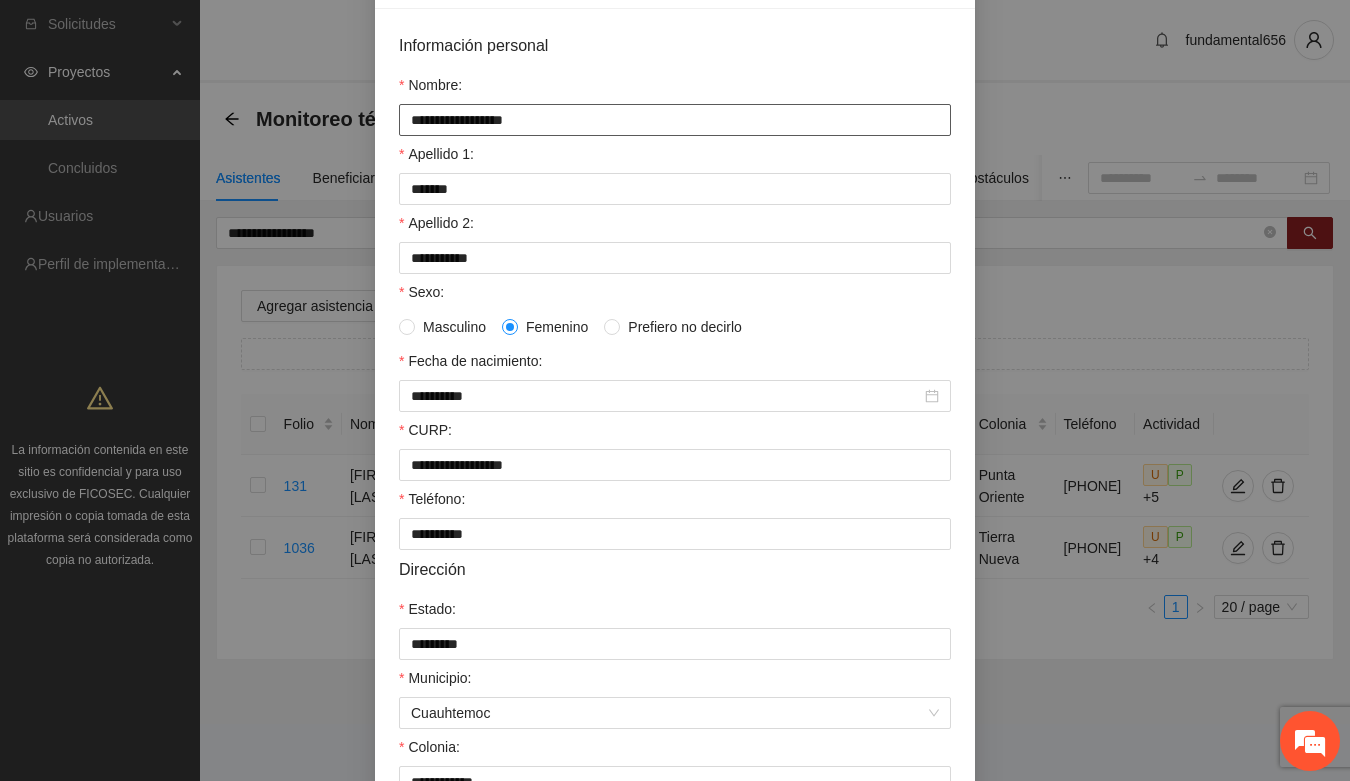 drag, startPoint x: 401, startPoint y: 123, endPoint x: 521, endPoint y: 136, distance: 120.70211 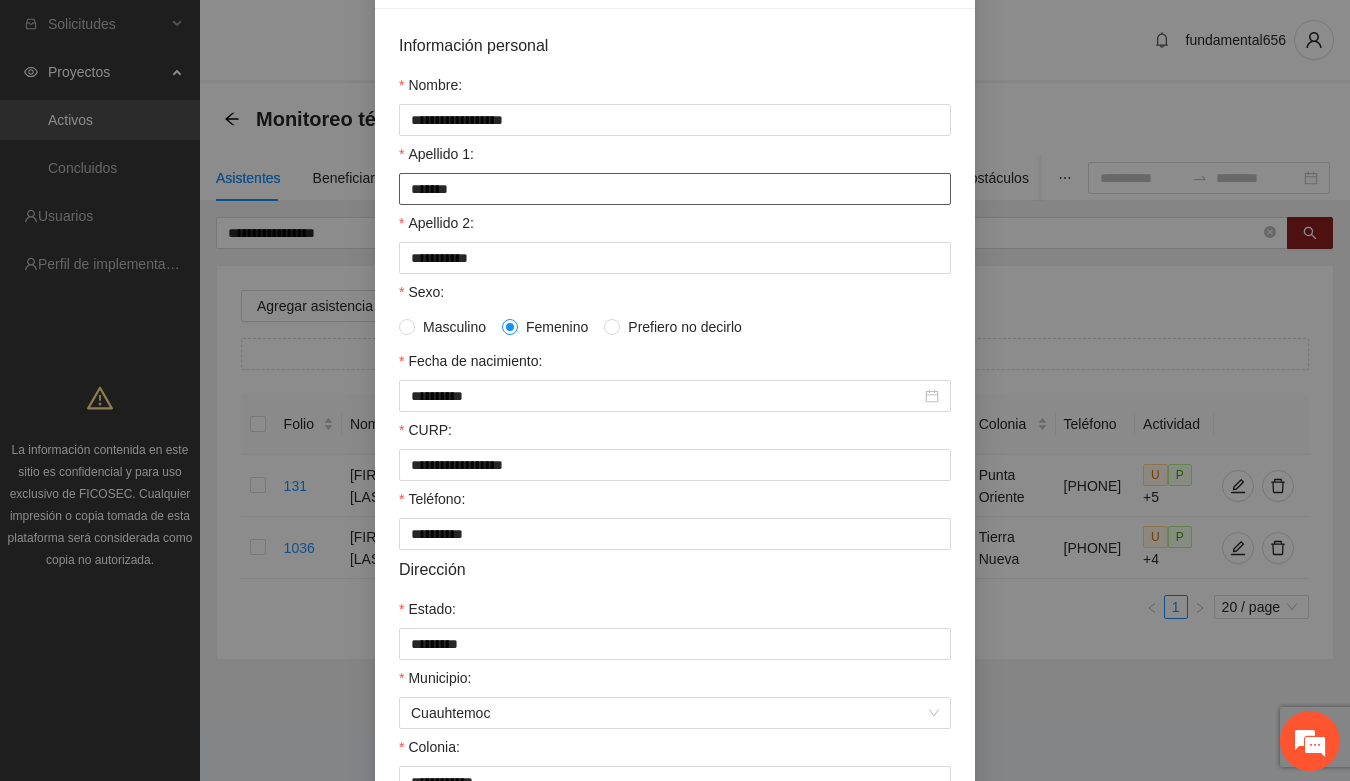 drag, startPoint x: 401, startPoint y: 195, endPoint x: 513, endPoint y: 208, distance: 112.75194 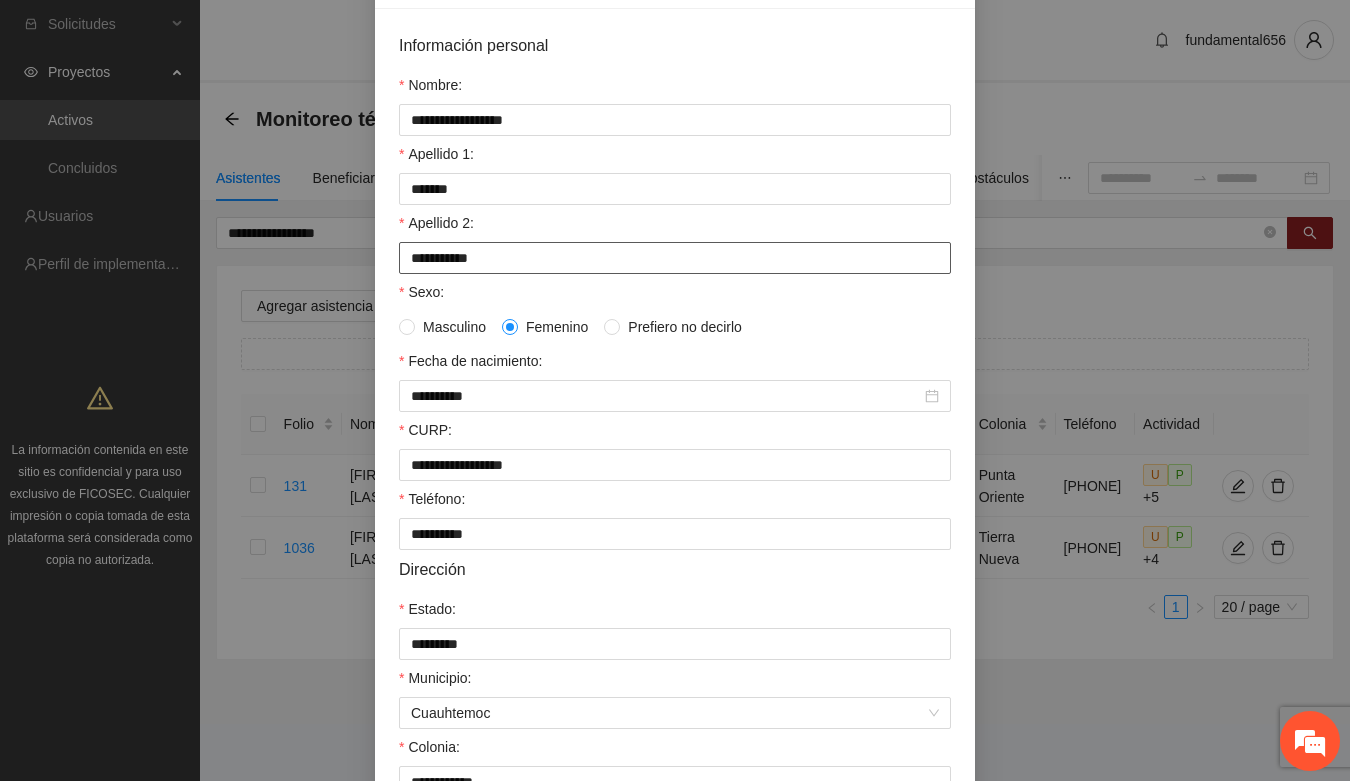 drag, startPoint x: 398, startPoint y: 270, endPoint x: 510, endPoint y: 268, distance: 112.01785 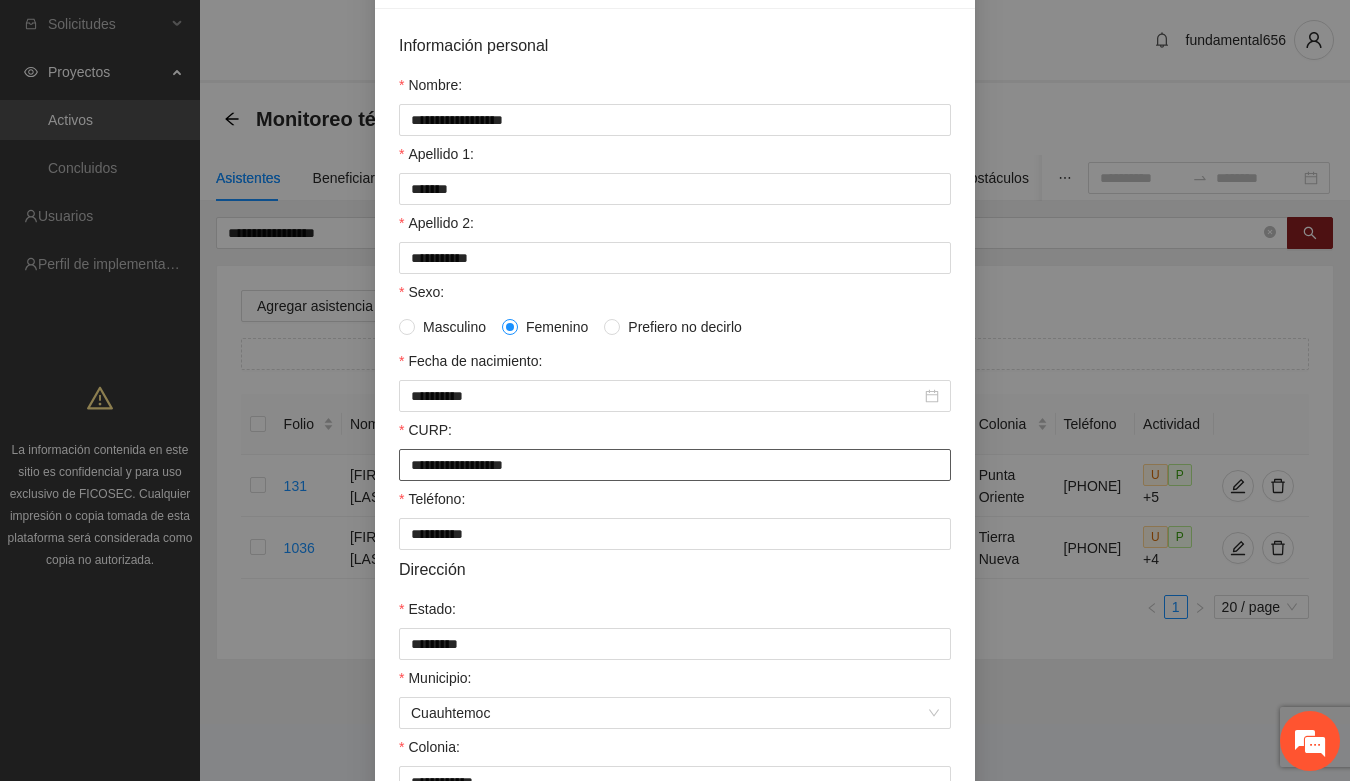 drag, startPoint x: 401, startPoint y: 468, endPoint x: 587, endPoint y: 472, distance: 186.043 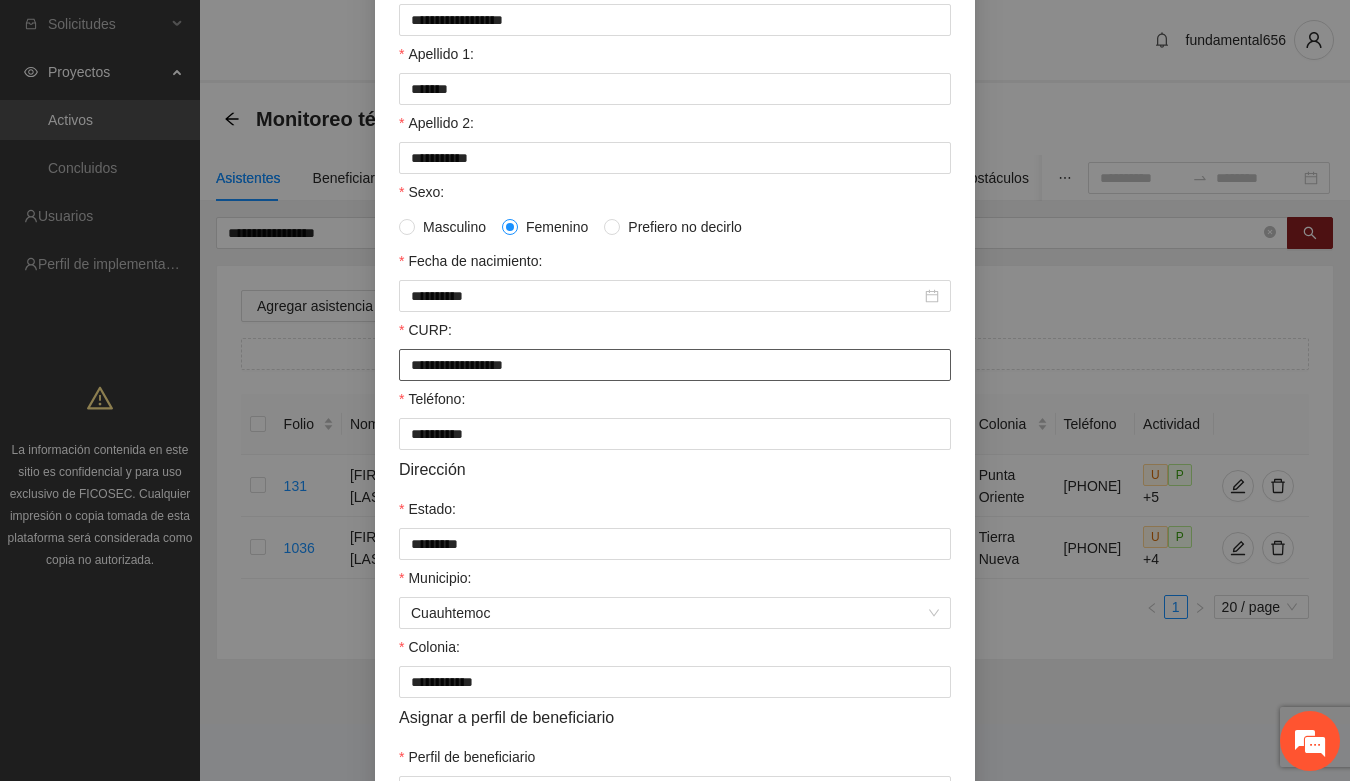 scroll, scrollTop: 396, scrollLeft: 0, axis: vertical 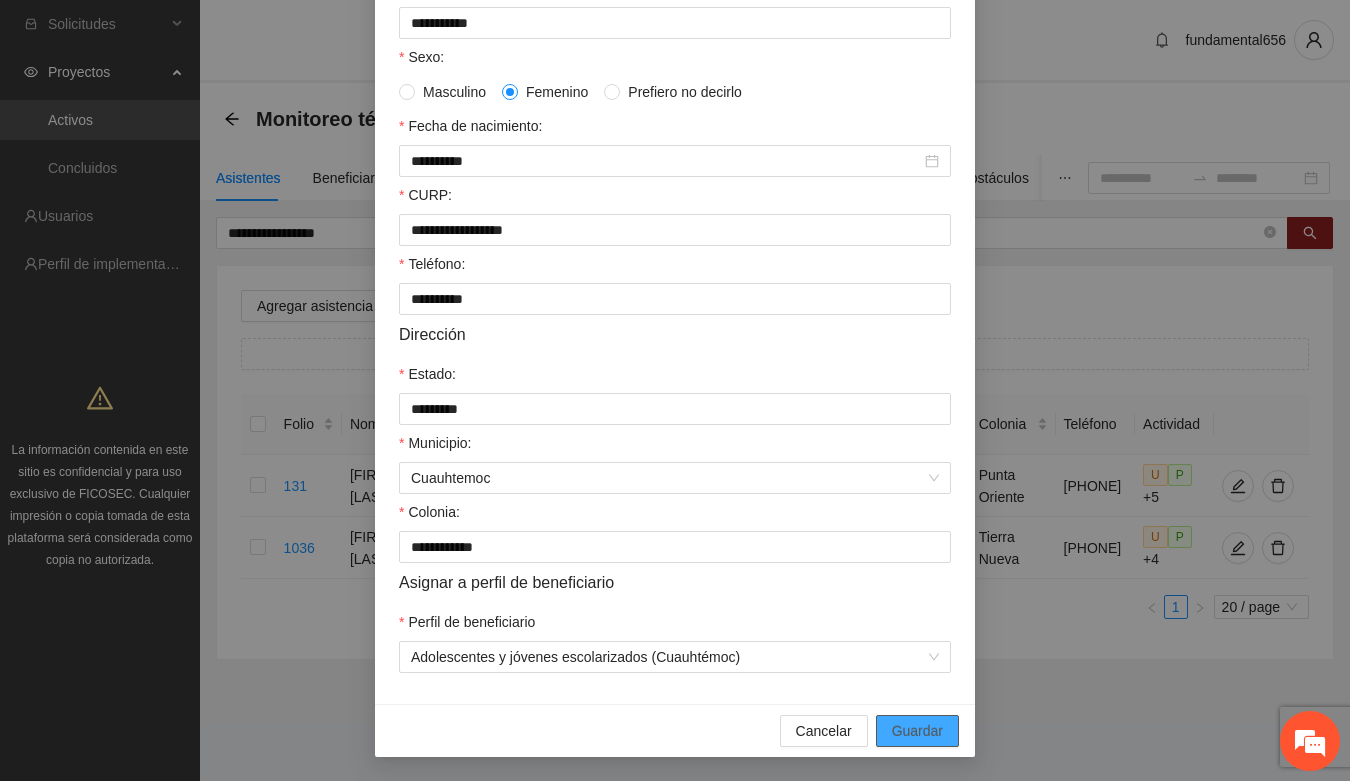 click on "Guardar" at bounding box center [917, 731] 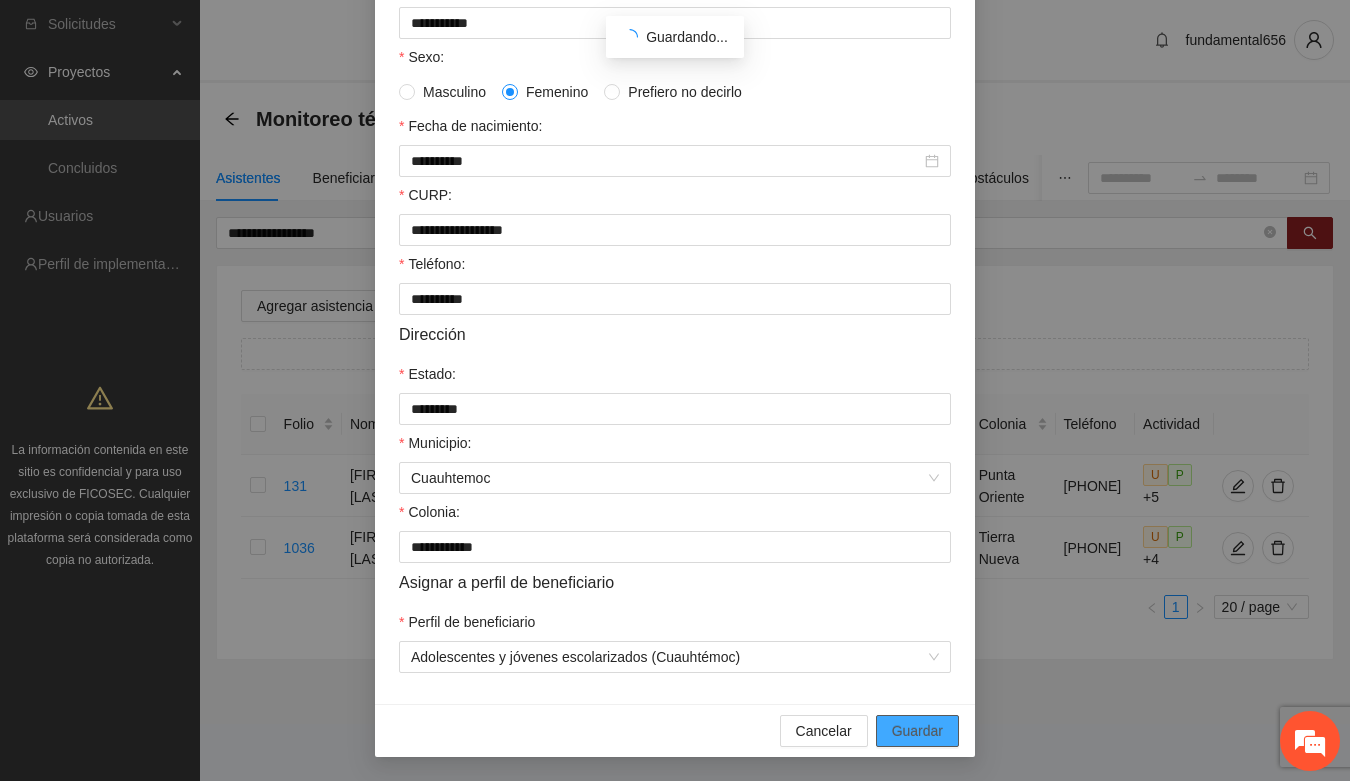scroll, scrollTop: 296, scrollLeft: 0, axis: vertical 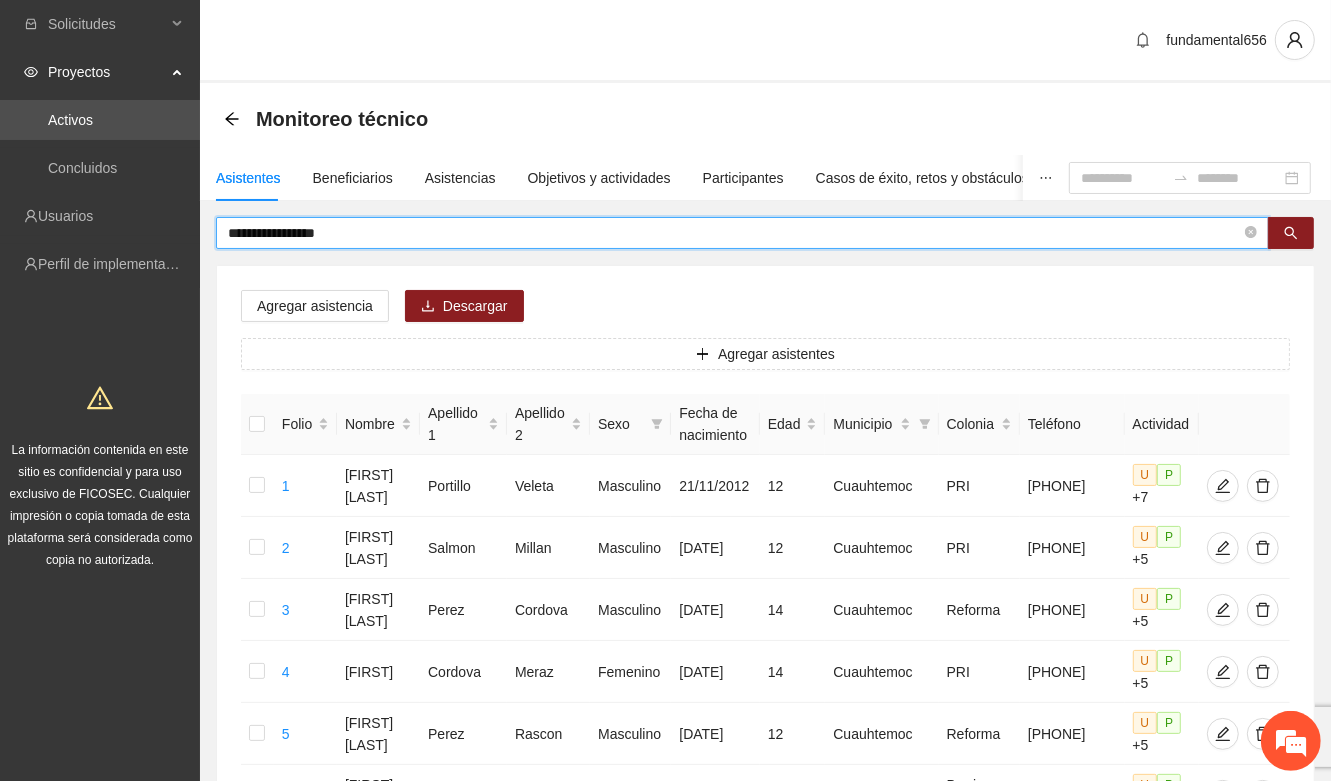 drag, startPoint x: 372, startPoint y: 237, endPoint x: 217, endPoint y: 246, distance: 155.26108 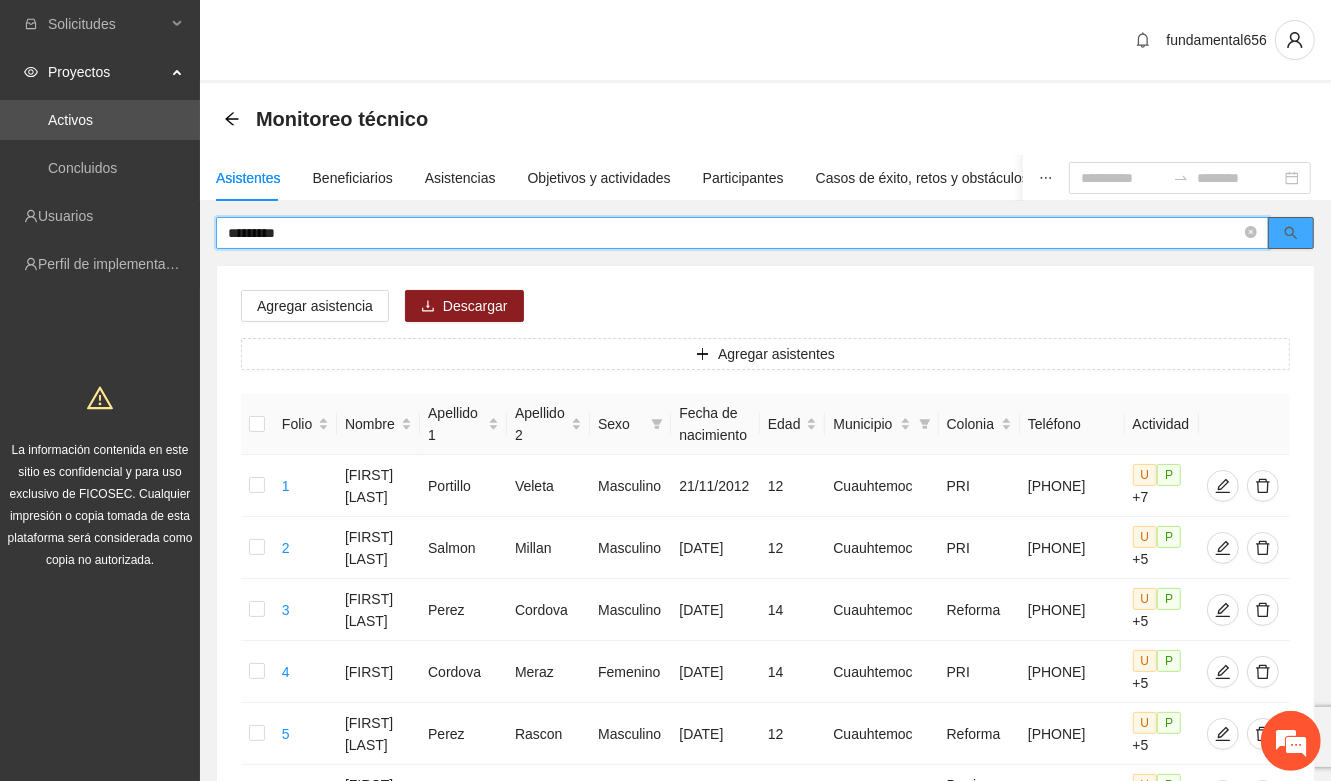 click at bounding box center (1291, 233) 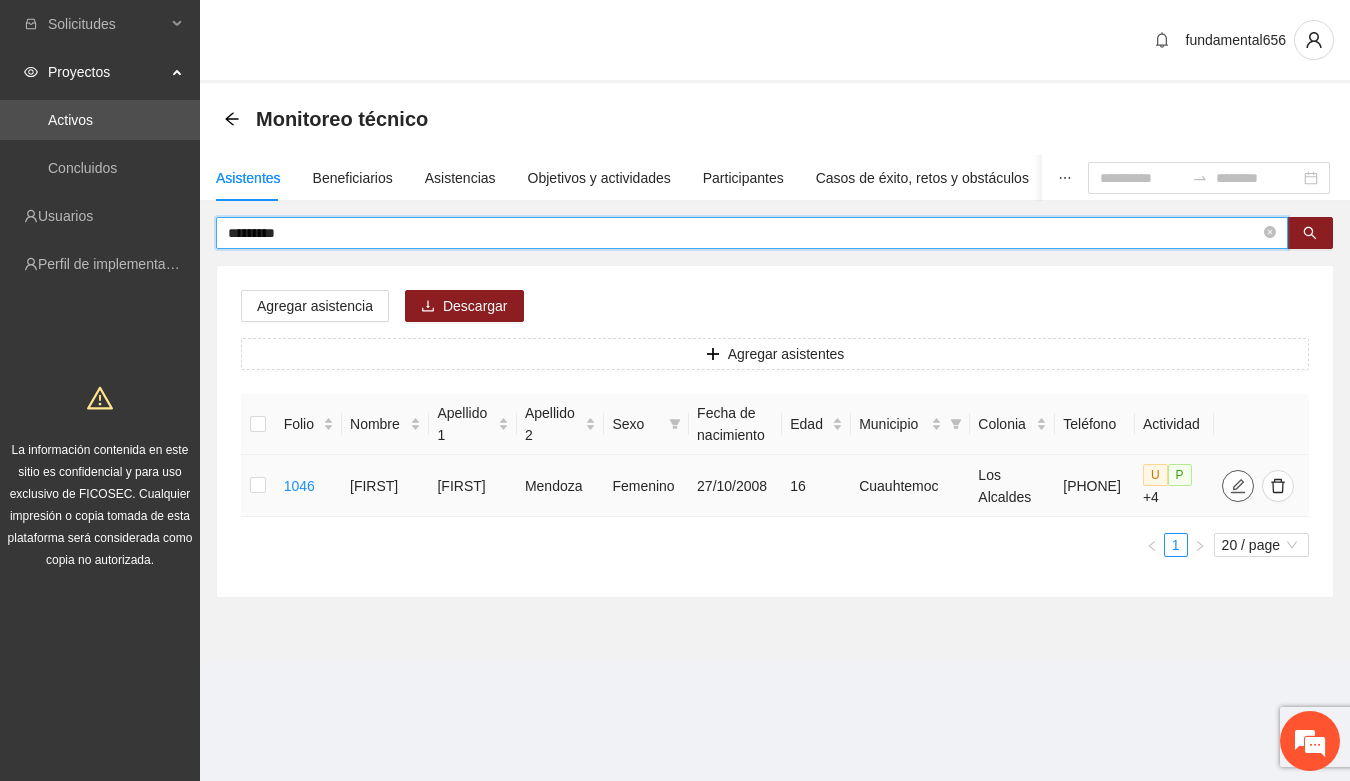 type on "*********" 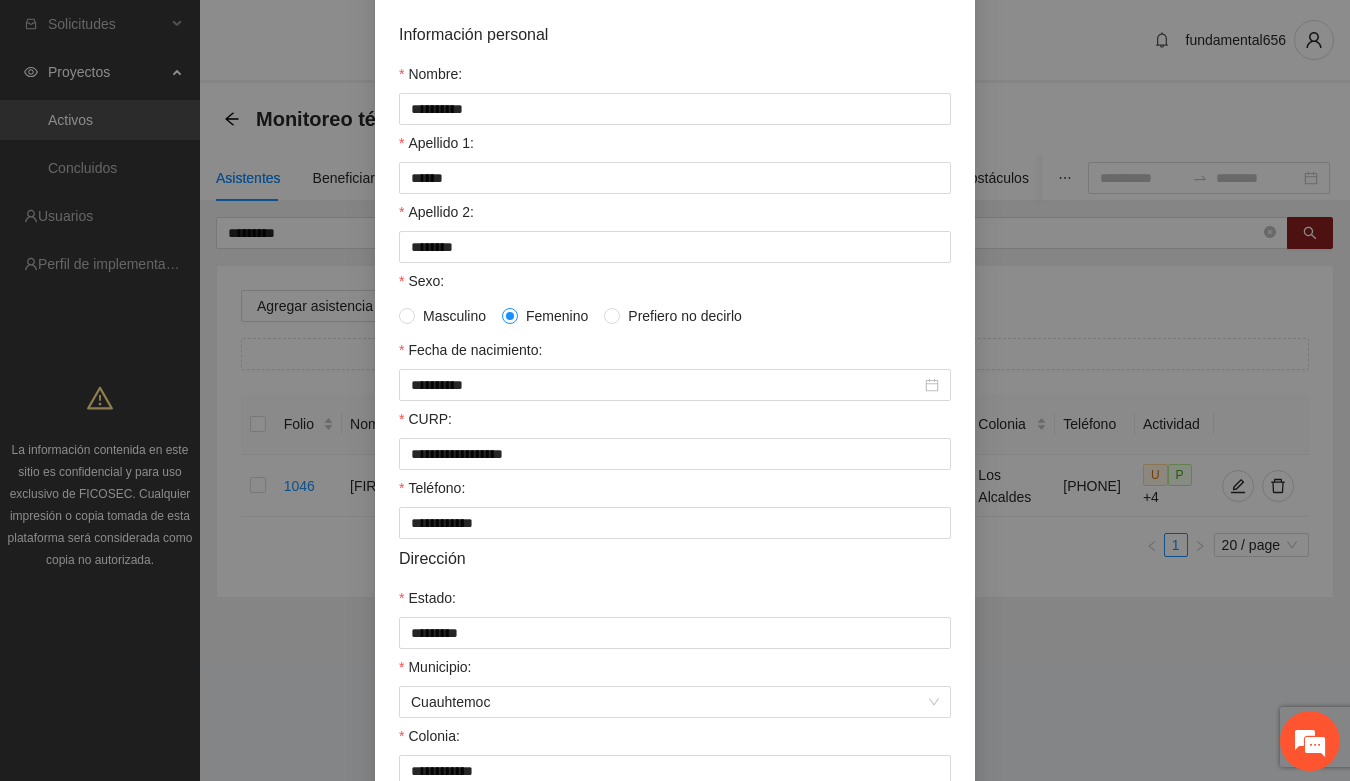 scroll, scrollTop: 146, scrollLeft: 0, axis: vertical 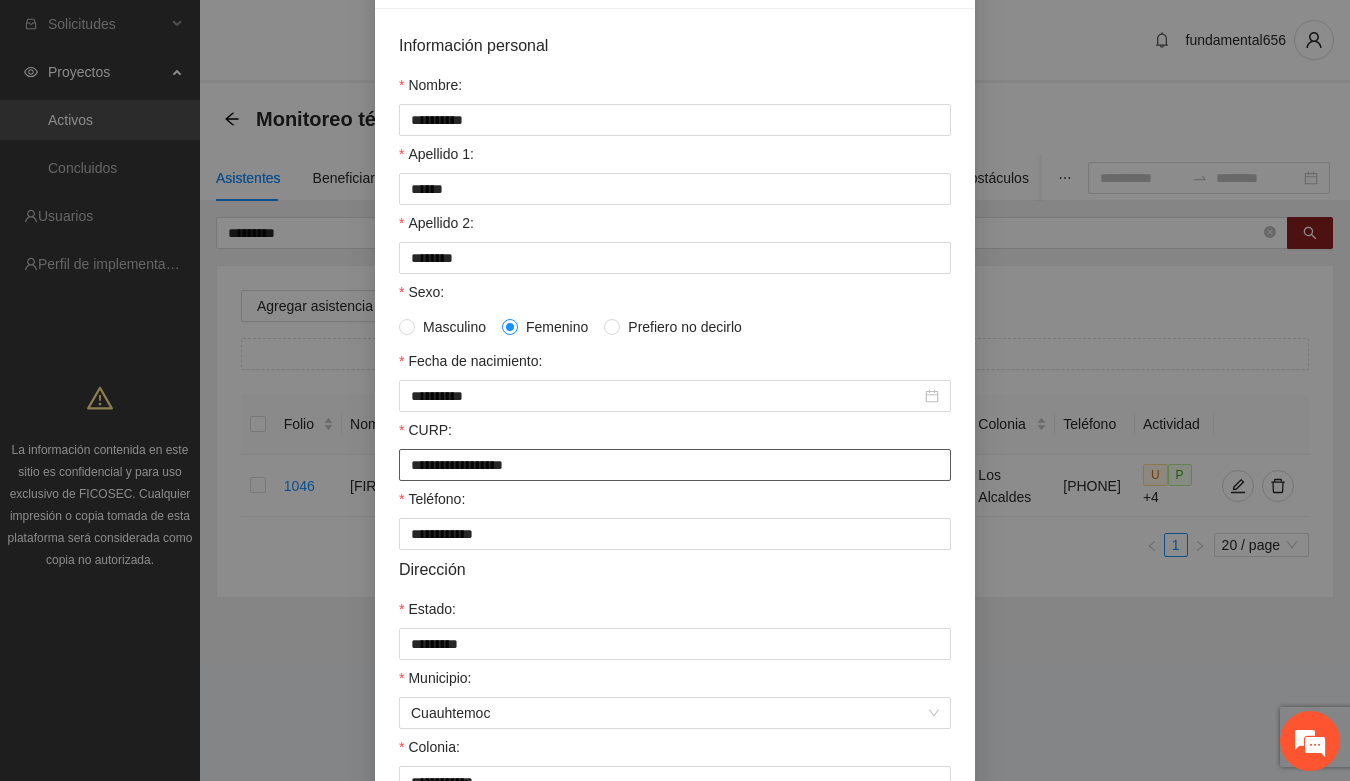 drag, startPoint x: 398, startPoint y: 473, endPoint x: 567, endPoint y: 471, distance: 169.01184 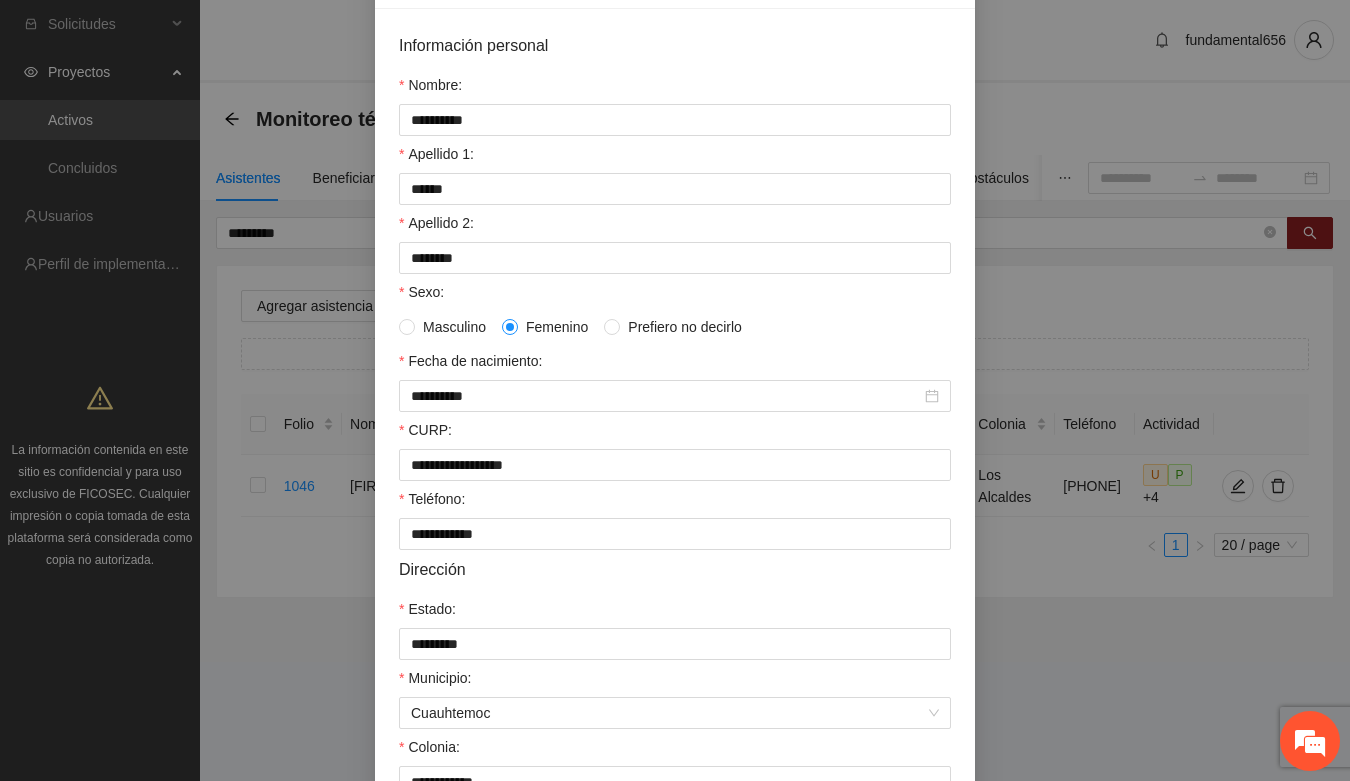 click on "**********" at bounding box center (675, 470) 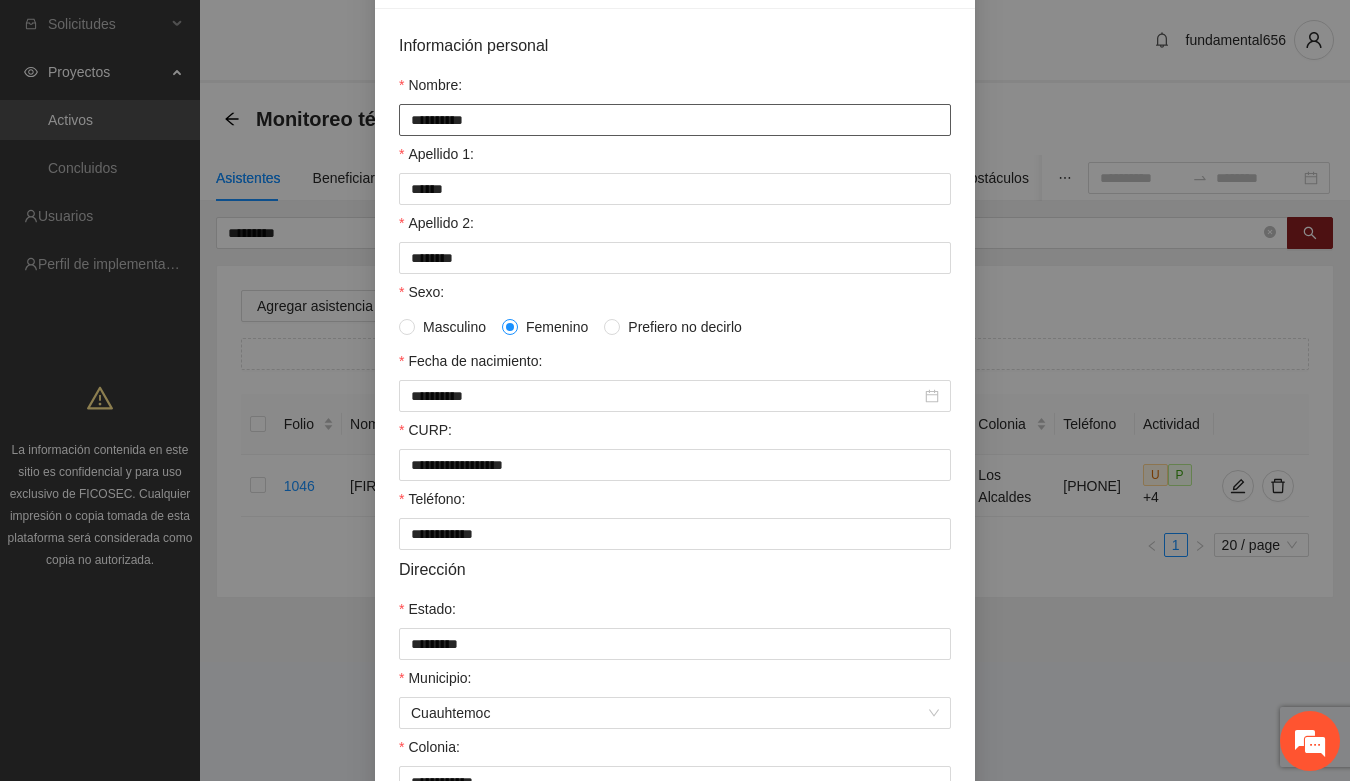 drag, startPoint x: 393, startPoint y: 123, endPoint x: 470, endPoint y: 118, distance: 77.16217 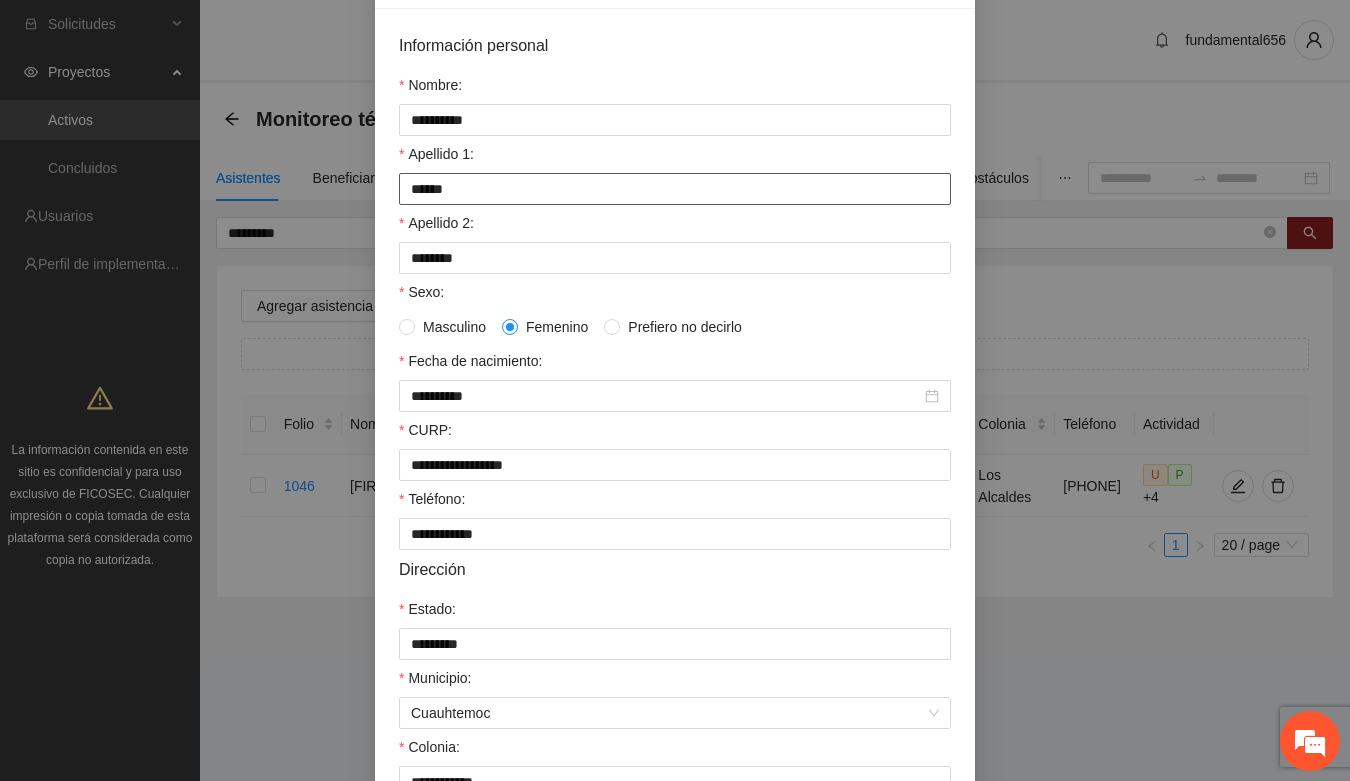 drag, startPoint x: 397, startPoint y: 196, endPoint x: 465, endPoint y: 196, distance: 68 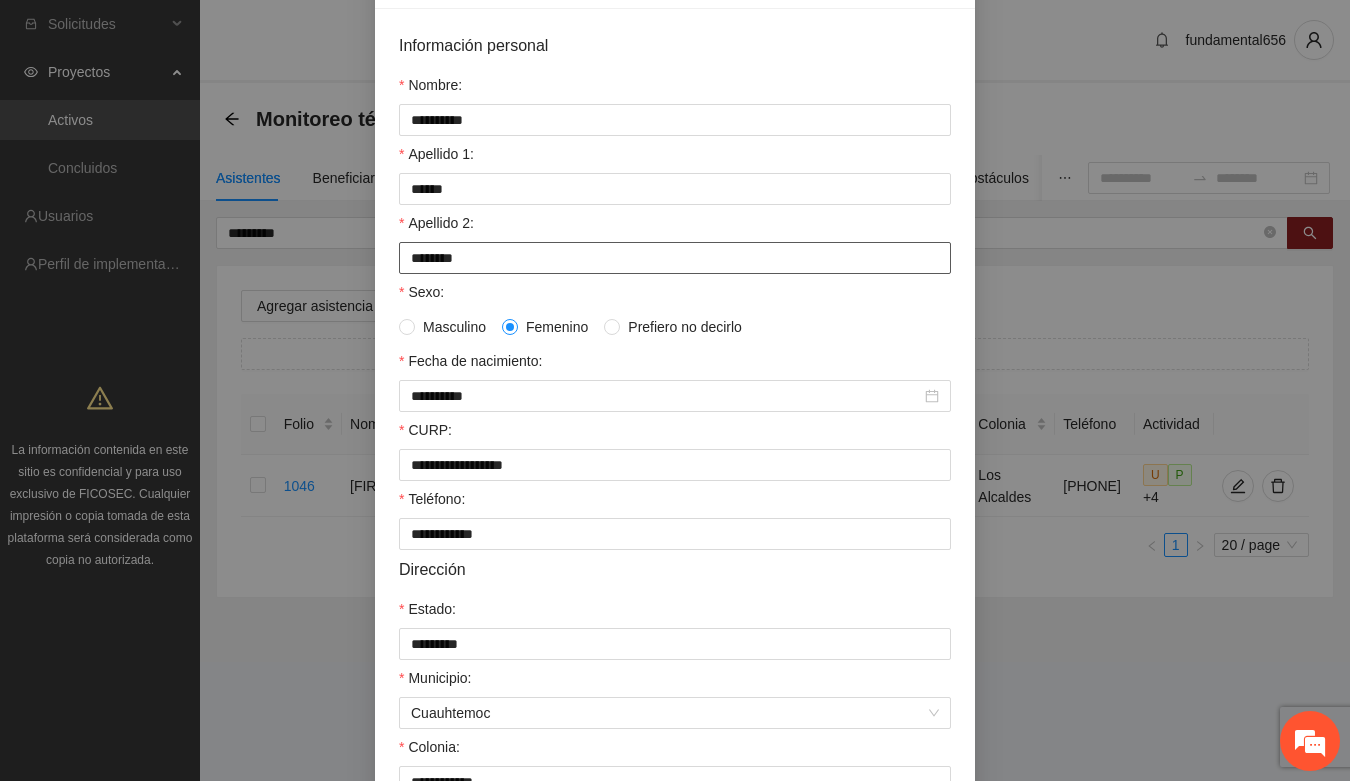 drag, startPoint x: 400, startPoint y: 266, endPoint x: 475, endPoint y: 266, distance: 75 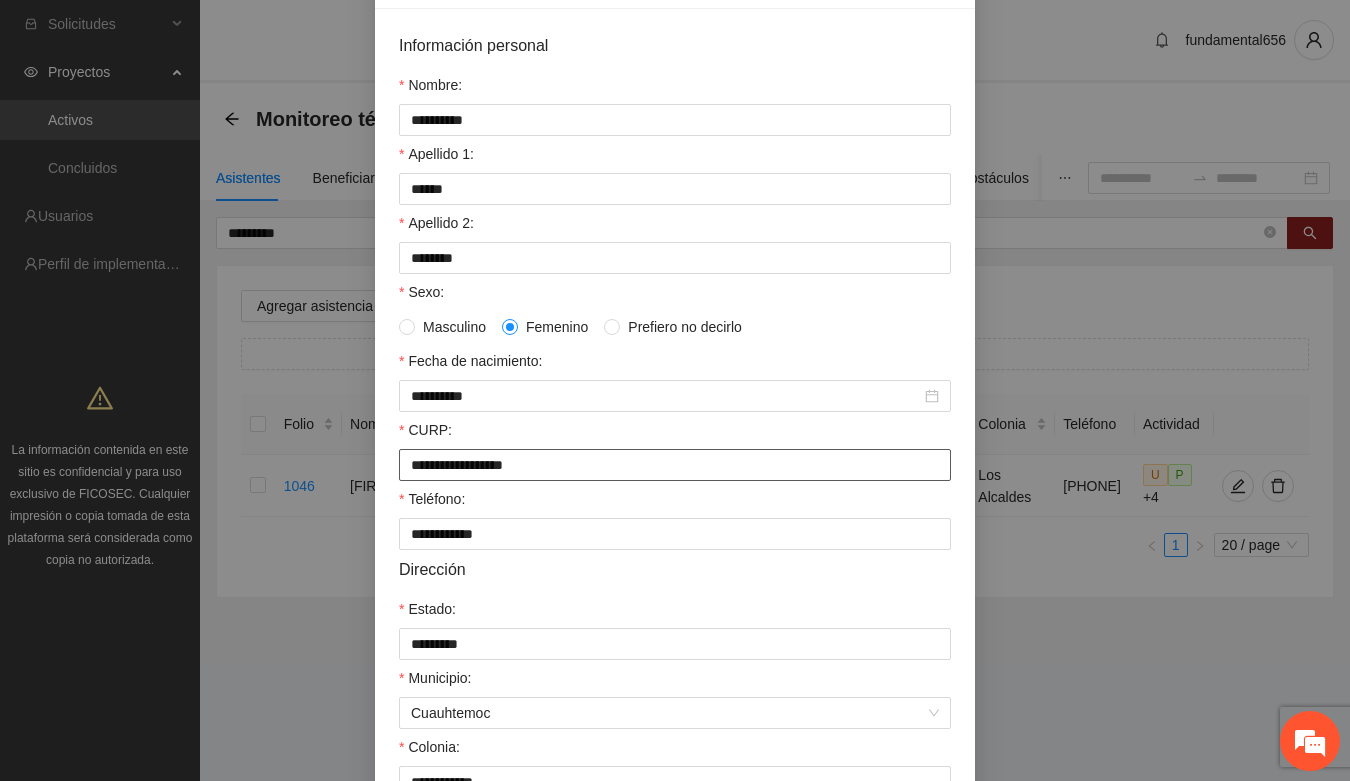 drag, startPoint x: 396, startPoint y: 483, endPoint x: 586, endPoint y: 471, distance: 190.37857 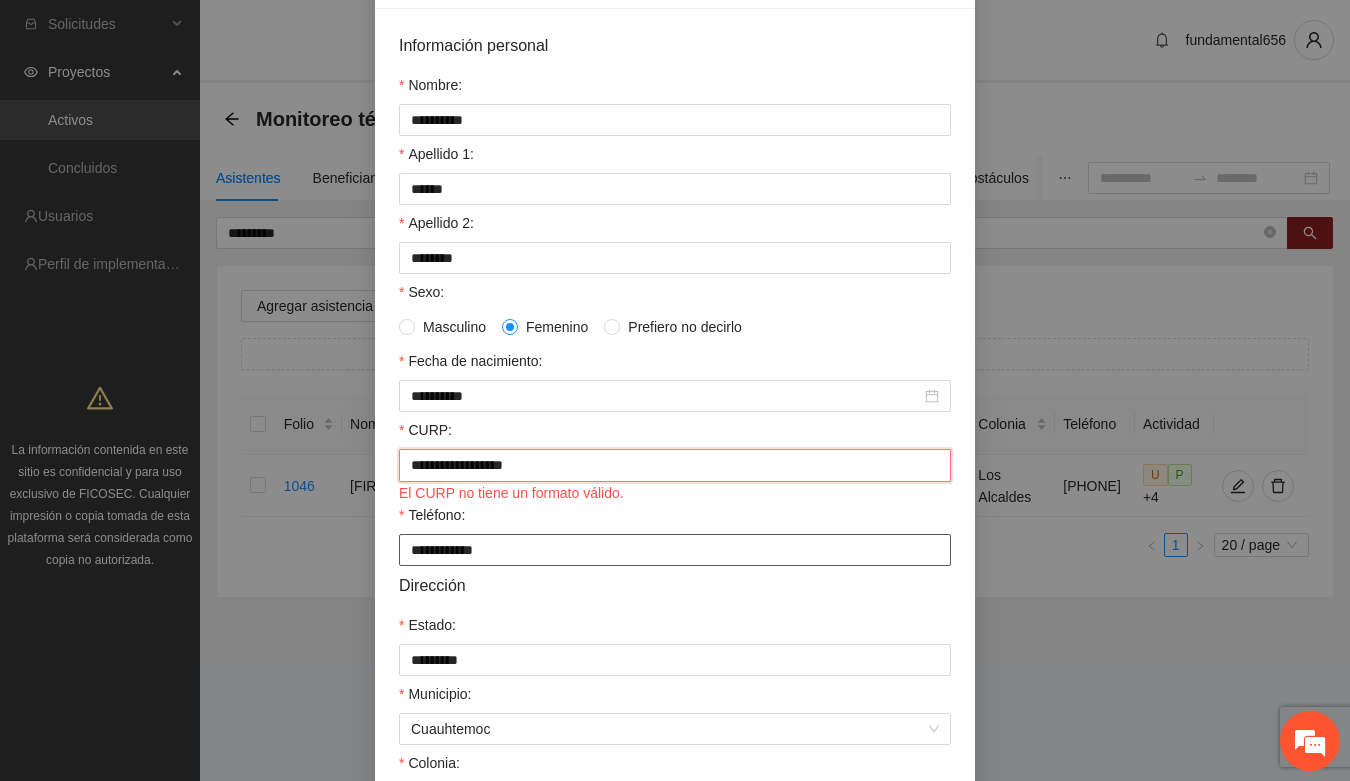 scroll, scrollTop: 0, scrollLeft: 0, axis: both 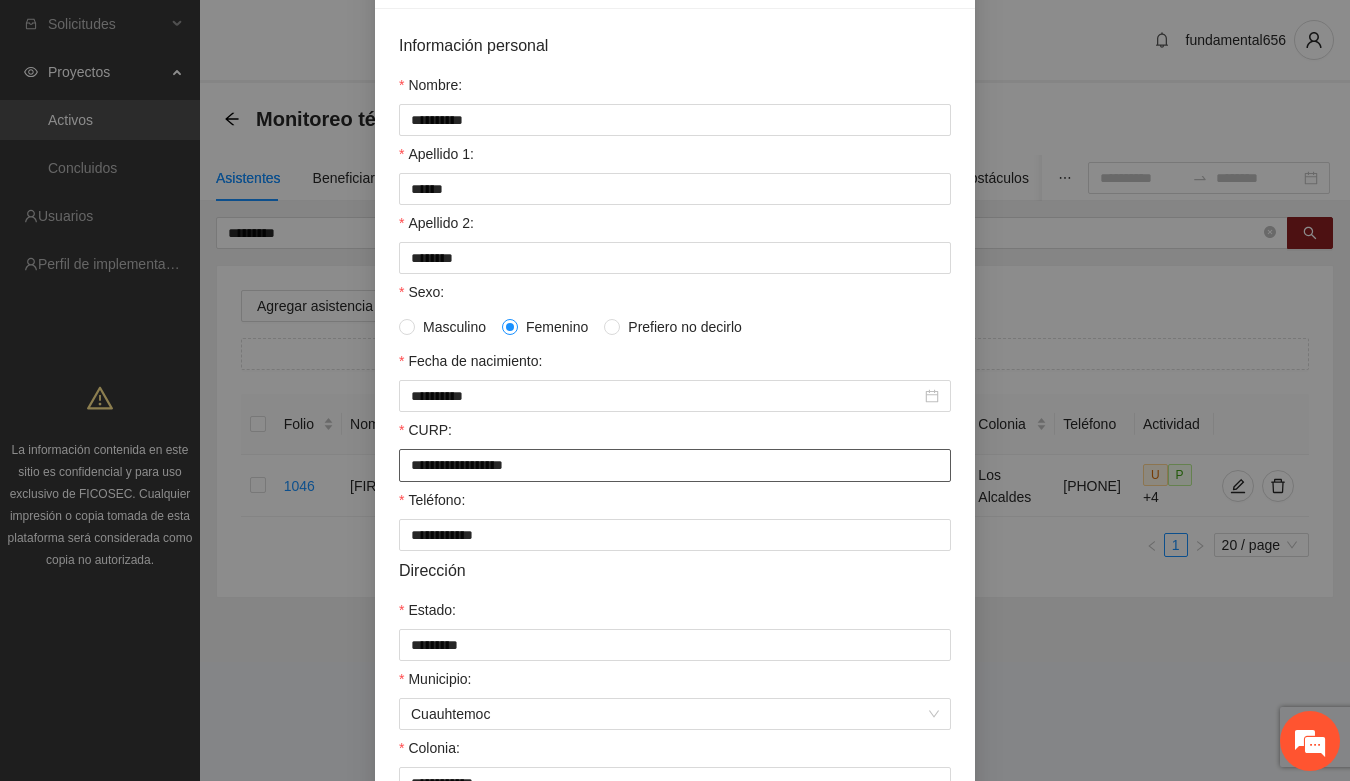 paste 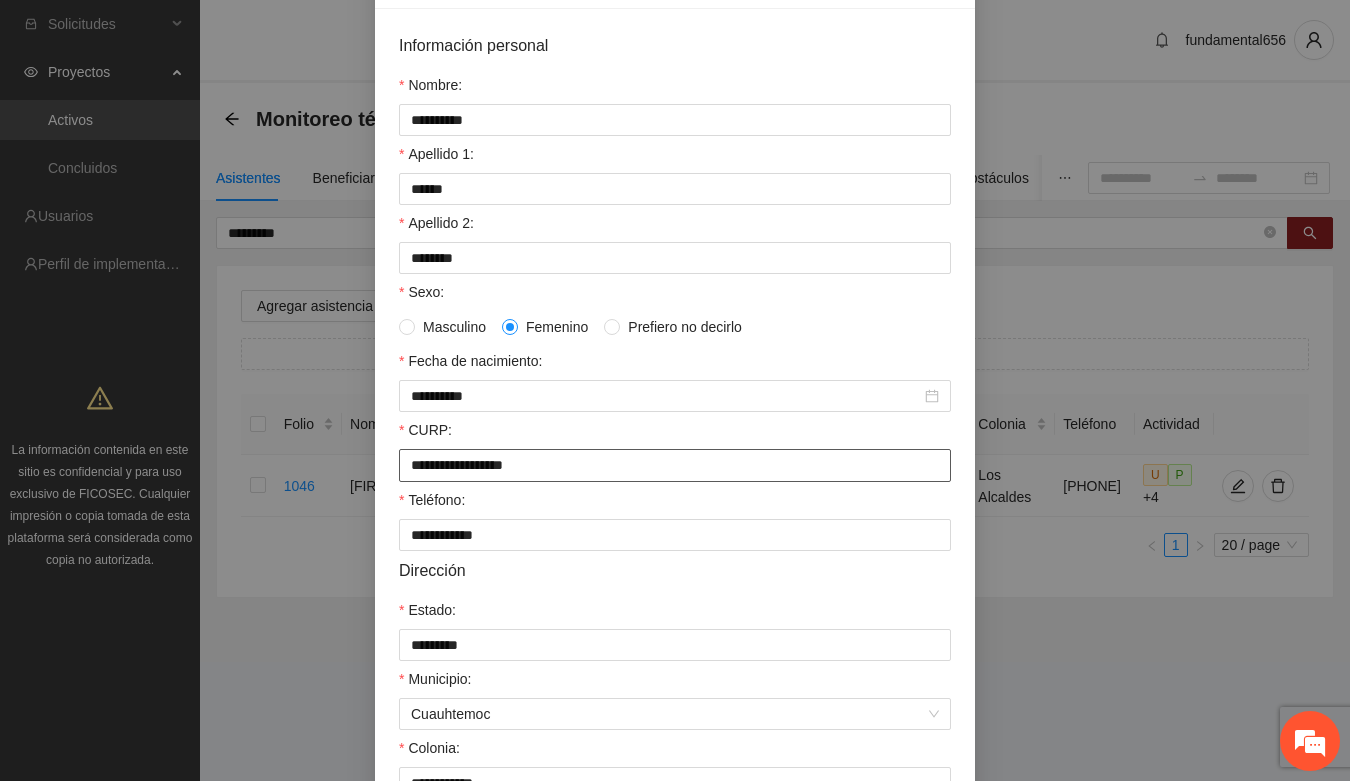 scroll, scrollTop: 396, scrollLeft: 0, axis: vertical 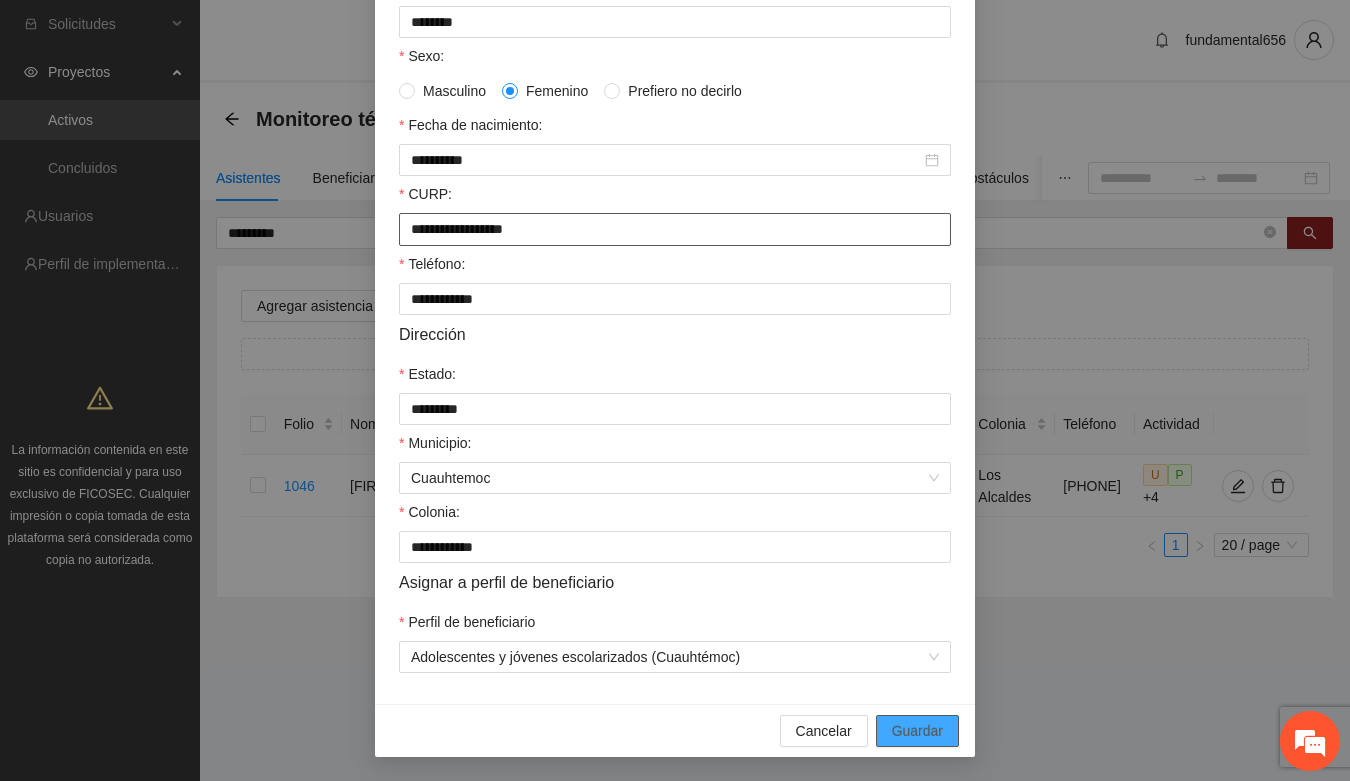 type on "**********" 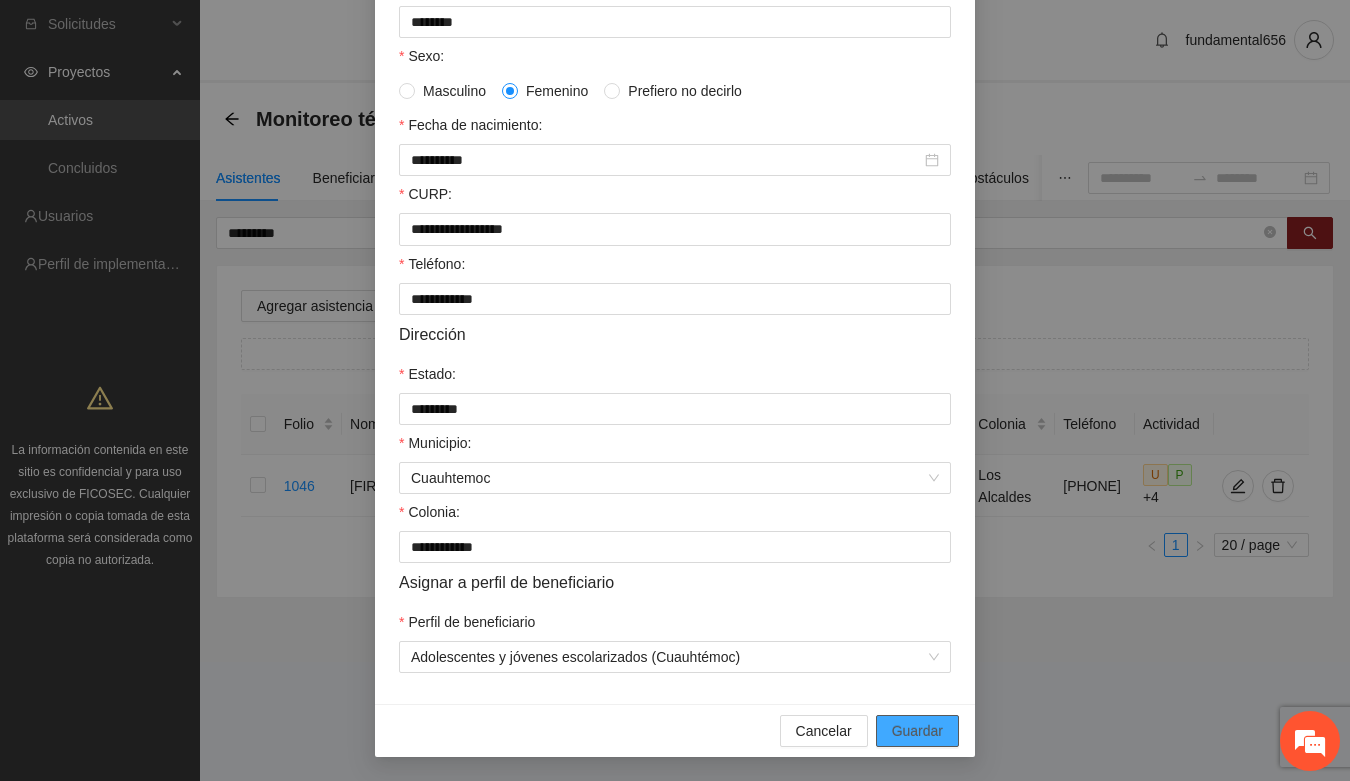 click on "Guardar" at bounding box center (917, 731) 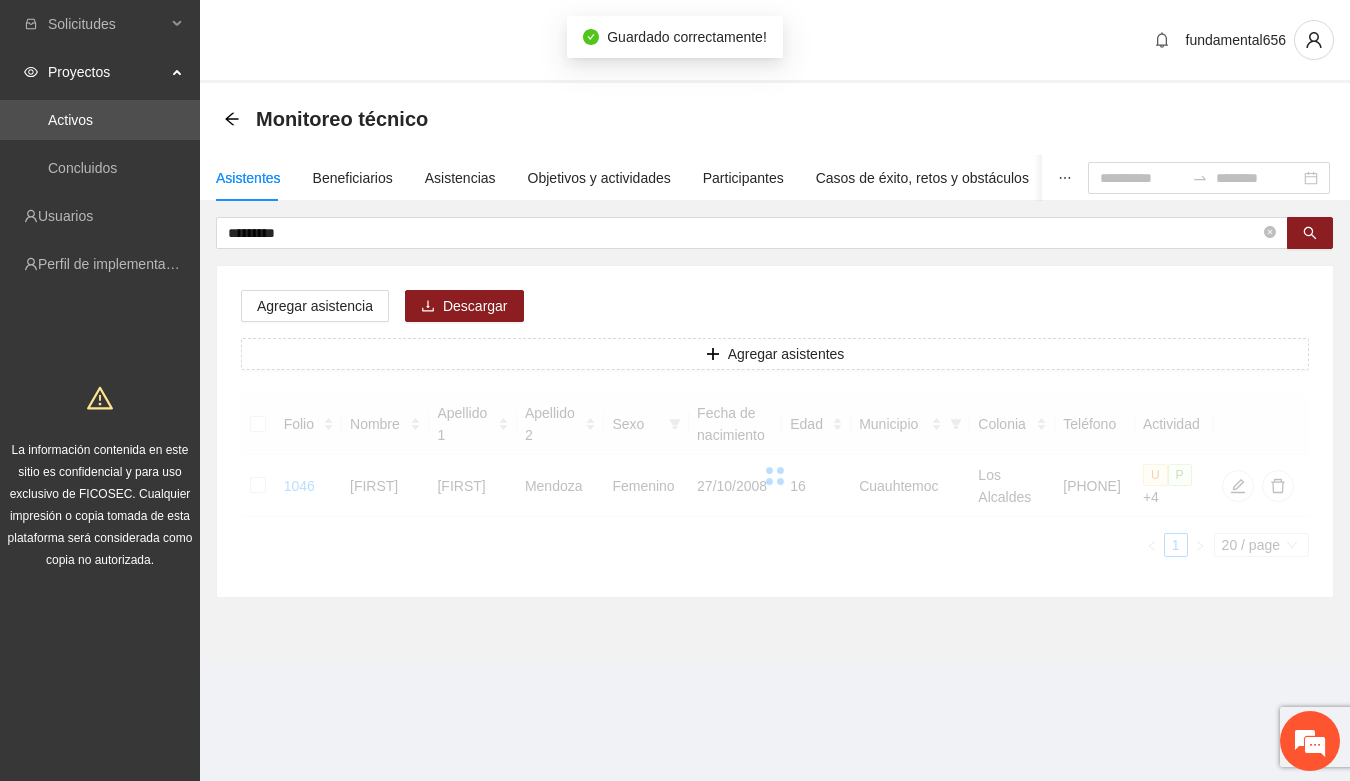 scroll, scrollTop: 296, scrollLeft: 0, axis: vertical 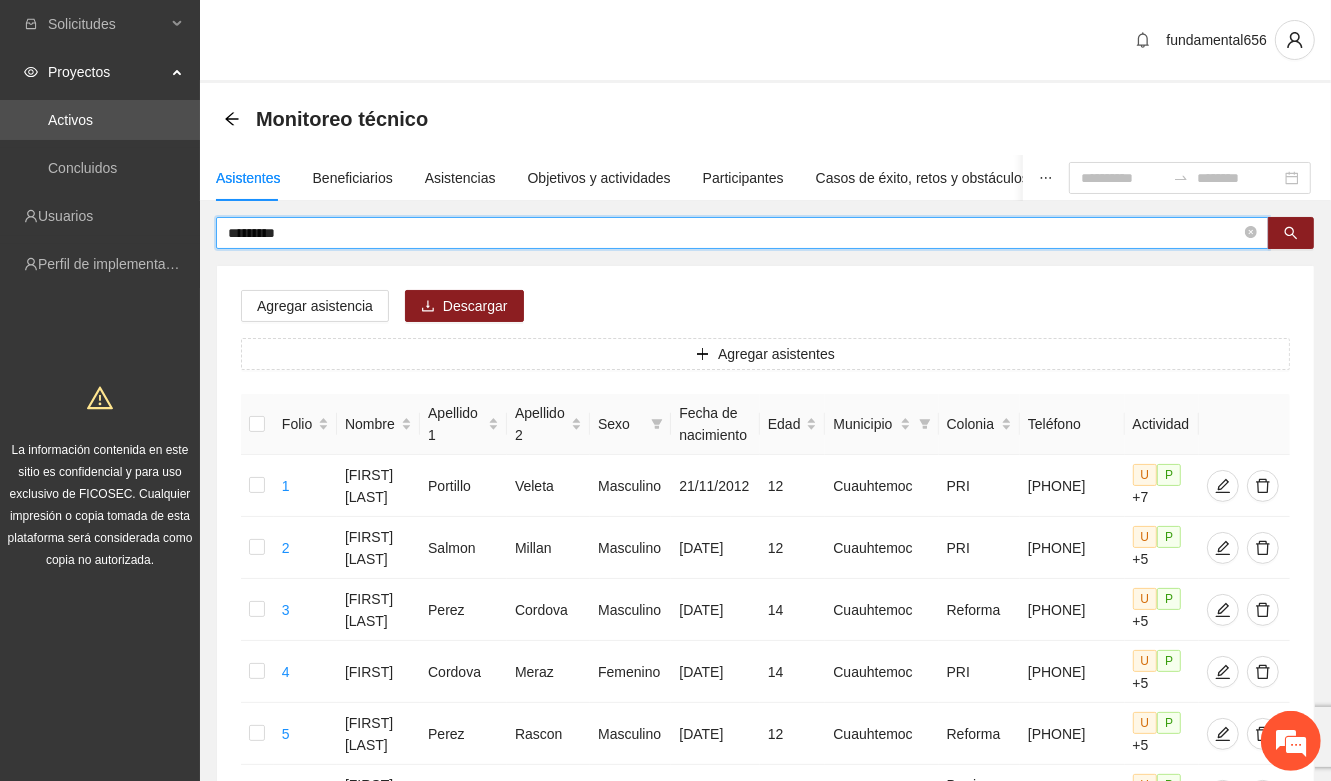 drag, startPoint x: 308, startPoint y: 232, endPoint x: 218, endPoint y: 232, distance: 90 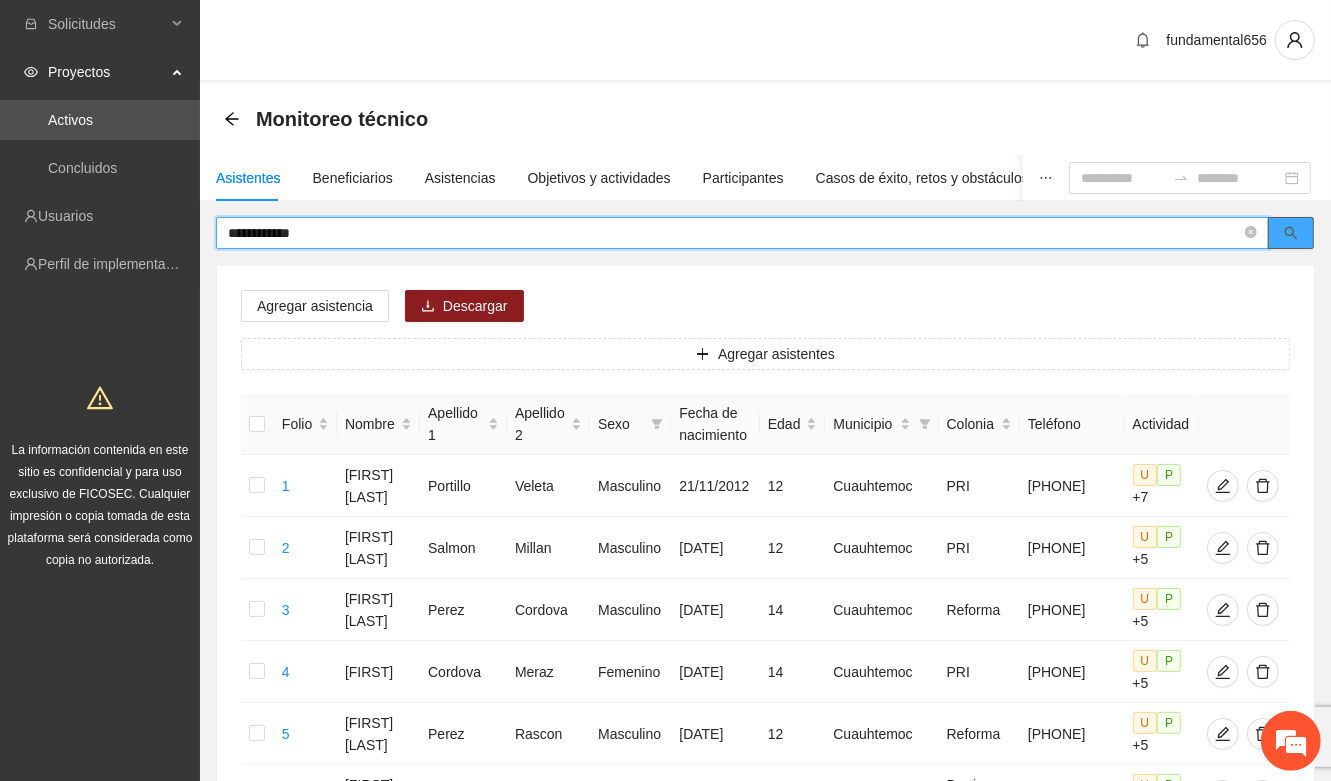 click at bounding box center (1291, 233) 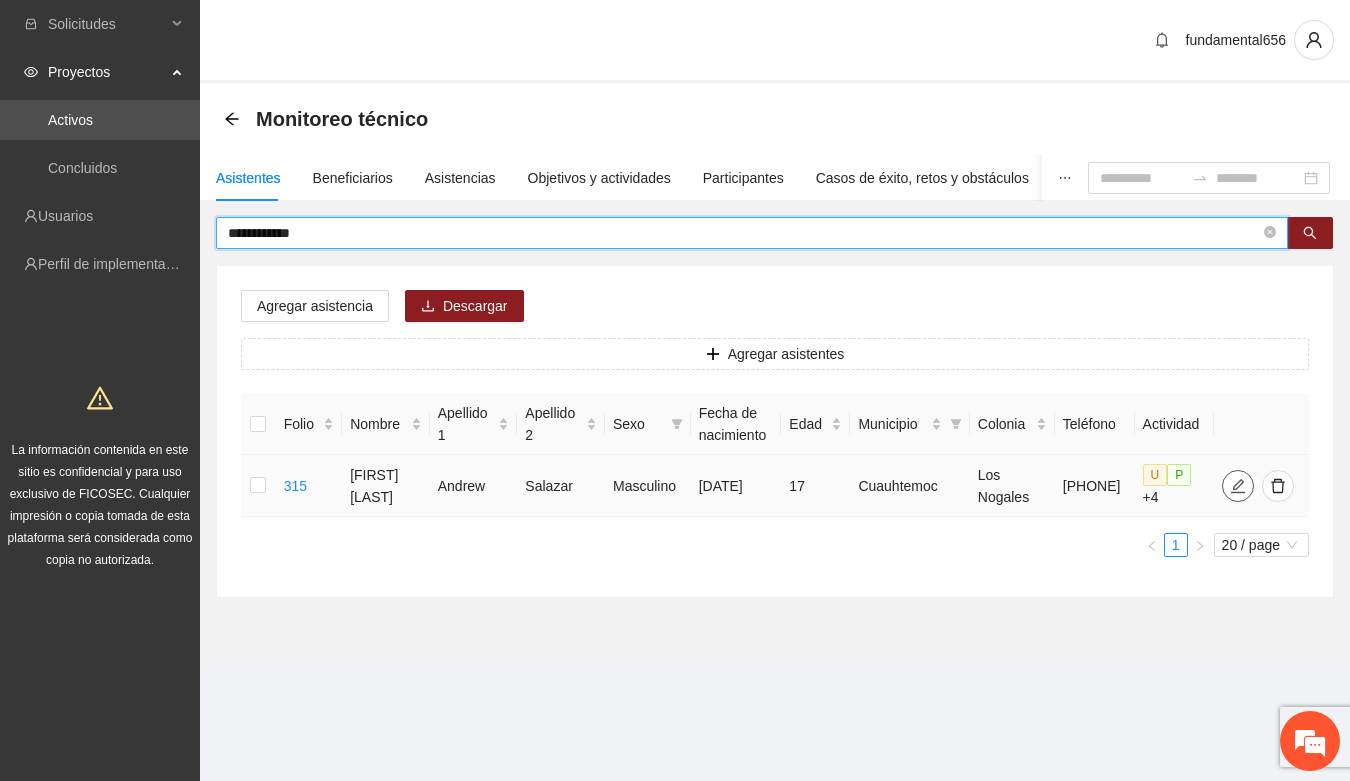 click 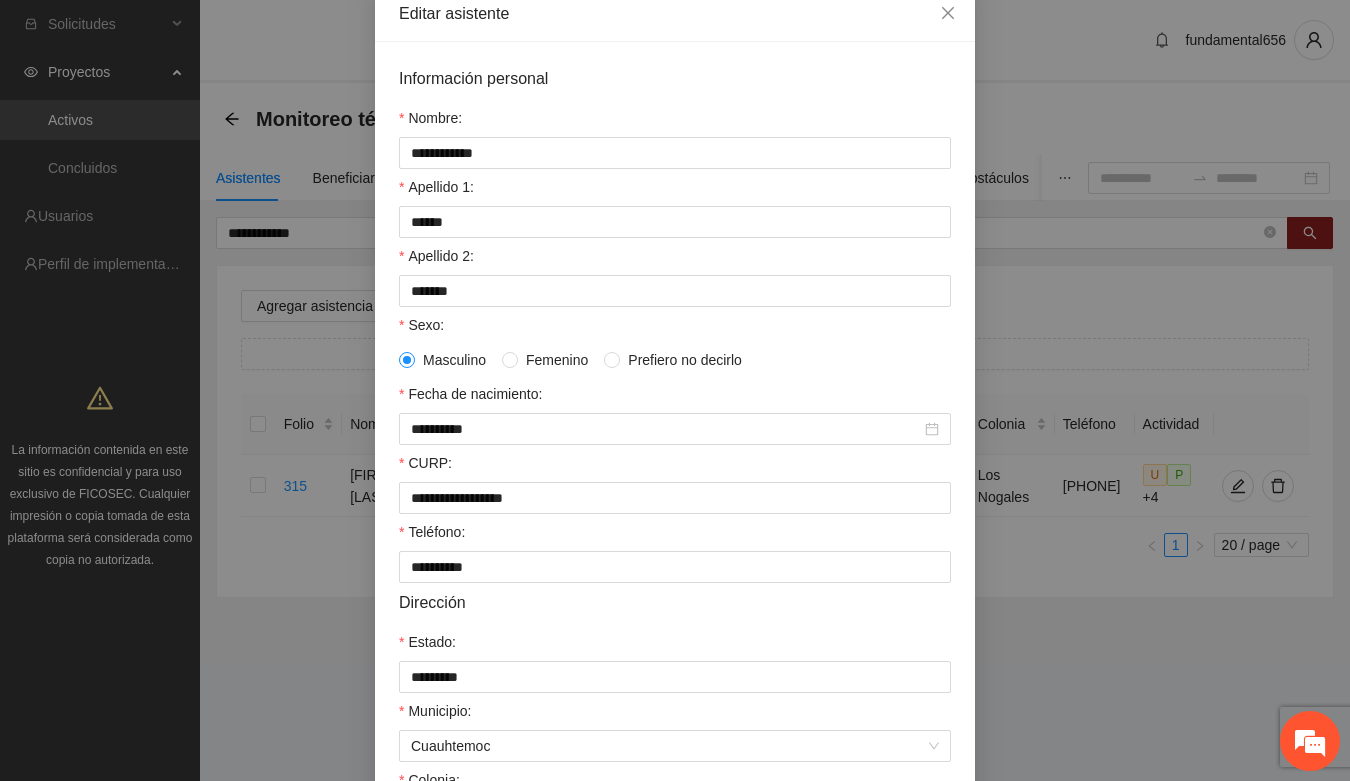 scroll, scrollTop: 396, scrollLeft: 0, axis: vertical 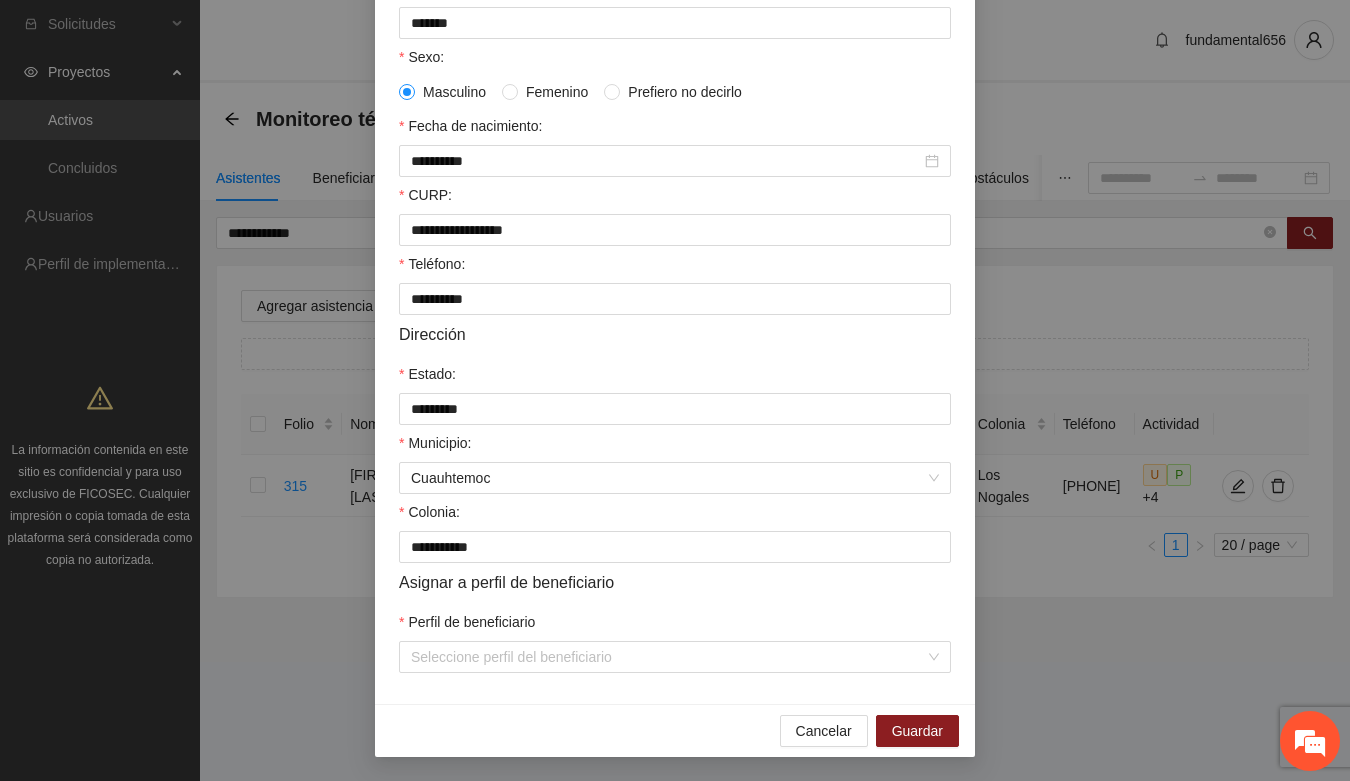 click on "**********" at bounding box center (675, 239) 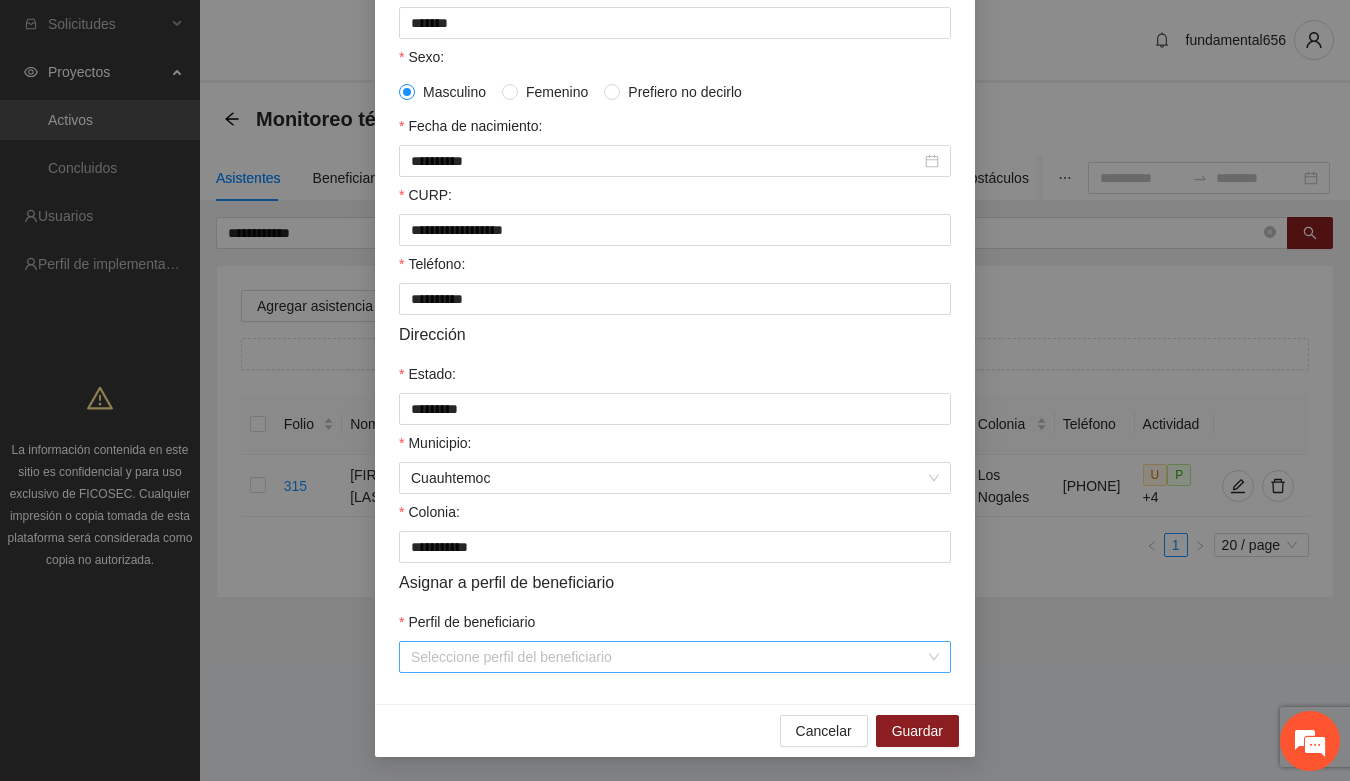 click on "Perfil de beneficiario" at bounding box center [668, 657] 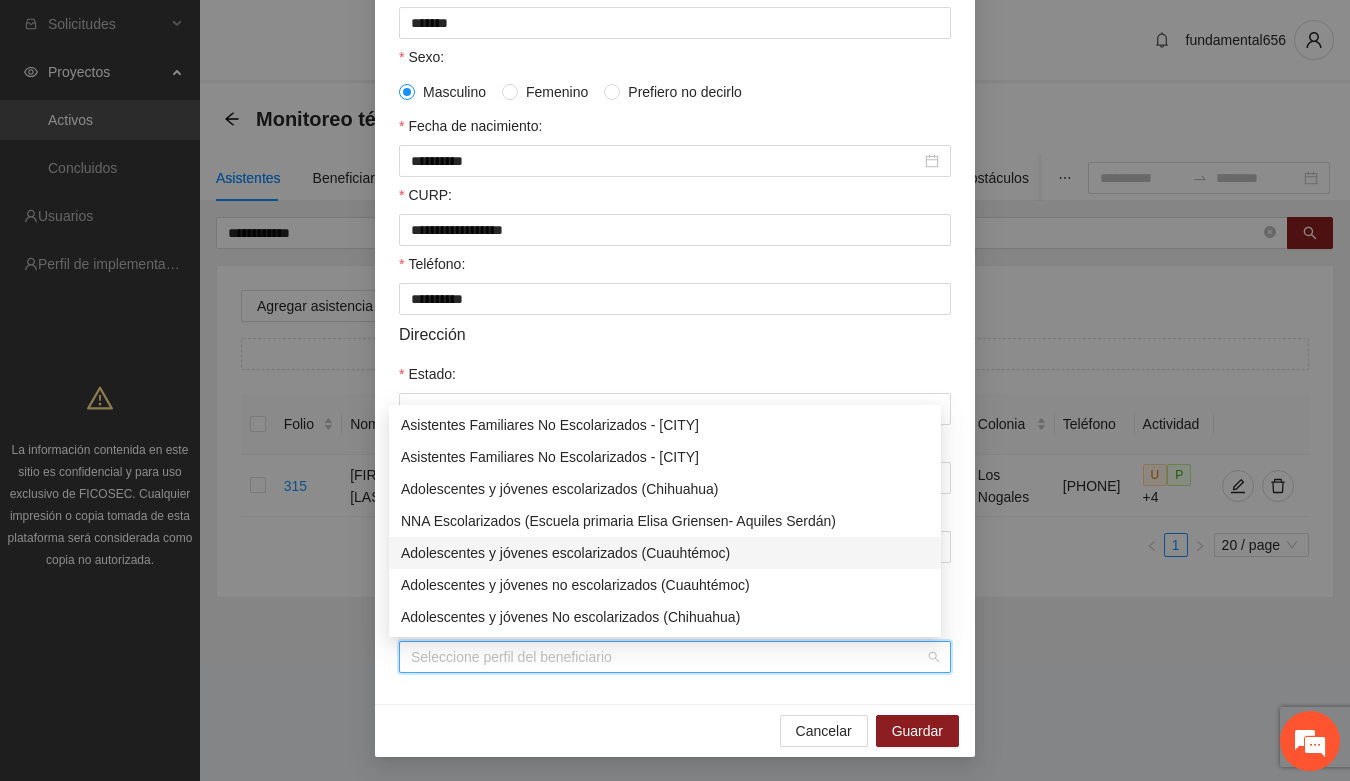 click on "Adolescentes y jóvenes escolarizados (Cuauhtémoc)" at bounding box center (665, 553) 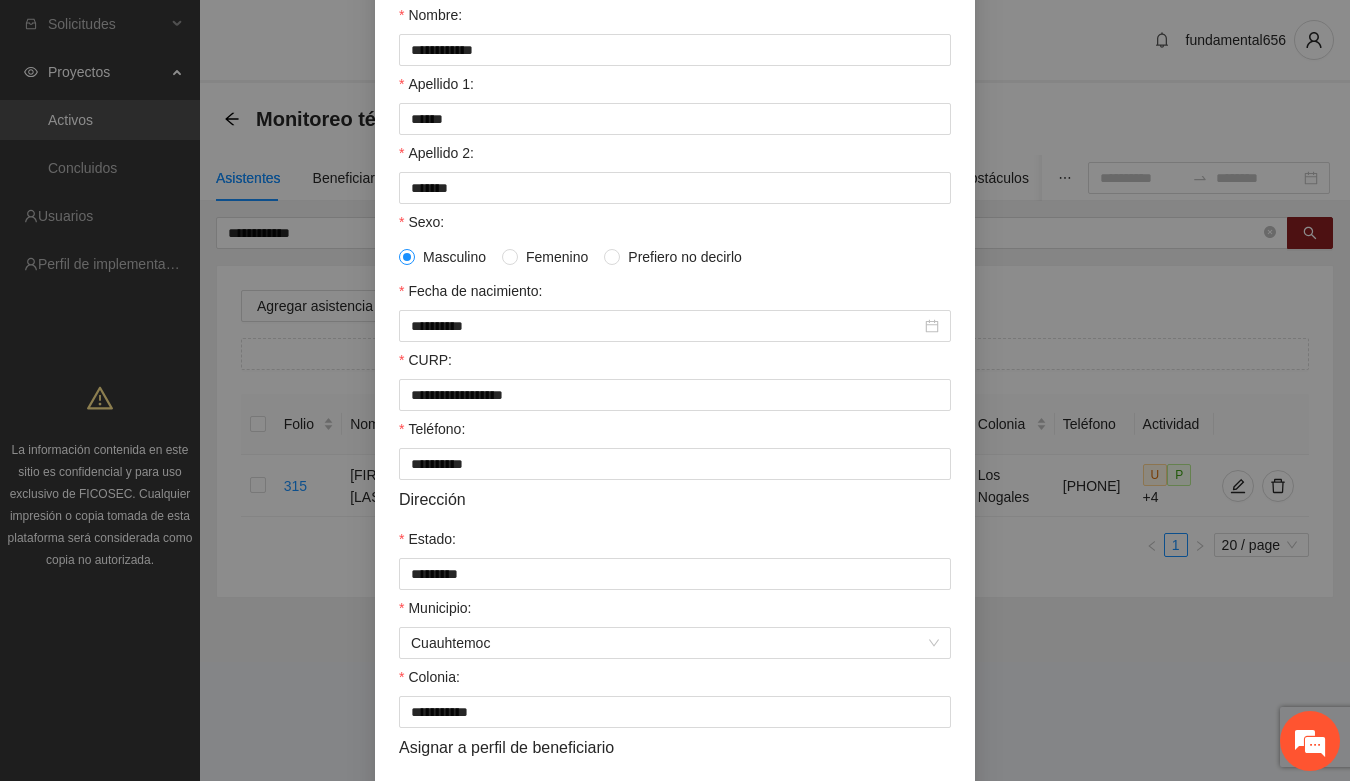 scroll, scrollTop: 146, scrollLeft: 0, axis: vertical 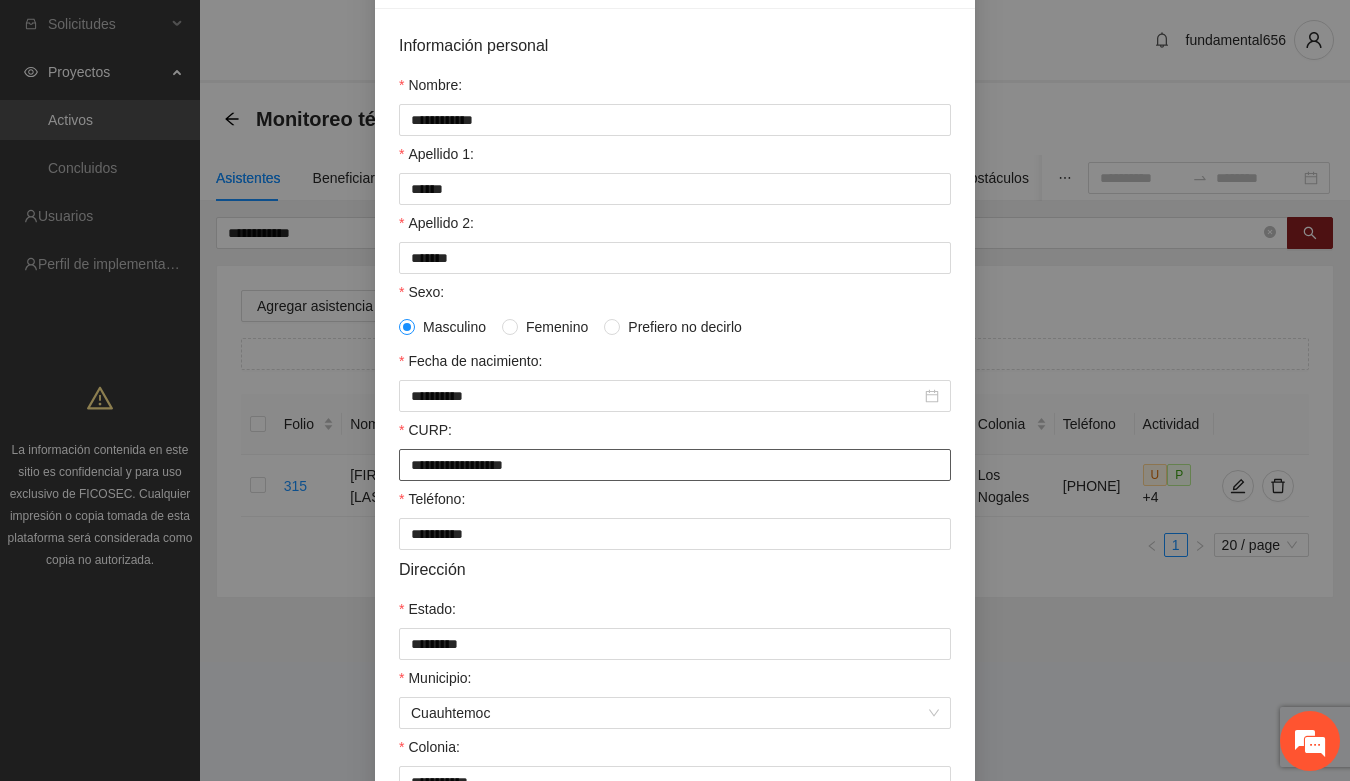 drag, startPoint x: 390, startPoint y: 477, endPoint x: 587, endPoint y: 491, distance: 197.49684 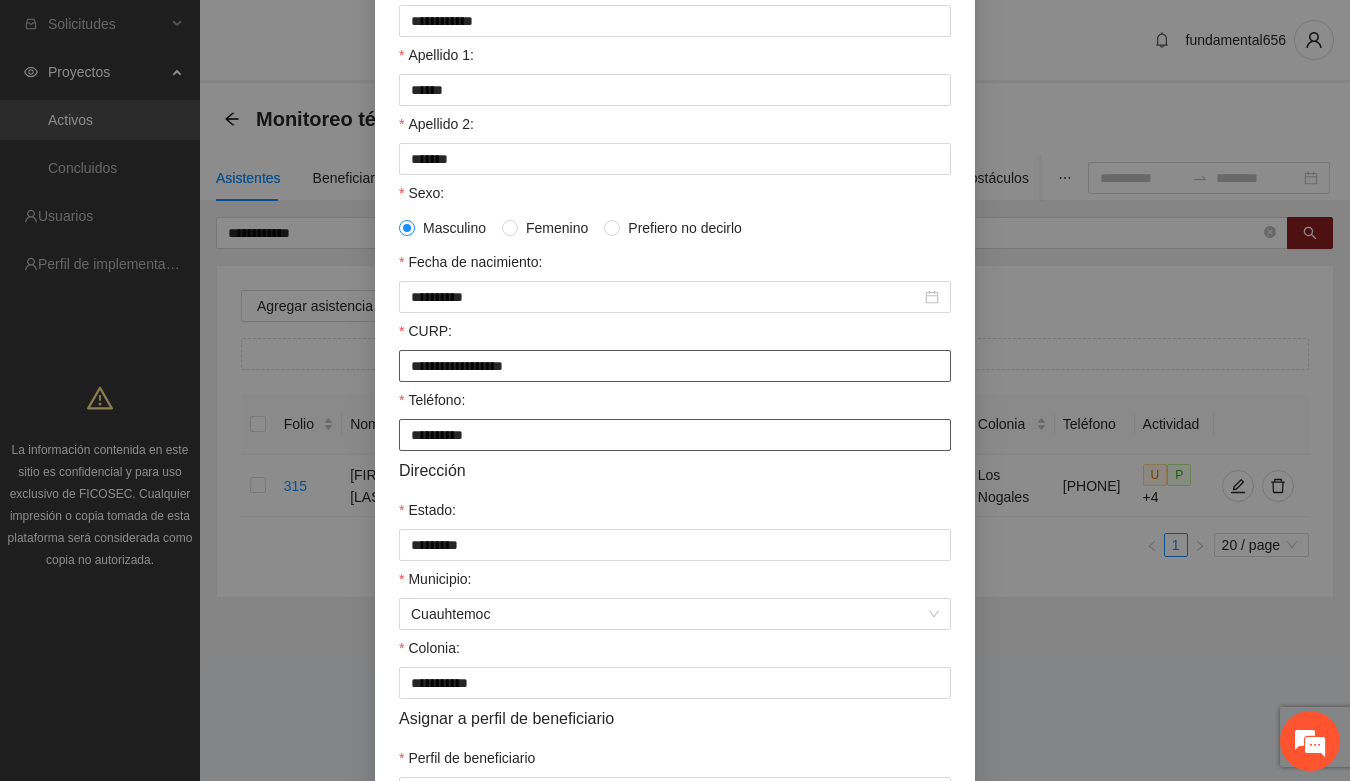 scroll, scrollTop: 396, scrollLeft: 0, axis: vertical 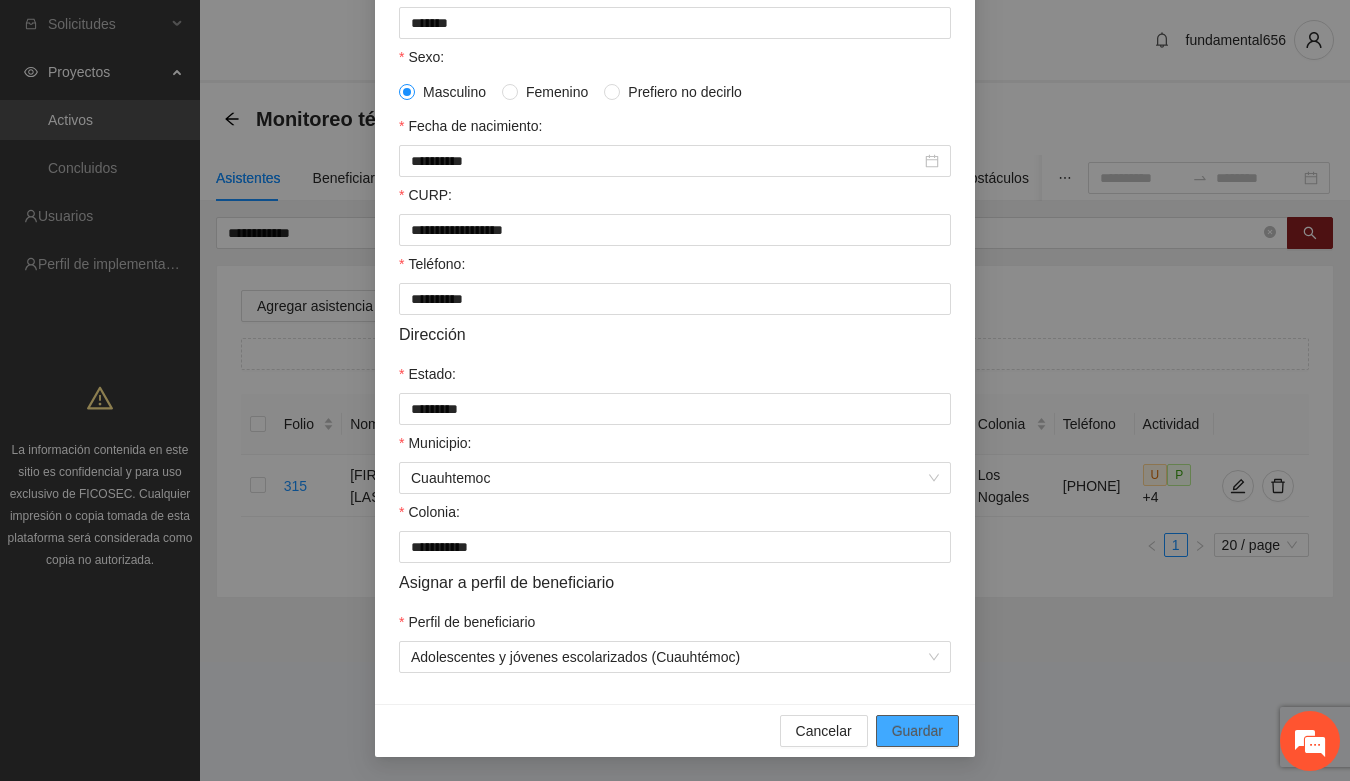 click on "Guardar" at bounding box center (917, 731) 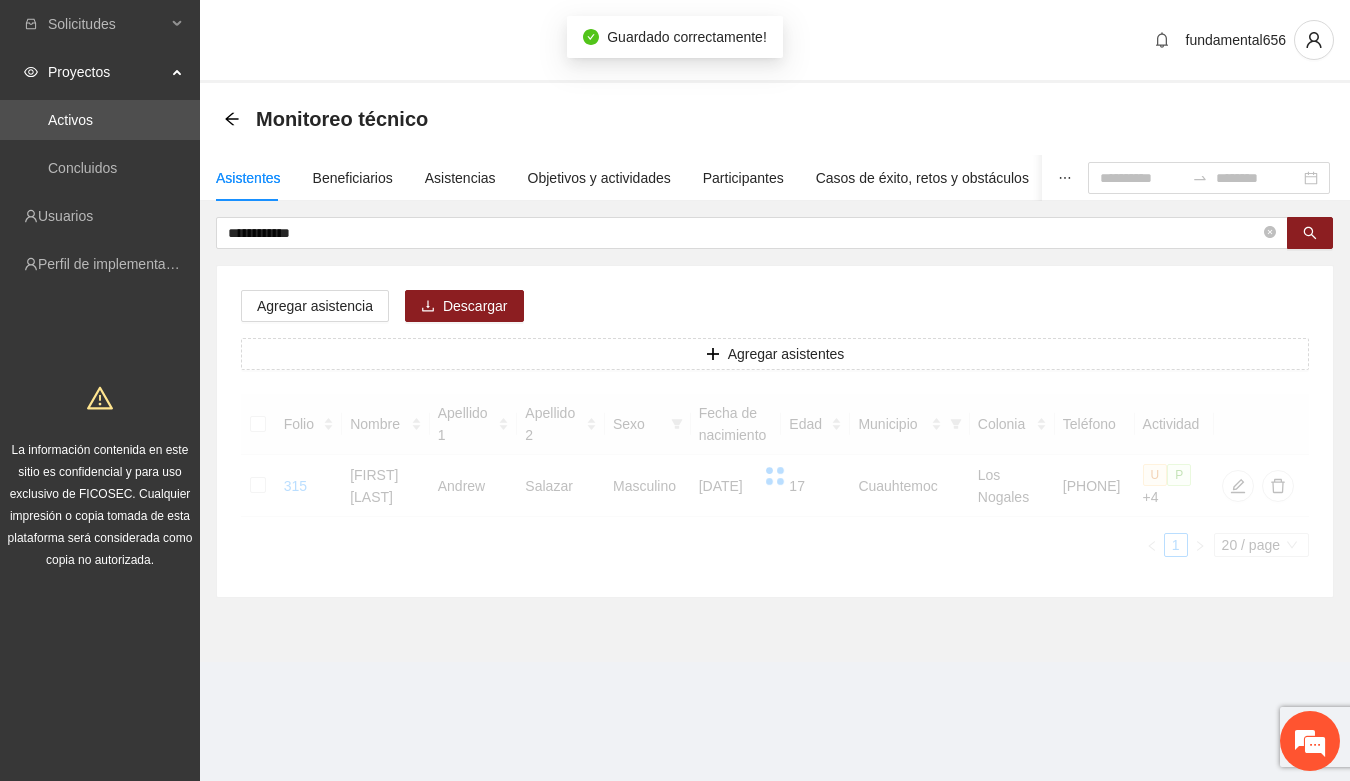 scroll, scrollTop: 296, scrollLeft: 0, axis: vertical 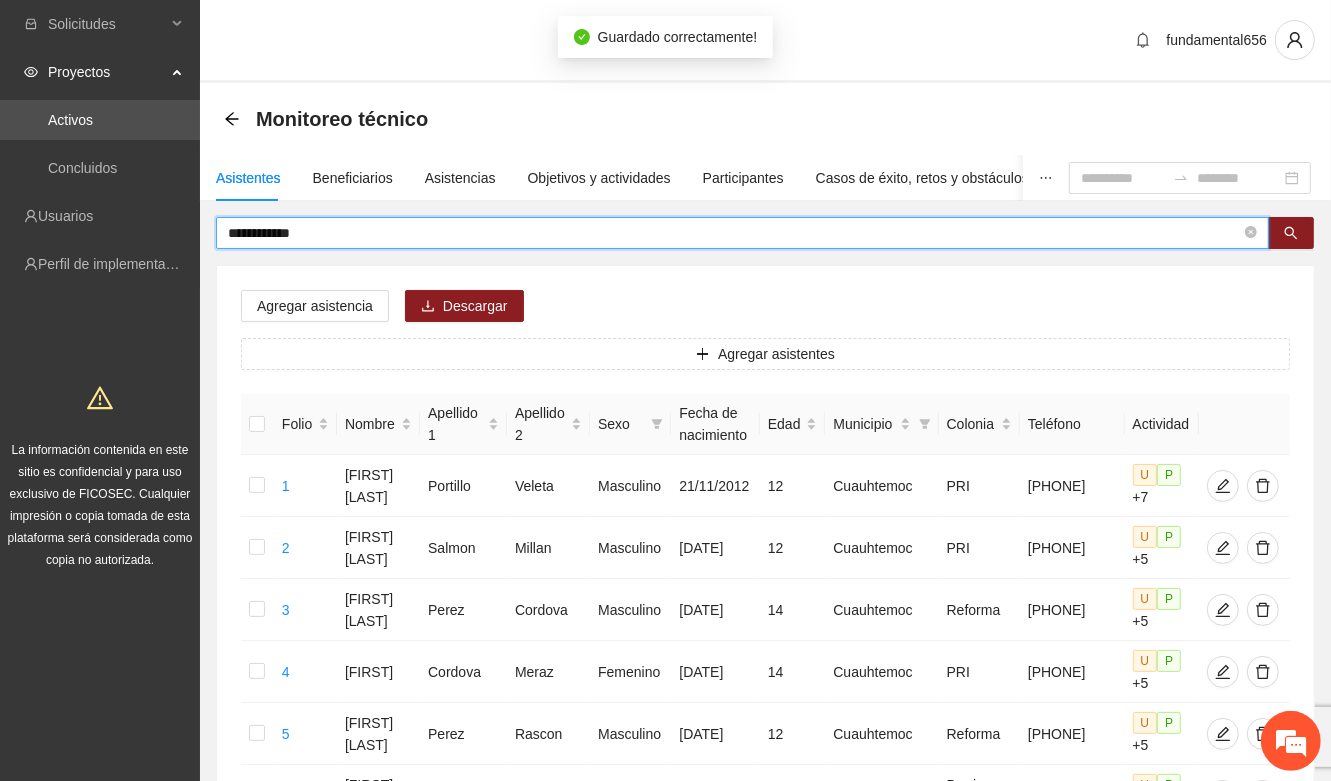 drag, startPoint x: 328, startPoint y: 232, endPoint x: 212, endPoint y: 248, distance: 117.09825 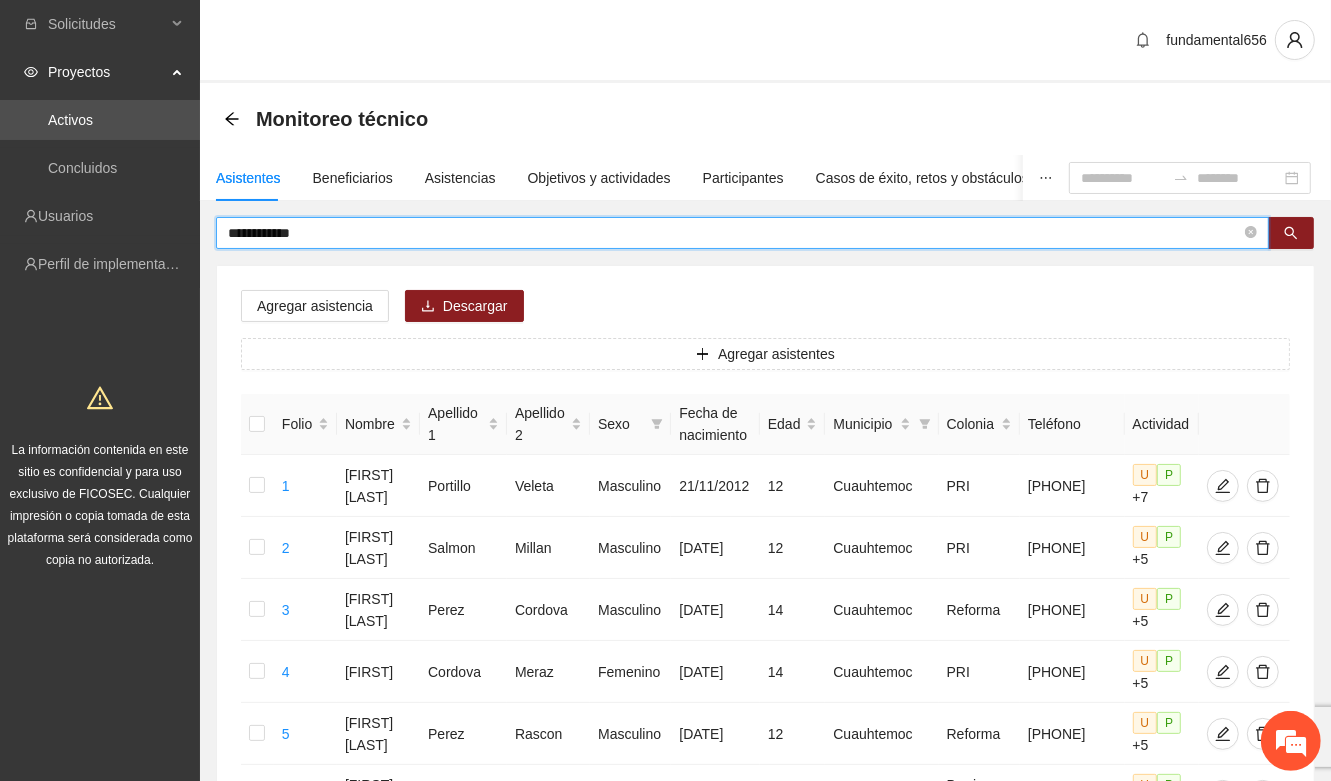 paste 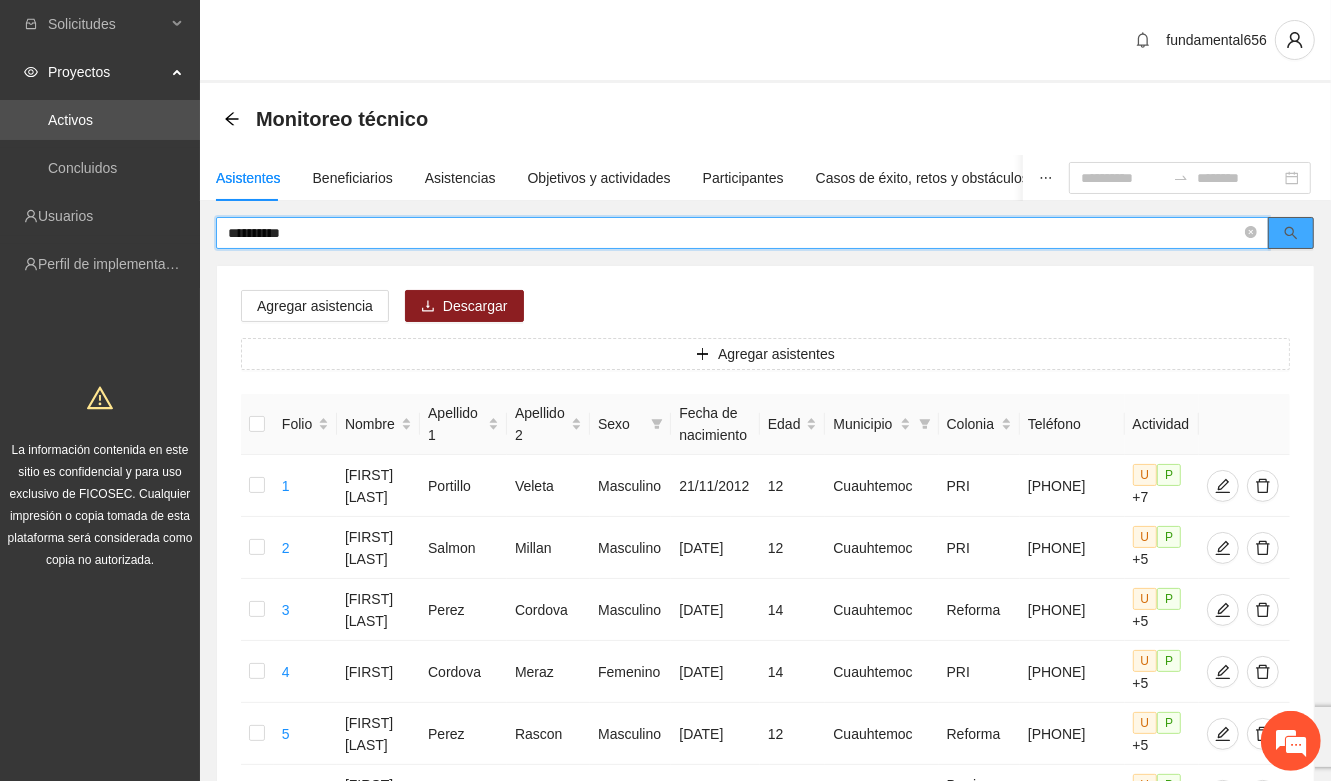 click 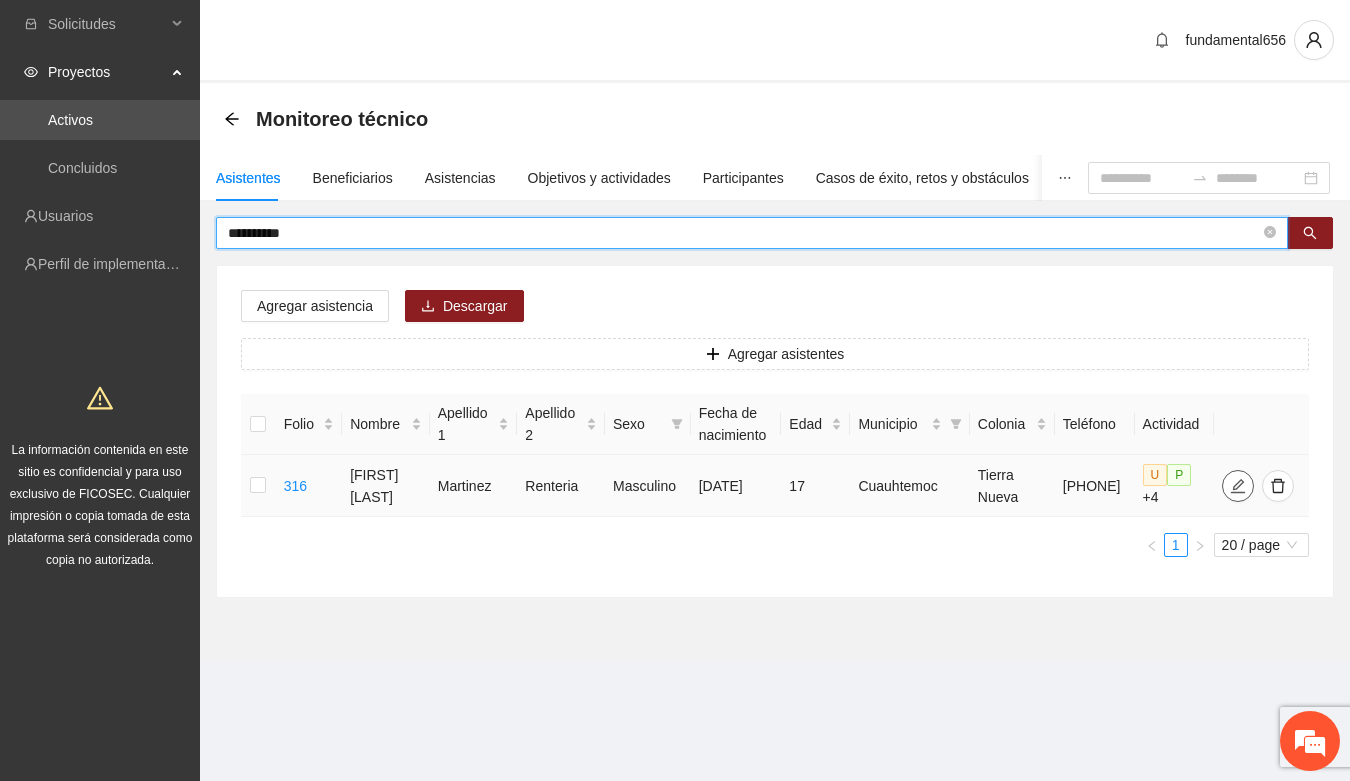 click 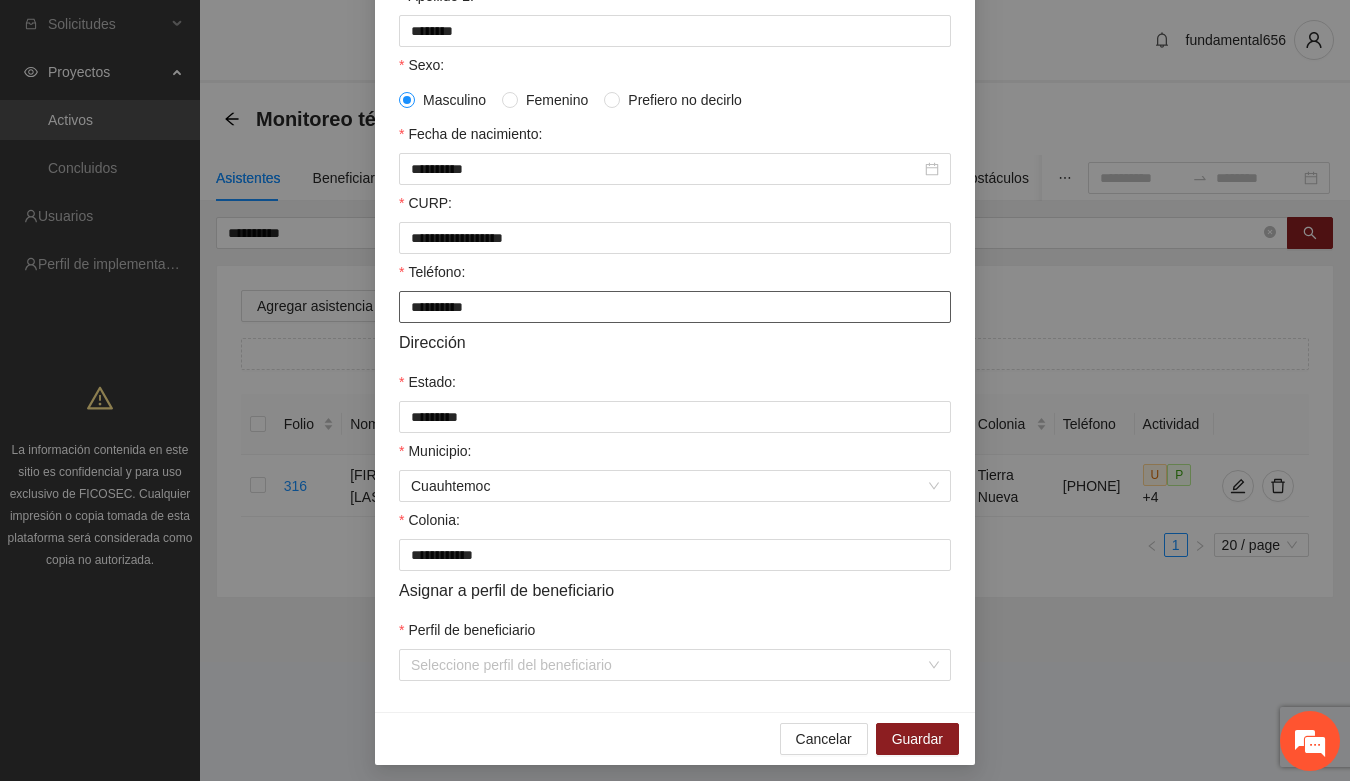 scroll, scrollTop: 396, scrollLeft: 0, axis: vertical 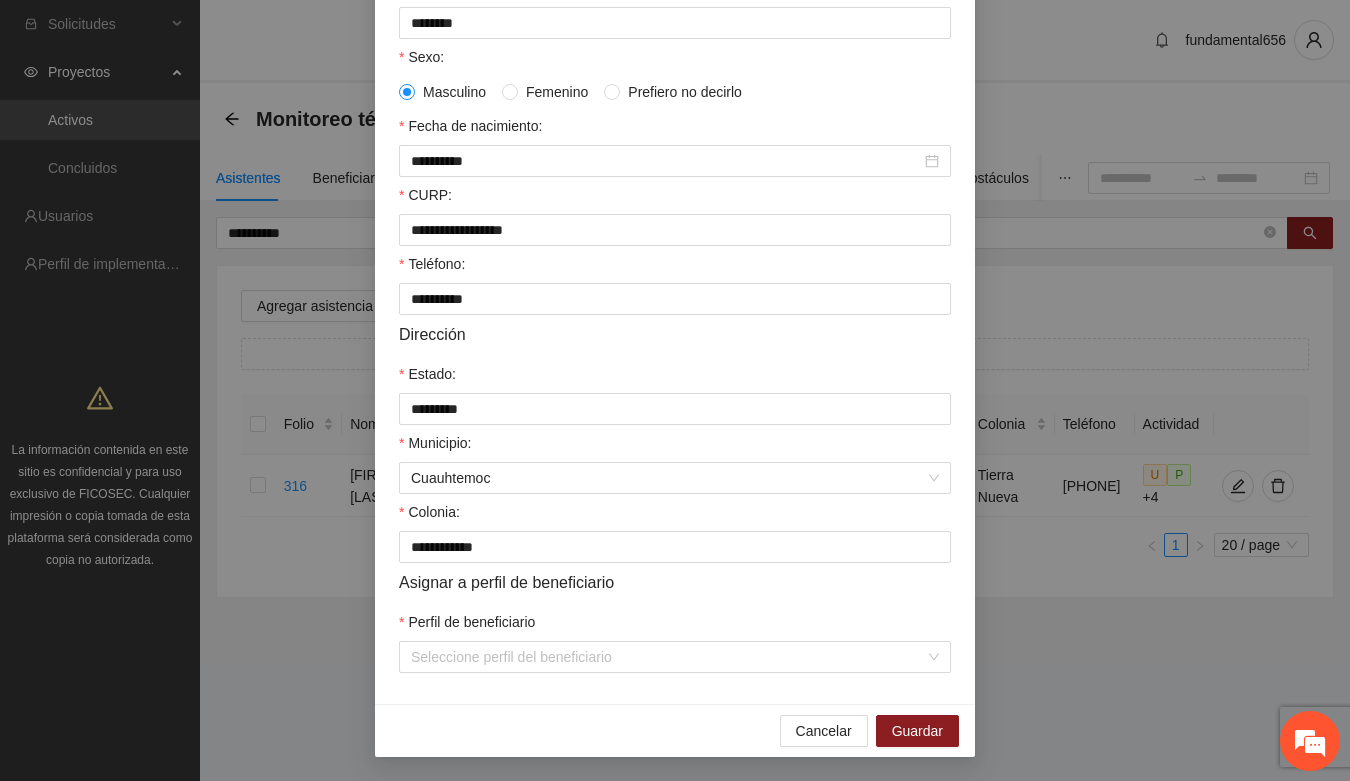 click on "**********" at bounding box center (675, 239) 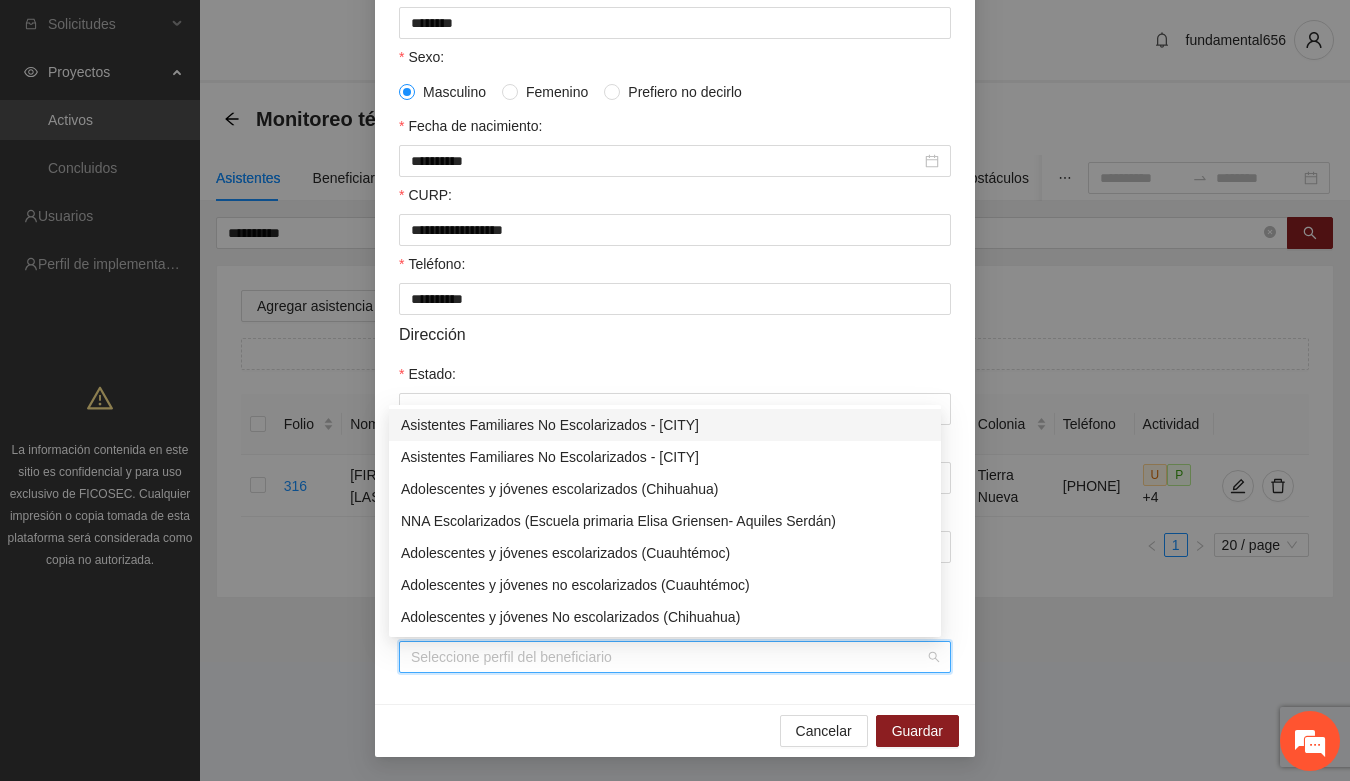 click on "Perfil de beneficiario" at bounding box center (668, 657) 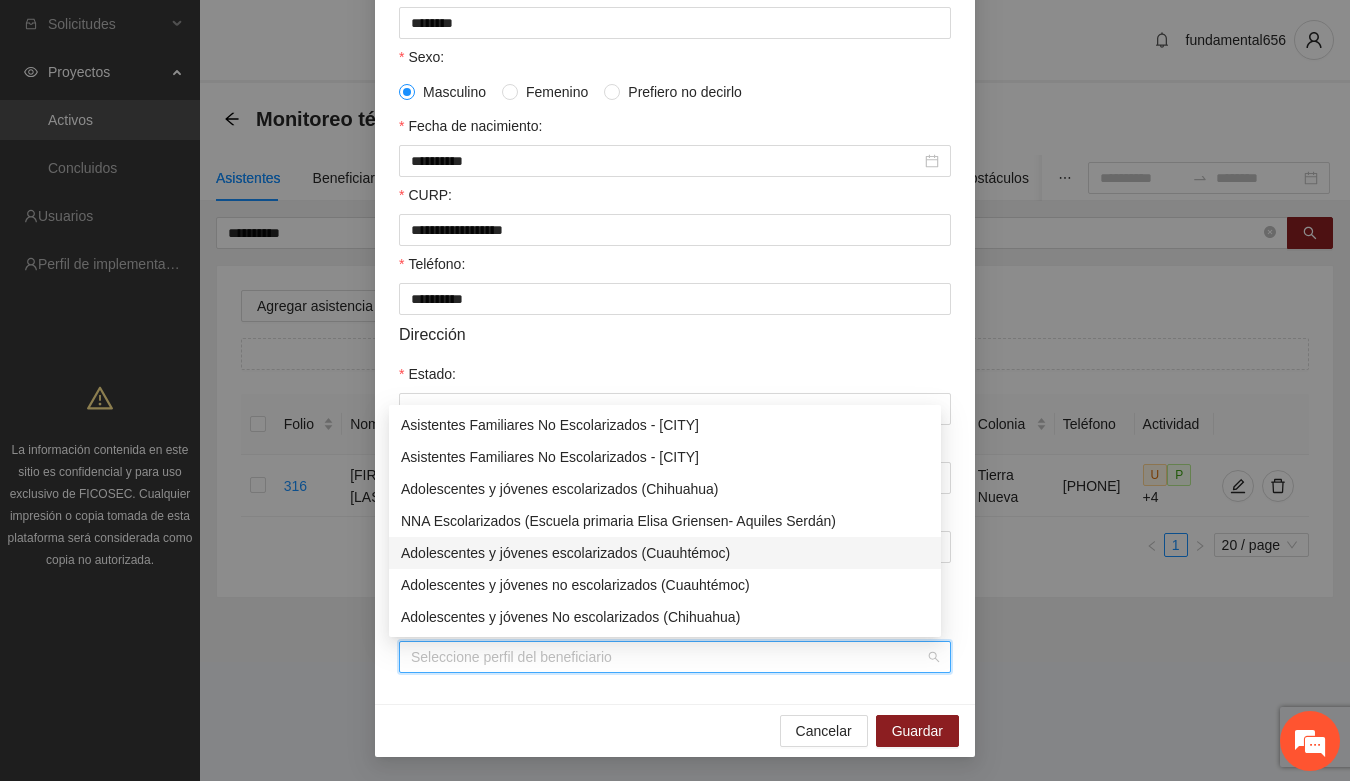 click on "Adolescentes y jóvenes escolarizados (Cuauhtémoc)" at bounding box center [665, 553] 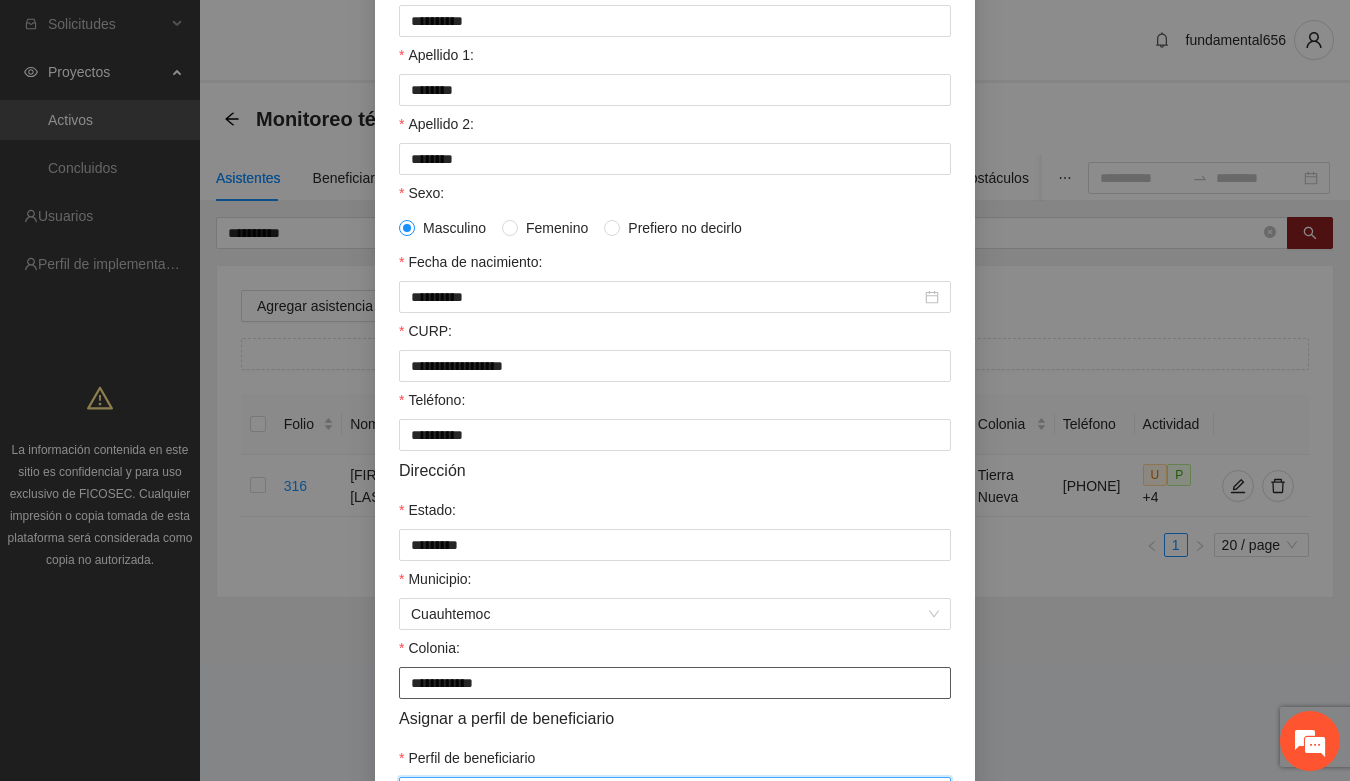 scroll, scrollTop: 21, scrollLeft: 0, axis: vertical 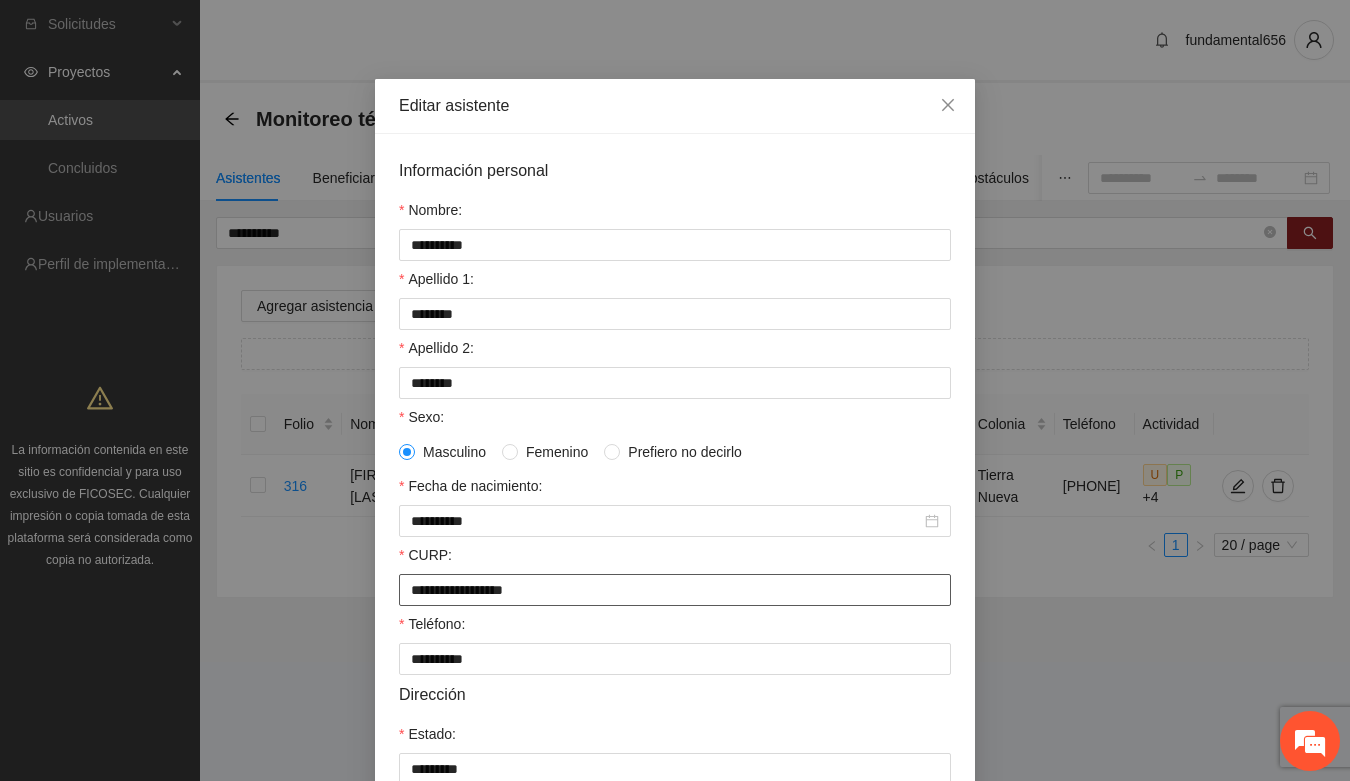drag, startPoint x: 396, startPoint y: 598, endPoint x: 593, endPoint y: 598, distance: 197 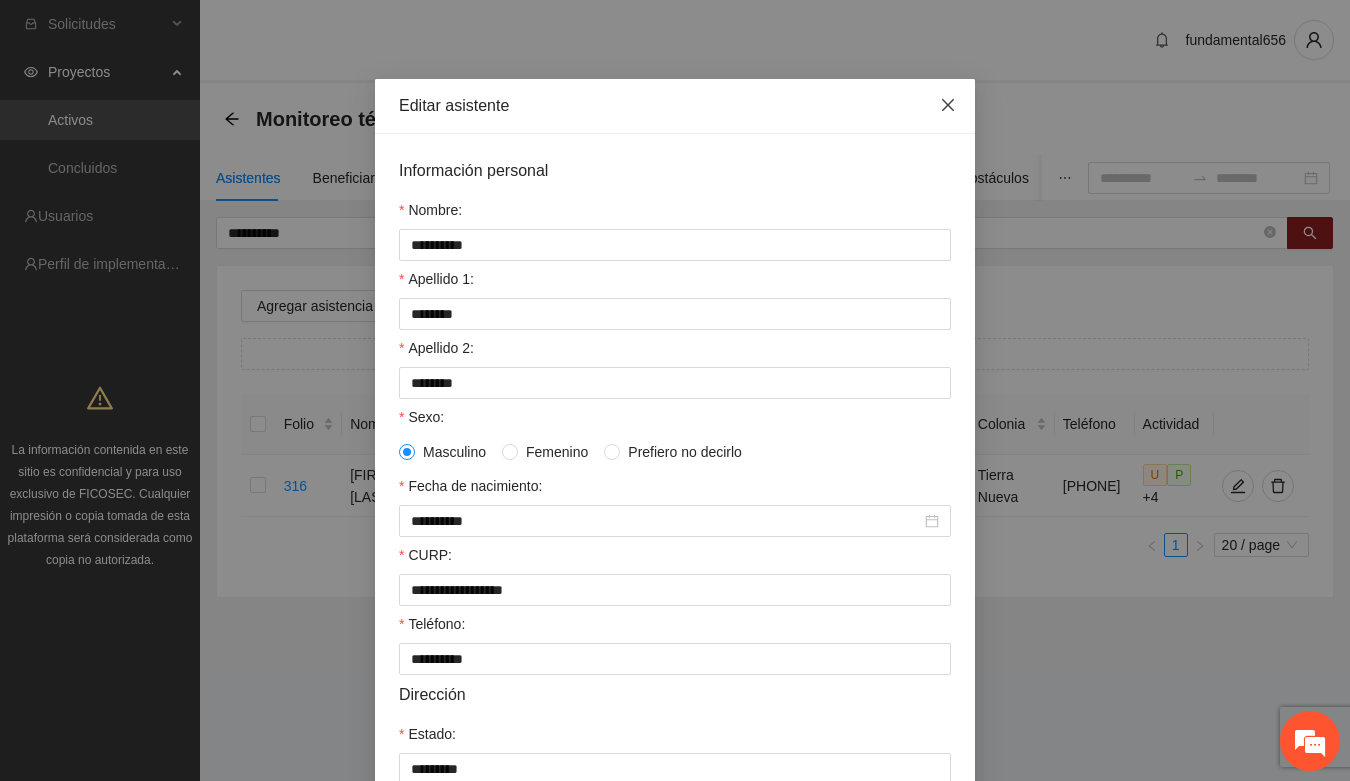 click 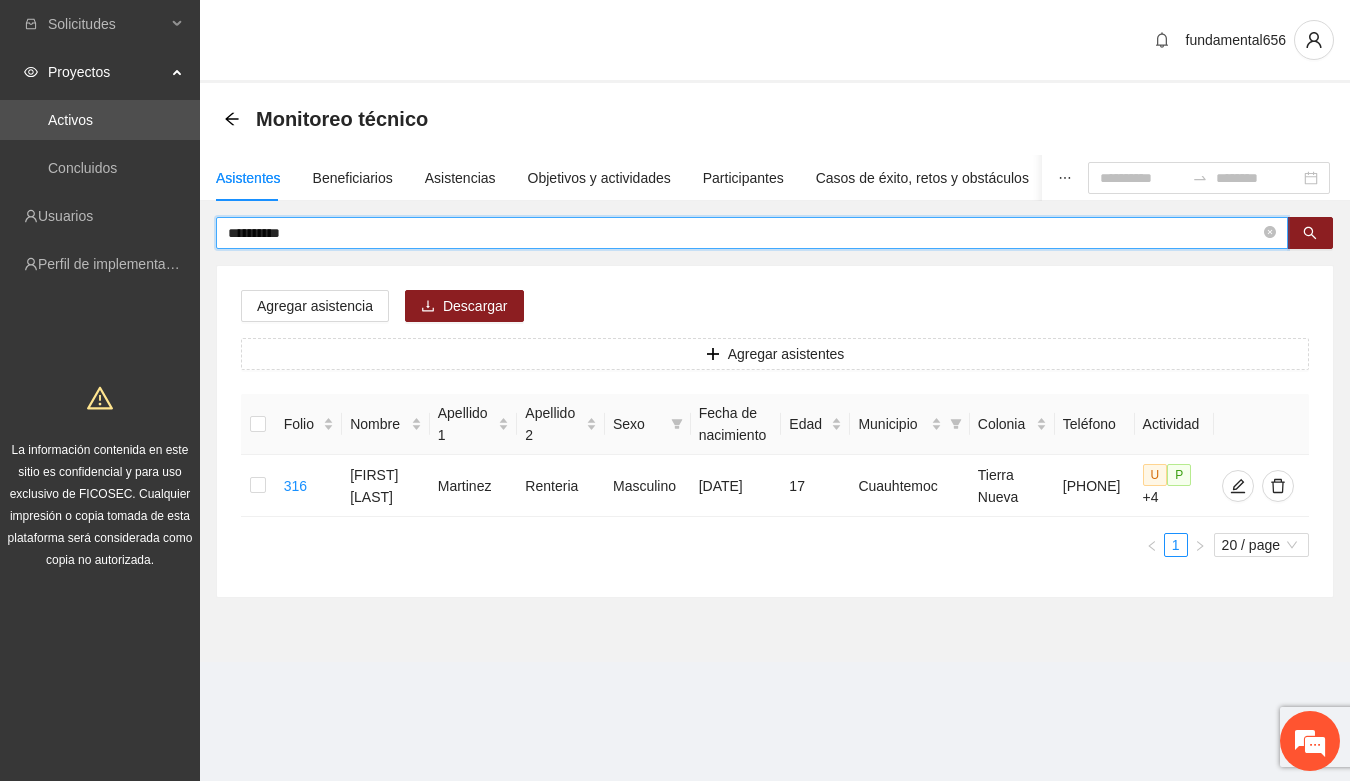 drag, startPoint x: 310, startPoint y: 223, endPoint x: 183, endPoint y: 238, distance: 127.88276 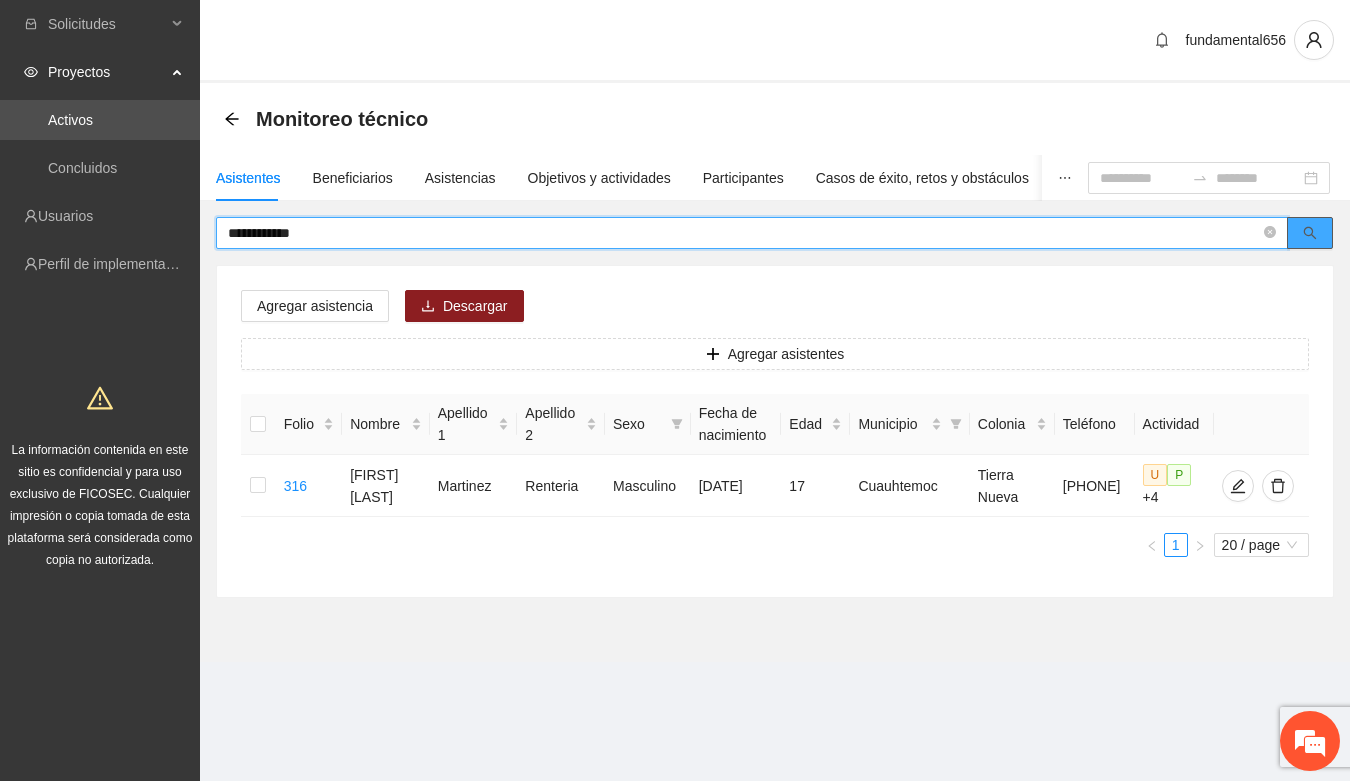 click 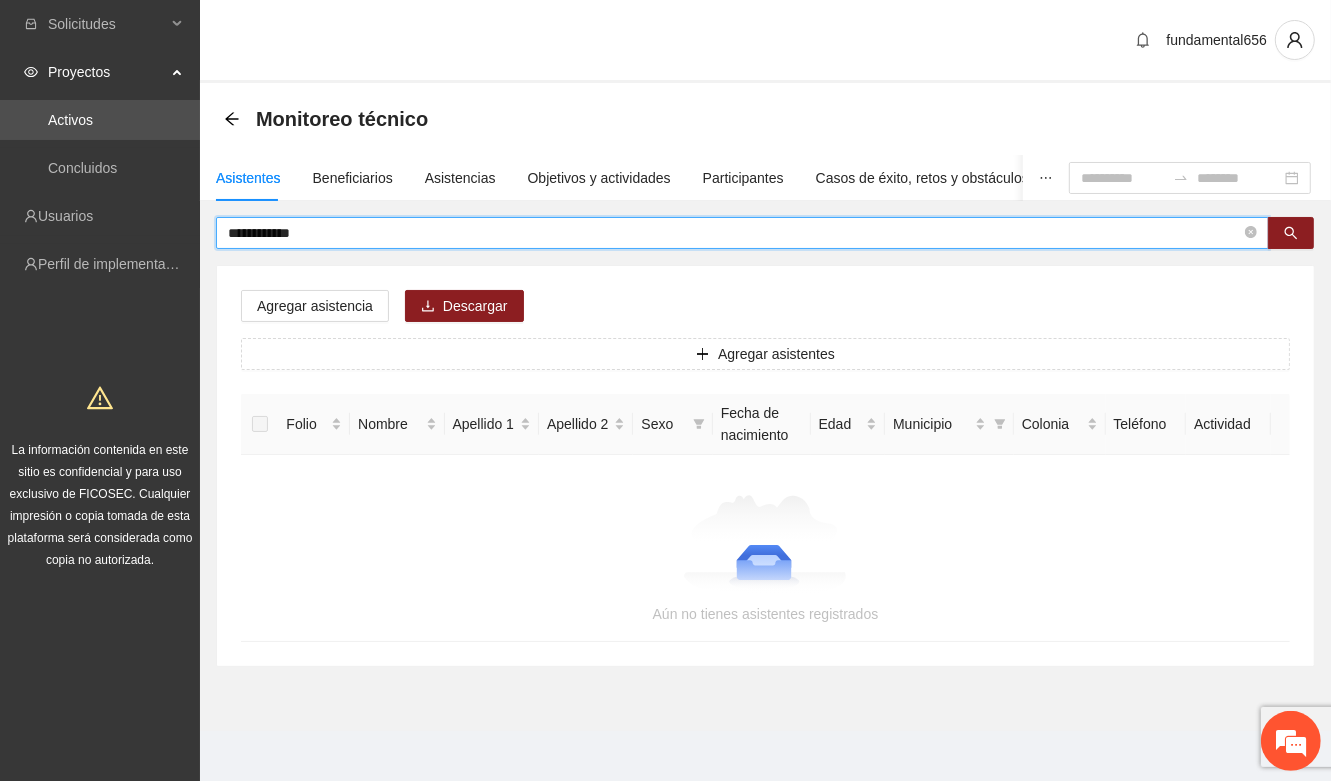 click on "**********" at bounding box center [734, 233] 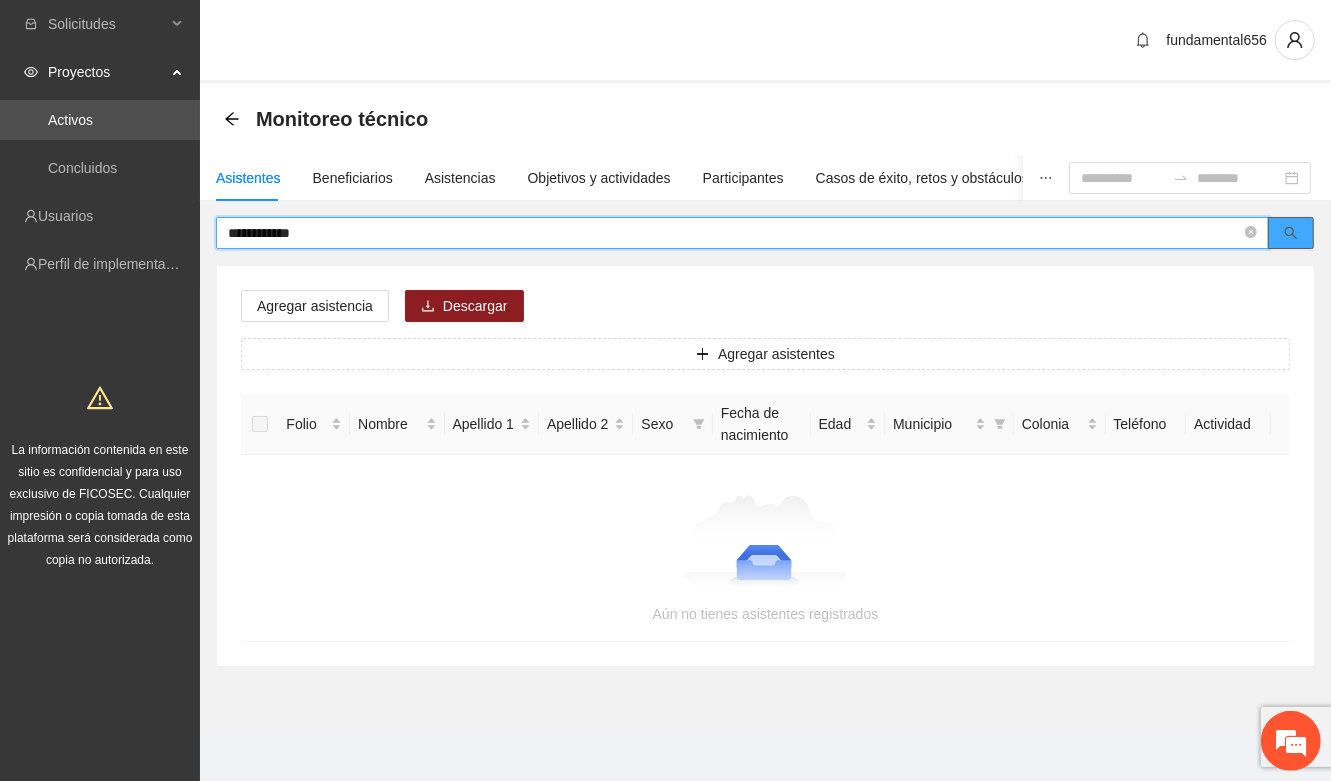 click 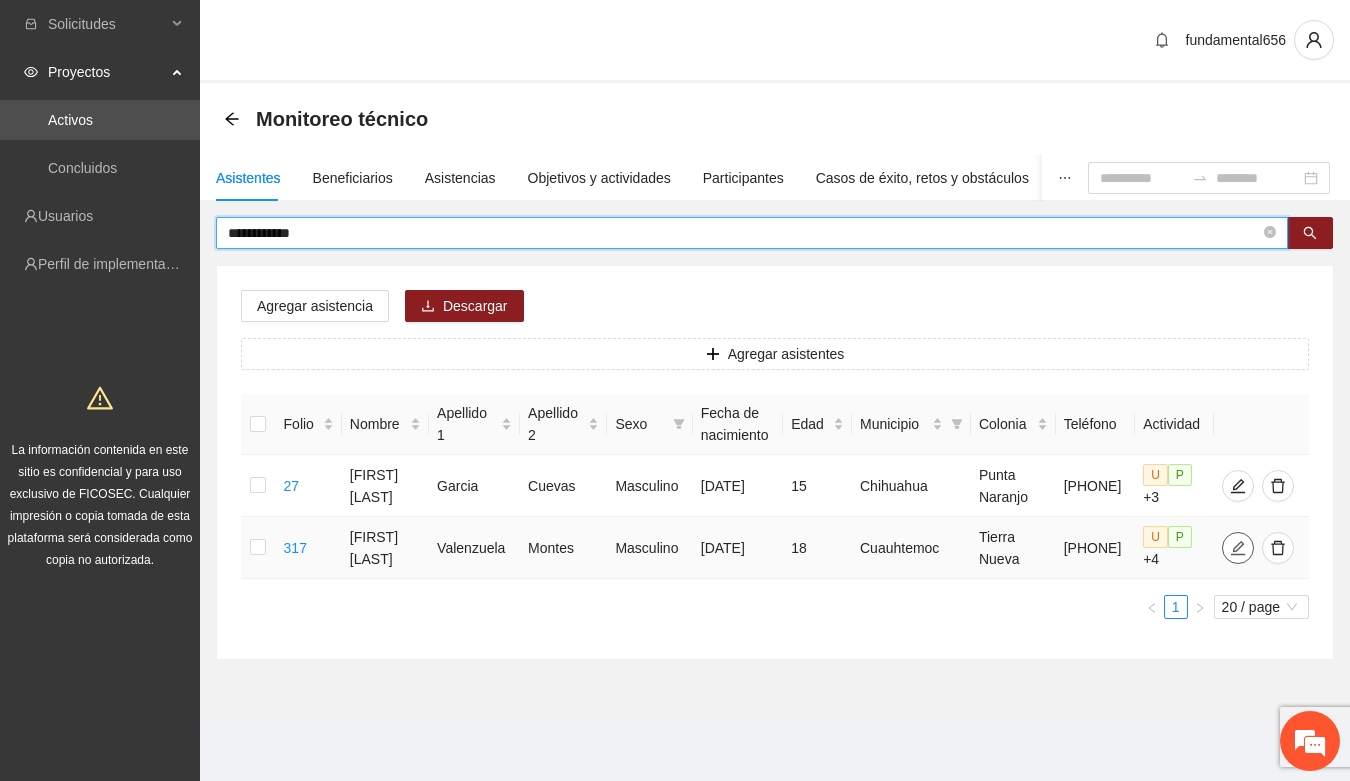 click 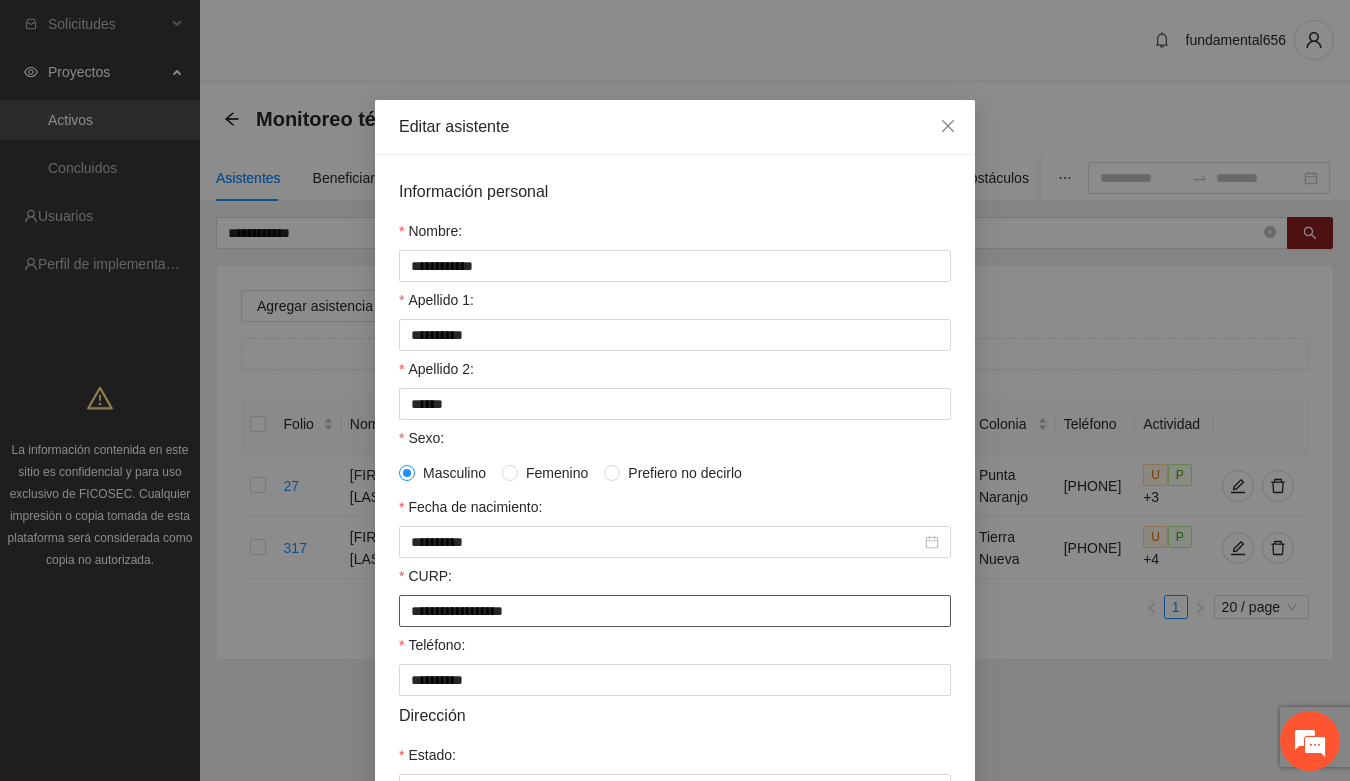 scroll, scrollTop: 396, scrollLeft: 0, axis: vertical 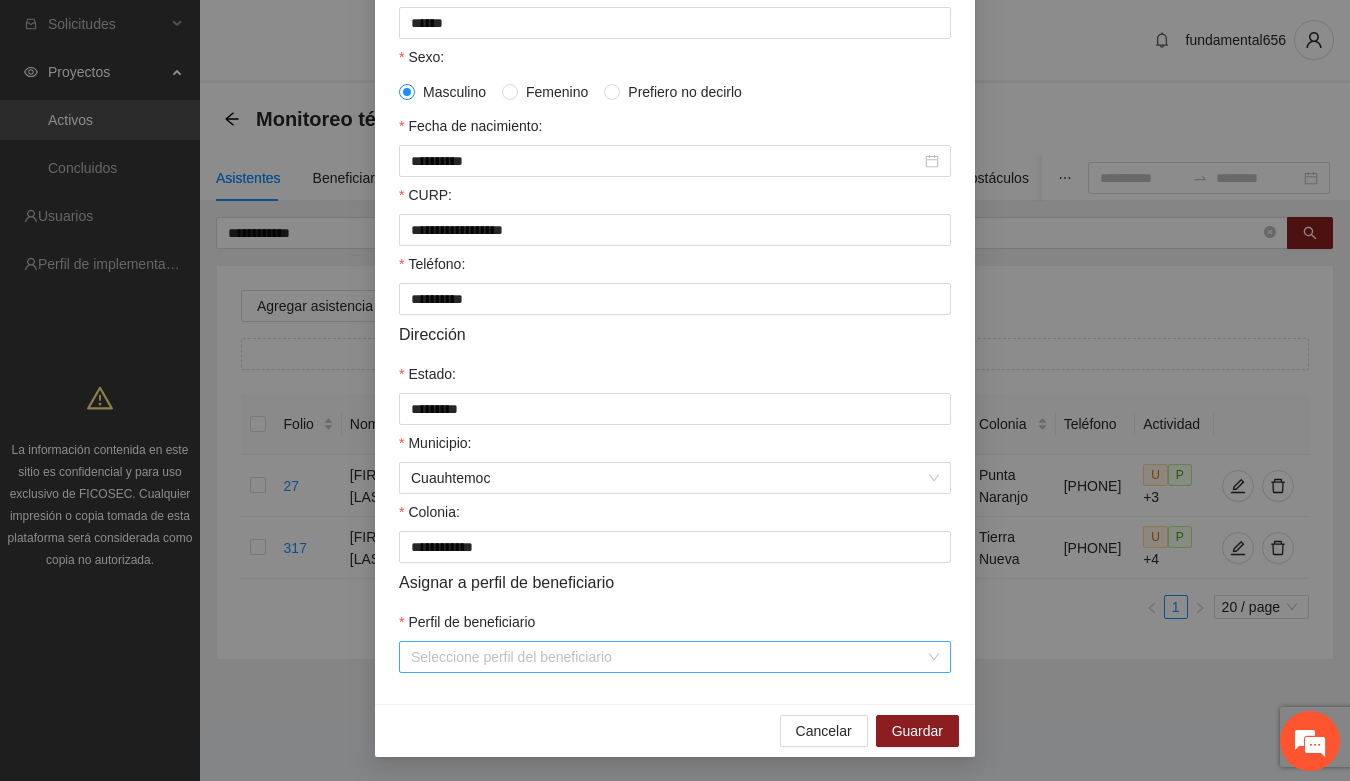 click on "Perfil de beneficiario" at bounding box center (668, 657) 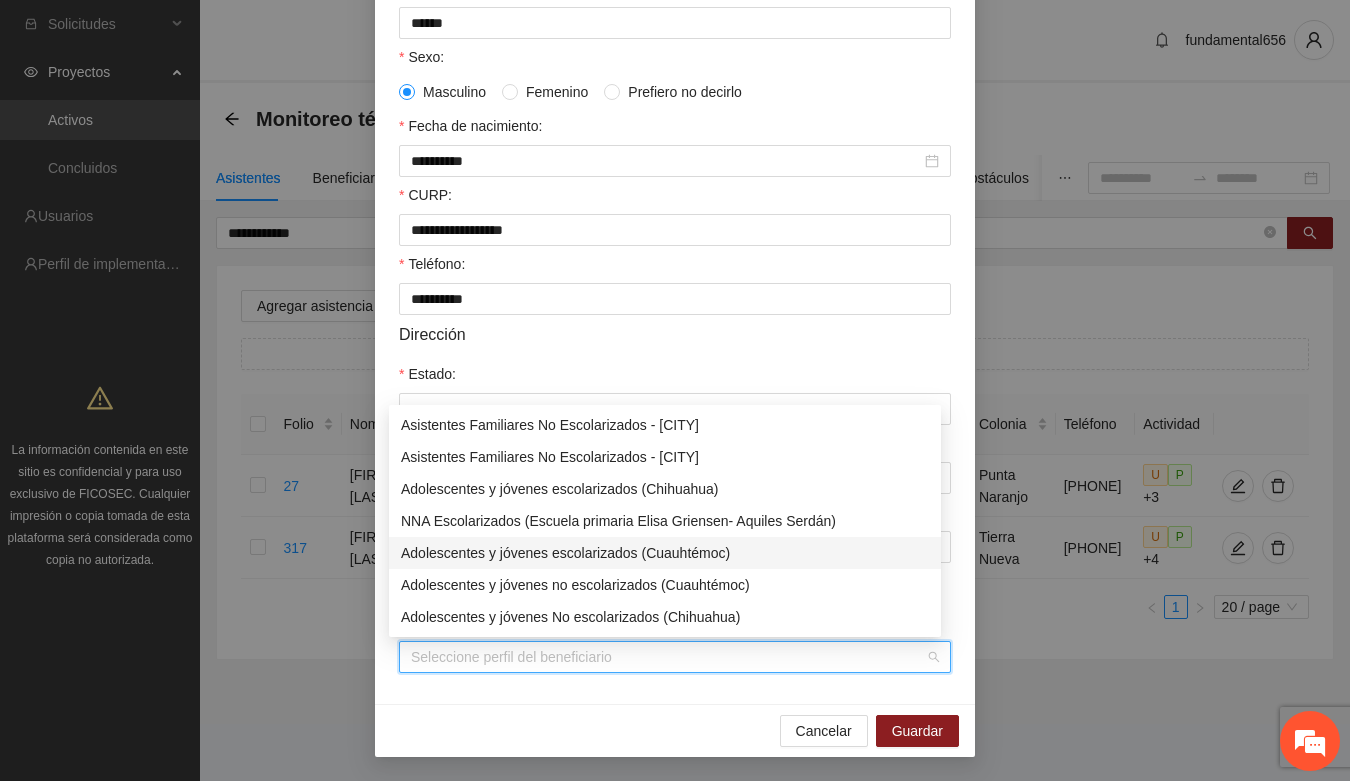 click on "Adolescentes y jóvenes escolarizados (Cuauhtémoc)" at bounding box center [665, 553] 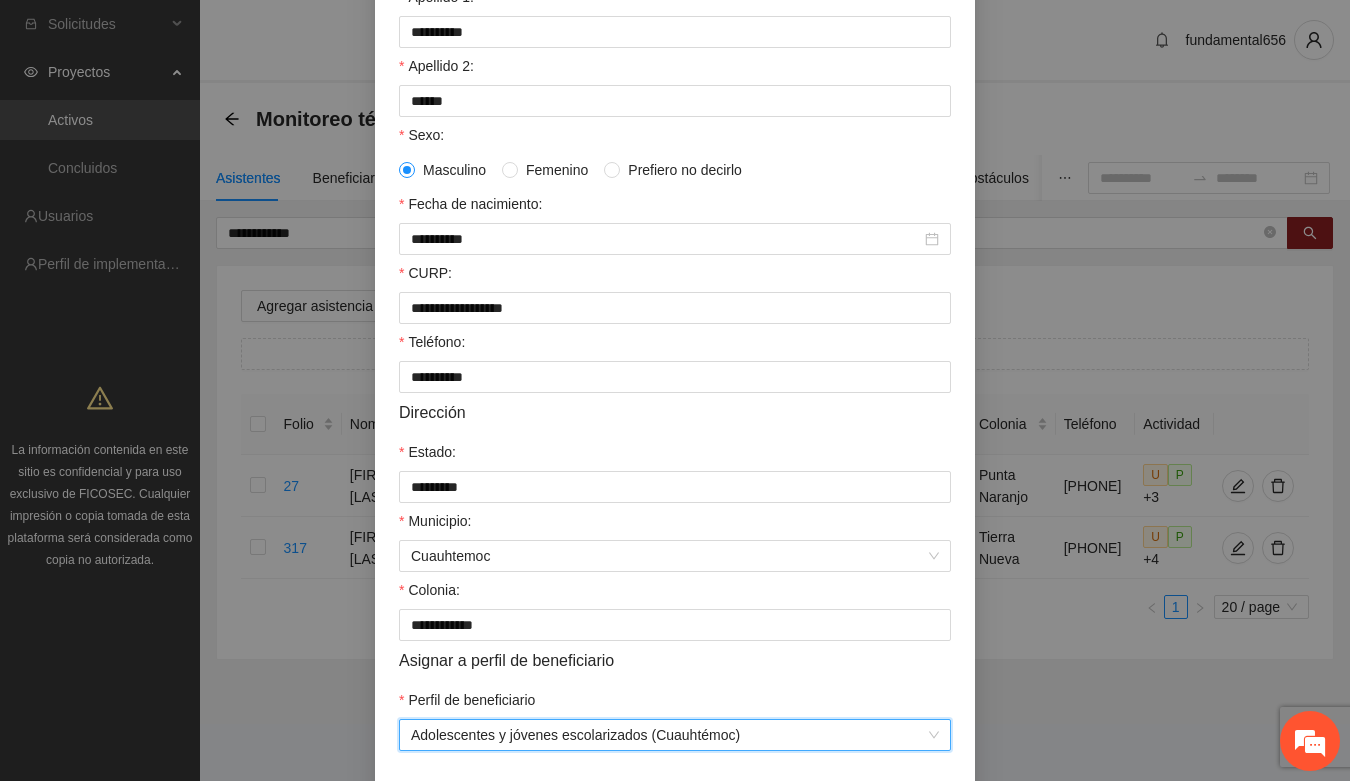 scroll, scrollTop: 146, scrollLeft: 0, axis: vertical 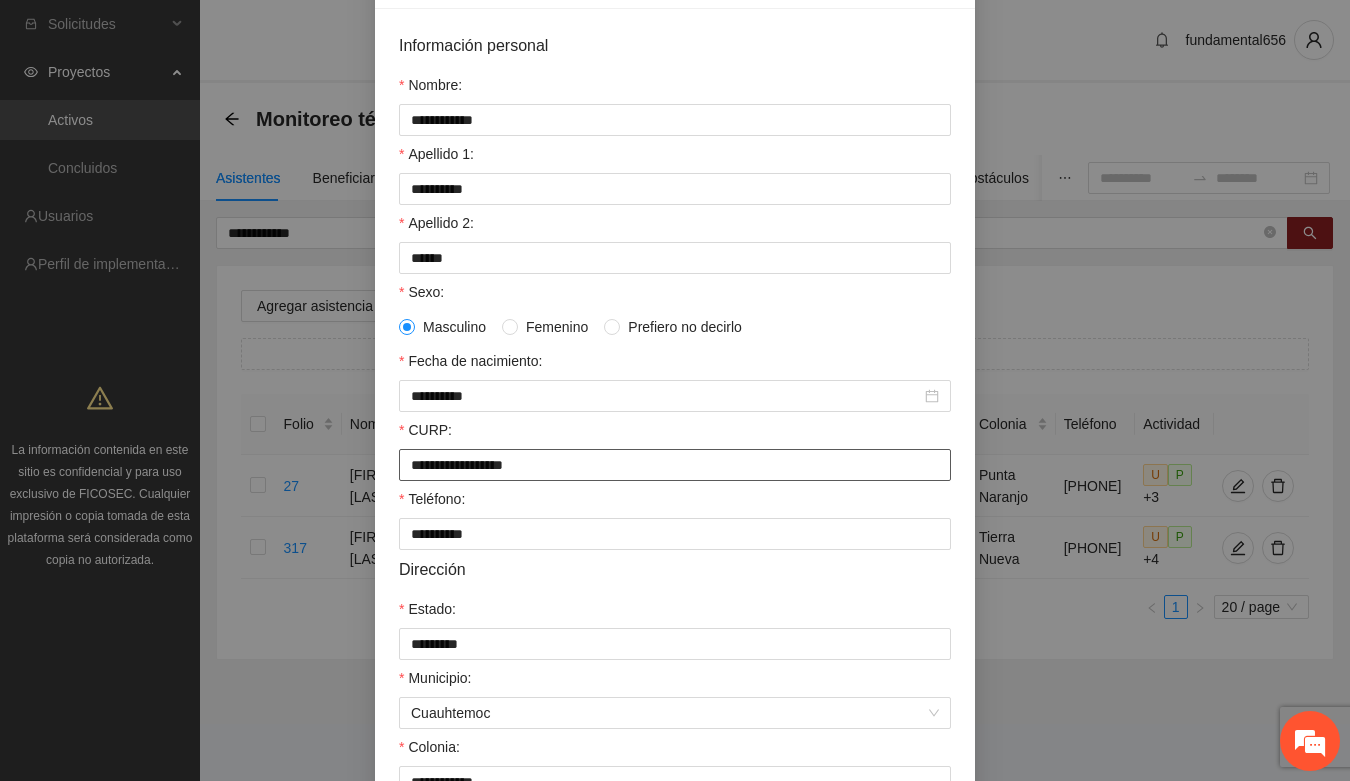 drag, startPoint x: 396, startPoint y: 471, endPoint x: 587, endPoint y: 473, distance: 191.01047 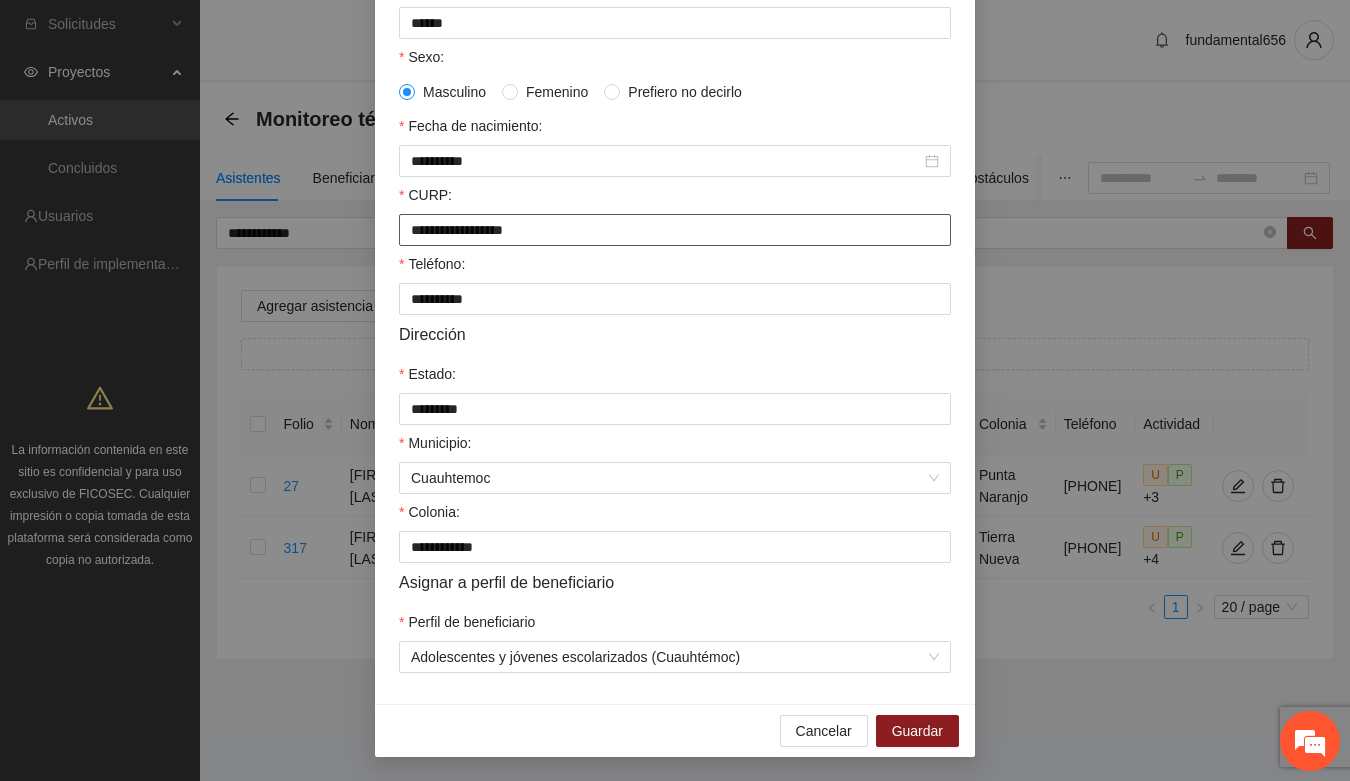 scroll, scrollTop: 396, scrollLeft: 0, axis: vertical 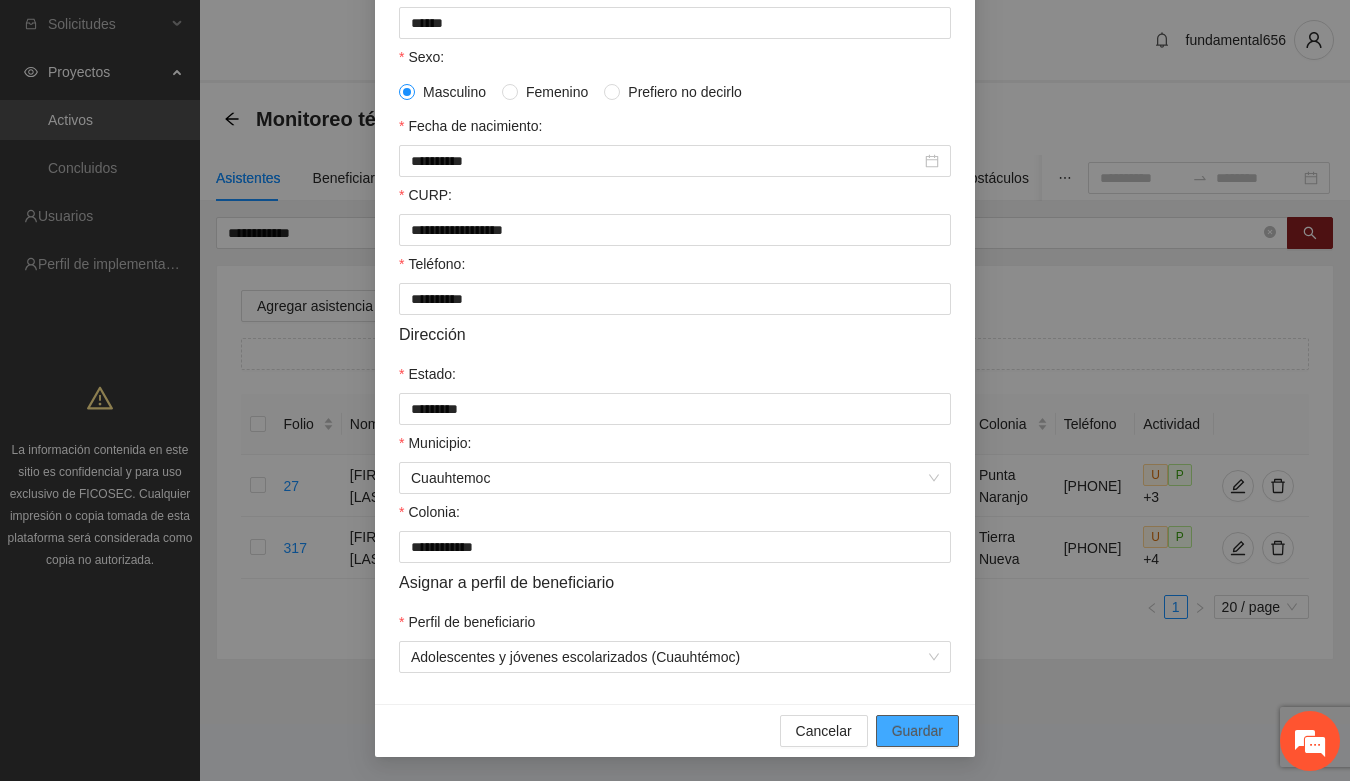 click on "Guardar" at bounding box center [917, 731] 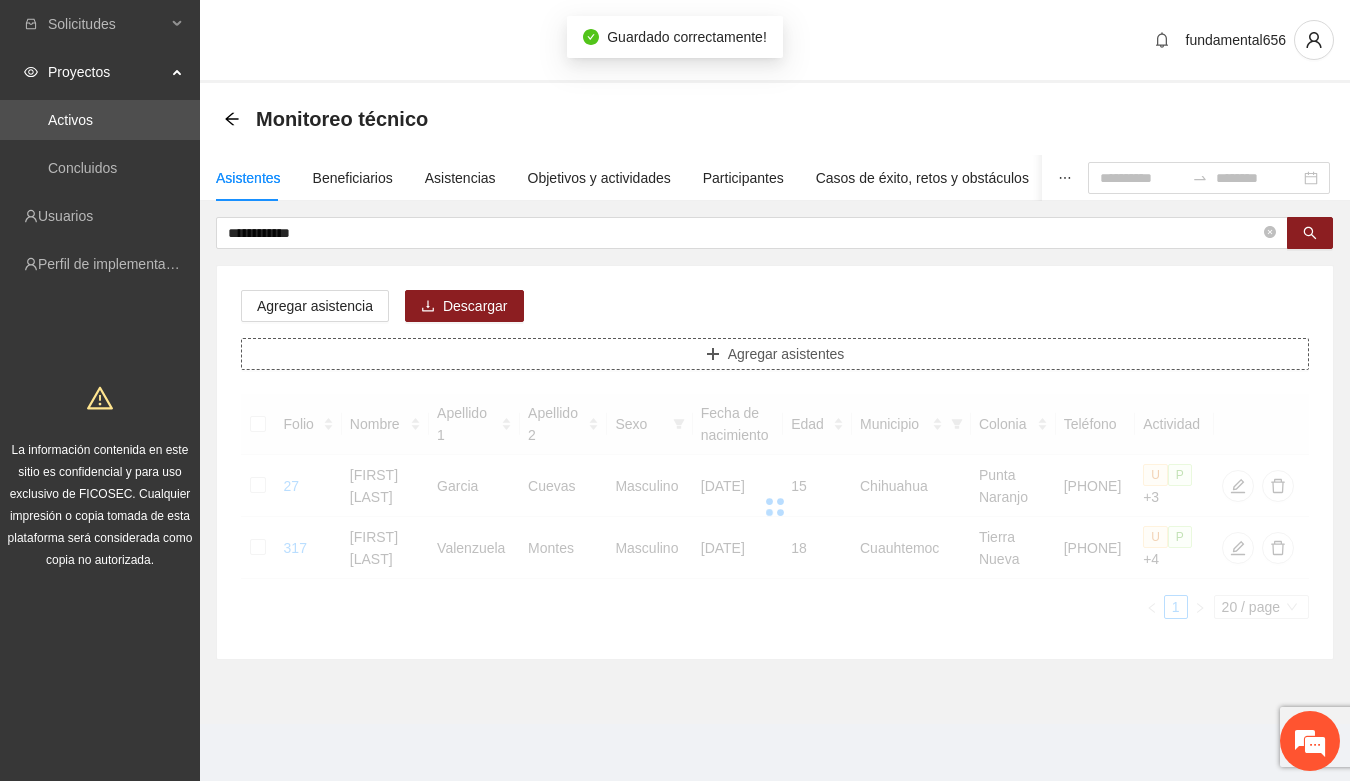 scroll, scrollTop: 296, scrollLeft: 0, axis: vertical 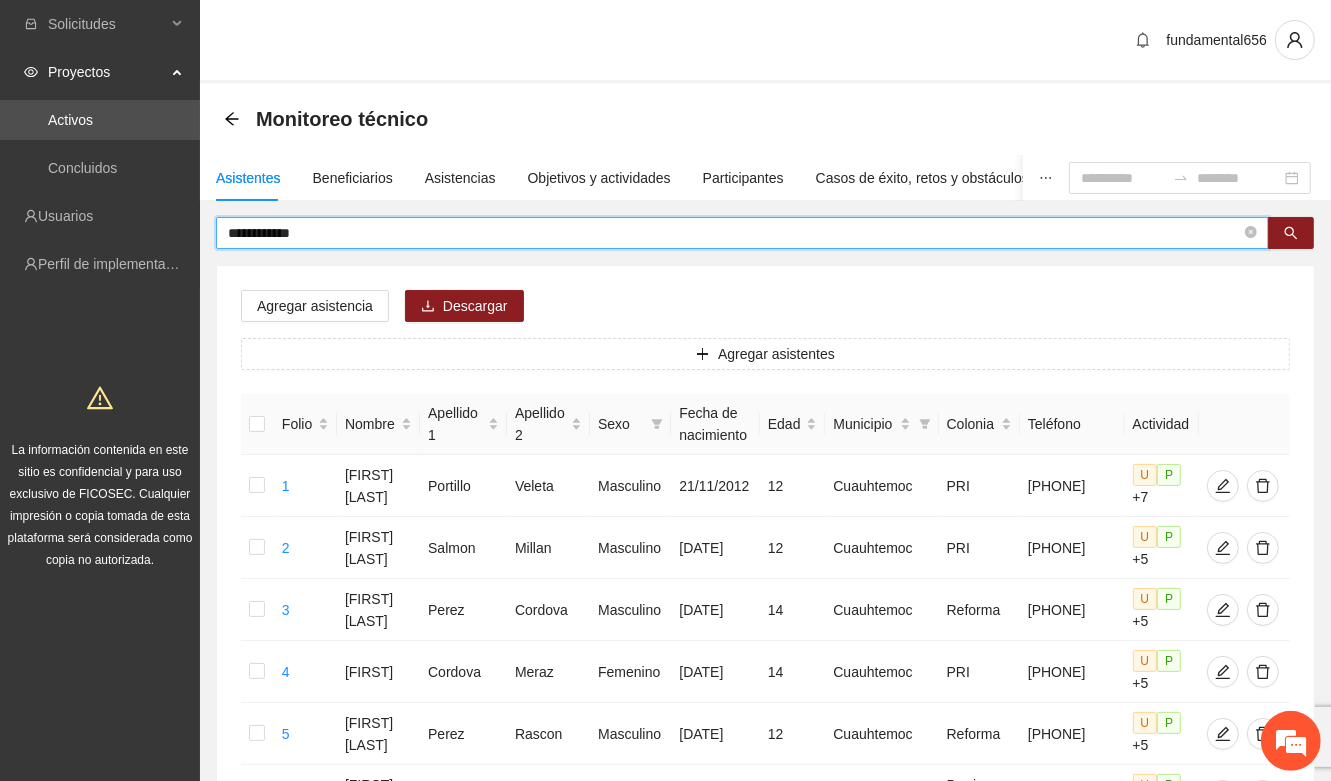 drag, startPoint x: 333, startPoint y: 231, endPoint x: 216, endPoint y: 246, distance: 117.95762 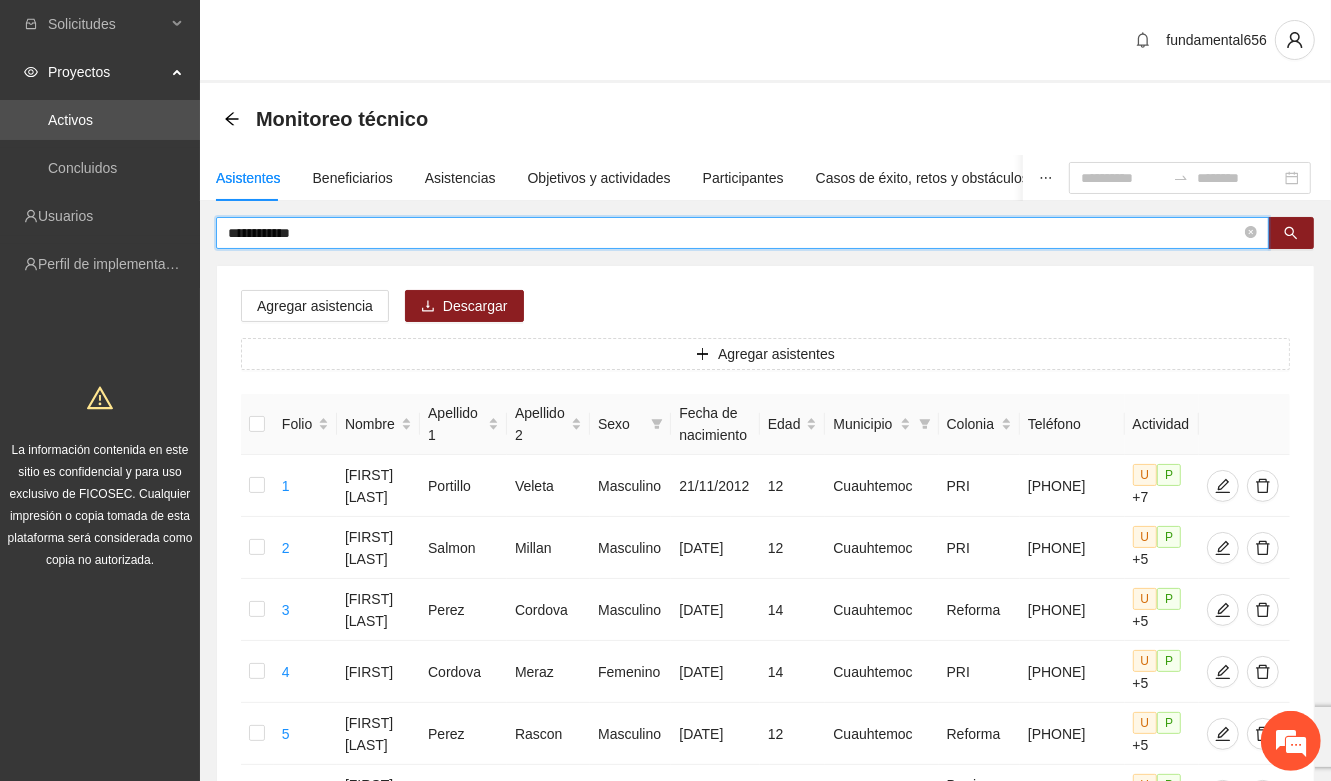 paste on "*" 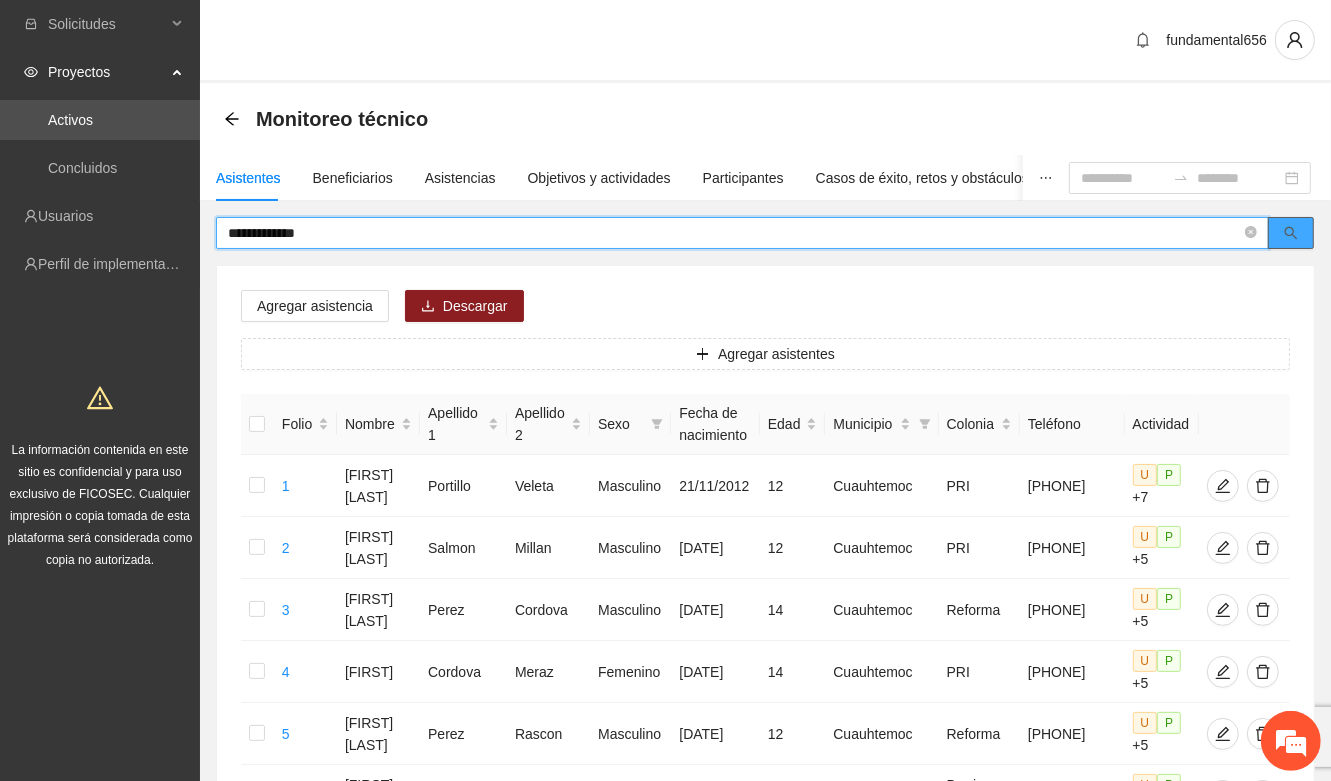 click at bounding box center [1291, 233] 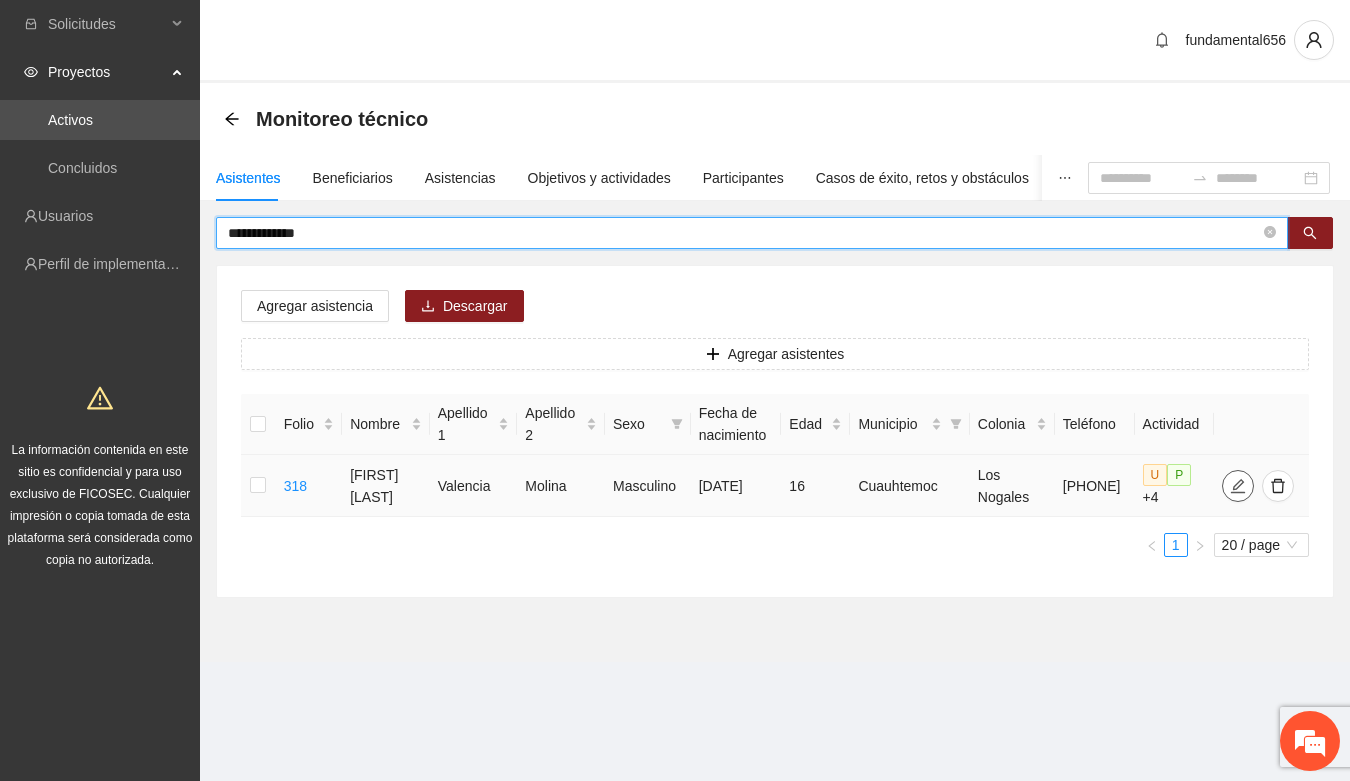 click 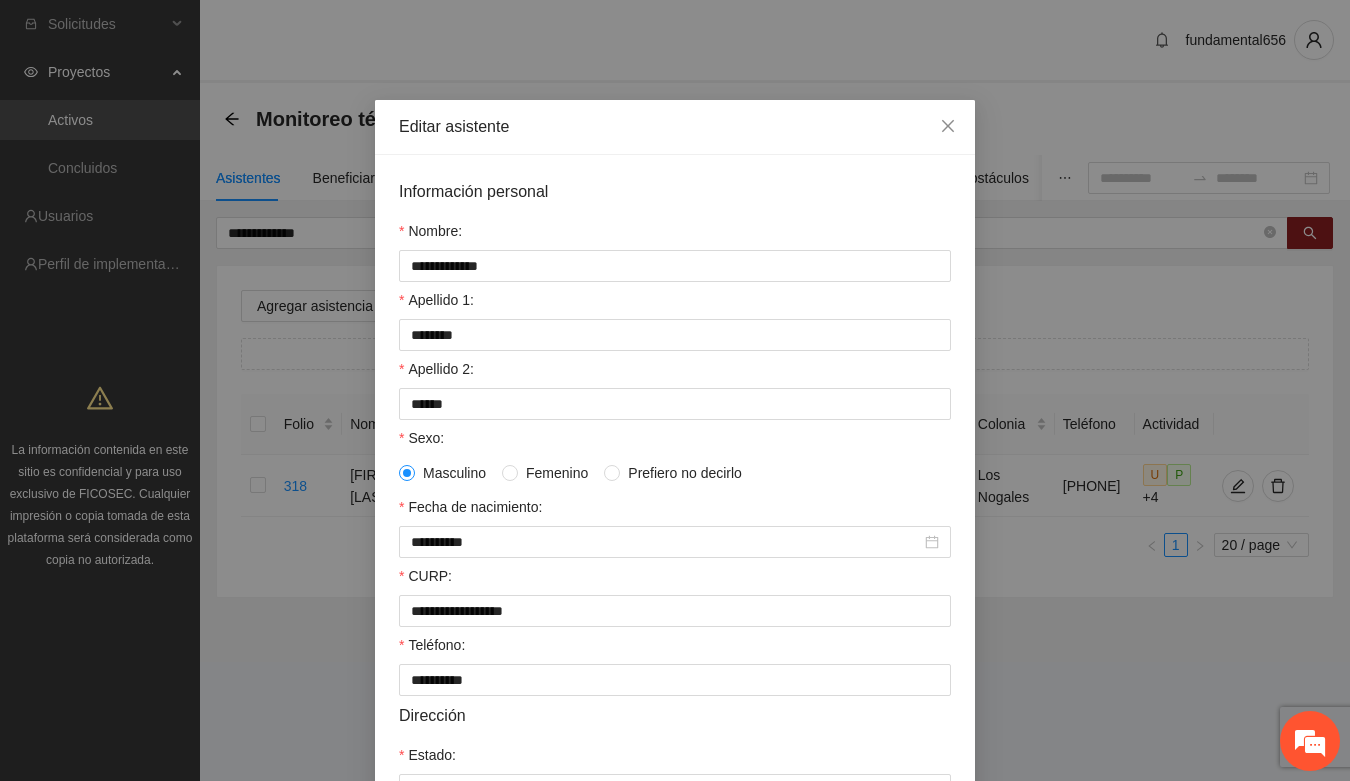 scroll, scrollTop: 396, scrollLeft: 0, axis: vertical 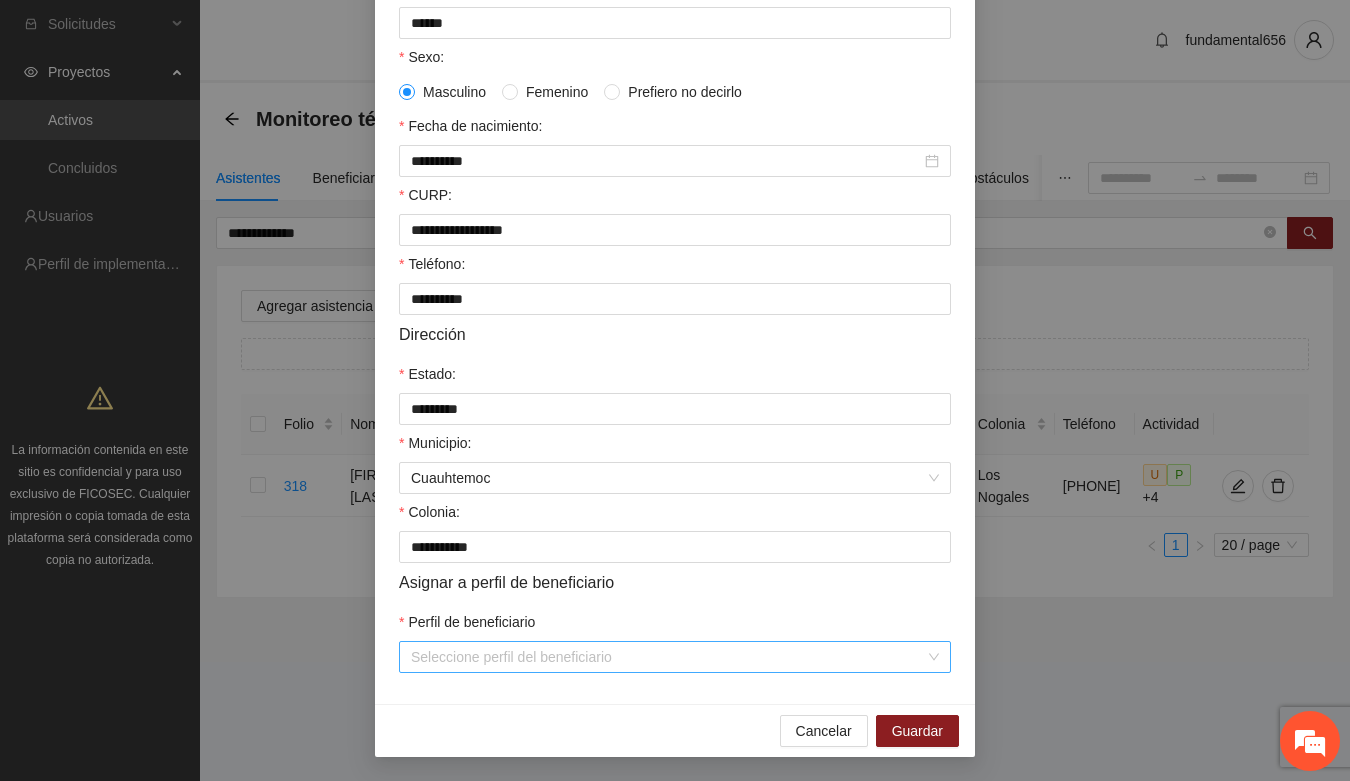 click on "Perfil de beneficiario" at bounding box center (668, 657) 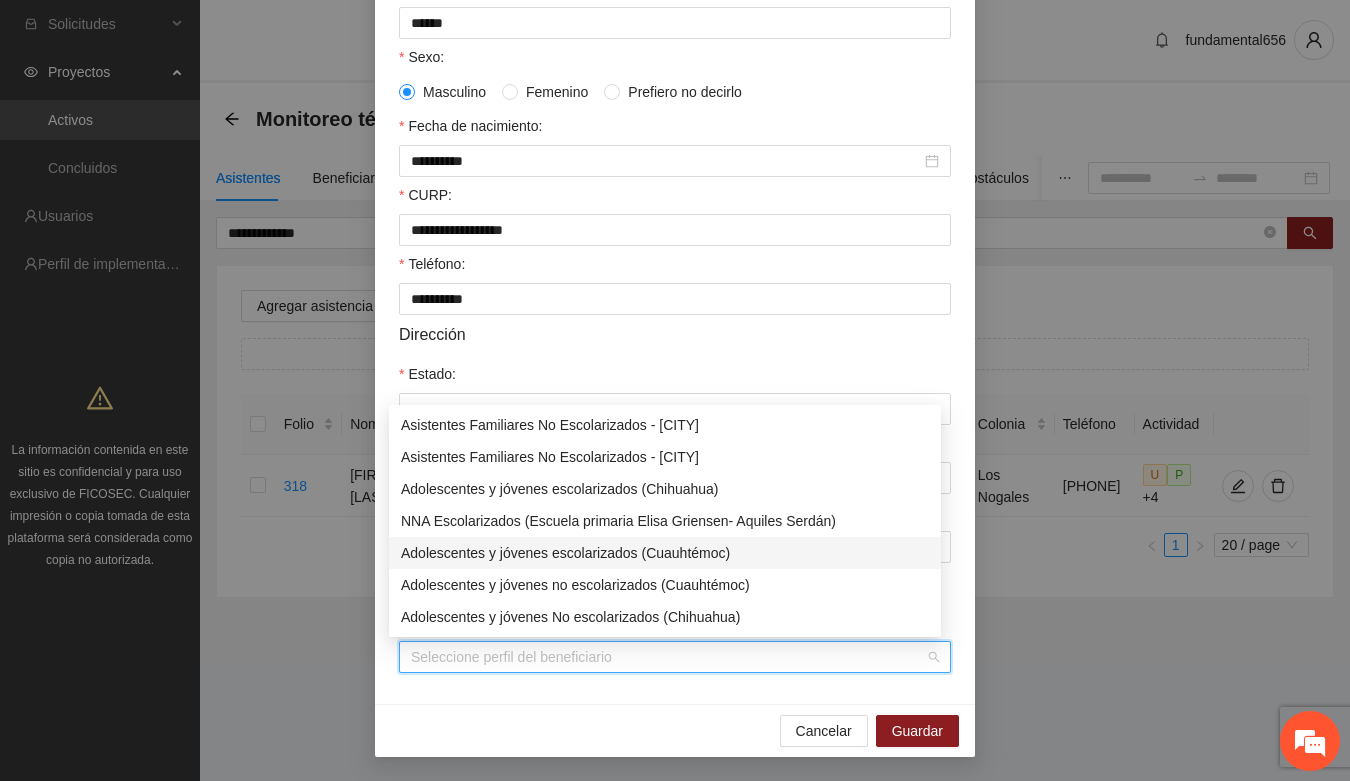 click on "Adolescentes y jóvenes escolarizados (Cuauhtémoc)" at bounding box center (665, 553) 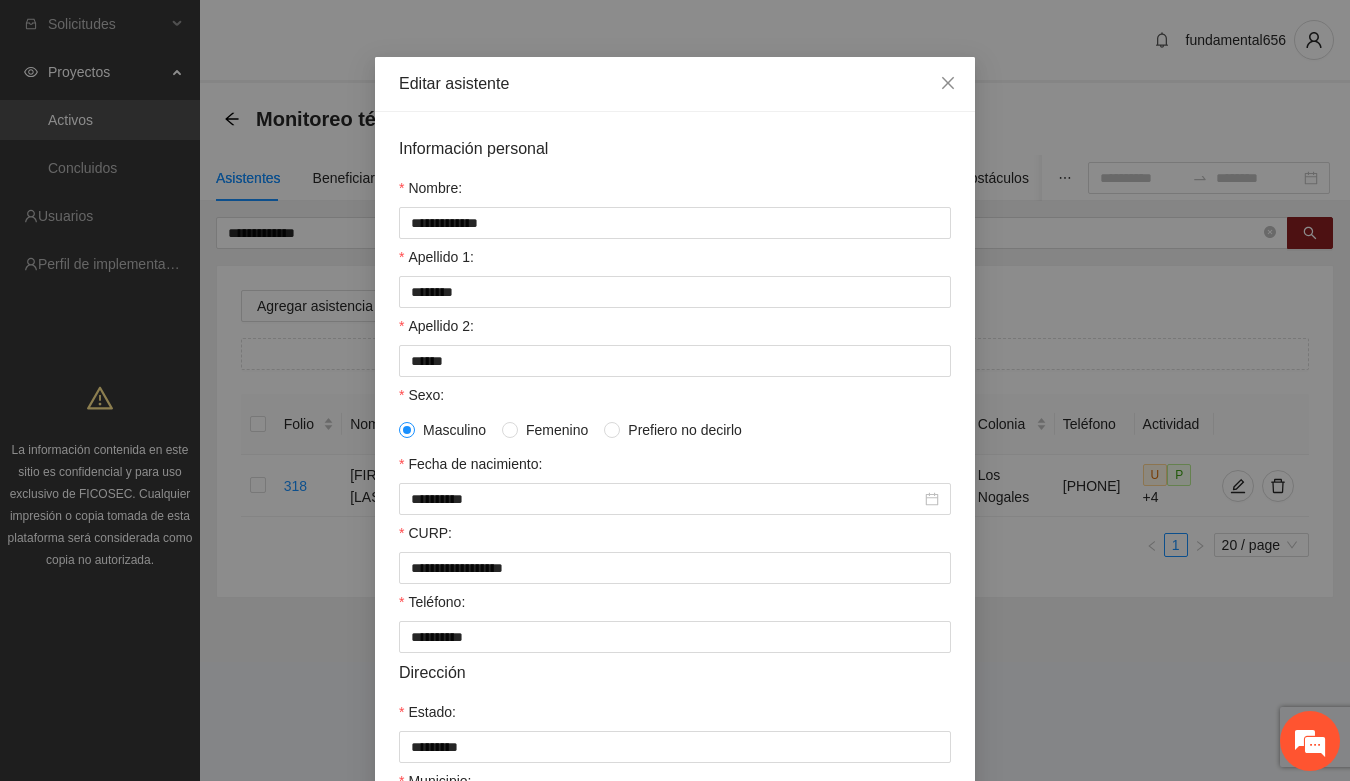 scroll, scrollTop: 21, scrollLeft: 0, axis: vertical 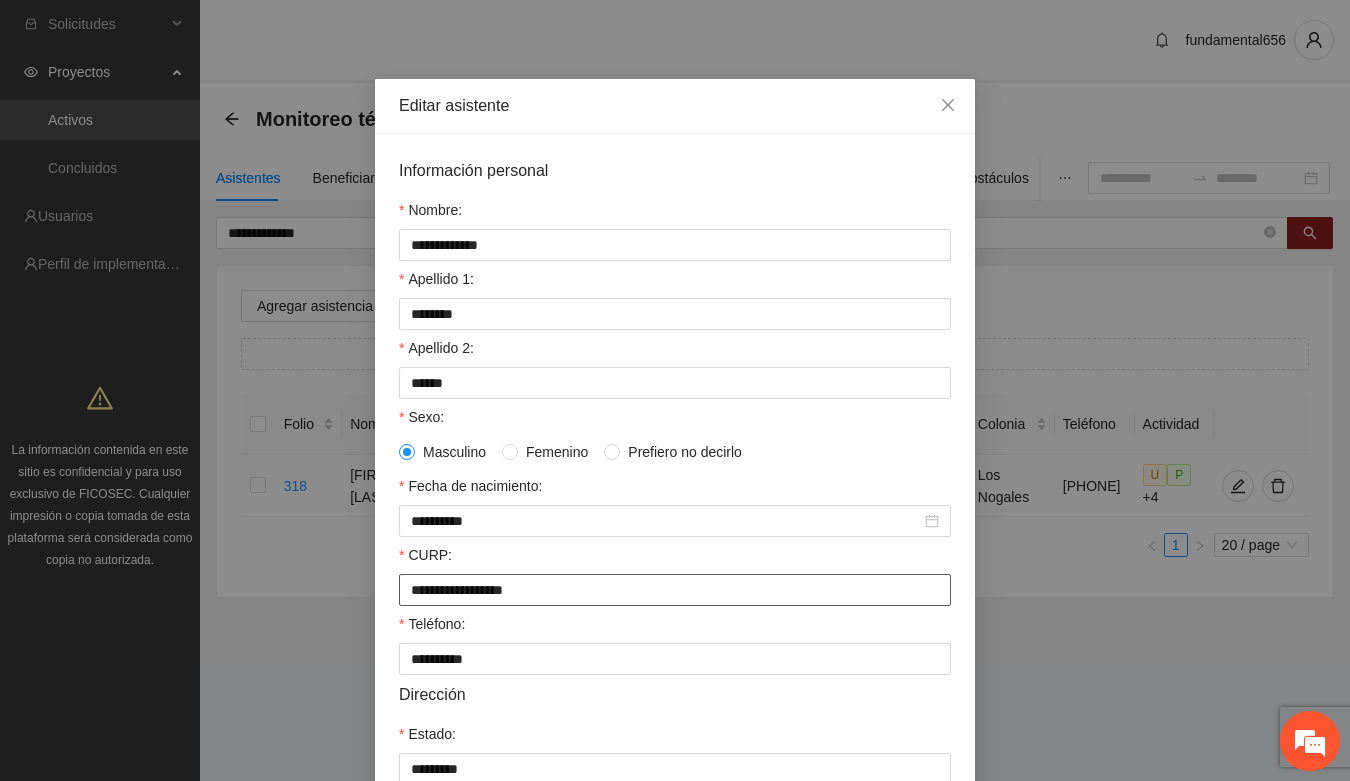 drag, startPoint x: 398, startPoint y: 607, endPoint x: 592, endPoint y: 598, distance: 194.20865 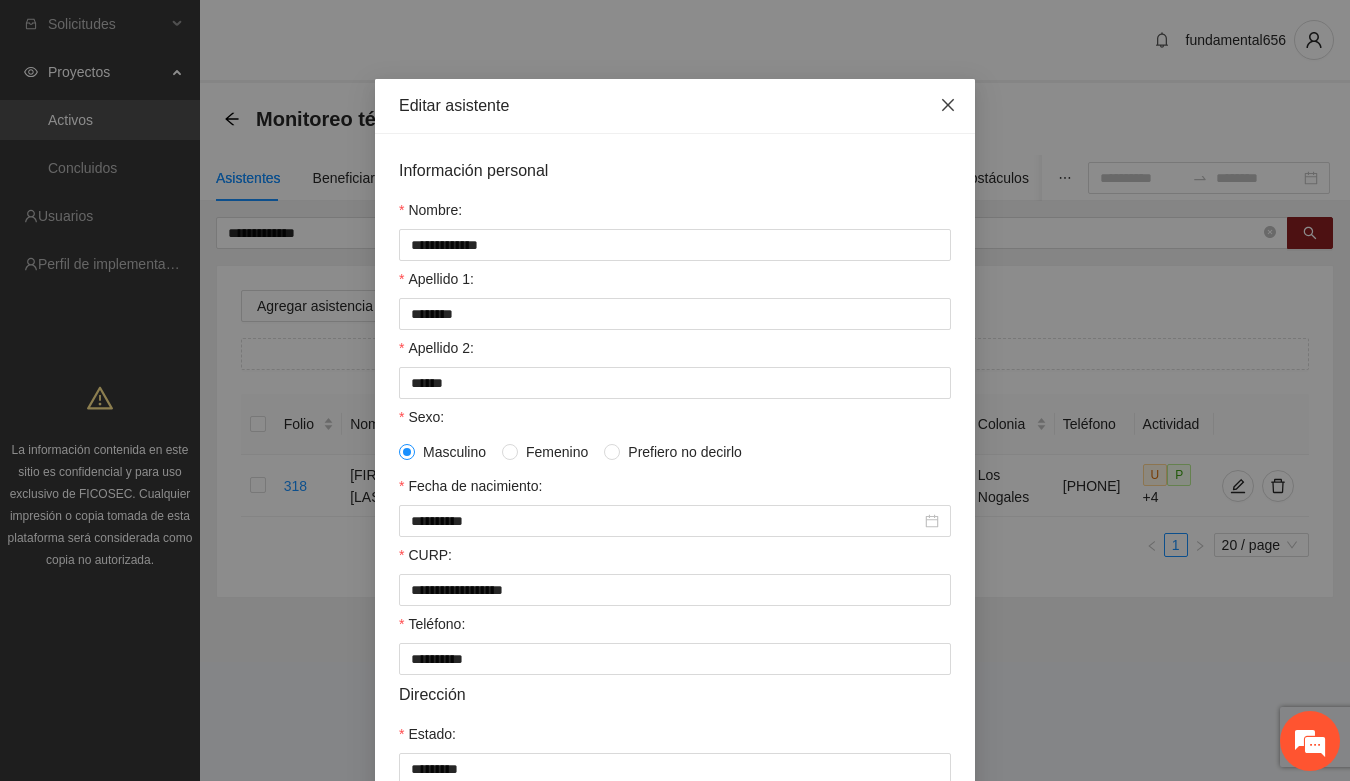 click at bounding box center [948, 106] 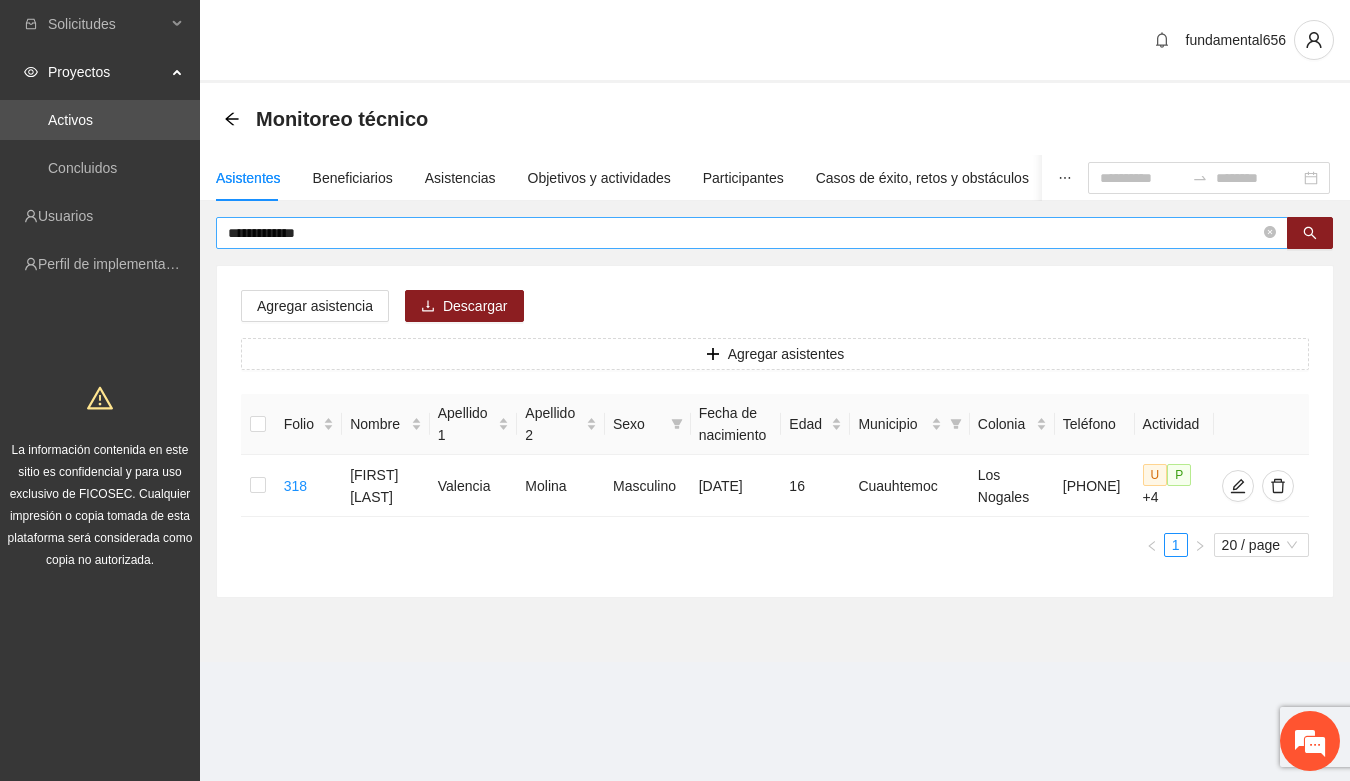 drag, startPoint x: 226, startPoint y: 236, endPoint x: 258, endPoint y: 230, distance: 32.55764 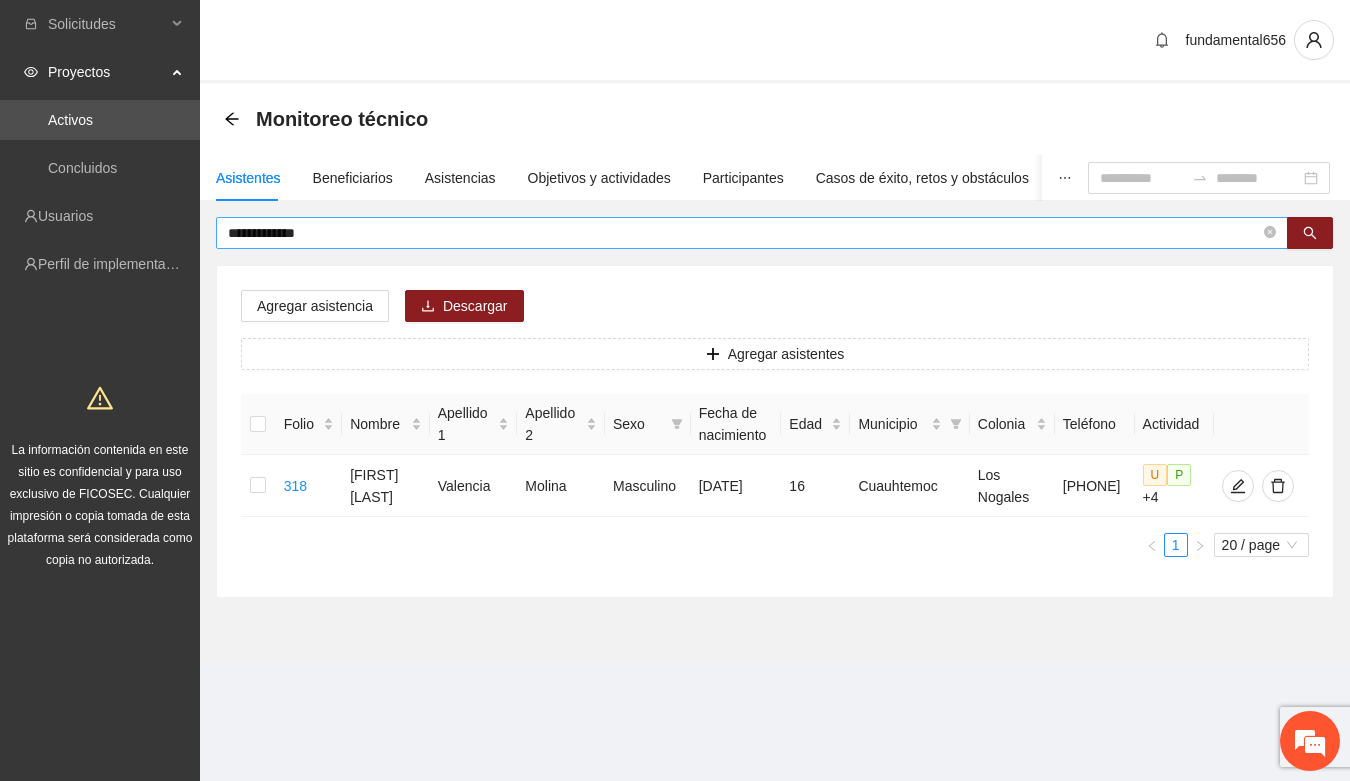drag, startPoint x: 226, startPoint y: 233, endPoint x: 250, endPoint y: 233, distance: 24 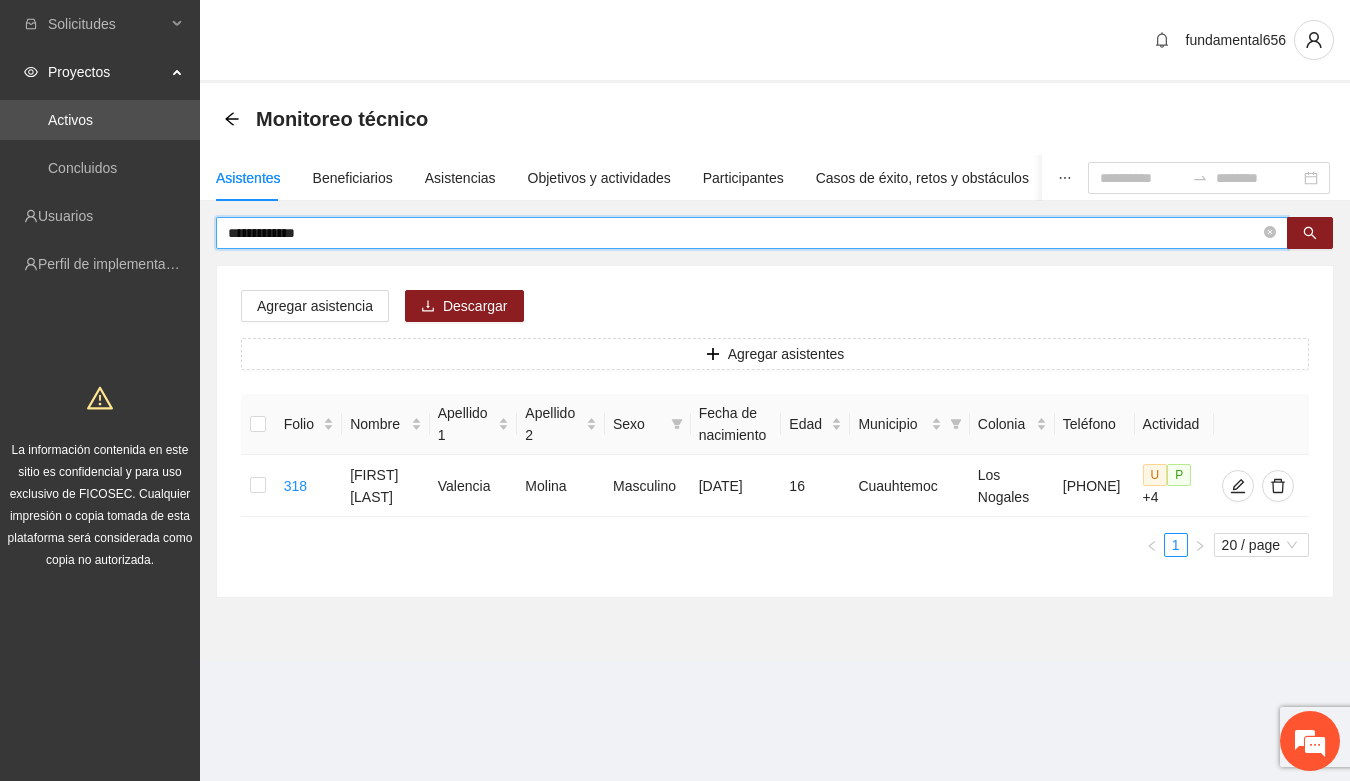 drag, startPoint x: 337, startPoint y: 232, endPoint x: 220, endPoint y: 222, distance: 117.426575 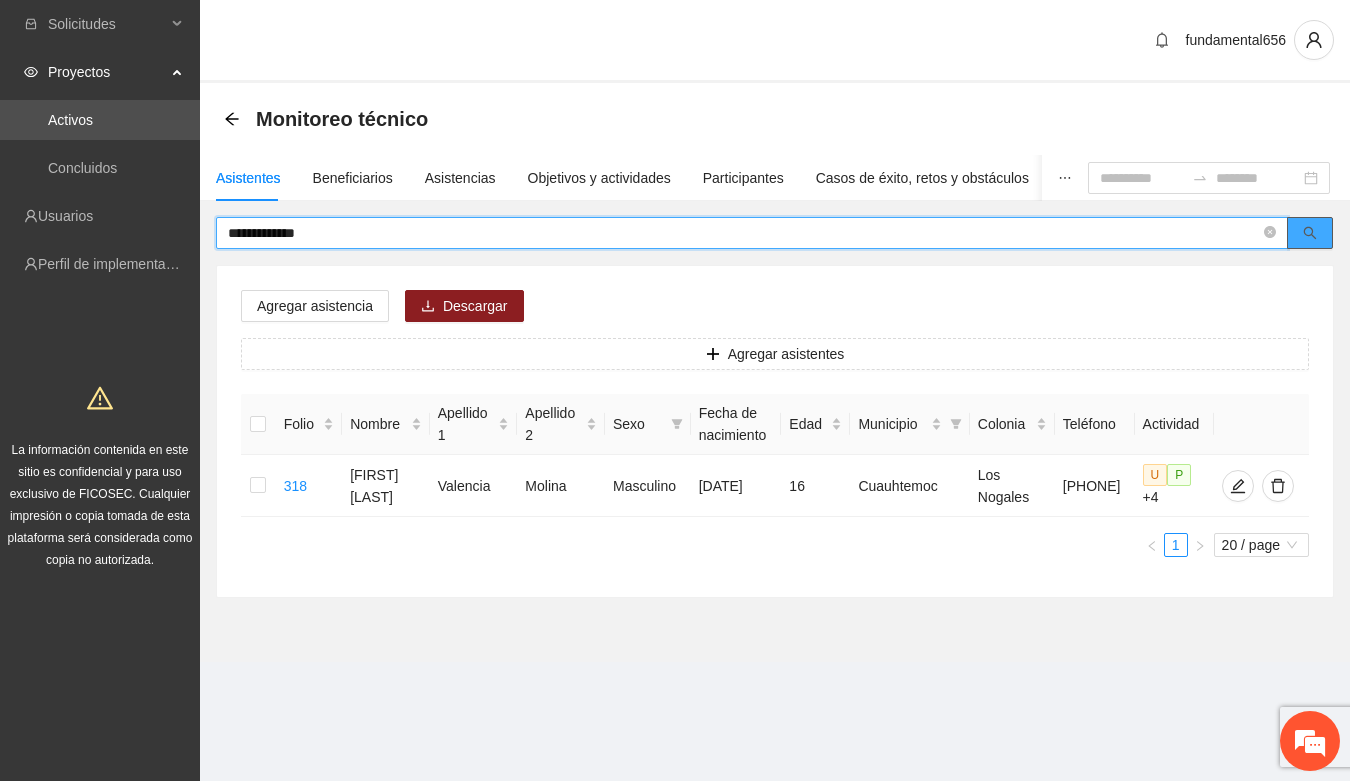 click at bounding box center (1310, 233) 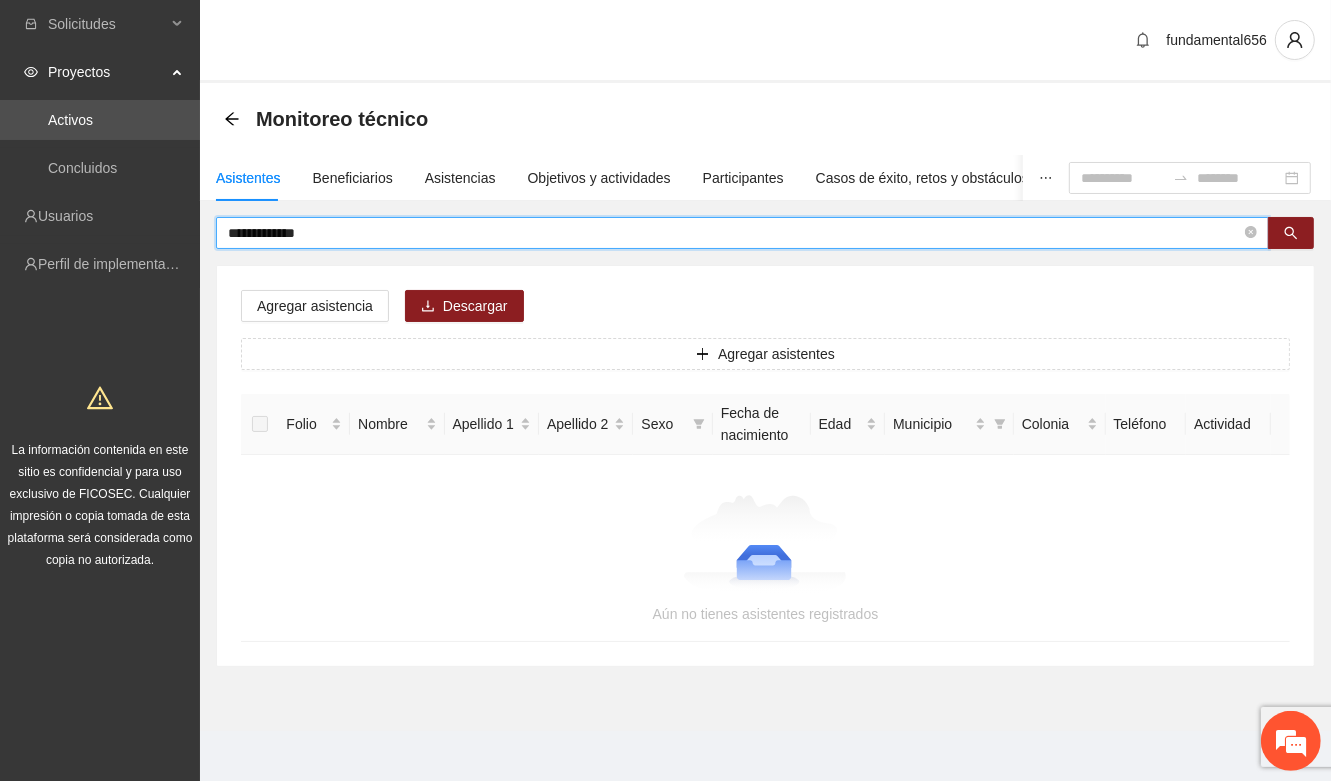 click on "**********" at bounding box center [734, 233] 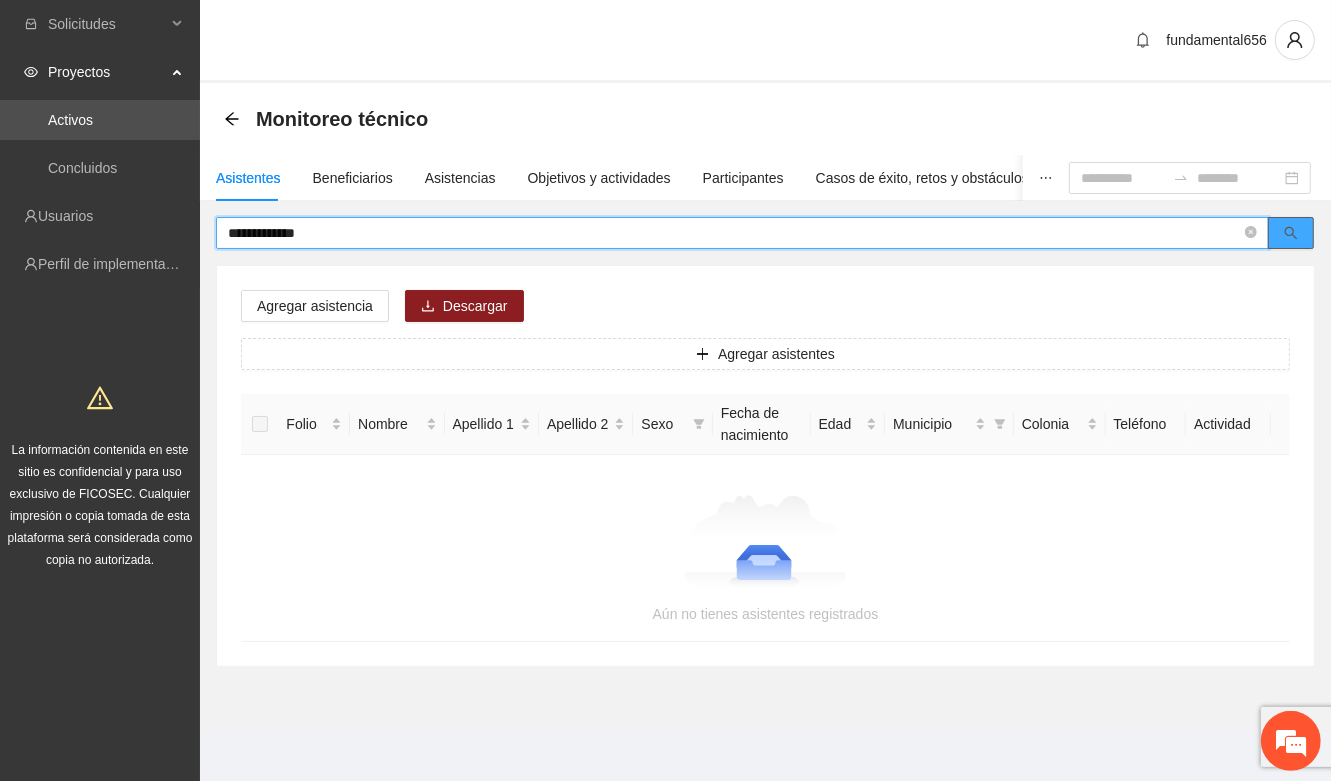 click at bounding box center [1291, 233] 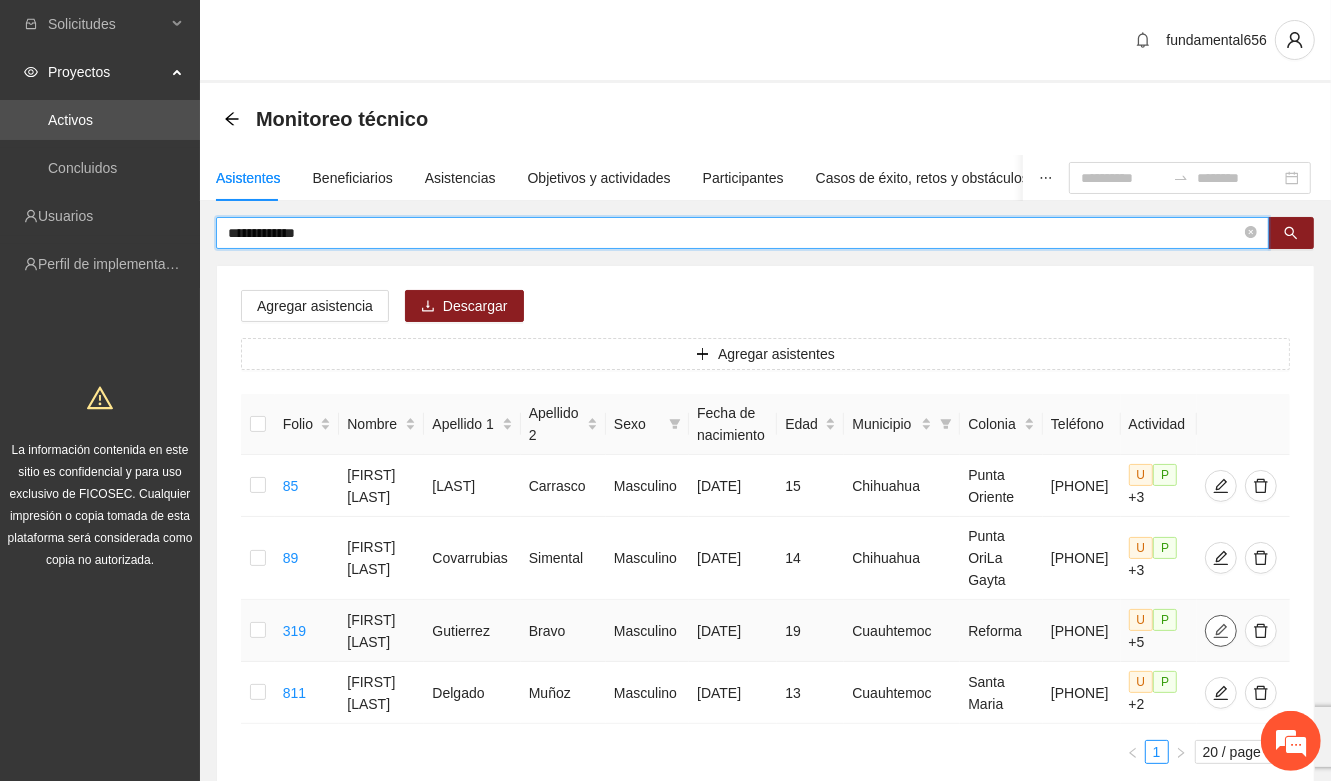click 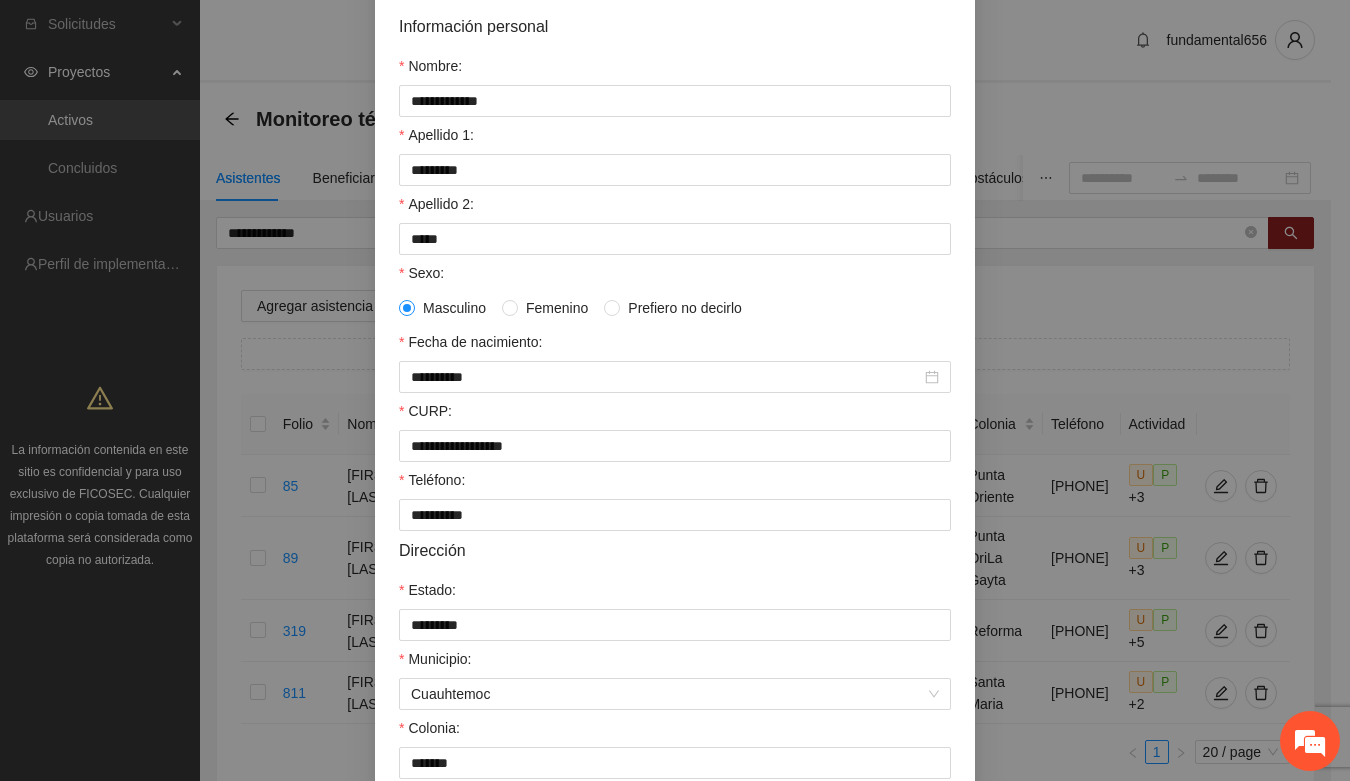 scroll, scrollTop: 146, scrollLeft: 0, axis: vertical 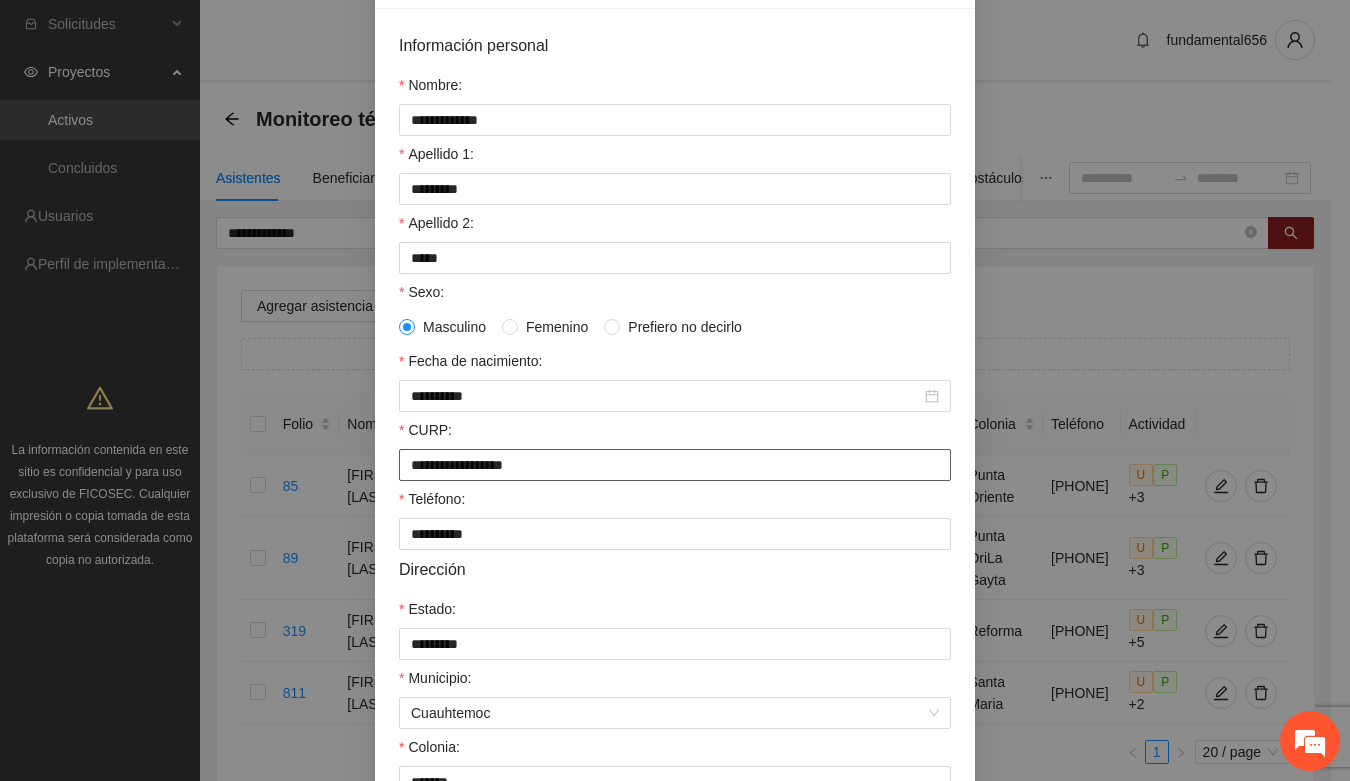 drag, startPoint x: 397, startPoint y: 477, endPoint x: 585, endPoint y: 480, distance: 188.02394 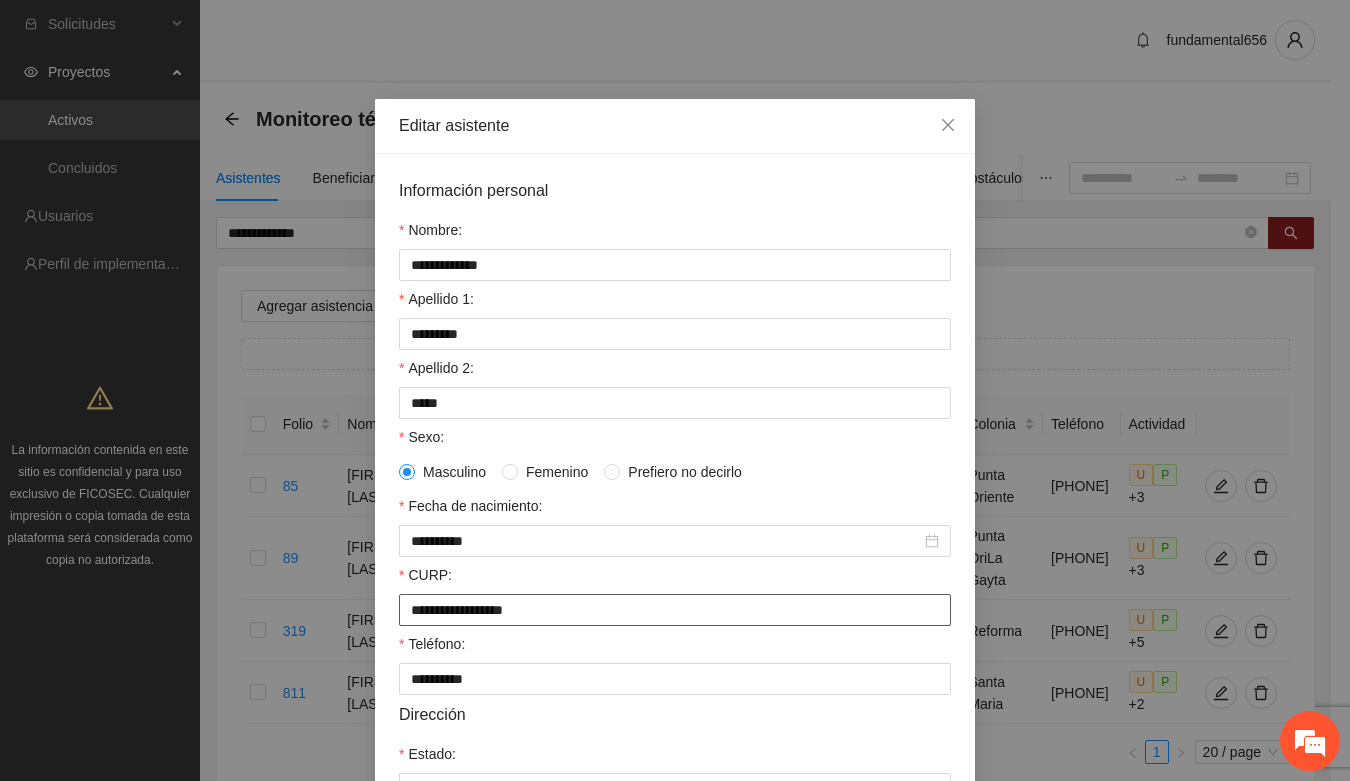 scroll, scrollTop: 0, scrollLeft: 0, axis: both 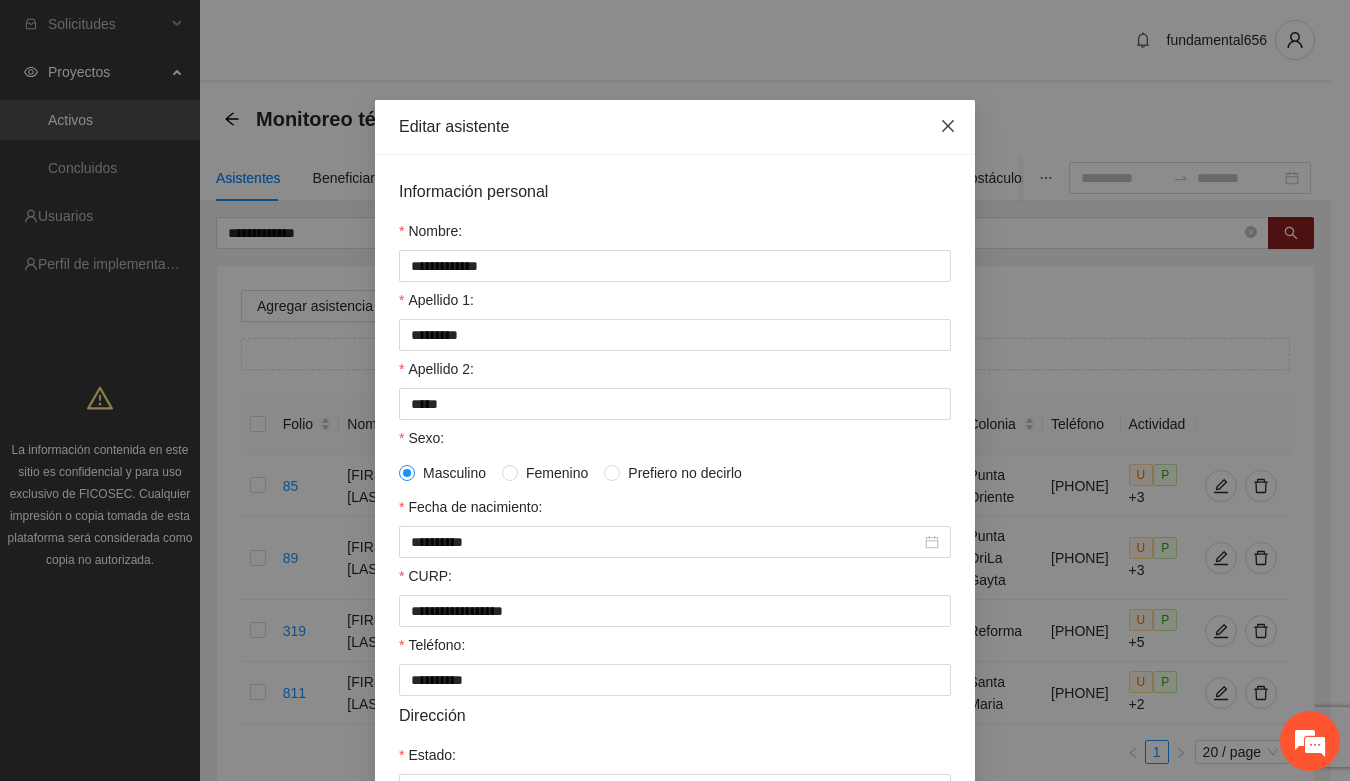 click 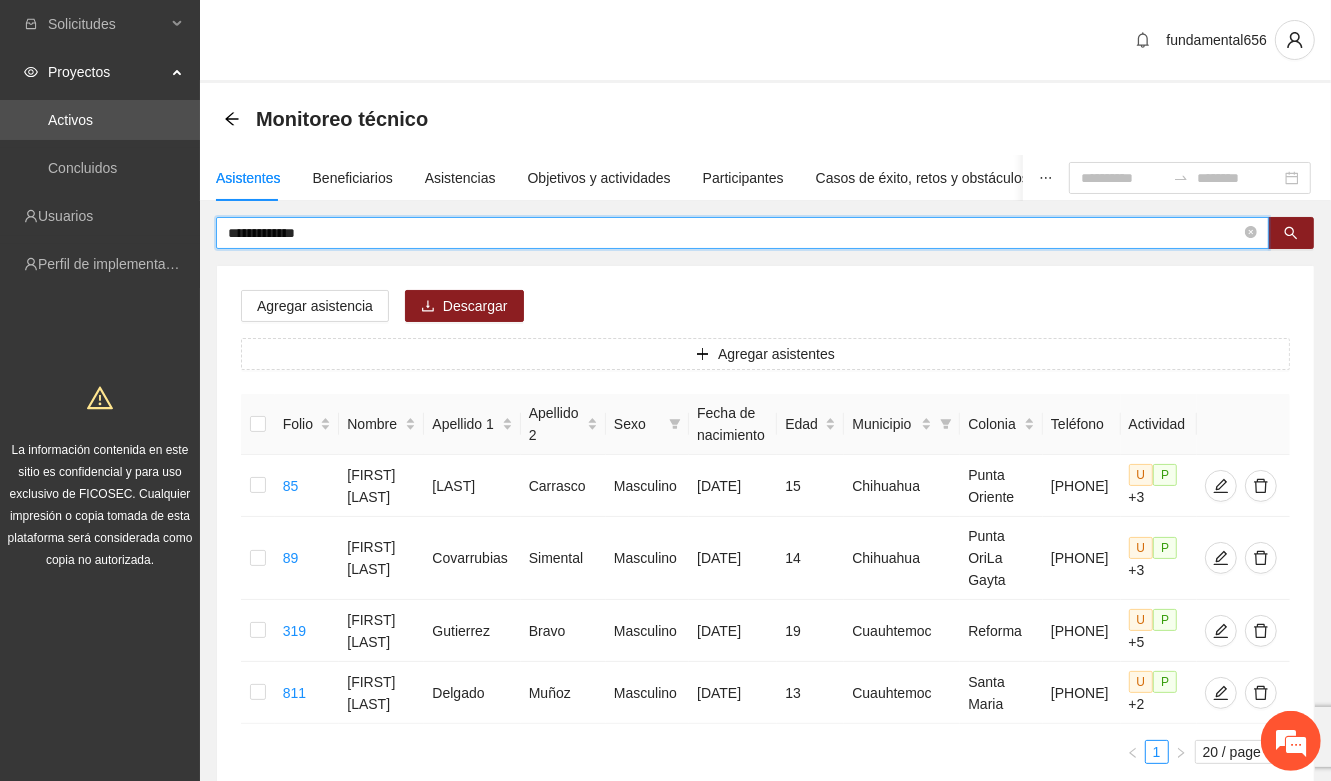 drag, startPoint x: 327, startPoint y: 231, endPoint x: 213, endPoint y: 231, distance: 114 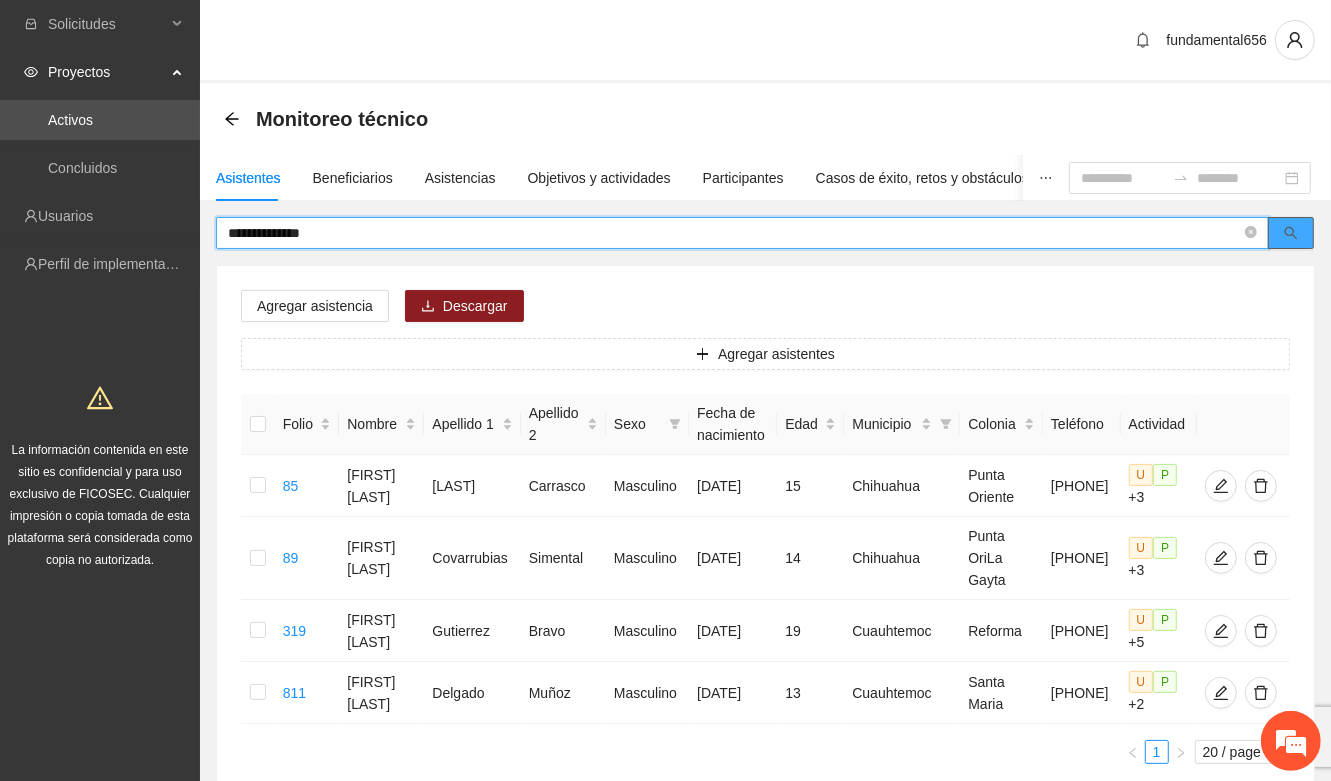 click 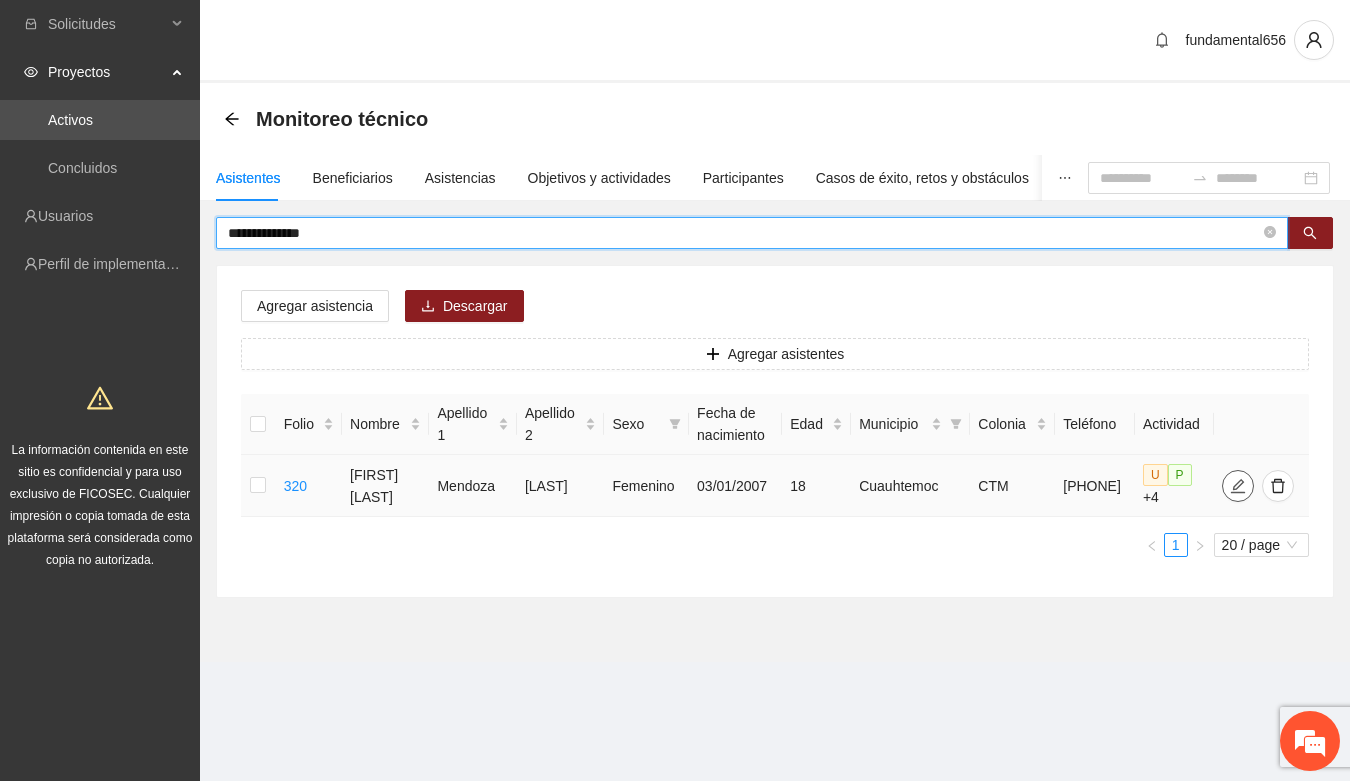 type on "**********" 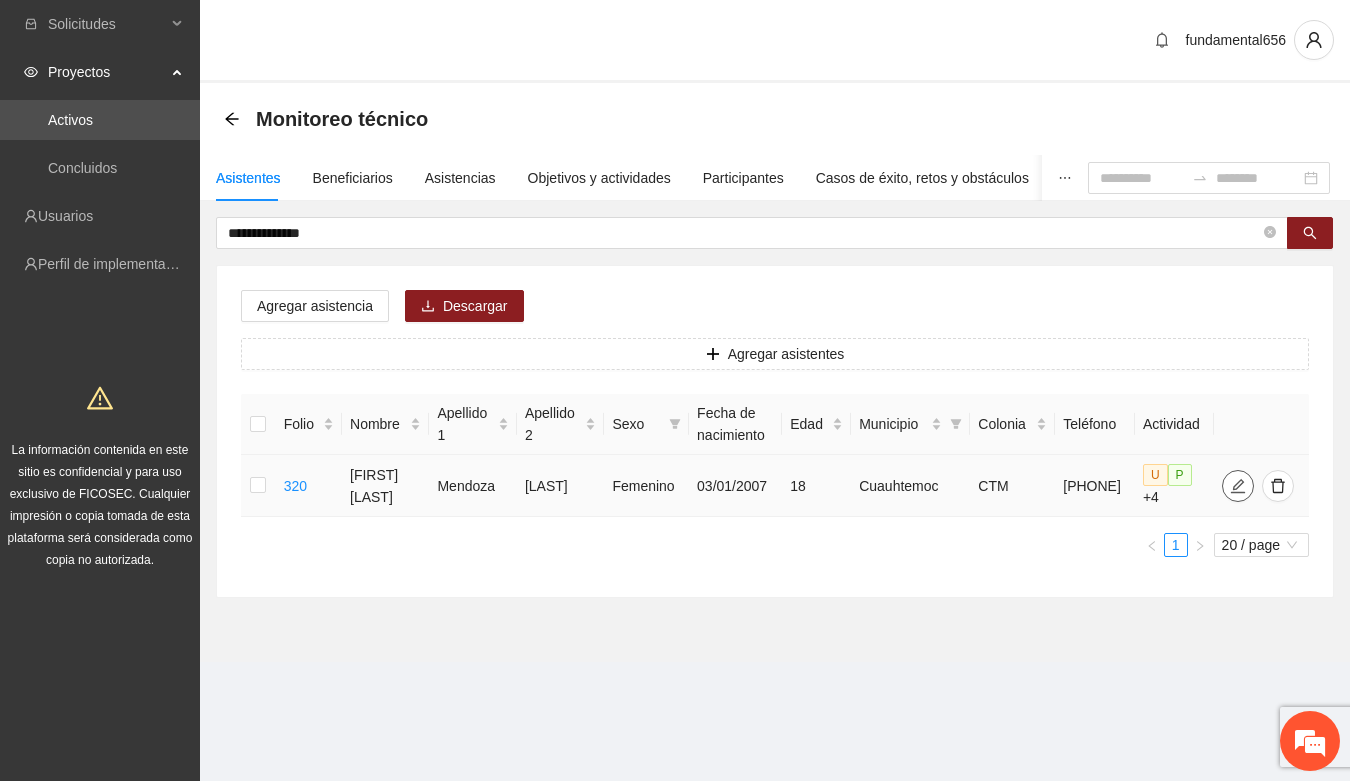 type on "**********" 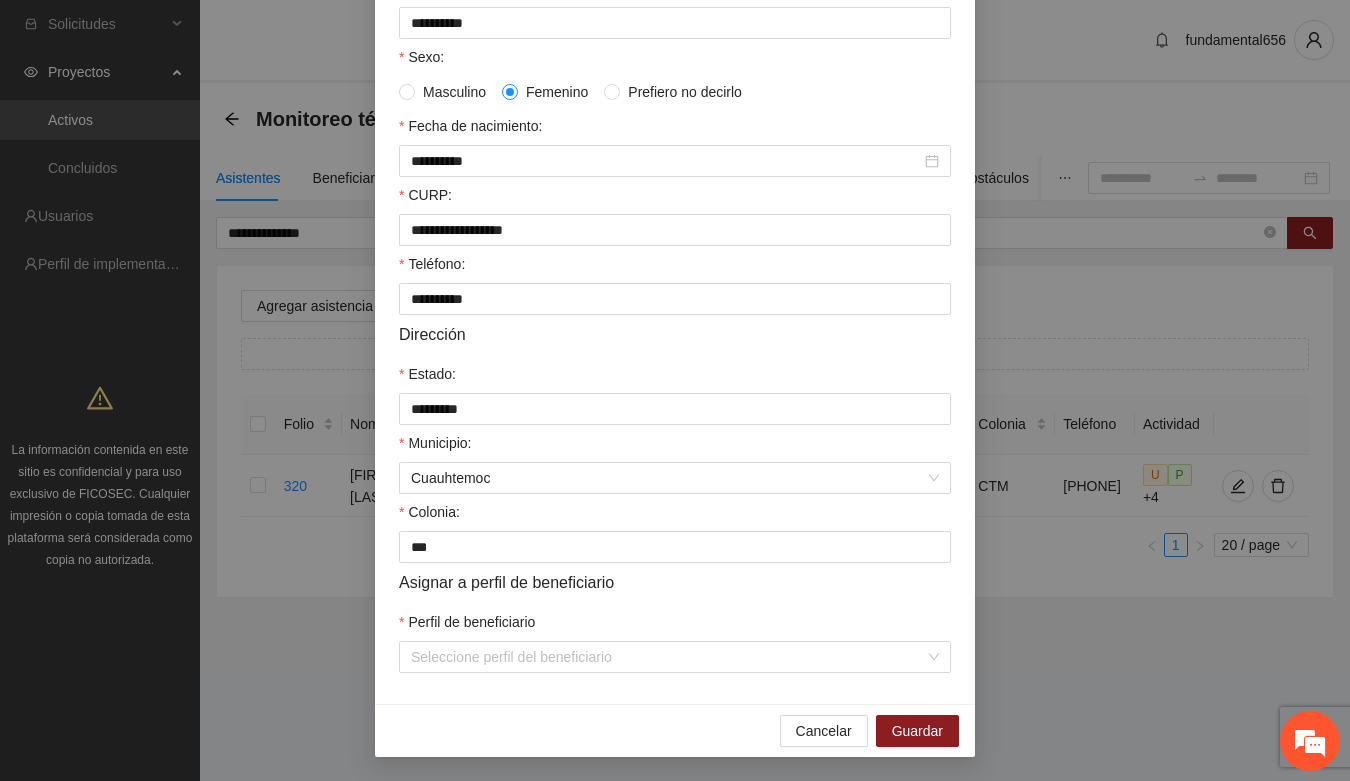 scroll, scrollTop: 396, scrollLeft: 0, axis: vertical 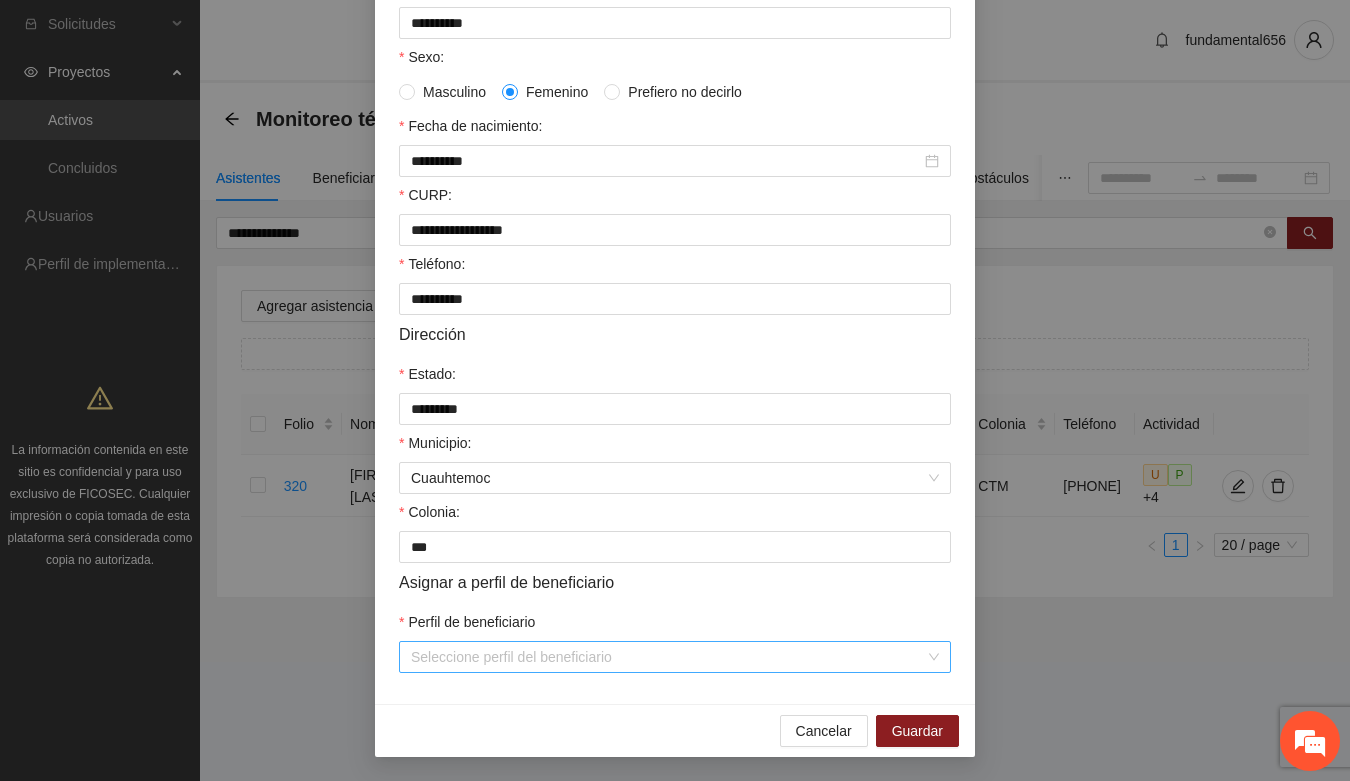 click on "Perfil de beneficiario" at bounding box center (668, 657) 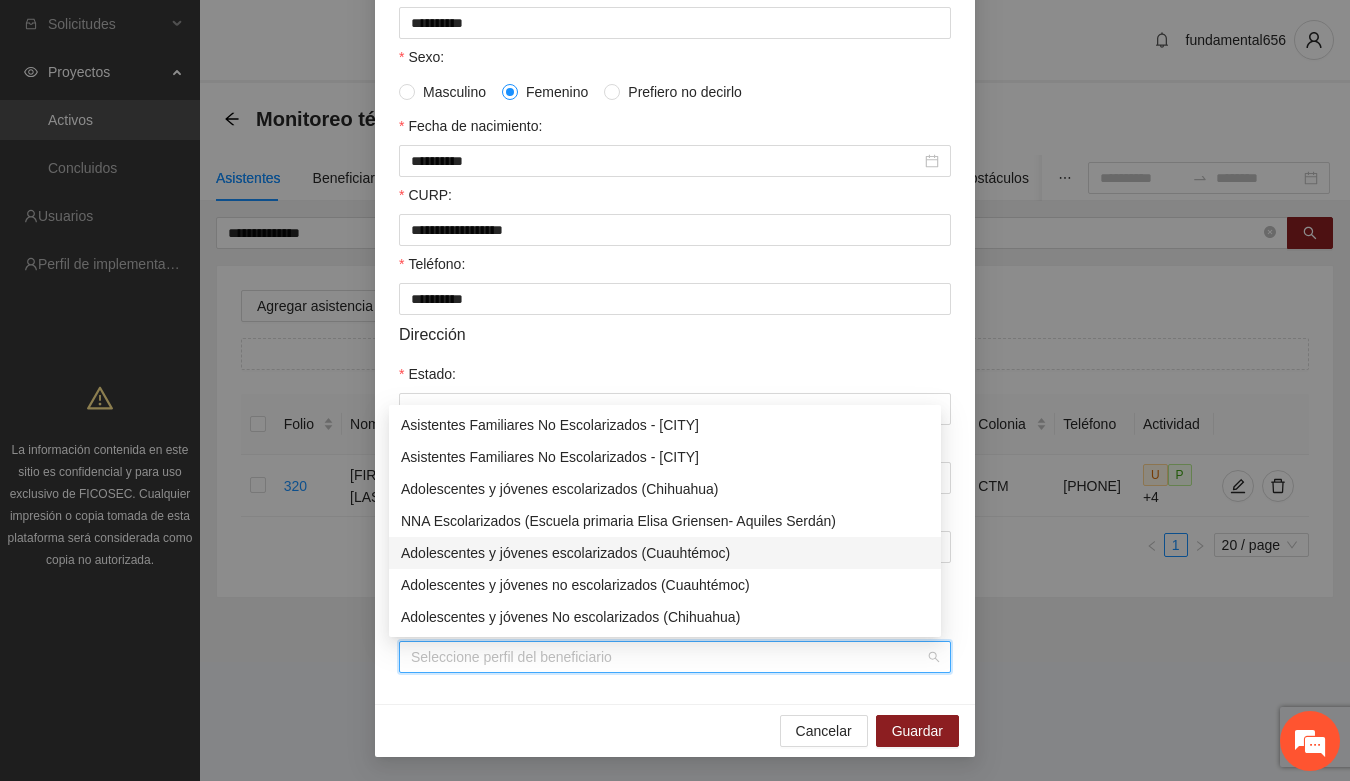 click on "Adolescentes y jóvenes escolarizados (Cuauhtémoc)" at bounding box center [665, 553] 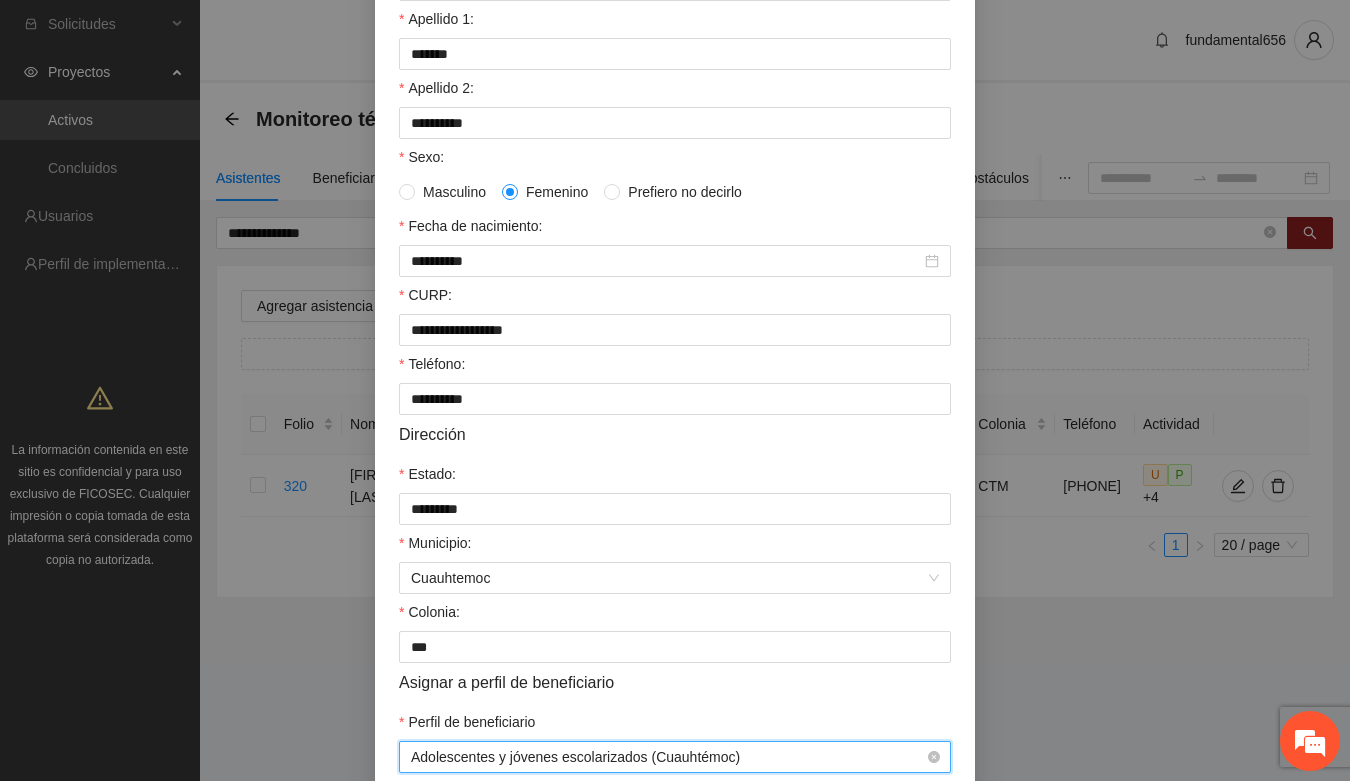 scroll, scrollTop: 146, scrollLeft: 0, axis: vertical 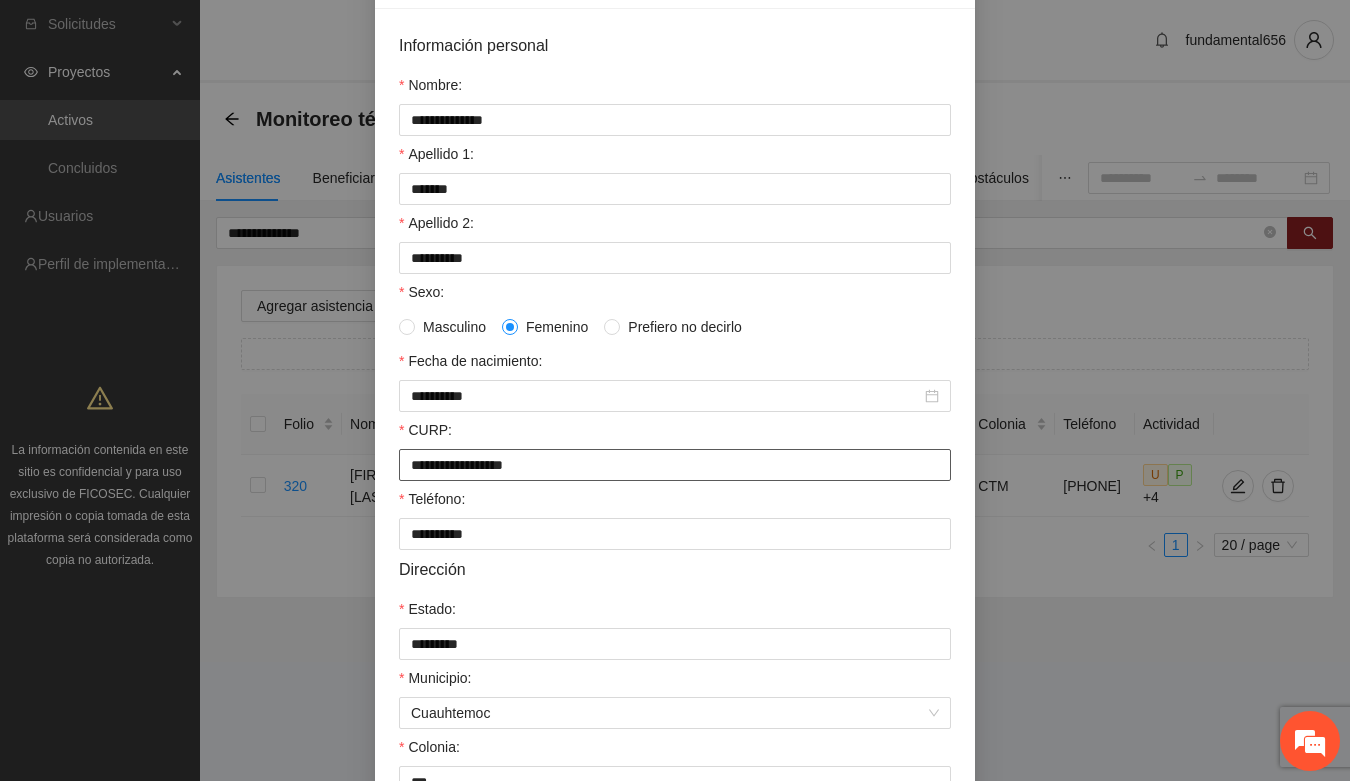drag, startPoint x: 397, startPoint y: 475, endPoint x: 655, endPoint y: 496, distance: 258.85324 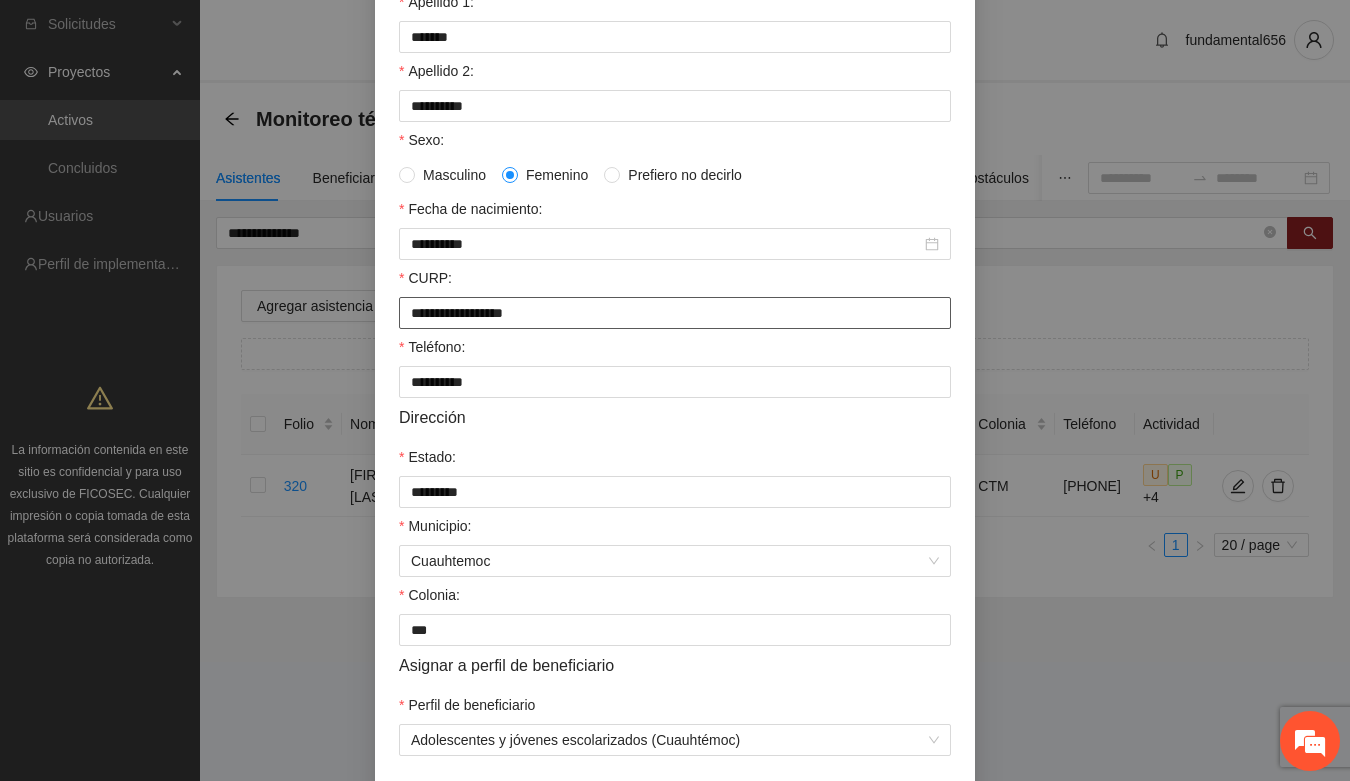 scroll, scrollTop: 396, scrollLeft: 0, axis: vertical 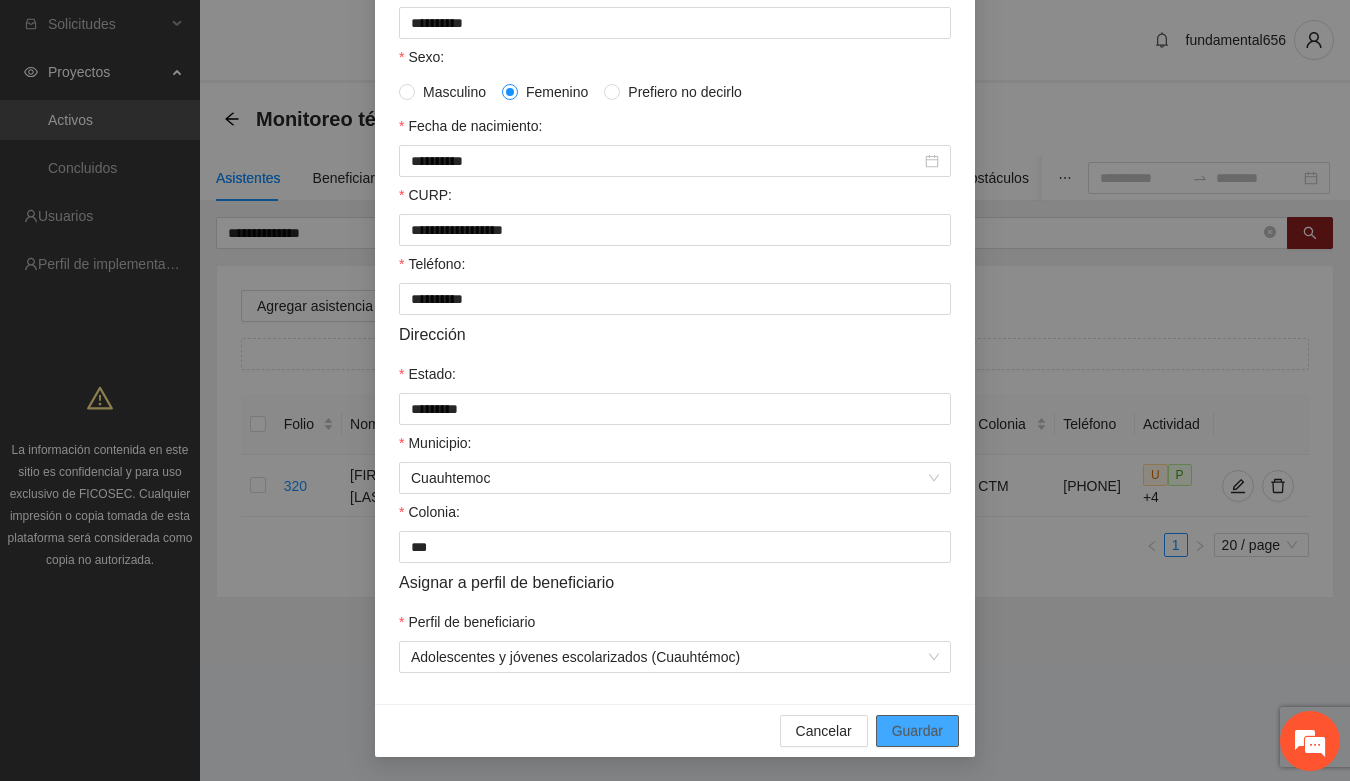 click on "Guardar" at bounding box center (917, 731) 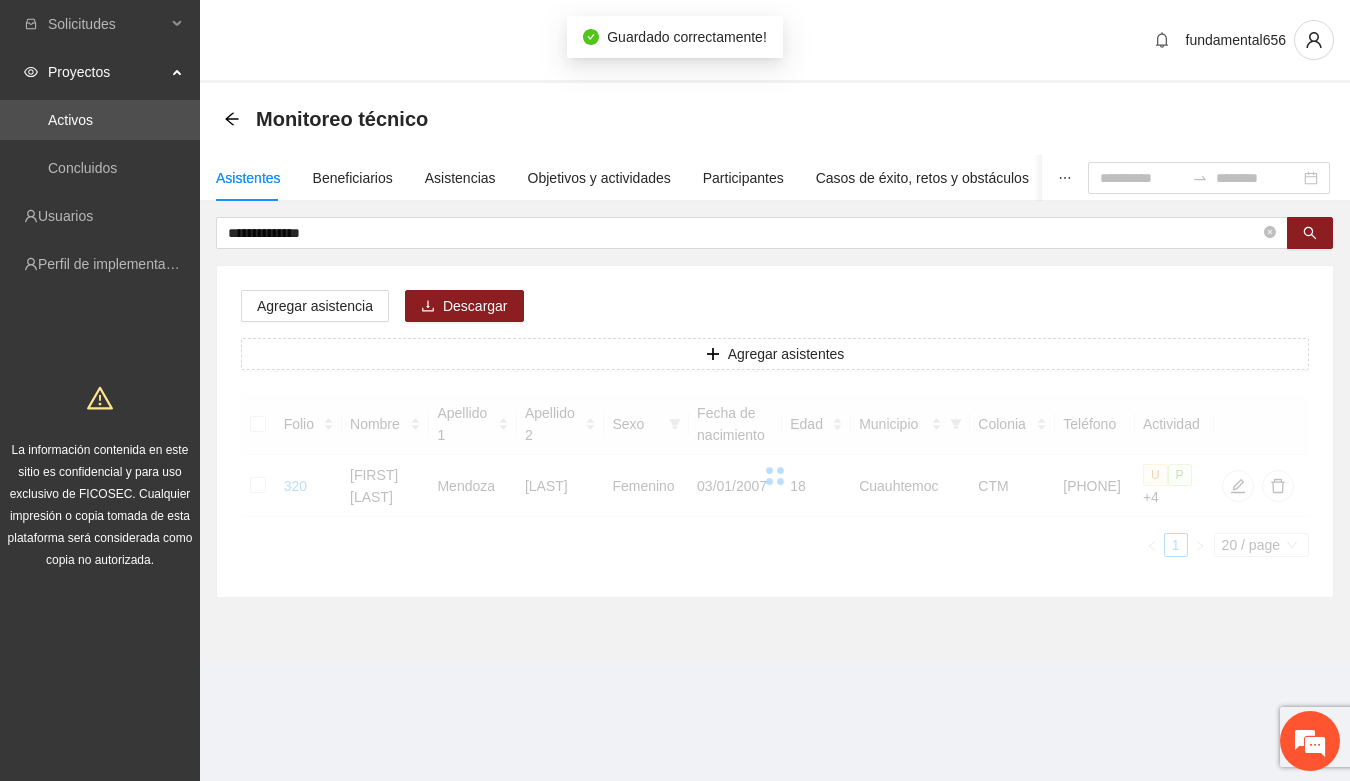 scroll, scrollTop: 296, scrollLeft: 0, axis: vertical 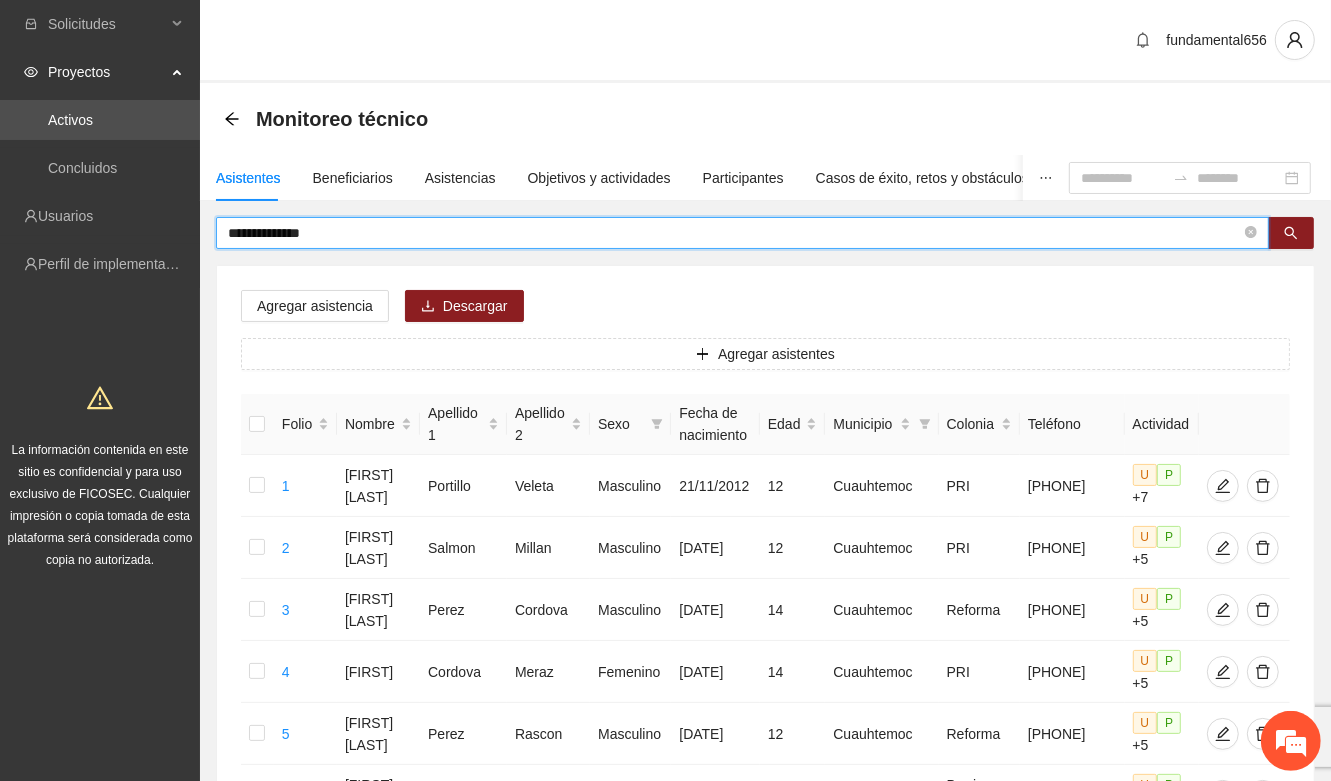 drag, startPoint x: 342, startPoint y: 240, endPoint x: 198, endPoint y: 238, distance: 144.01389 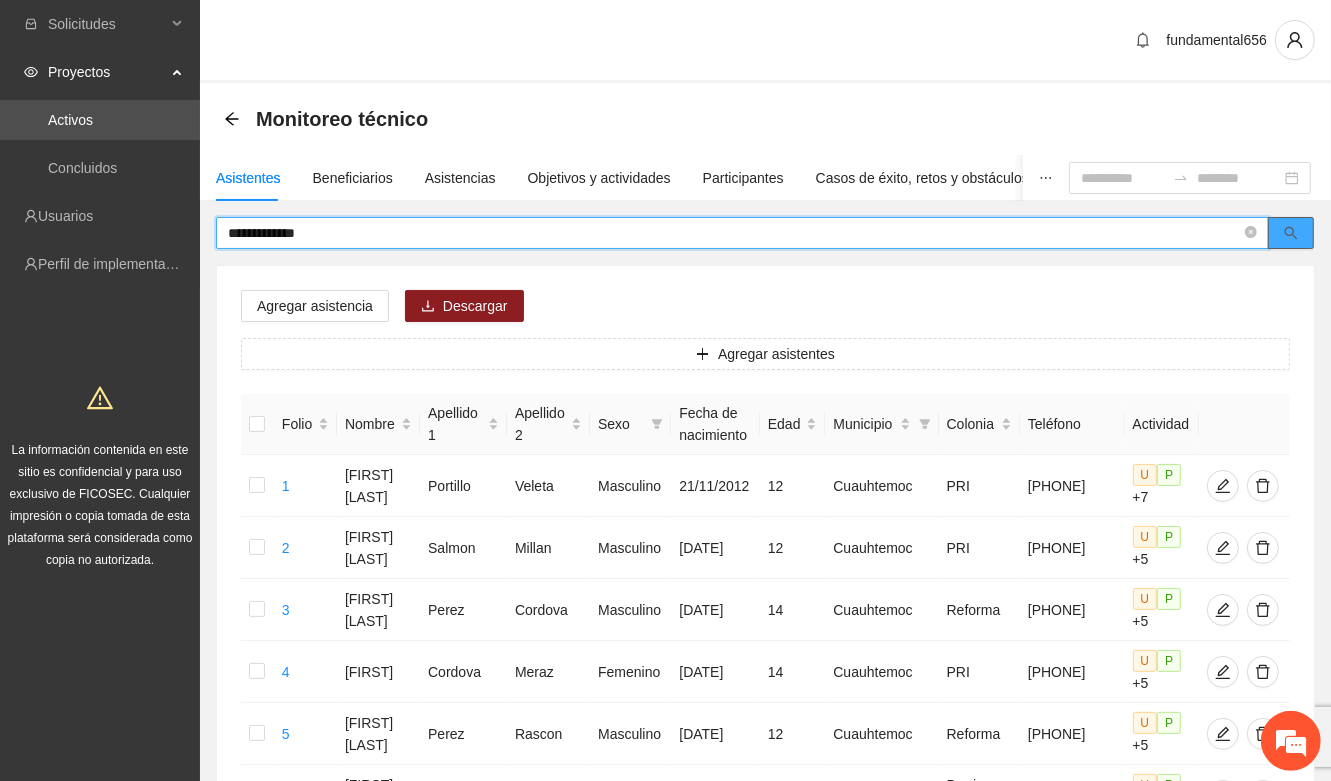 click 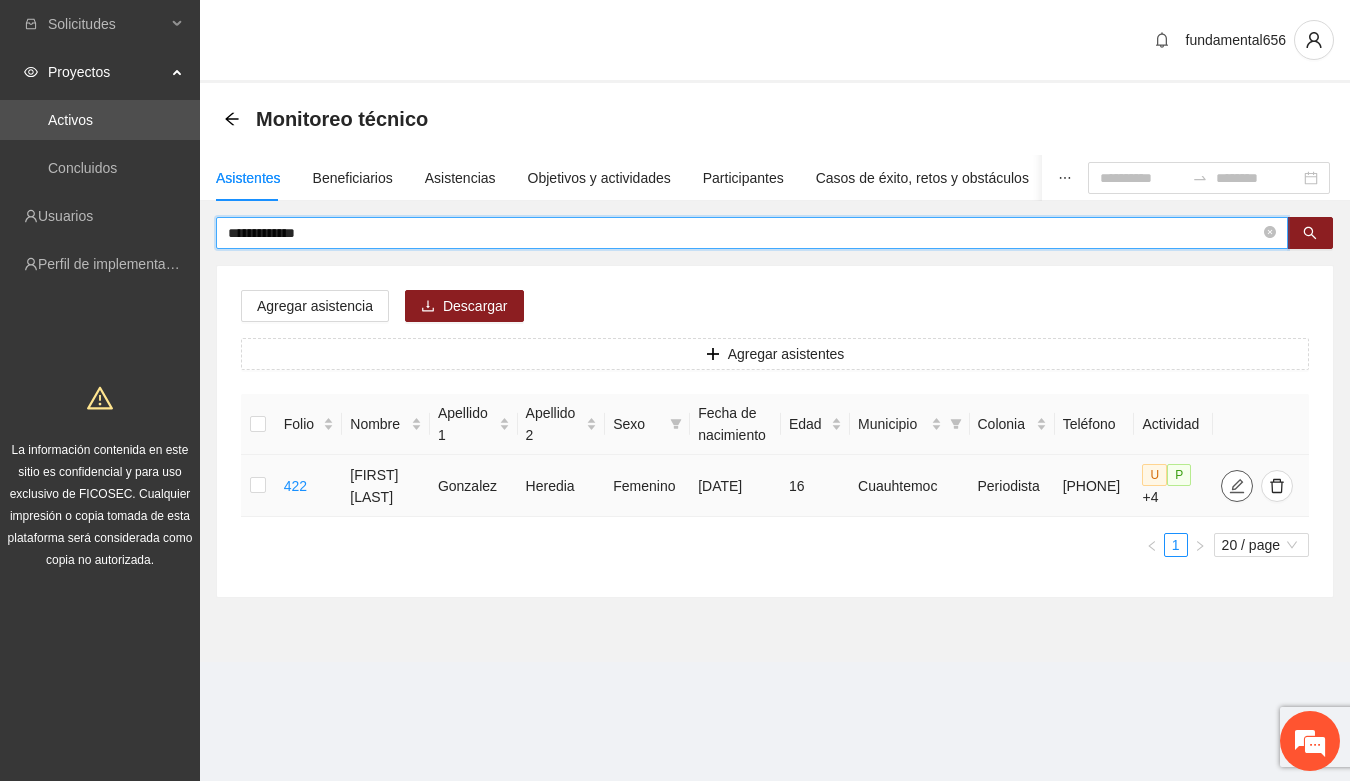 type on "**********" 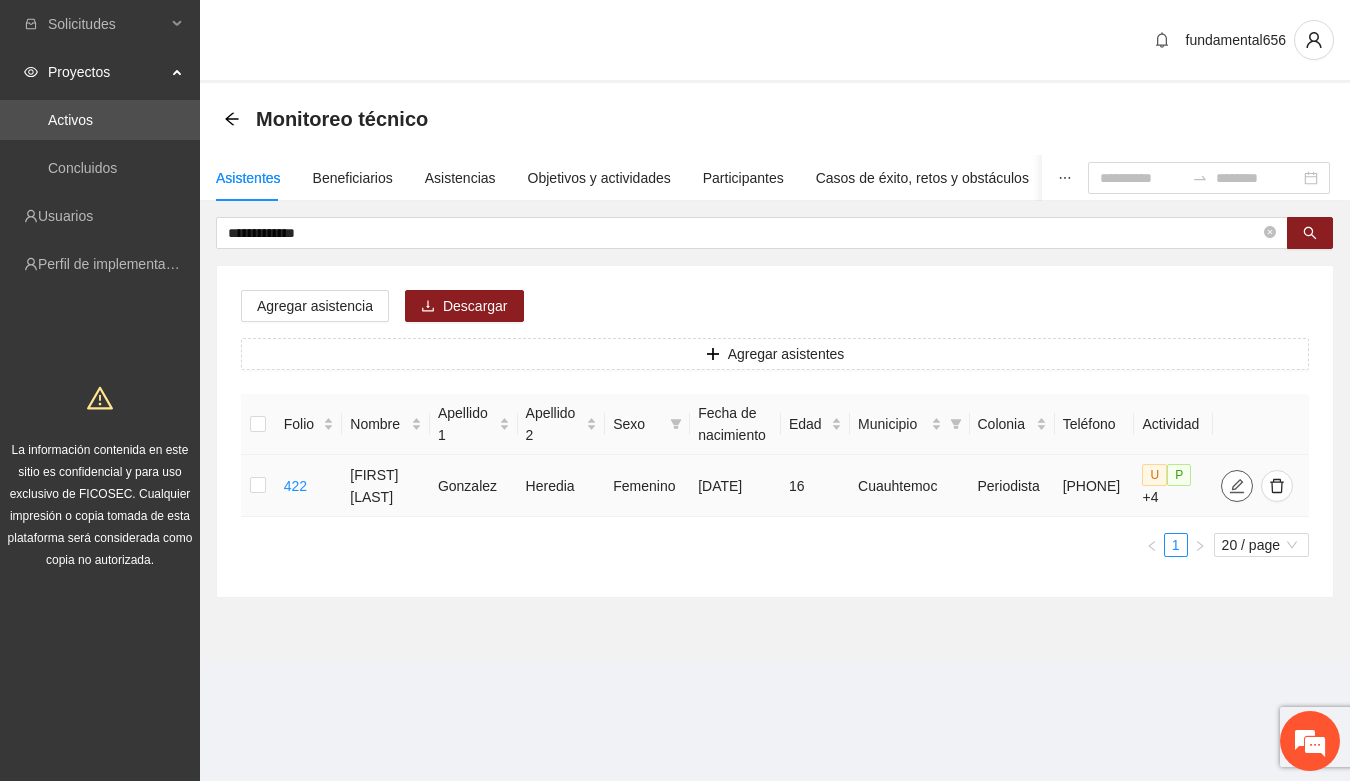 click at bounding box center [1237, 486] 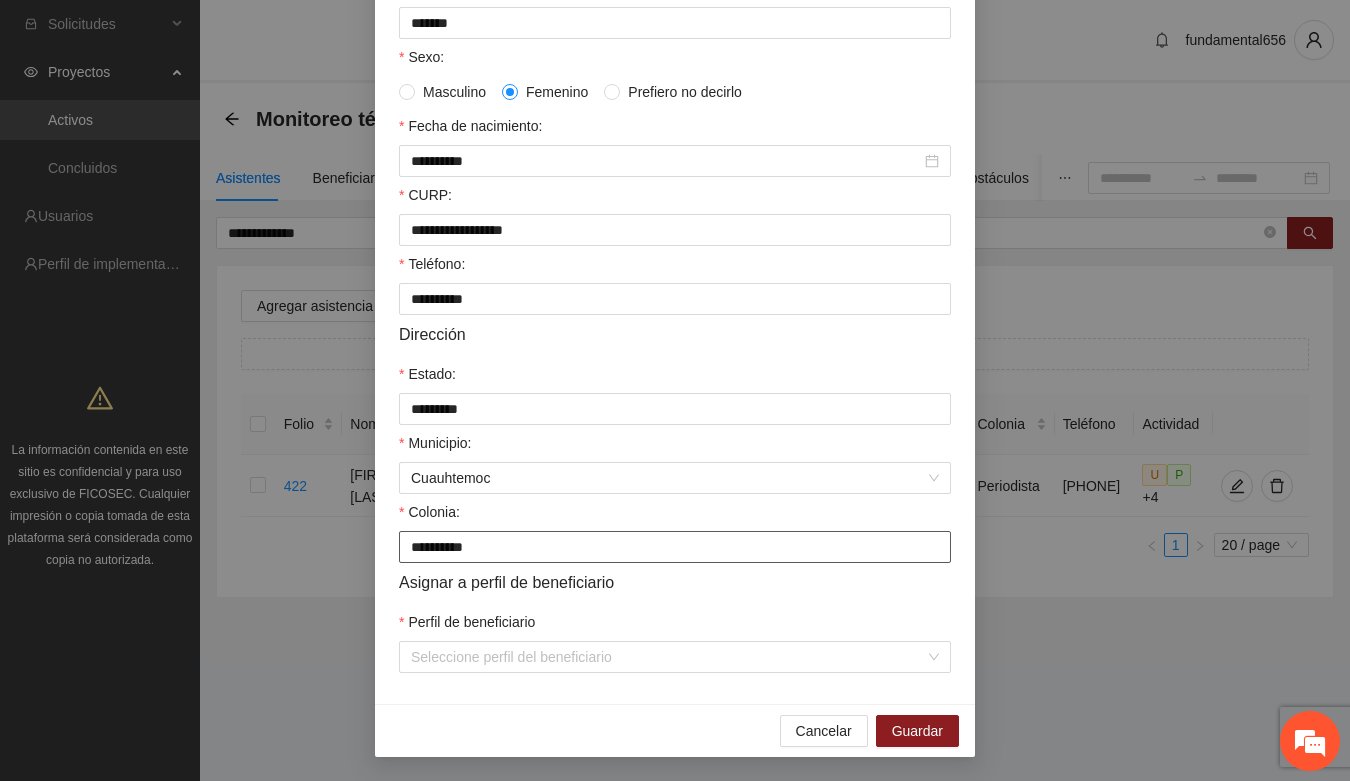 scroll, scrollTop: 396, scrollLeft: 0, axis: vertical 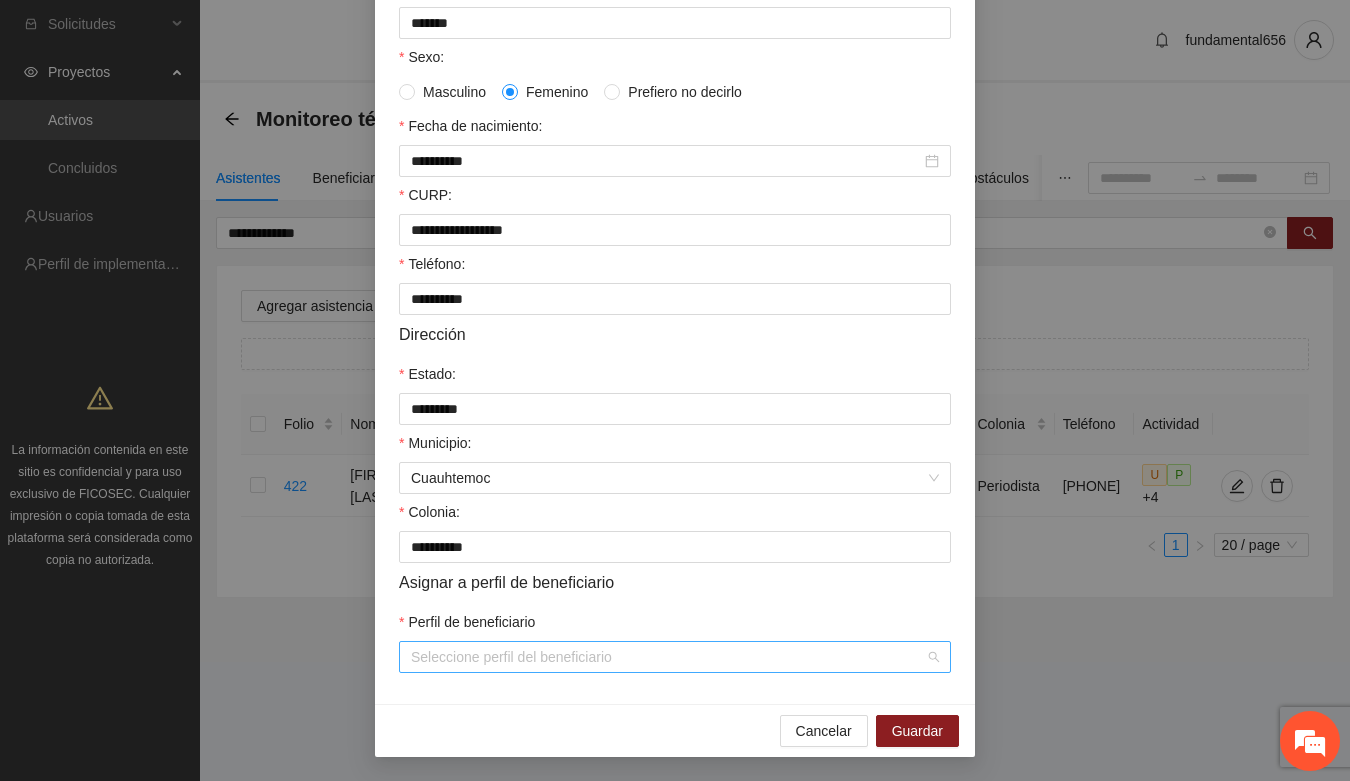 click on "Perfil de beneficiario" at bounding box center [668, 657] 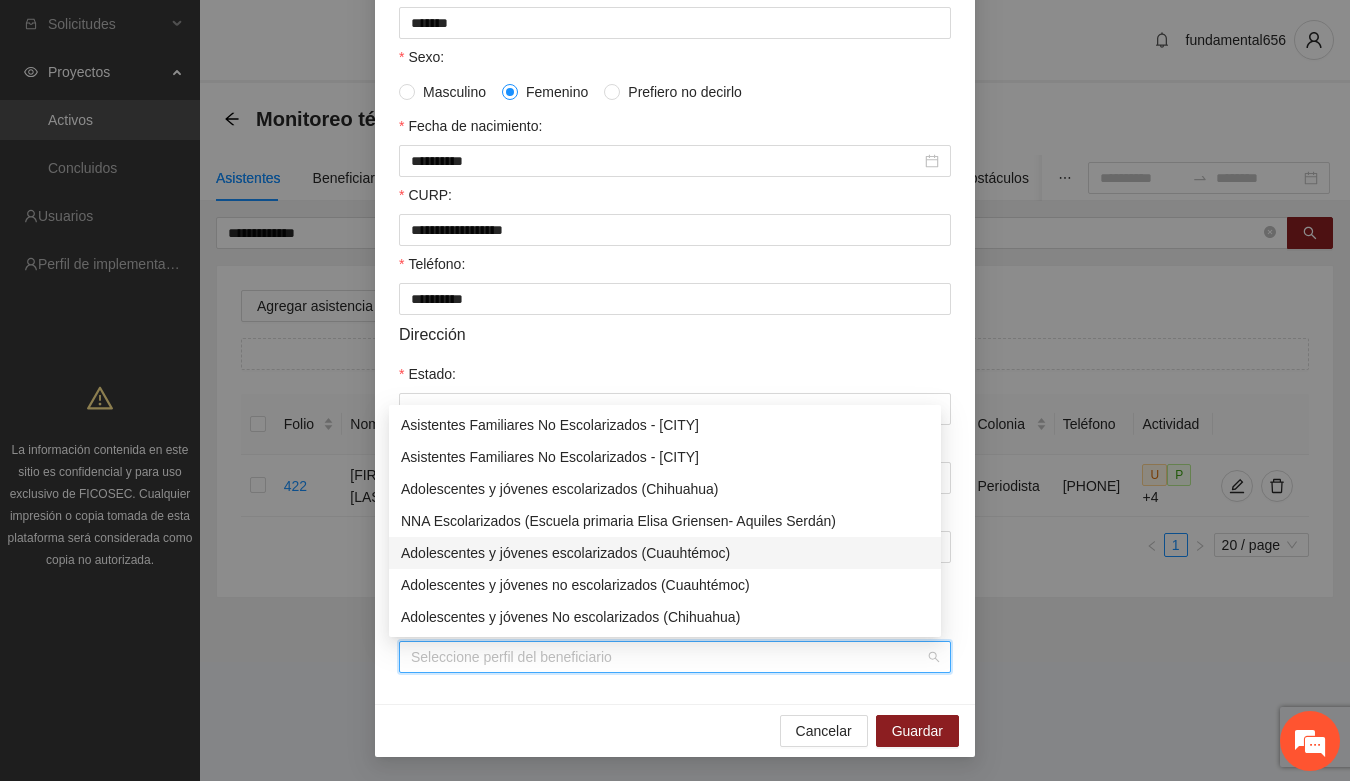 click on "Adolescentes y jóvenes escolarizados (Cuauhtémoc)" at bounding box center [665, 553] 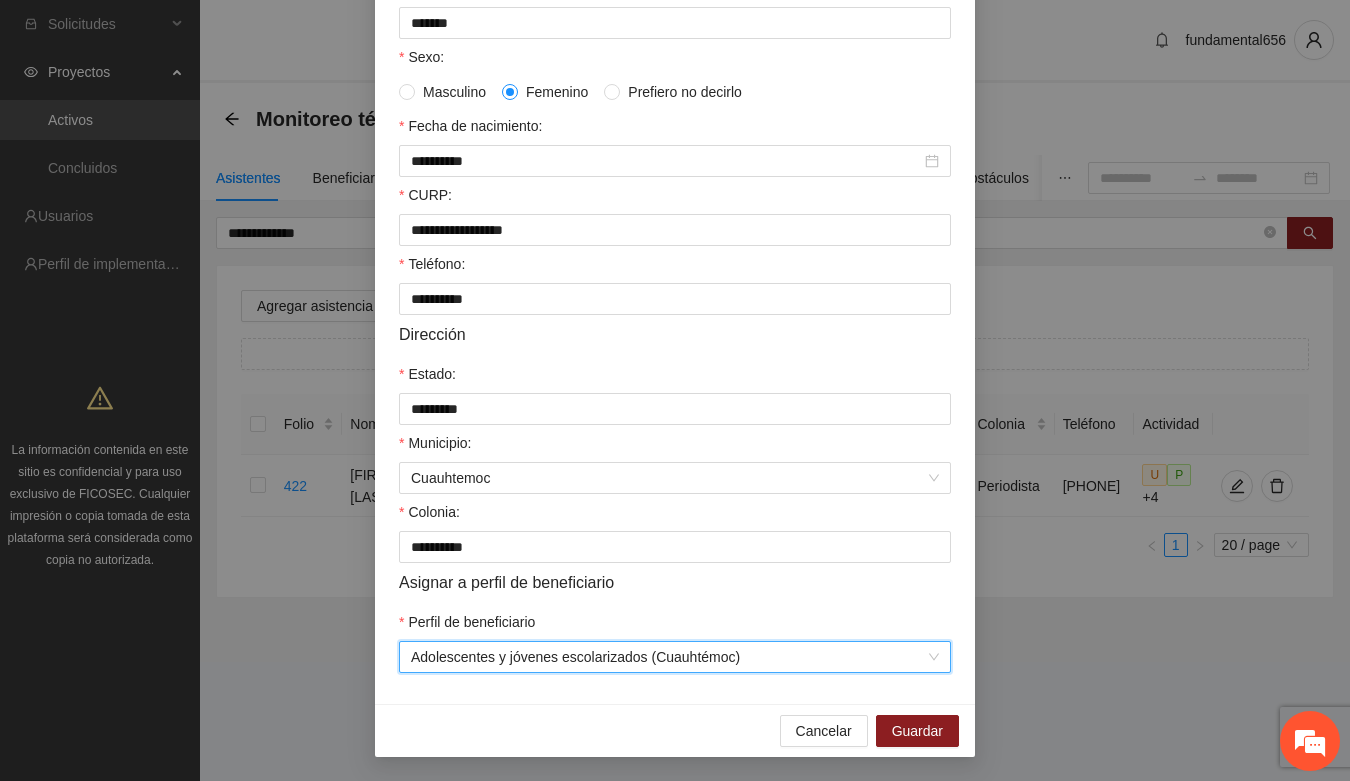 scroll, scrollTop: 146, scrollLeft: 0, axis: vertical 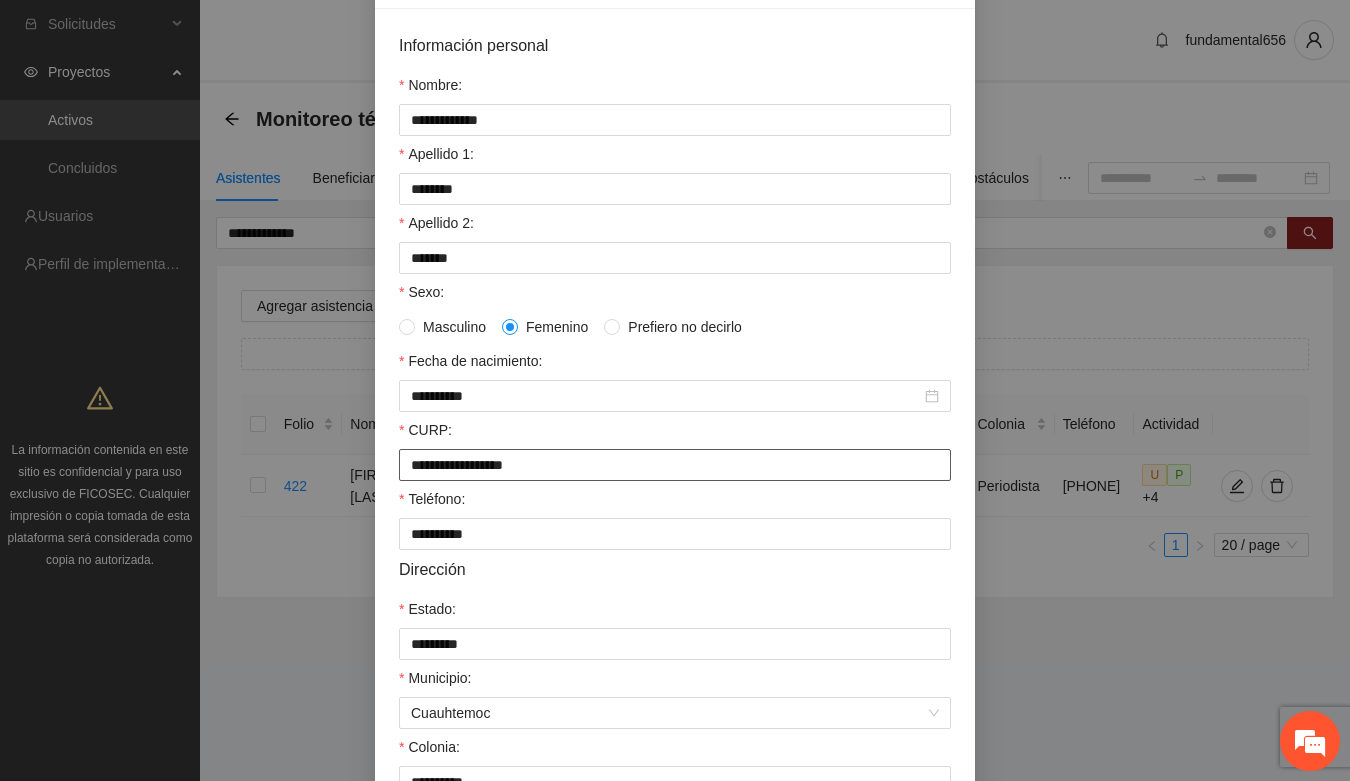 drag, startPoint x: 397, startPoint y: 475, endPoint x: 578, endPoint y: 482, distance: 181.13531 